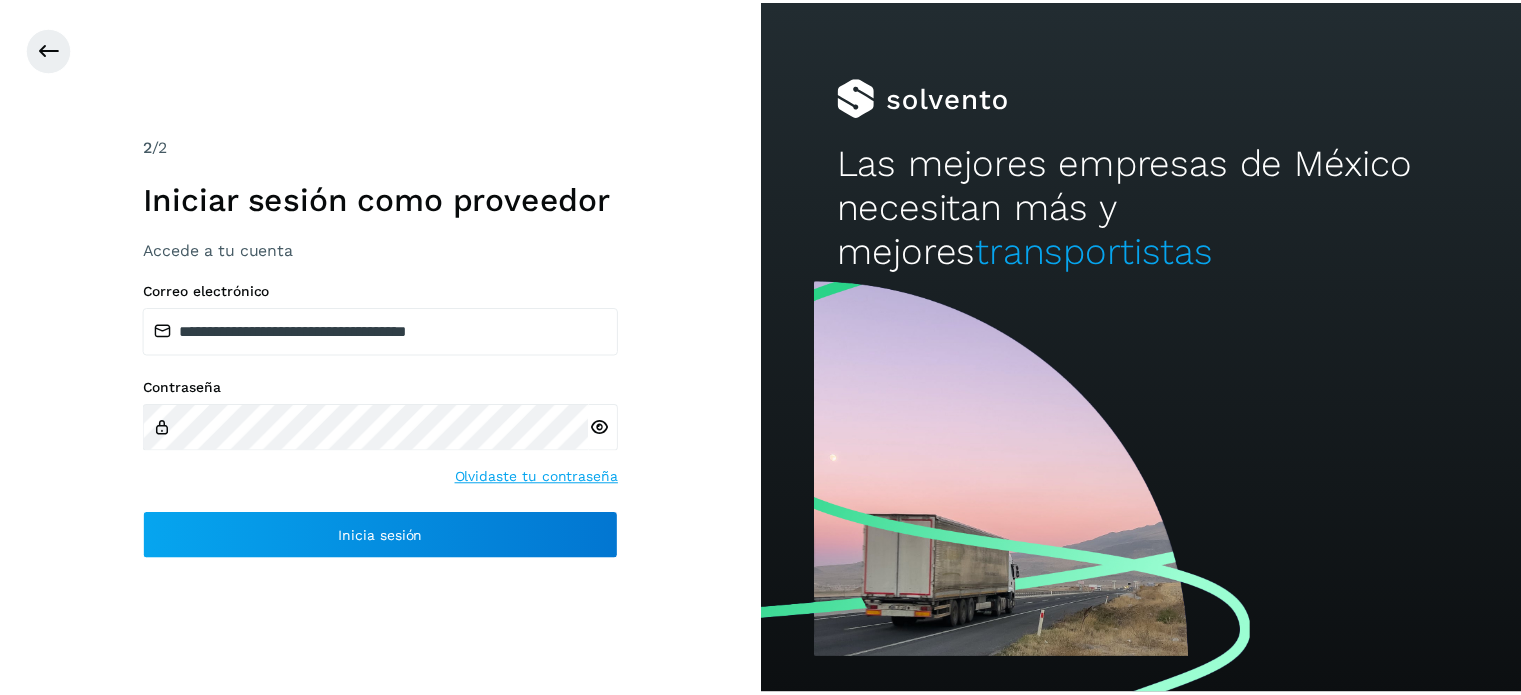 scroll, scrollTop: 0, scrollLeft: 0, axis: both 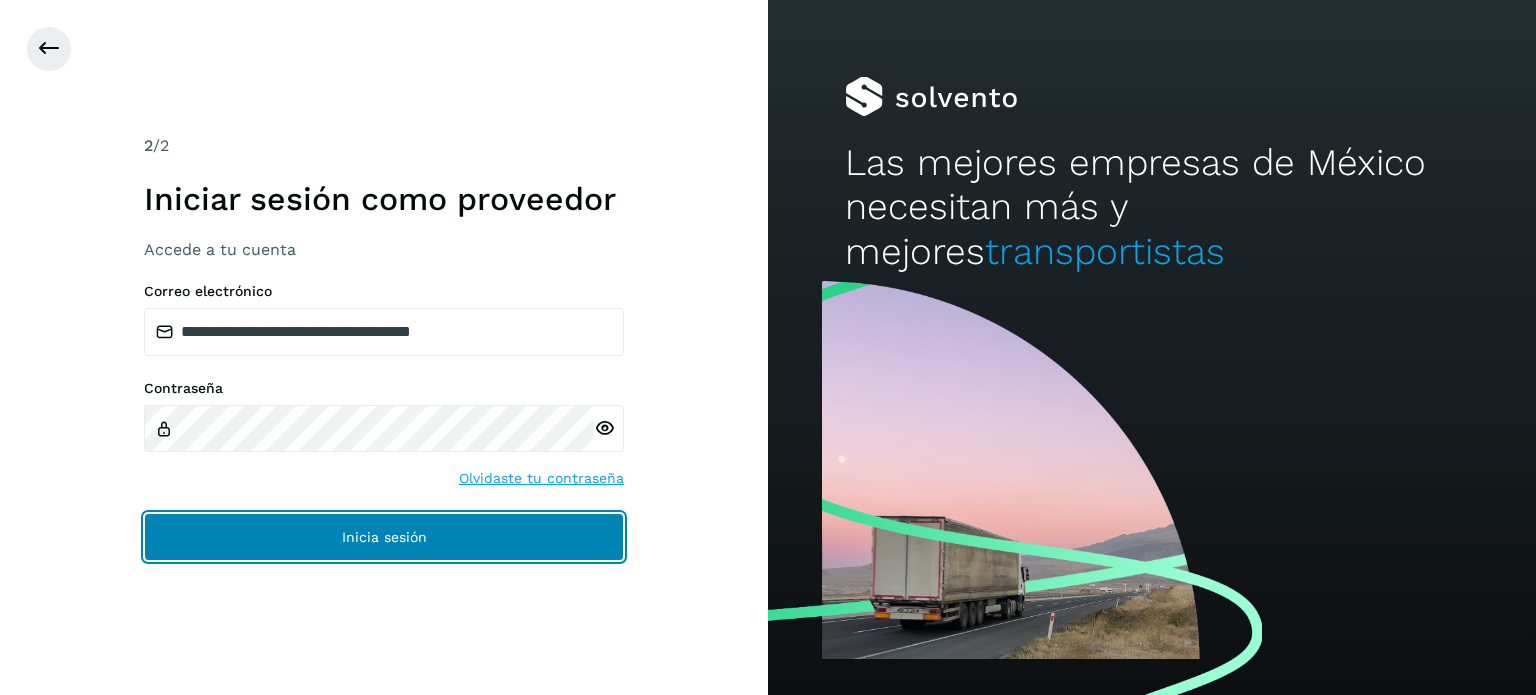 click on "Inicia sesión" at bounding box center (384, 537) 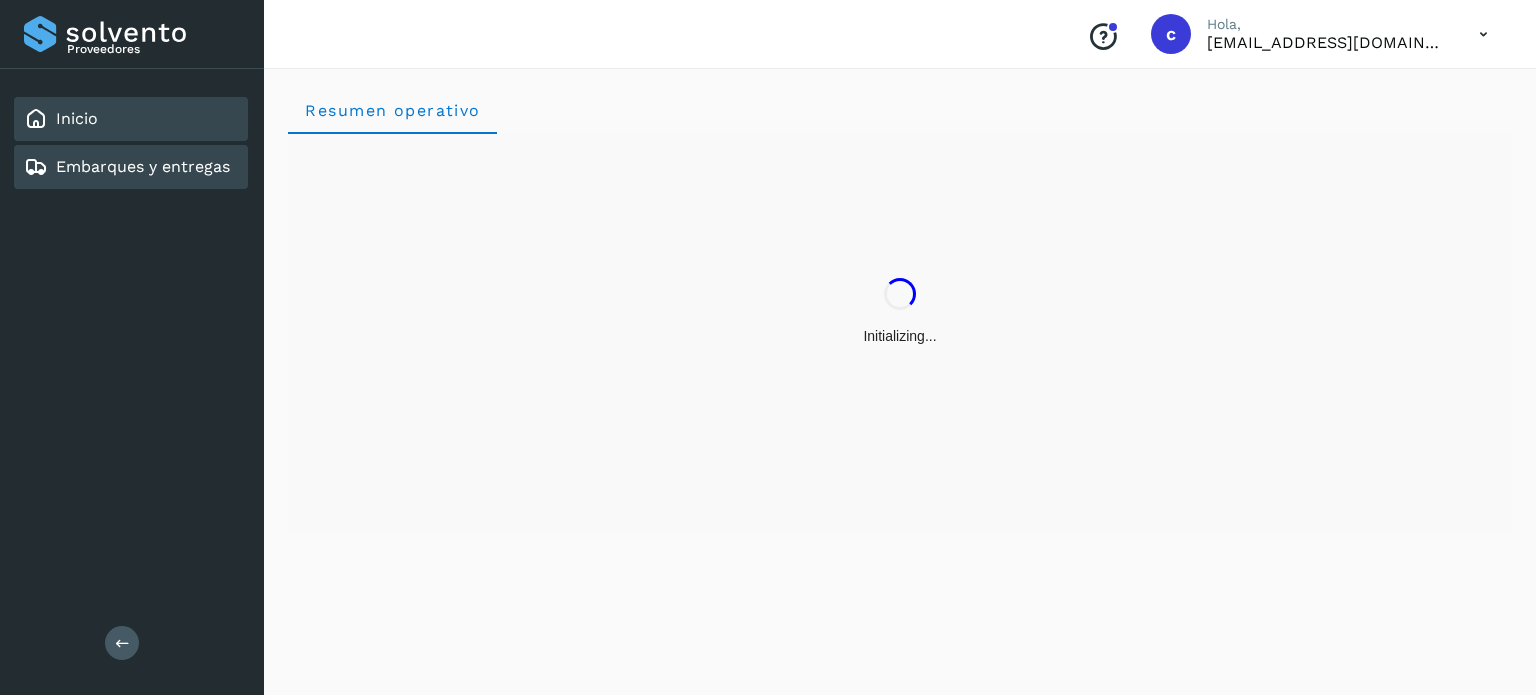 click on "Embarques y entregas" at bounding box center [143, 166] 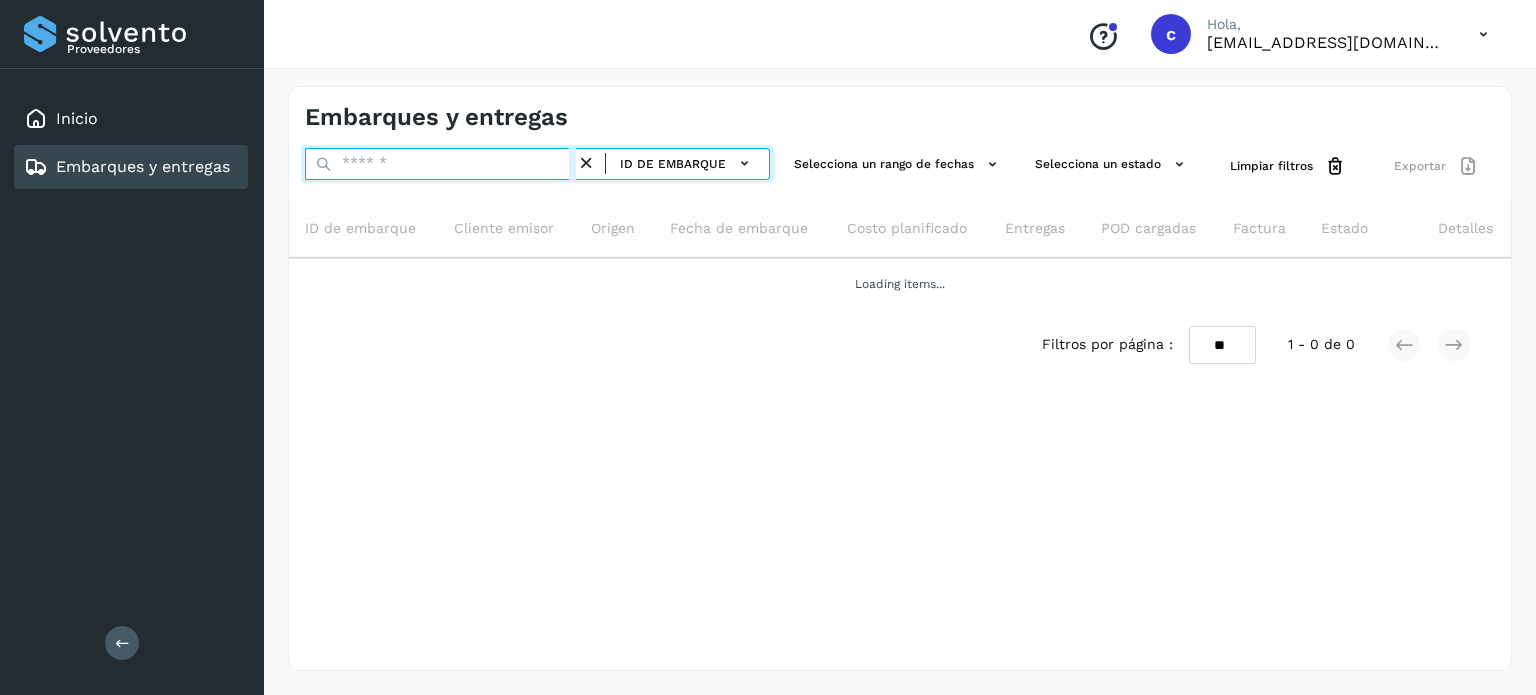 click at bounding box center (440, 164) 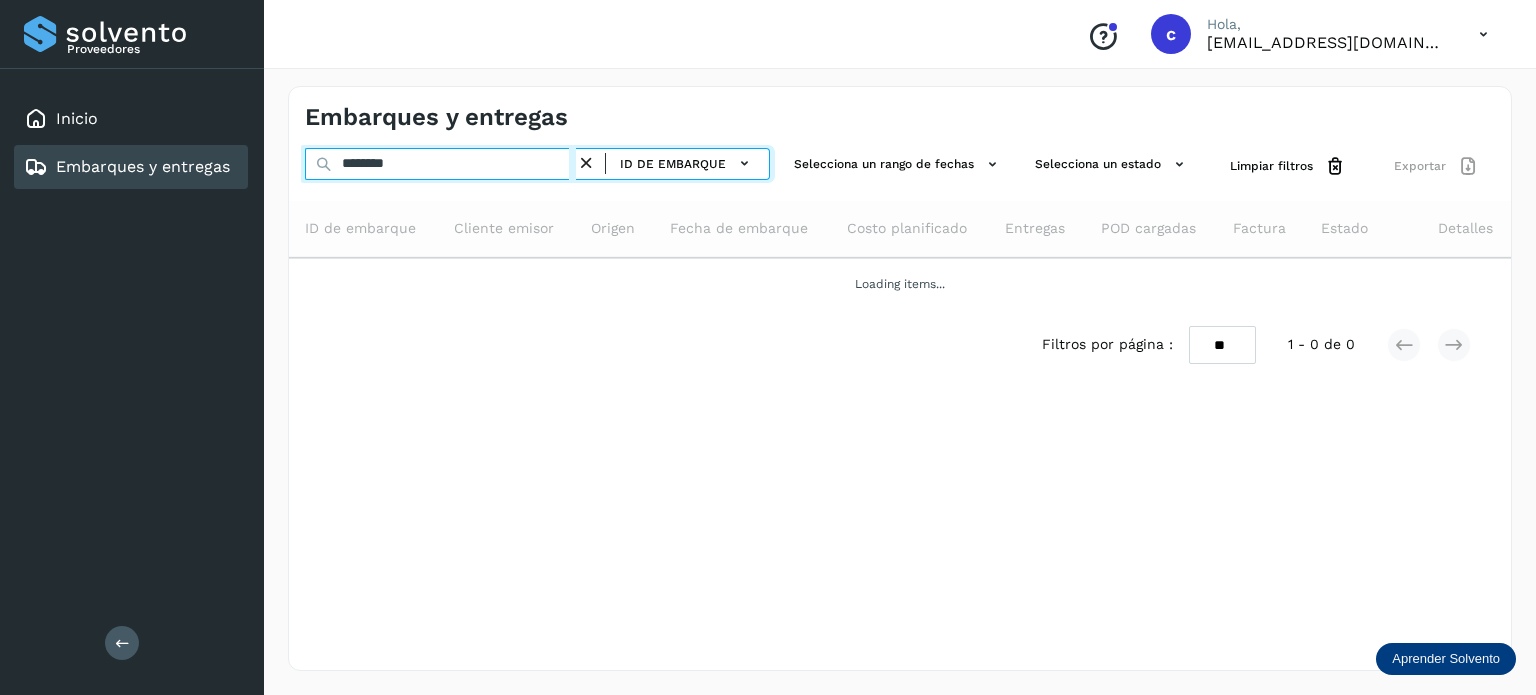 type on "********" 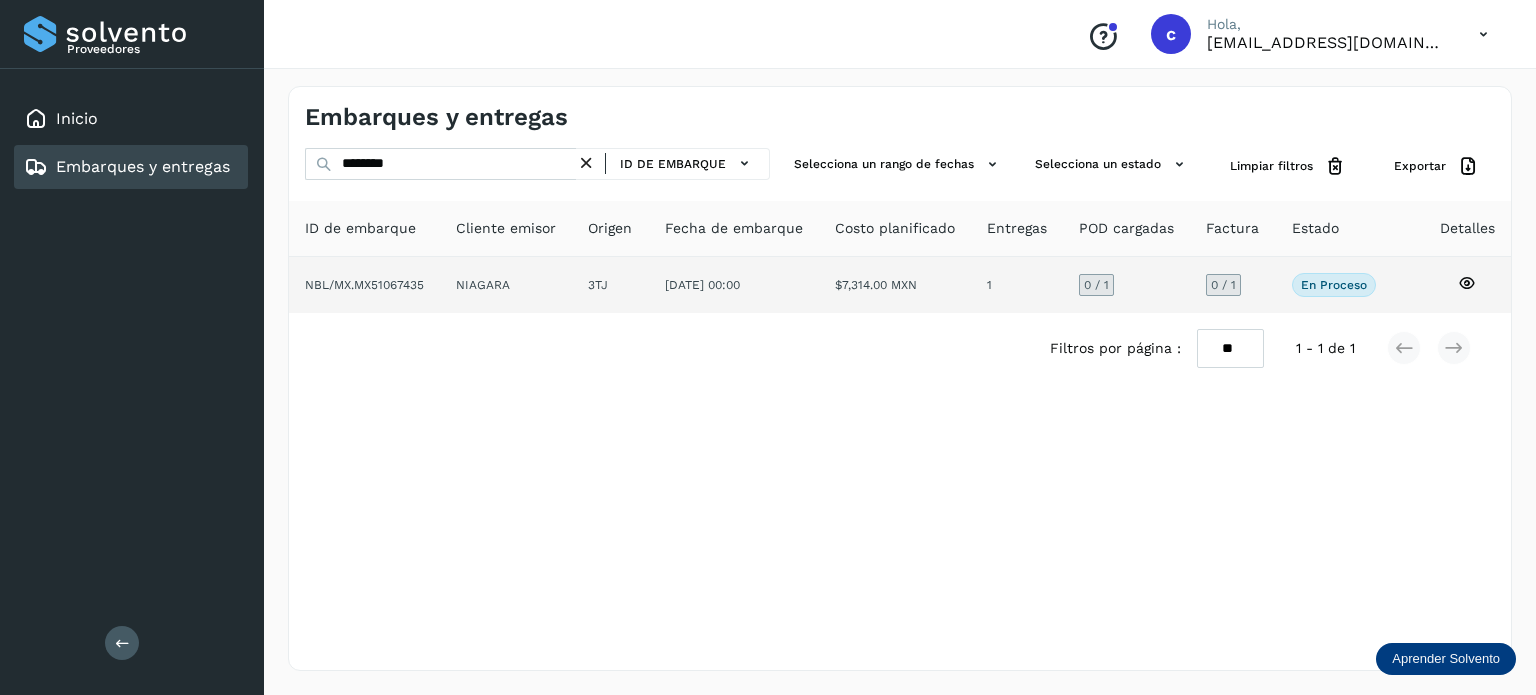 click 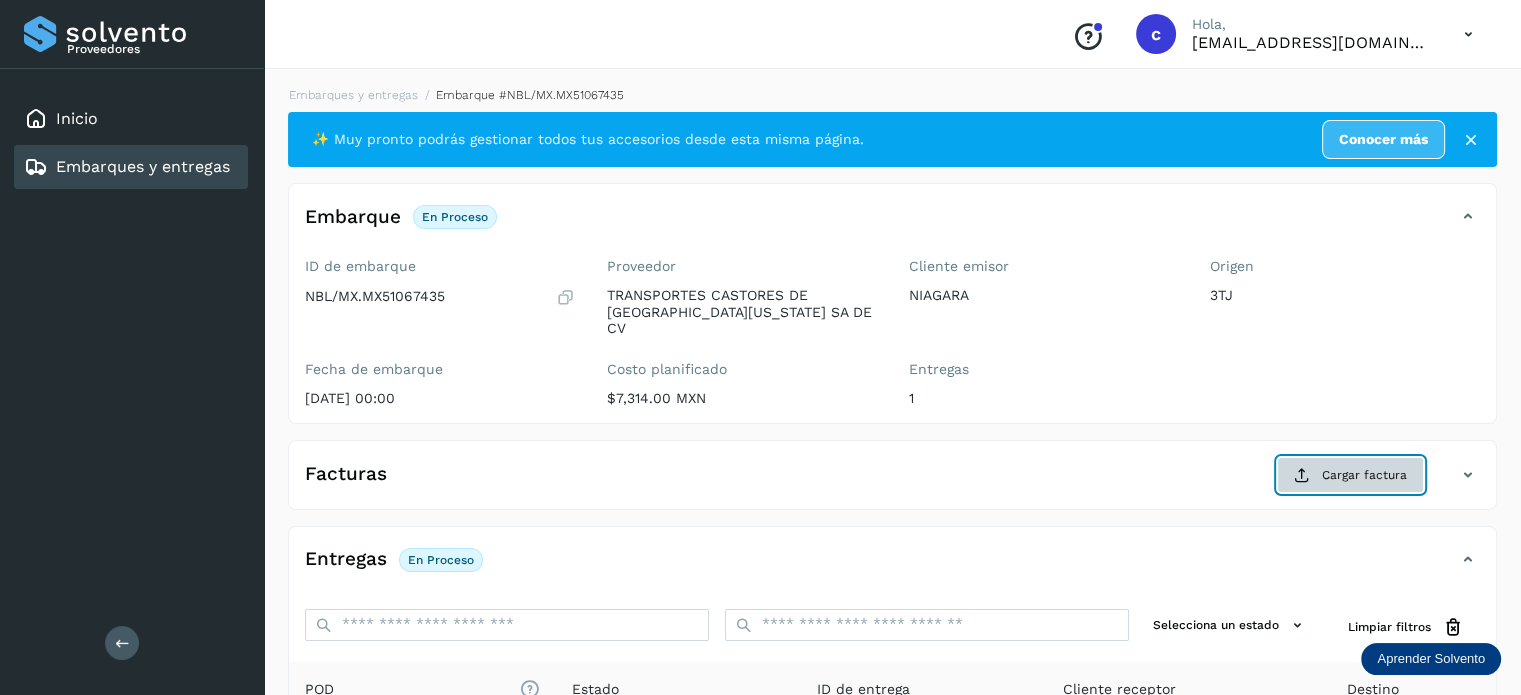 click on "Cargar factura" 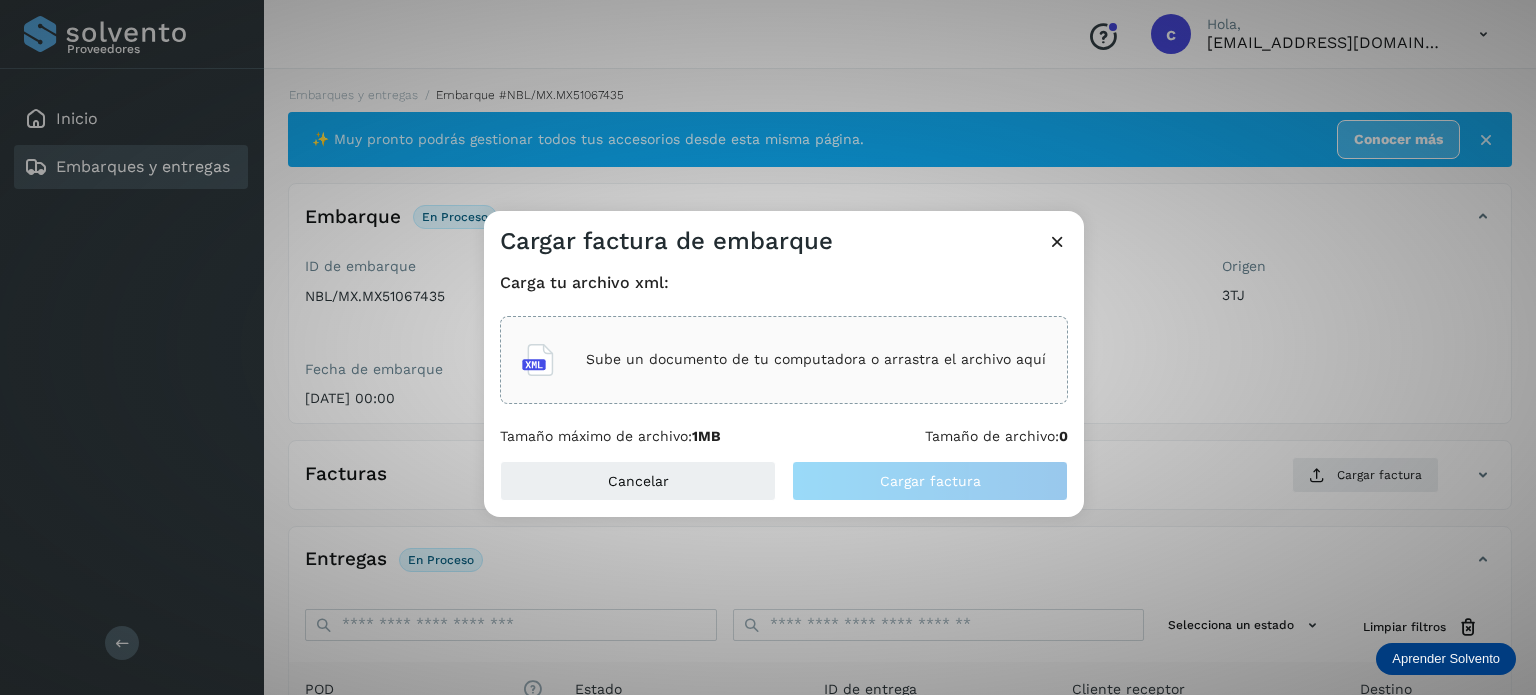 click on "Sube un documento de tu computadora o arrastra el archivo aquí" at bounding box center [816, 359] 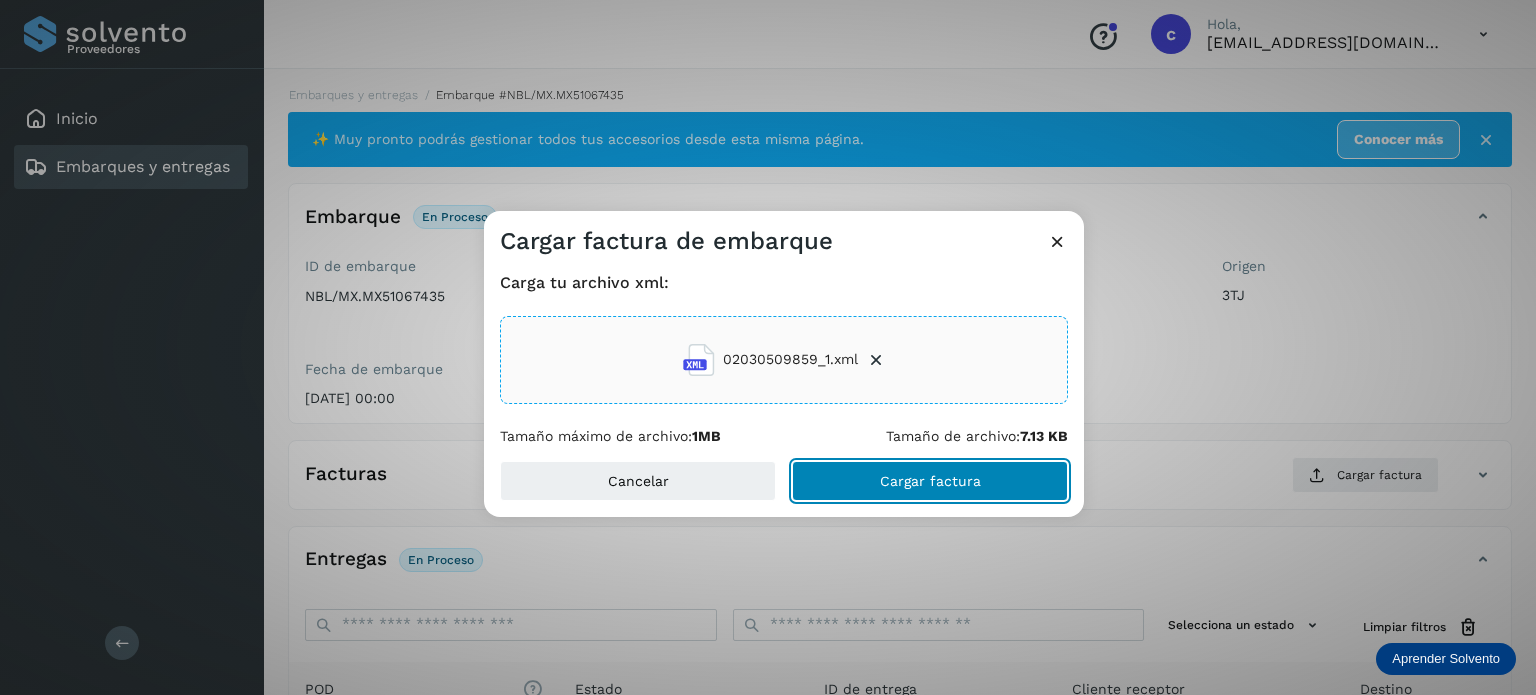 click on "Cargar factura" 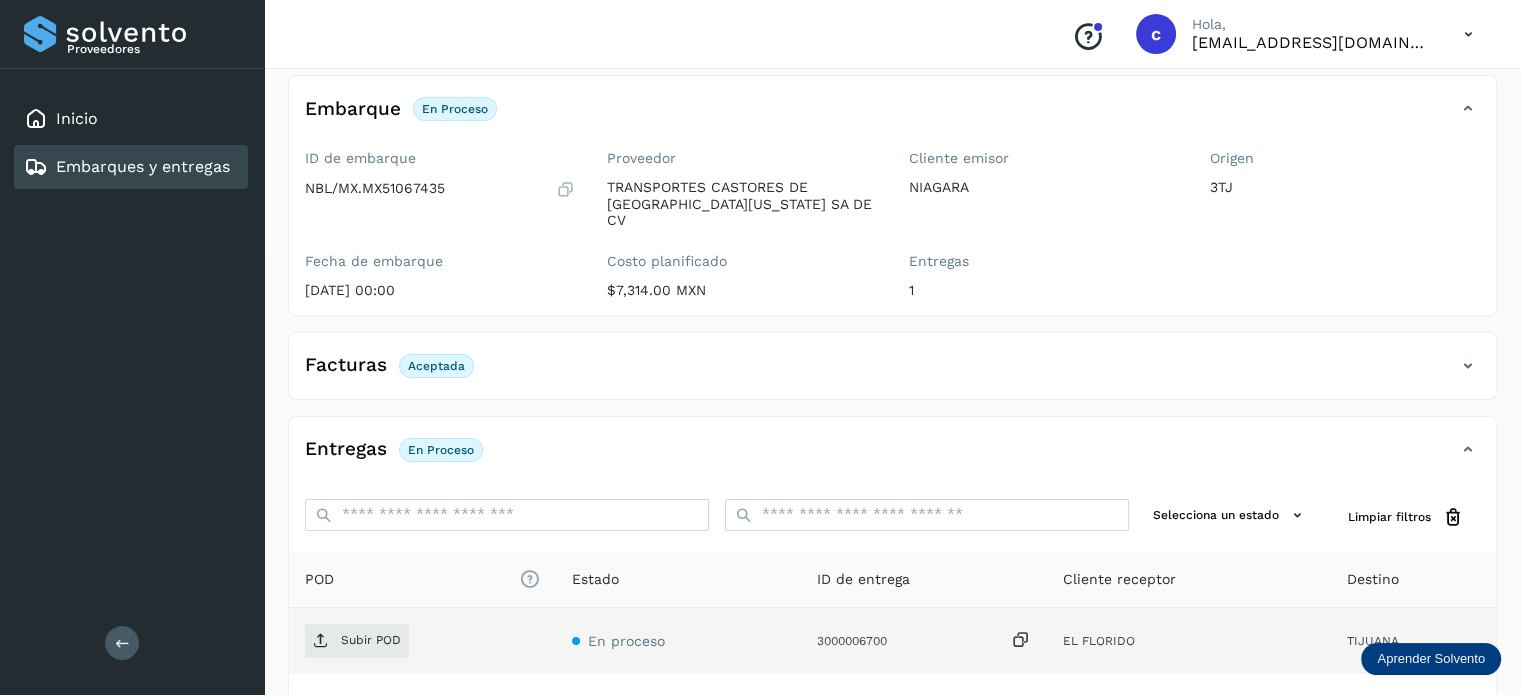 scroll, scrollTop: 264, scrollLeft: 0, axis: vertical 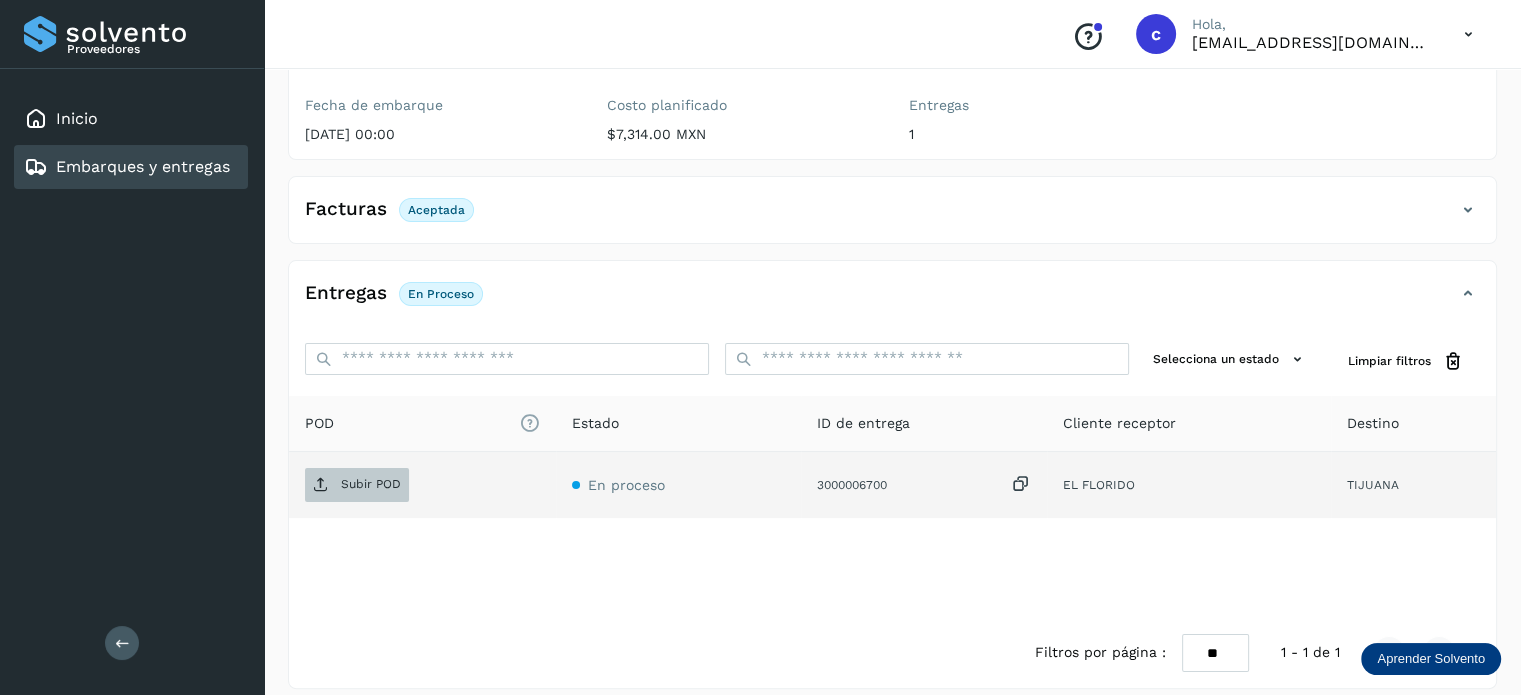 click on "Subir POD" at bounding box center [371, 484] 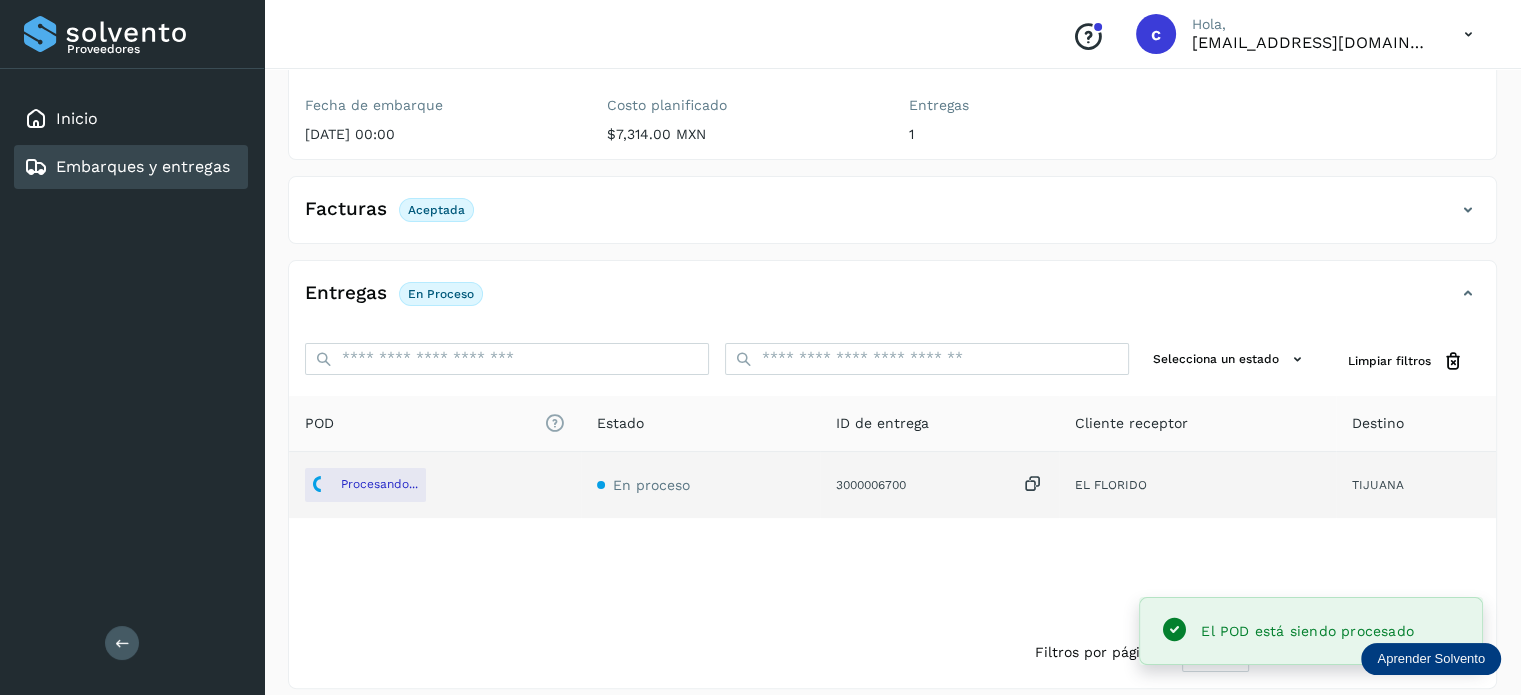 click on "Embarques y entregas" at bounding box center [143, 166] 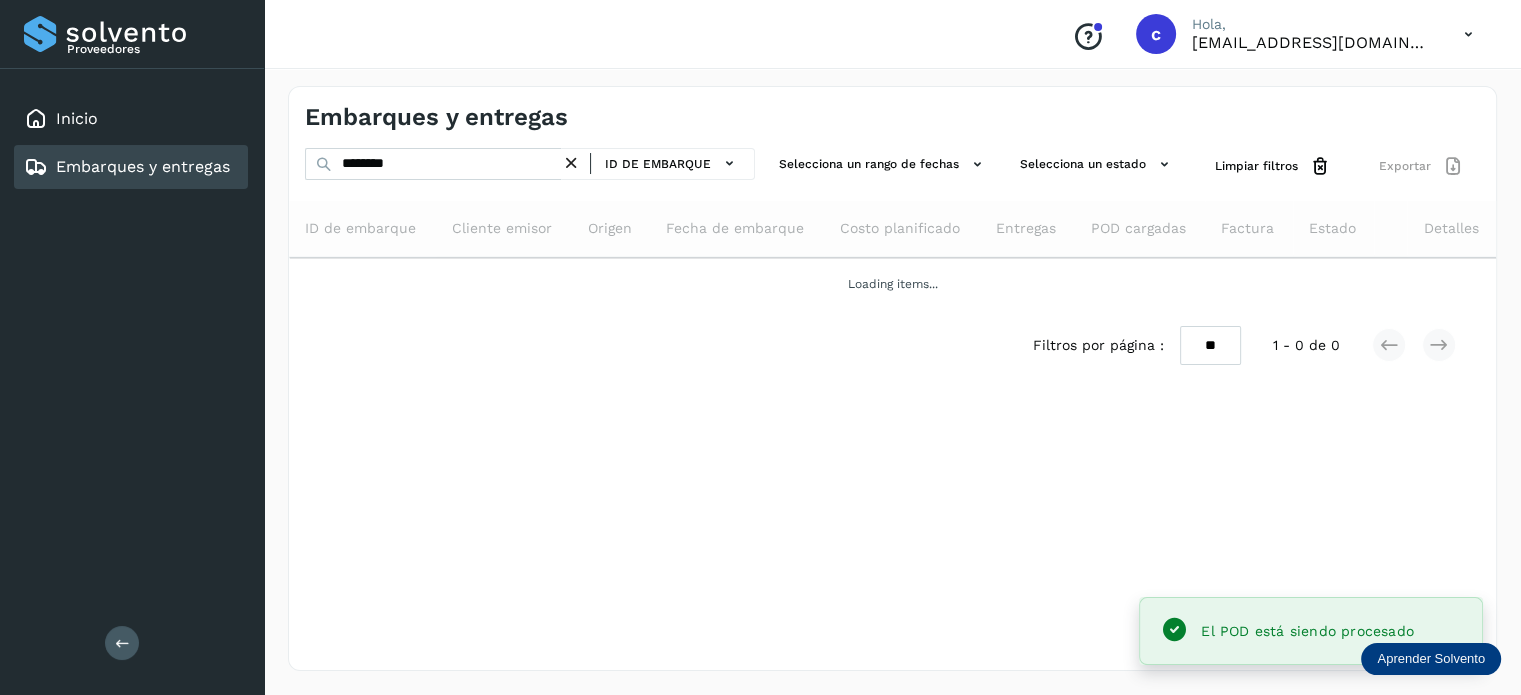 scroll, scrollTop: 0, scrollLeft: 0, axis: both 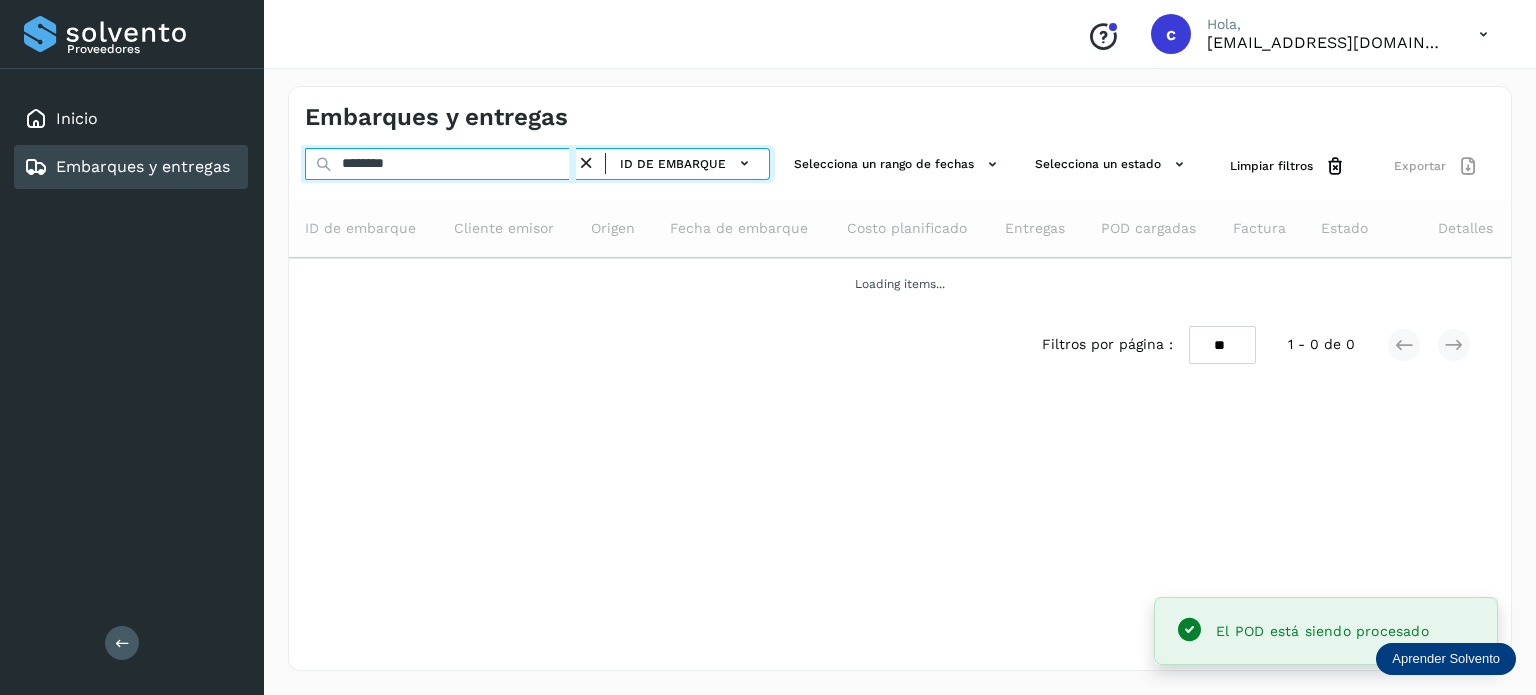 drag, startPoint x: 316, startPoint y: 168, endPoint x: 352, endPoint y: 159, distance: 37.107952 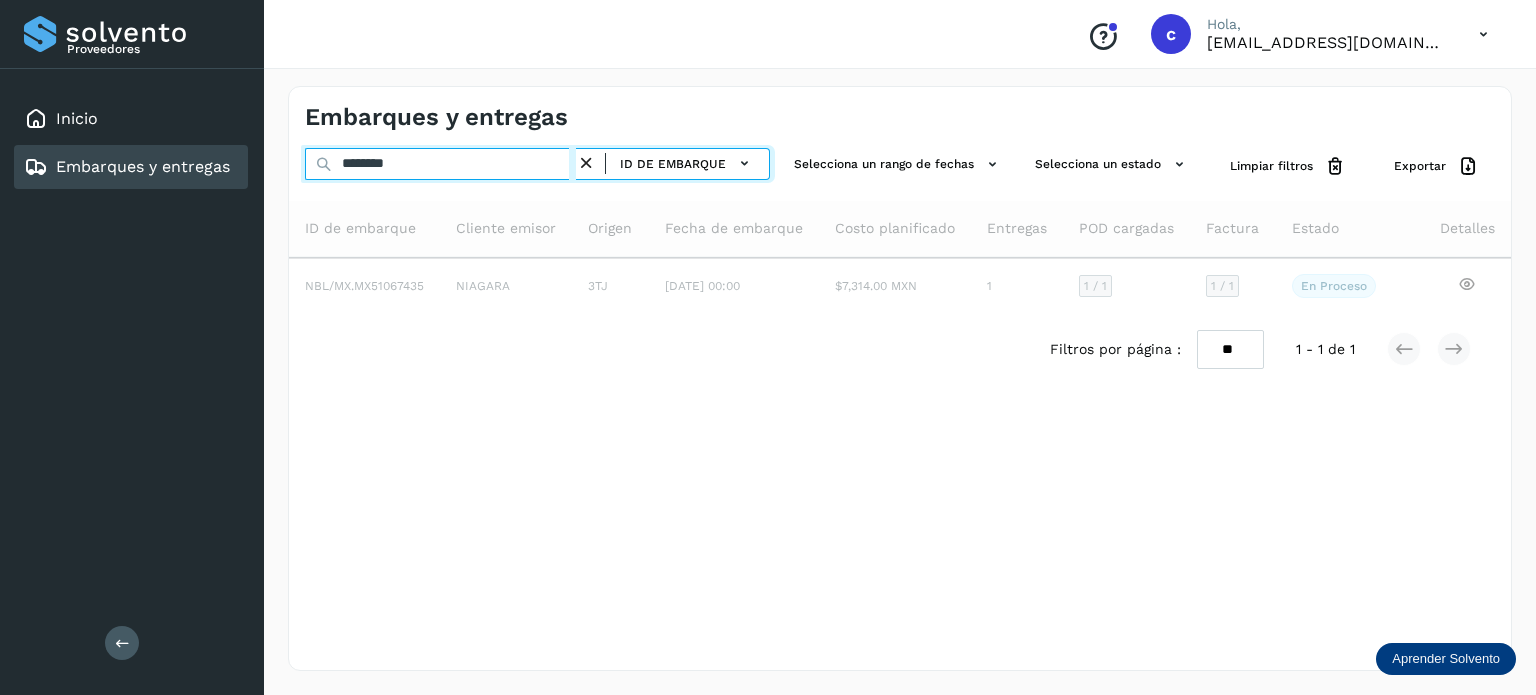 type on "********" 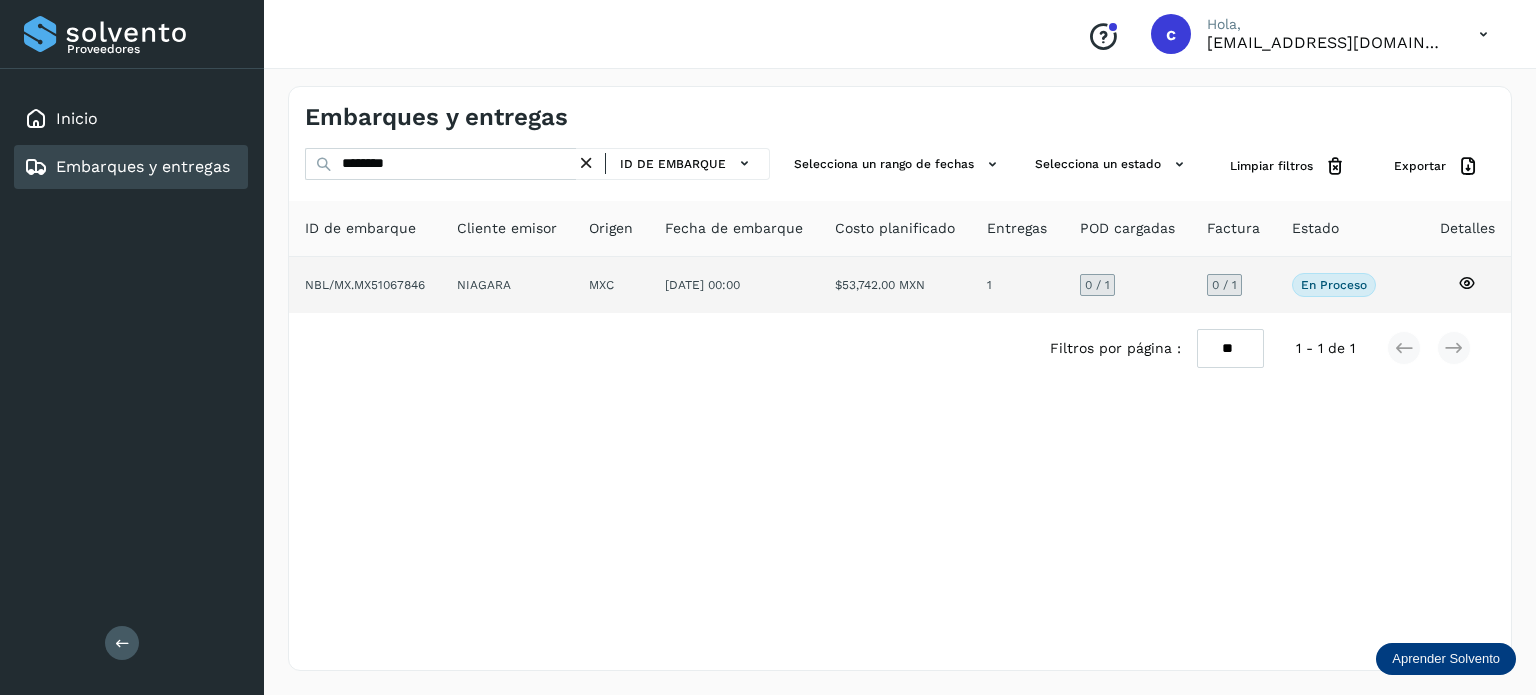 click 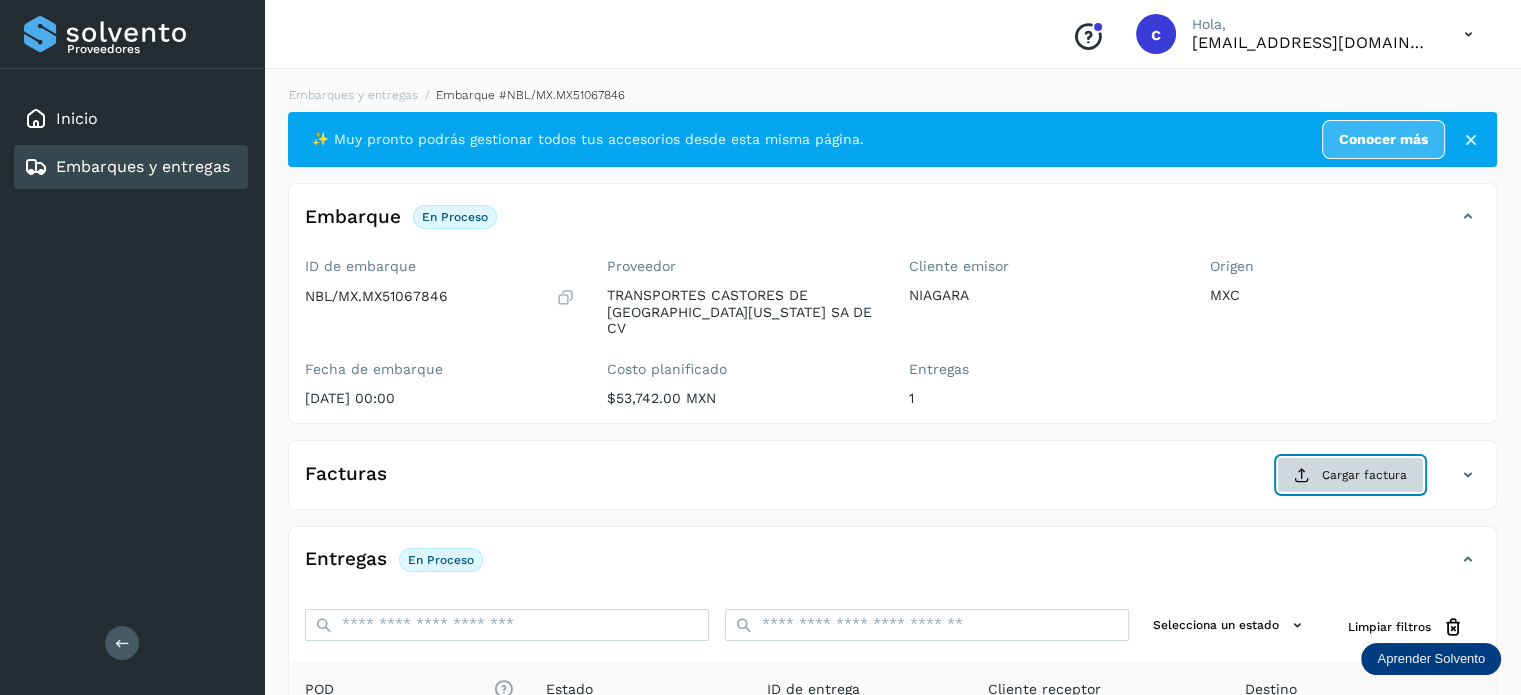 click on "Cargar factura" at bounding box center [1350, 475] 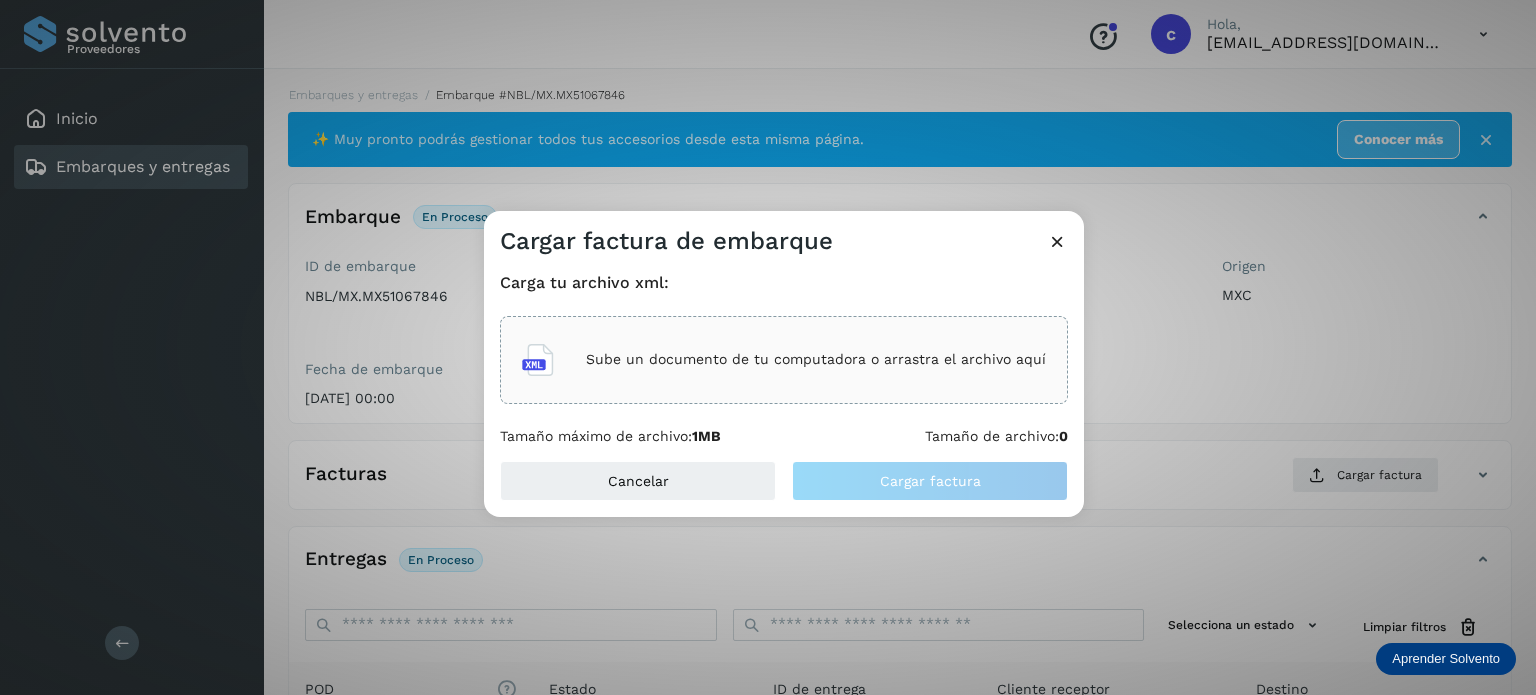 click on "Sube un documento de tu computadora o arrastra el archivo aquí" 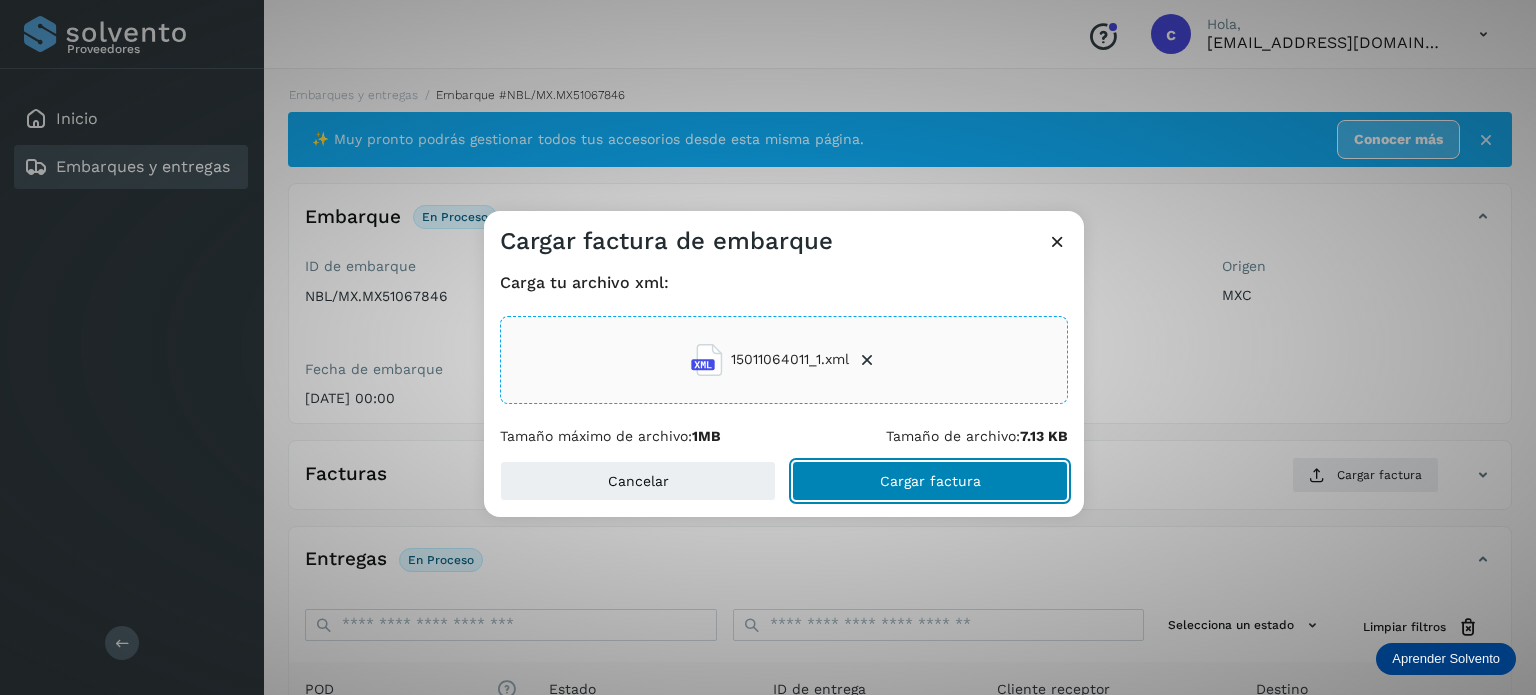click on "Cargar factura" 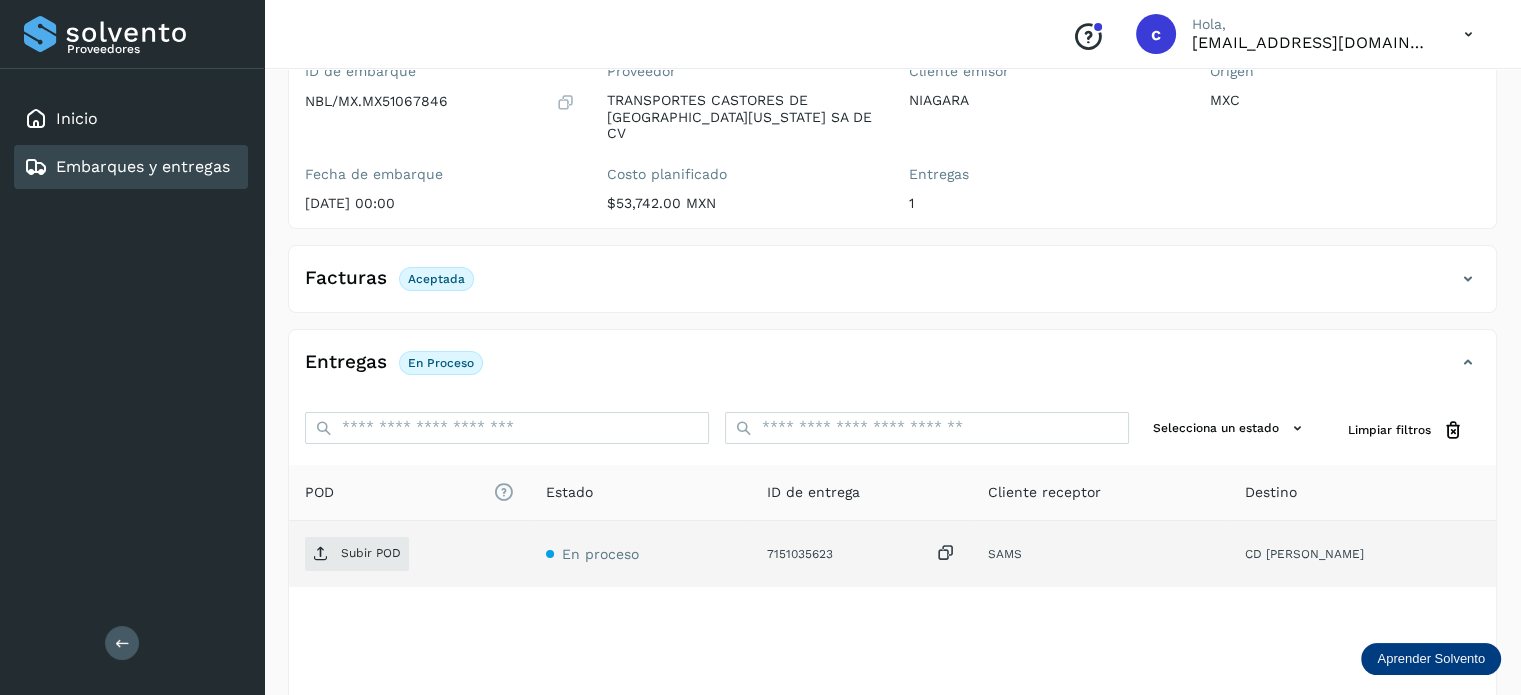 scroll, scrollTop: 264, scrollLeft: 0, axis: vertical 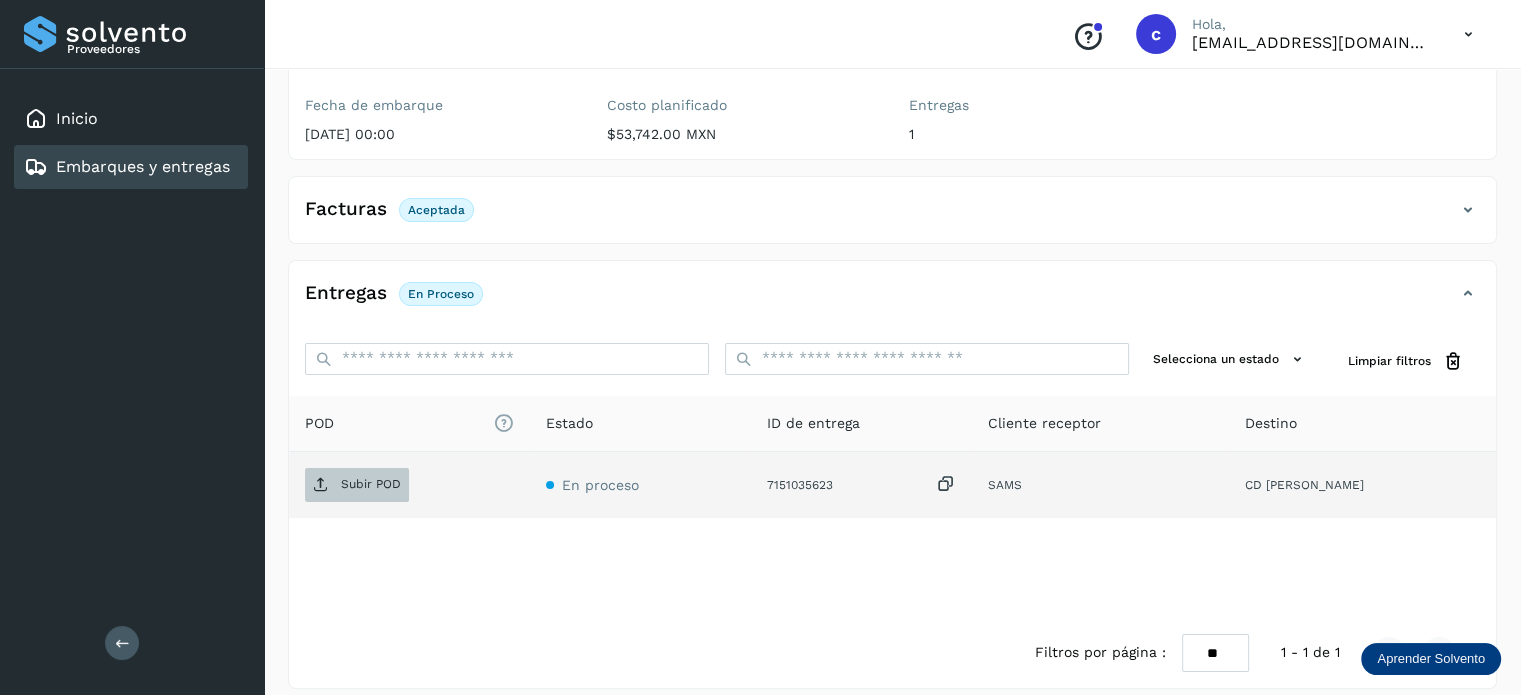 click on "Subir POD" at bounding box center [371, 484] 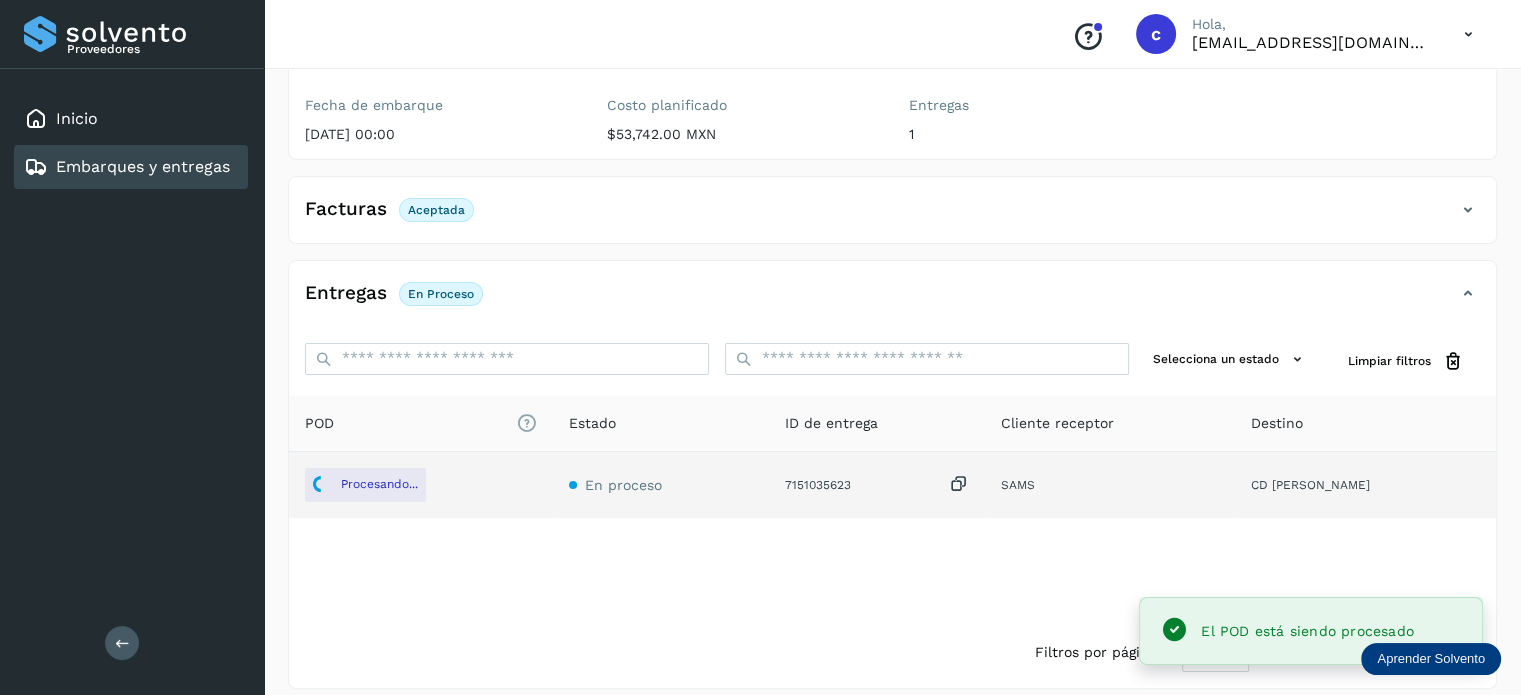 click on "Embarques y entregas" at bounding box center (143, 166) 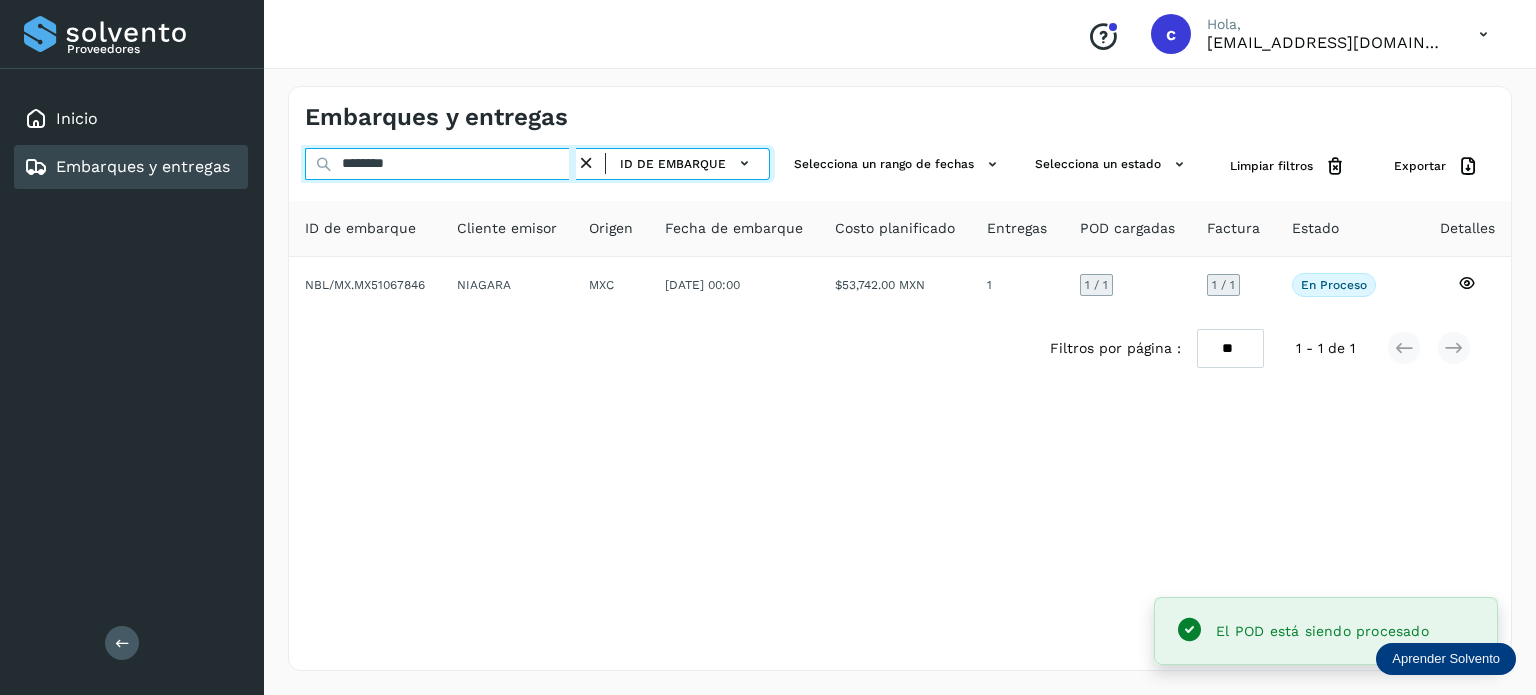 drag, startPoint x: 389, startPoint y: 166, endPoint x: 220, endPoint y: 158, distance: 169.18924 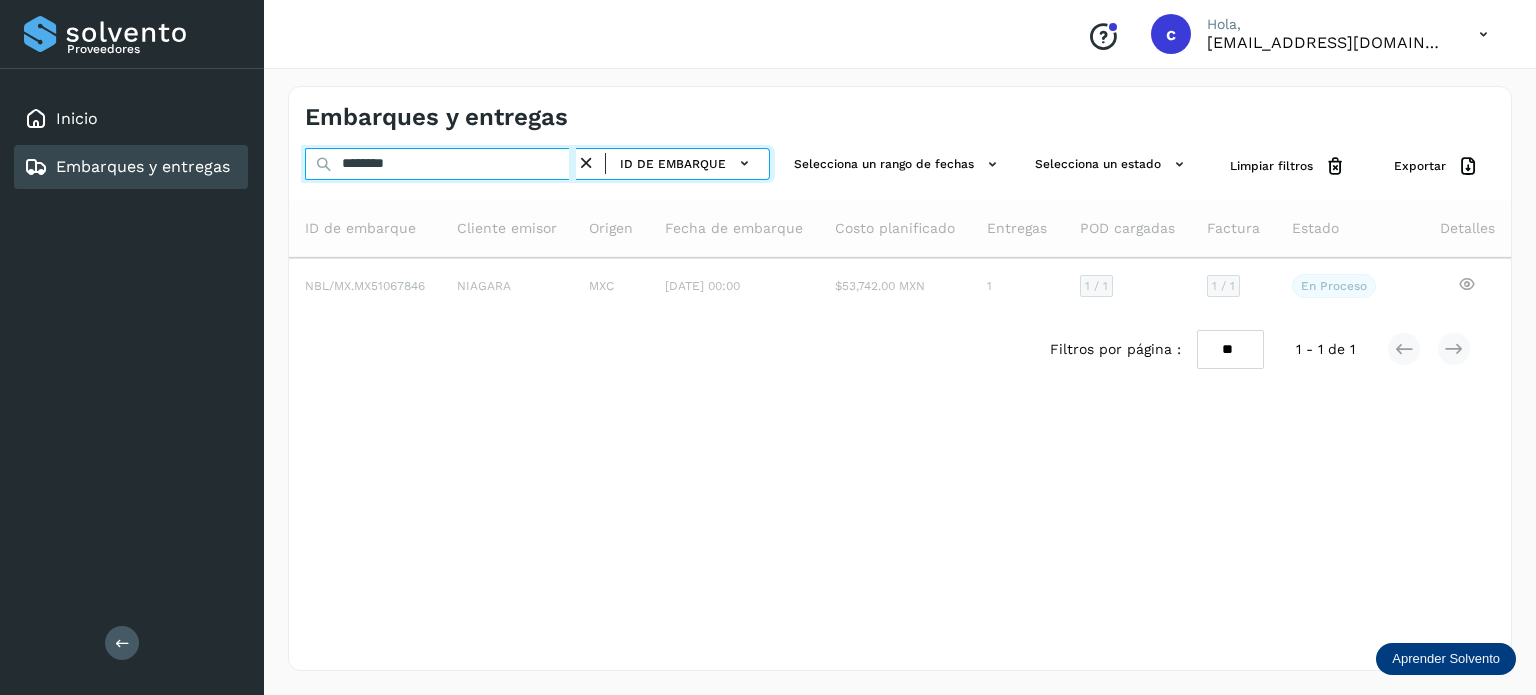 type on "********" 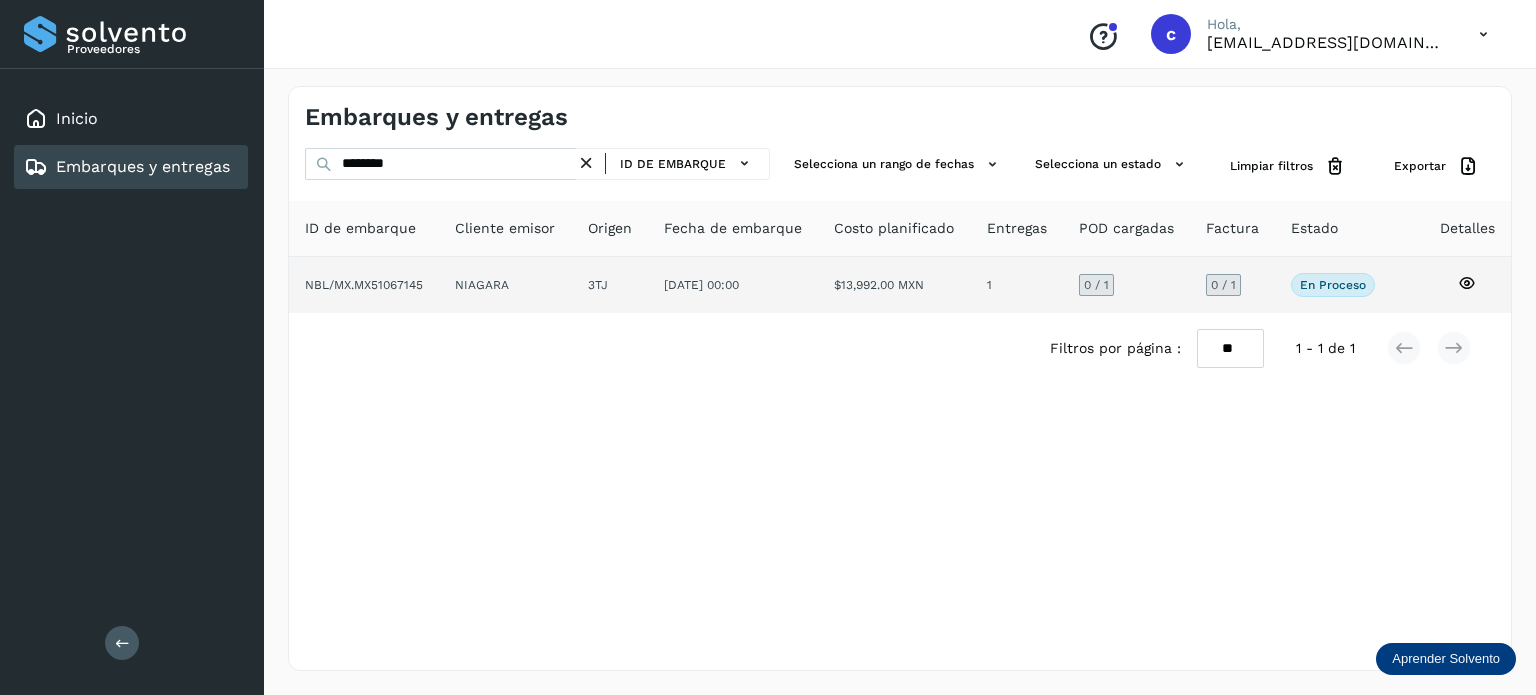 click 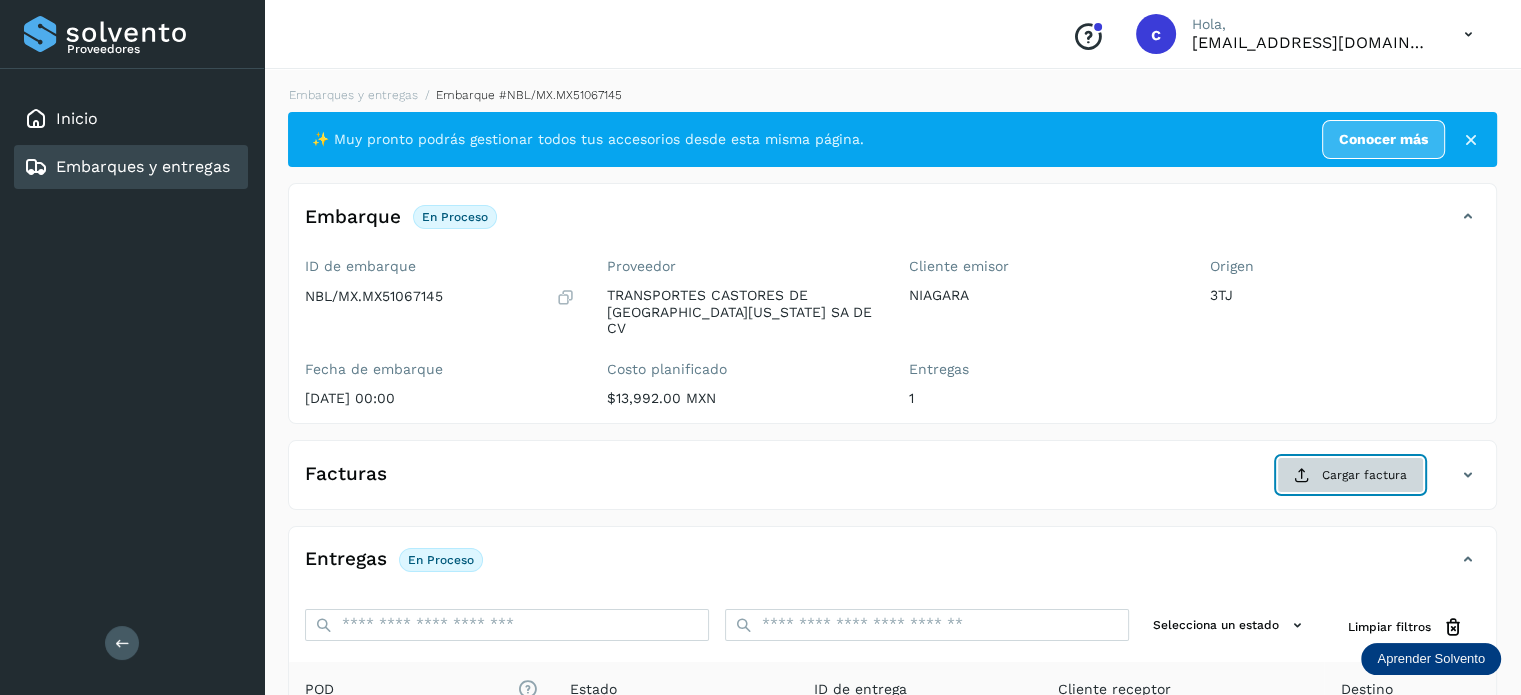 click on "Cargar factura" at bounding box center [1350, 475] 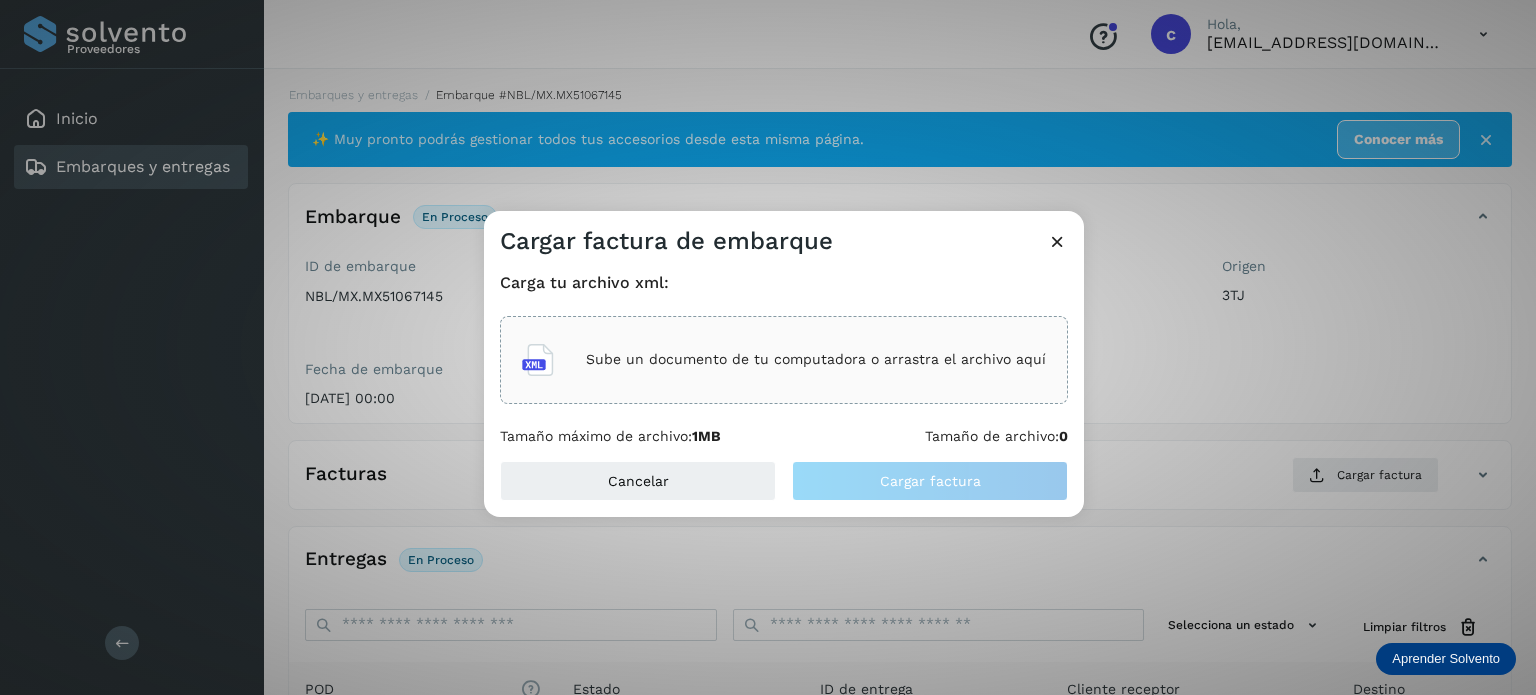 click on "Sube un documento de tu computadora o arrastra el archivo aquí" 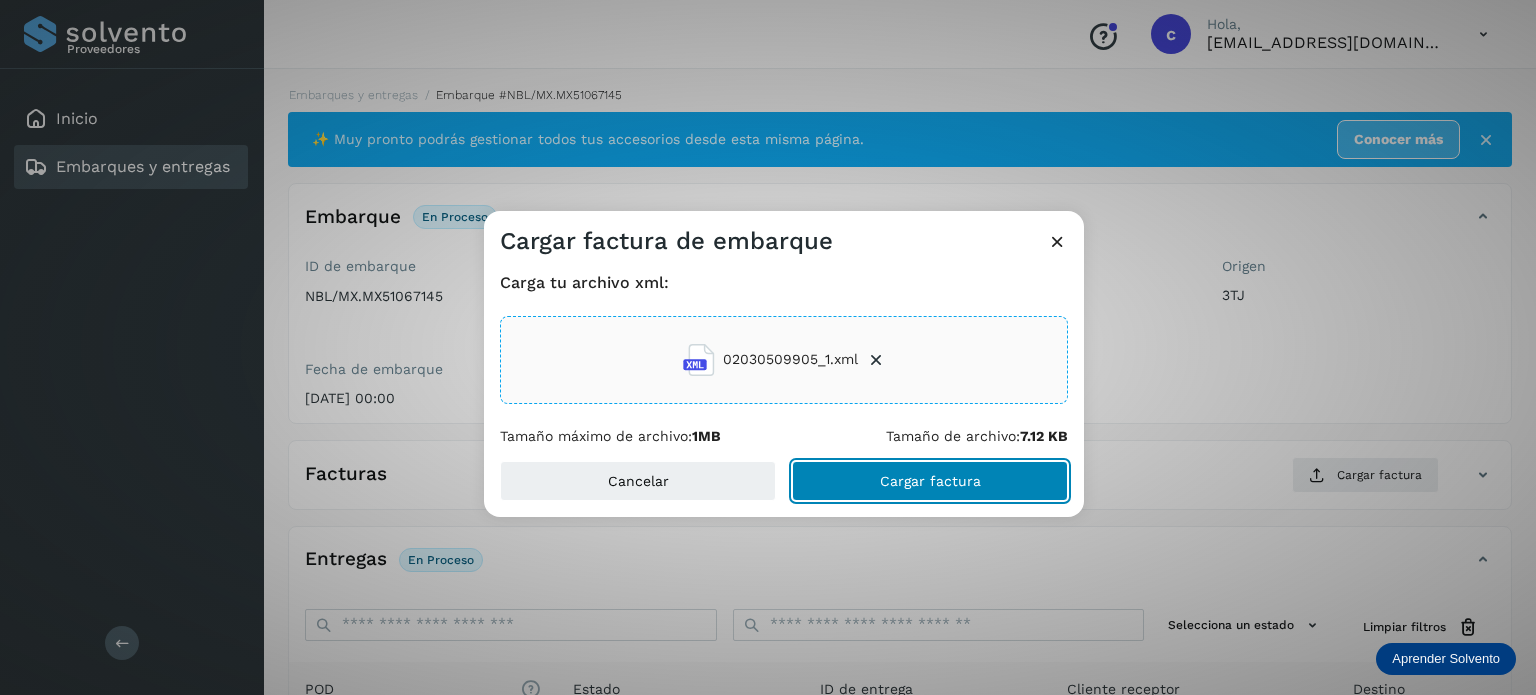 click on "Cargar factura" 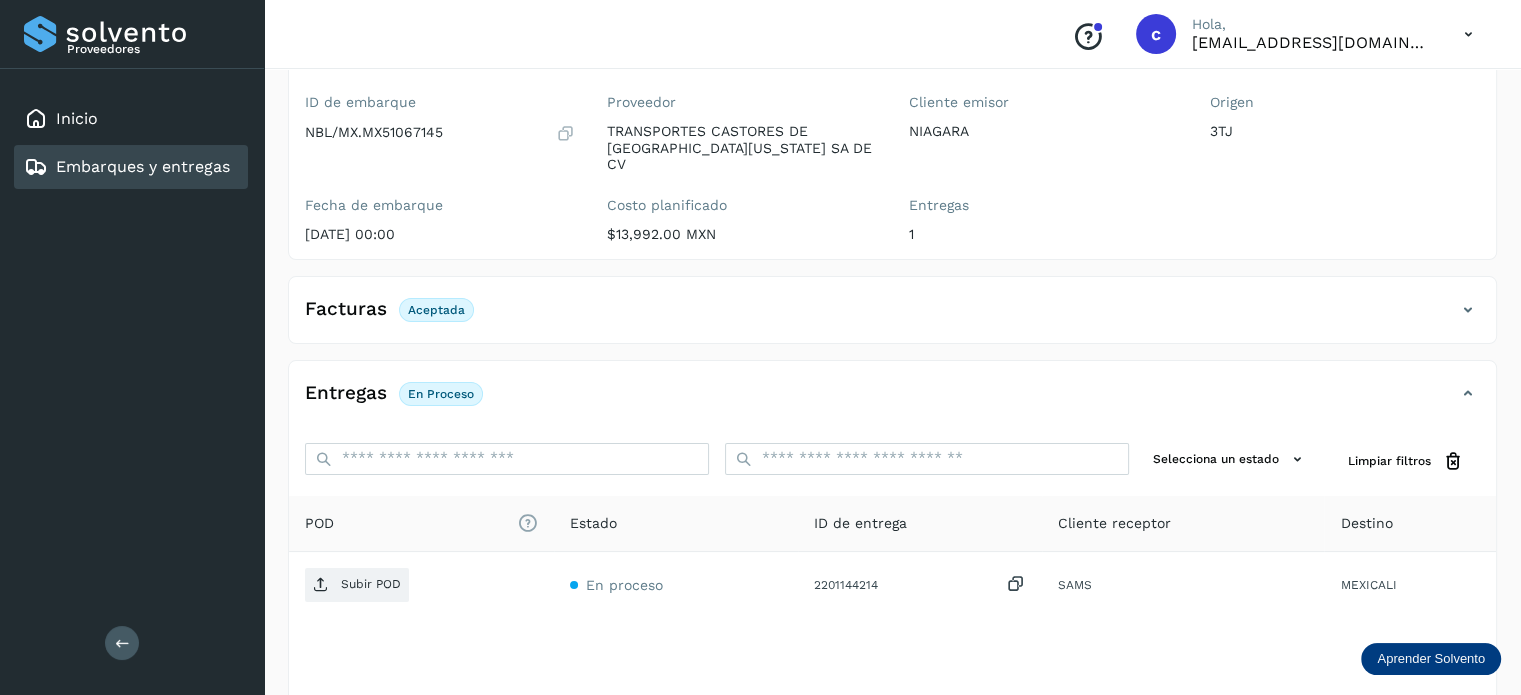 scroll, scrollTop: 200, scrollLeft: 0, axis: vertical 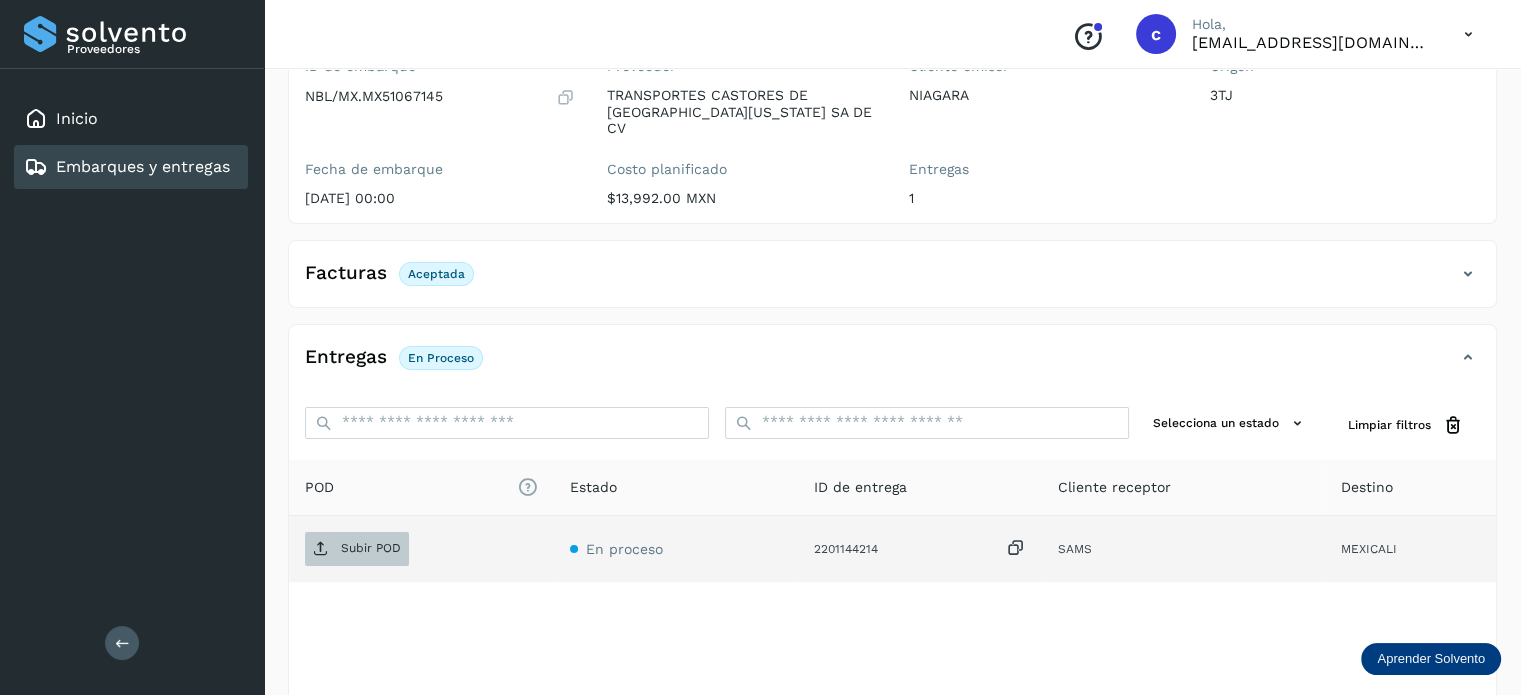 click on "Subir POD" at bounding box center (371, 548) 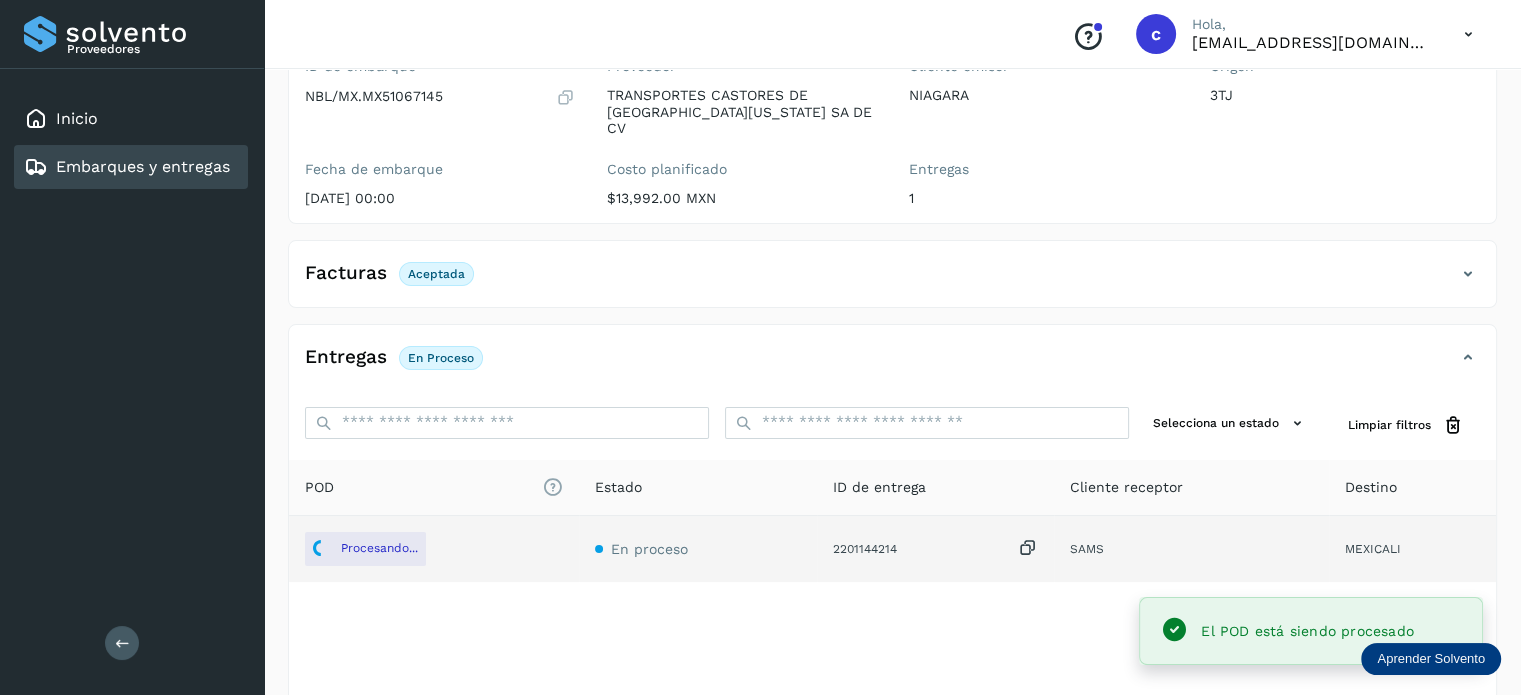 click on "Embarques y entregas" at bounding box center [127, 167] 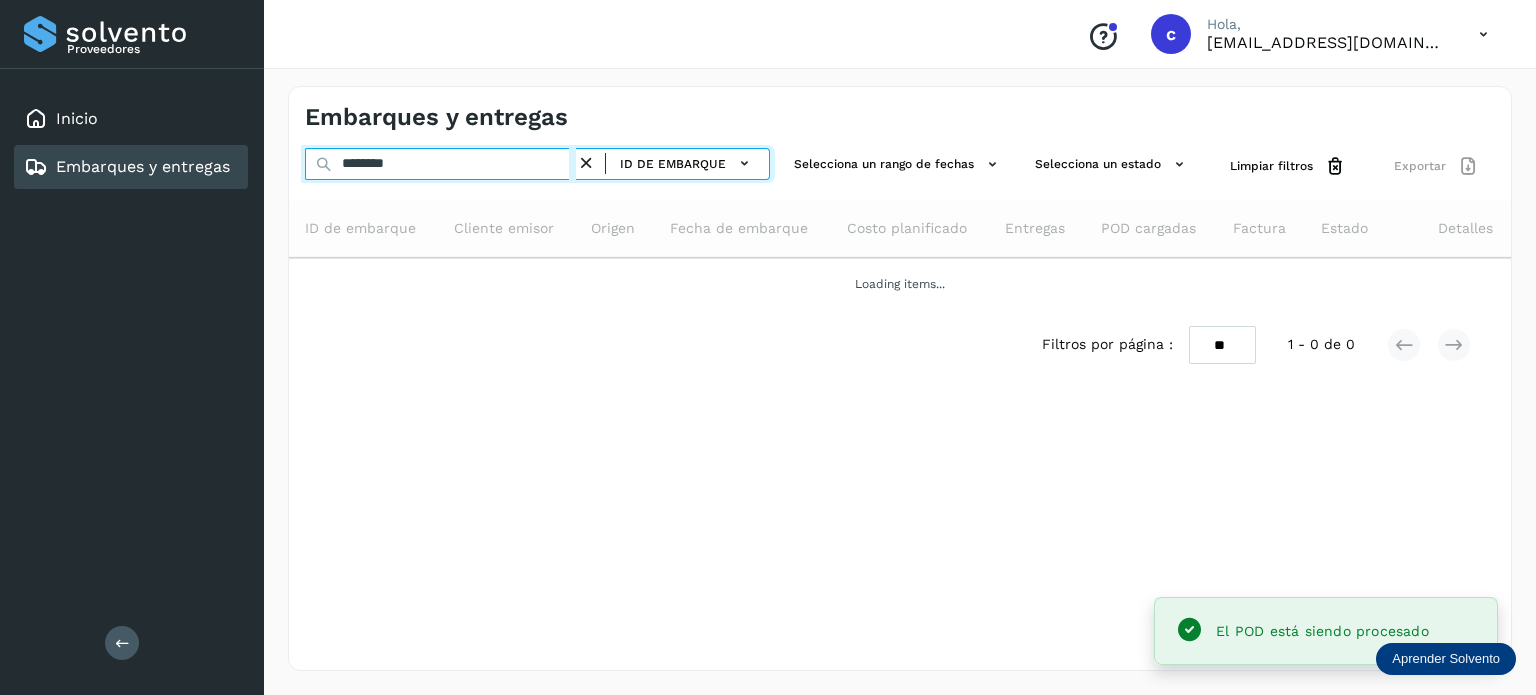 drag, startPoint x: 421, startPoint y: 163, endPoint x: 288, endPoint y: 180, distance: 134.08206 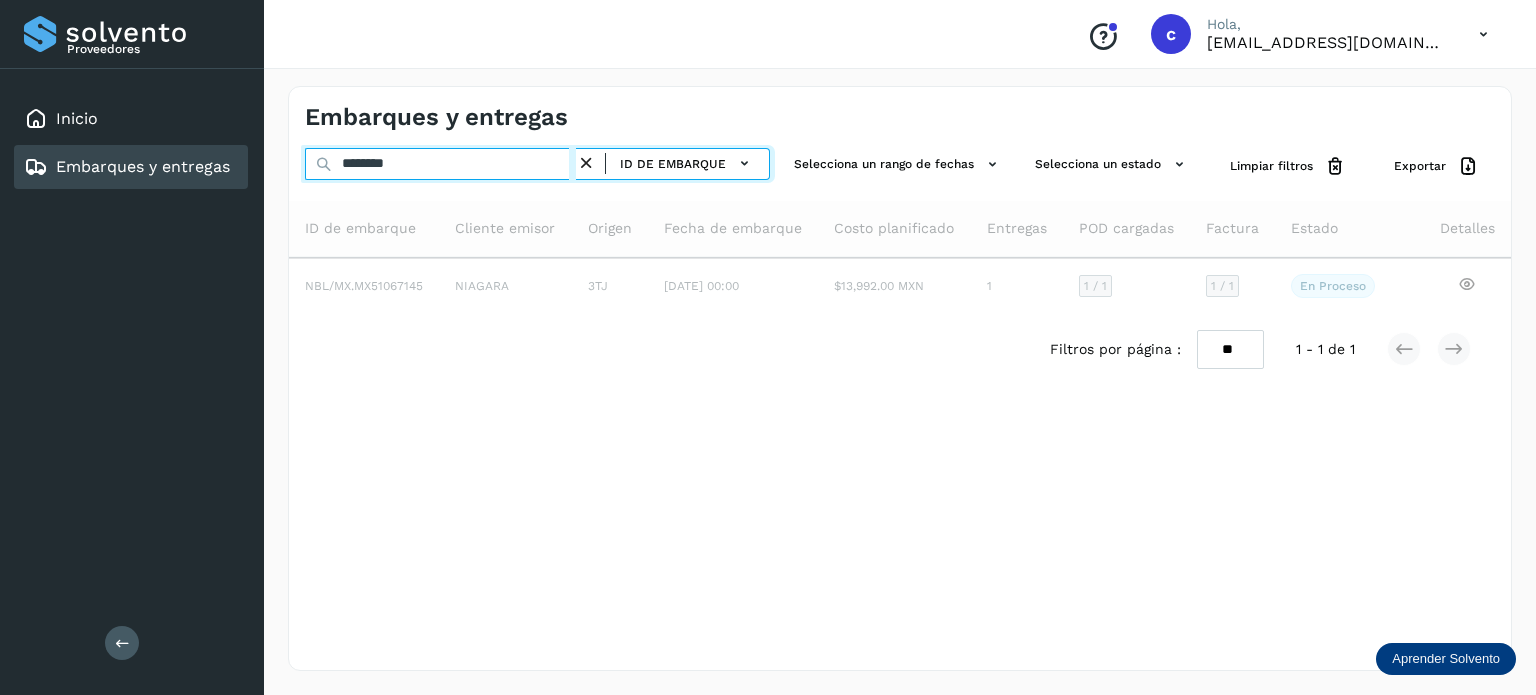 type on "********" 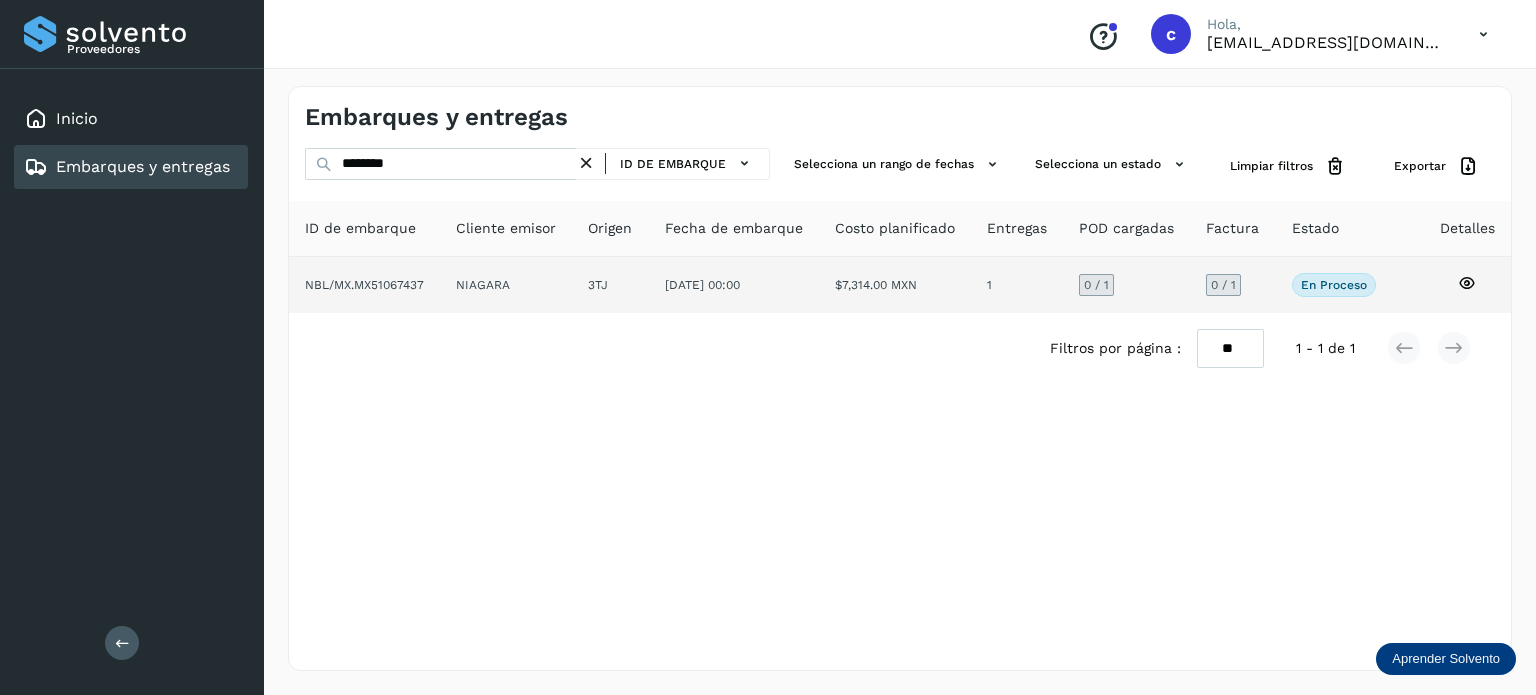 click 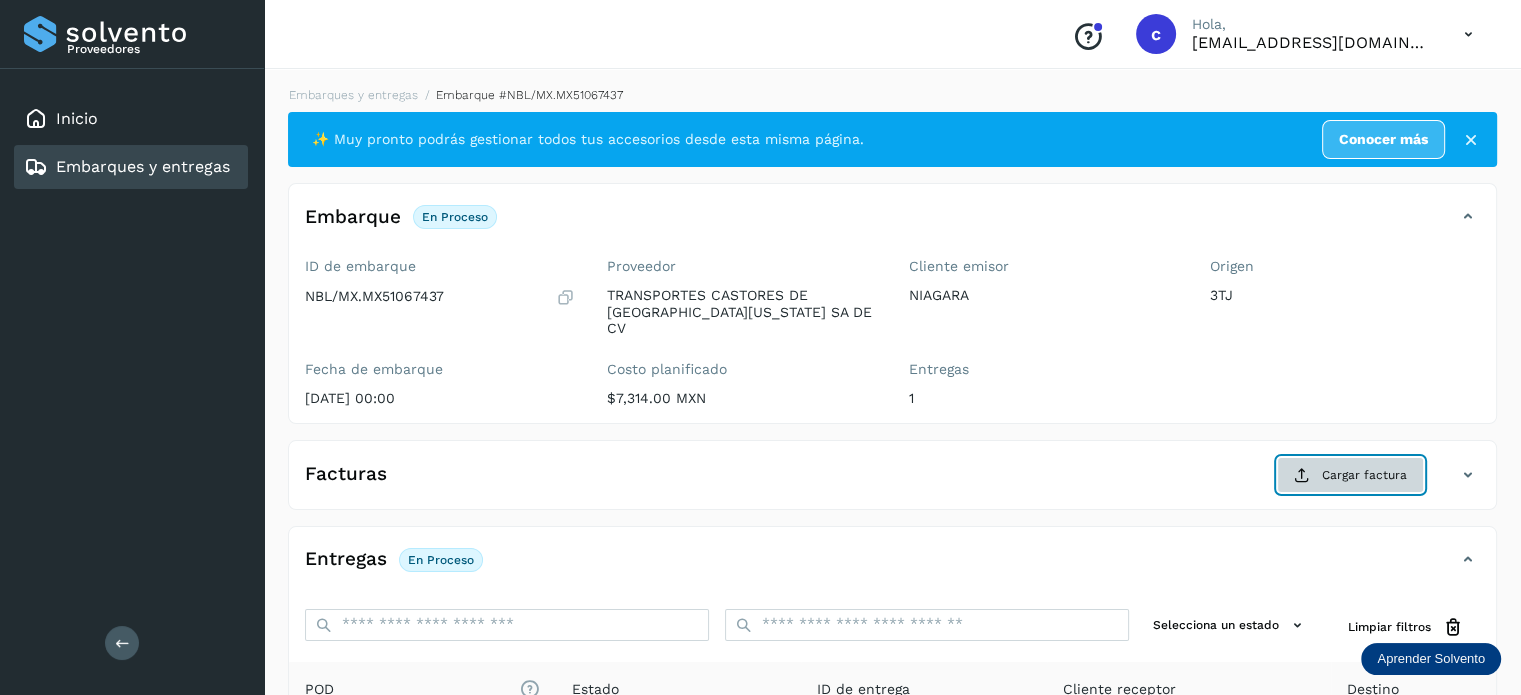 click on "Cargar factura" 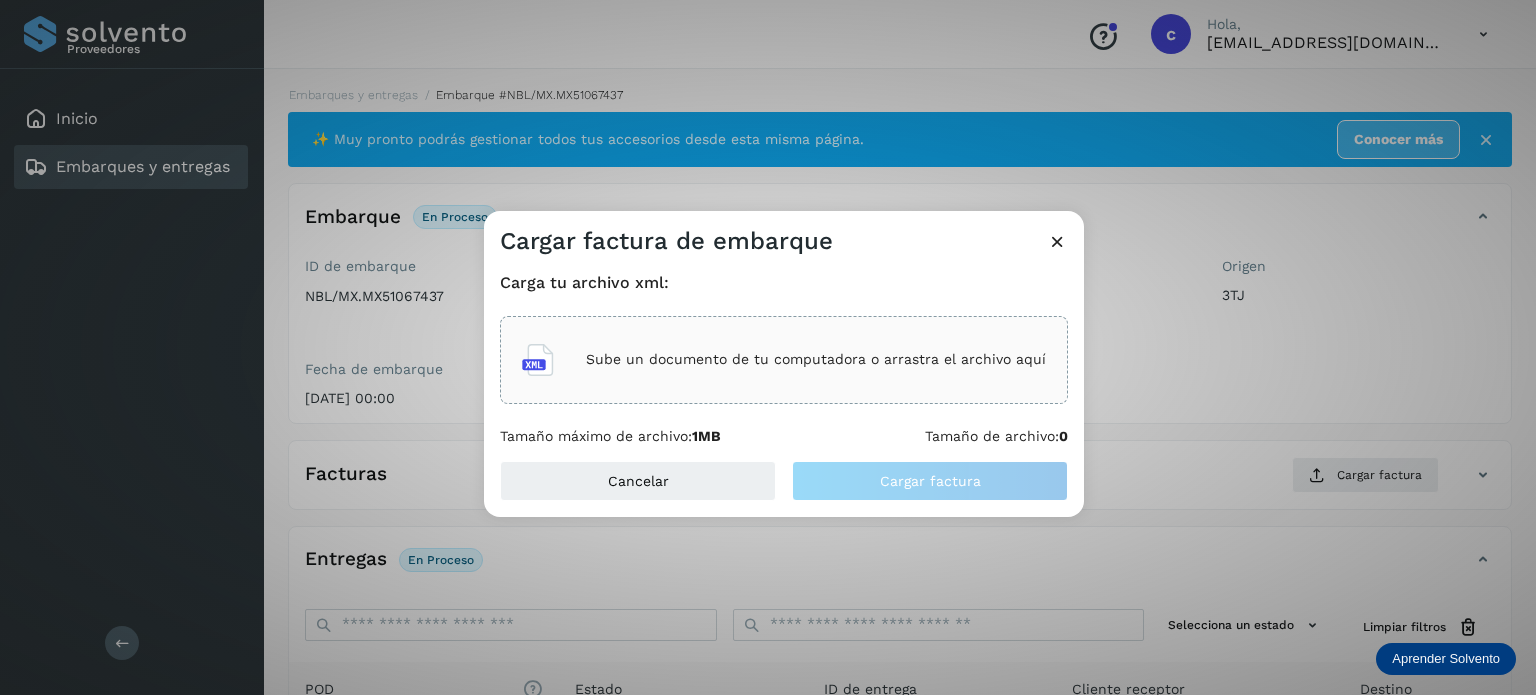 click on "Sube un documento de tu computadora o arrastra el archivo aquí" at bounding box center (816, 359) 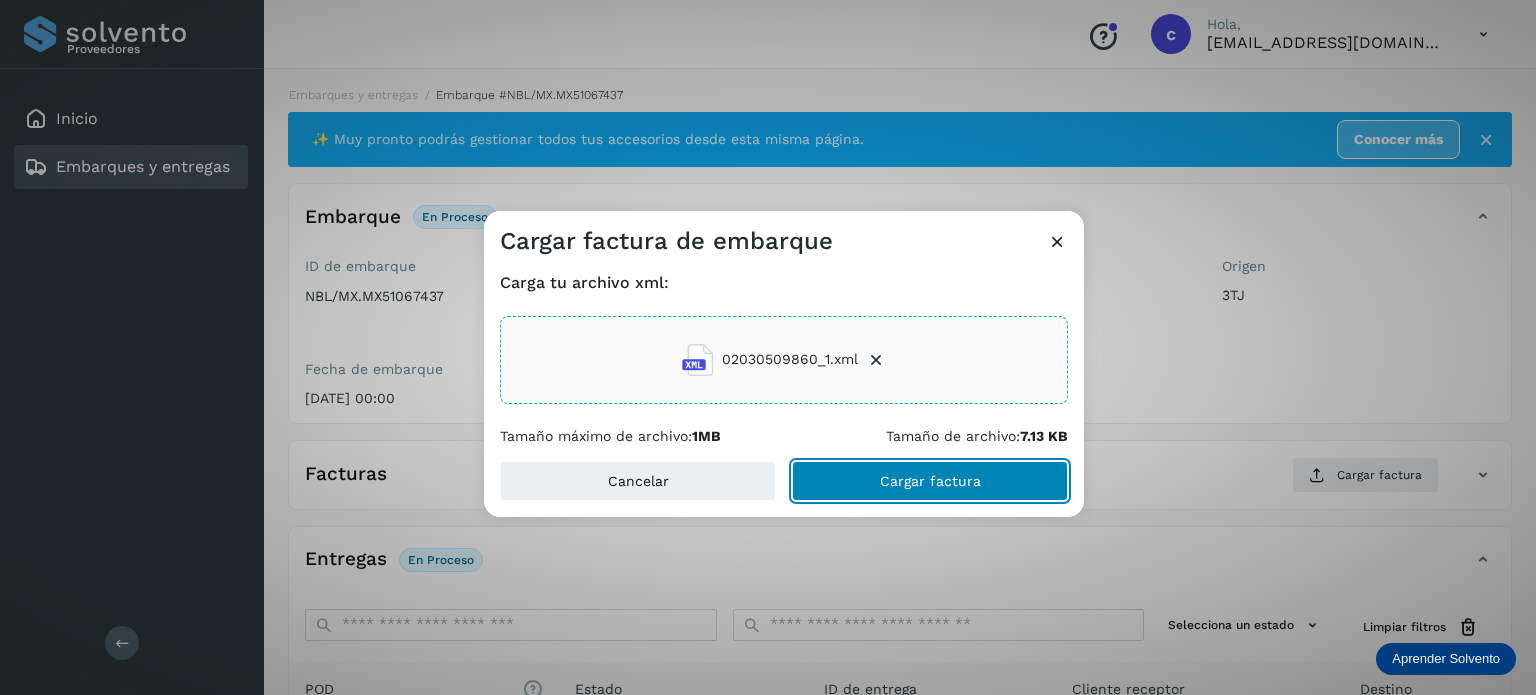 click on "Cargar factura" 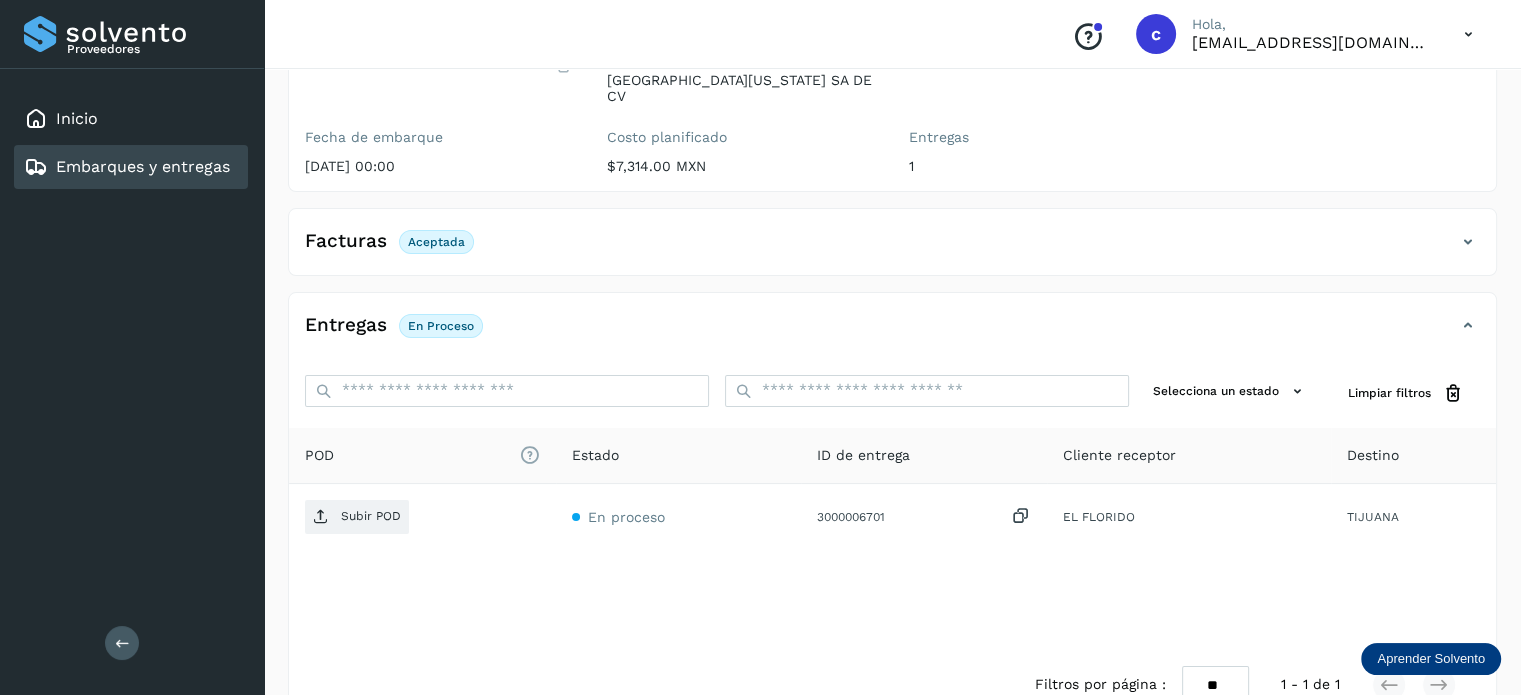 scroll, scrollTop: 264, scrollLeft: 0, axis: vertical 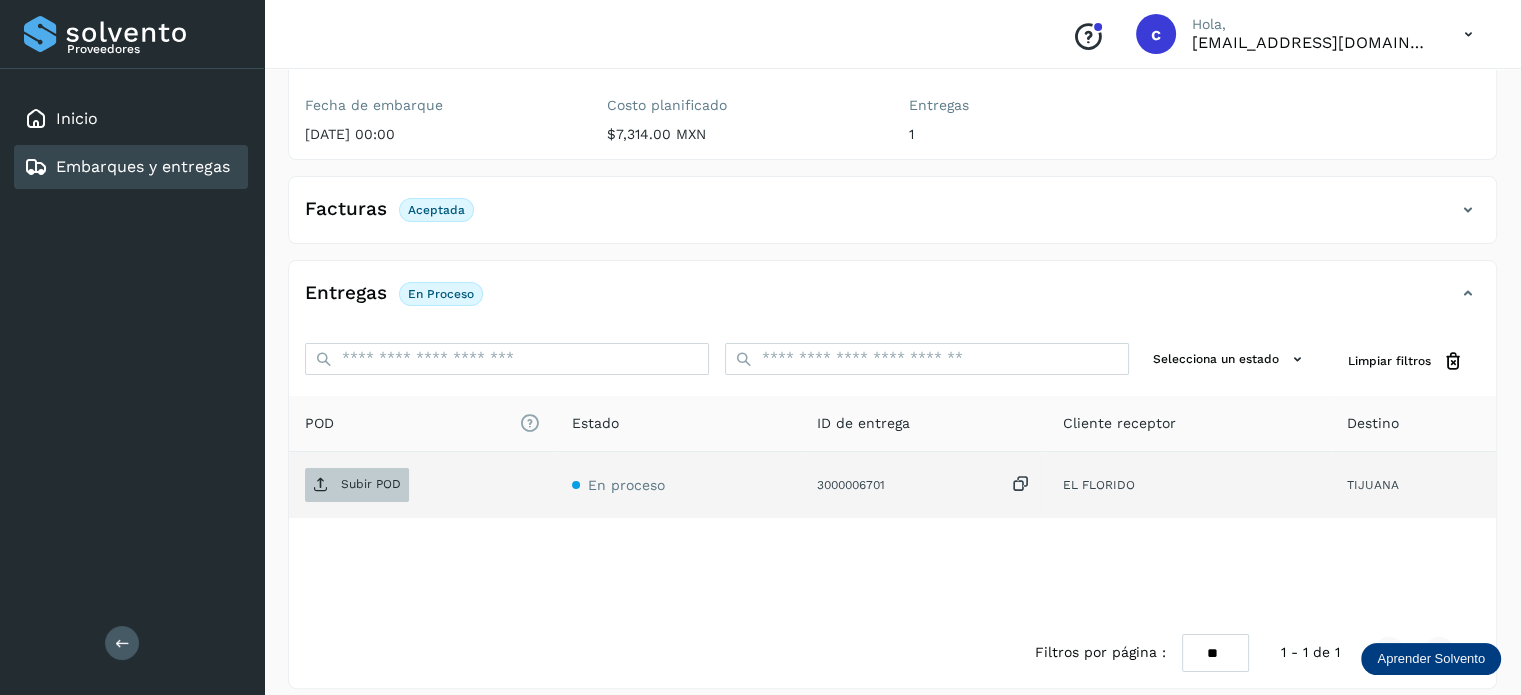 click on "Subir POD" at bounding box center [357, 485] 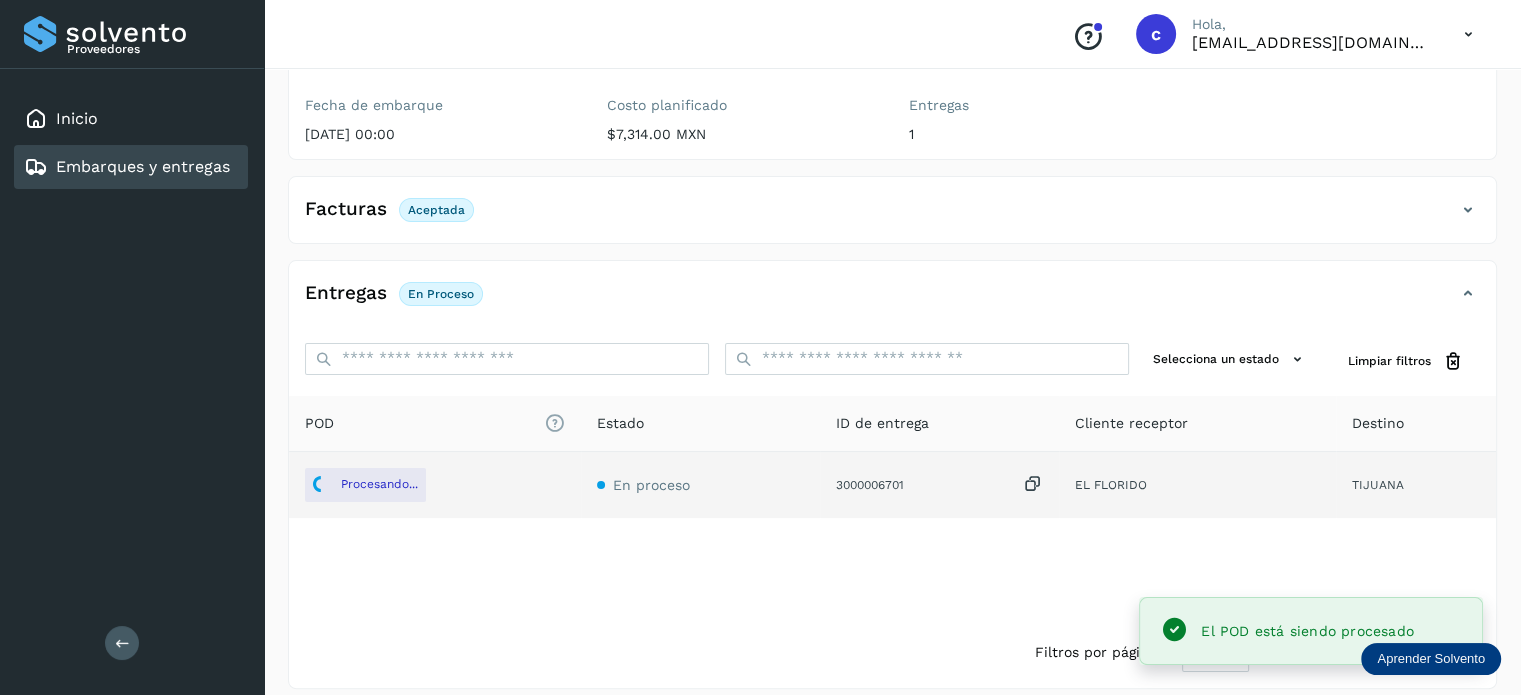 click on "Embarques y entregas" at bounding box center (143, 166) 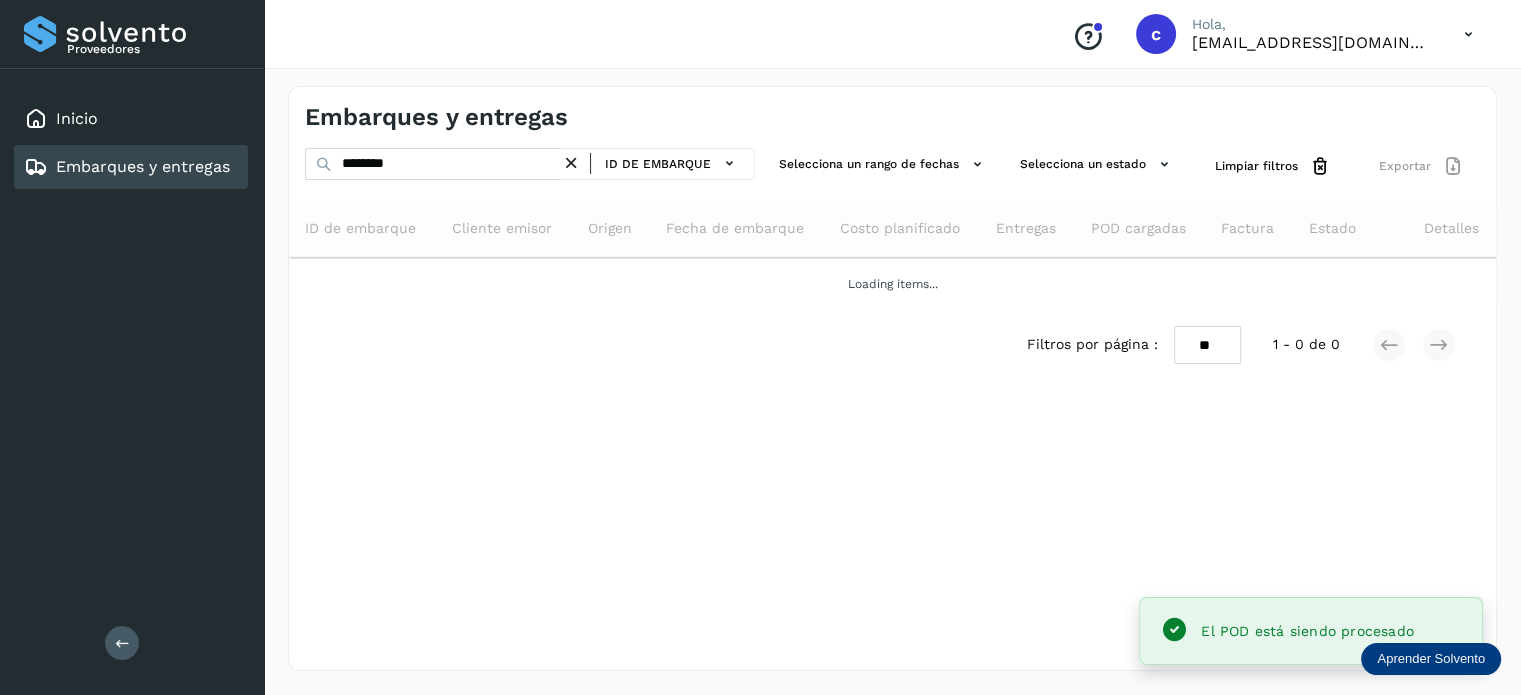 scroll, scrollTop: 0, scrollLeft: 0, axis: both 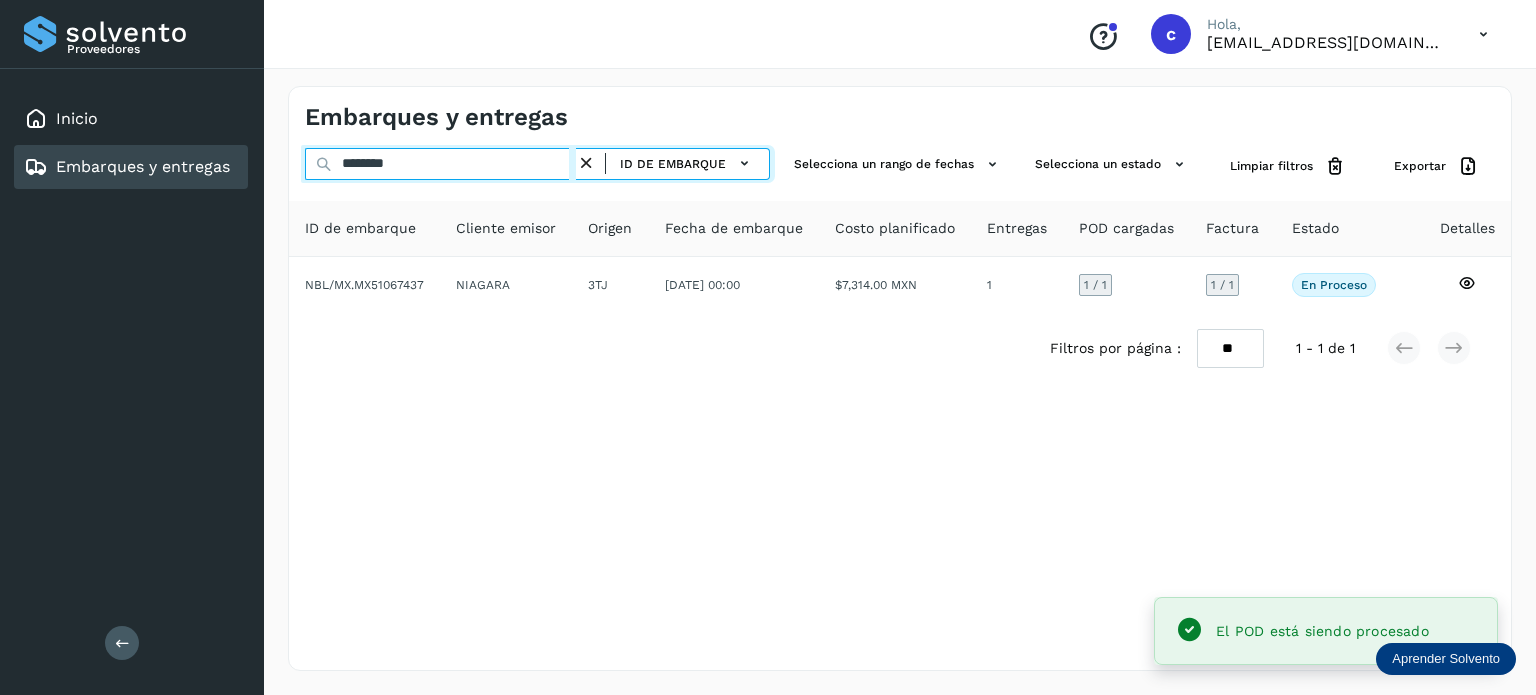 click on "Proveedores Inicio Embarques y entregas Salir
Conoce nuestros beneficios
c Hola, cuentasespeciales8_met@castores.com.mx Embarques y entregas ******** ID de embarque Selecciona un rango de fechas  Selecciona un estado Limpiar filtros Exportar ID de embarque Cliente emisor Origen Fecha de embarque Costo planificado Entregas POD cargadas Factura Estado Detalles NBL/MX.MX51067437 NIAGARA 3TJ 25/jul/2025 00:00  $7,314.00 MXN  1 1  / 1 1 / 1 En proceso
Verifica el estado de la factura o entregas asociadas a este embarque
Filtros por página : ** ** ** 1 - 1 de 1" 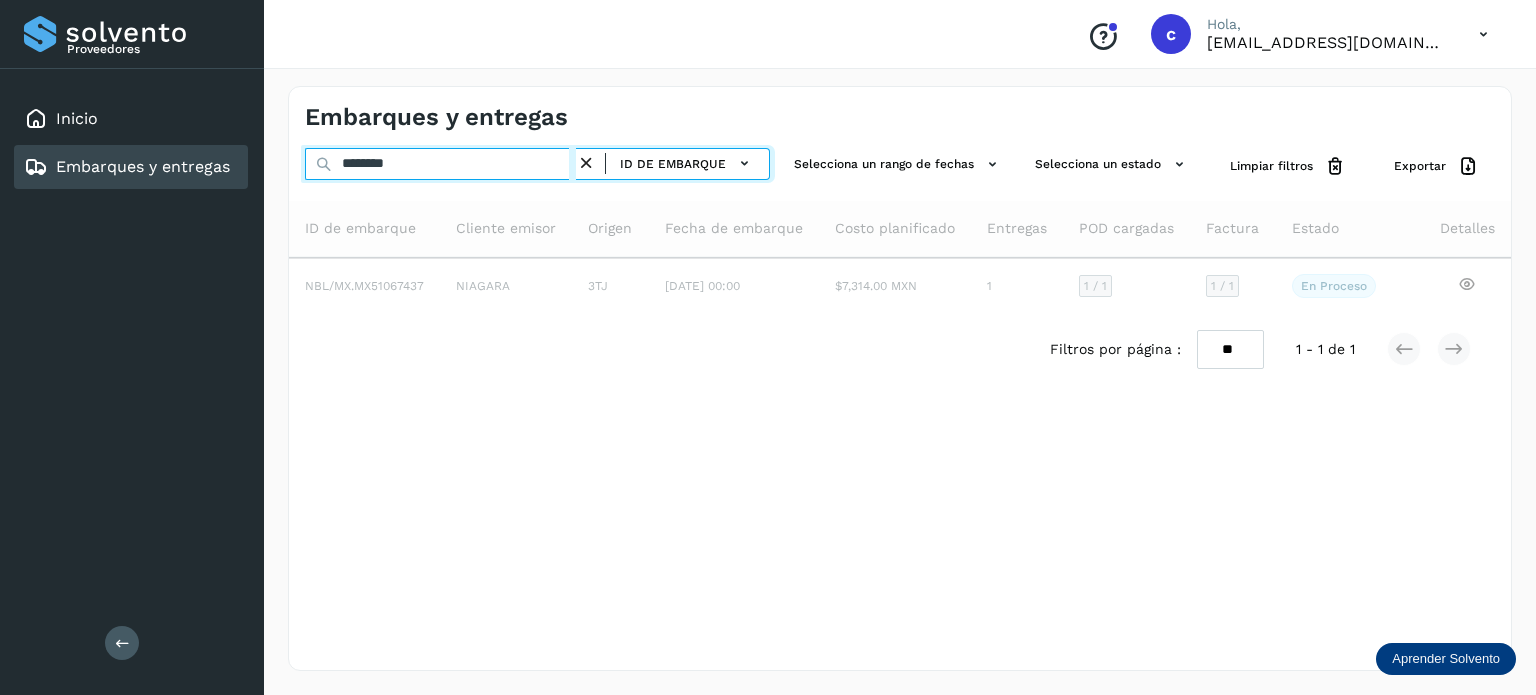 type on "********" 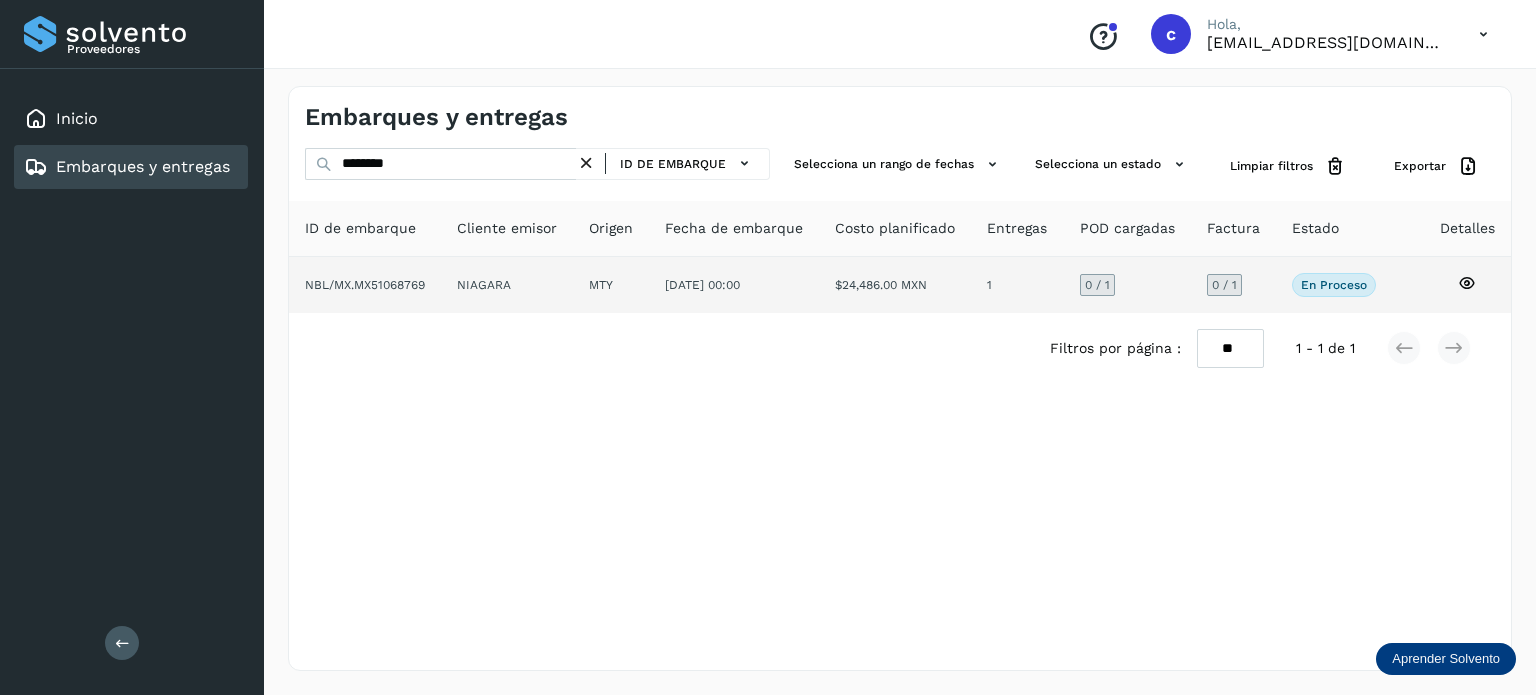 click 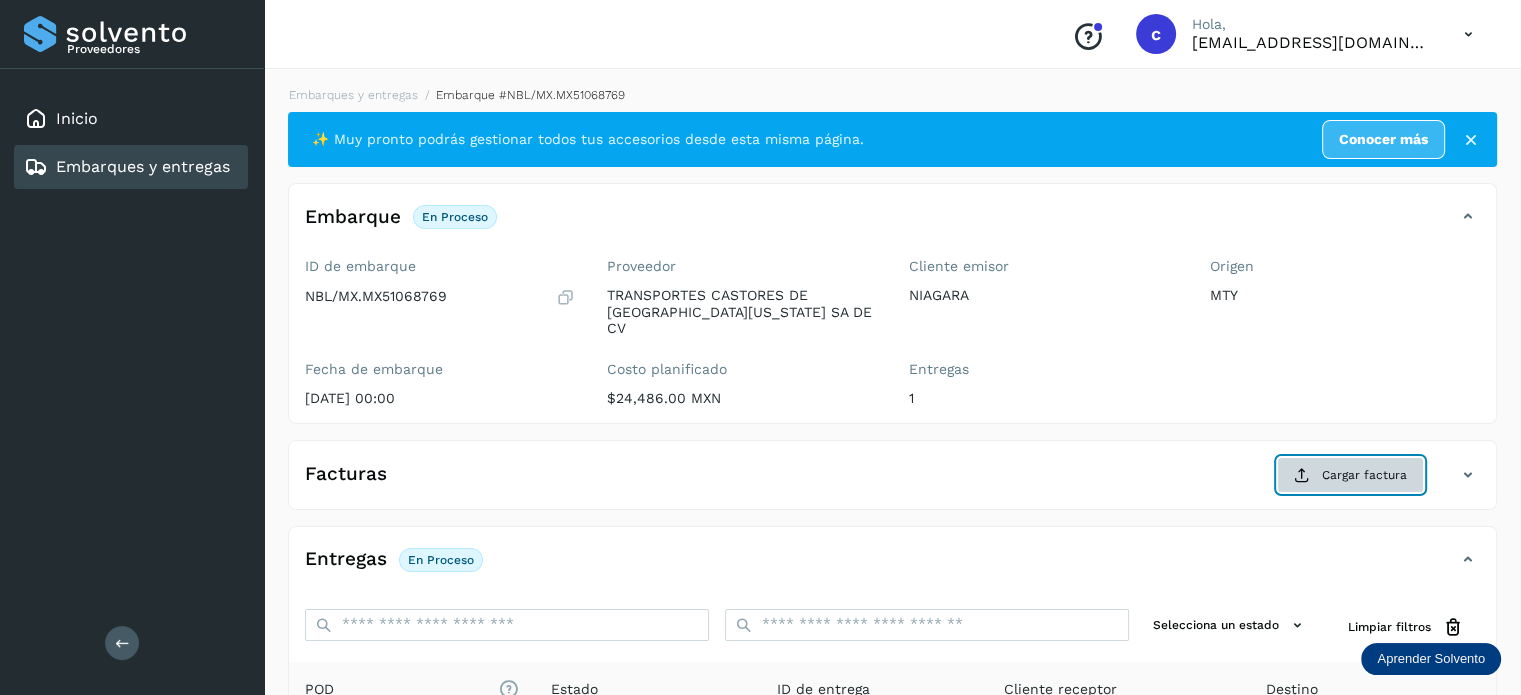 click on "Cargar factura" at bounding box center [1350, 475] 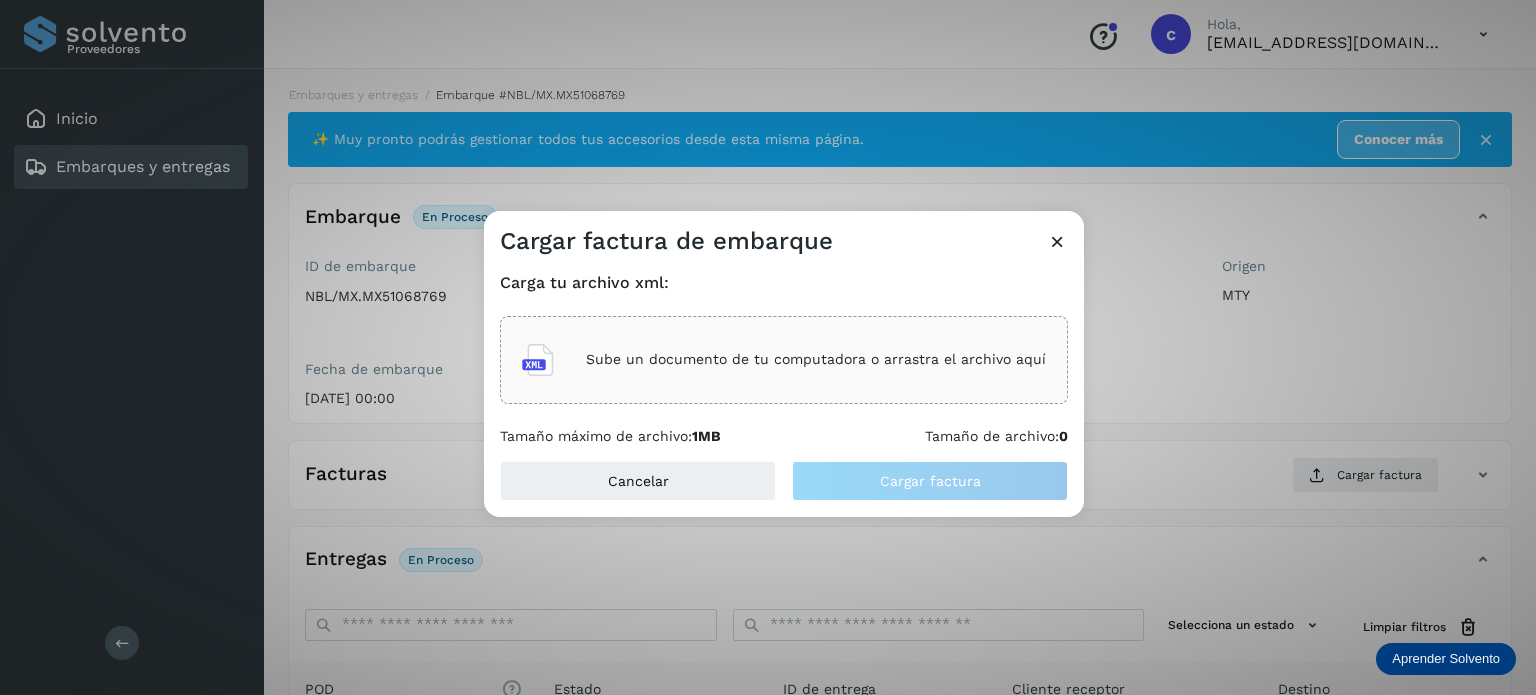 click on "Sube un documento de tu computadora o arrastra el archivo aquí" at bounding box center (816, 359) 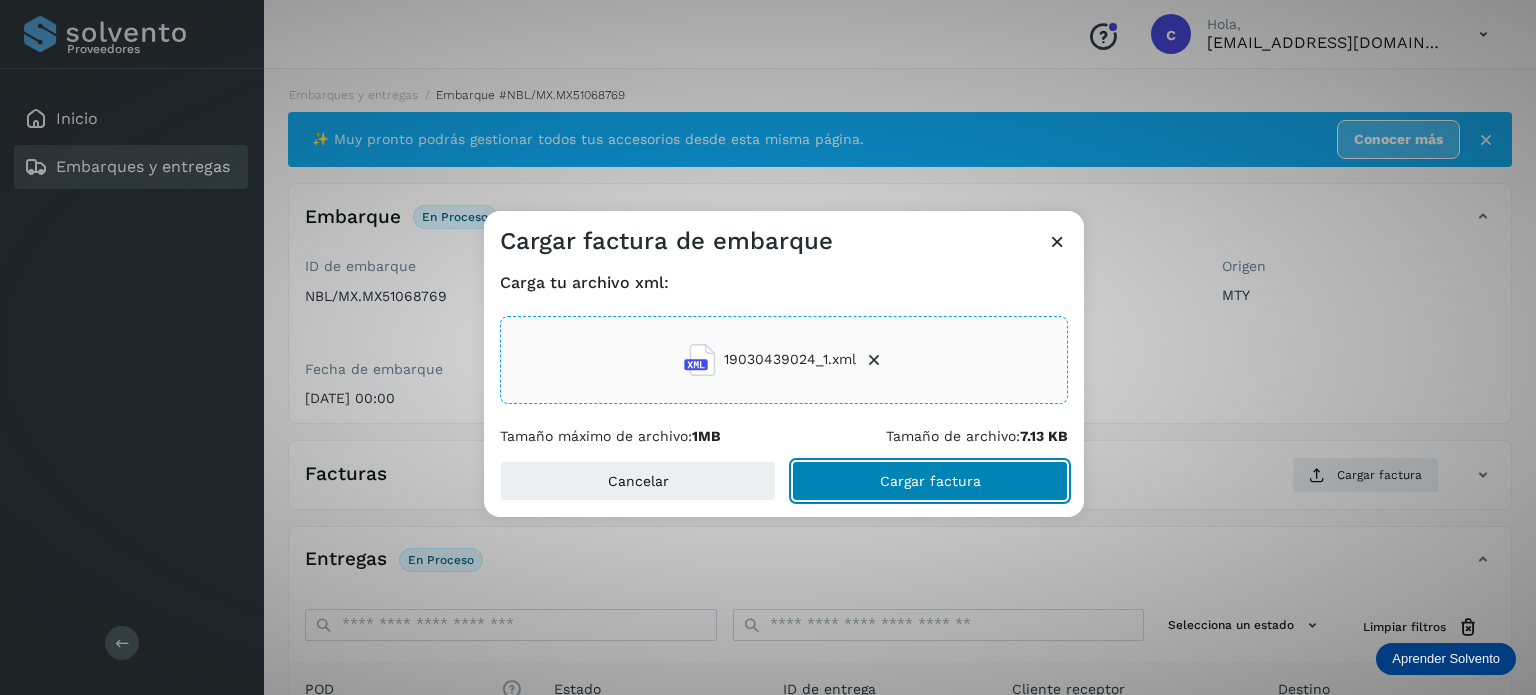 click on "Cargar factura" 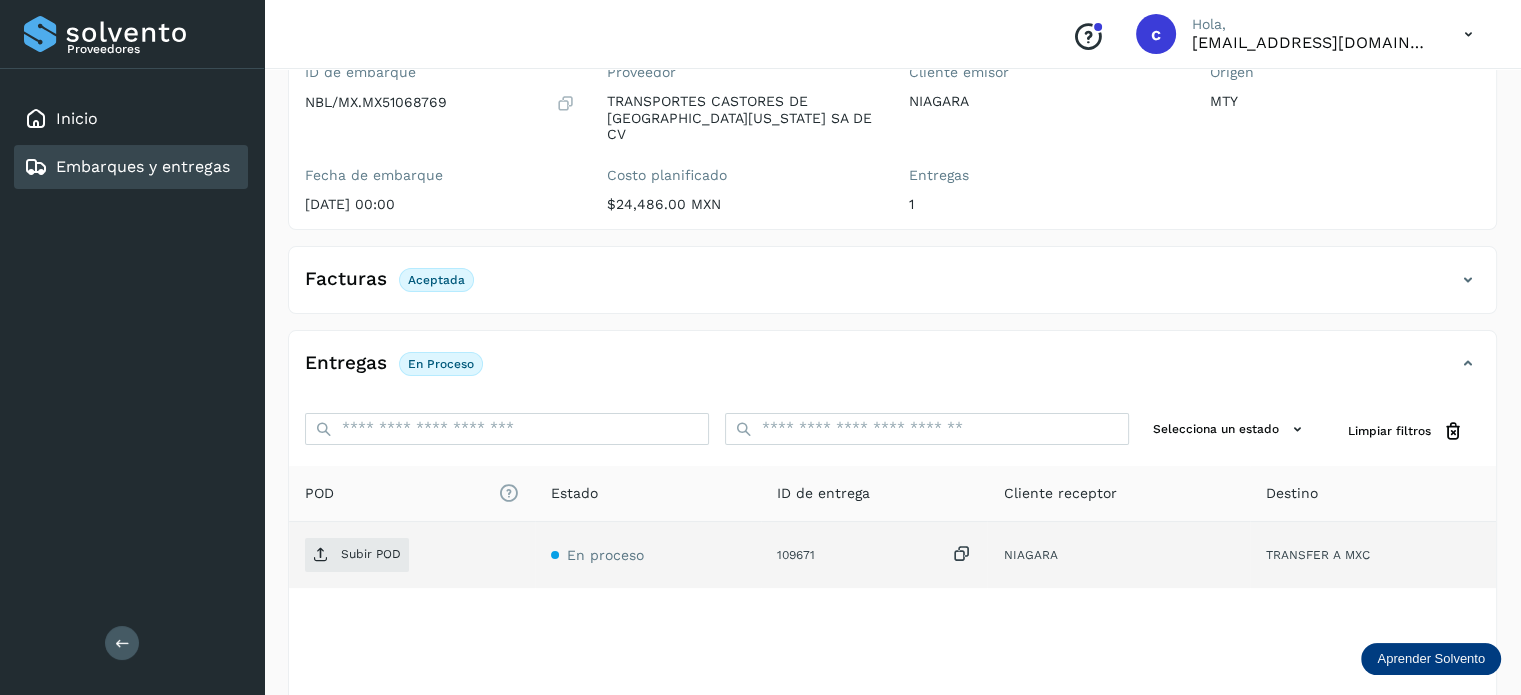 scroll, scrollTop: 200, scrollLeft: 0, axis: vertical 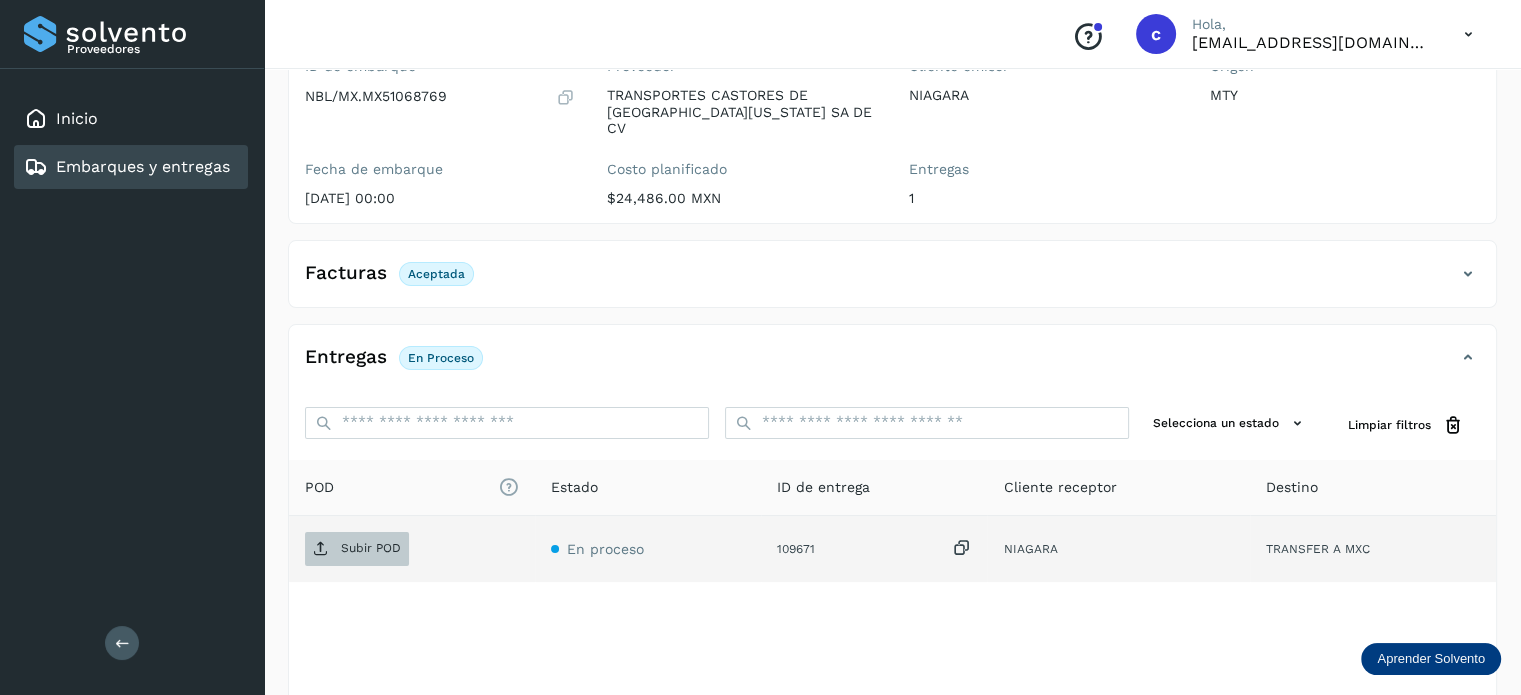 click on "Subir POD" at bounding box center [357, 549] 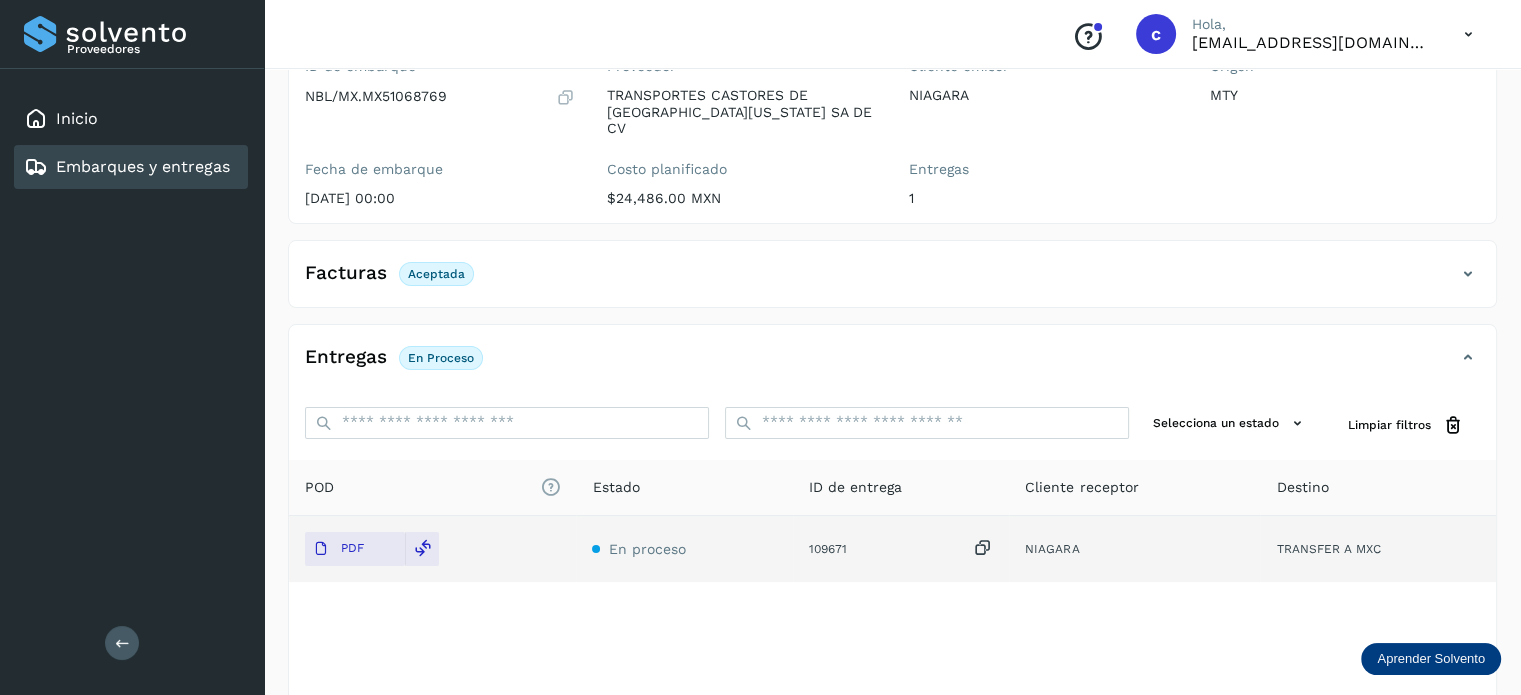 click on "Embarques y entregas" at bounding box center (143, 166) 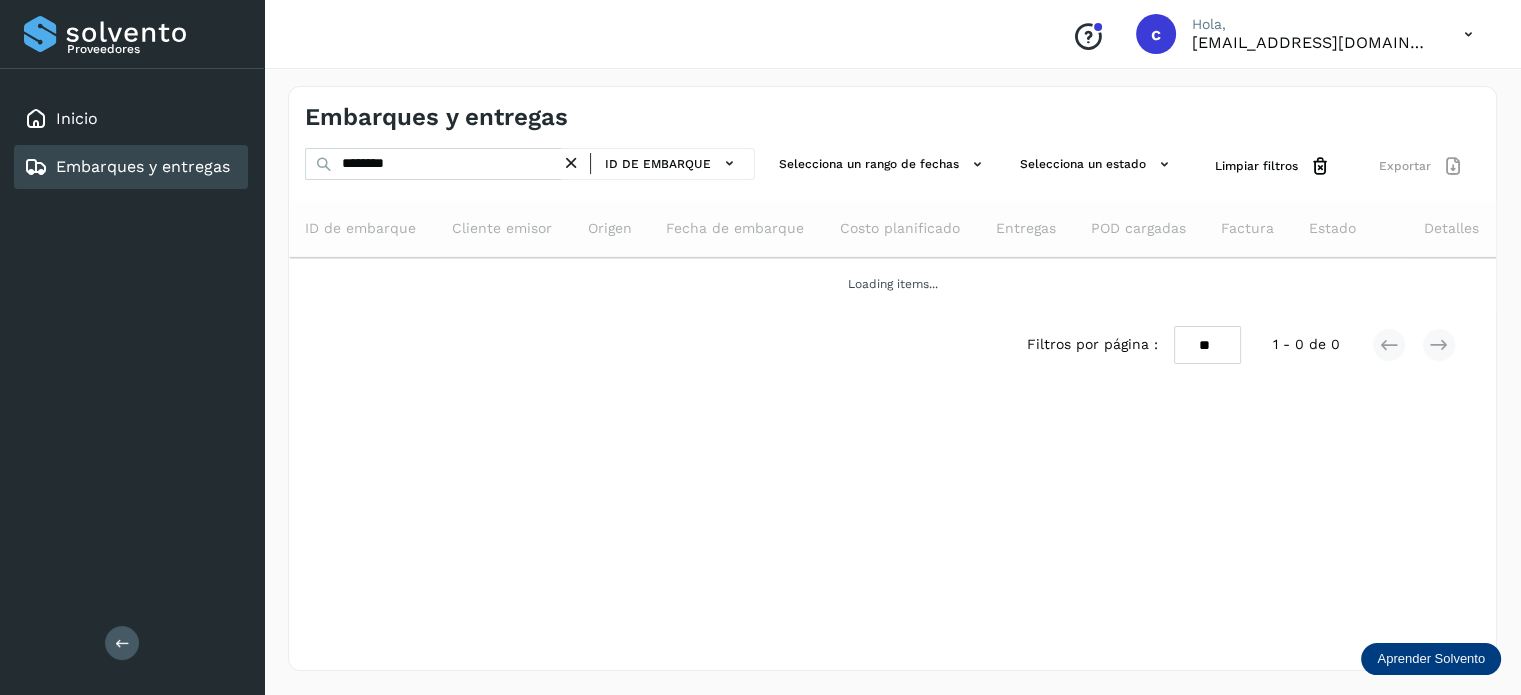 scroll, scrollTop: 0, scrollLeft: 0, axis: both 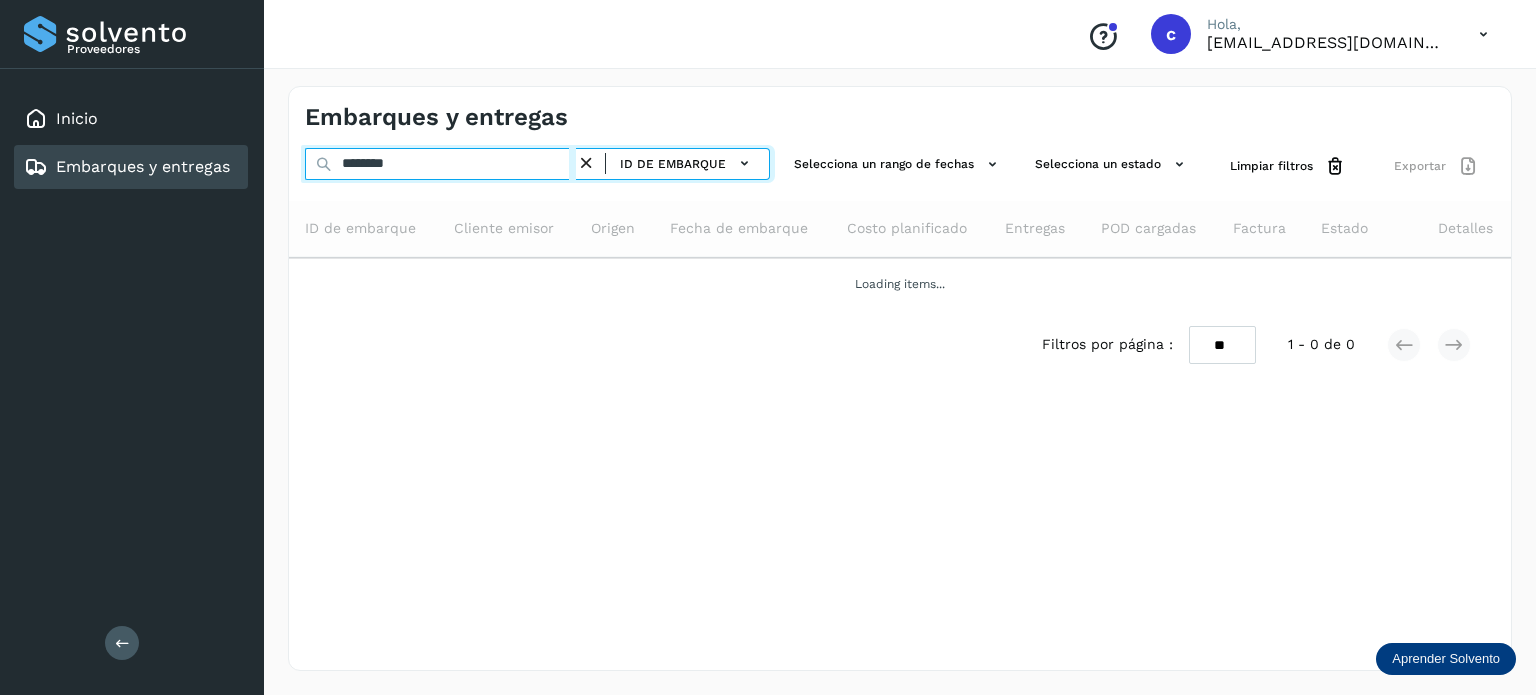 drag, startPoint x: 429, startPoint y: 171, endPoint x: 311, endPoint y: 167, distance: 118.06778 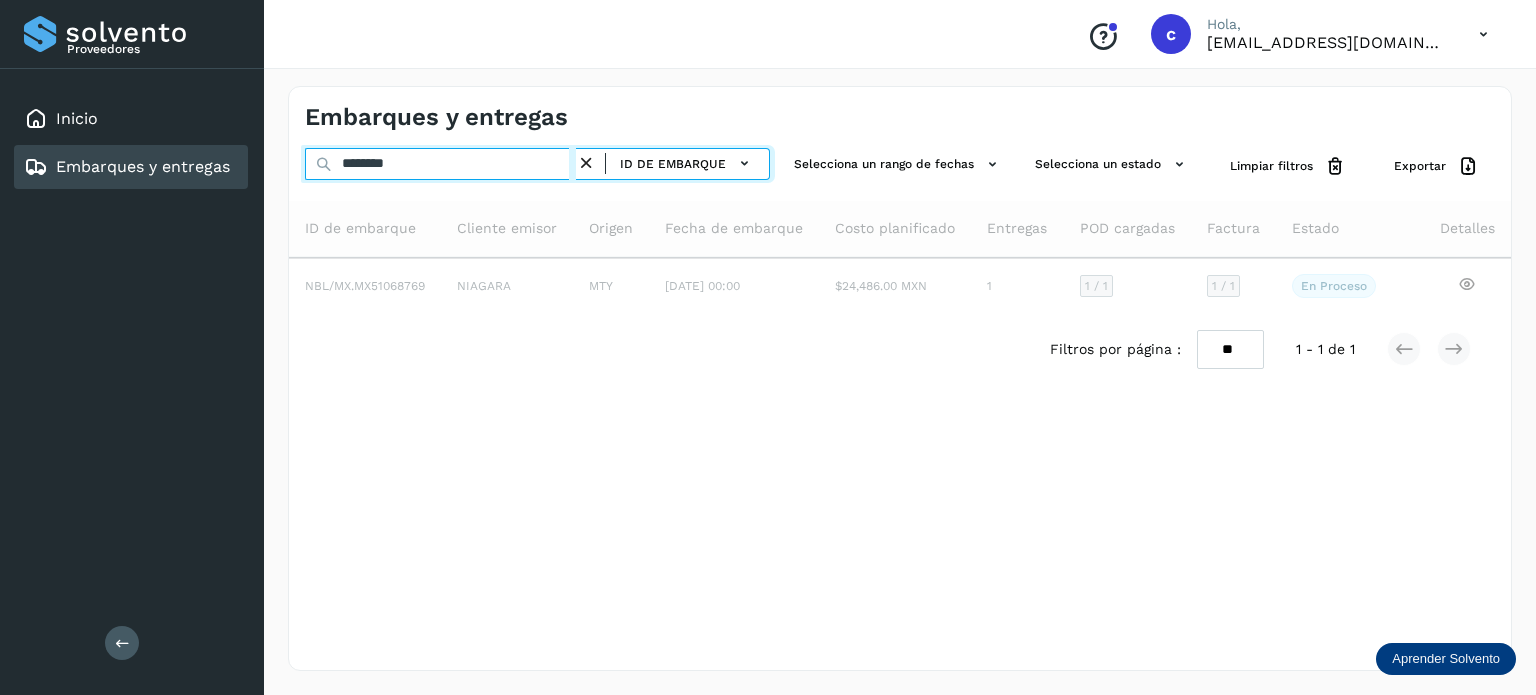 type on "********" 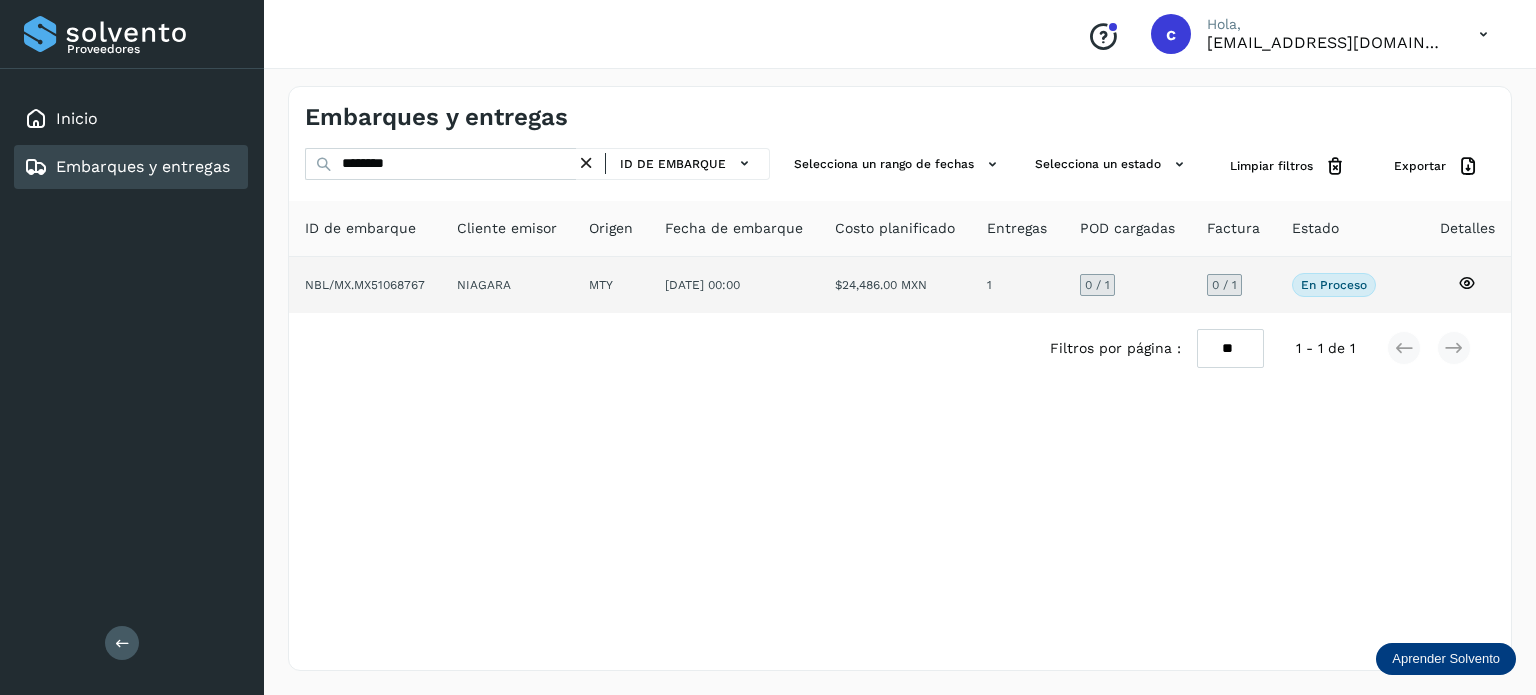 click 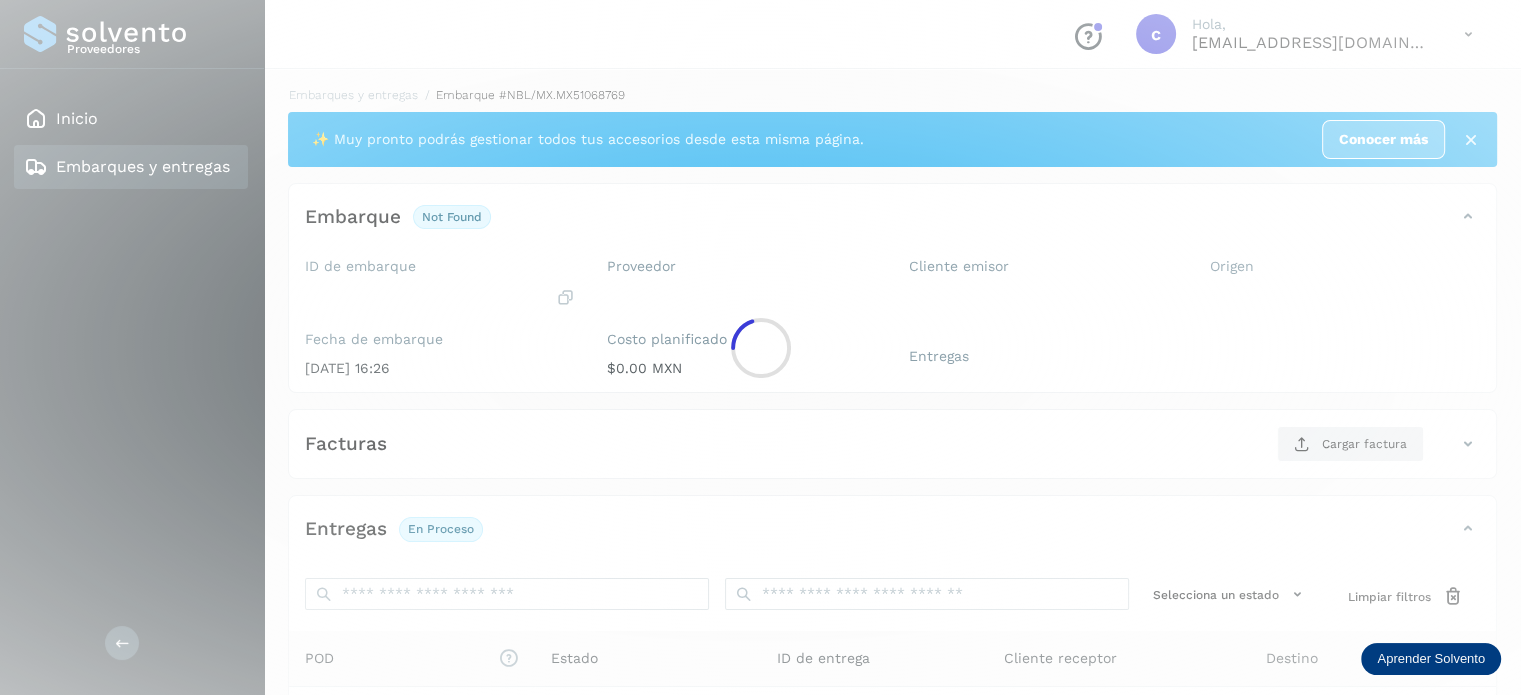 click 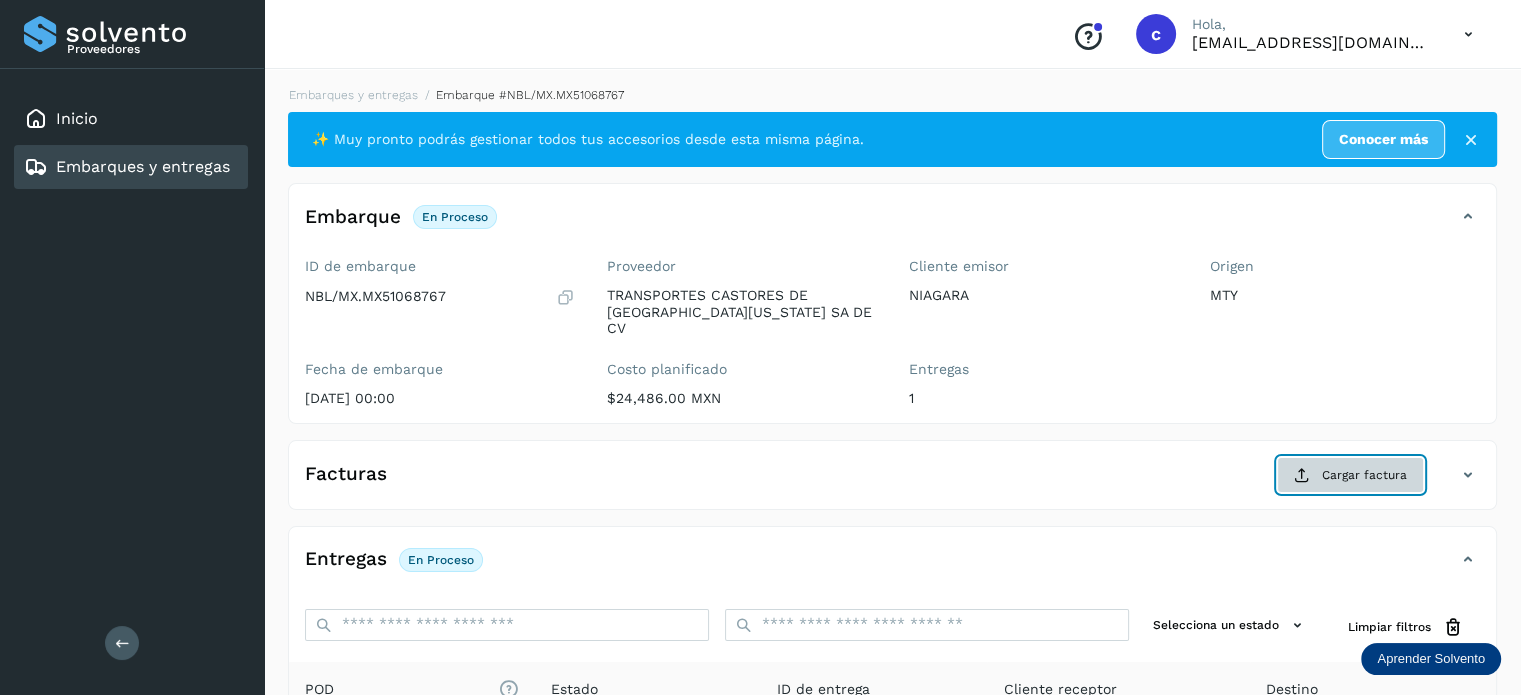 click on "Cargar factura" 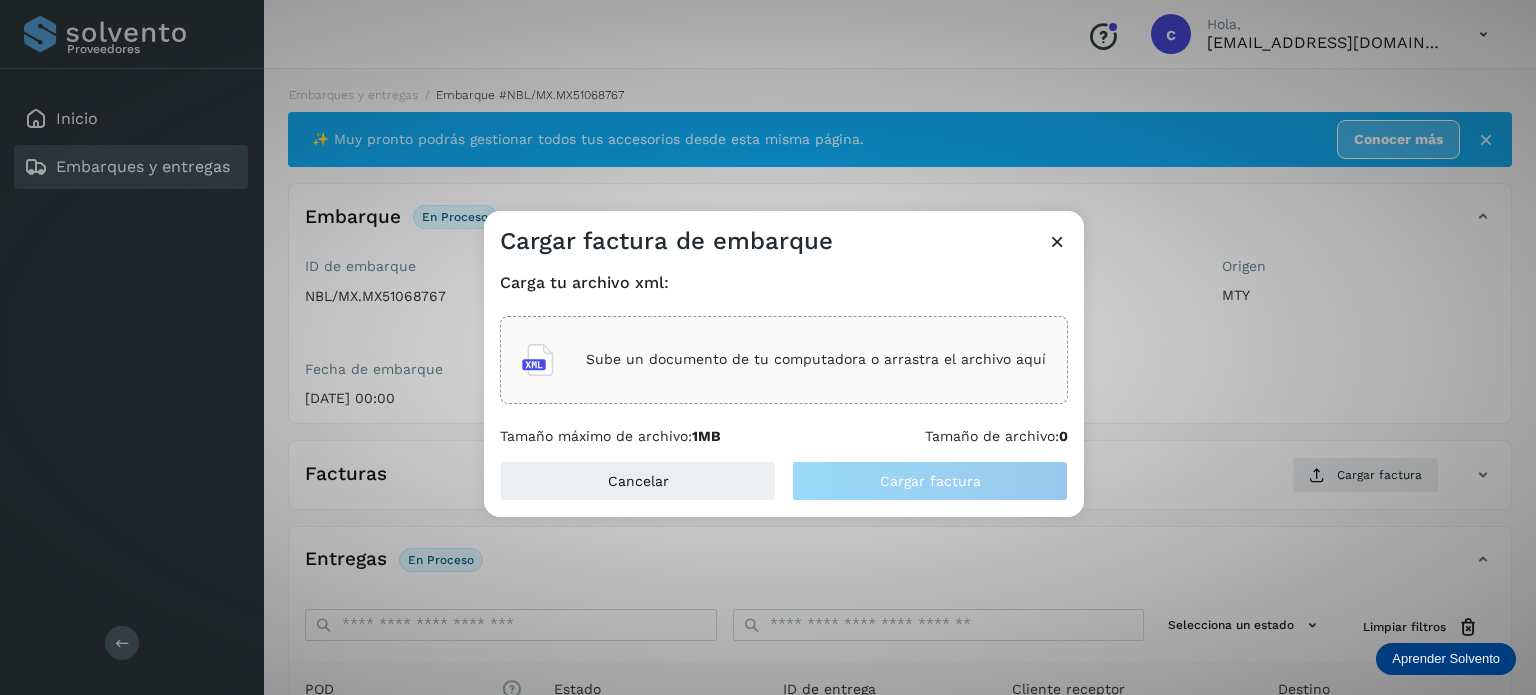 click on "Sube un documento de tu computadora o arrastra el archivo aquí" 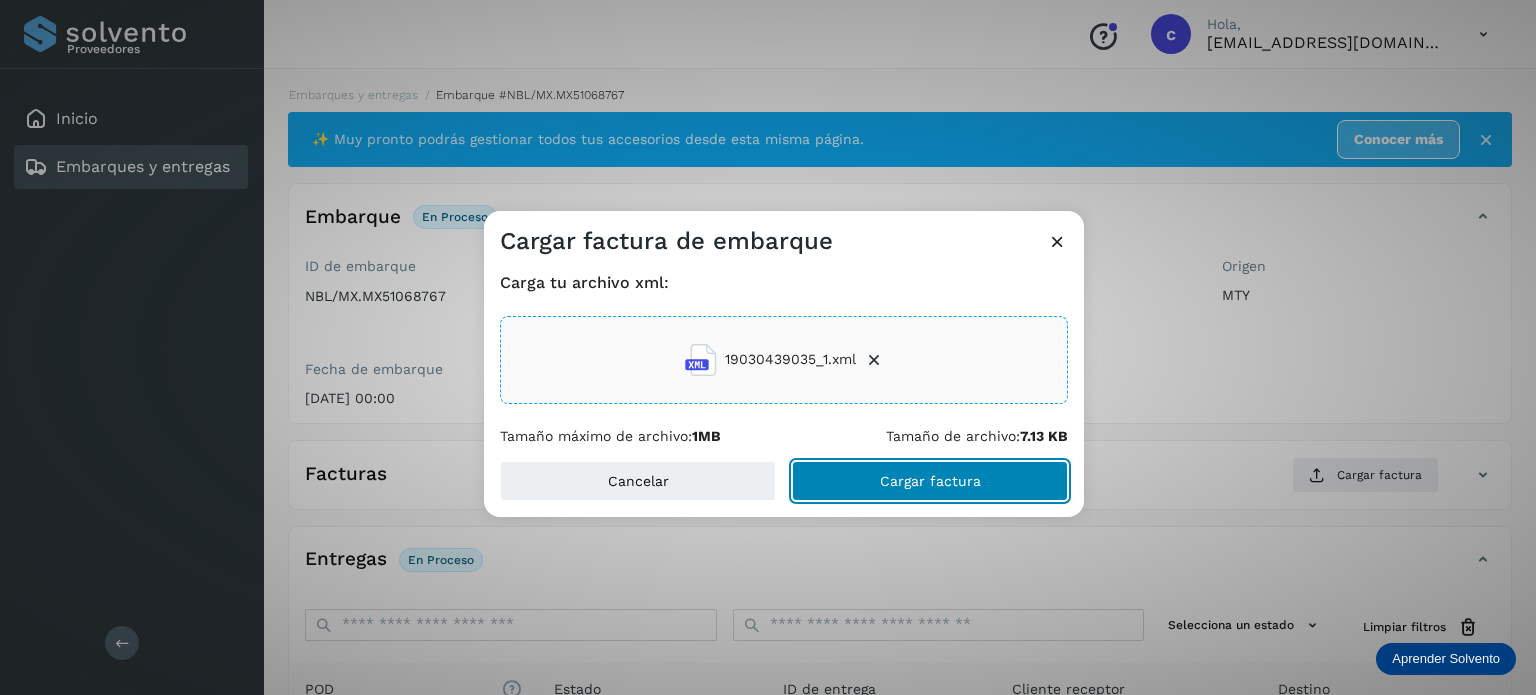 click on "Cargar factura" 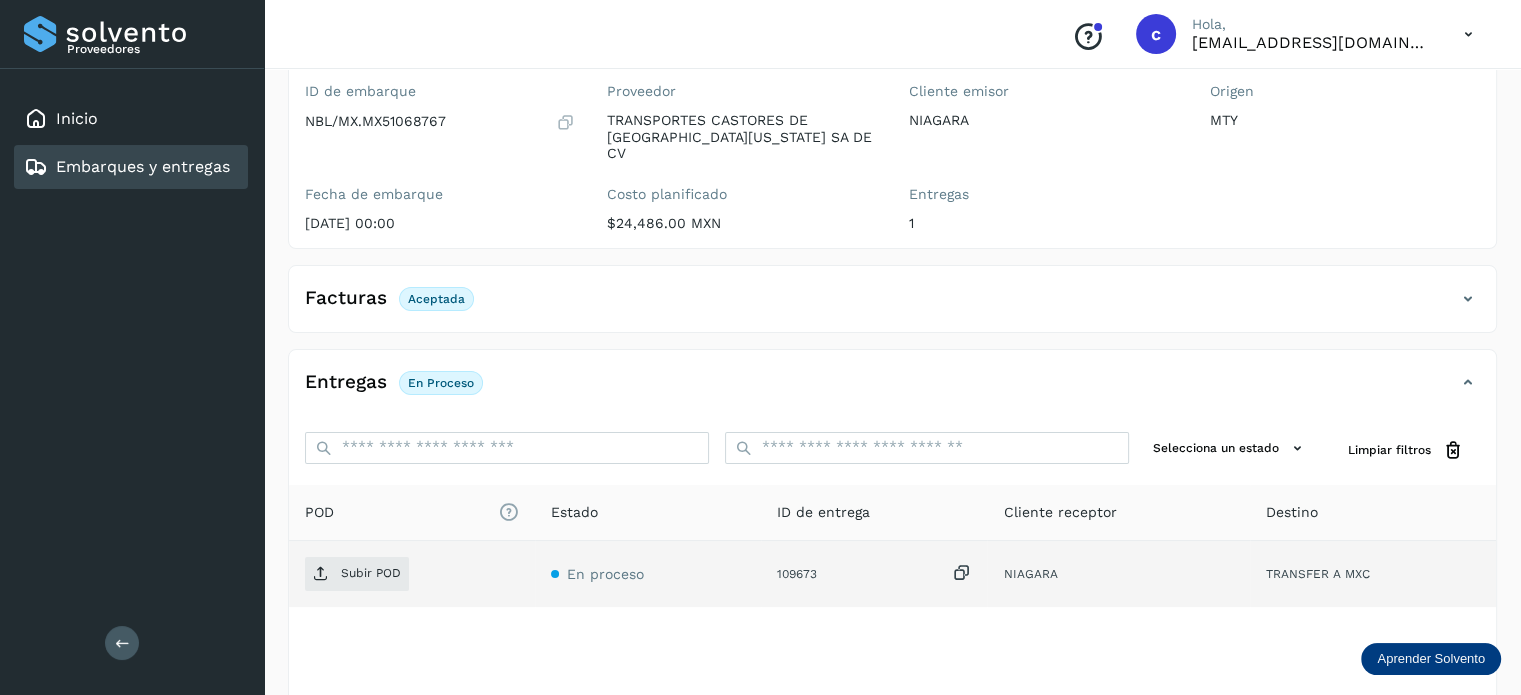 scroll, scrollTop: 200, scrollLeft: 0, axis: vertical 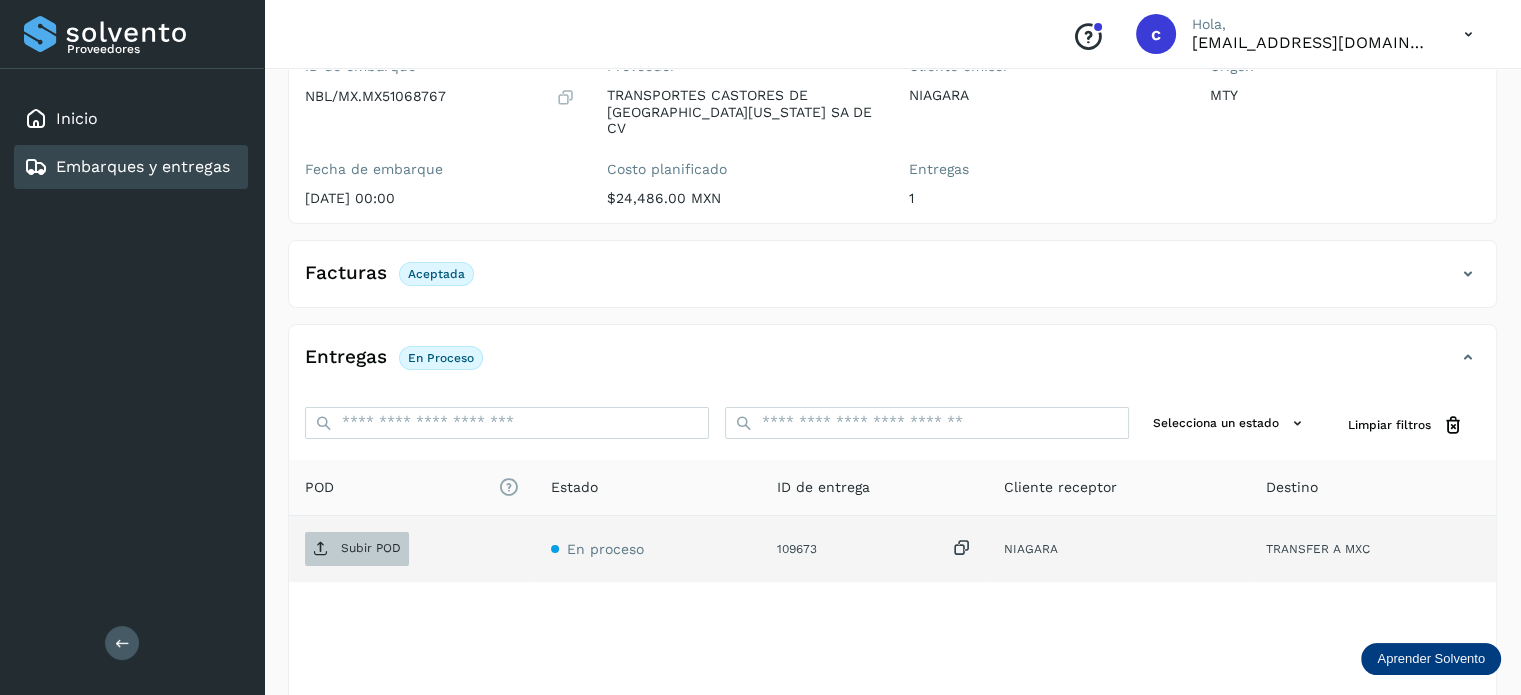 click on "Subir POD" at bounding box center [371, 548] 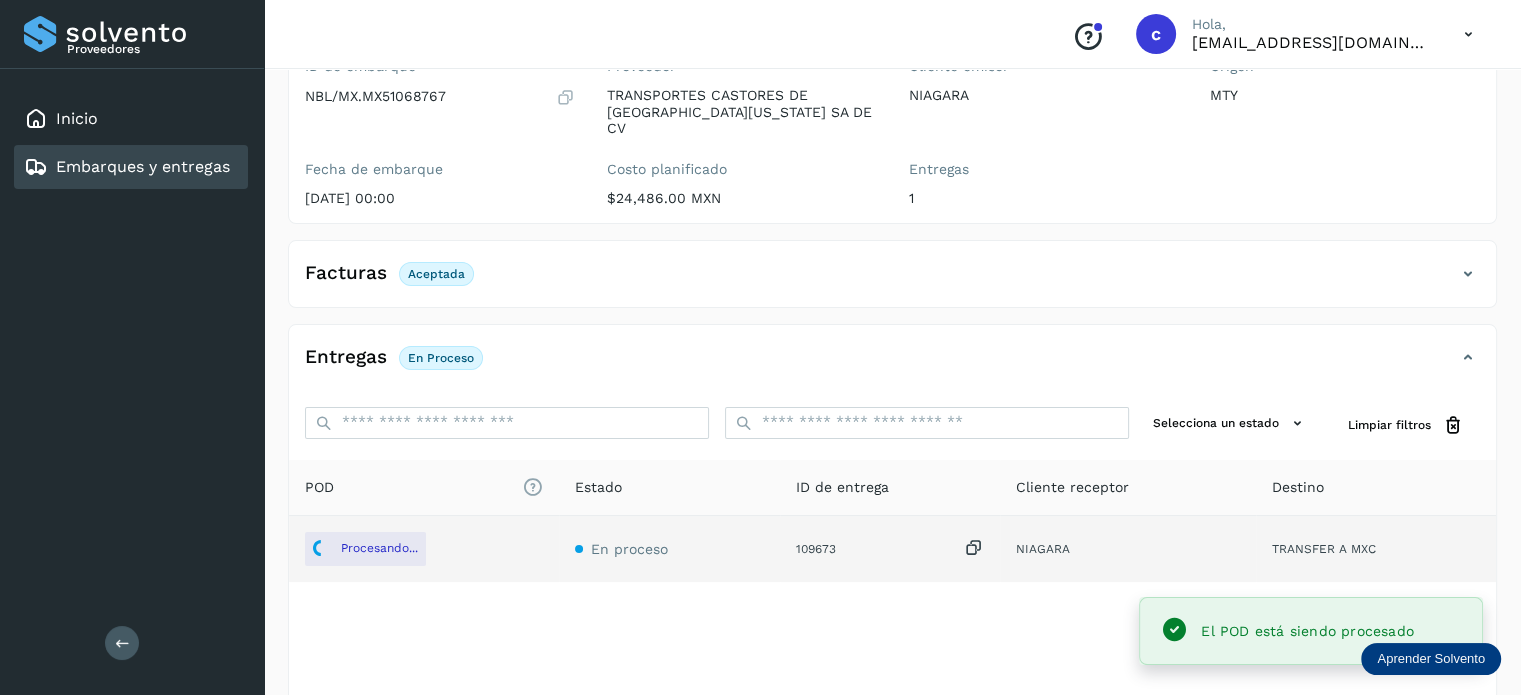 click on "Embarques y entregas" at bounding box center (143, 166) 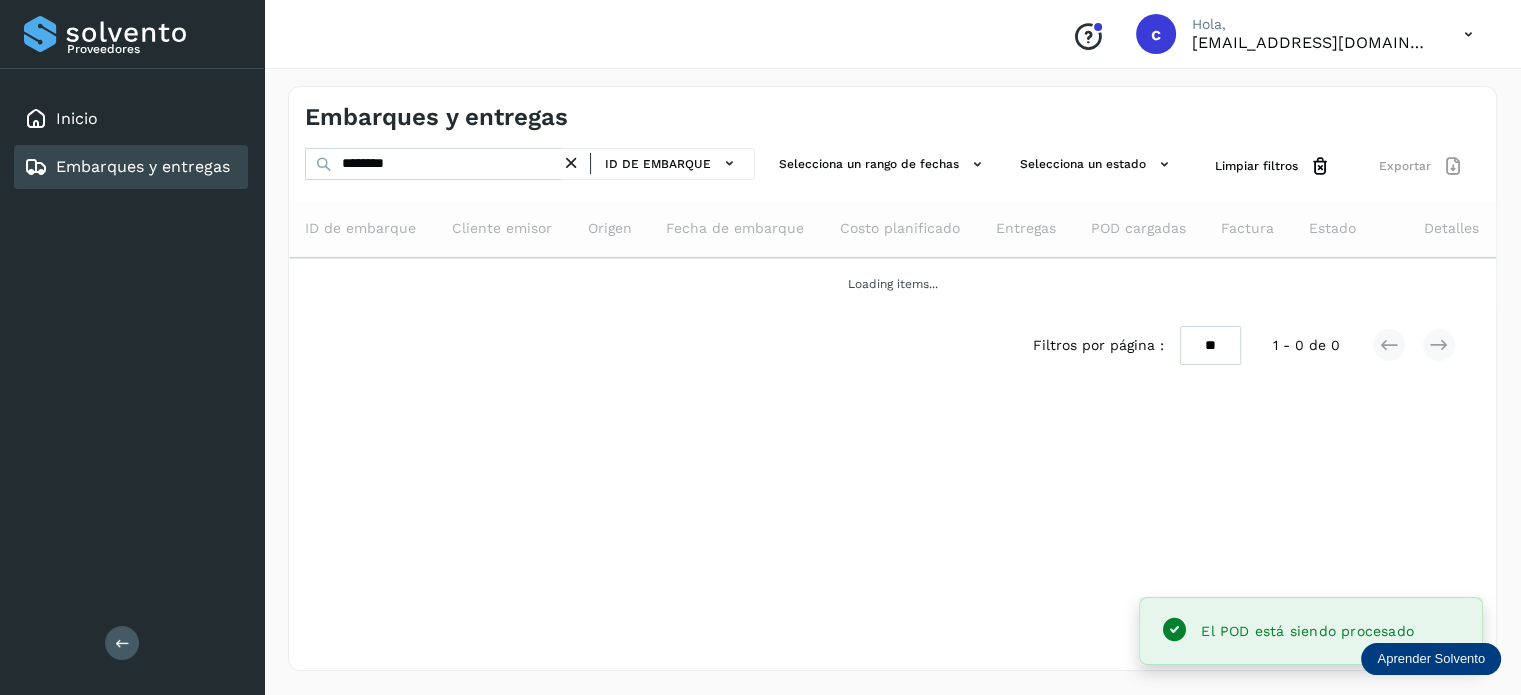 scroll, scrollTop: 0, scrollLeft: 0, axis: both 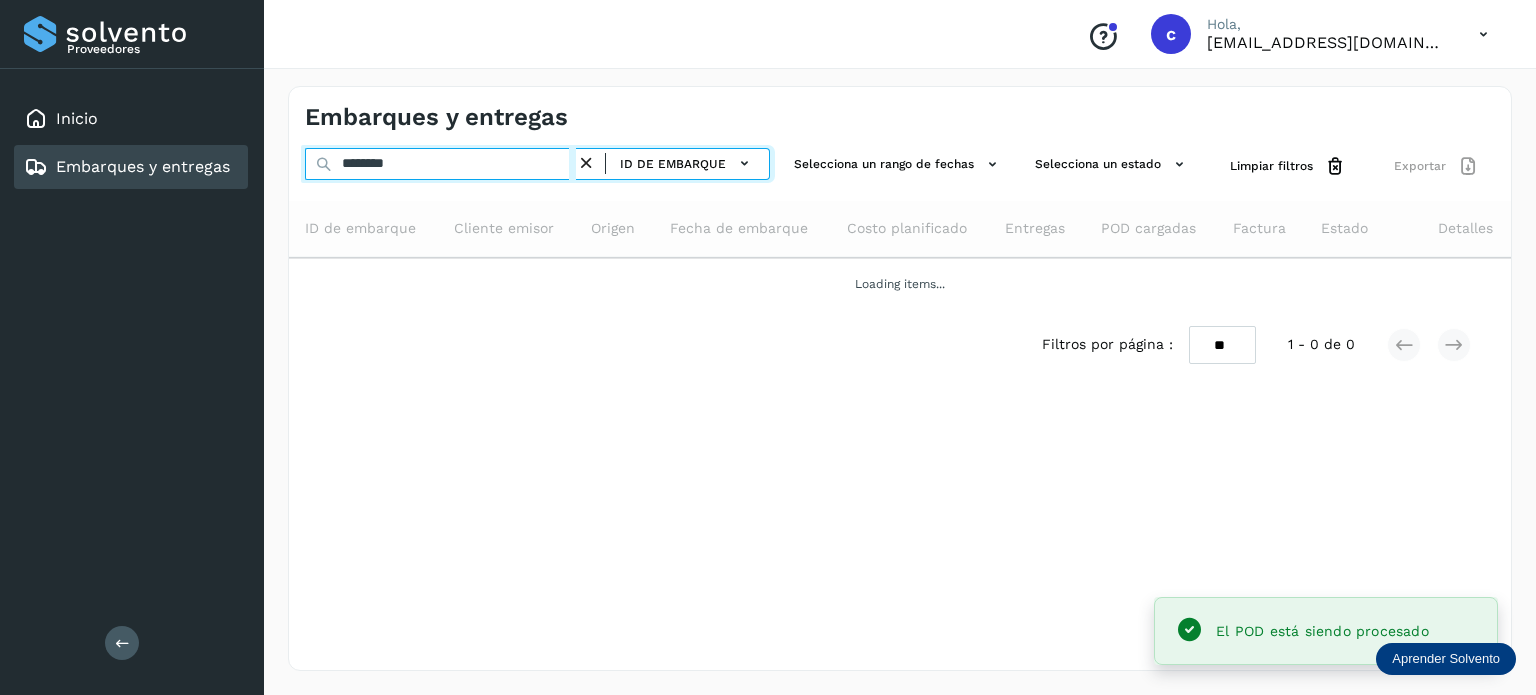 drag, startPoint x: 420, startPoint y: 175, endPoint x: 234, endPoint y: 171, distance: 186.043 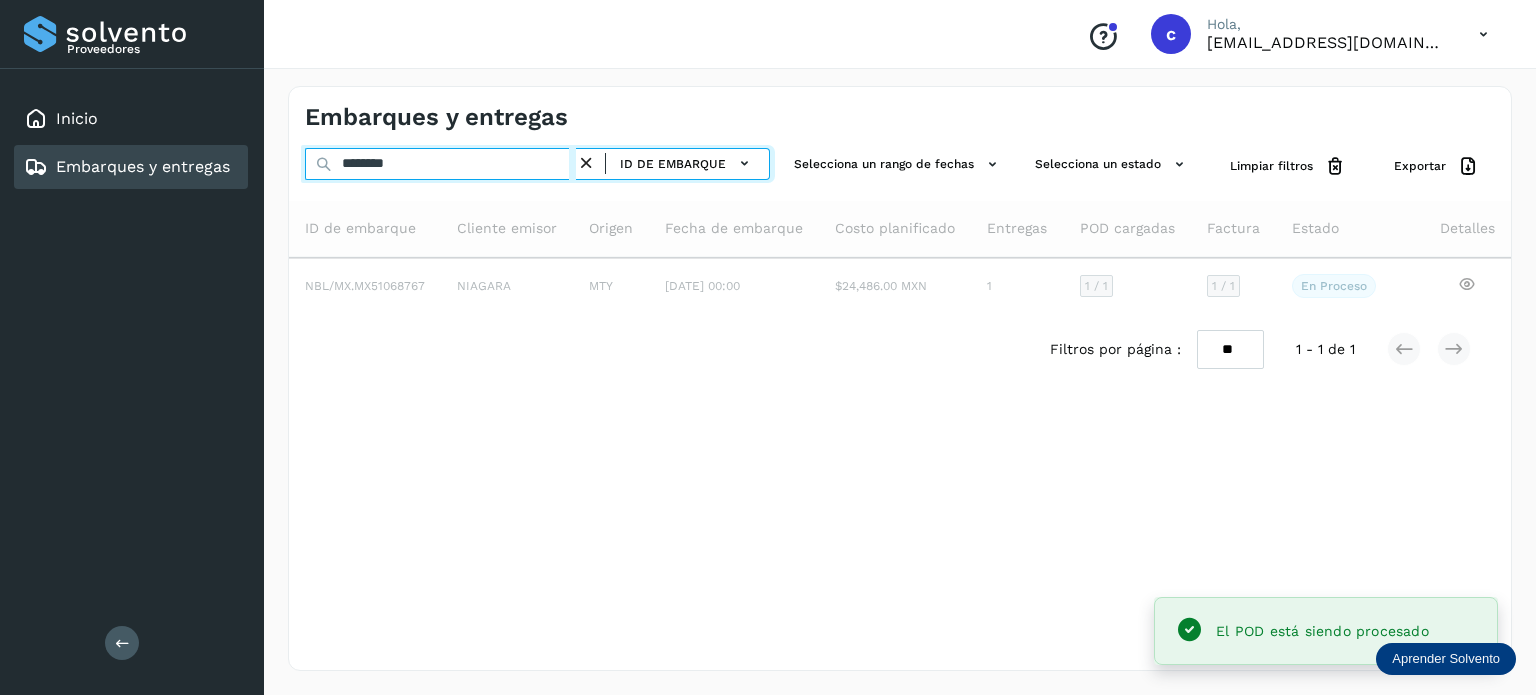 type on "********" 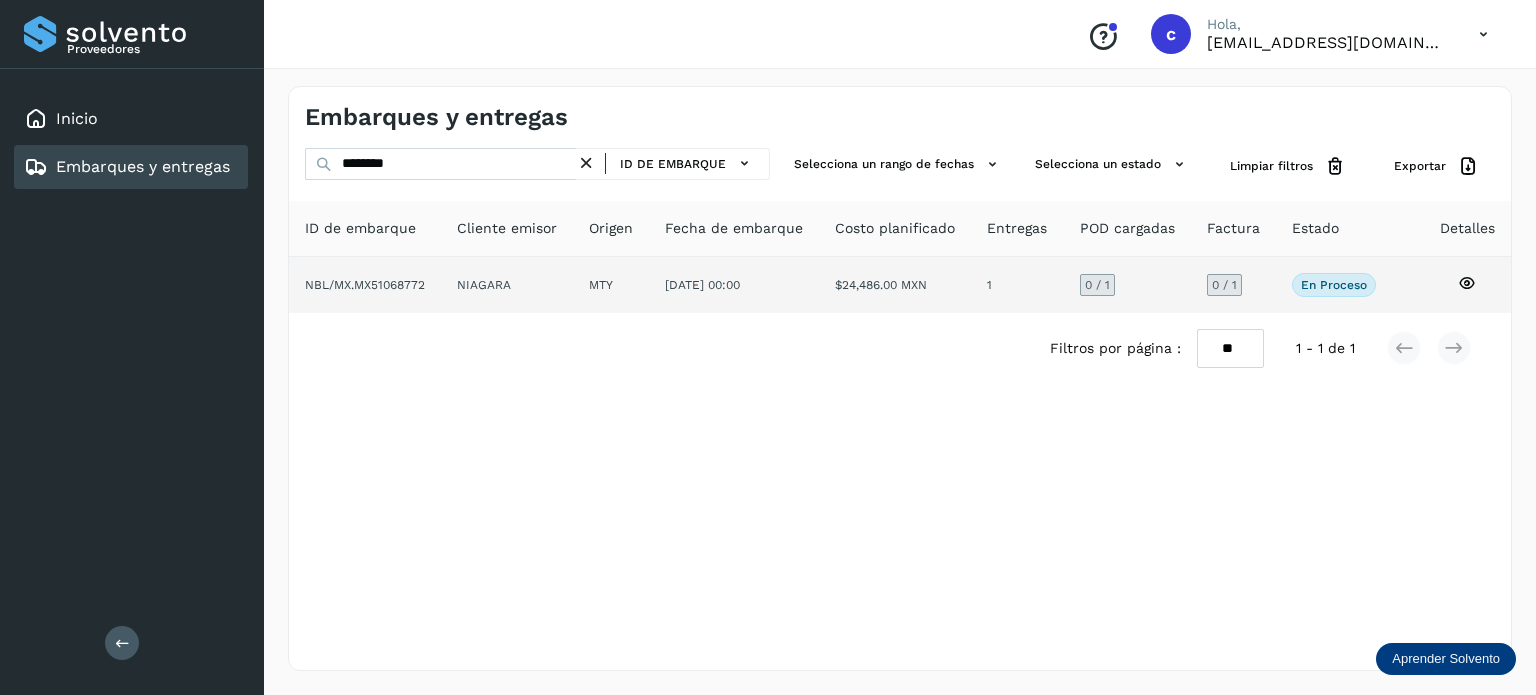 click 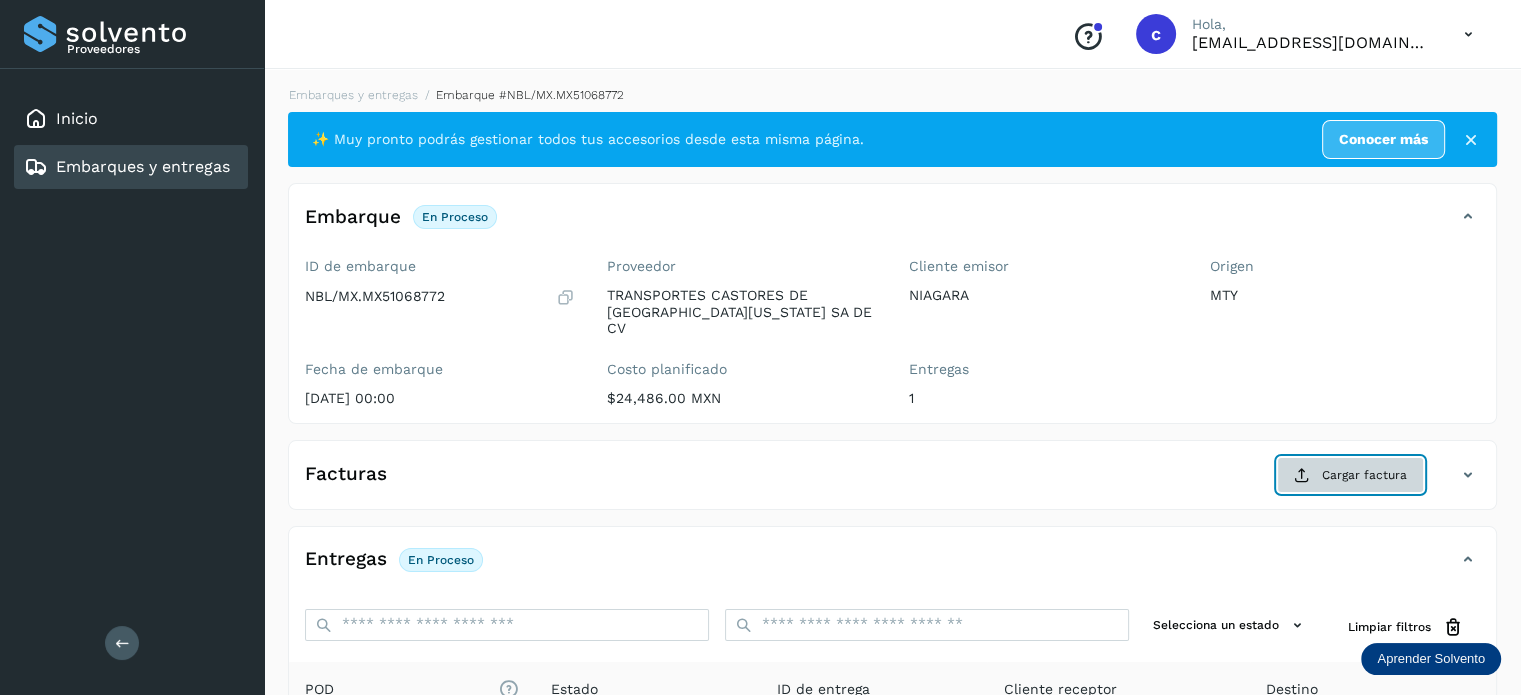 click on "Cargar factura" at bounding box center [1350, 475] 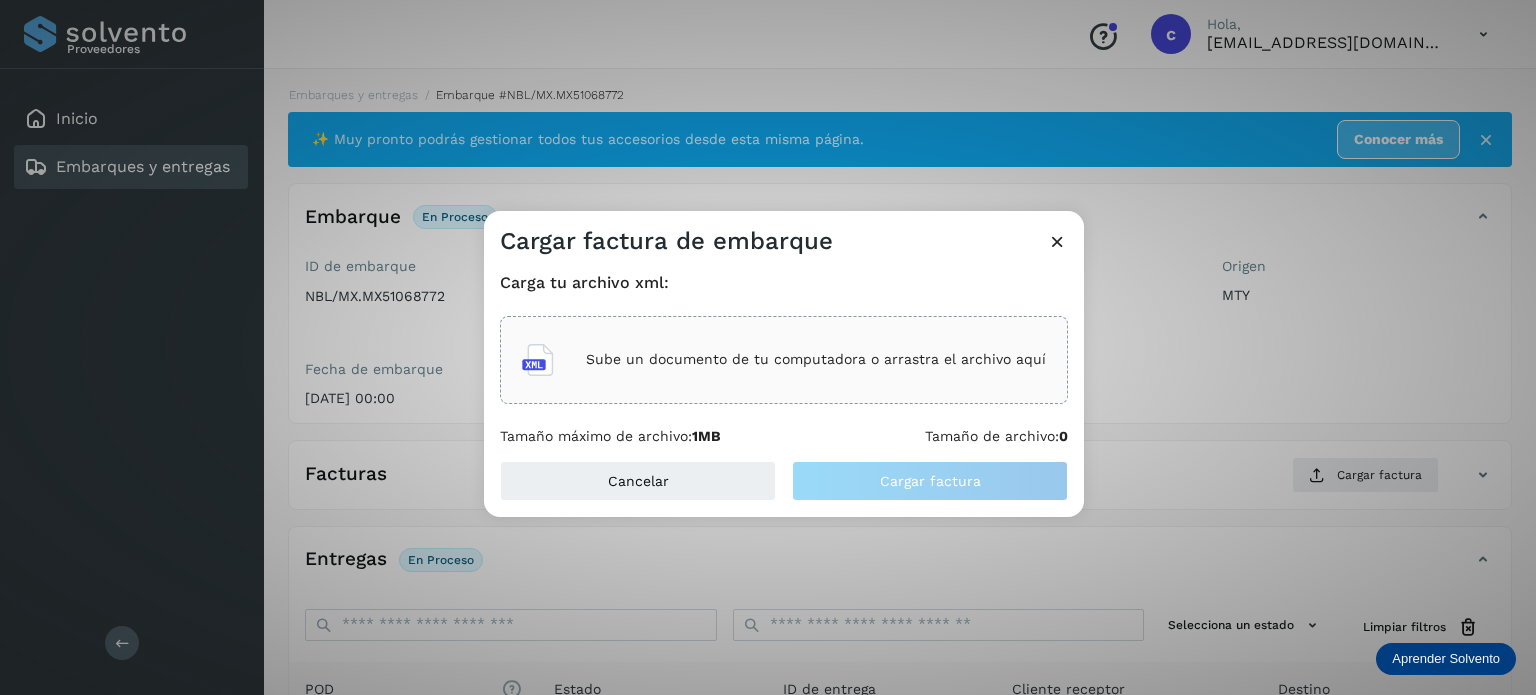 click on "Sube un documento de tu computadora o arrastra el archivo aquí" at bounding box center [816, 359] 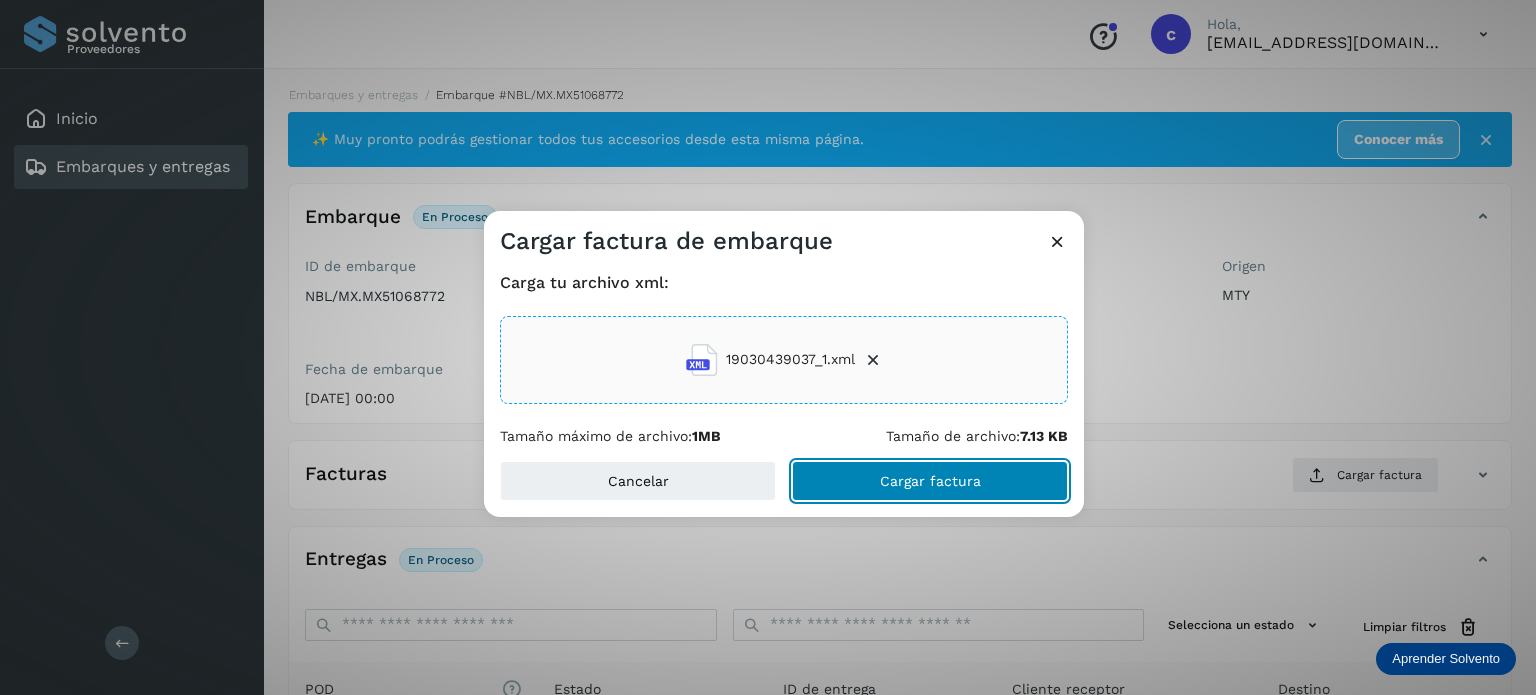 click on "Cargar factura" 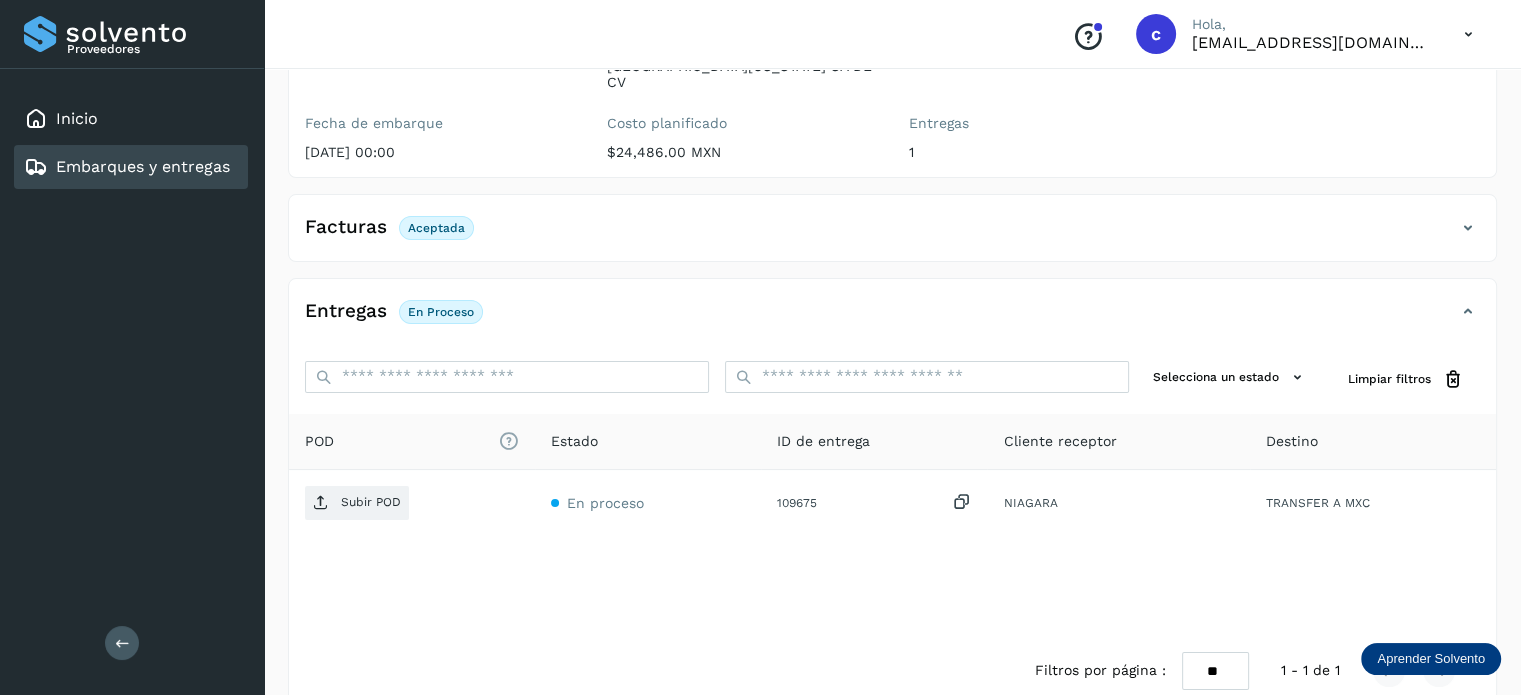 scroll, scrollTop: 264, scrollLeft: 0, axis: vertical 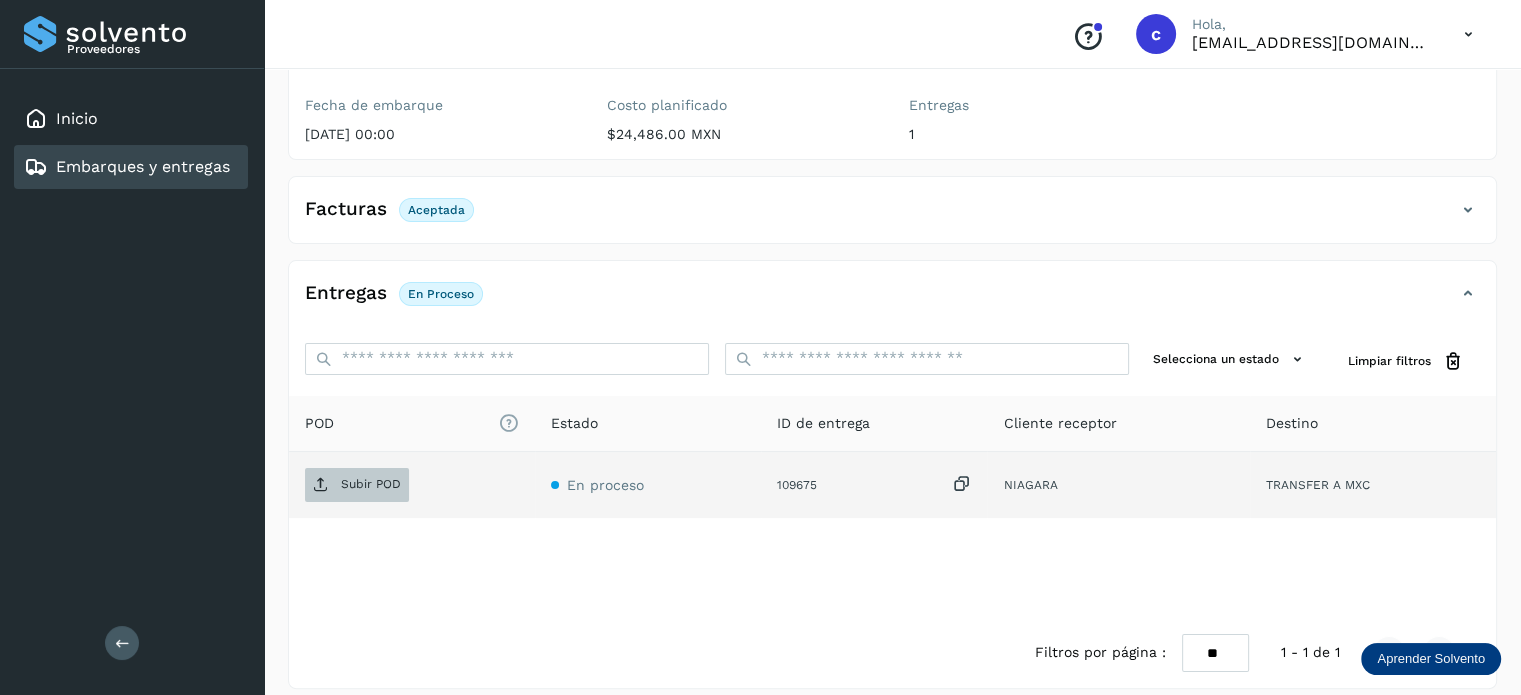 click on "Subir POD" at bounding box center (371, 484) 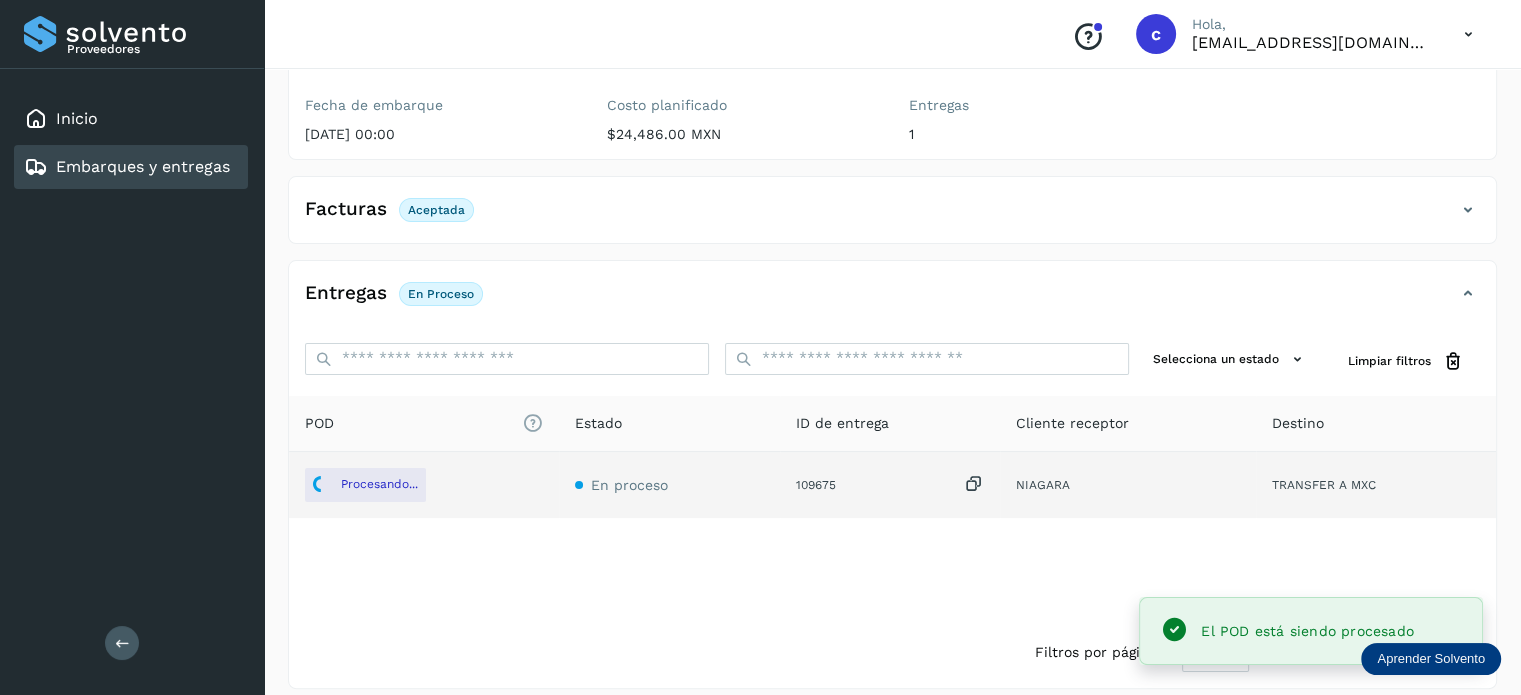 click on "Embarques y entregas" at bounding box center [143, 166] 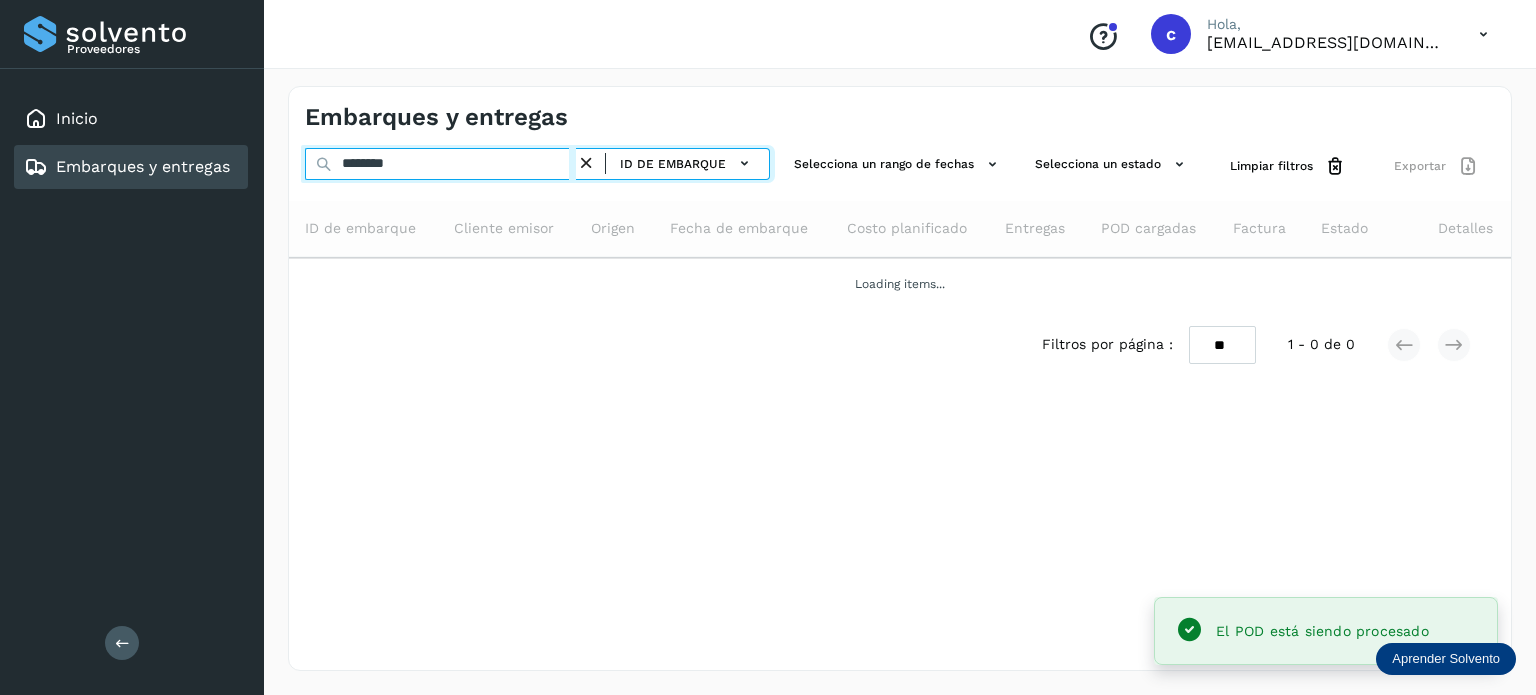 drag, startPoint x: 449, startPoint y: 165, endPoint x: 293, endPoint y: 174, distance: 156.2594 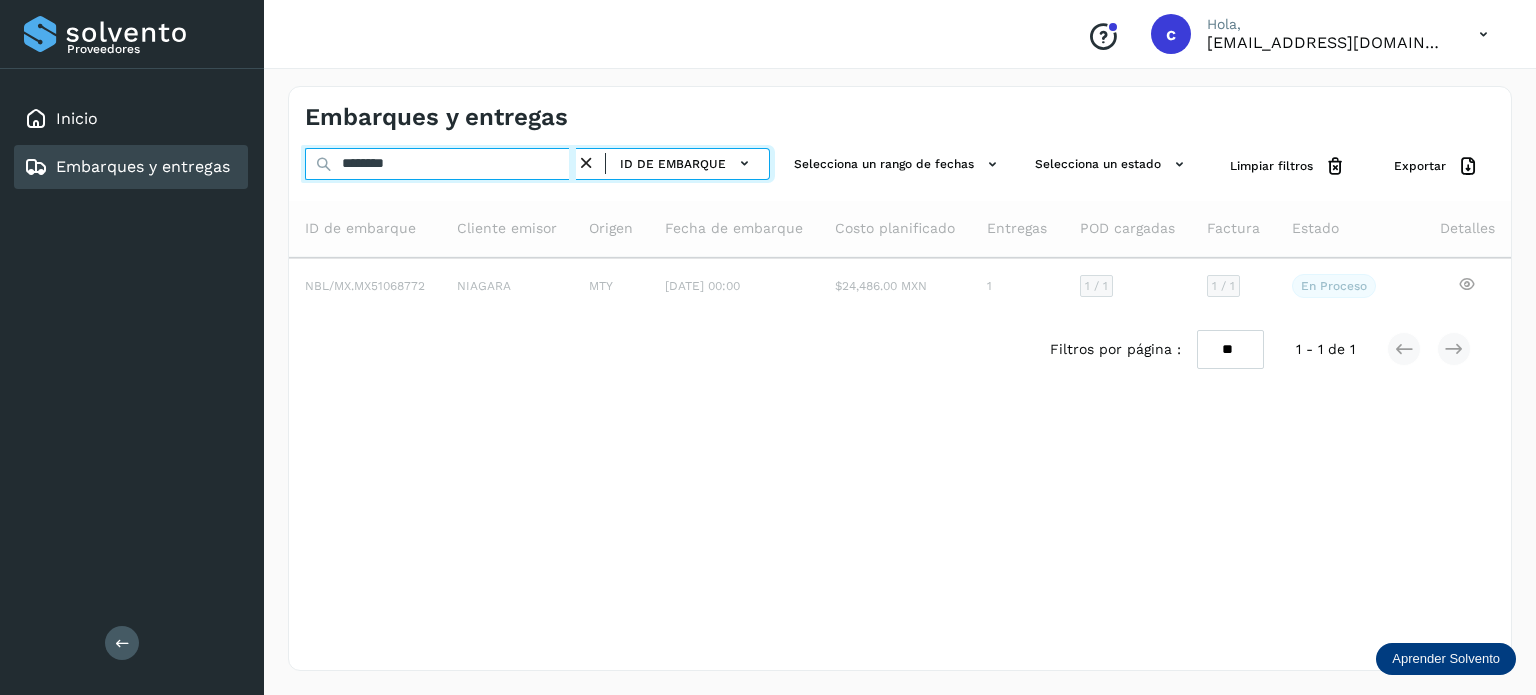 type on "********" 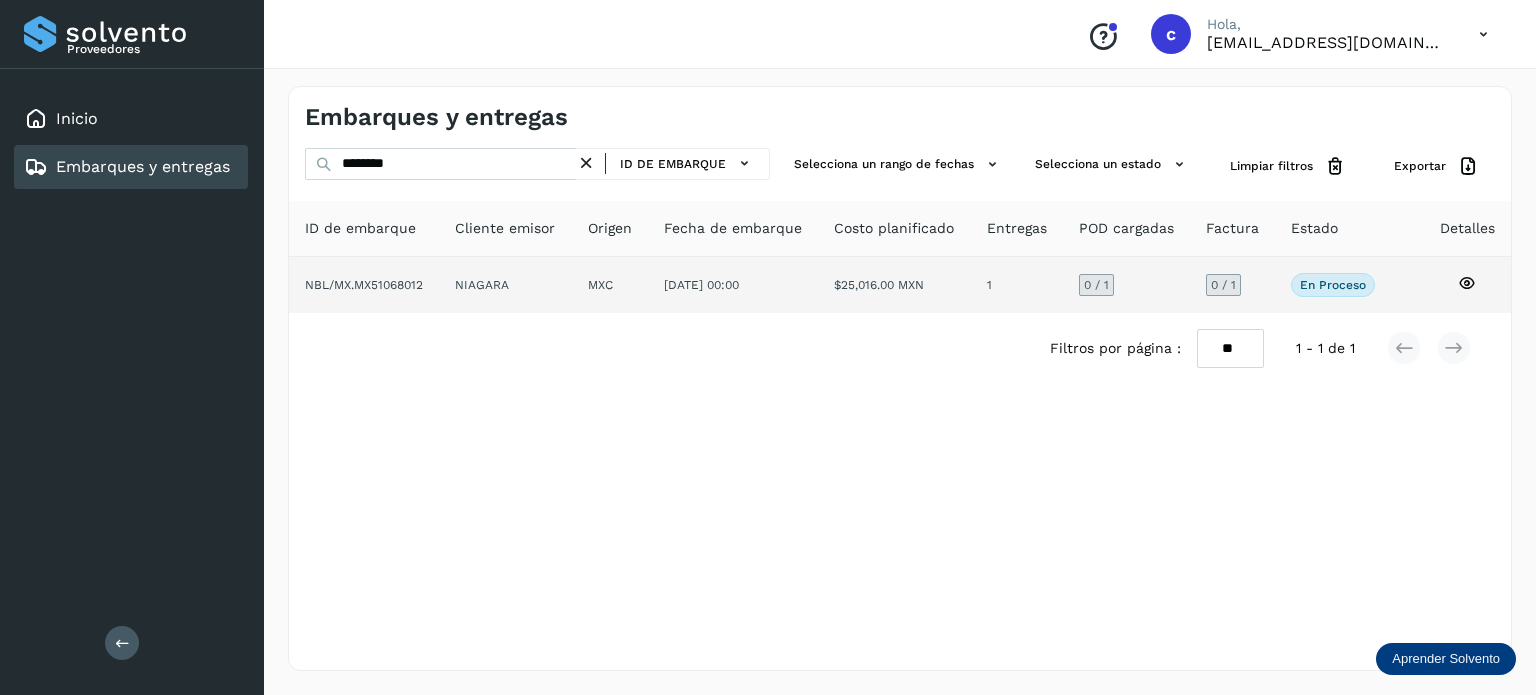 click 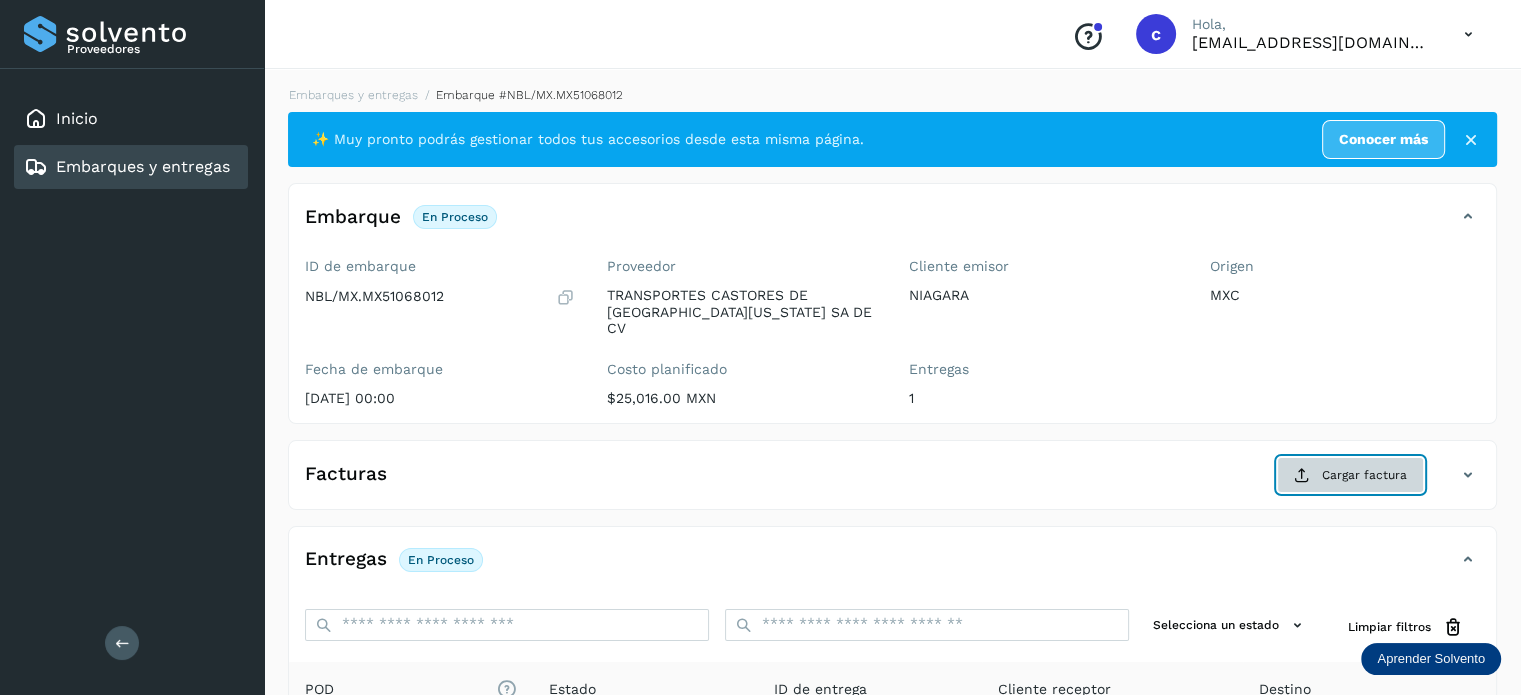 click on "Cargar factura" 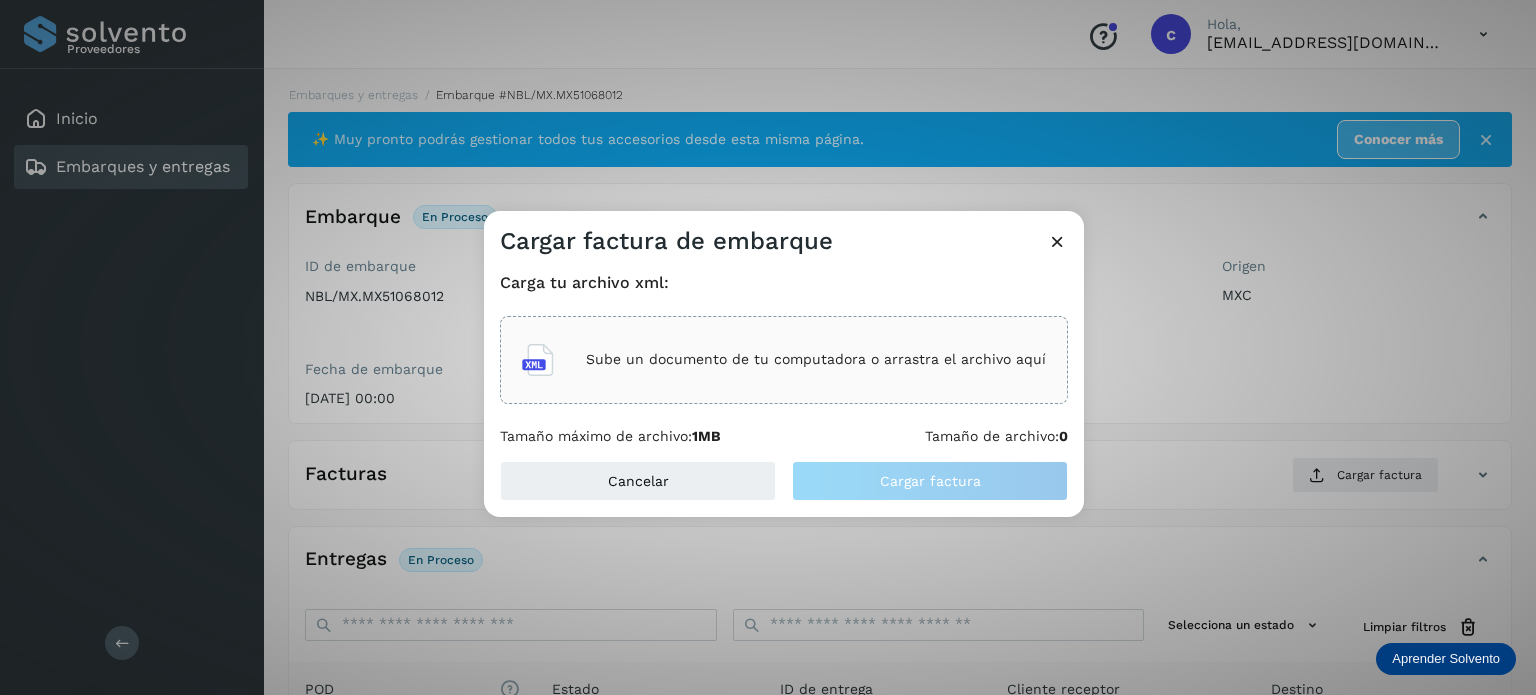 click on "Sube un documento de tu computadora o arrastra el archivo aquí" at bounding box center (816, 359) 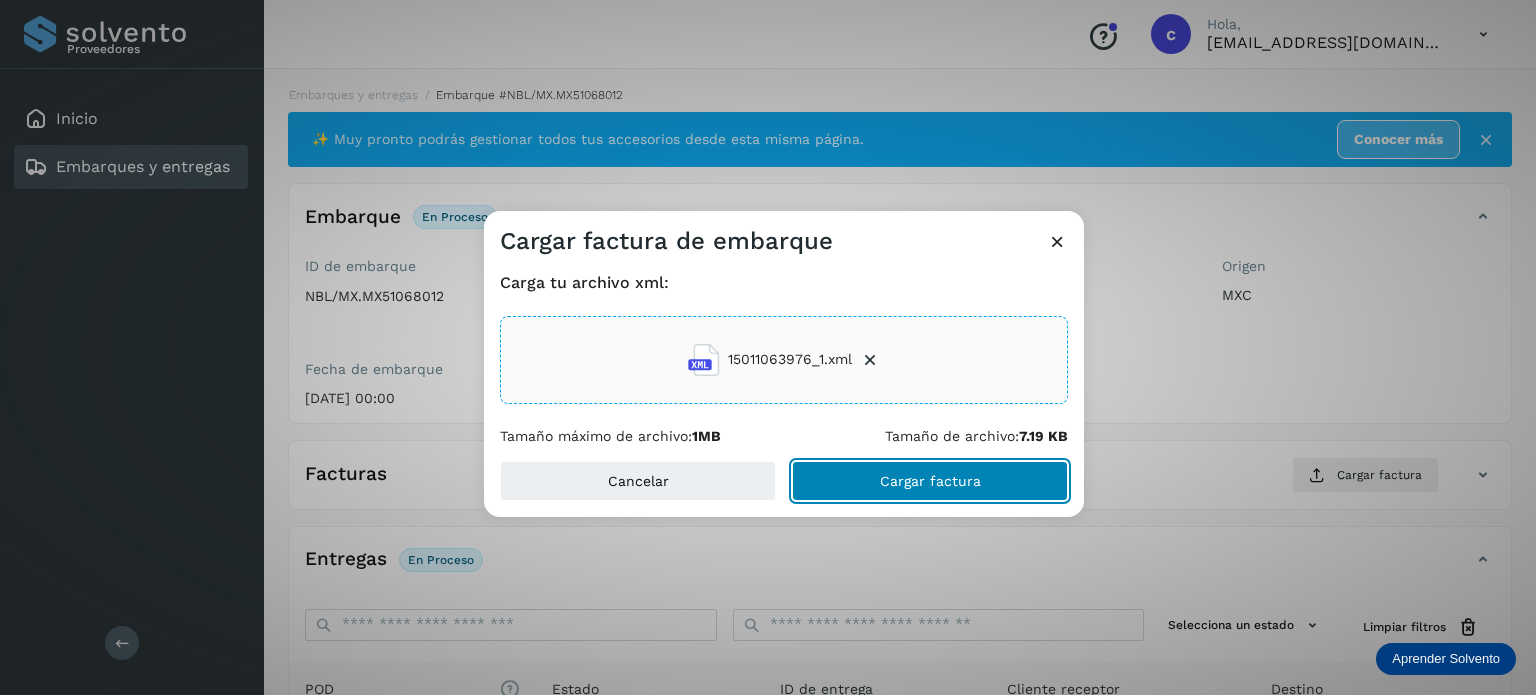 click on "Cargar factura" 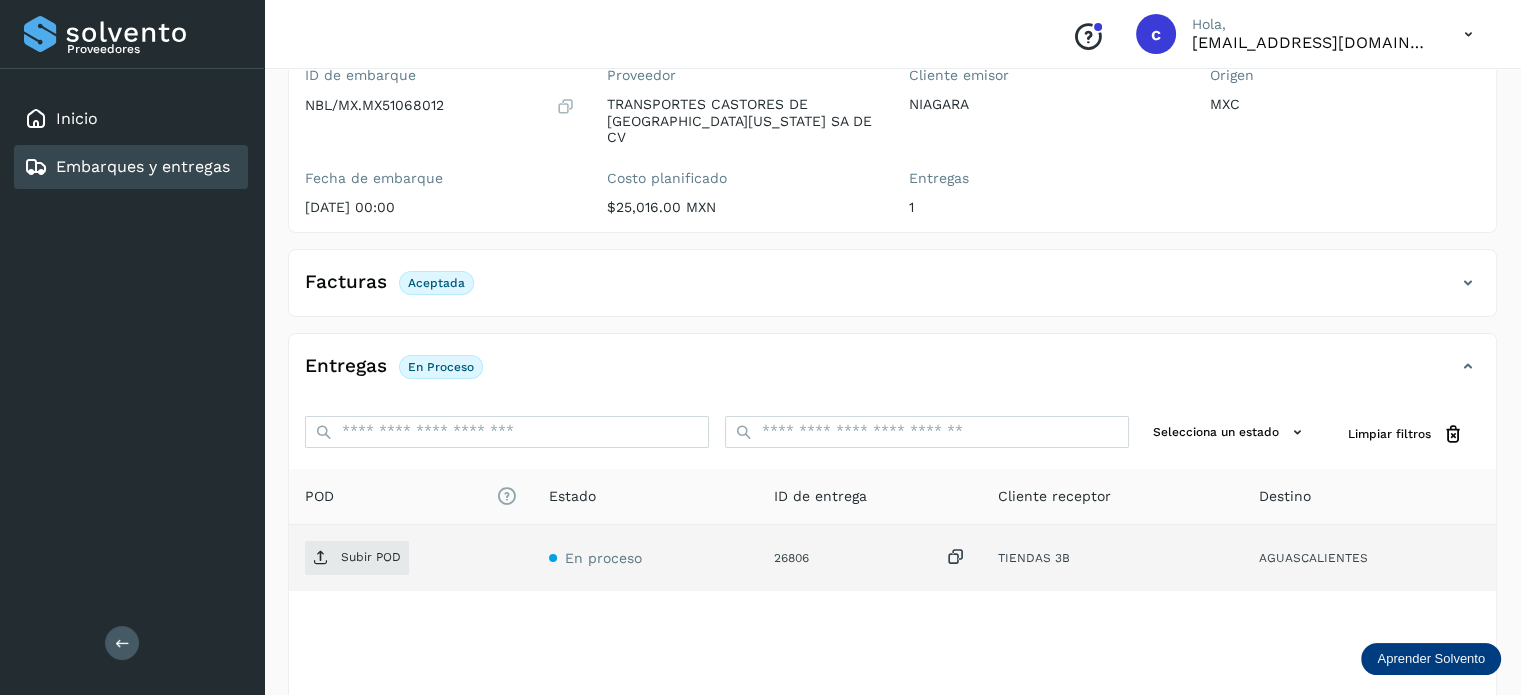 scroll, scrollTop: 200, scrollLeft: 0, axis: vertical 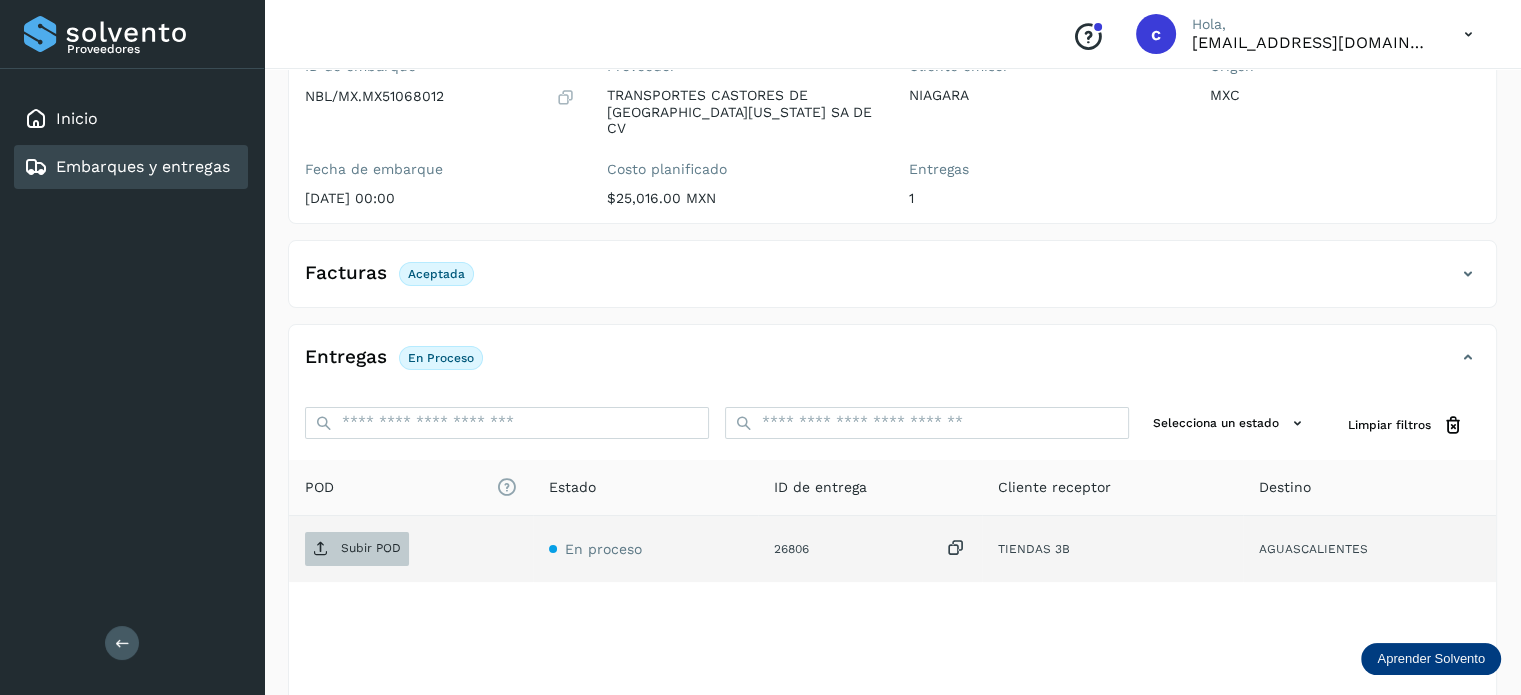 click on "Subir POD" at bounding box center (357, 549) 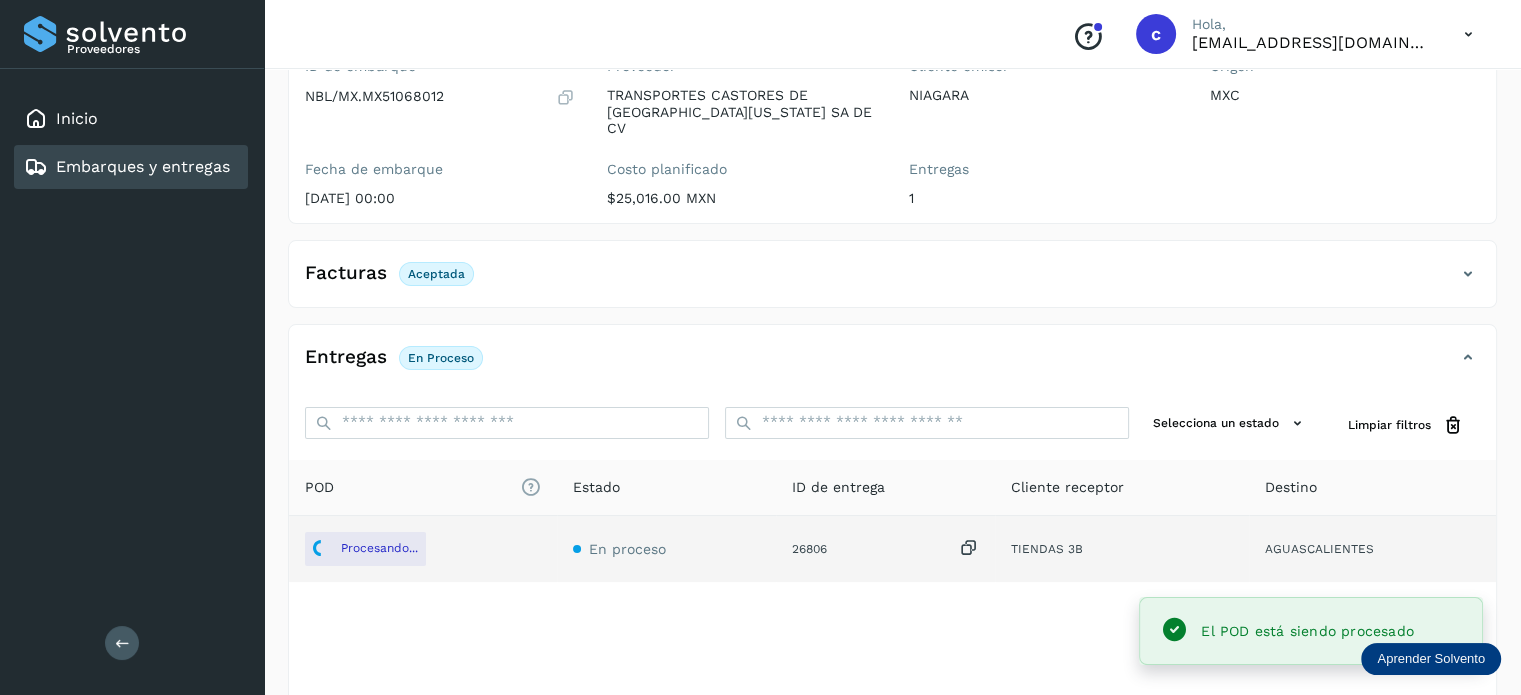 click on "Embarques y entregas" at bounding box center [143, 166] 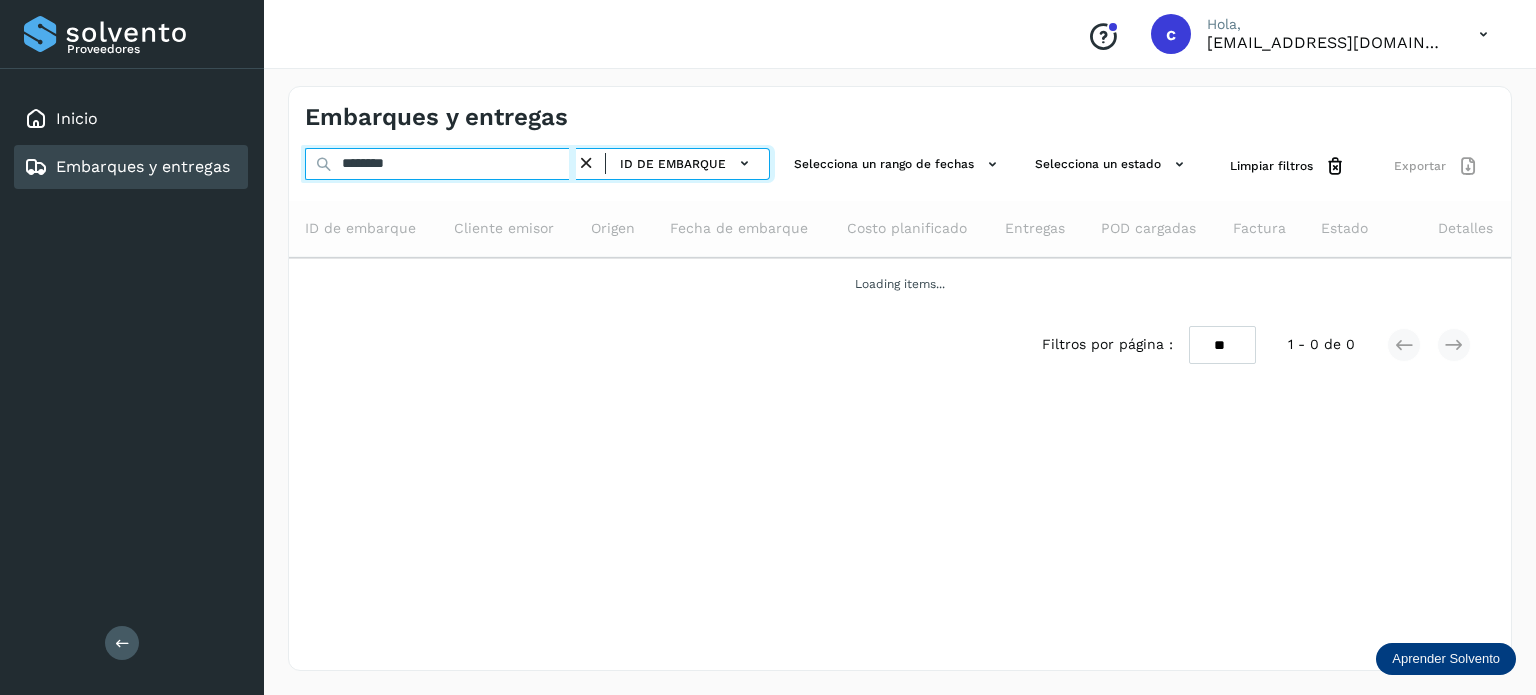 click on "******** ID de embarque" at bounding box center [537, 166] 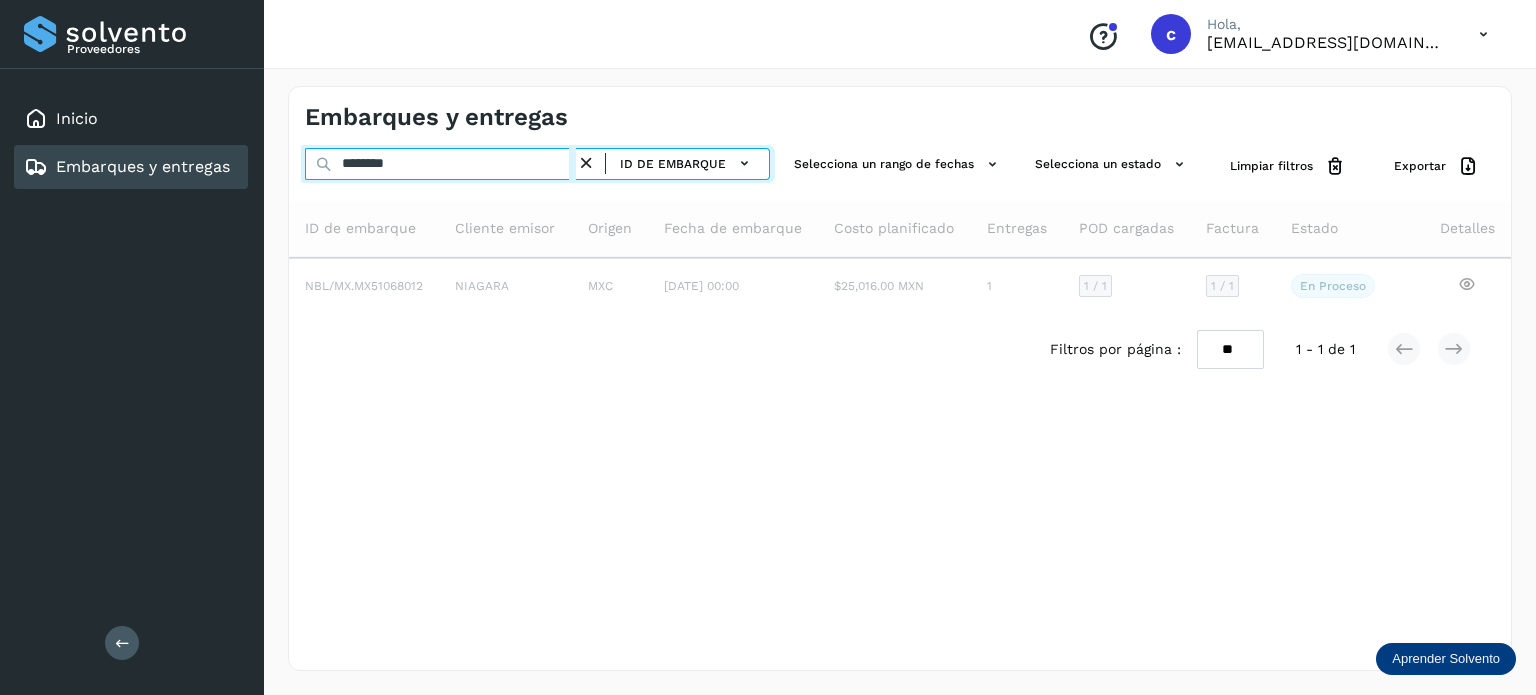 type on "********" 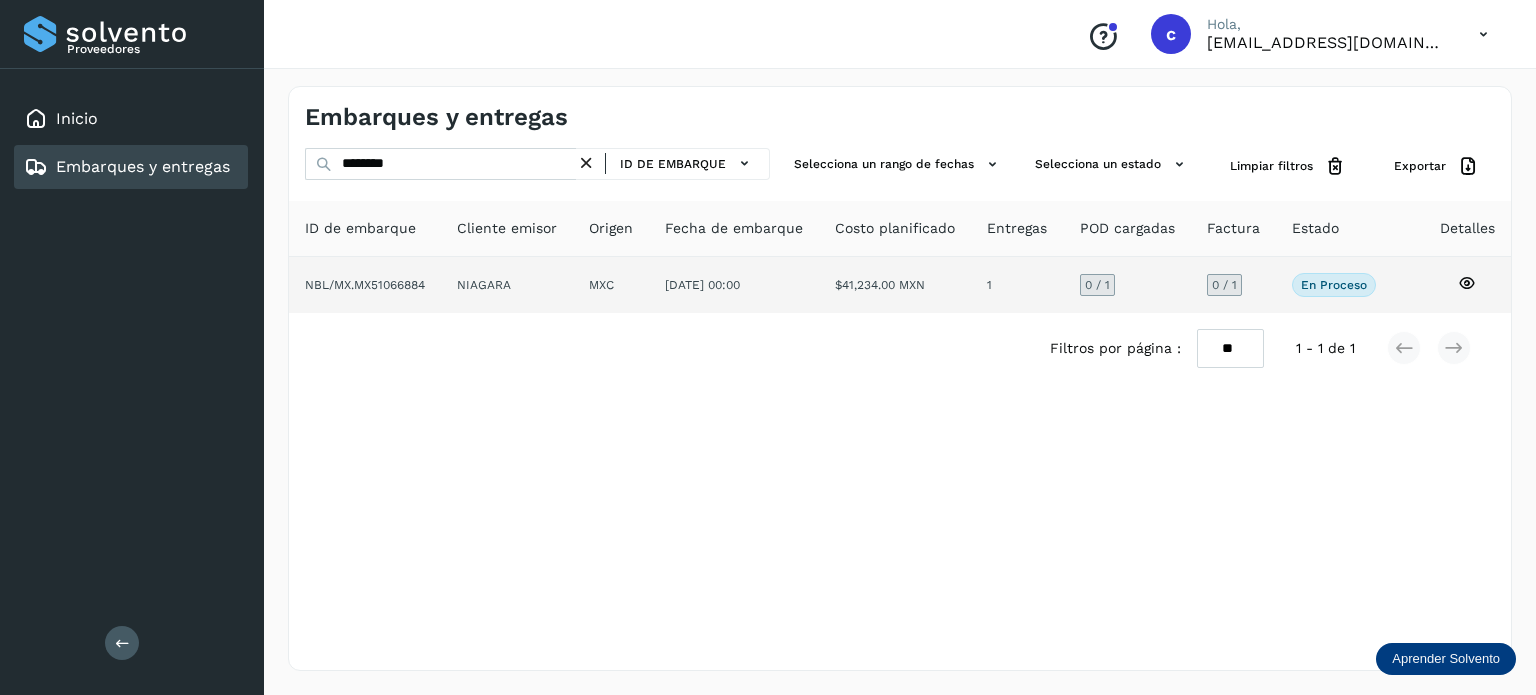 click 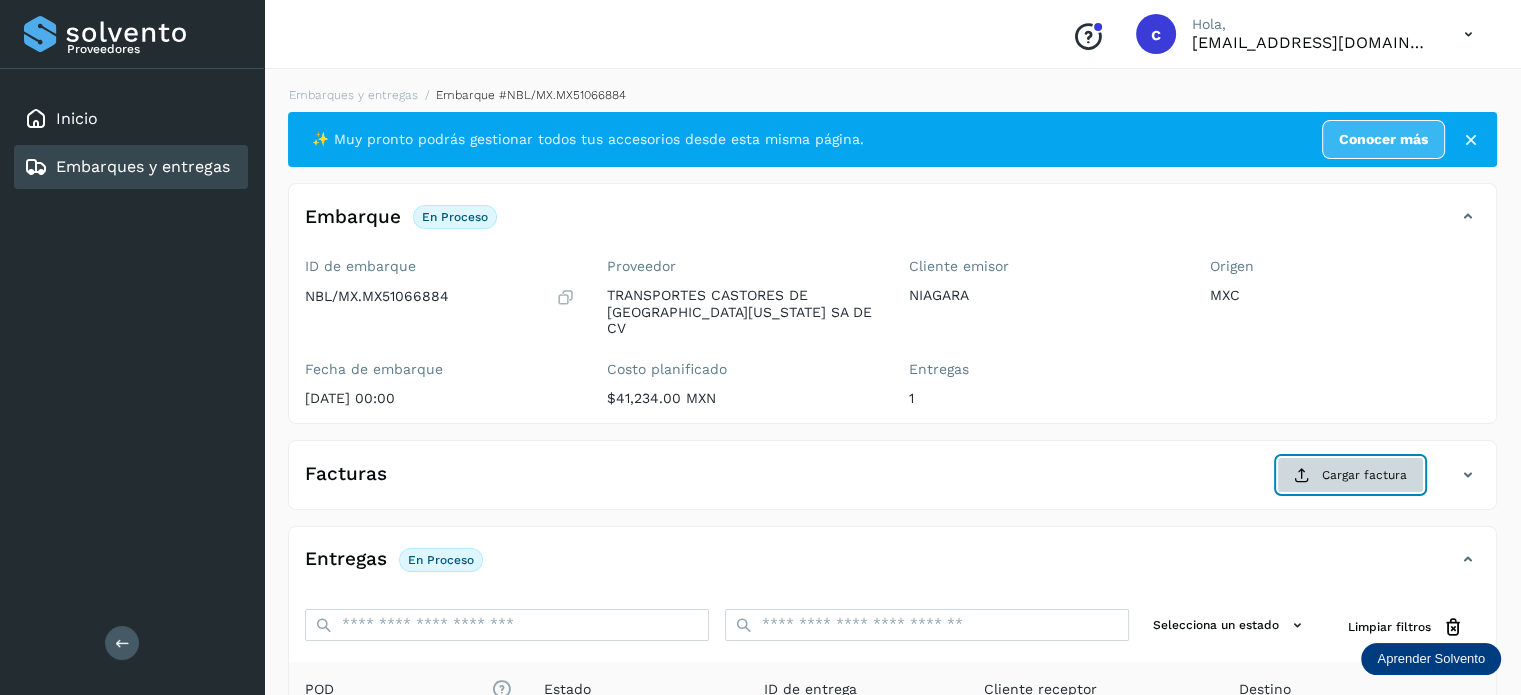 click on "Cargar factura" 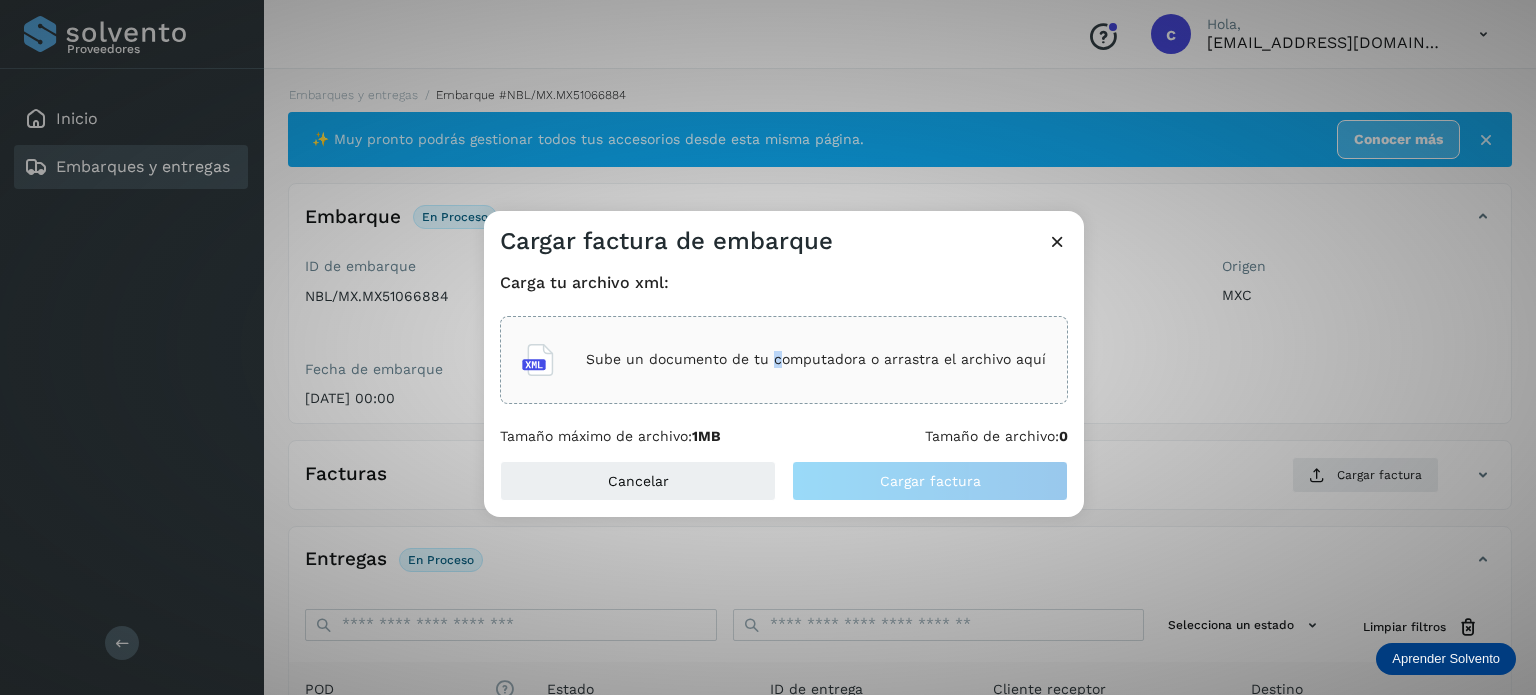 click on "Sube un documento de tu computadora o arrastra el archivo aquí" 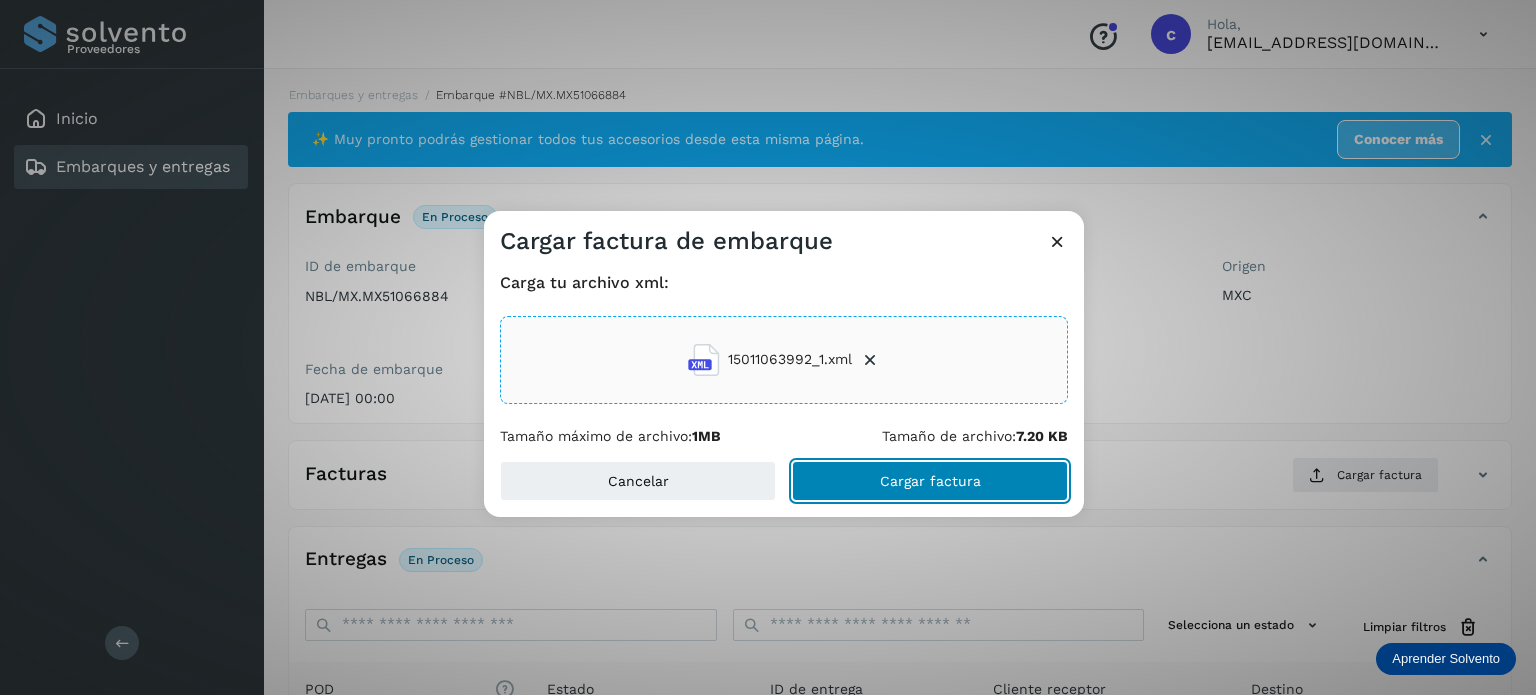 click on "Cargar factura" 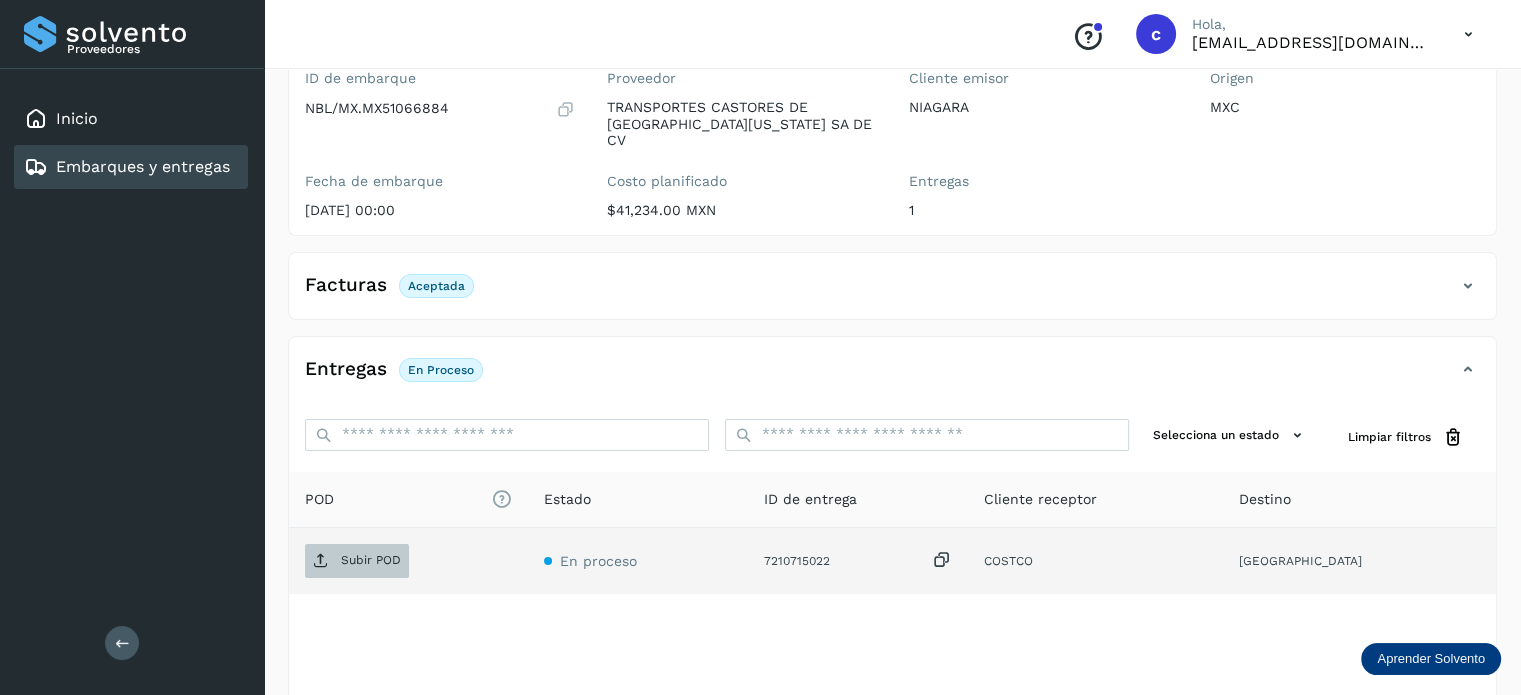 scroll, scrollTop: 200, scrollLeft: 0, axis: vertical 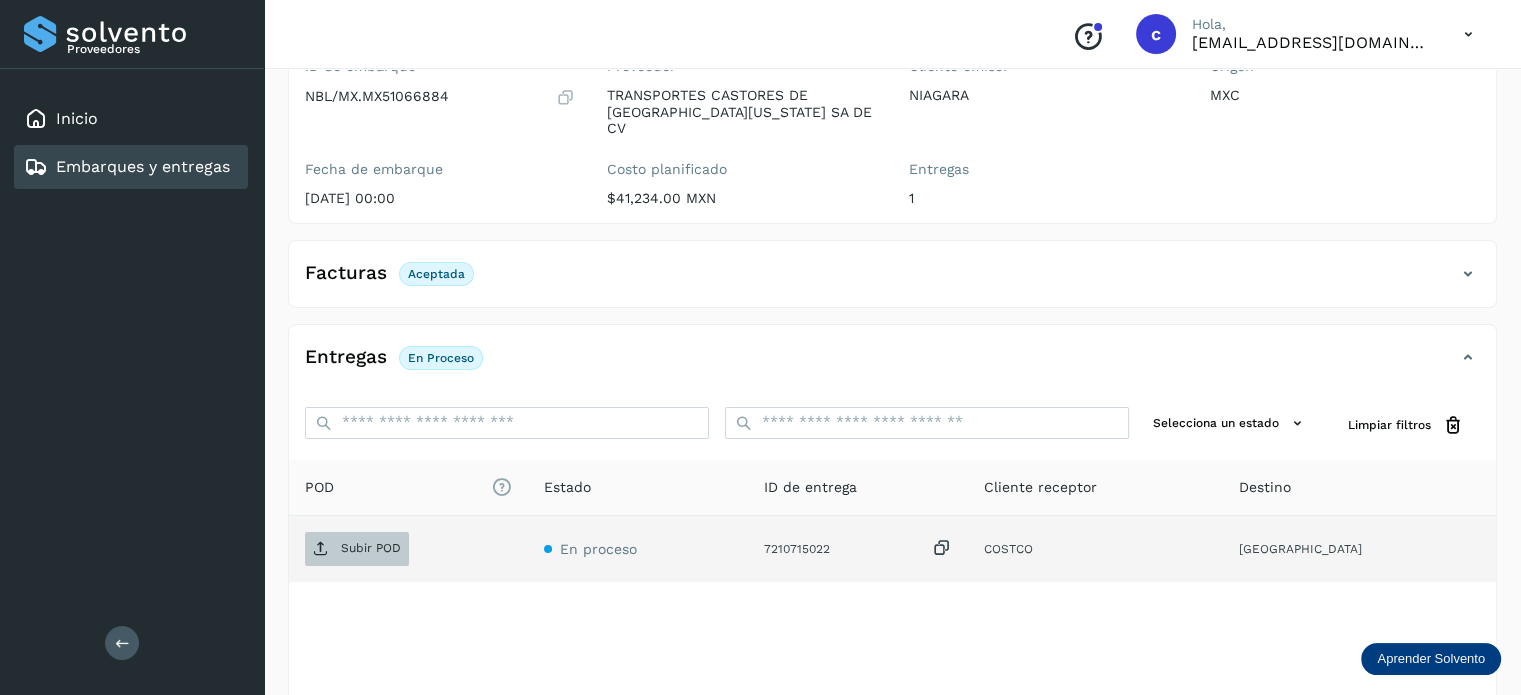 click on "Subir POD" at bounding box center (371, 548) 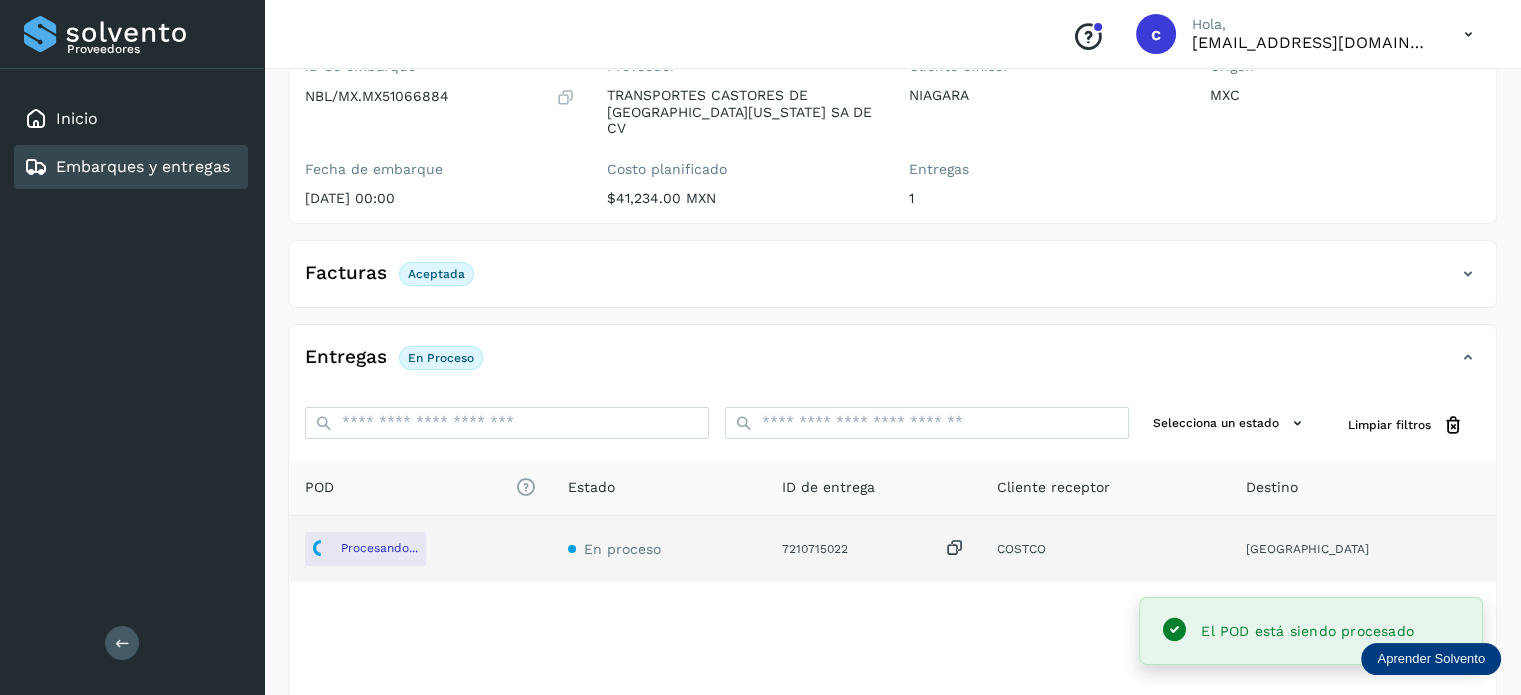 click on "Embarques y entregas" at bounding box center [143, 166] 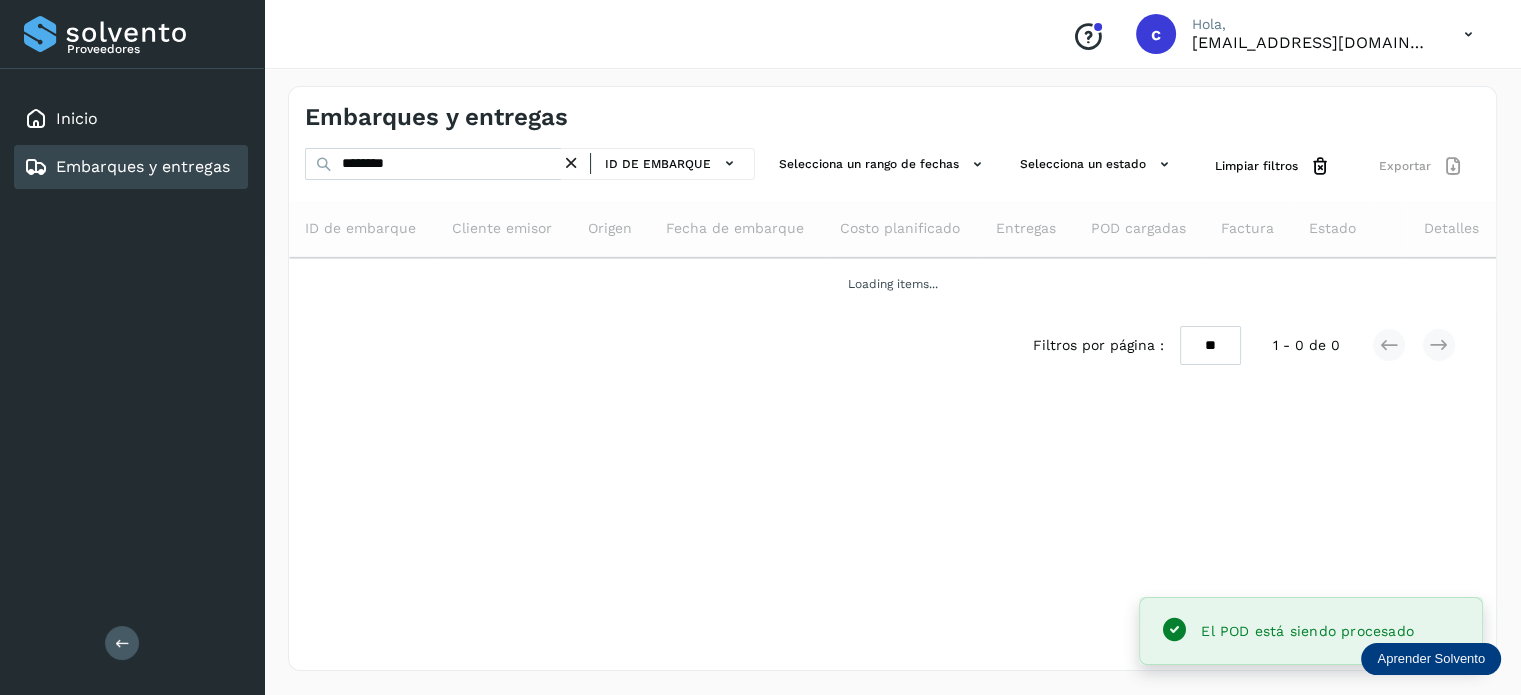 scroll, scrollTop: 0, scrollLeft: 0, axis: both 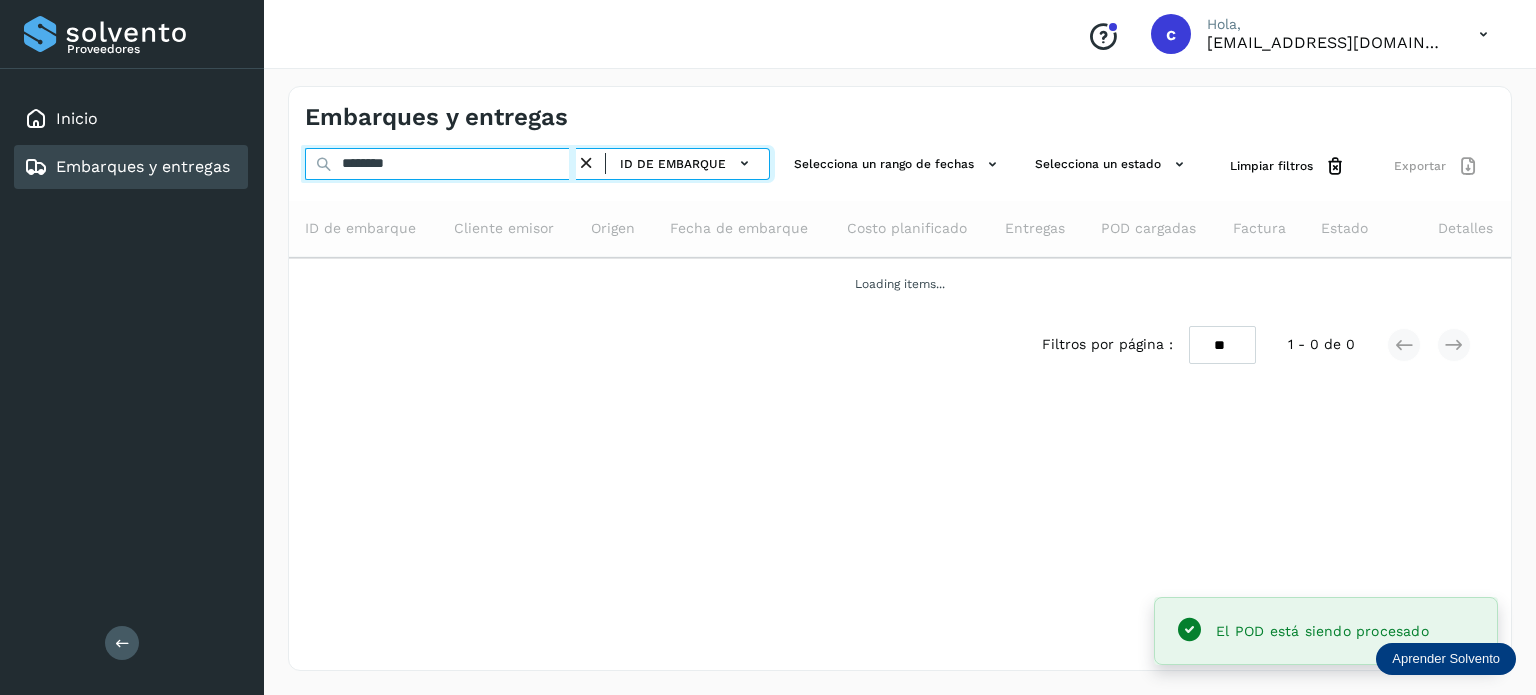drag, startPoint x: 406, startPoint y: 172, endPoint x: 278, endPoint y: 197, distance: 130.41856 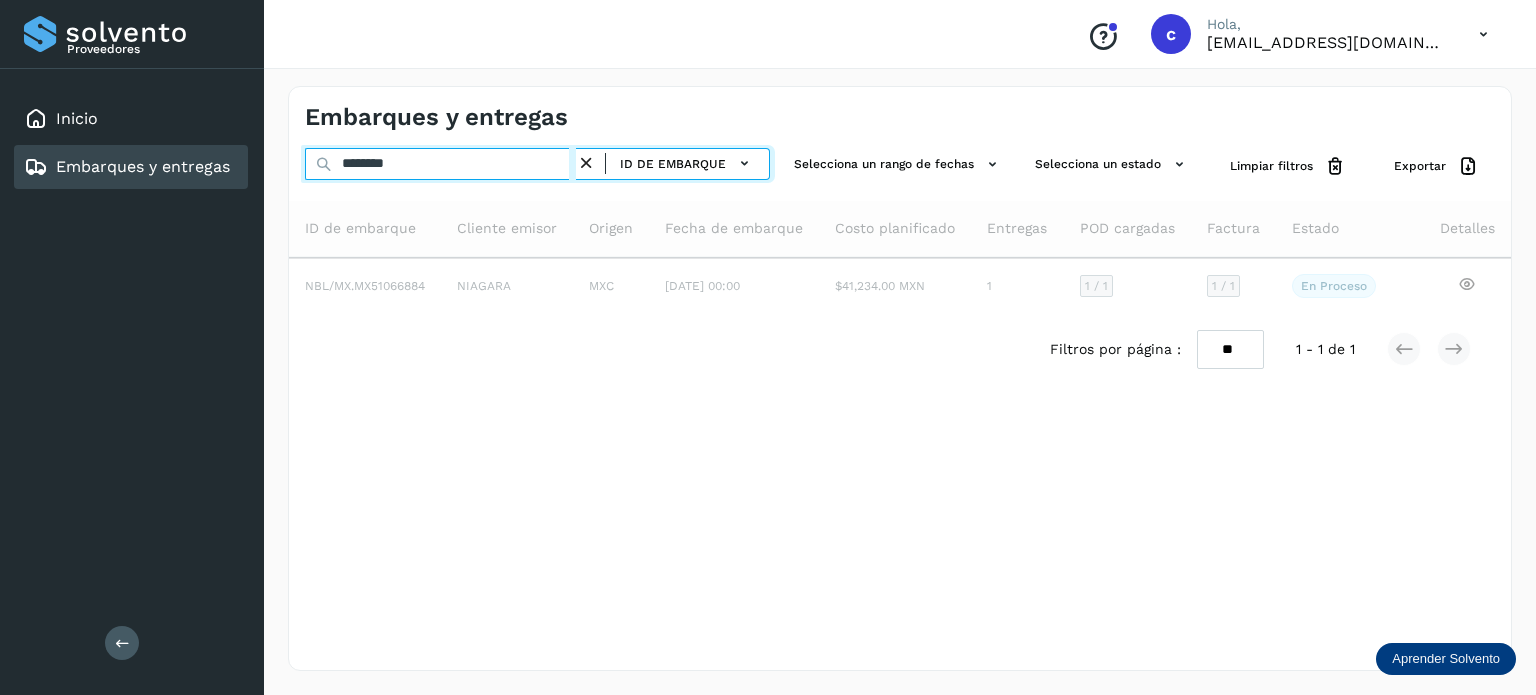 type on "********" 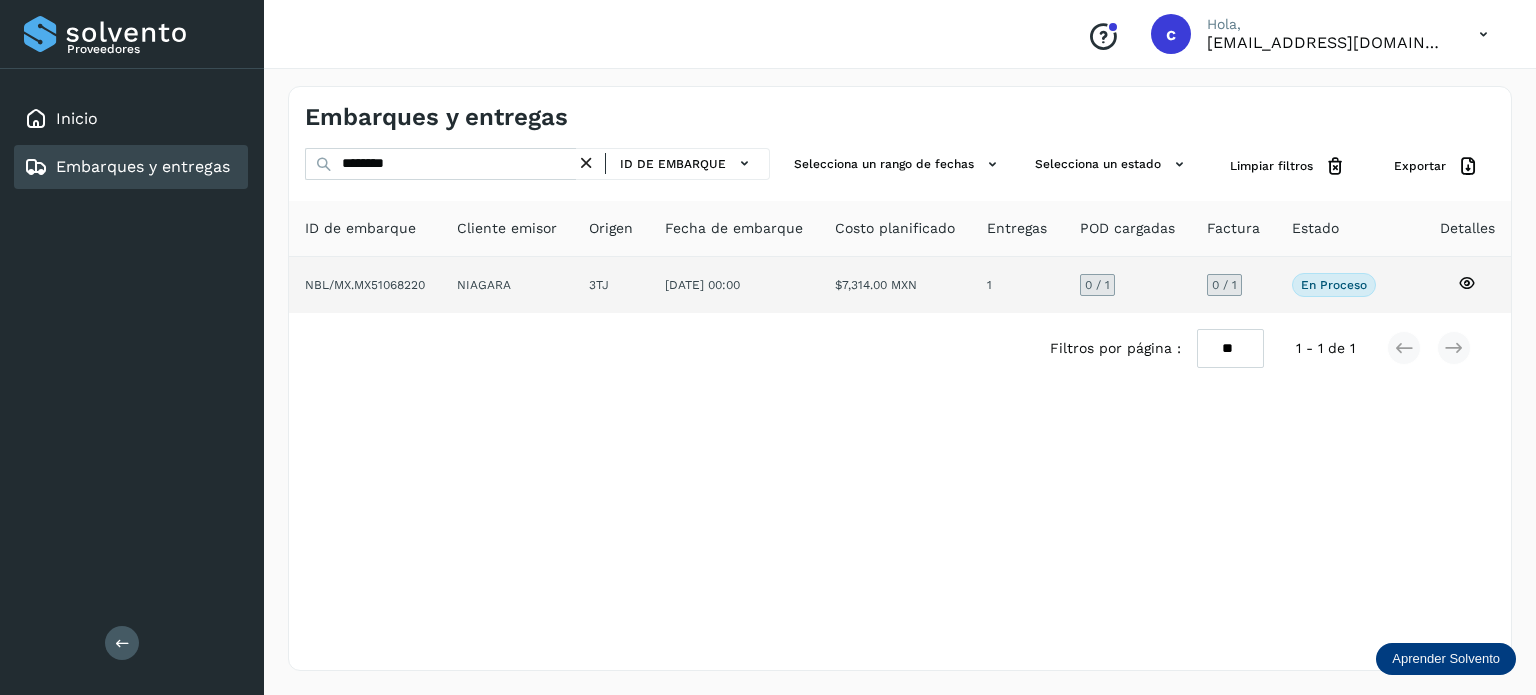 click 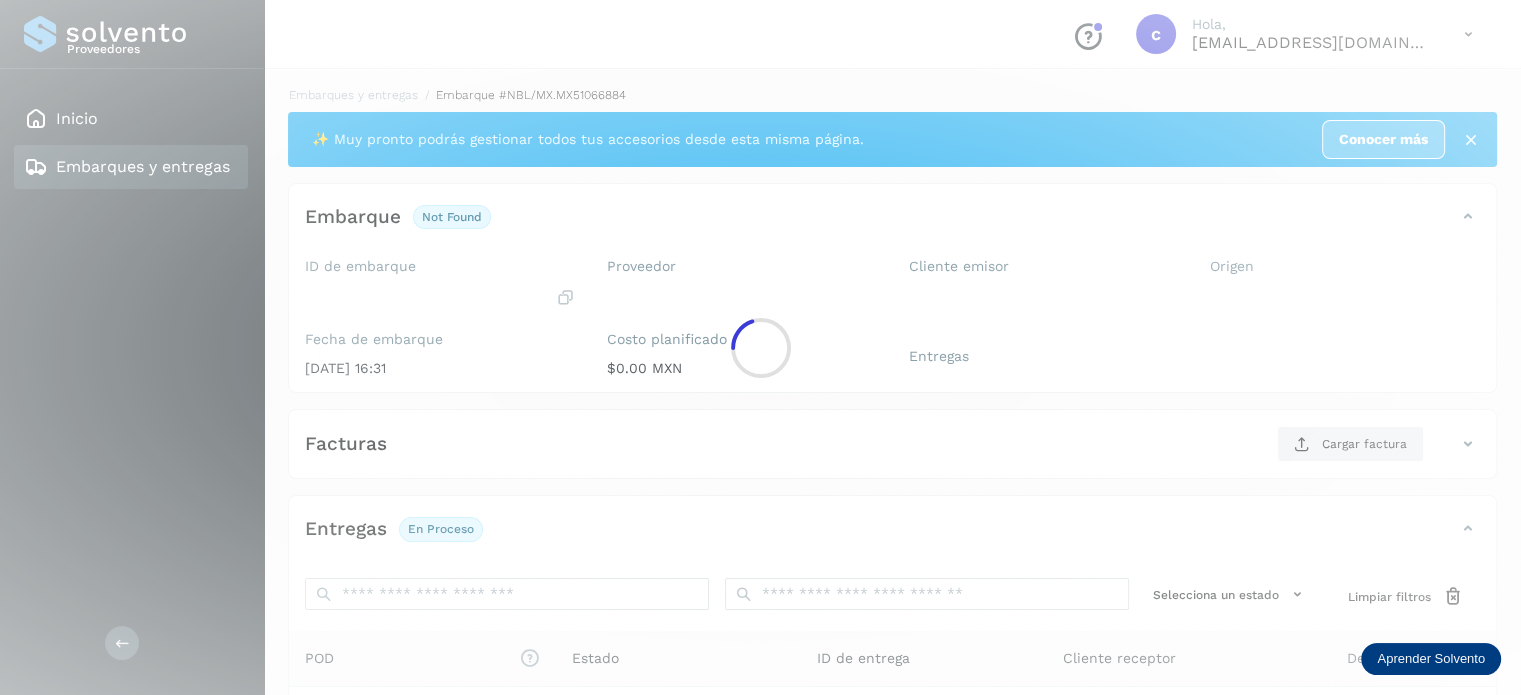 click 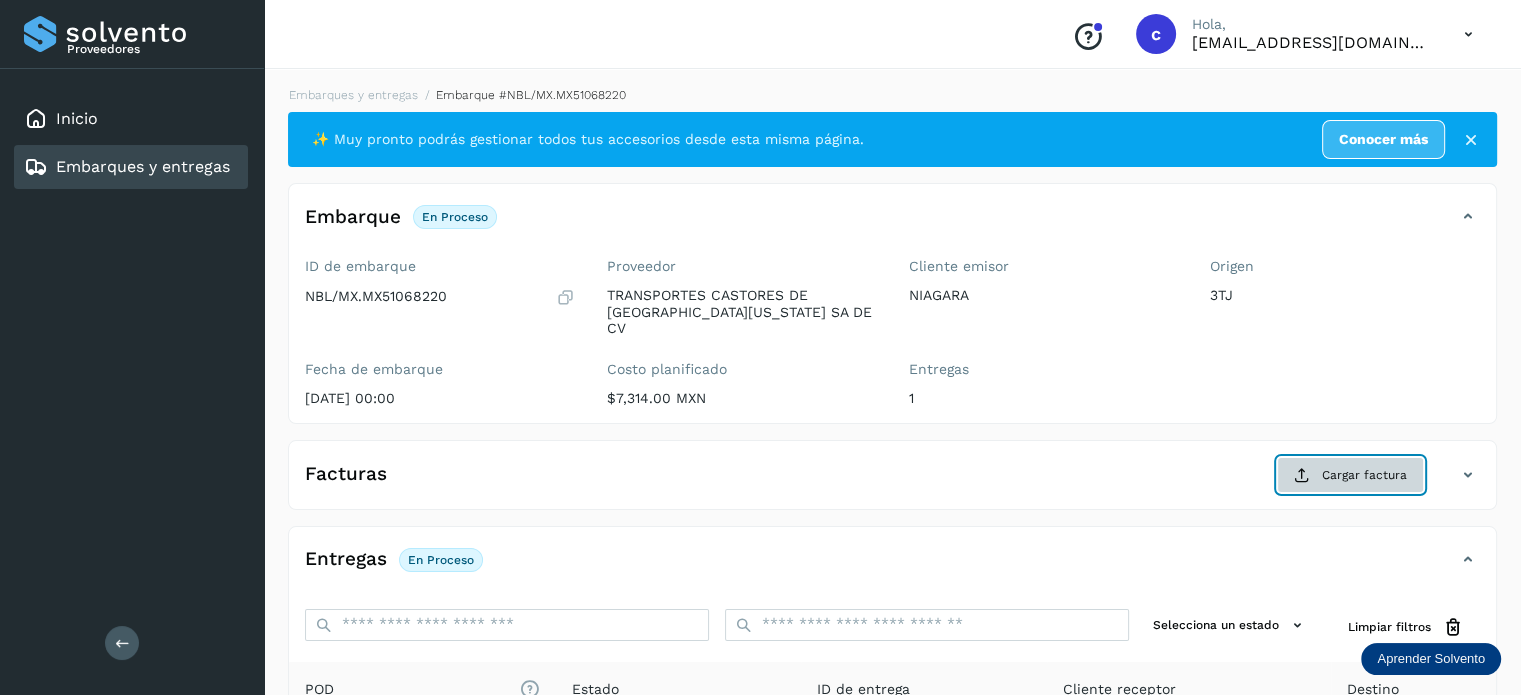 click on "Cargar factura" 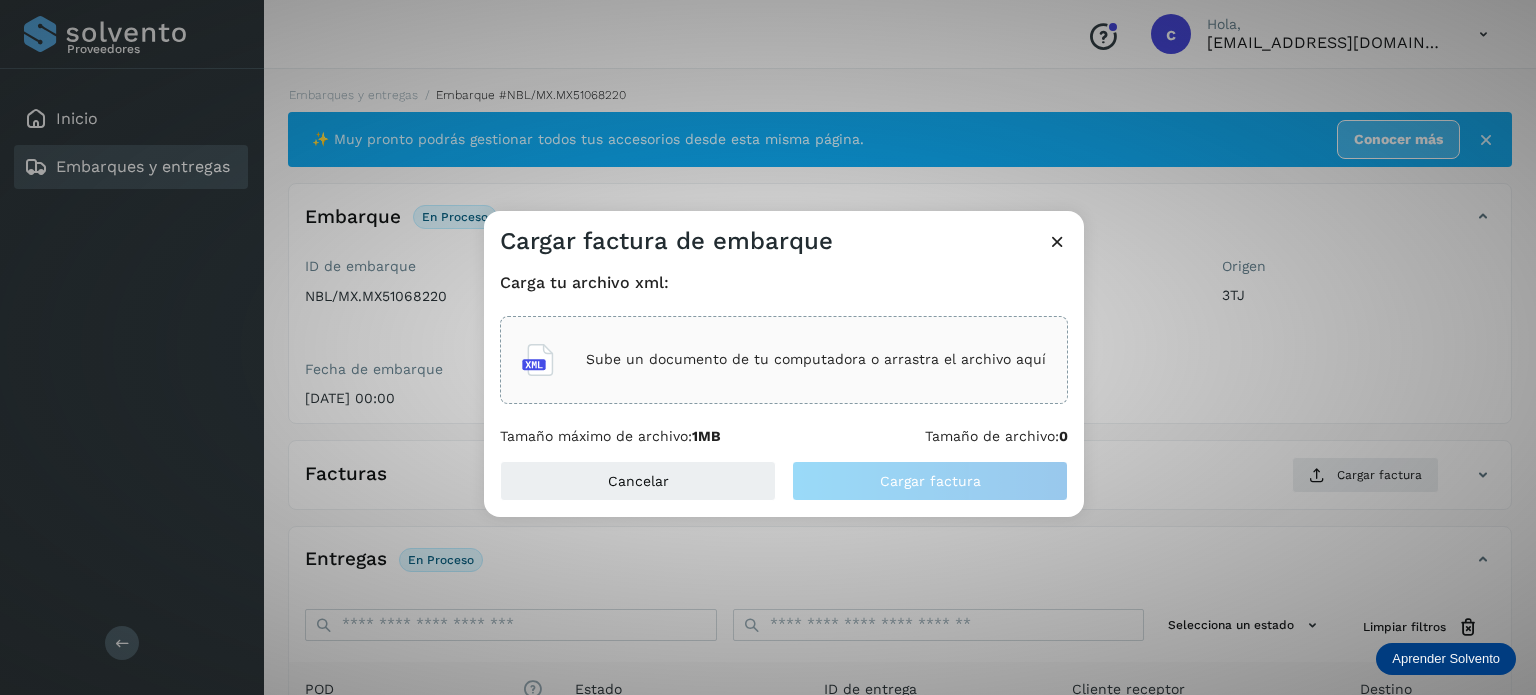 click on "Sube un documento de tu computadora o arrastra el archivo aquí" at bounding box center (816, 359) 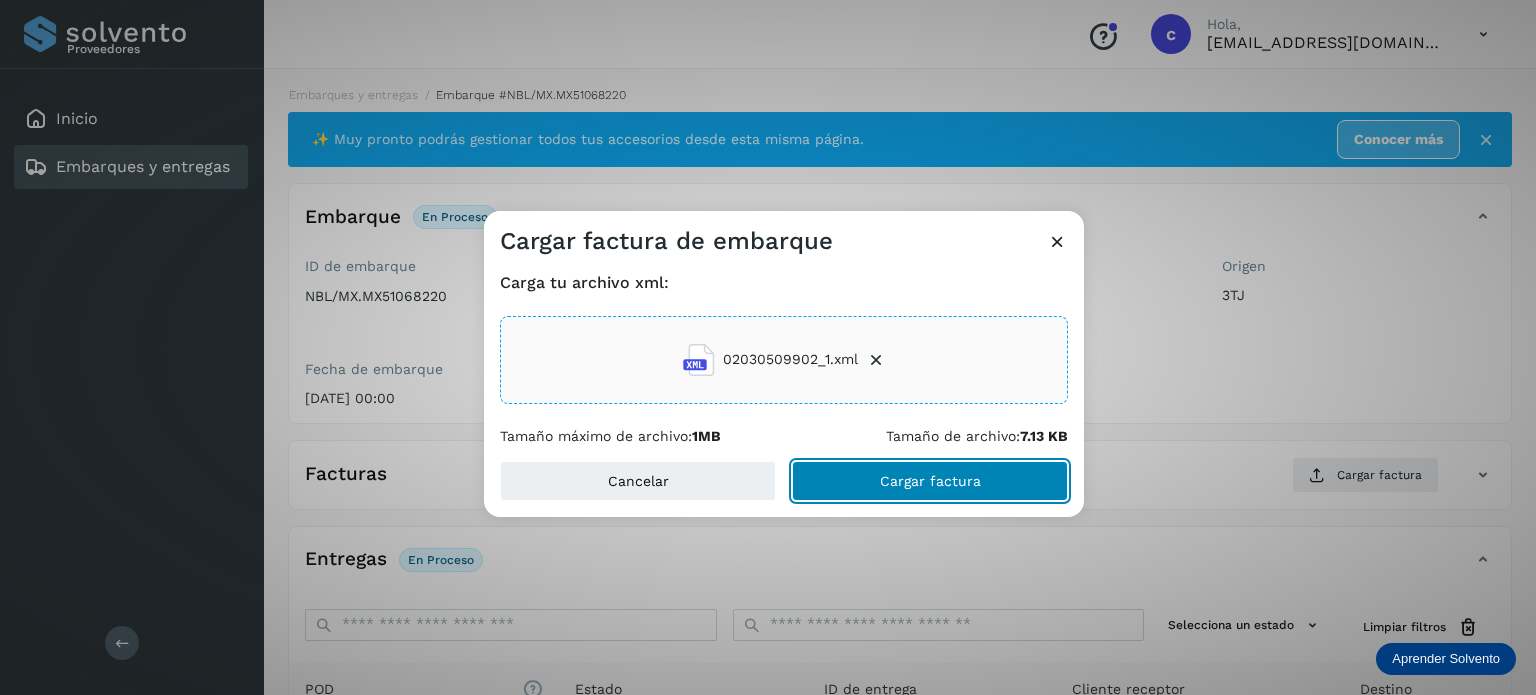 click on "Cargar factura" 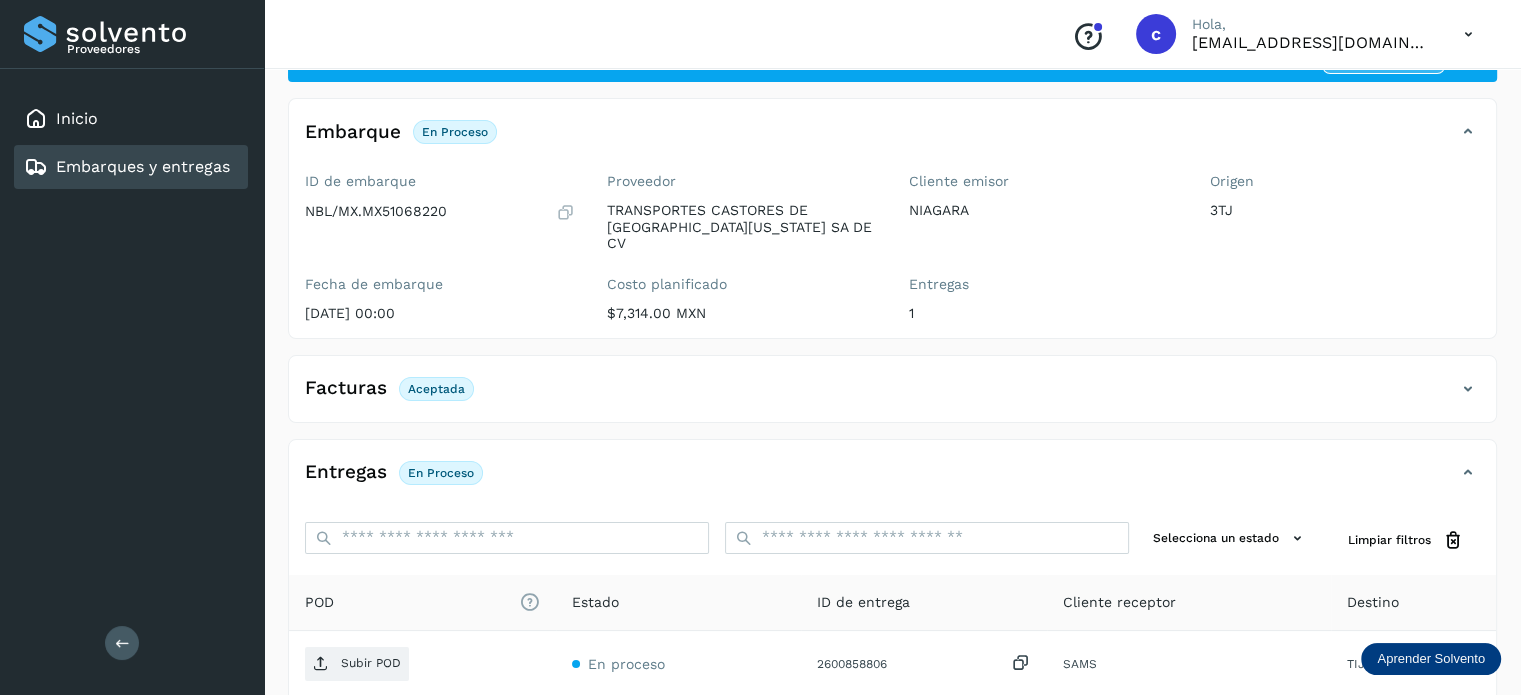 scroll, scrollTop: 200, scrollLeft: 0, axis: vertical 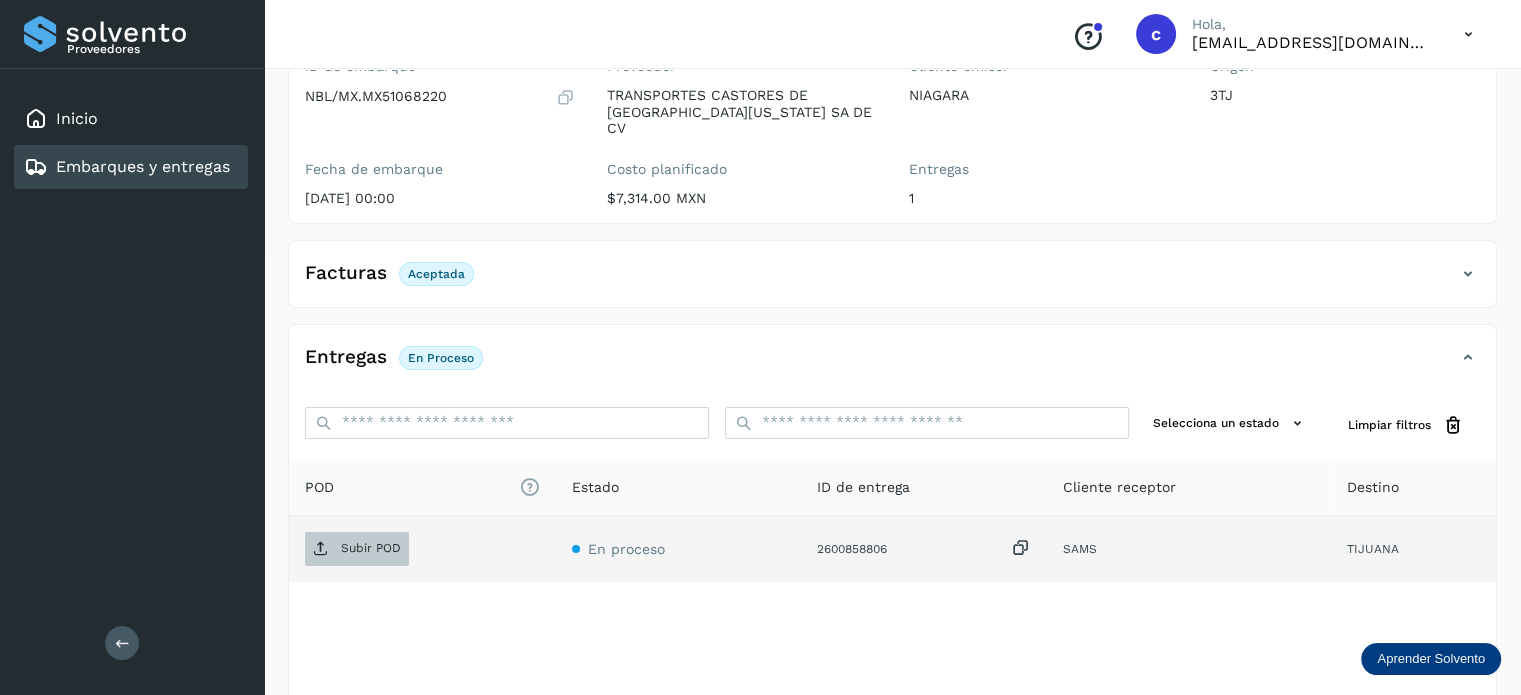 click on "Subir POD" at bounding box center [371, 548] 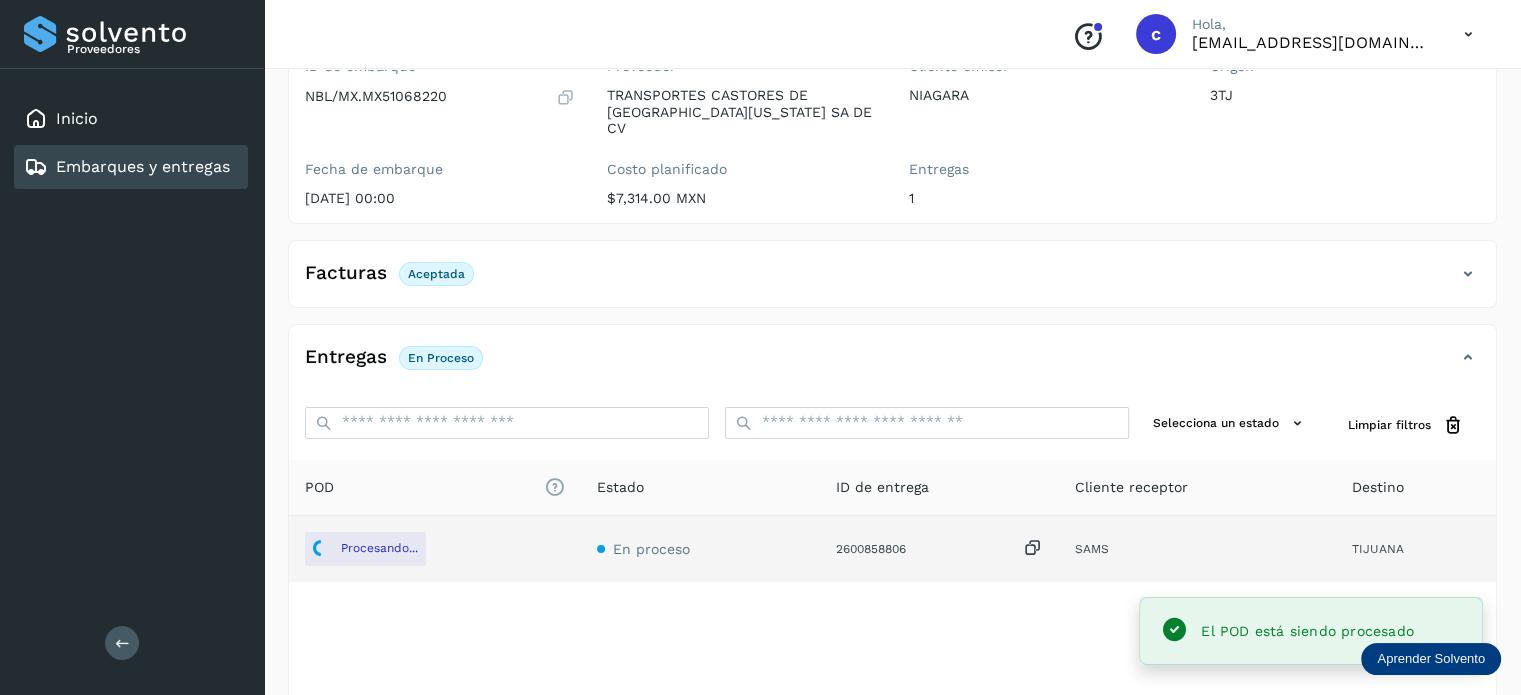 click on "Embarques y entregas" at bounding box center [143, 166] 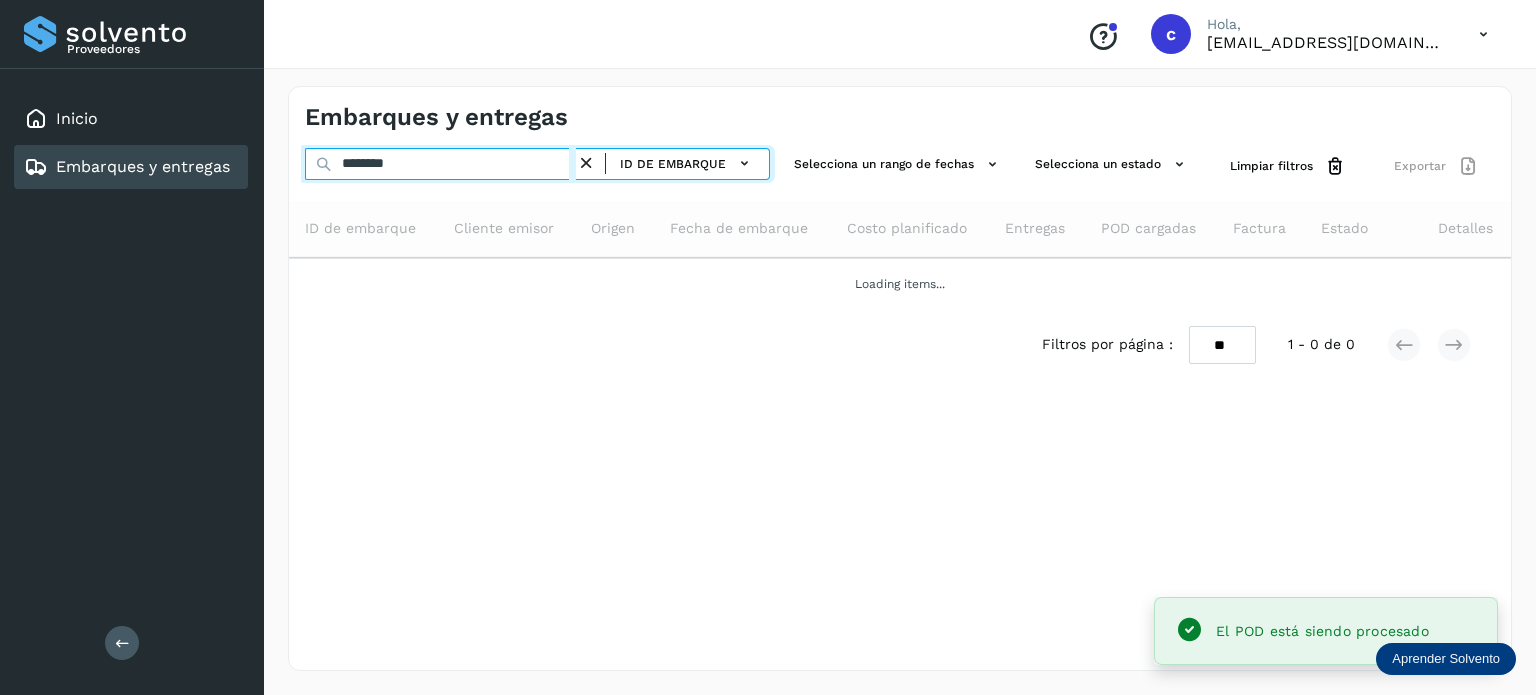 drag, startPoint x: 441, startPoint y: 151, endPoint x: 218, endPoint y: 187, distance: 225.88715 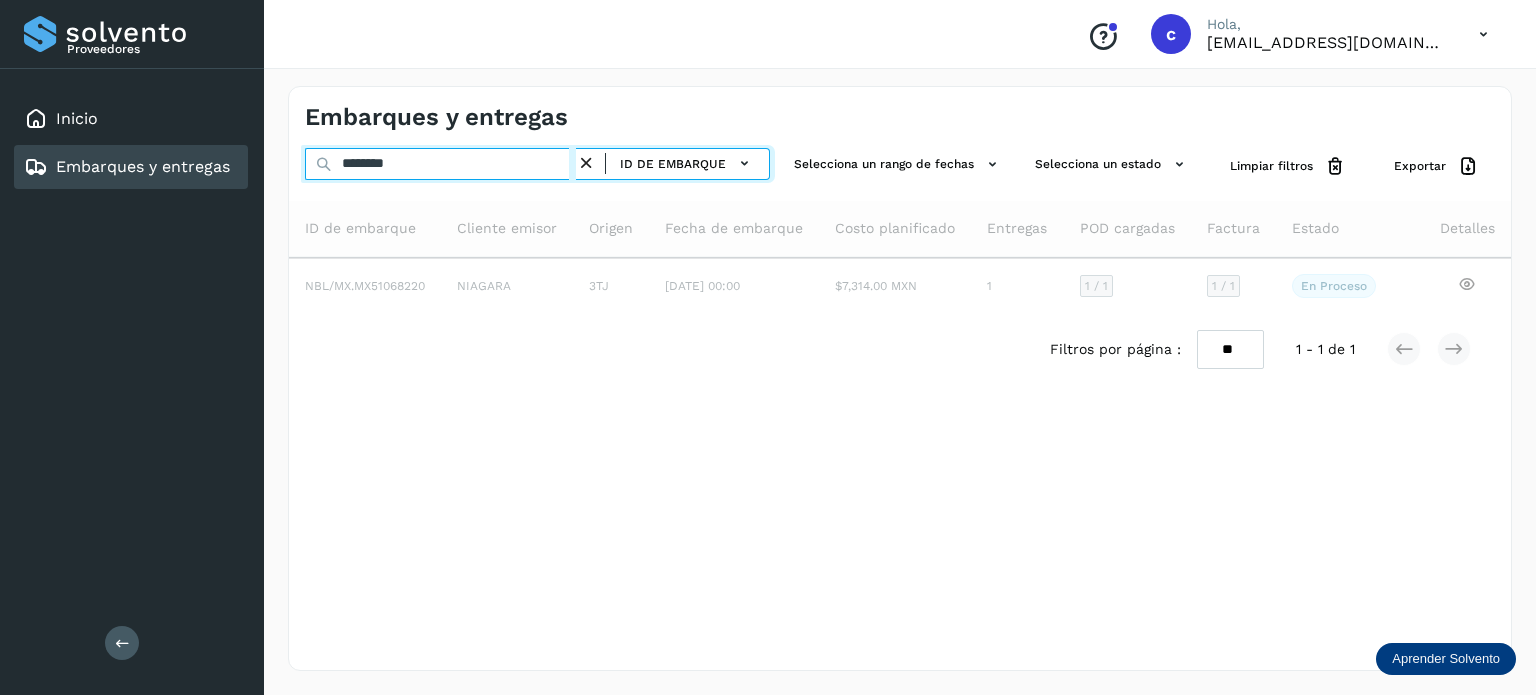 type on "********" 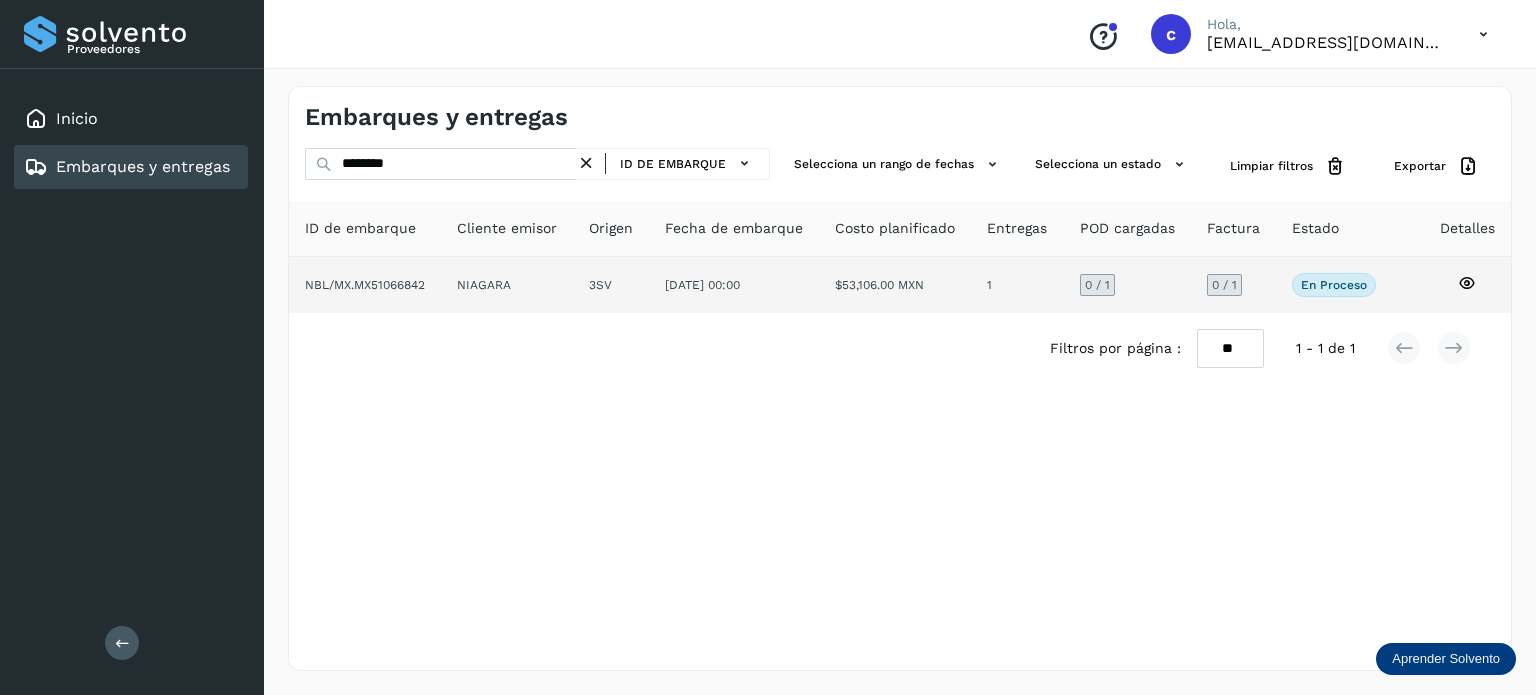 click 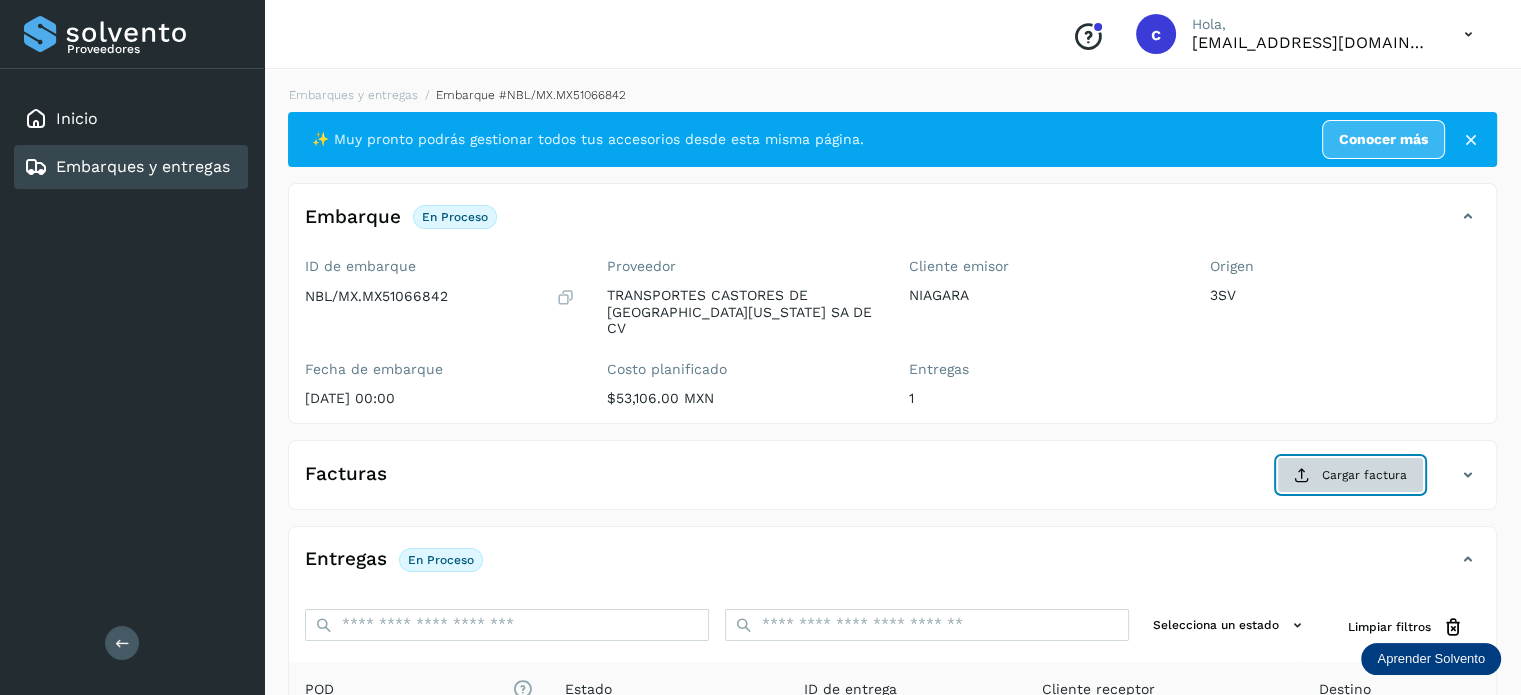 click on "Cargar factura" at bounding box center [1350, 475] 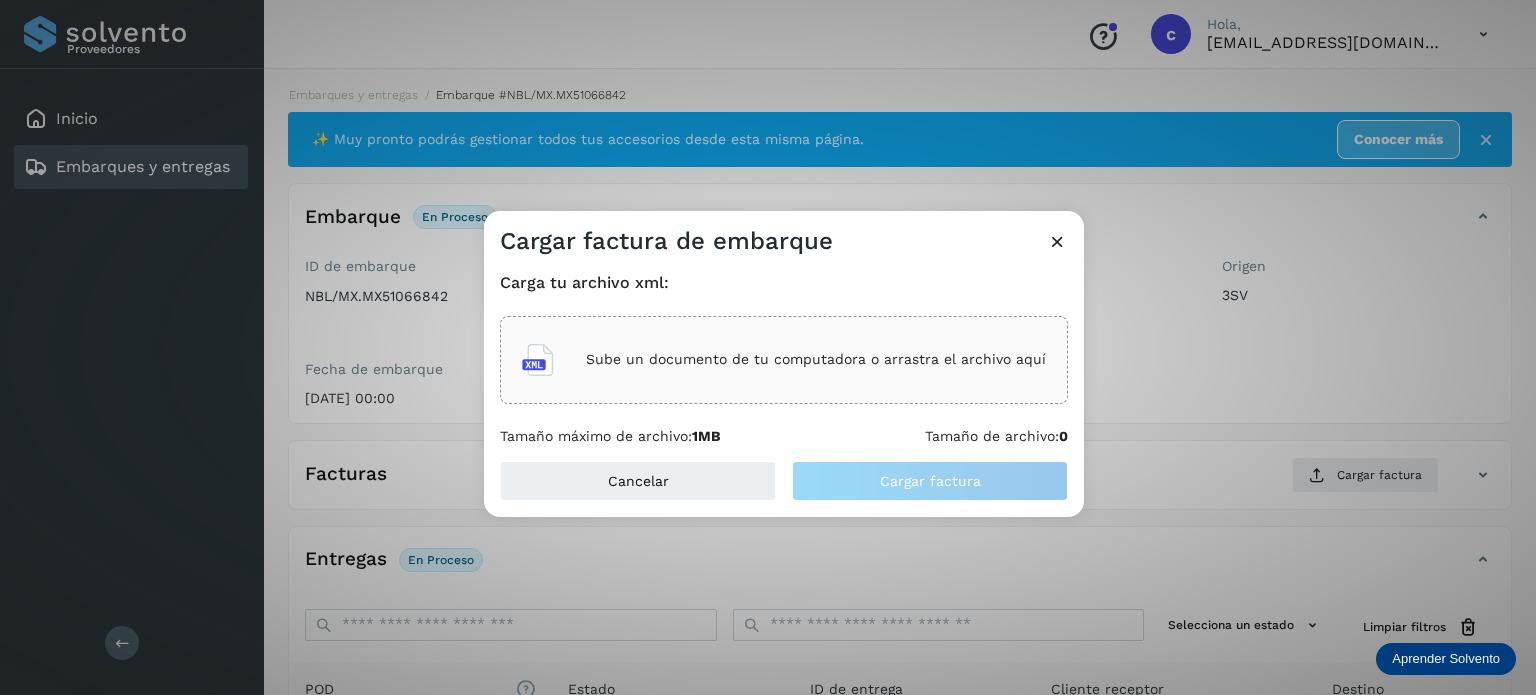 click on "Sube un documento de tu computadora o arrastra el archivo aquí" at bounding box center (816, 359) 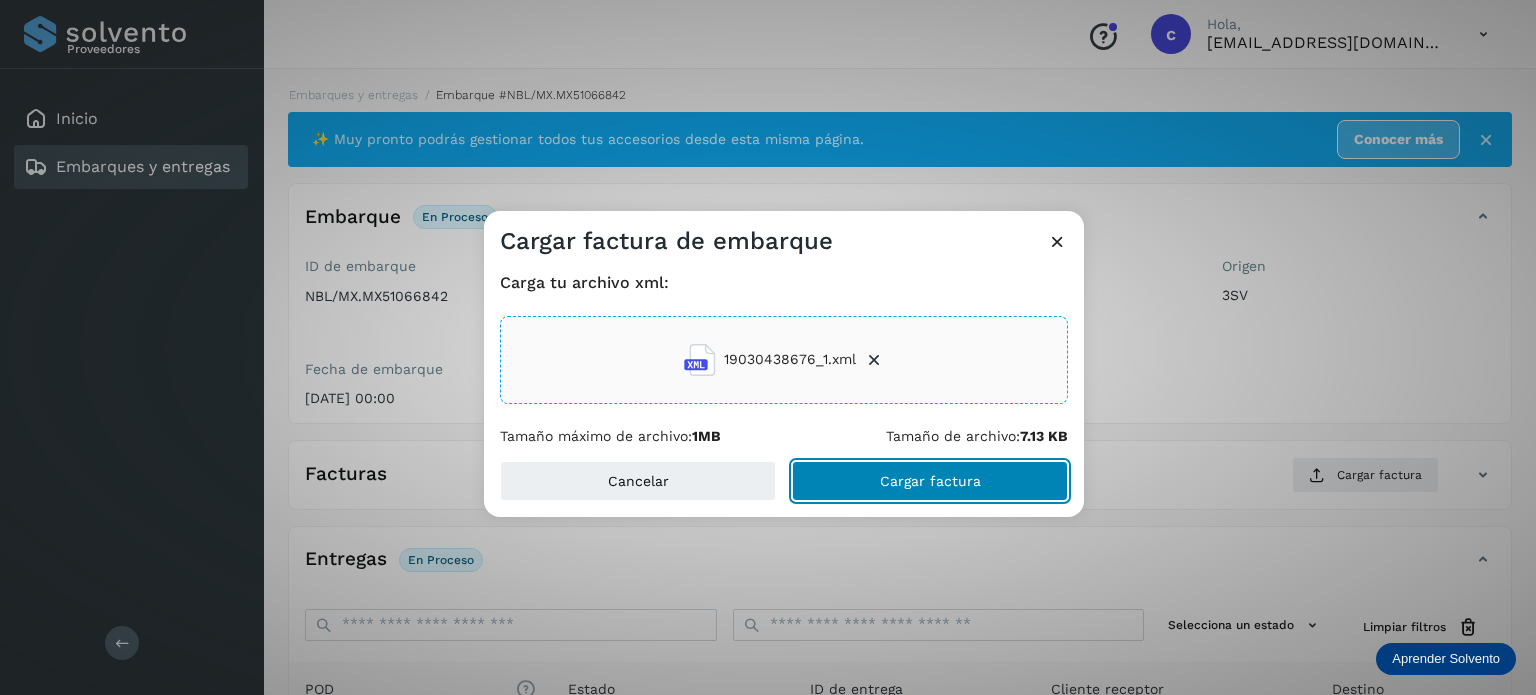 click on "Cargar factura" 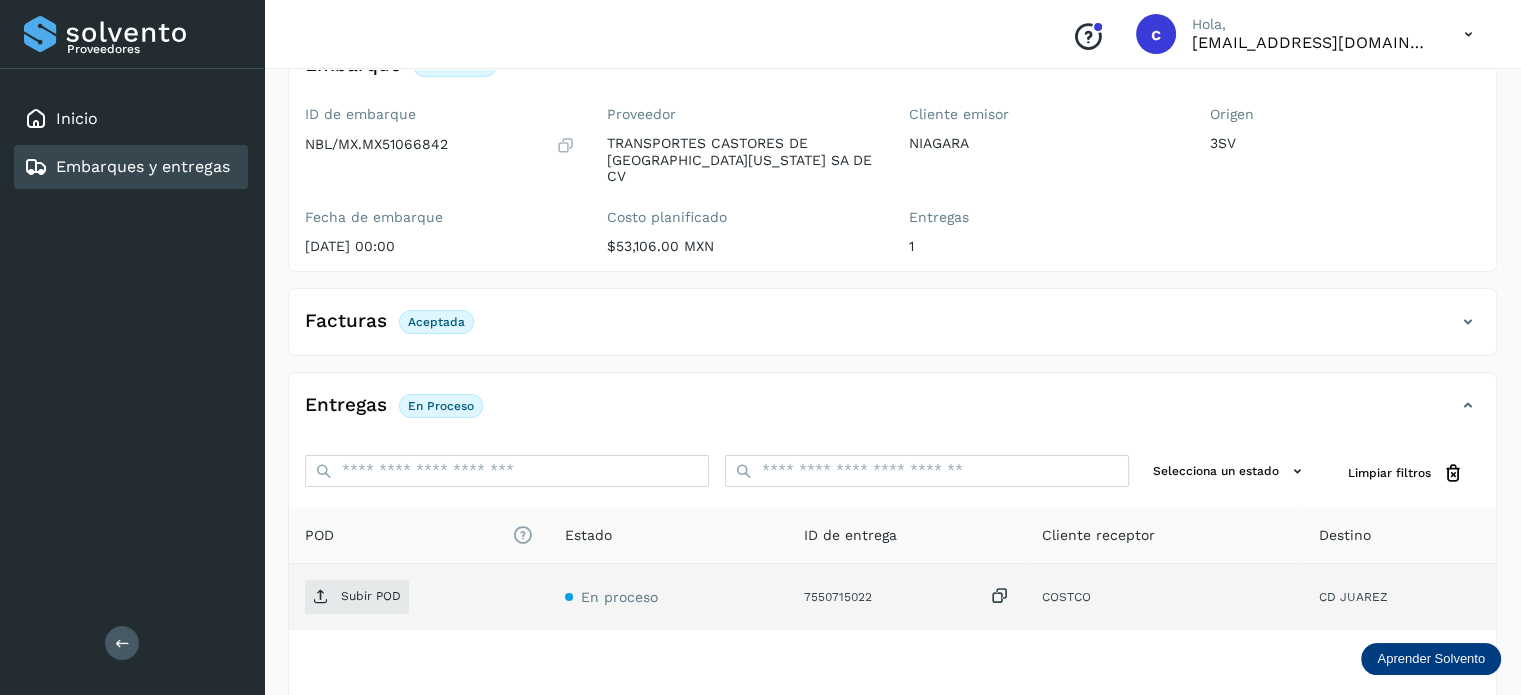 scroll, scrollTop: 200, scrollLeft: 0, axis: vertical 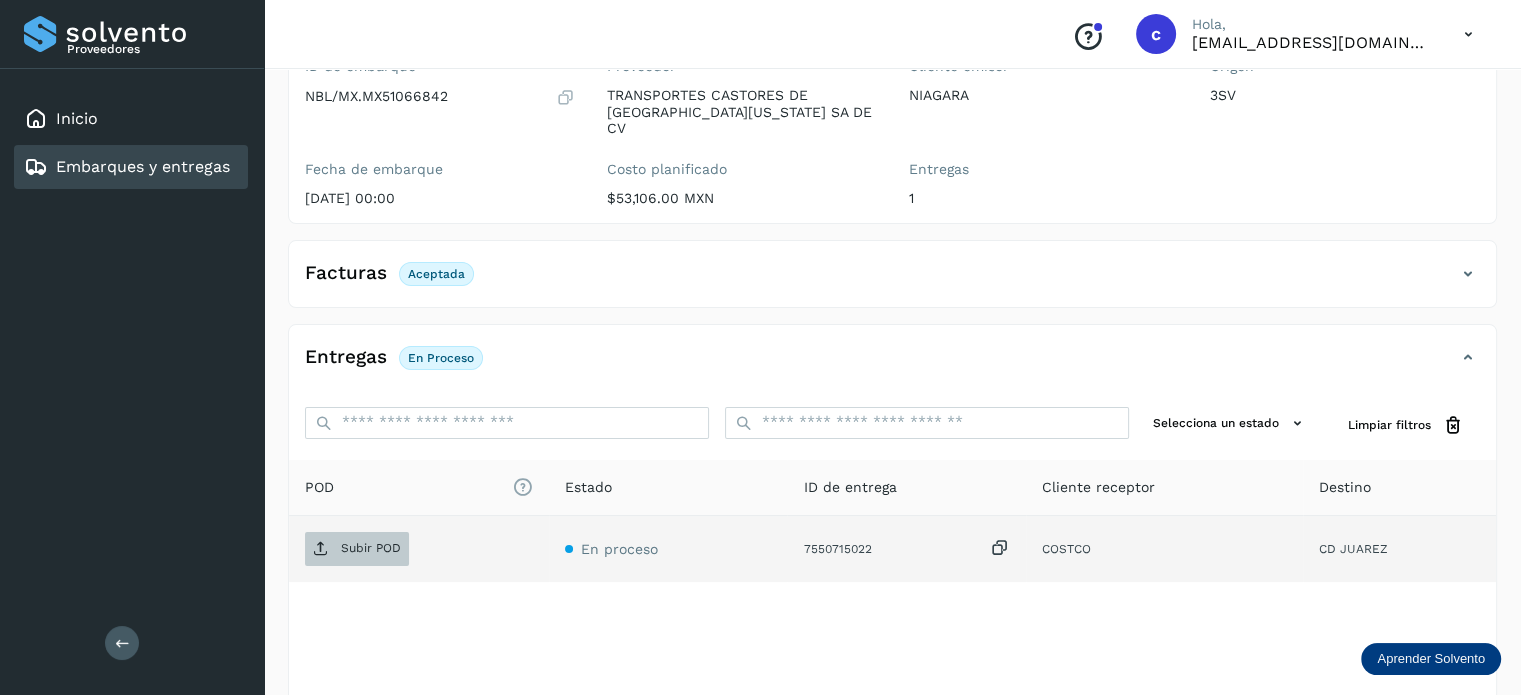 click on "Subir POD" at bounding box center (371, 548) 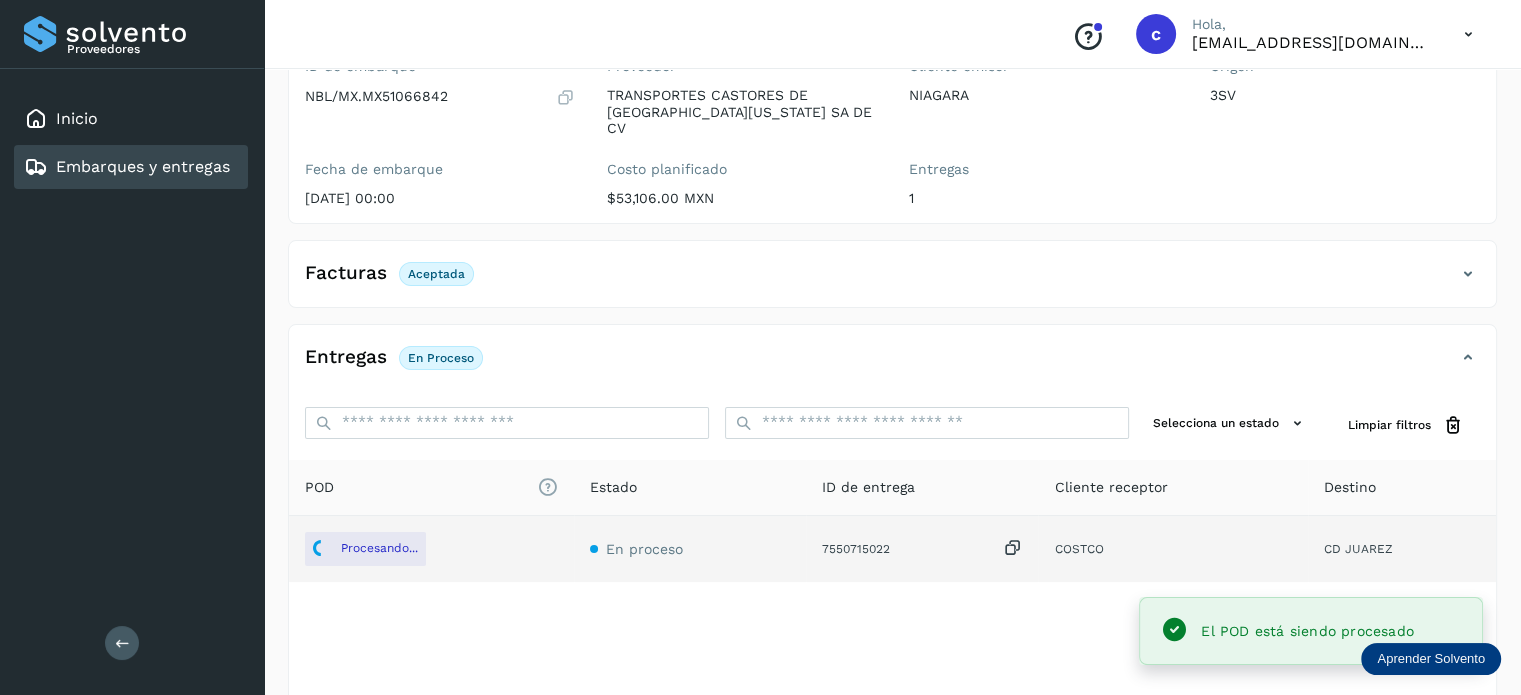 click on "Embarques y entregas" 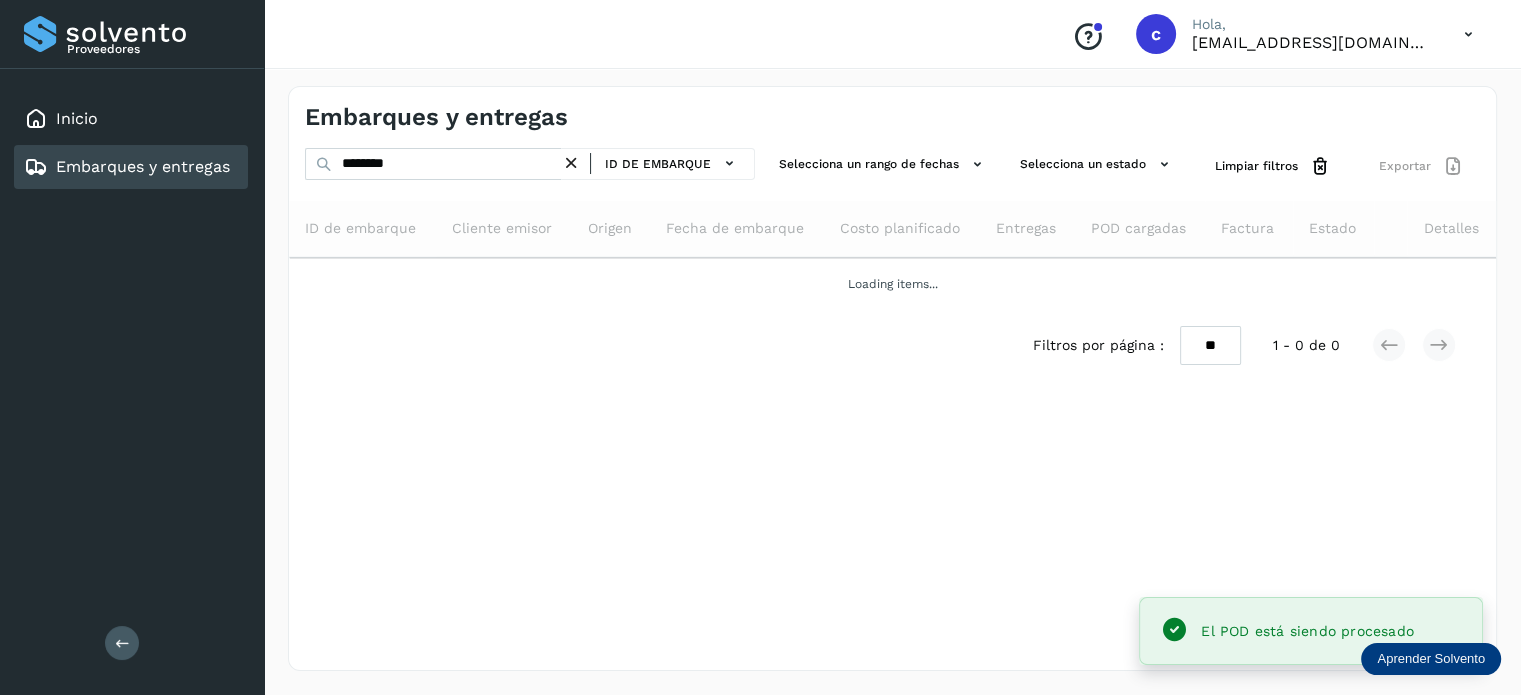 scroll, scrollTop: 0, scrollLeft: 0, axis: both 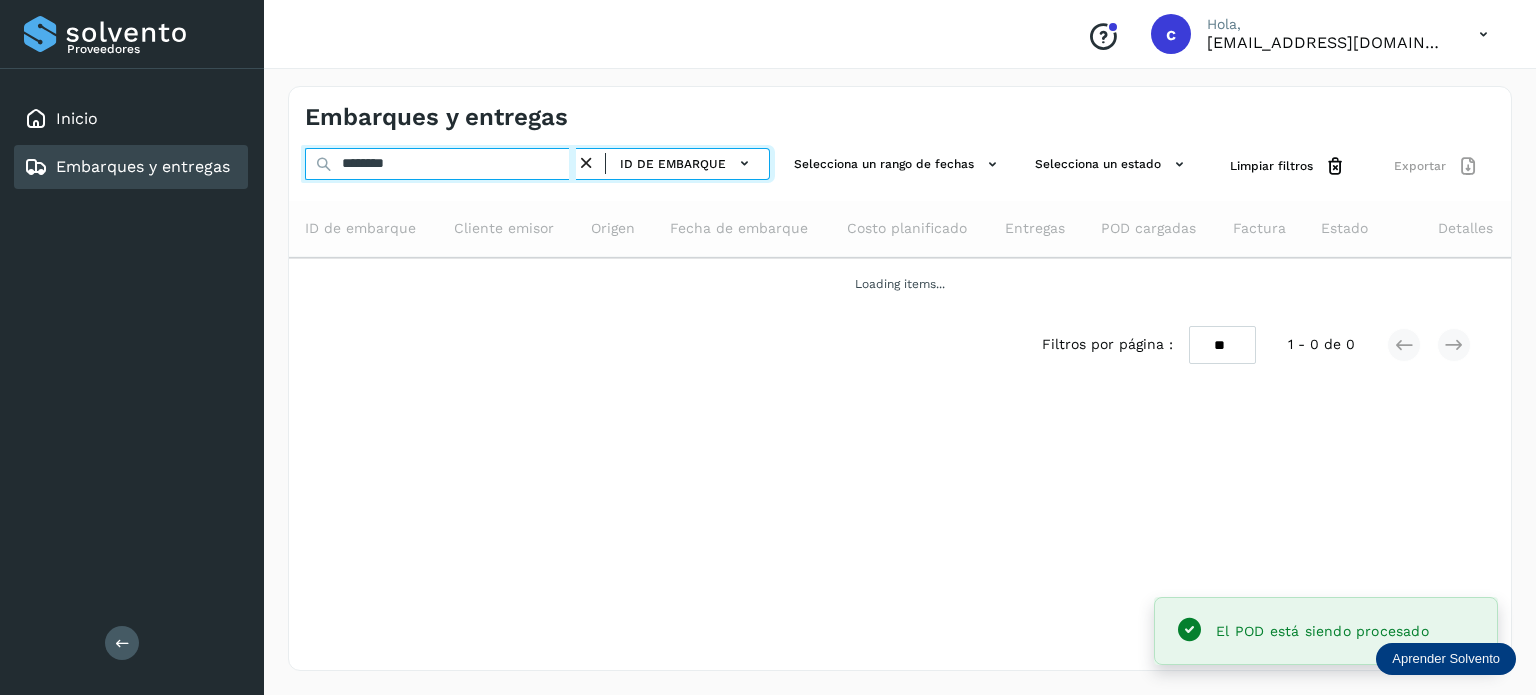 drag, startPoint x: 415, startPoint y: 160, endPoint x: 288, endPoint y: 168, distance: 127.25172 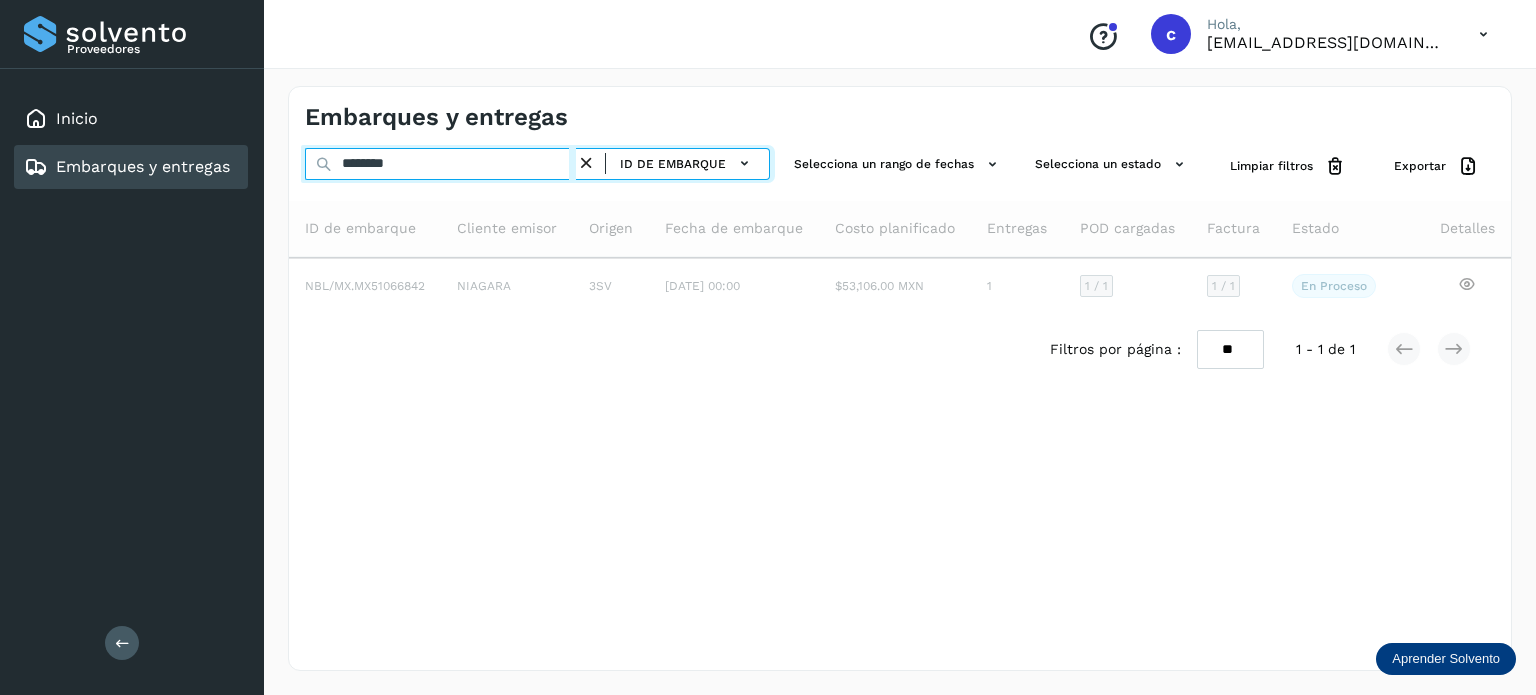 type on "********" 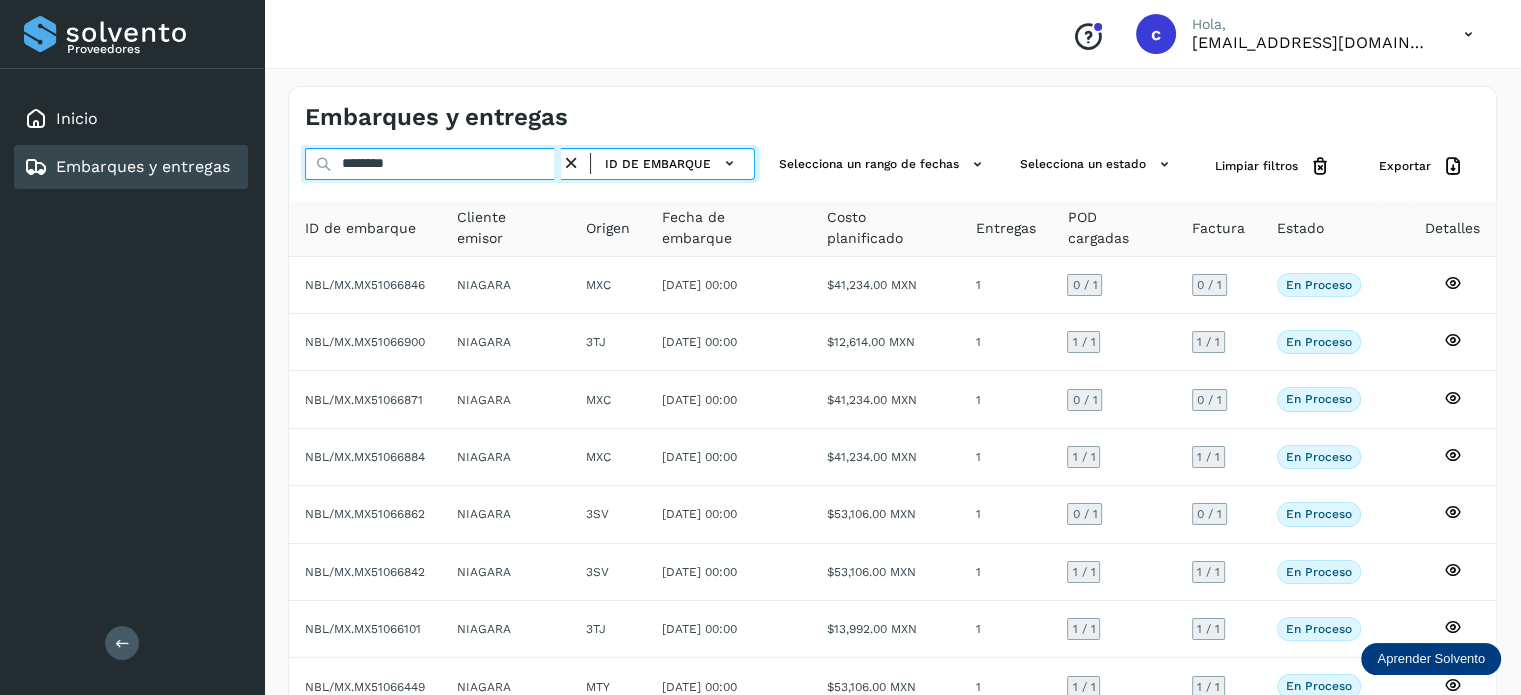 drag, startPoint x: 306, startPoint y: 166, endPoint x: 255, endPoint y: 174, distance: 51.62364 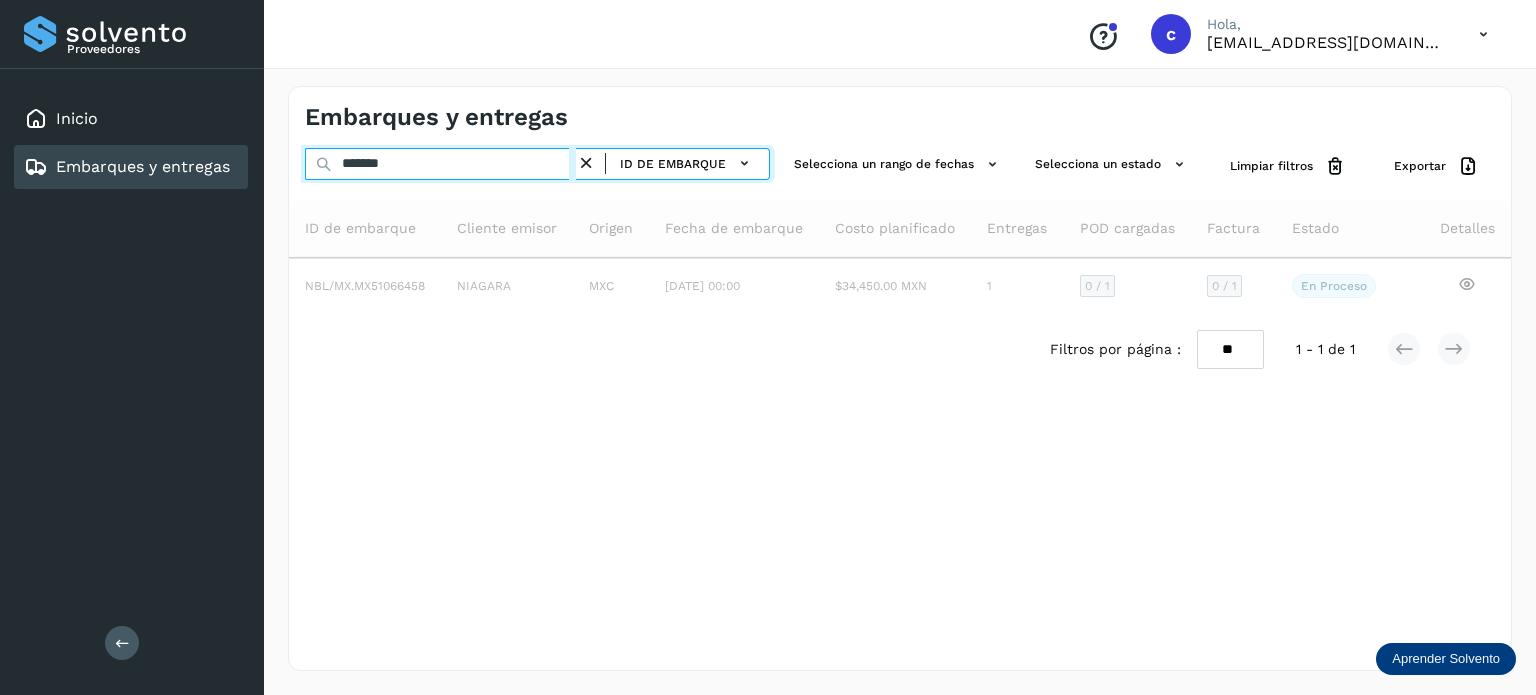 type on "********" 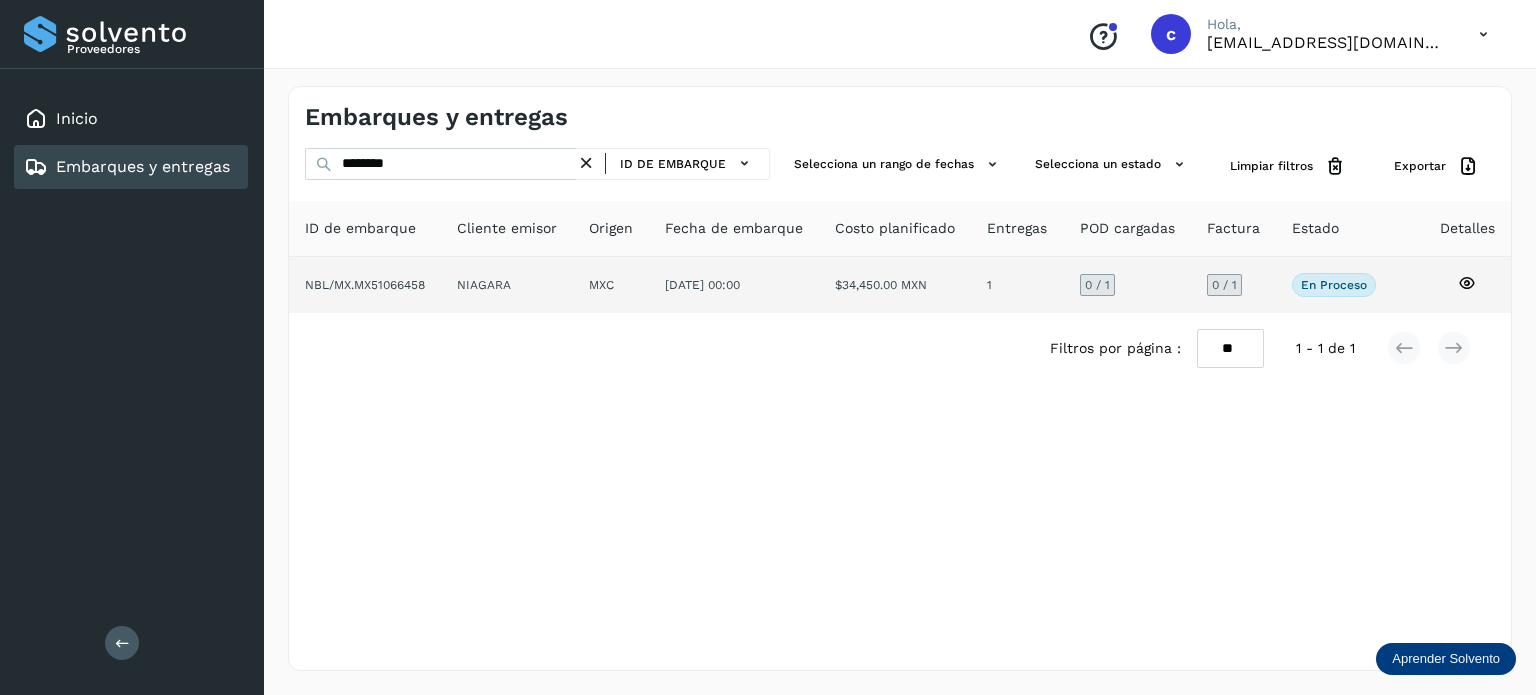 click 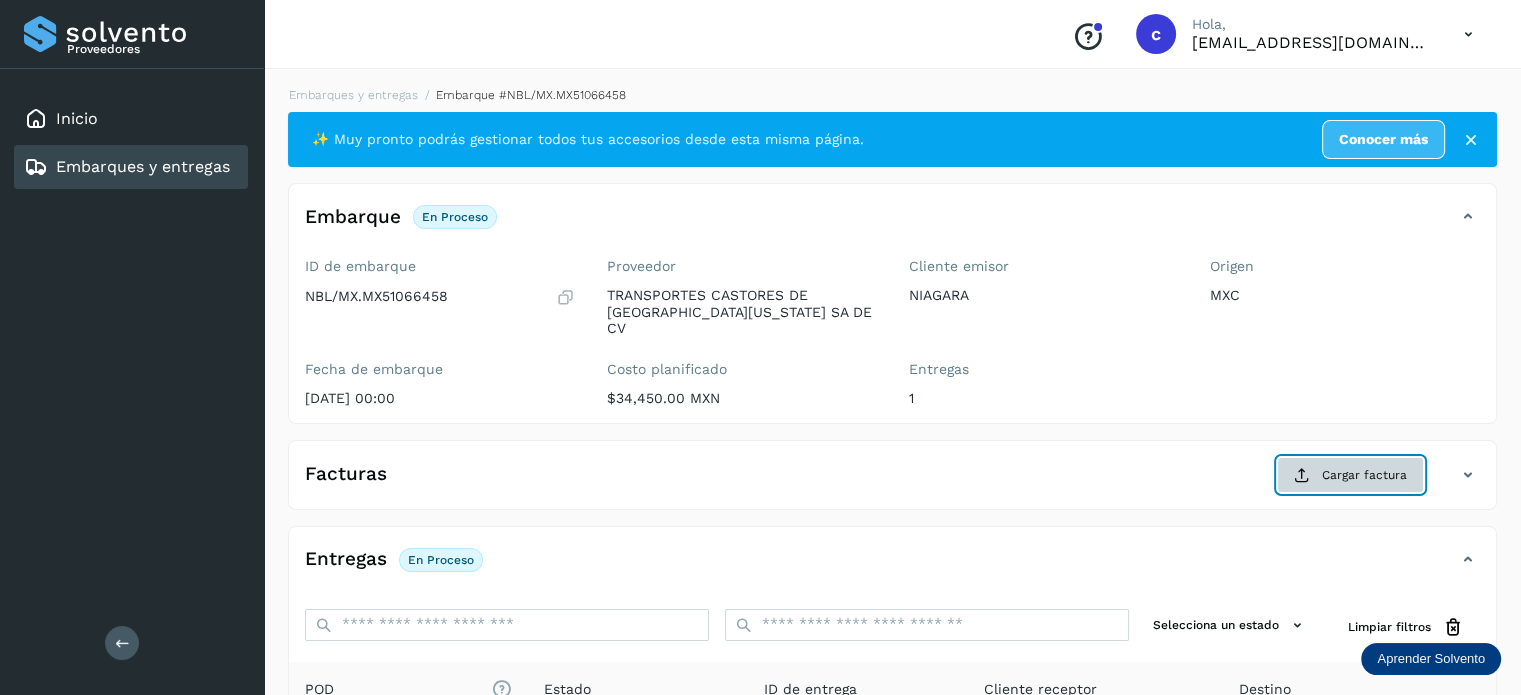 click on "Cargar factura" 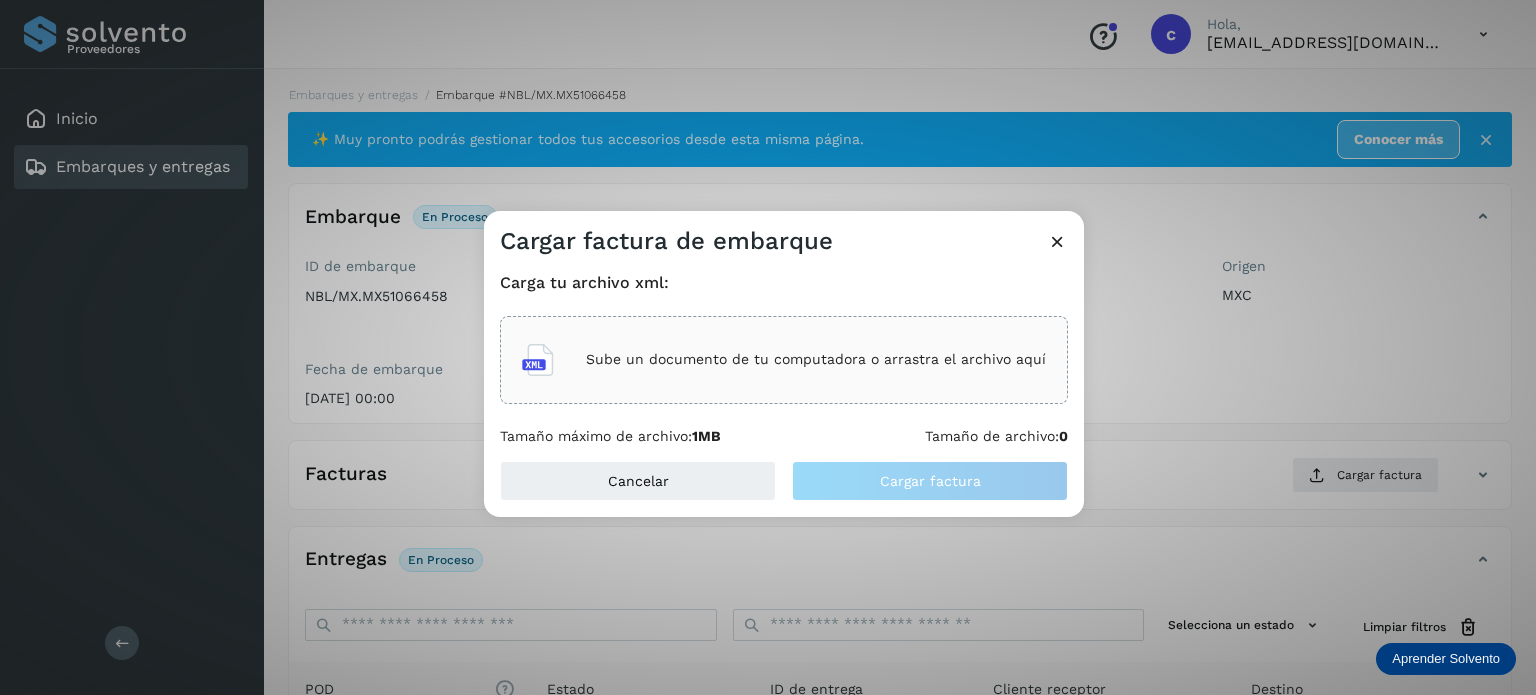 click on "Sube un documento de tu computadora o arrastra el archivo aquí" at bounding box center (816, 359) 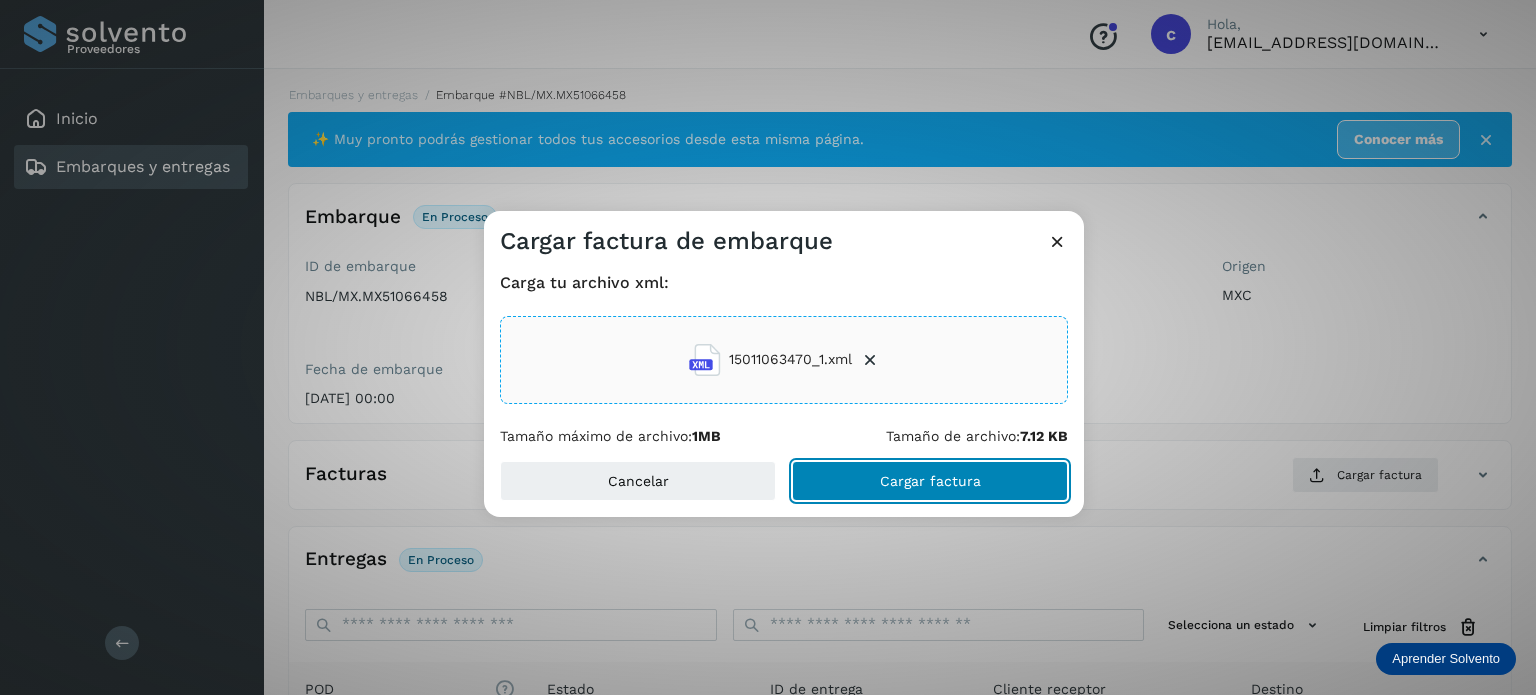 click on "Cargar factura" 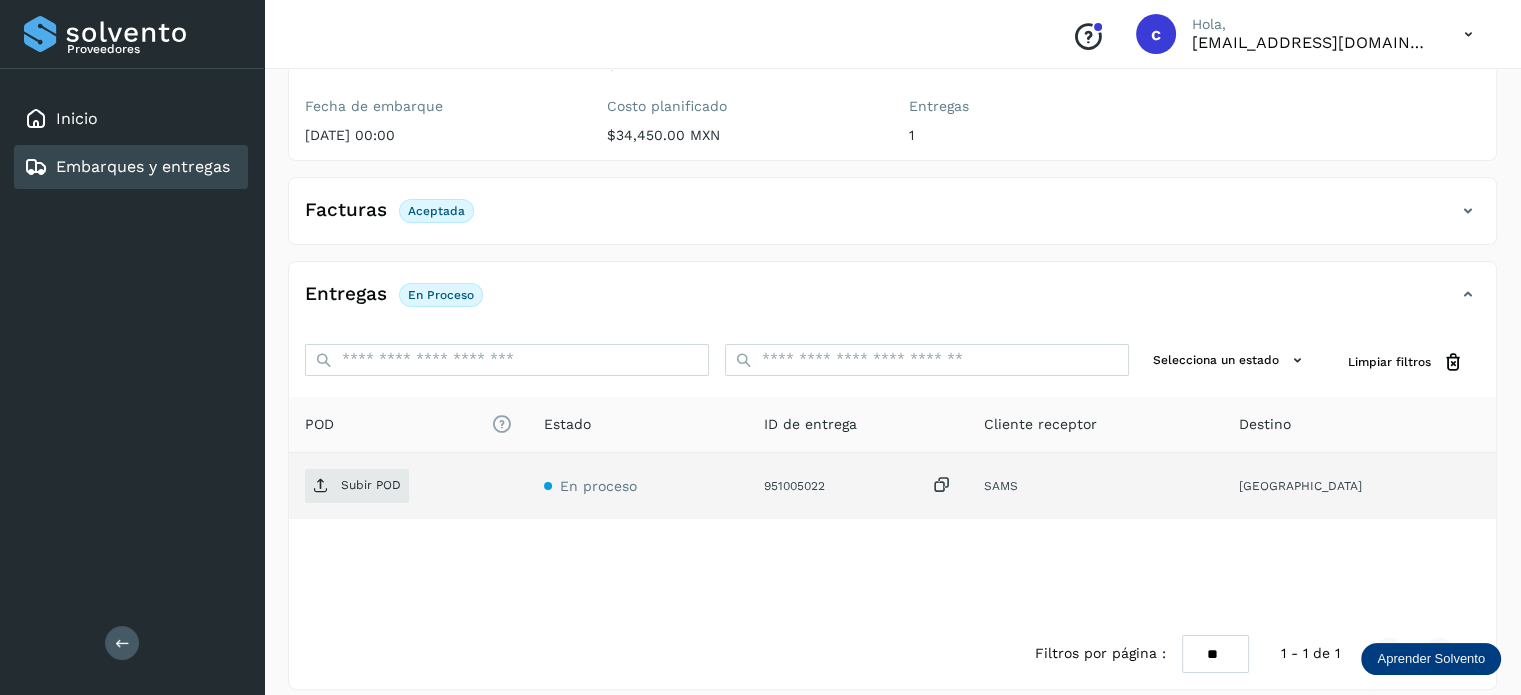 scroll, scrollTop: 264, scrollLeft: 0, axis: vertical 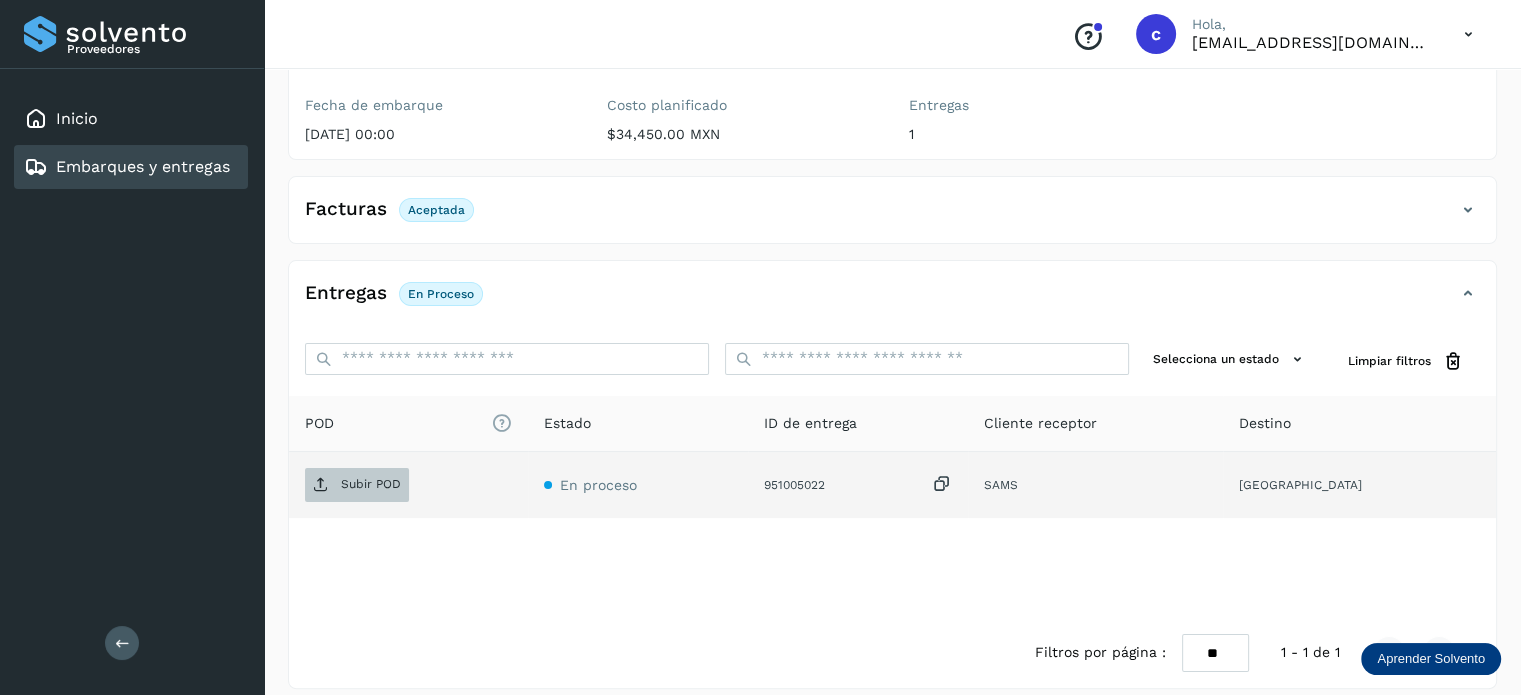 click on "Subir POD" at bounding box center [371, 484] 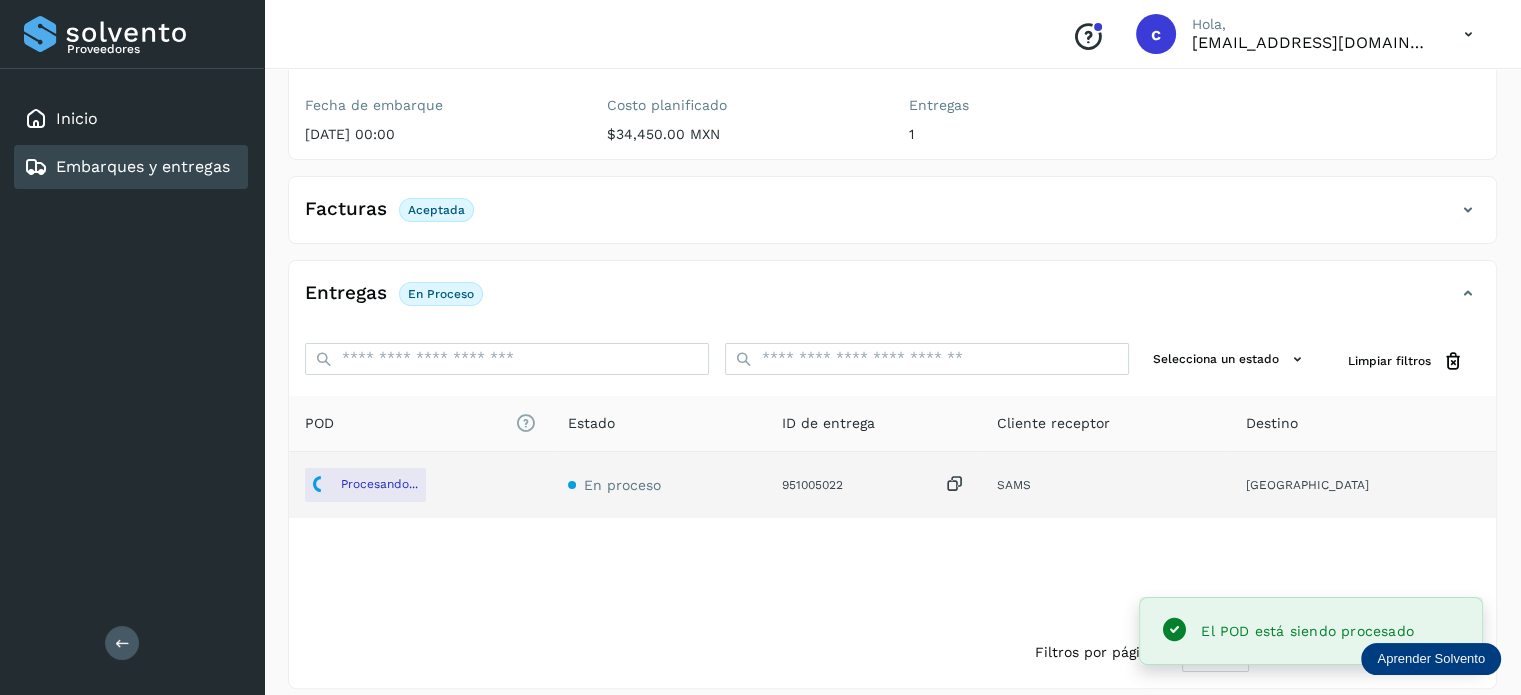 click on "Embarques y entregas" at bounding box center [143, 166] 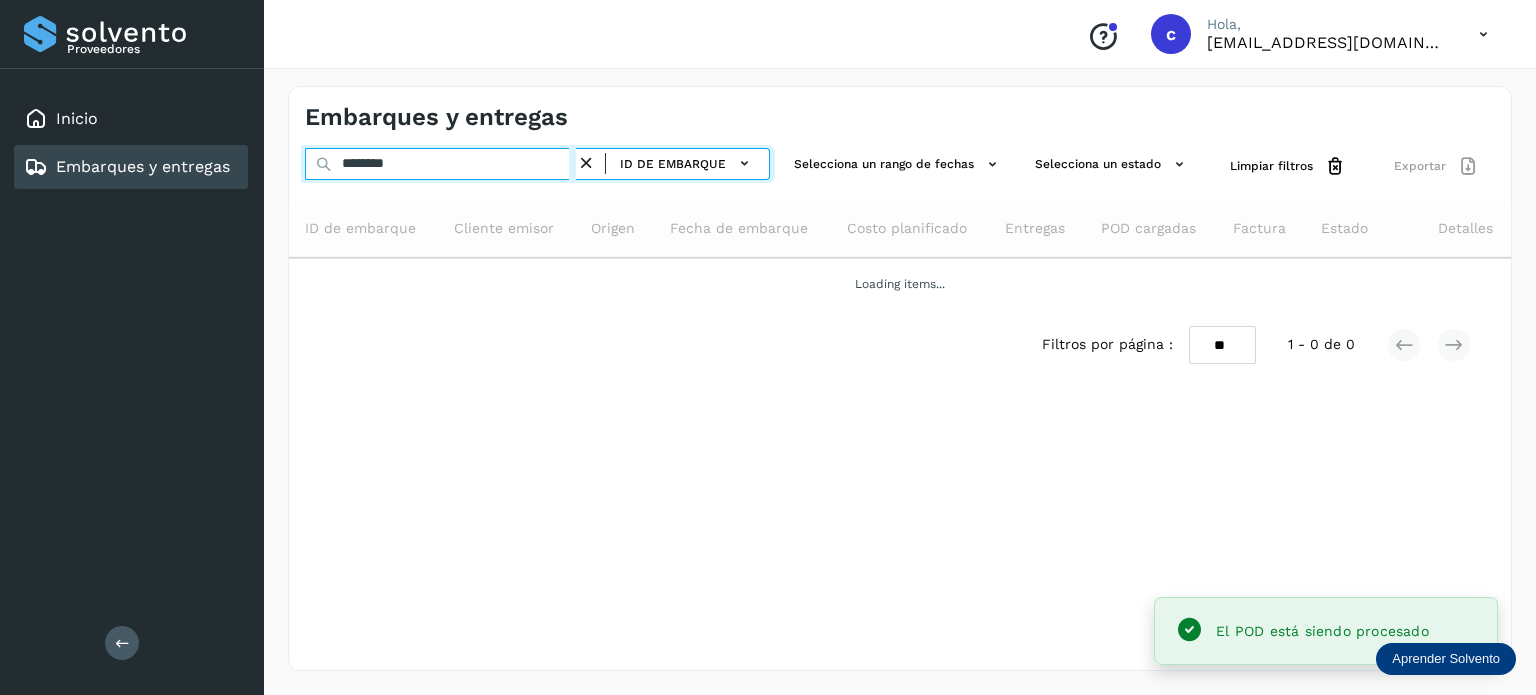 drag, startPoint x: 377, startPoint y: 162, endPoint x: 315, endPoint y: 169, distance: 62.39391 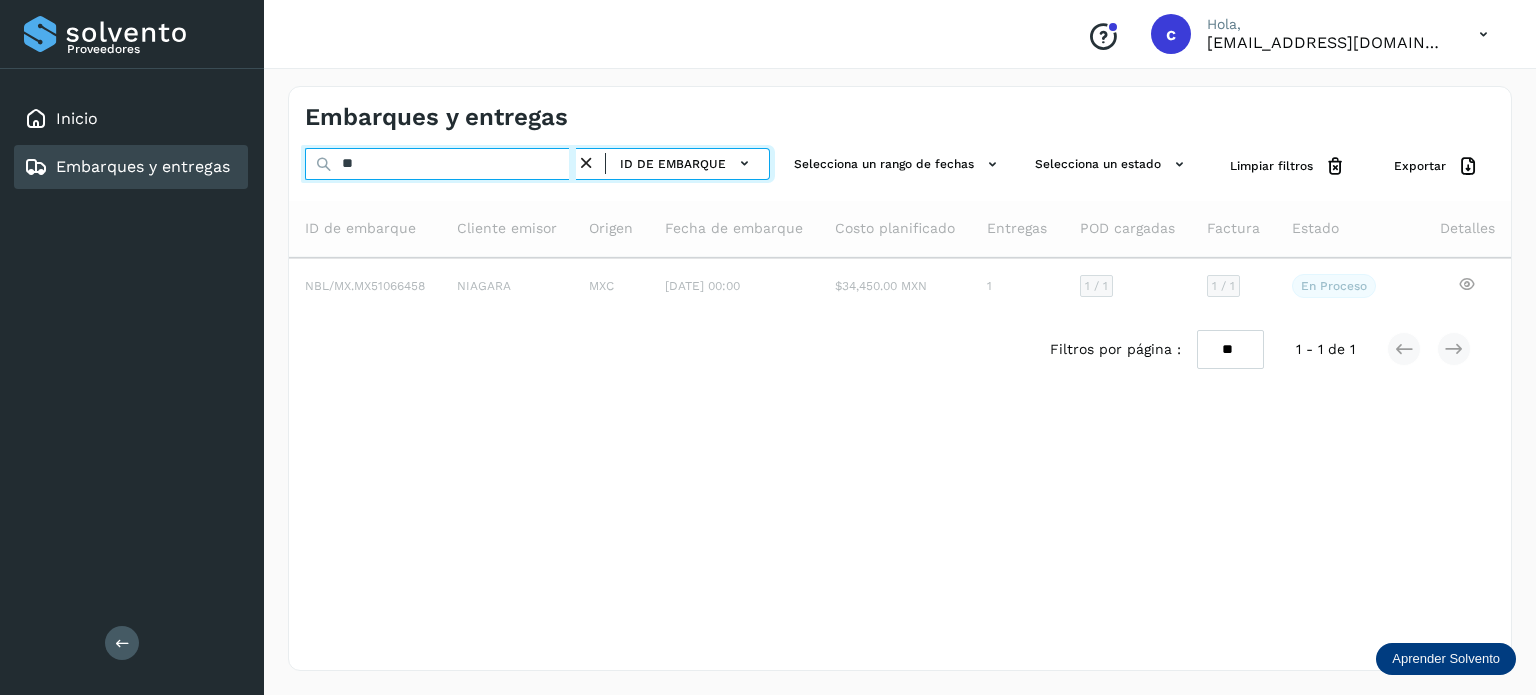 type on "*" 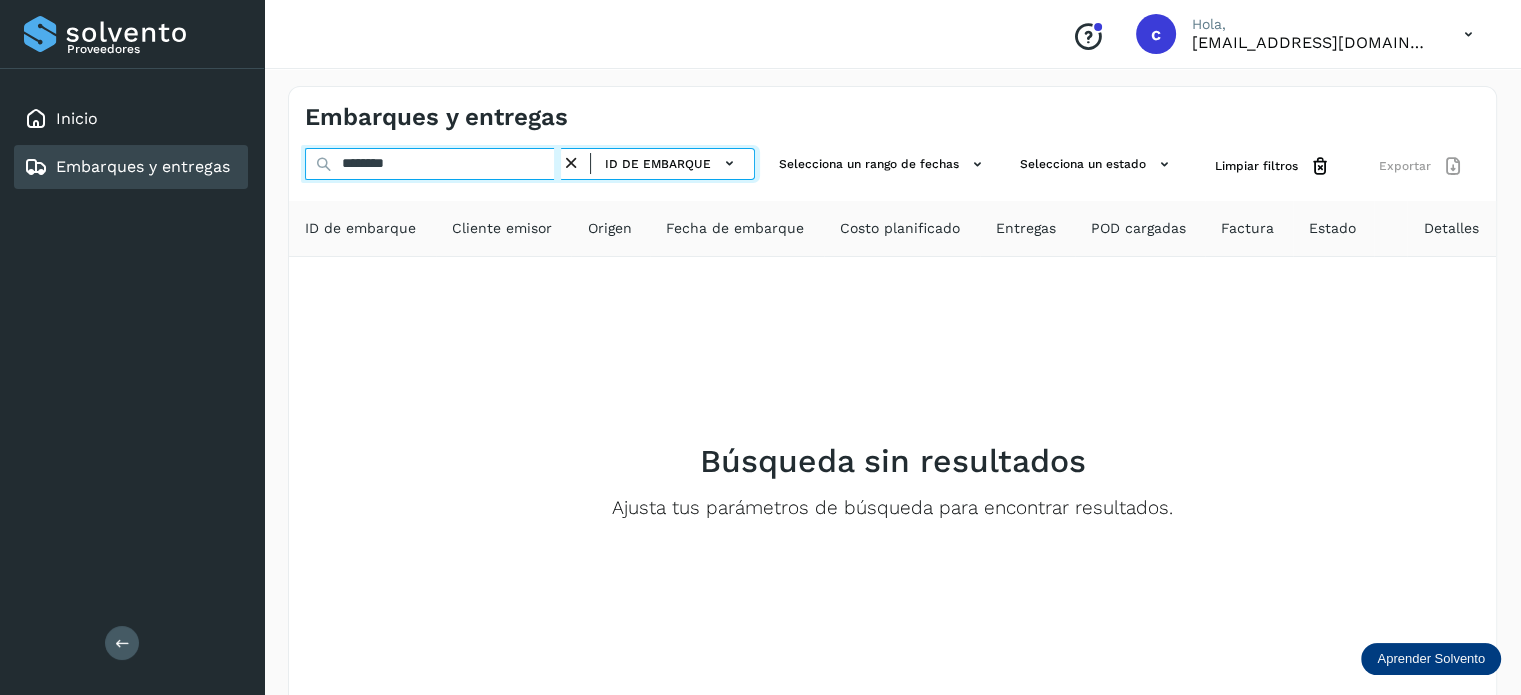 type on "********" 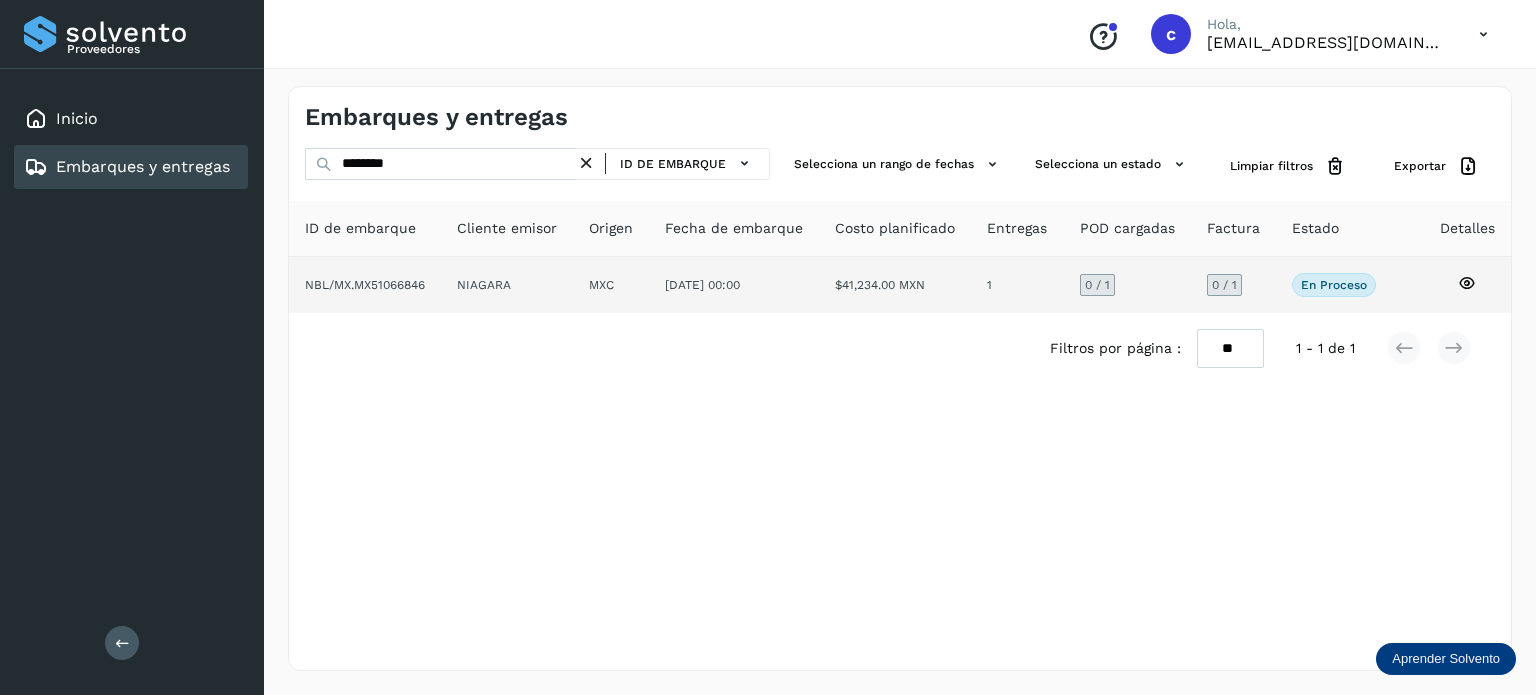 click 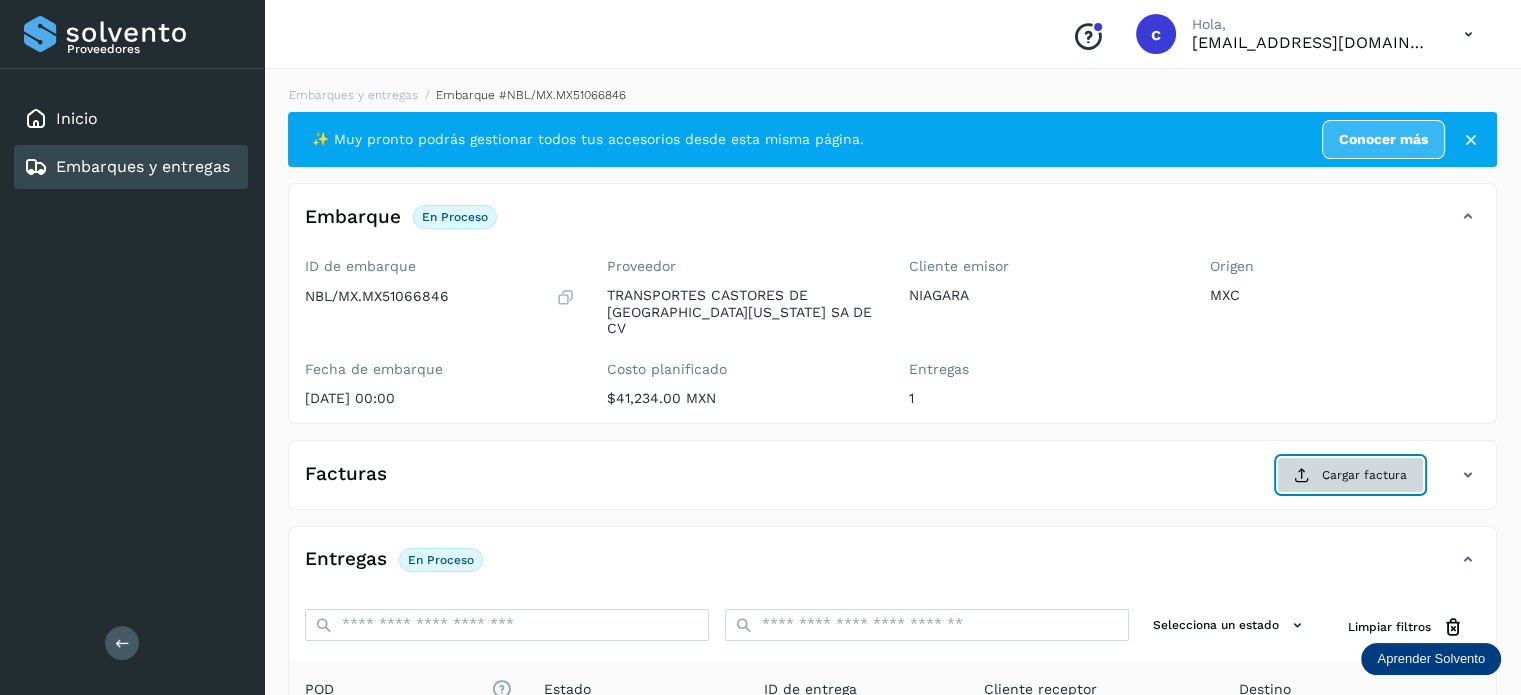 click on "Cargar factura" 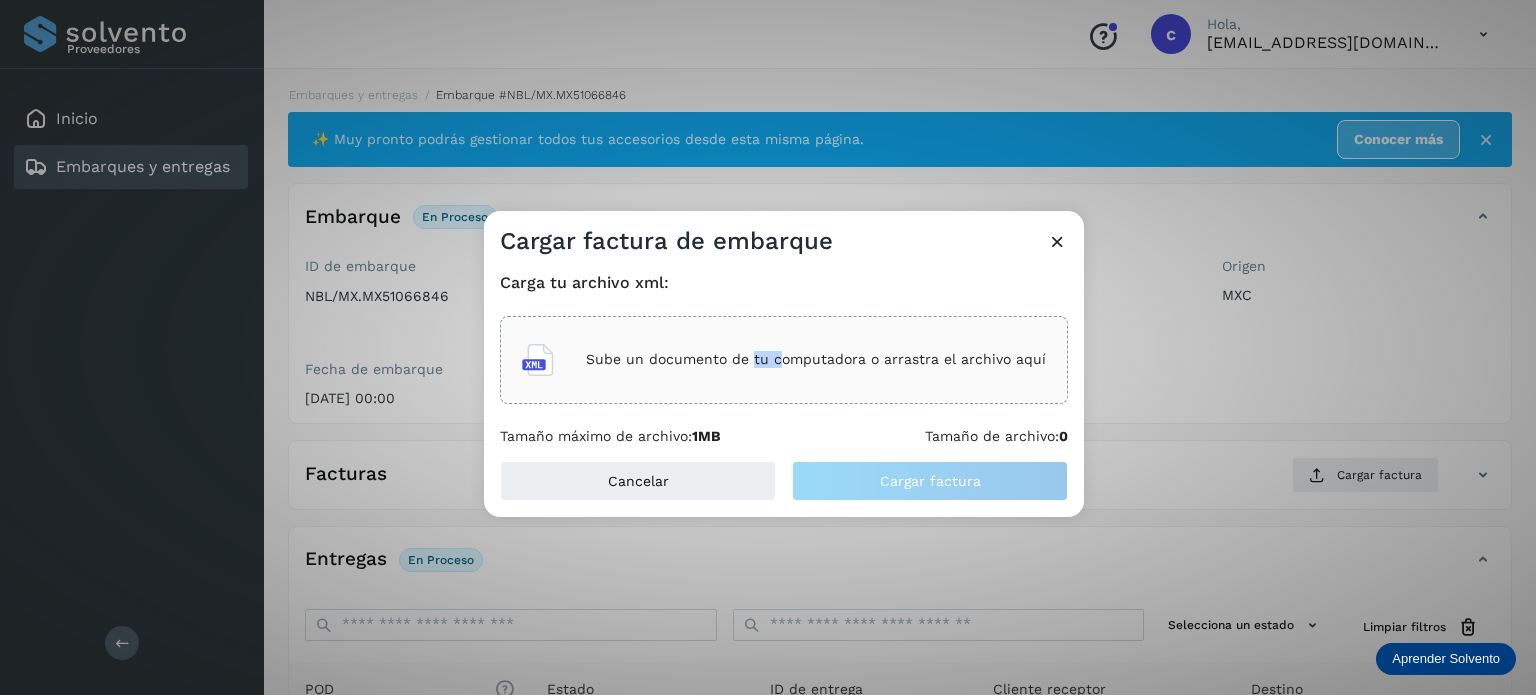 click on "Sube un documento de tu computadora o arrastra el archivo aquí" 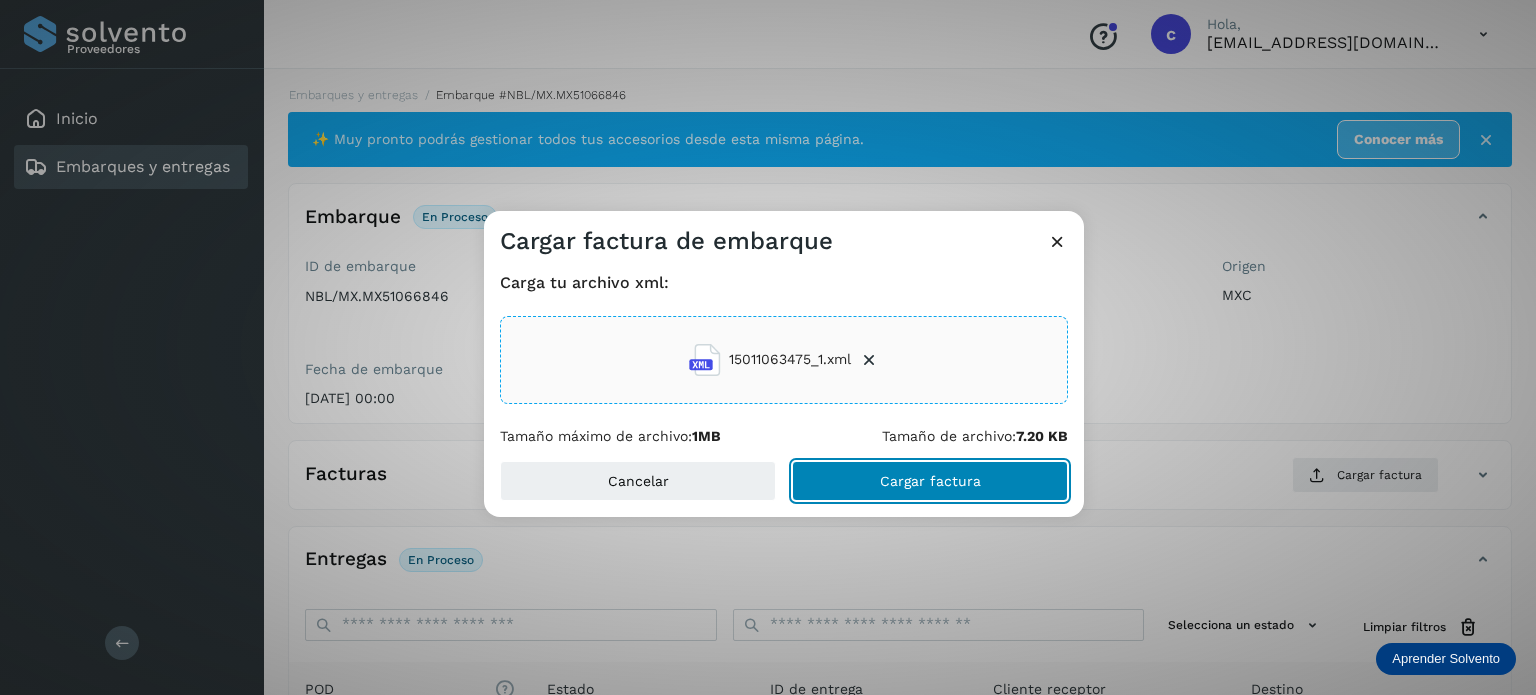 click on "Cargar factura" 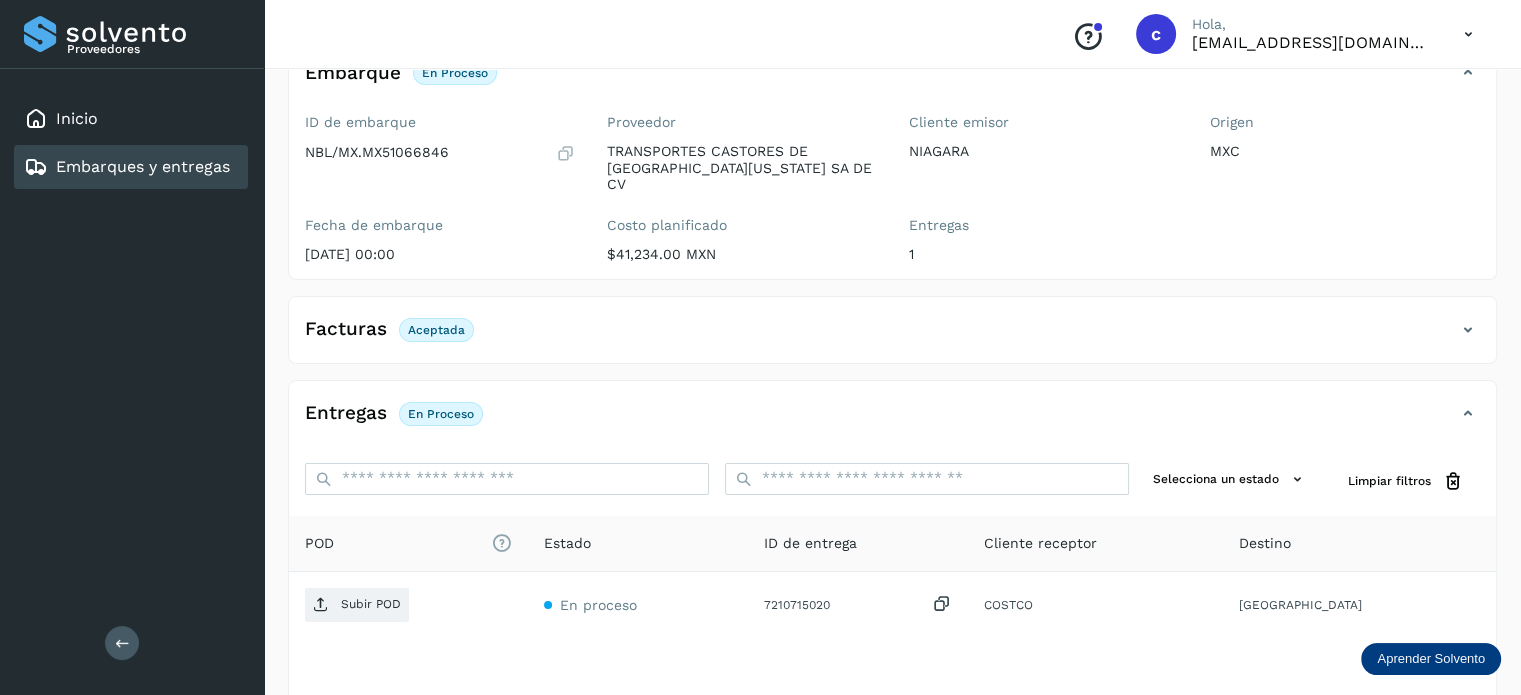 scroll, scrollTop: 200, scrollLeft: 0, axis: vertical 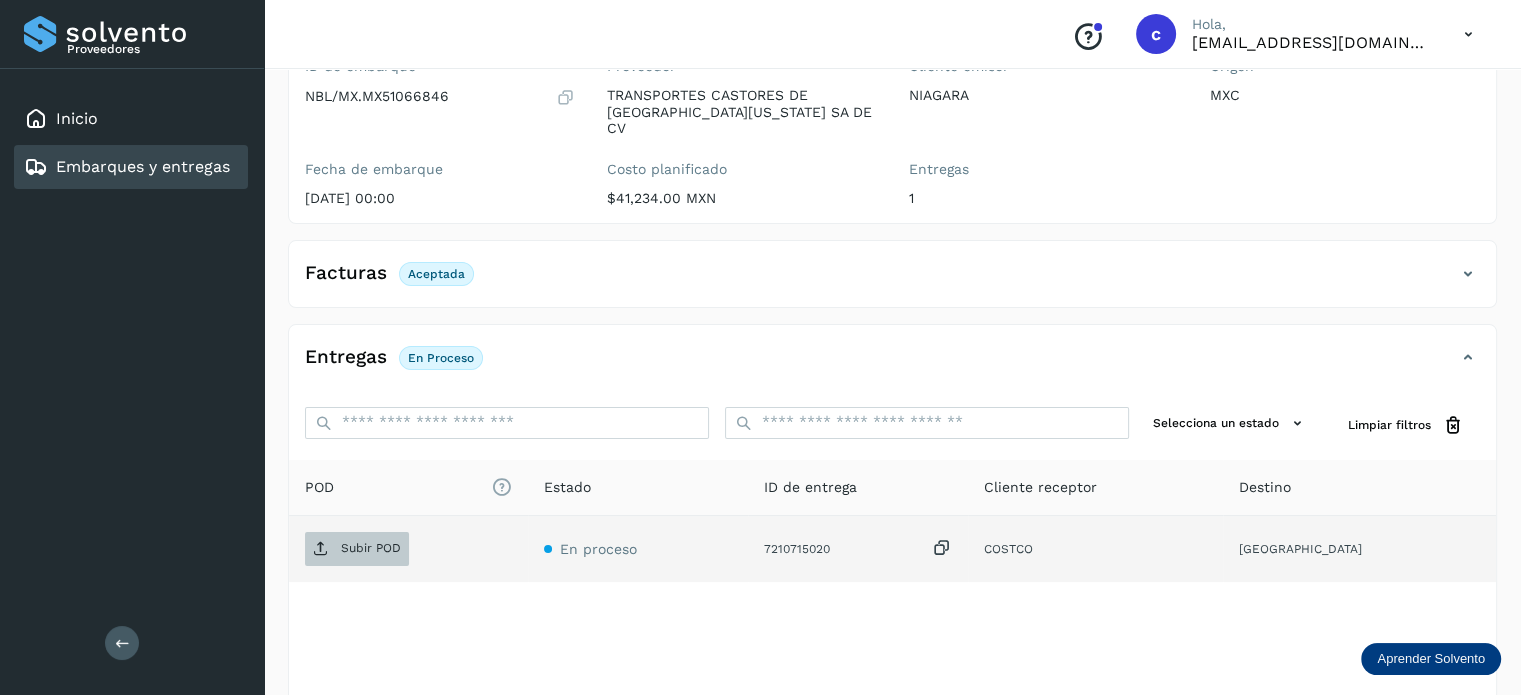 click on "Subir POD" at bounding box center (357, 549) 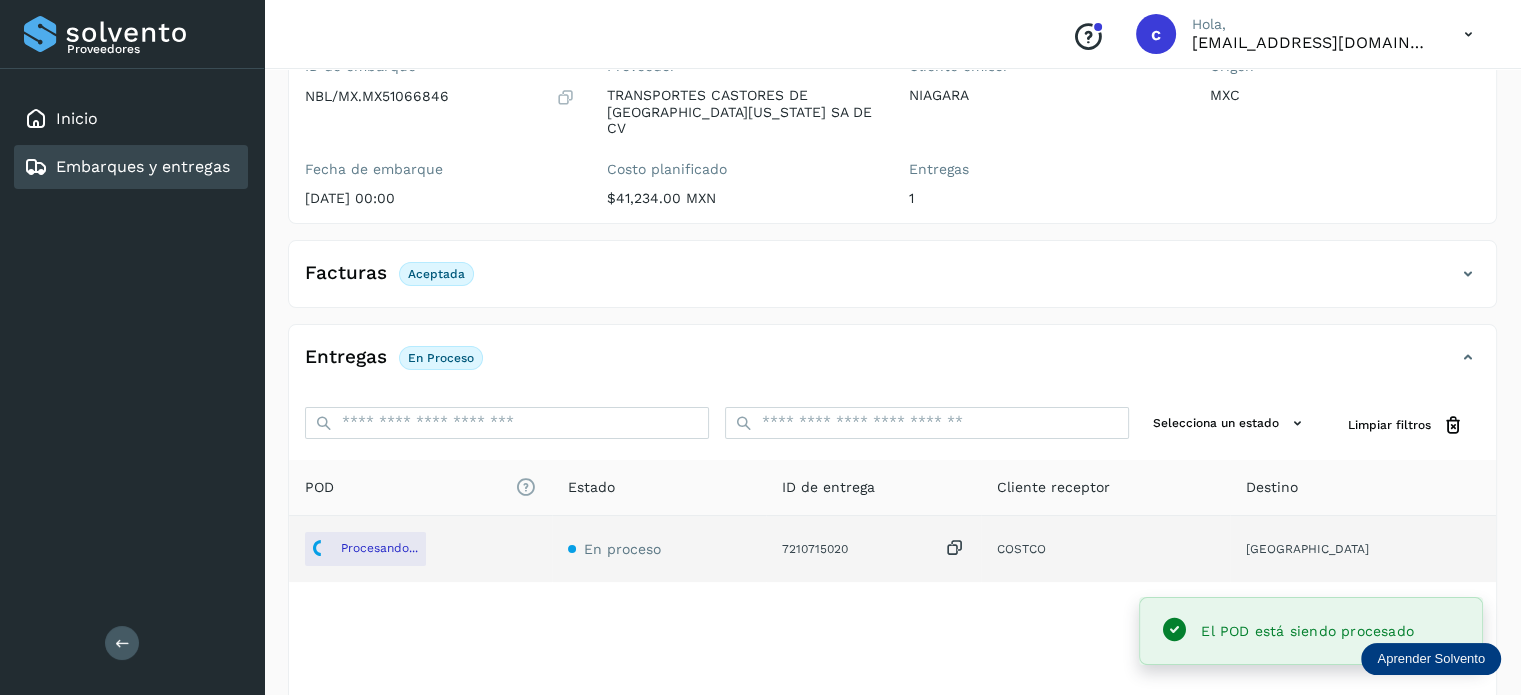 click on "Embarques y entregas" at bounding box center (143, 166) 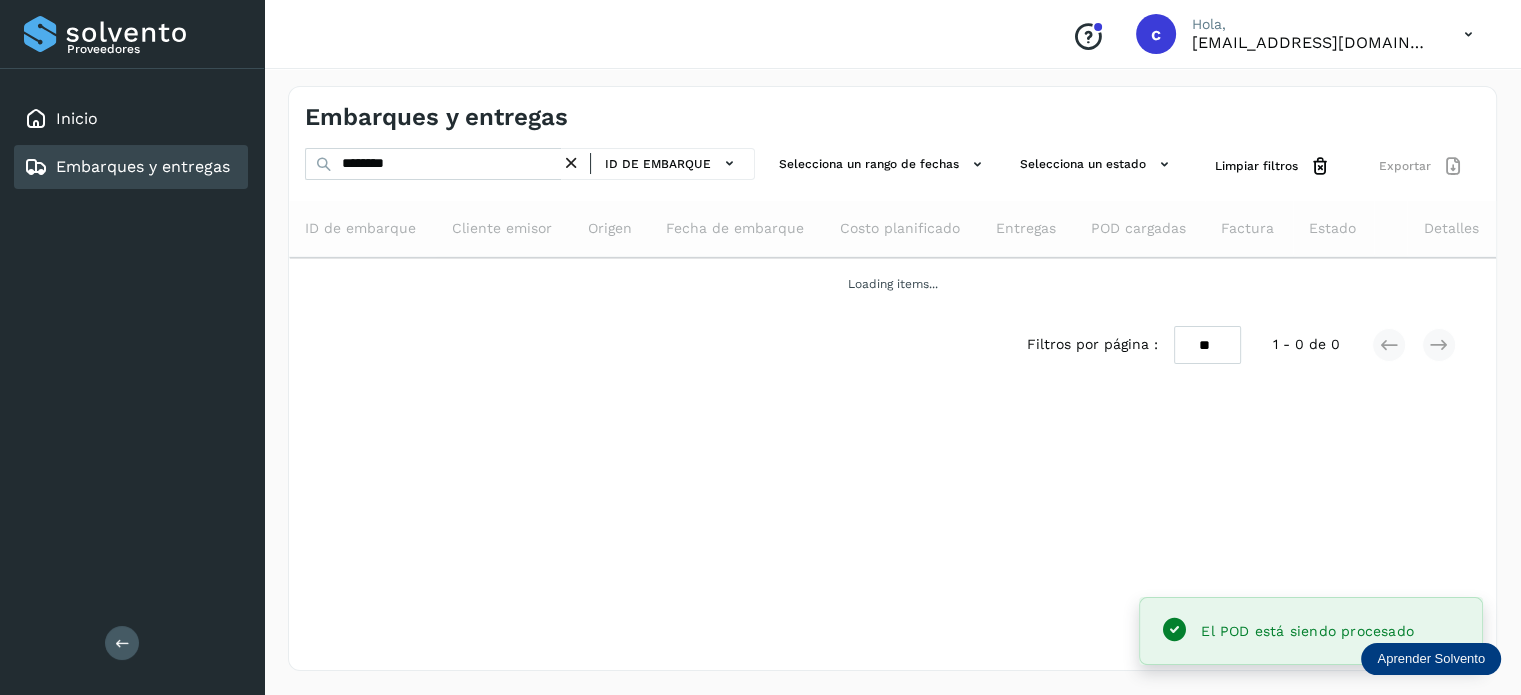 scroll, scrollTop: 0, scrollLeft: 0, axis: both 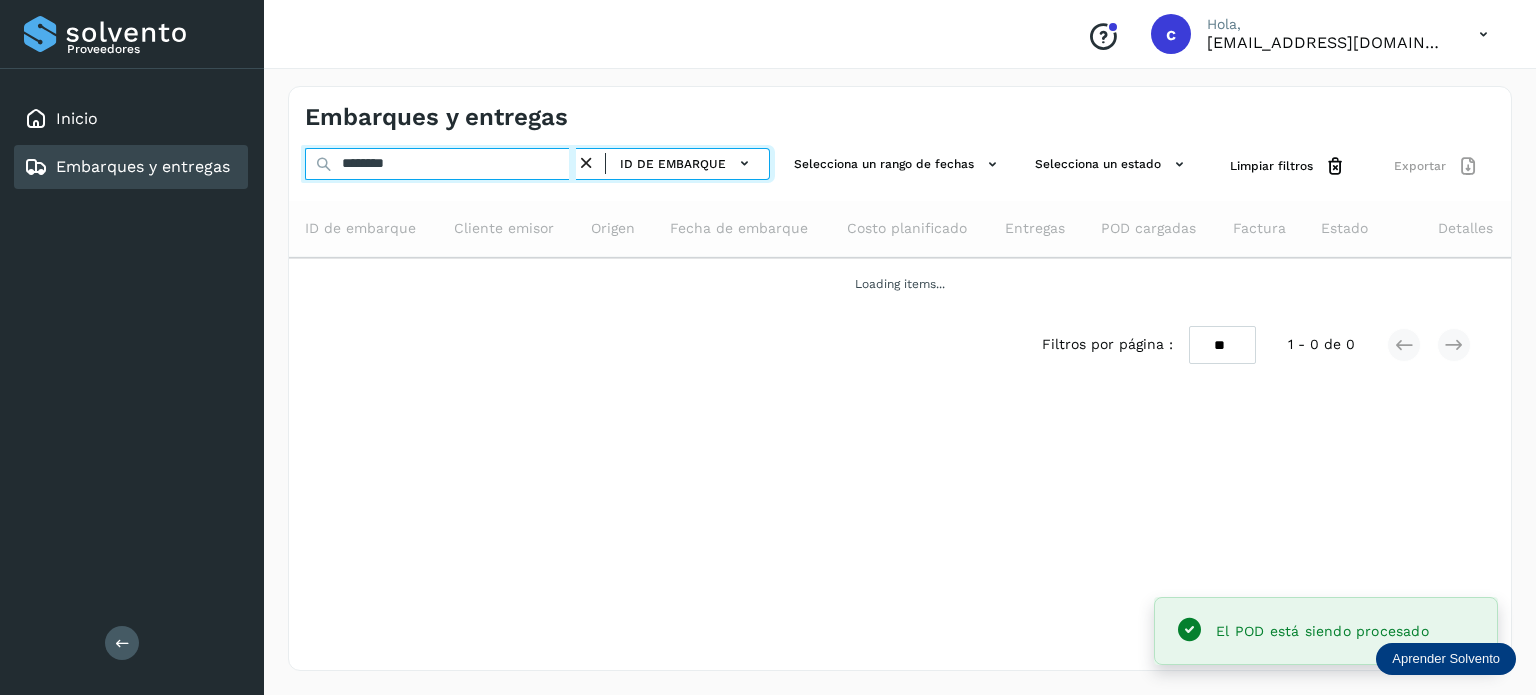 drag, startPoint x: 422, startPoint y: 158, endPoint x: 275, endPoint y: 163, distance: 147.085 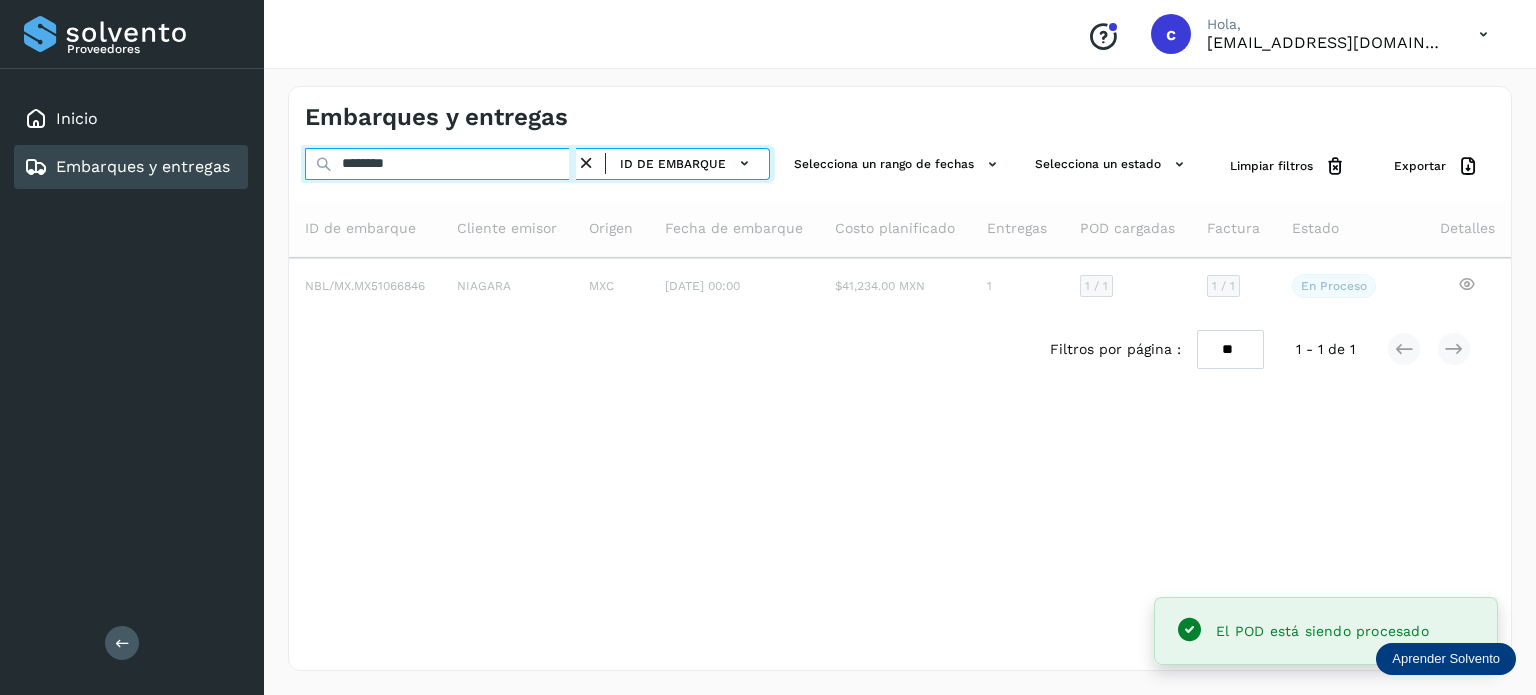 type on "********" 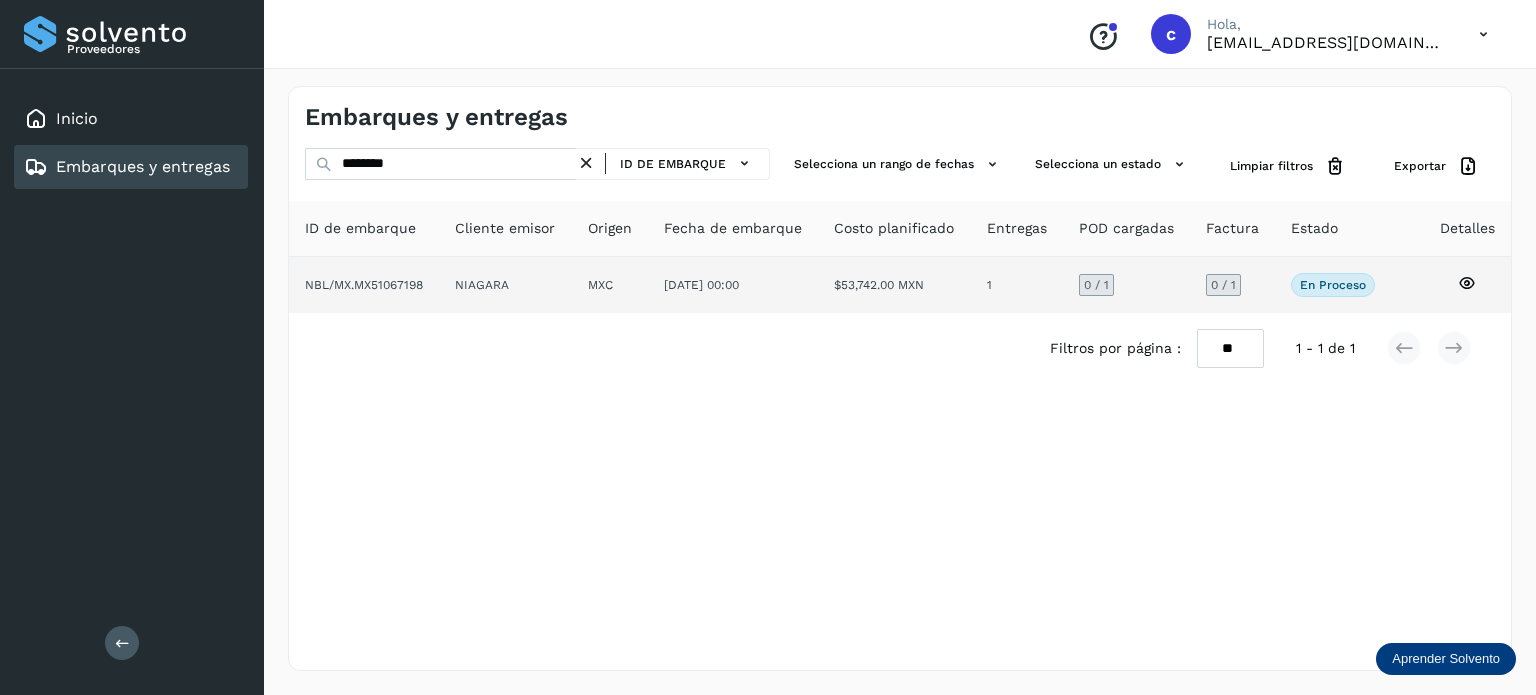 click 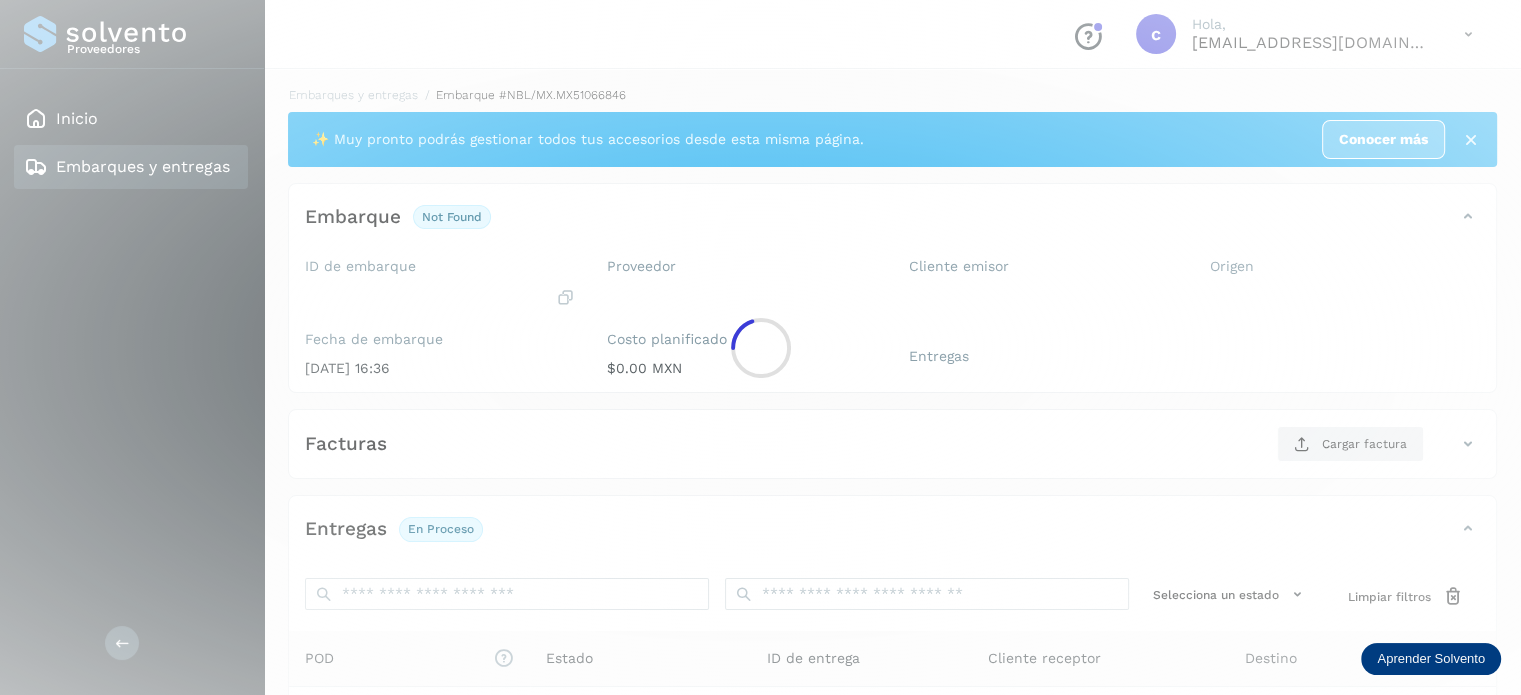 click 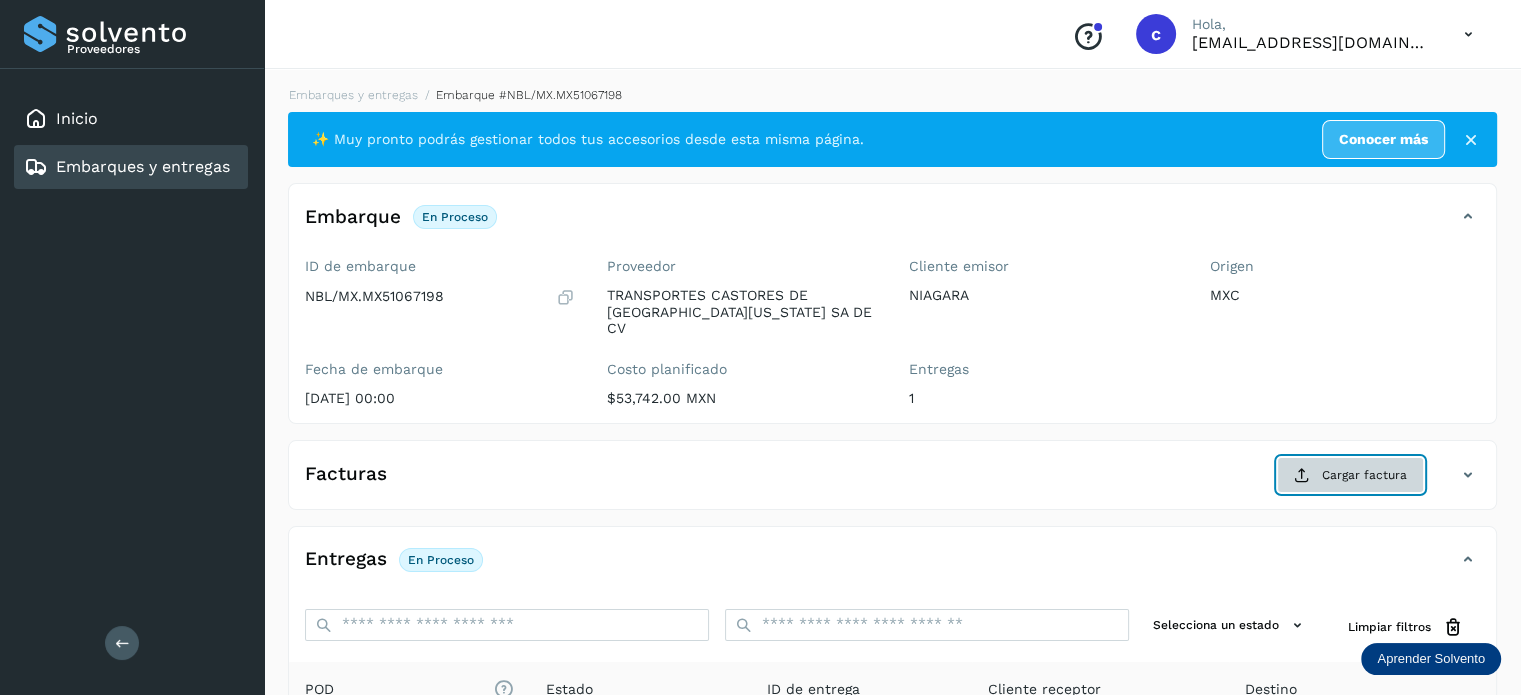 click on "Cargar factura" 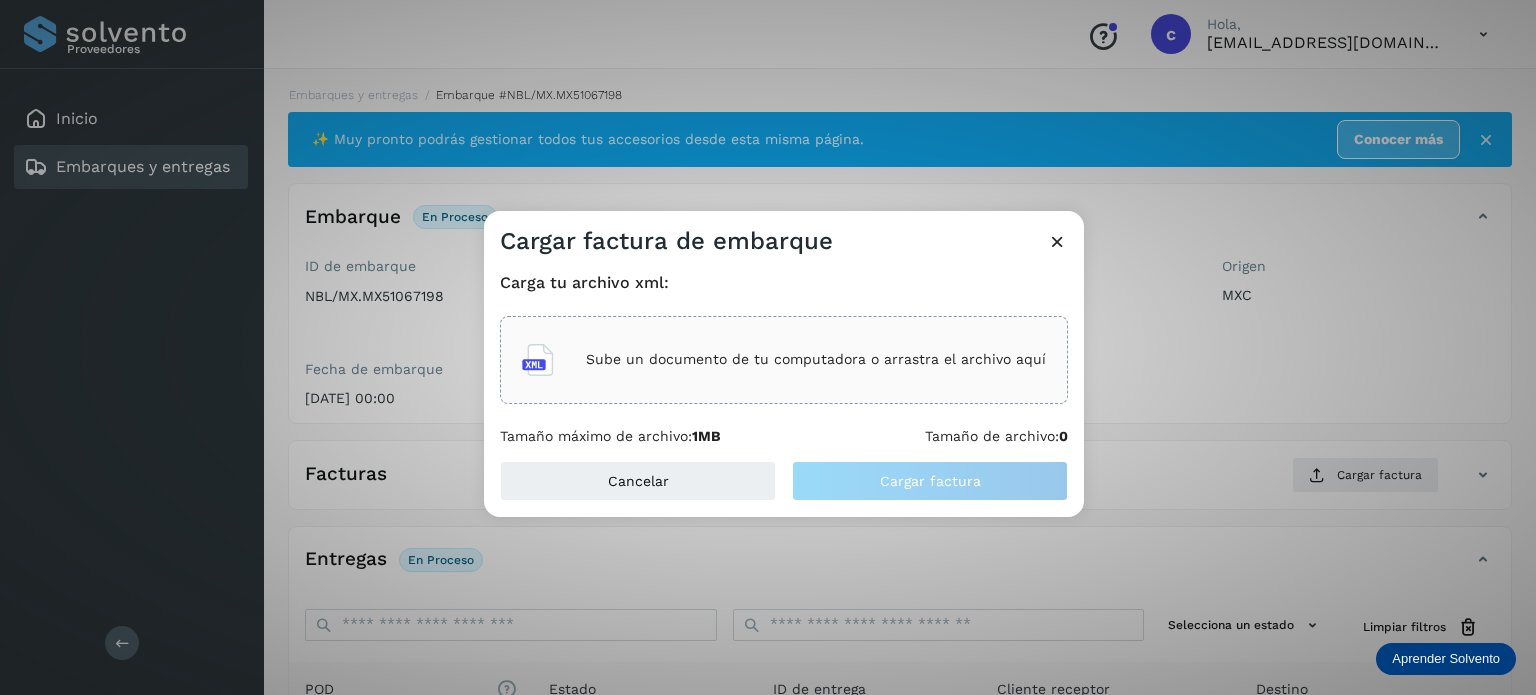 click on "Sube un documento de tu computadora o arrastra el archivo aquí" at bounding box center [816, 359] 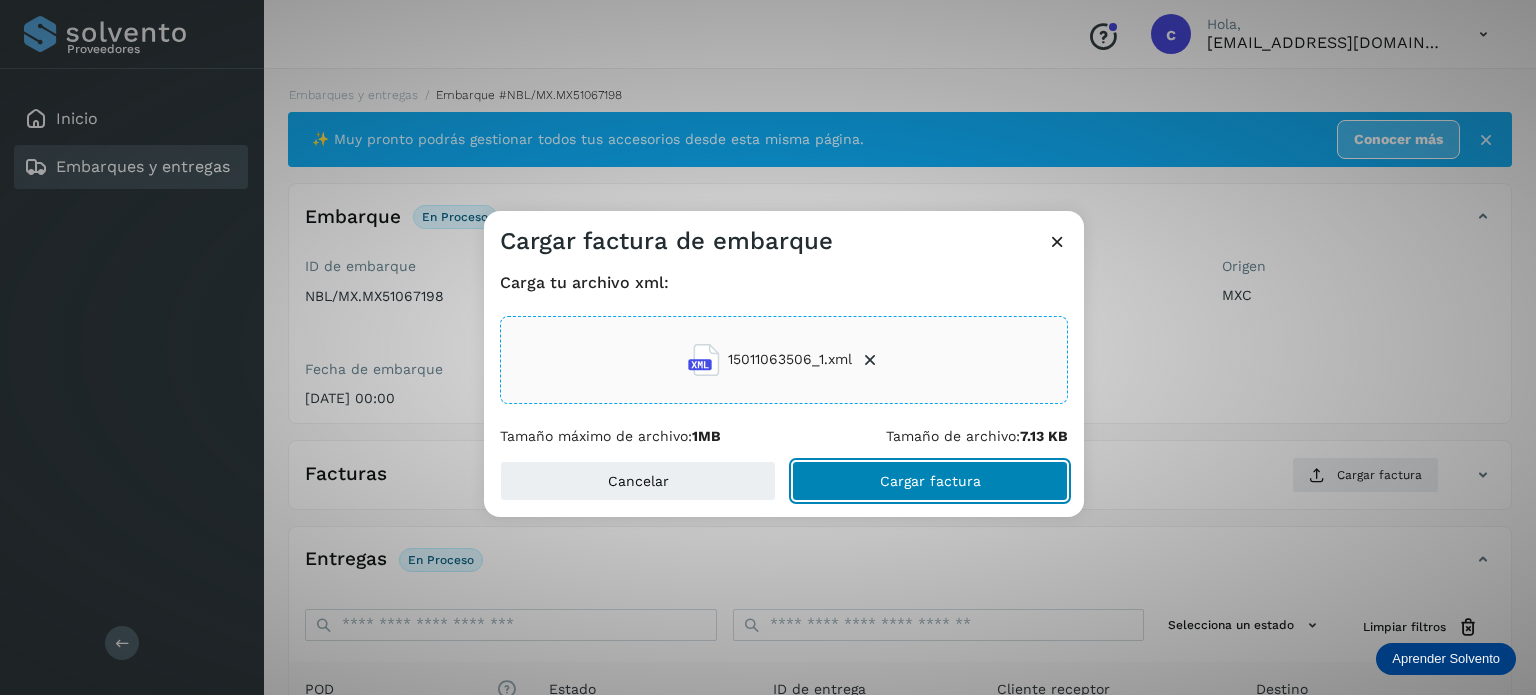 click on "Cargar factura" 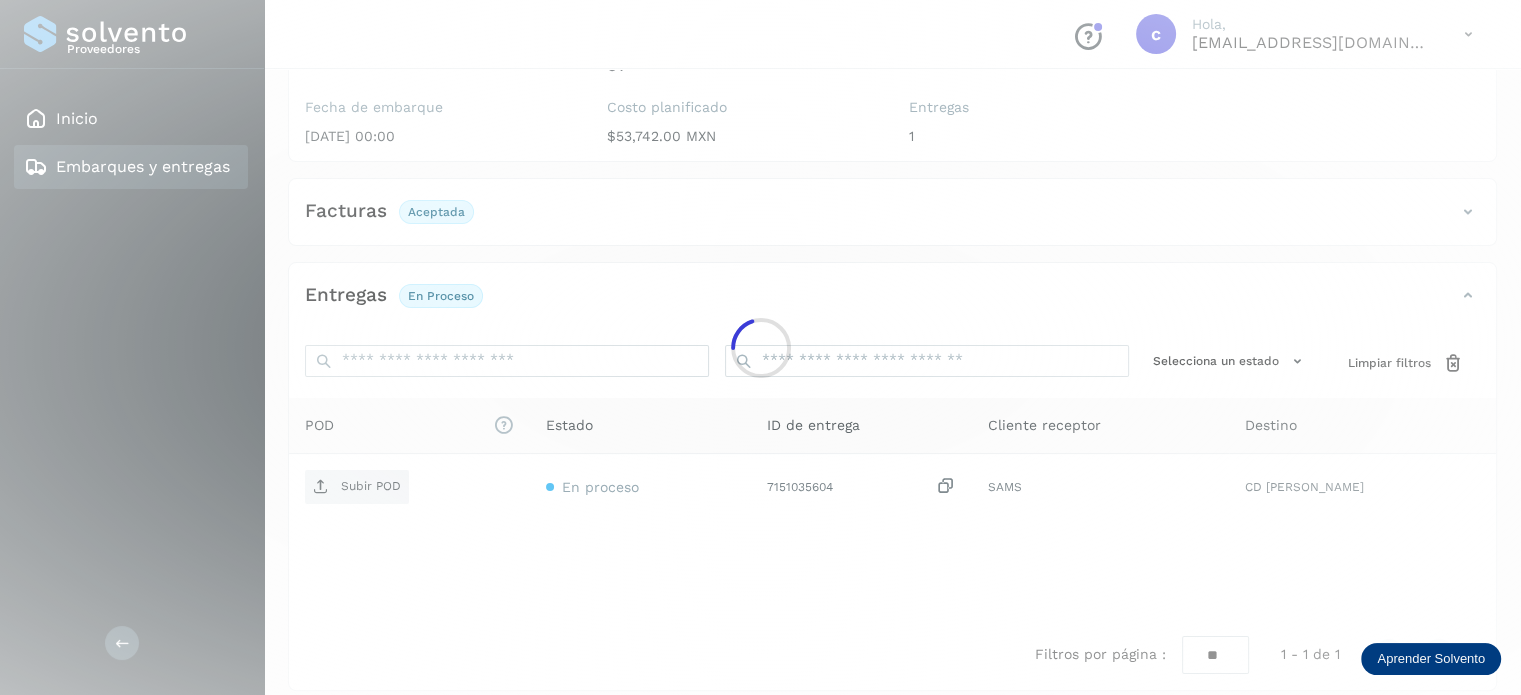 scroll, scrollTop: 264, scrollLeft: 0, axis: vertical 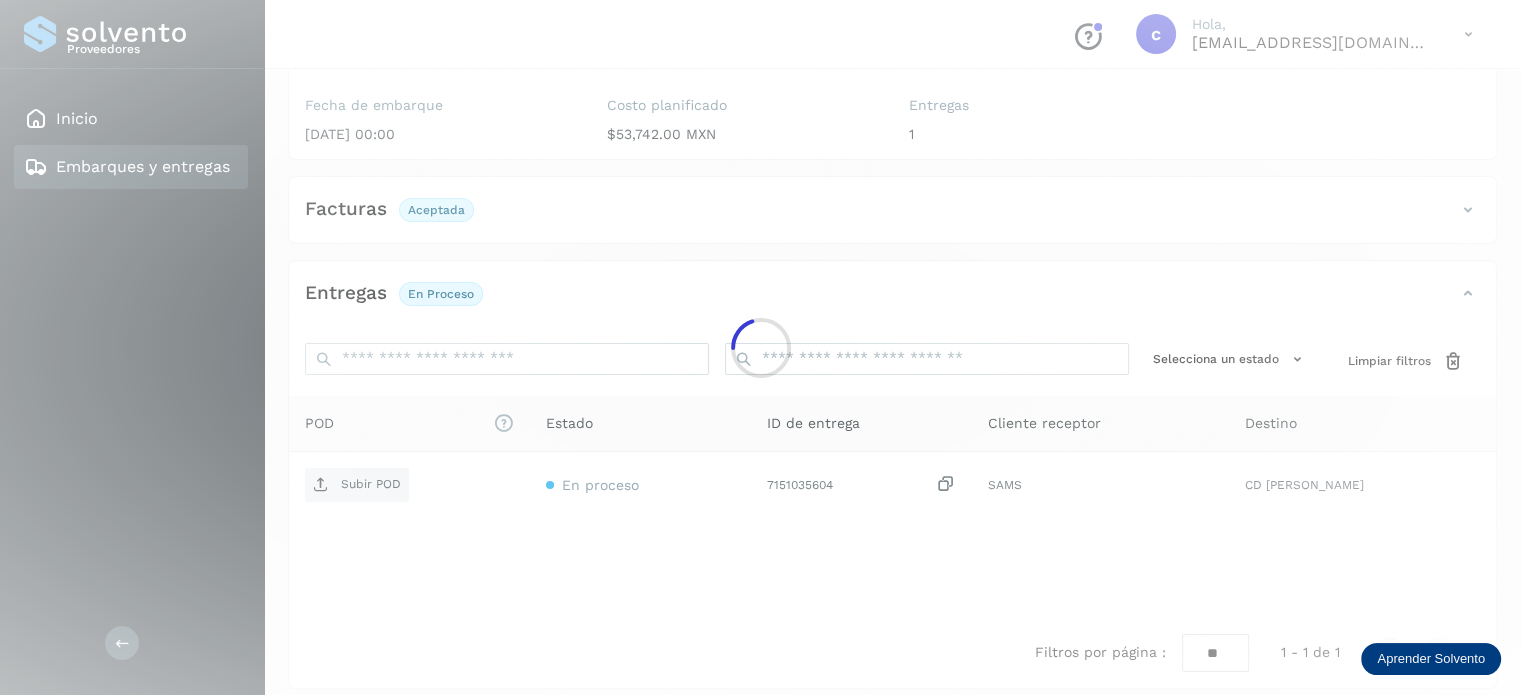 click 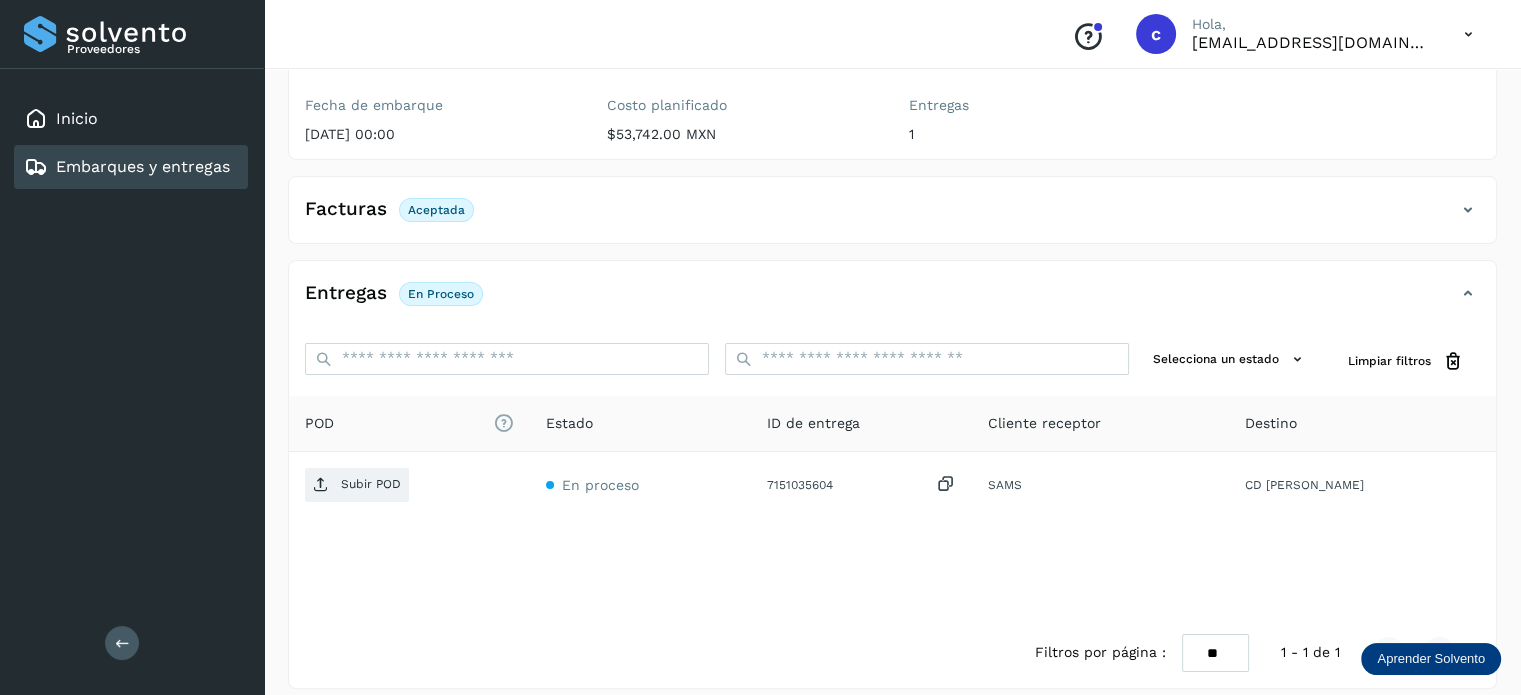click on "Subir POD" at bounding box center (371, 484) 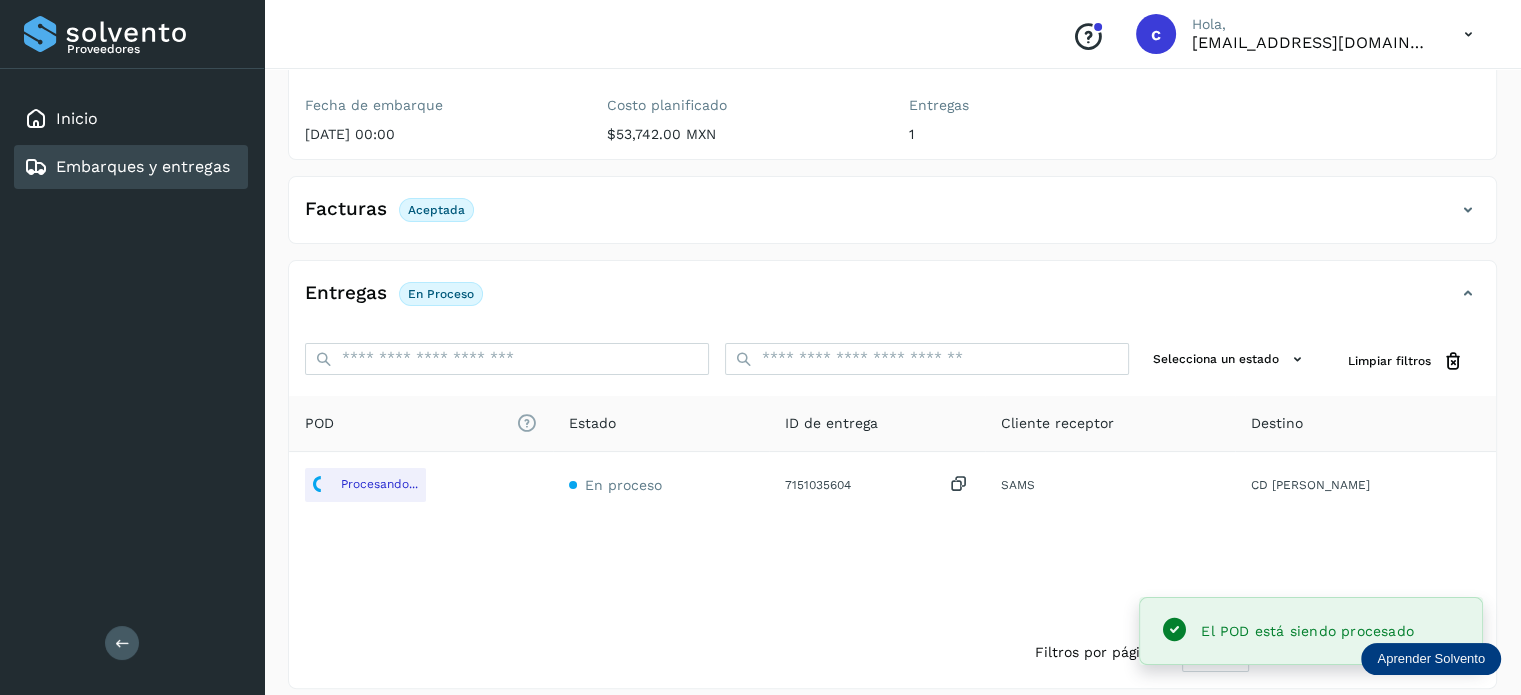 click on "Embarques y entregas" at bounding box center (143, 166) 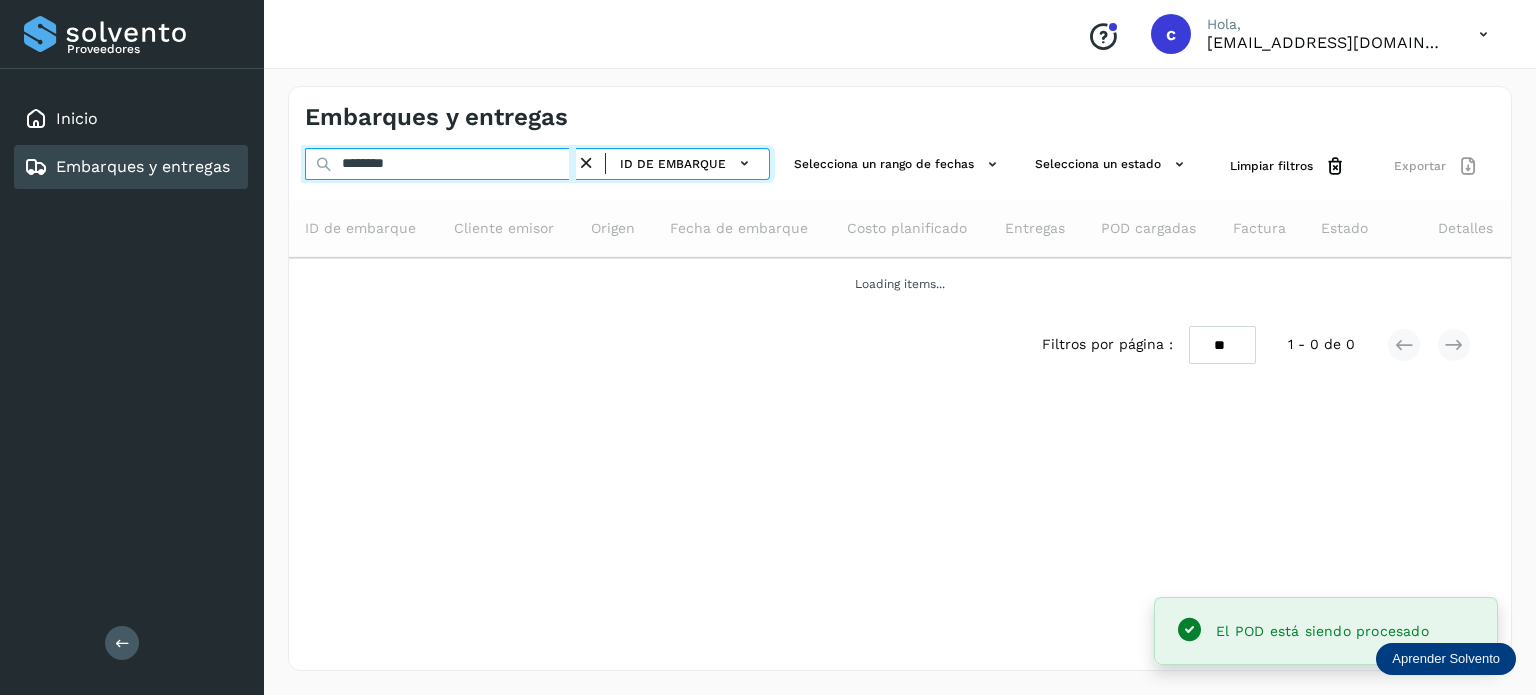 drag, startPoint x: 370, startPoint y: 163, endPoint x: 274, endPoint y: 171, distance: 96.332756 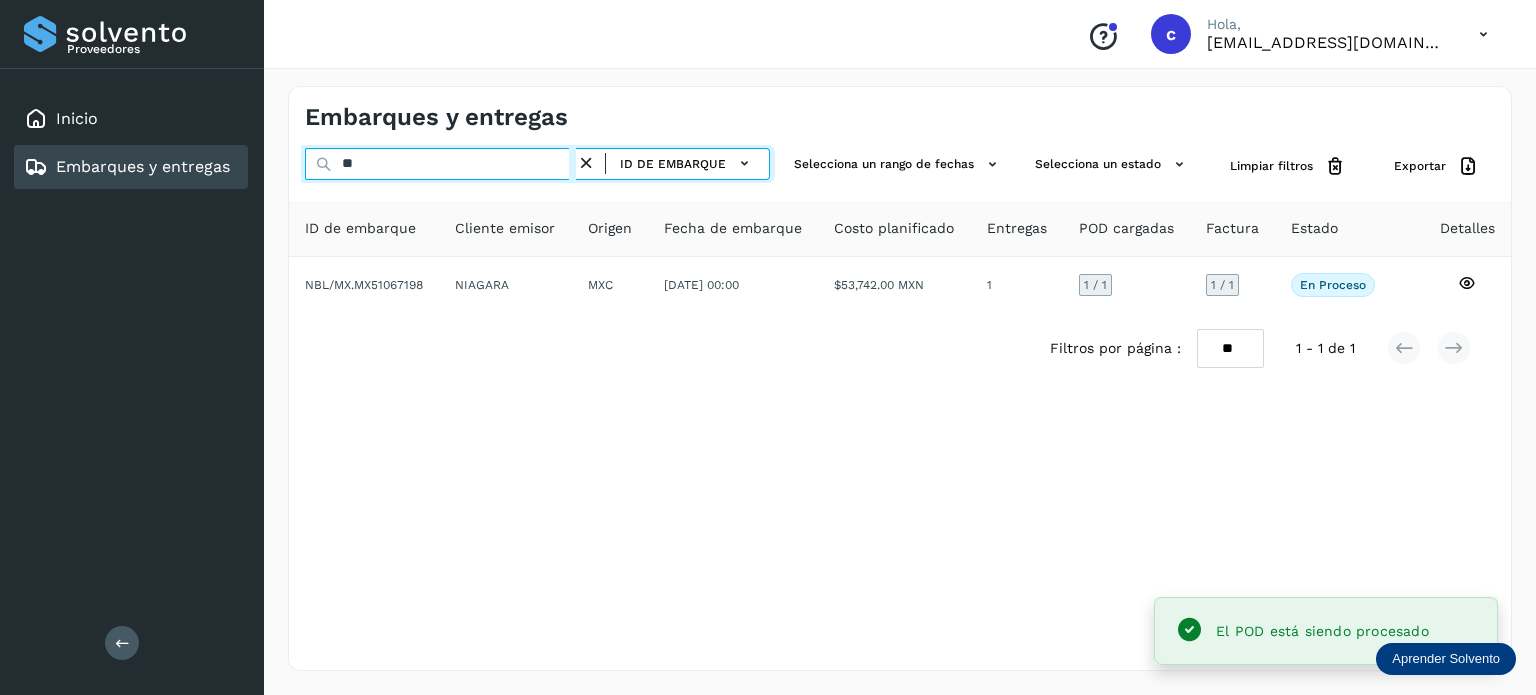 type on "*" 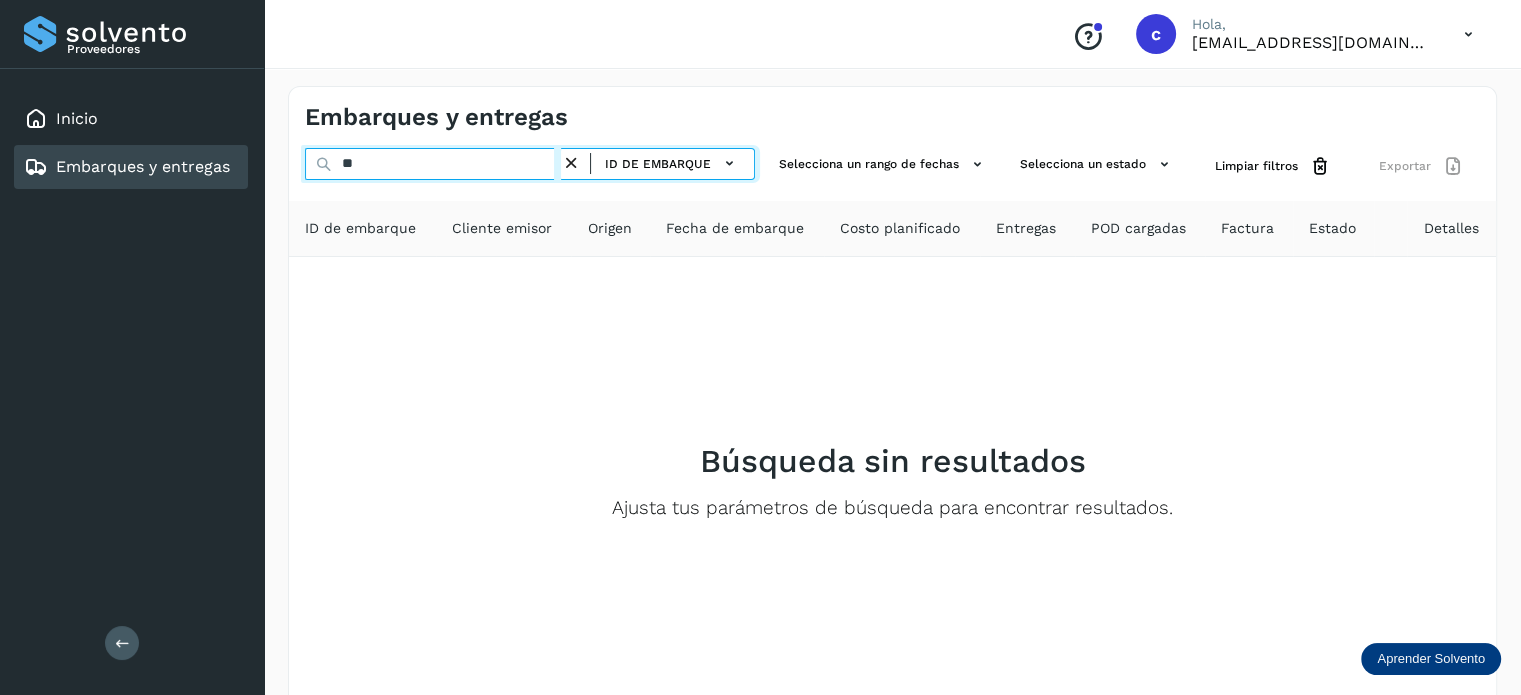 type on "*" 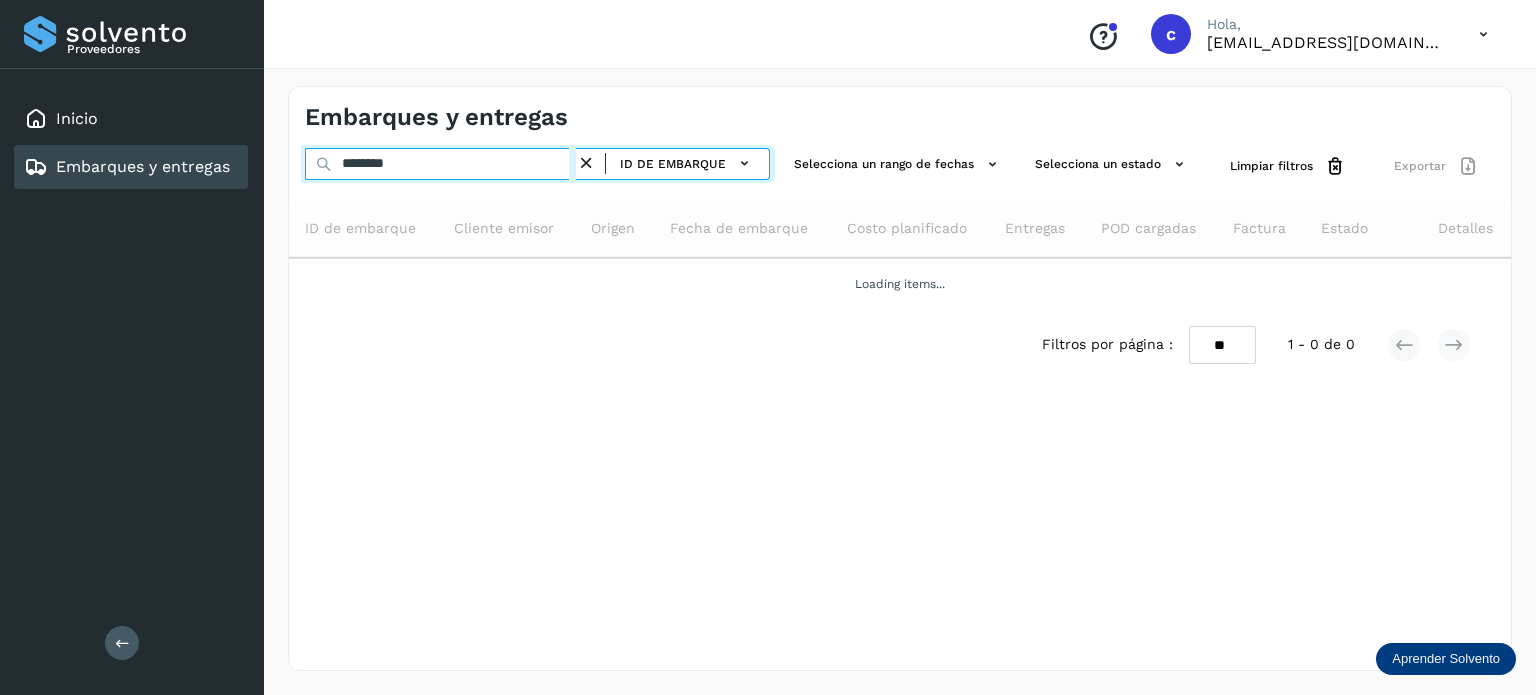 type on "********" 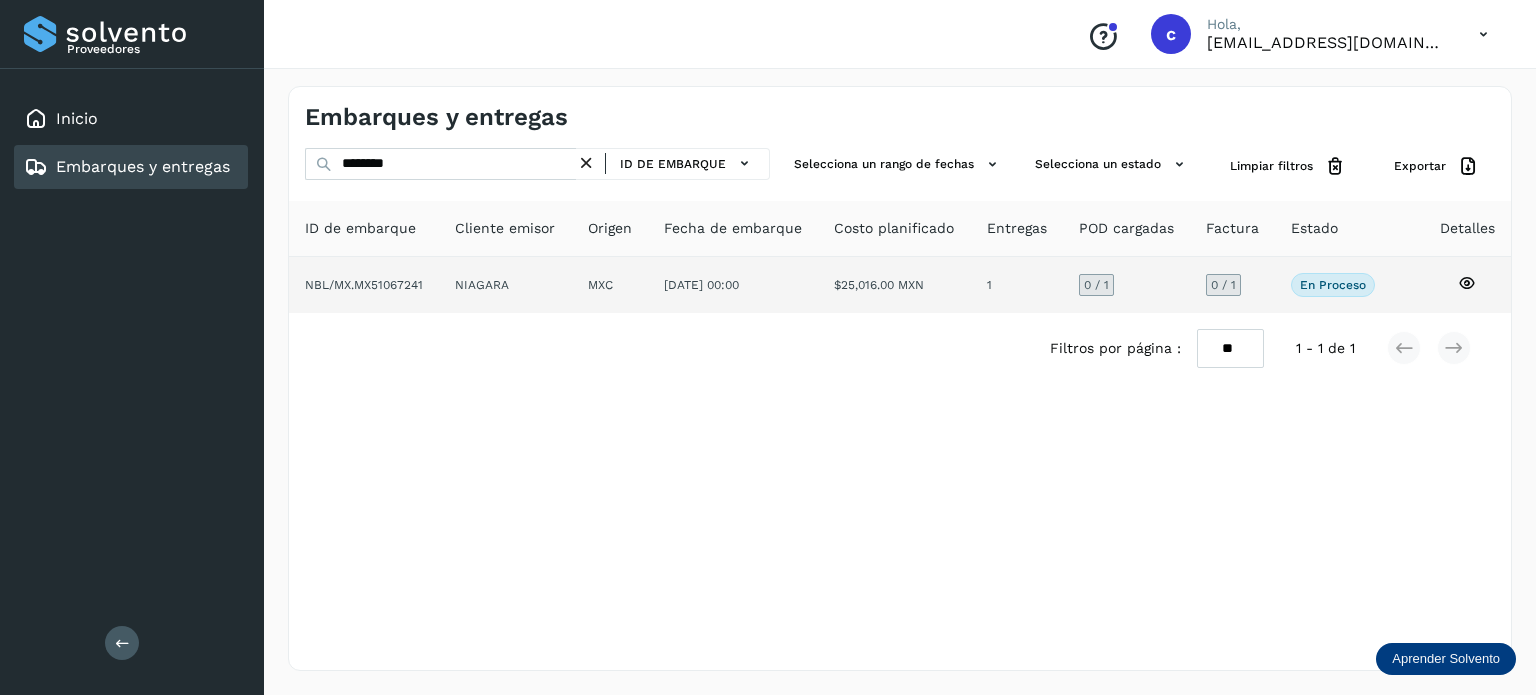 click 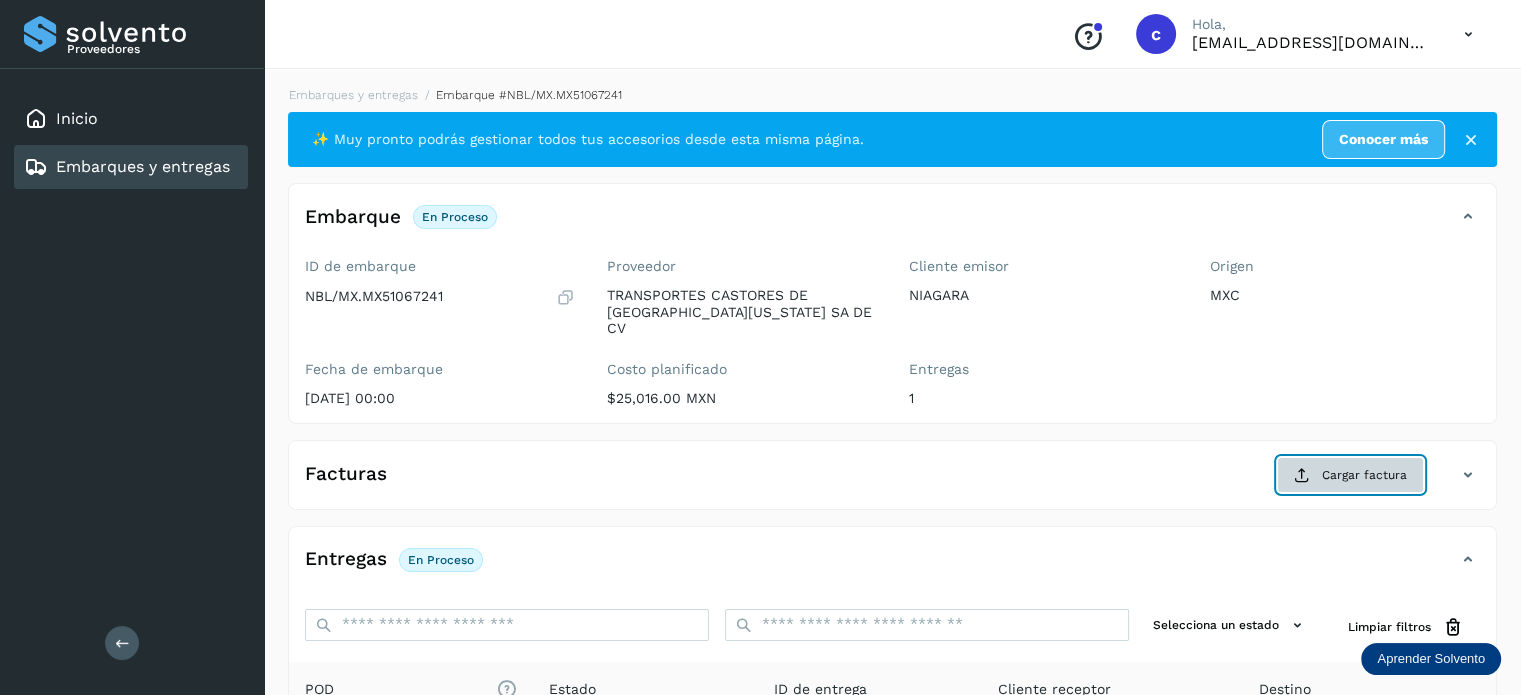 click on "Cargar factura" 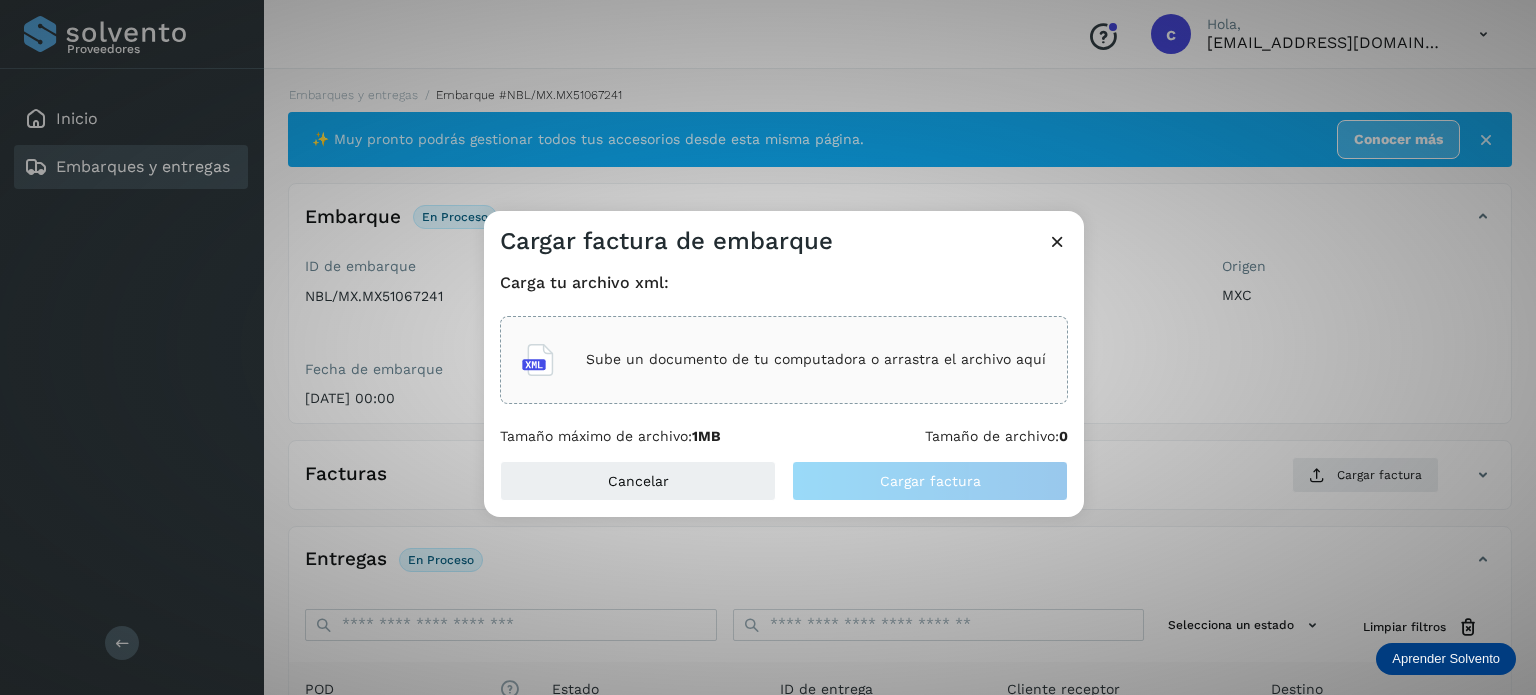 click on "Sube un documento de tu computadora o arrastra el archivo aquí" at bounding box center (816, 359) 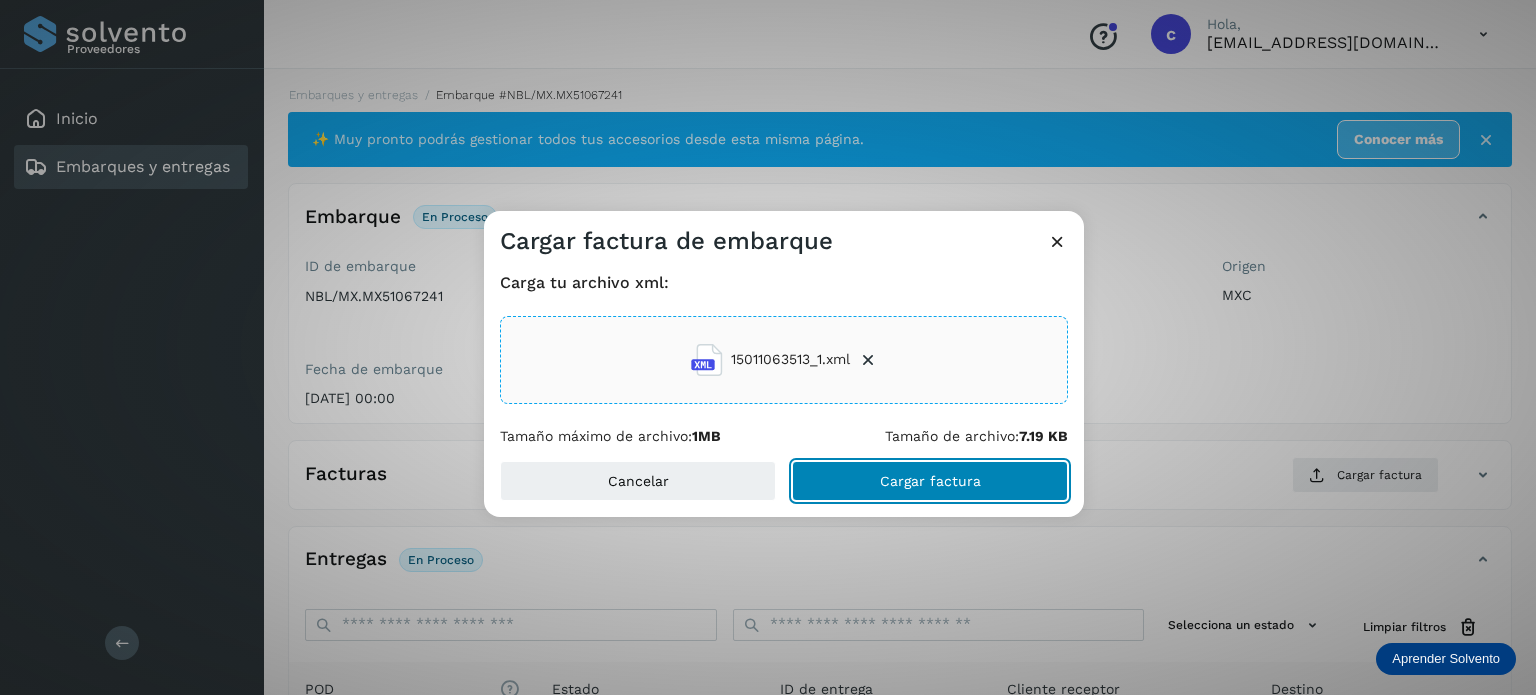 click on "Cargar factura" 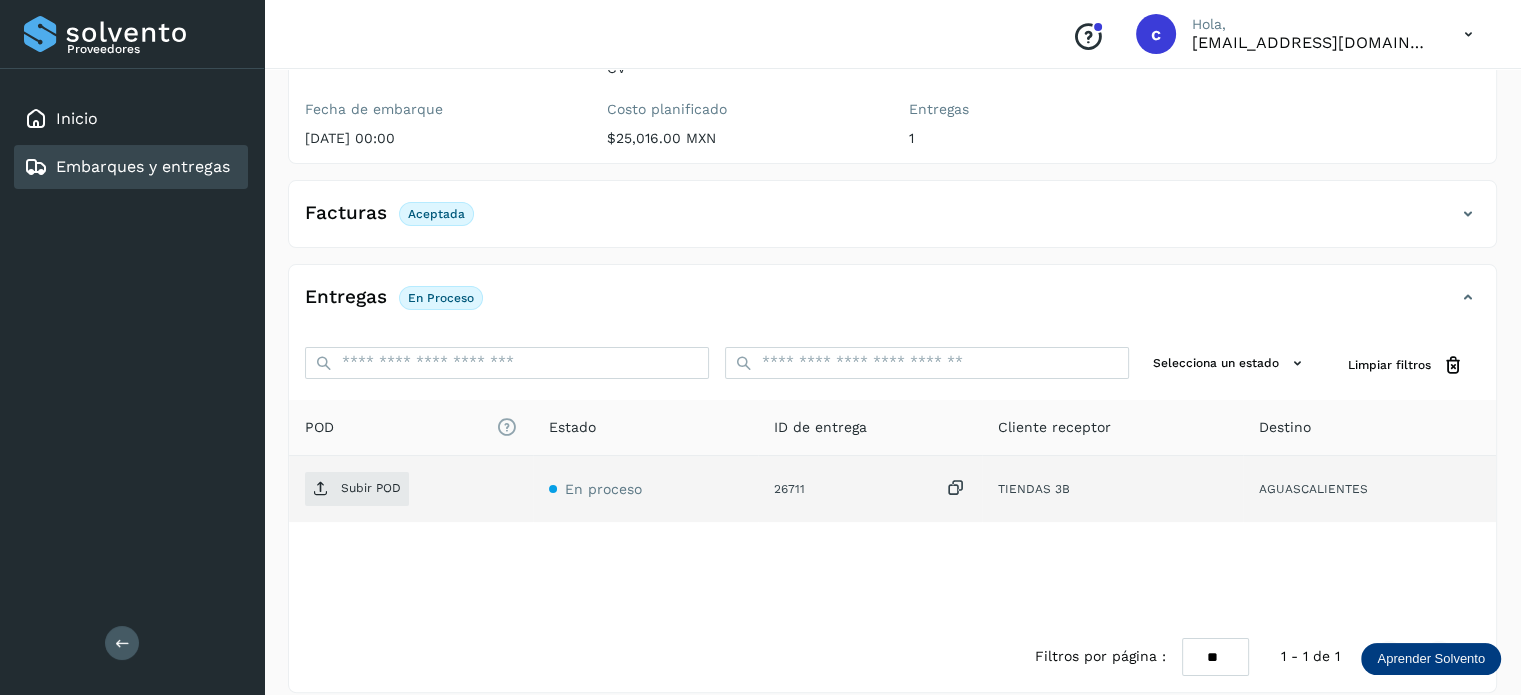 scroll, scrollTop: 264, scrollLeft: 0, axis: vertical 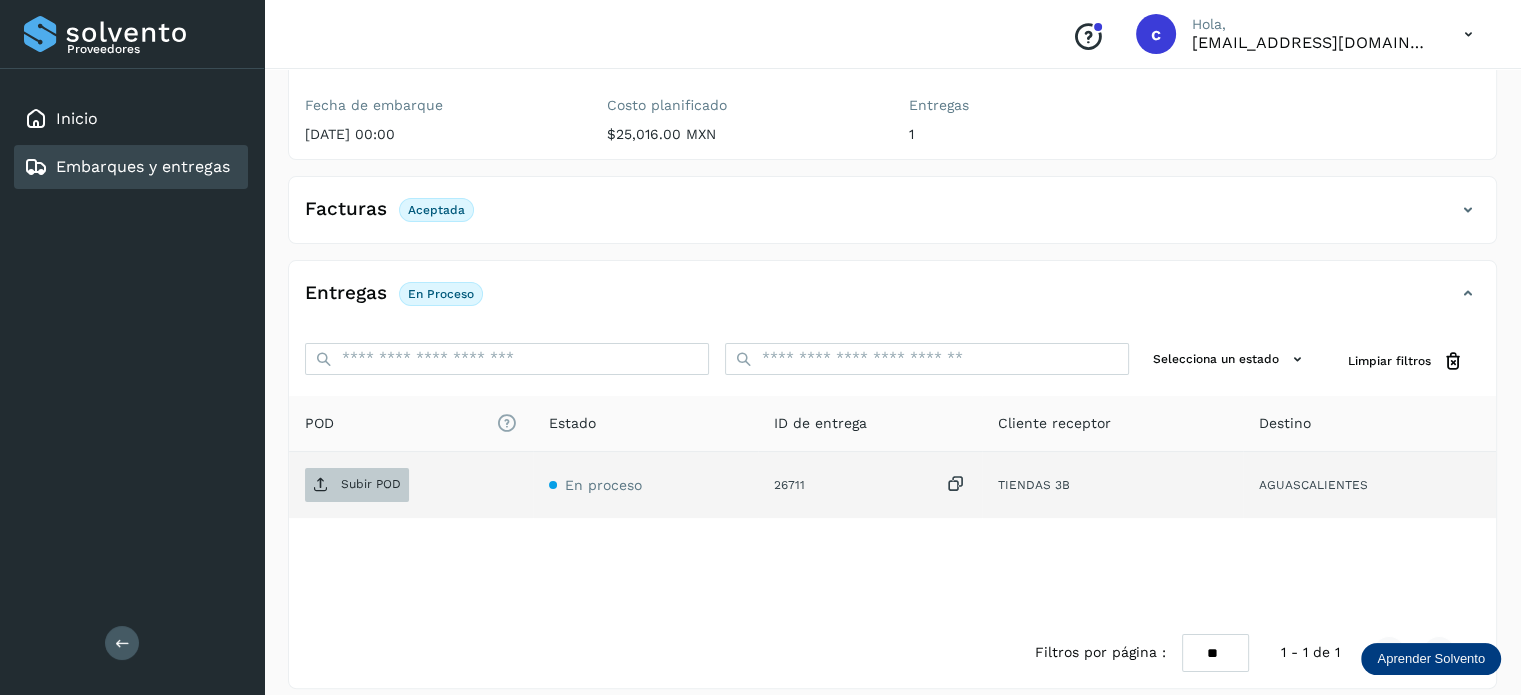 click on "Subir POD" at bounding box center (371, 484) 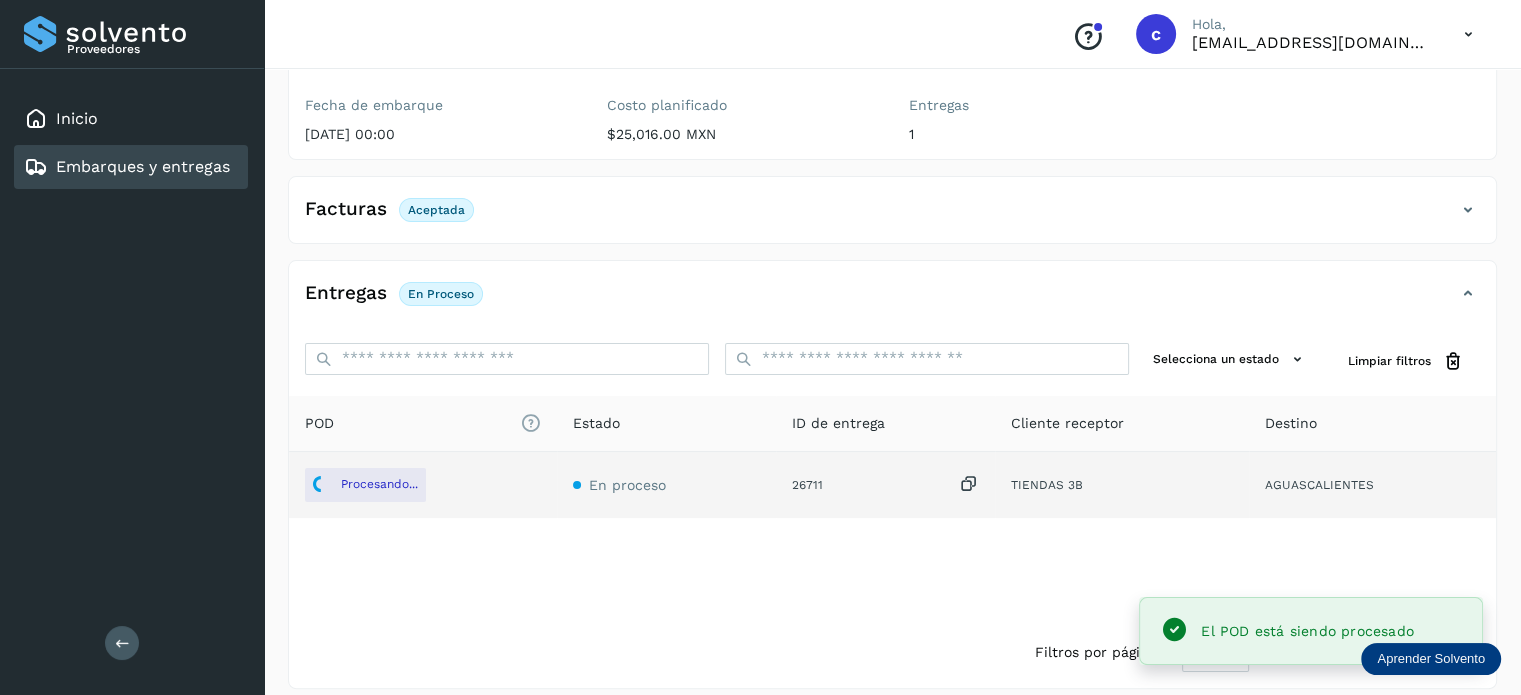 click on "Embarques y entregas" at bounding box center (143, 166) 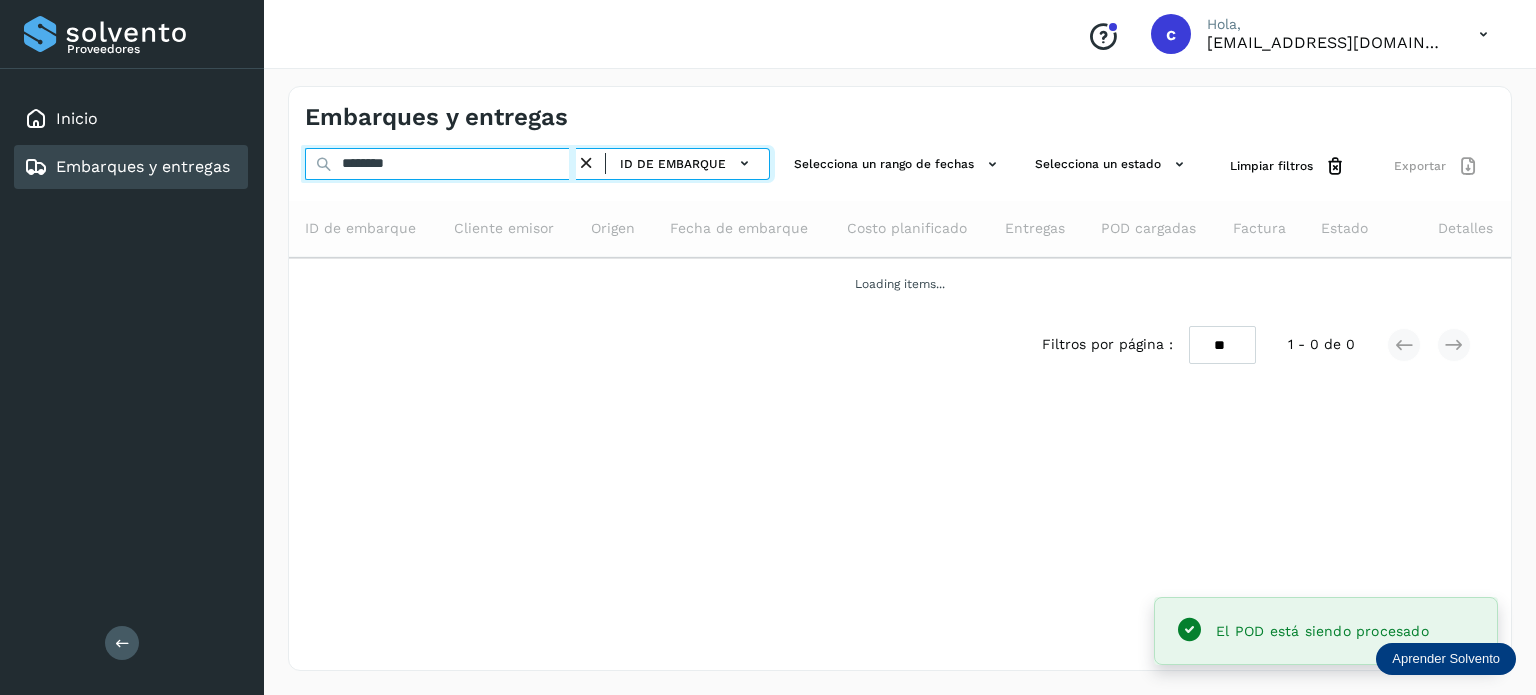 drag, startPoint x: 410, startPoint y: 167, endPoint x: 260, endPoint y: 159, distance: 150.21318 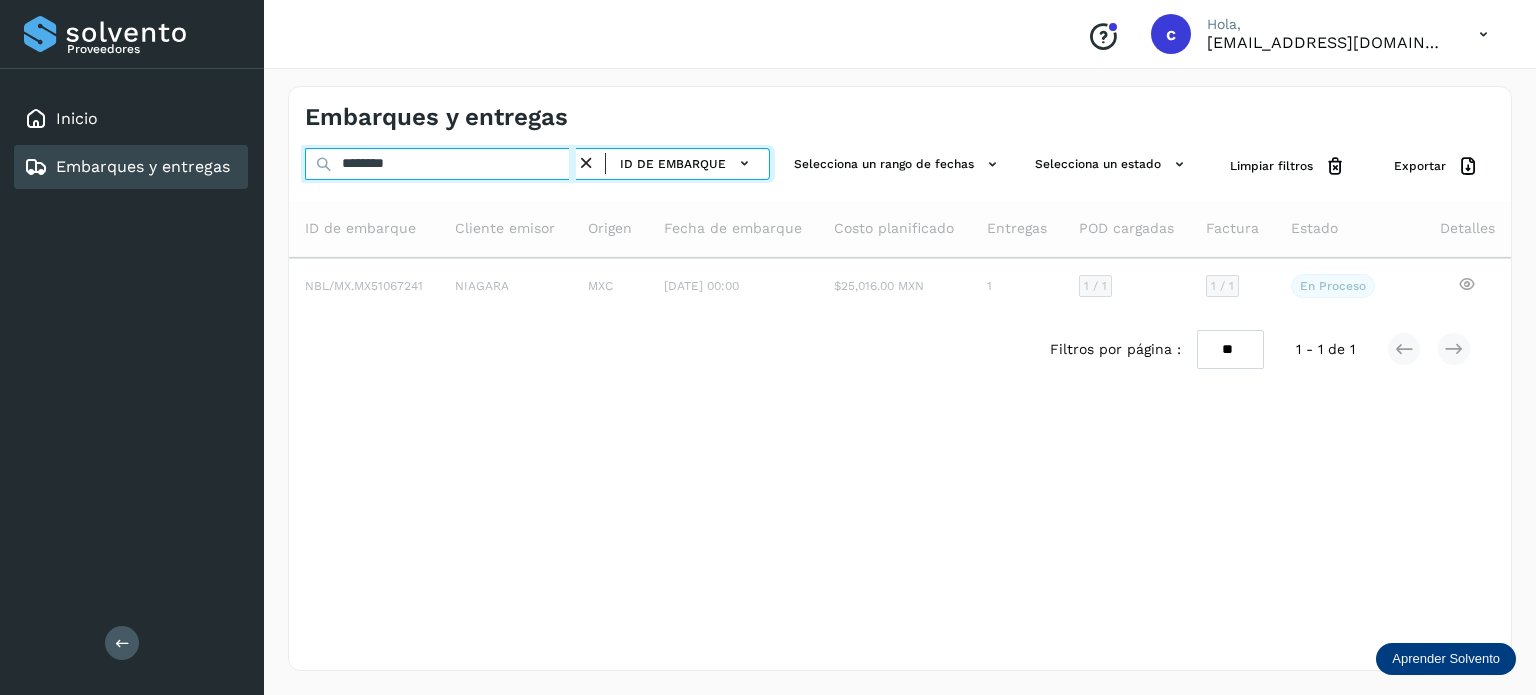type on "********" 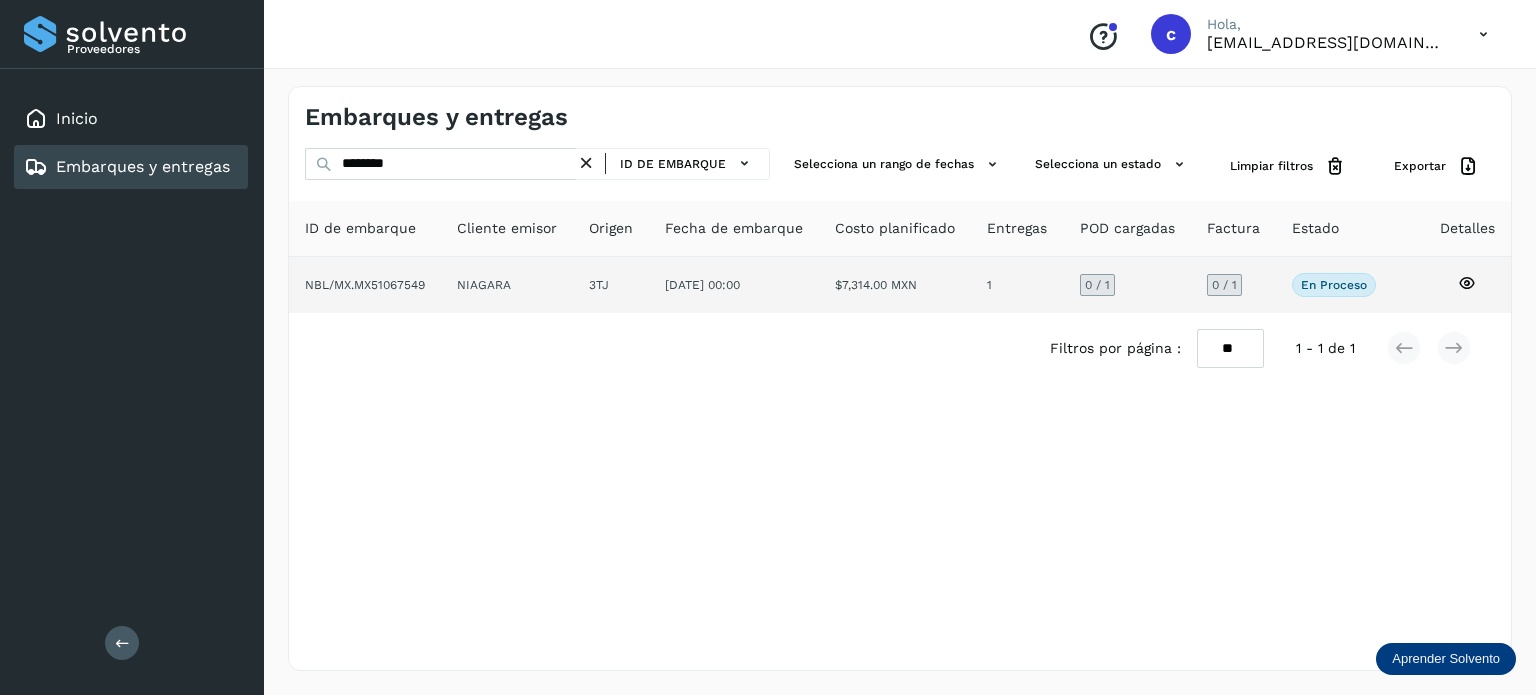 click 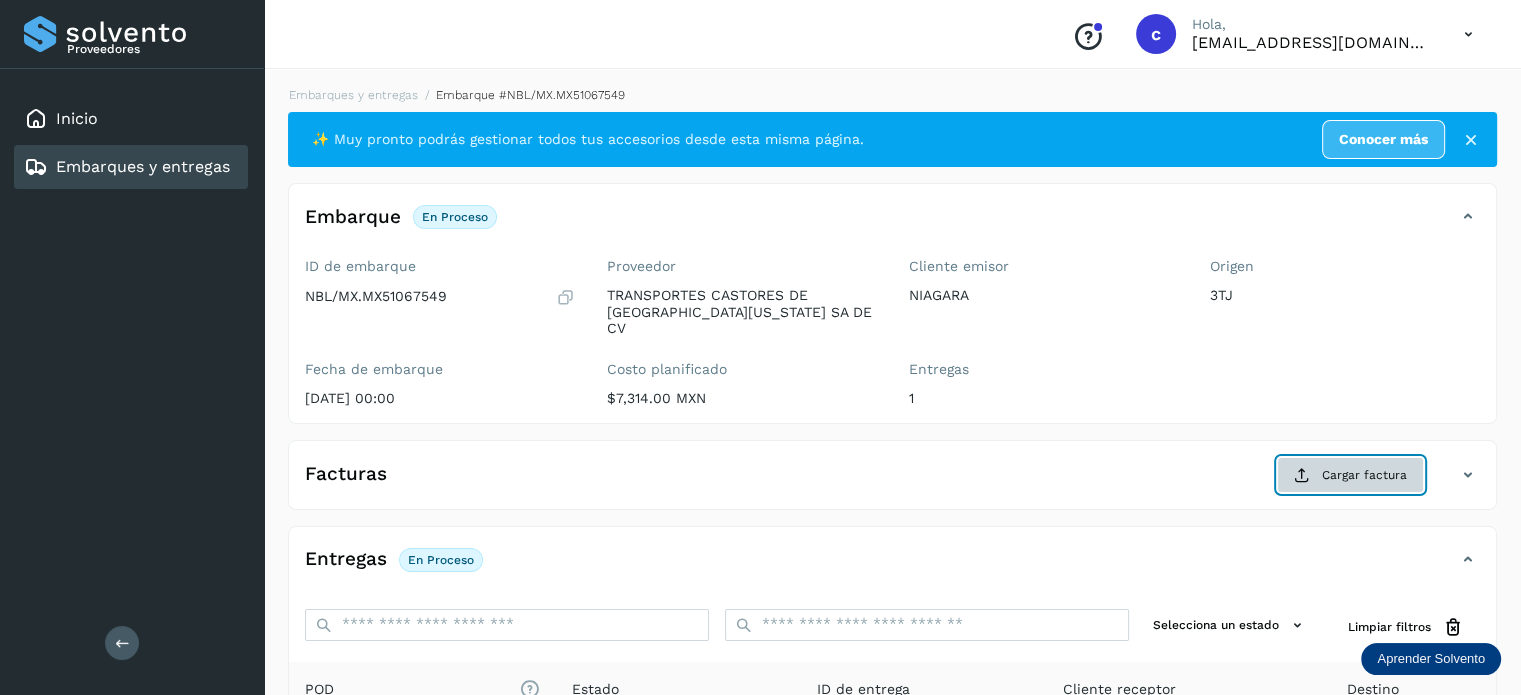 click on "Cargar factura" 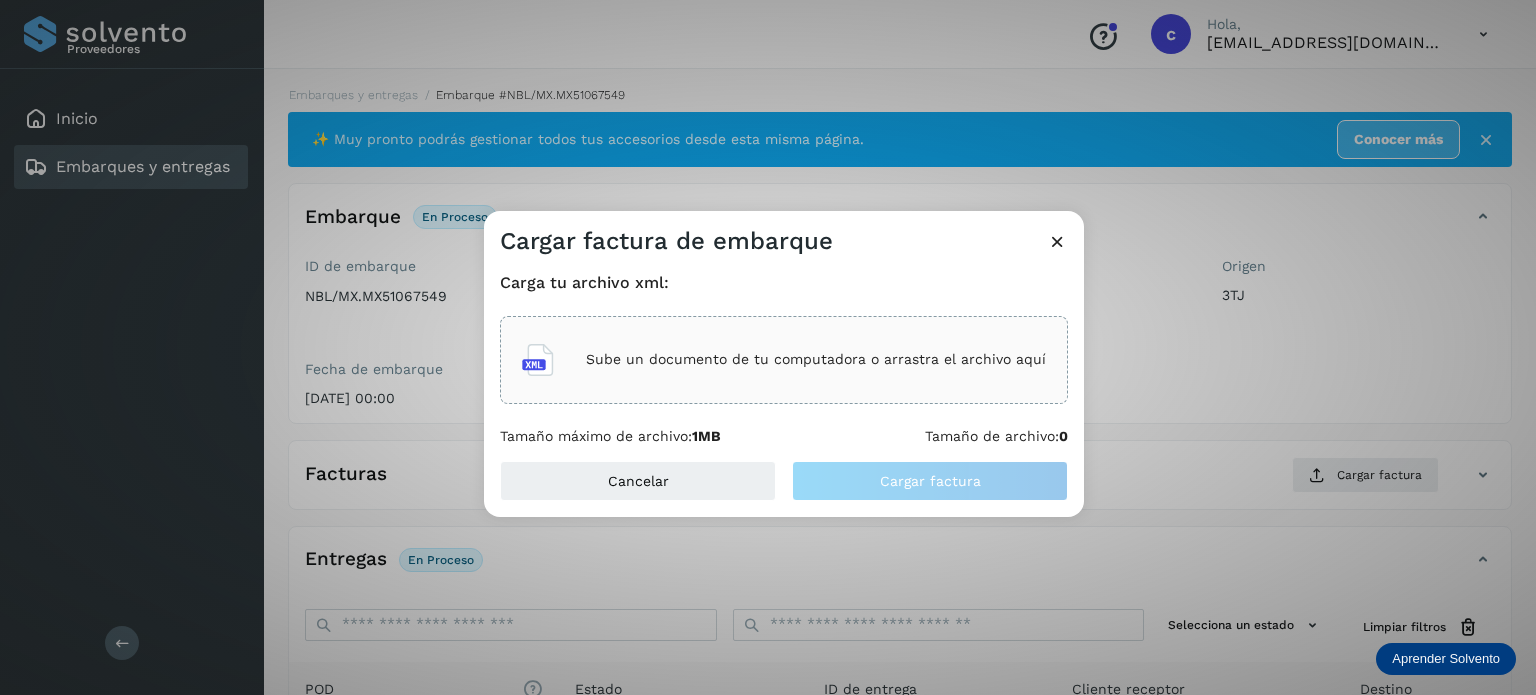 click on "Sube un documento de tu computadora o arrastra el archivo aquí" at bounding box center [816, 359] 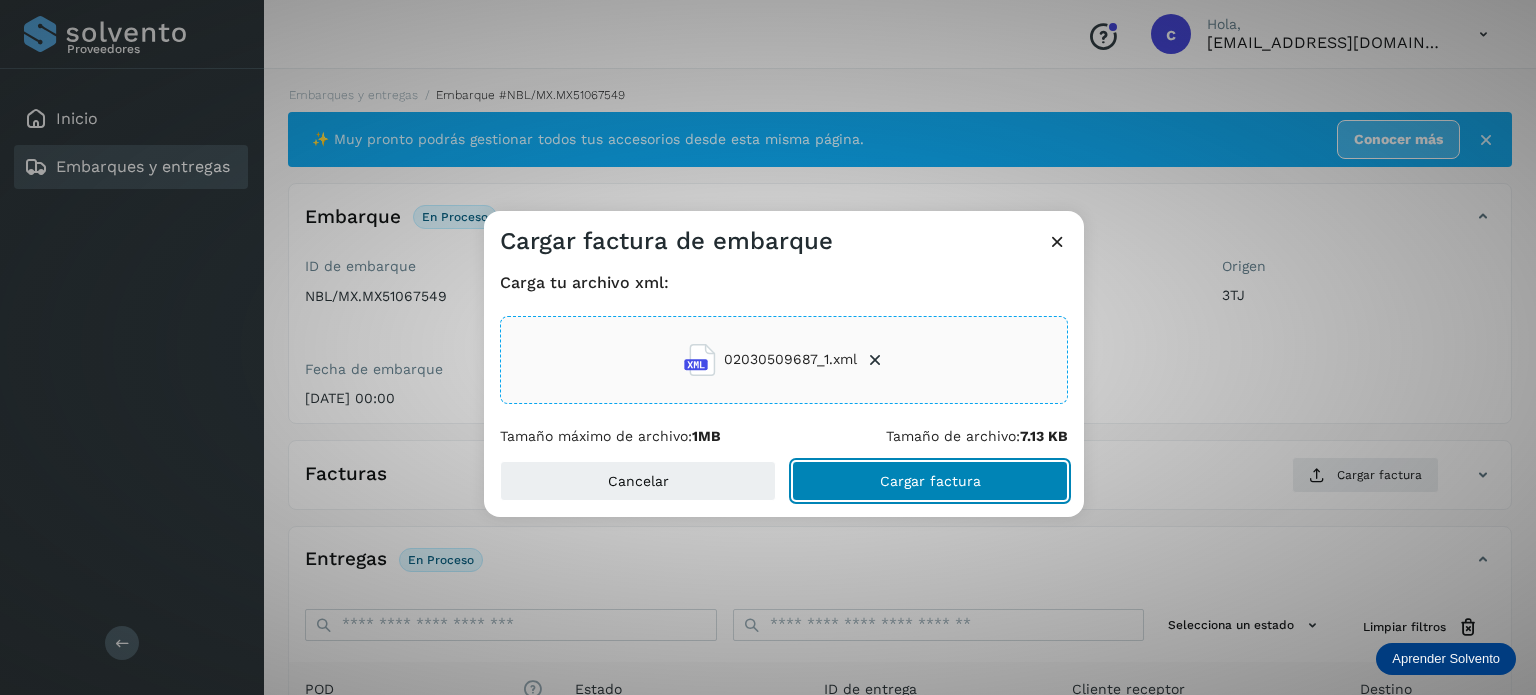 click on "Cargar factura" 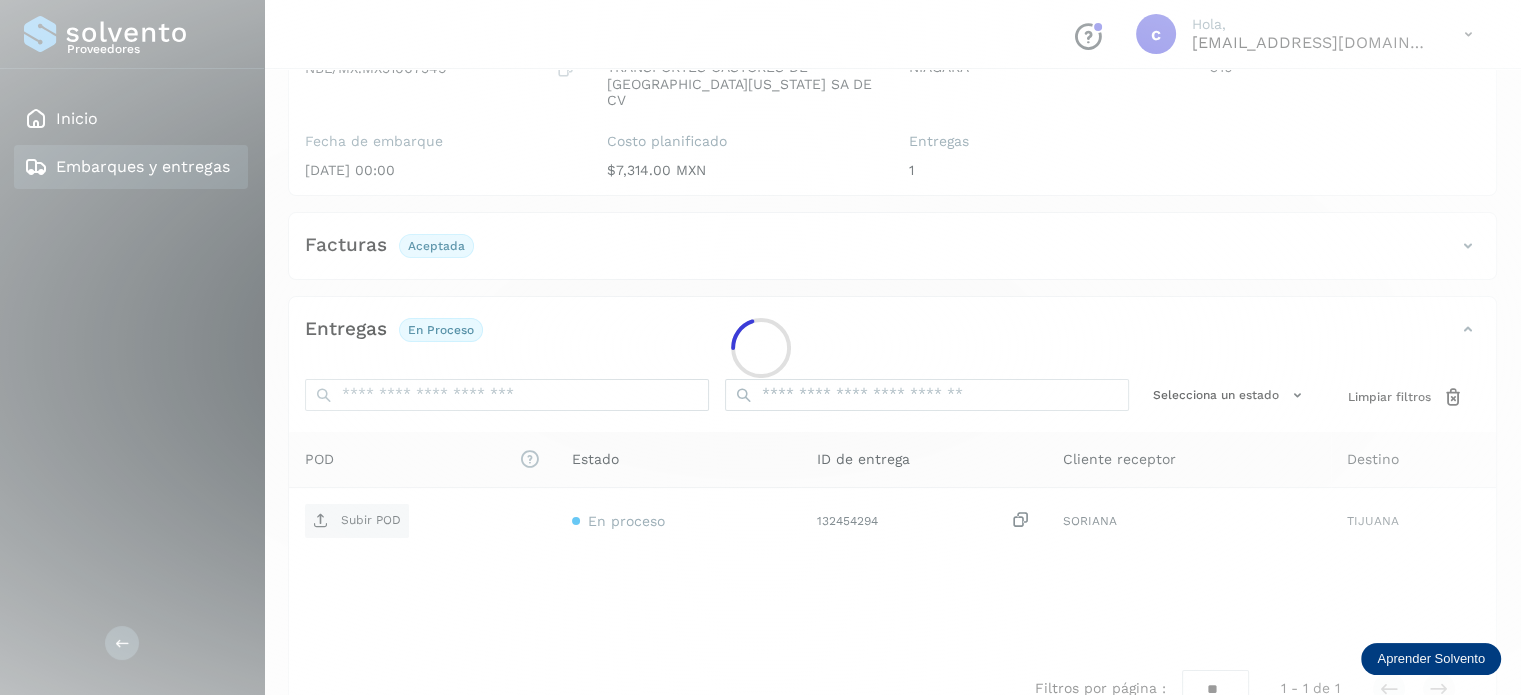 scroll, scrollTop: 264, scrollLeft: 0, axis: vertical 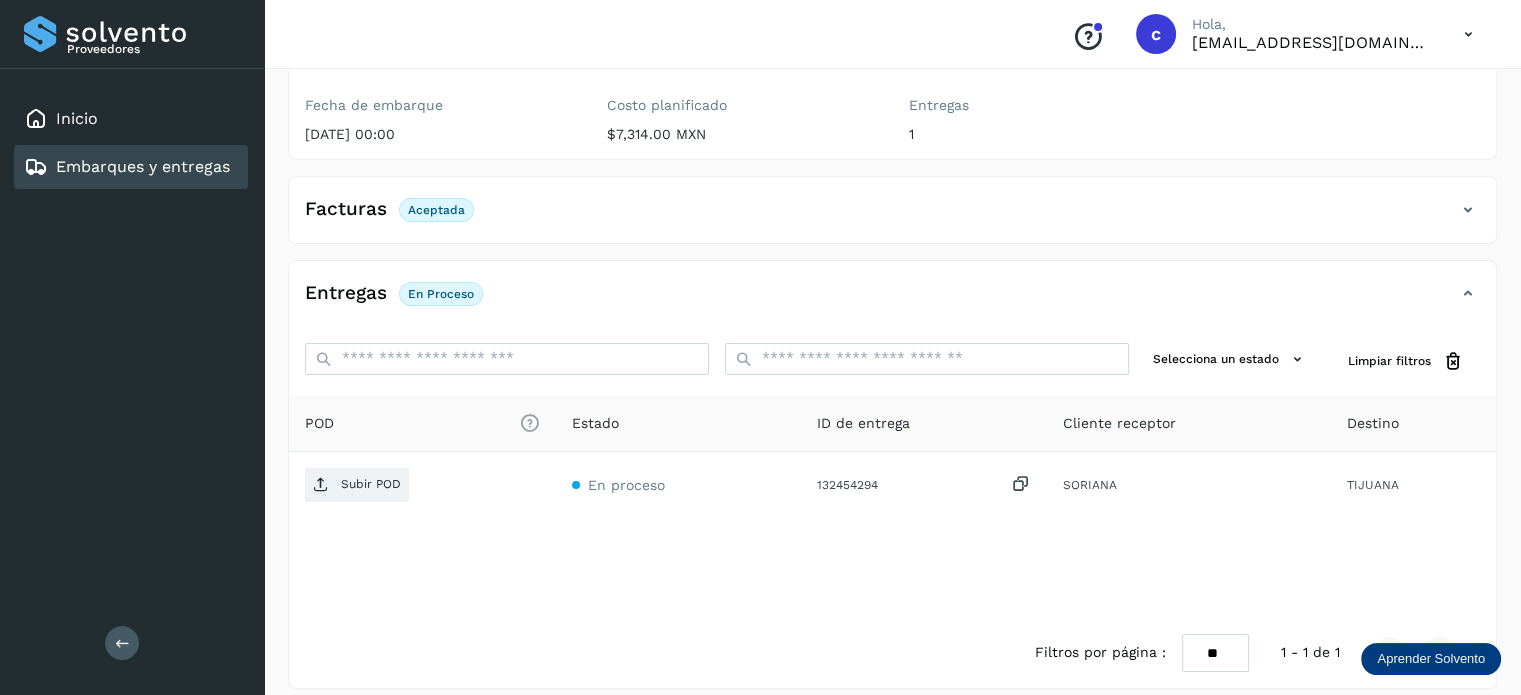 click on "Subir POD" at bounding box center [371, 484] 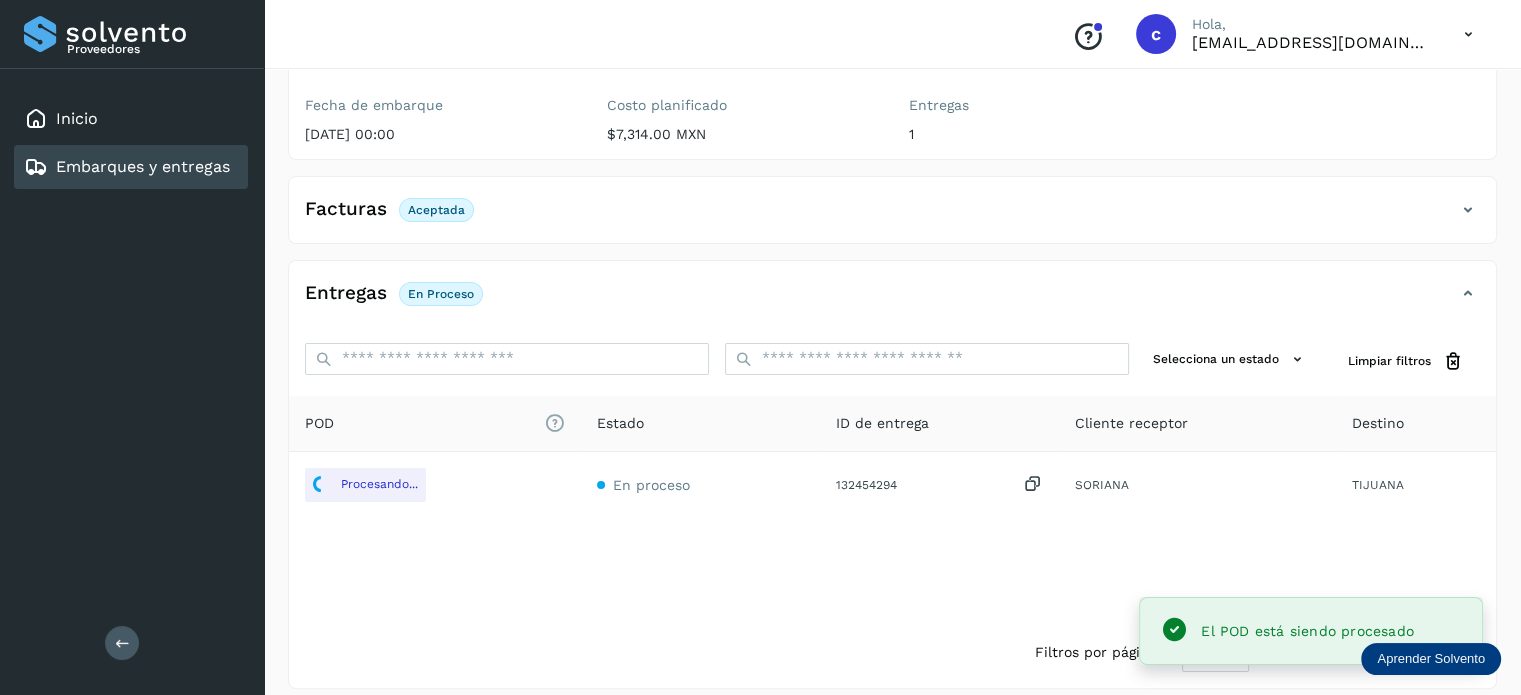 click on "Embarques y entregas" at bounding box center (143, 166) 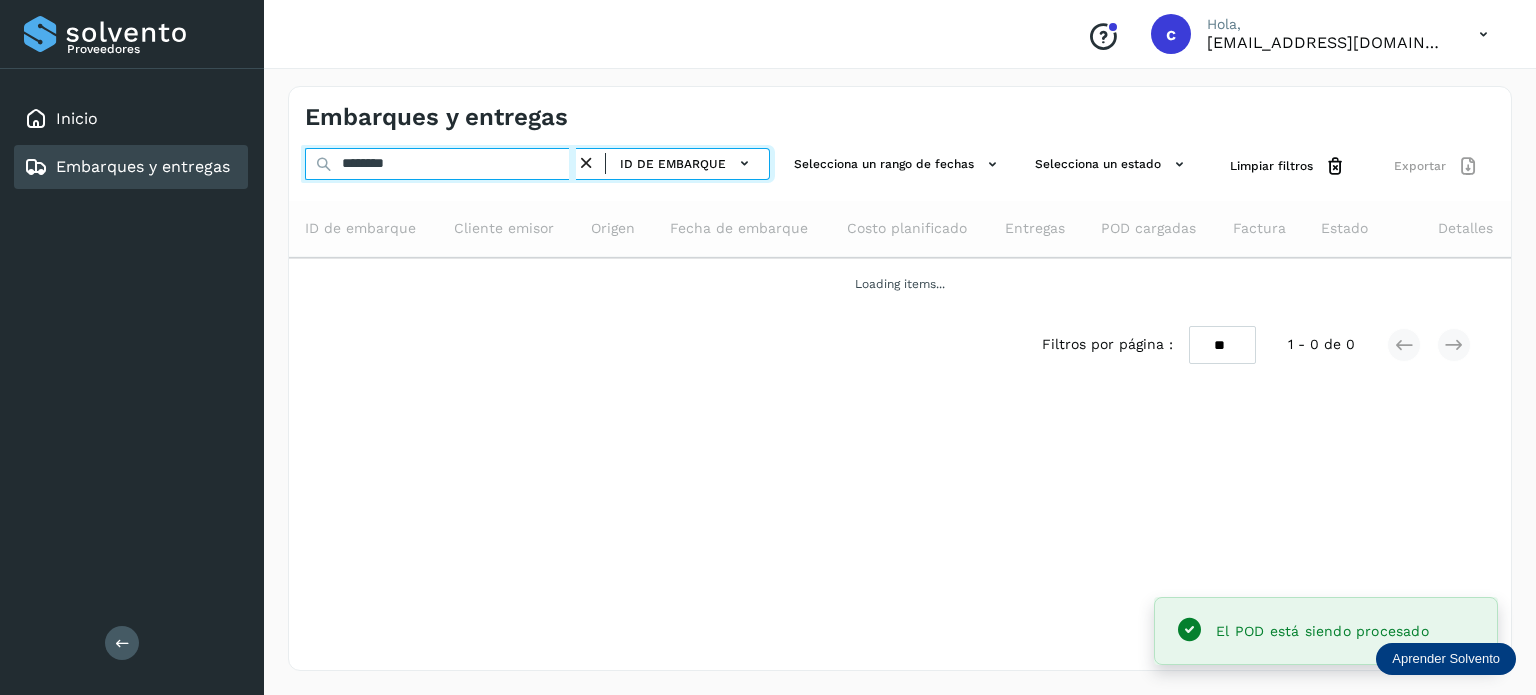 drag, startPoint x: 376, startPoint y: 171, endPoint x: 187, endPoint y: 180, distance: 189.21416 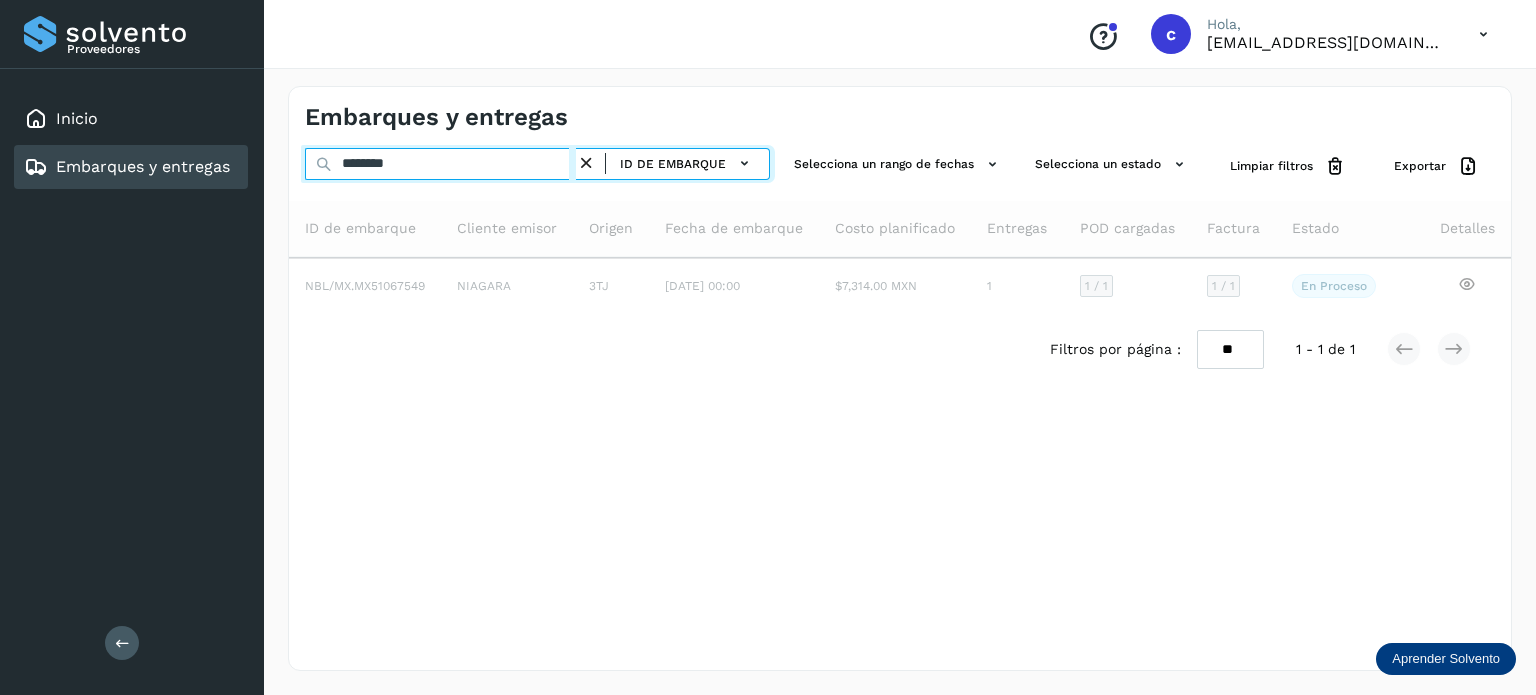 type on "********" 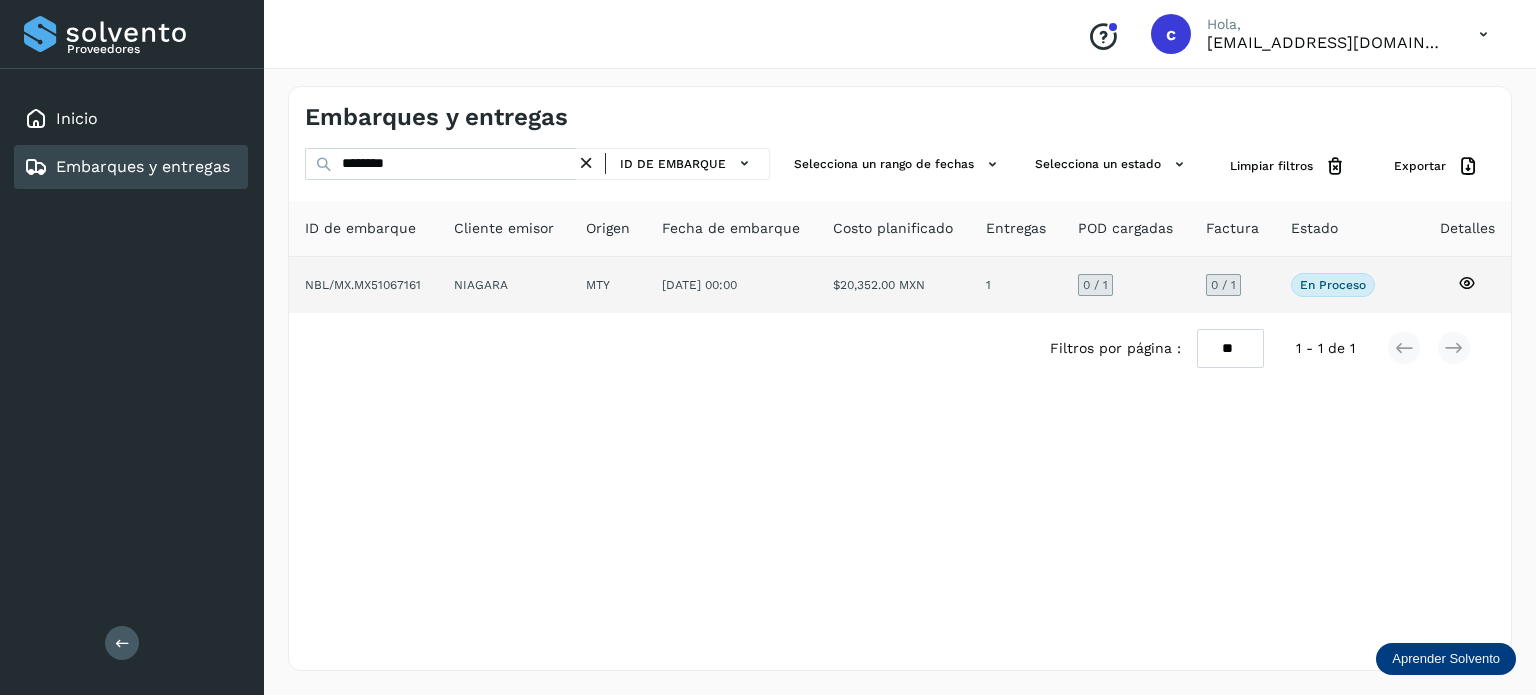click 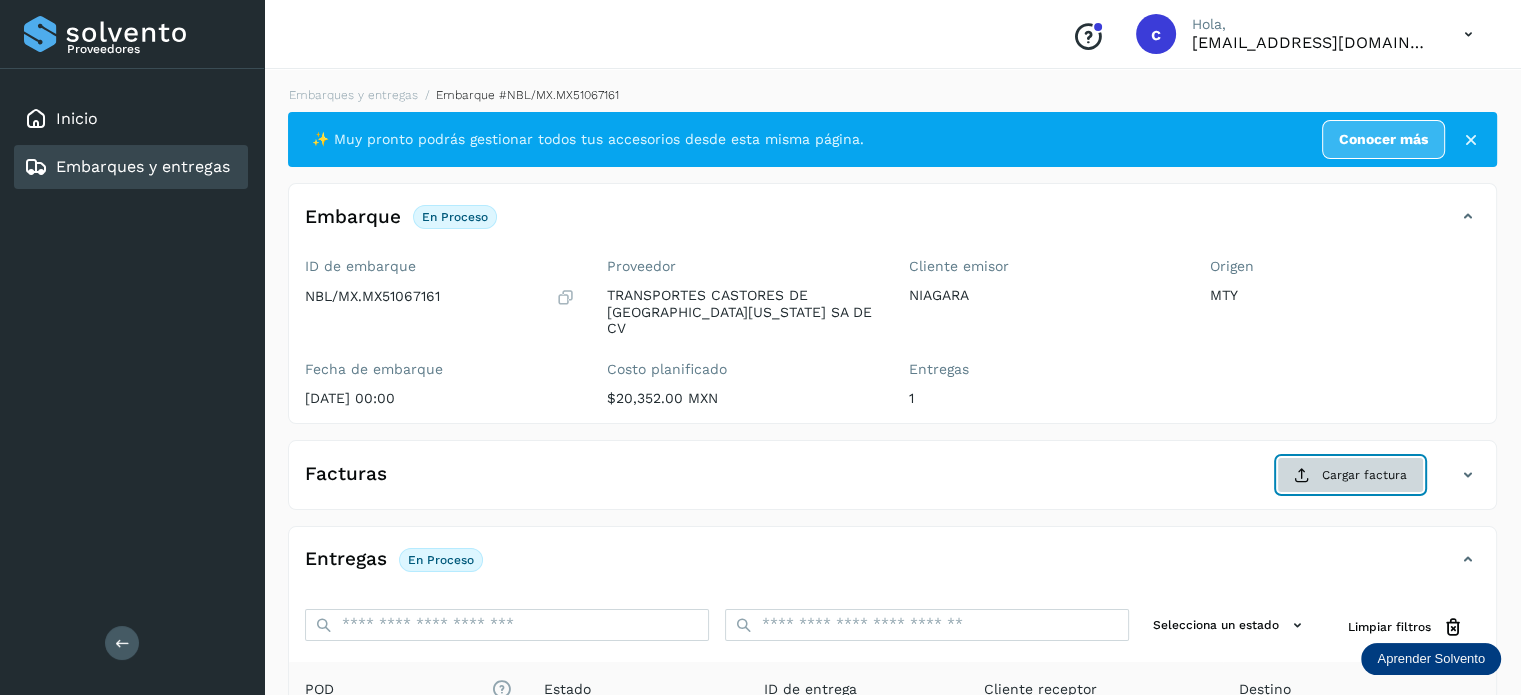 click on "Cargar factura" 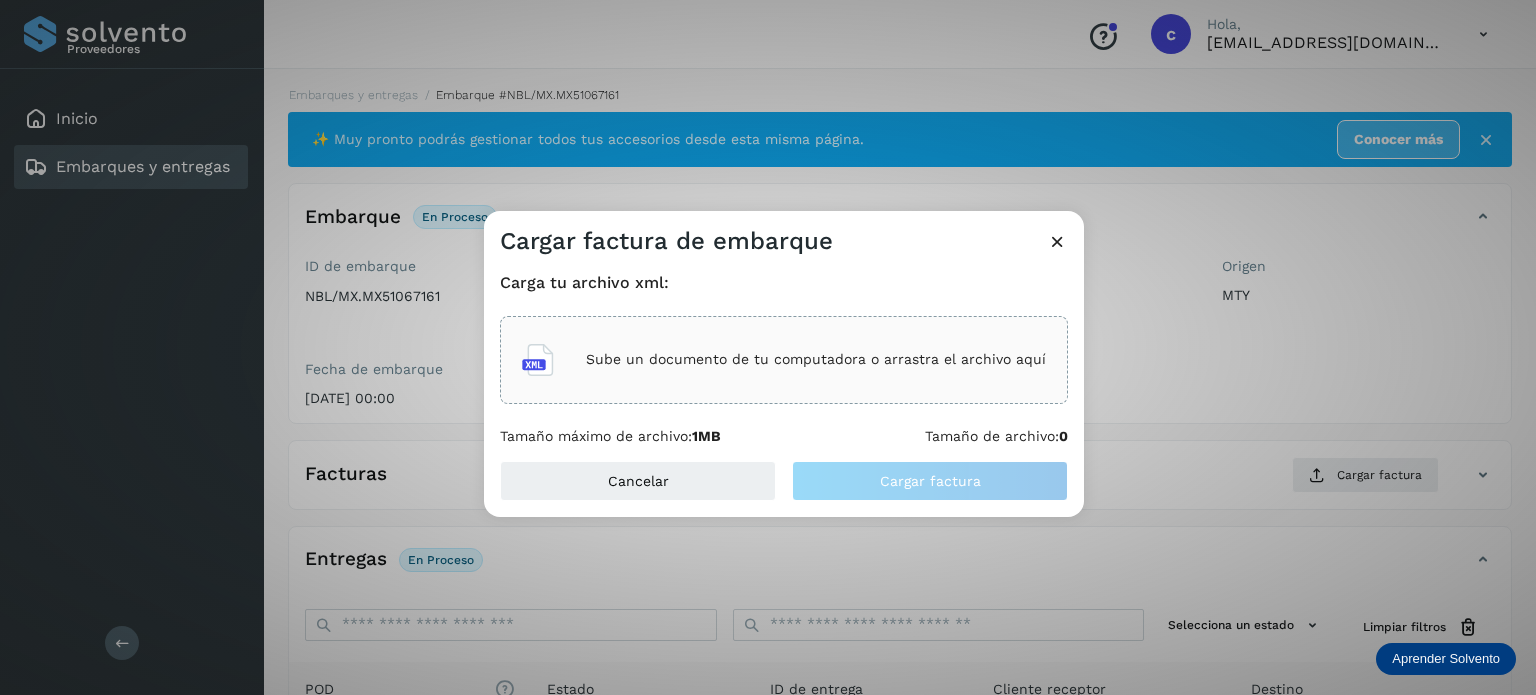 click on "Sube un documento de tu computadora o arrastra el archivo aquí" at bounding box center [816, 359] 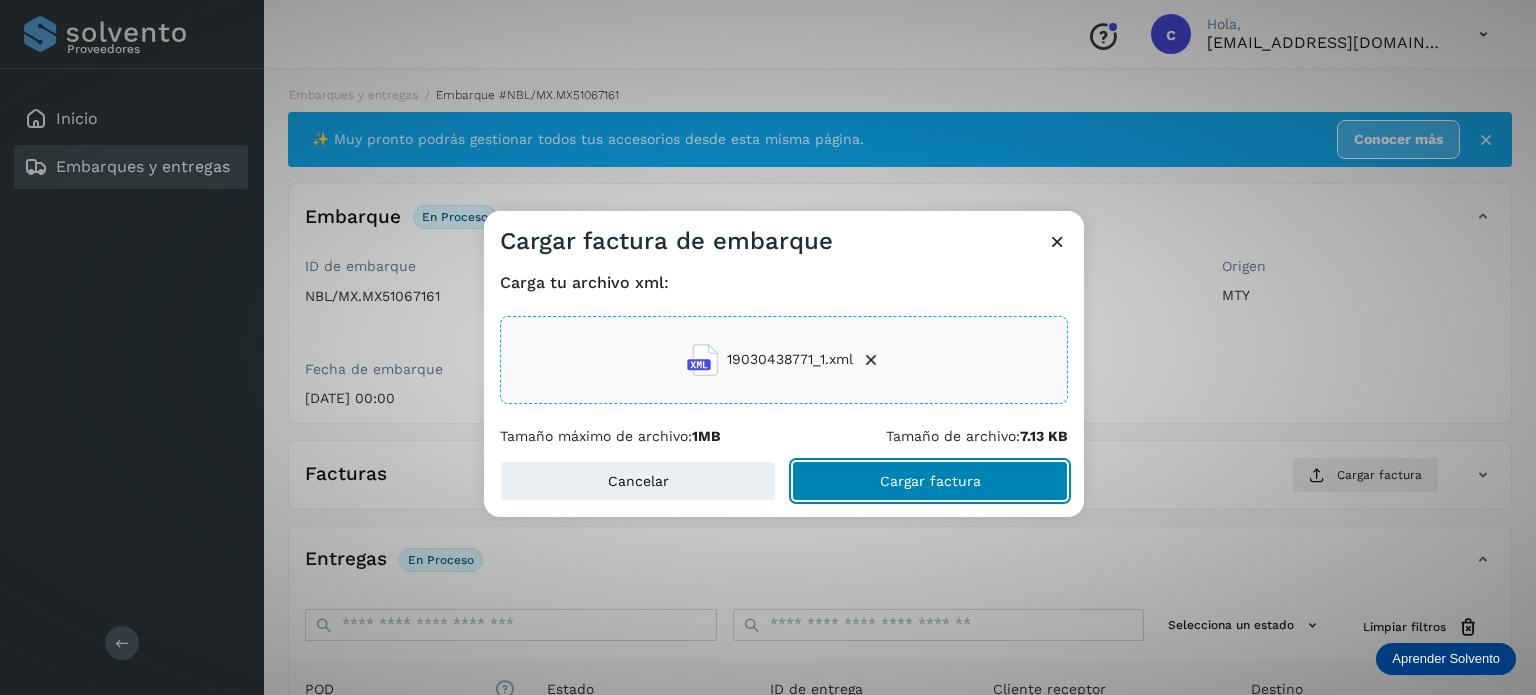 click on "Cargar factura" 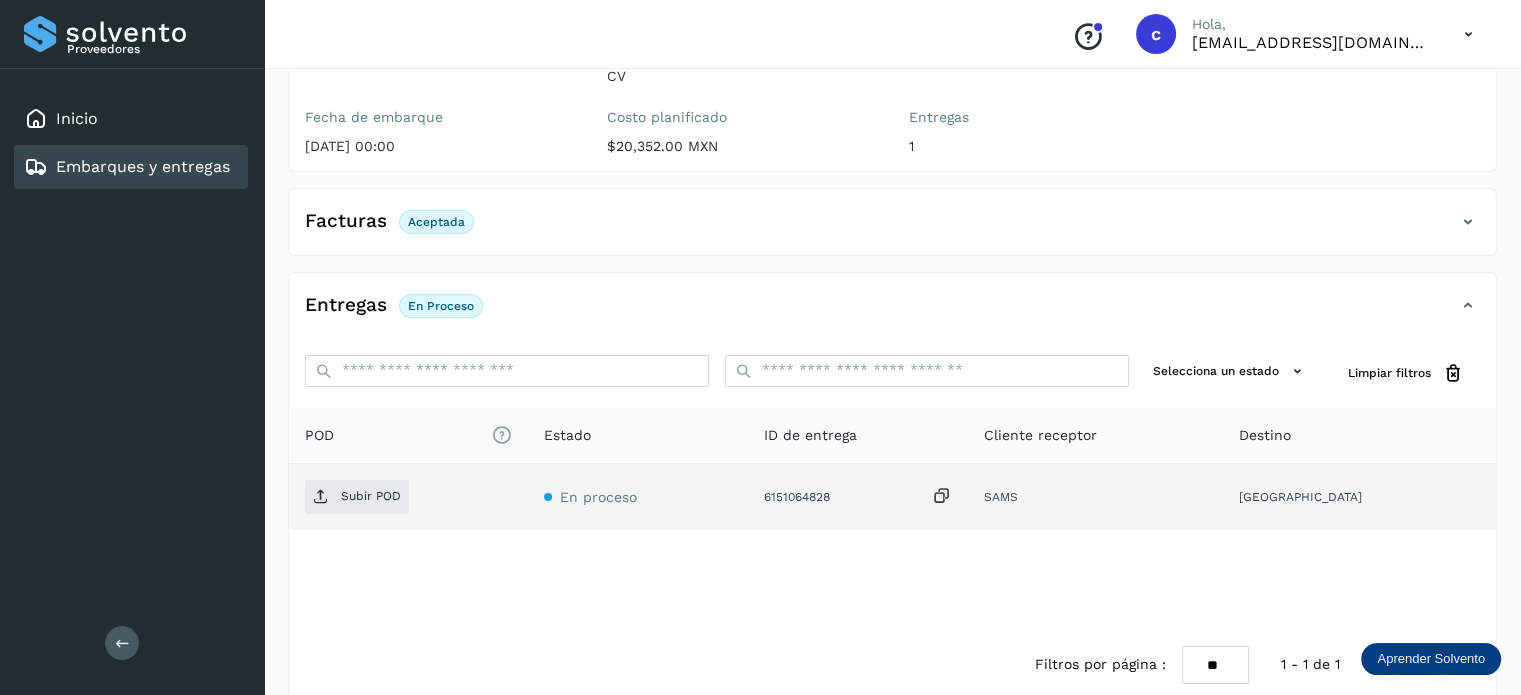 scroll, scrollTop: 264, scrollLeft: 0, axis: vertical 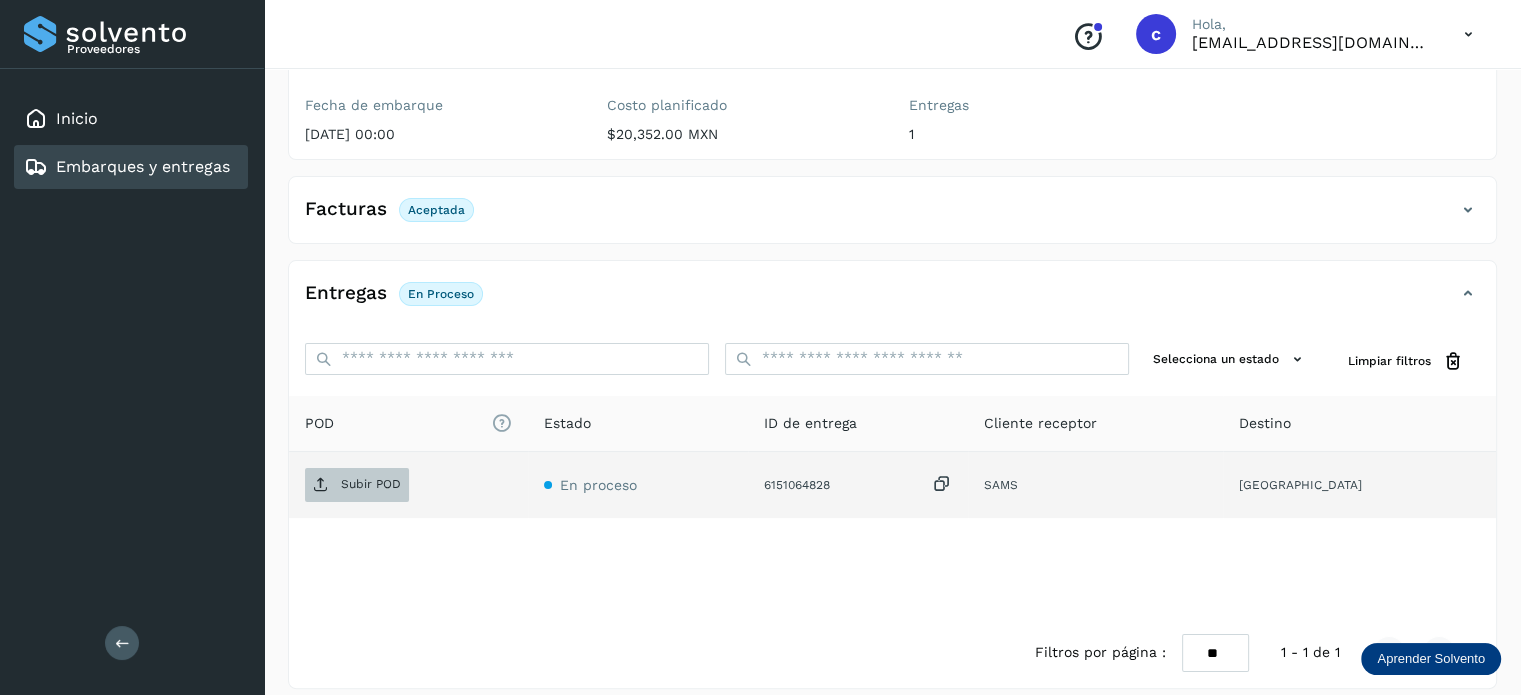 click on "Subir POD" at bounding box center [371, 484] 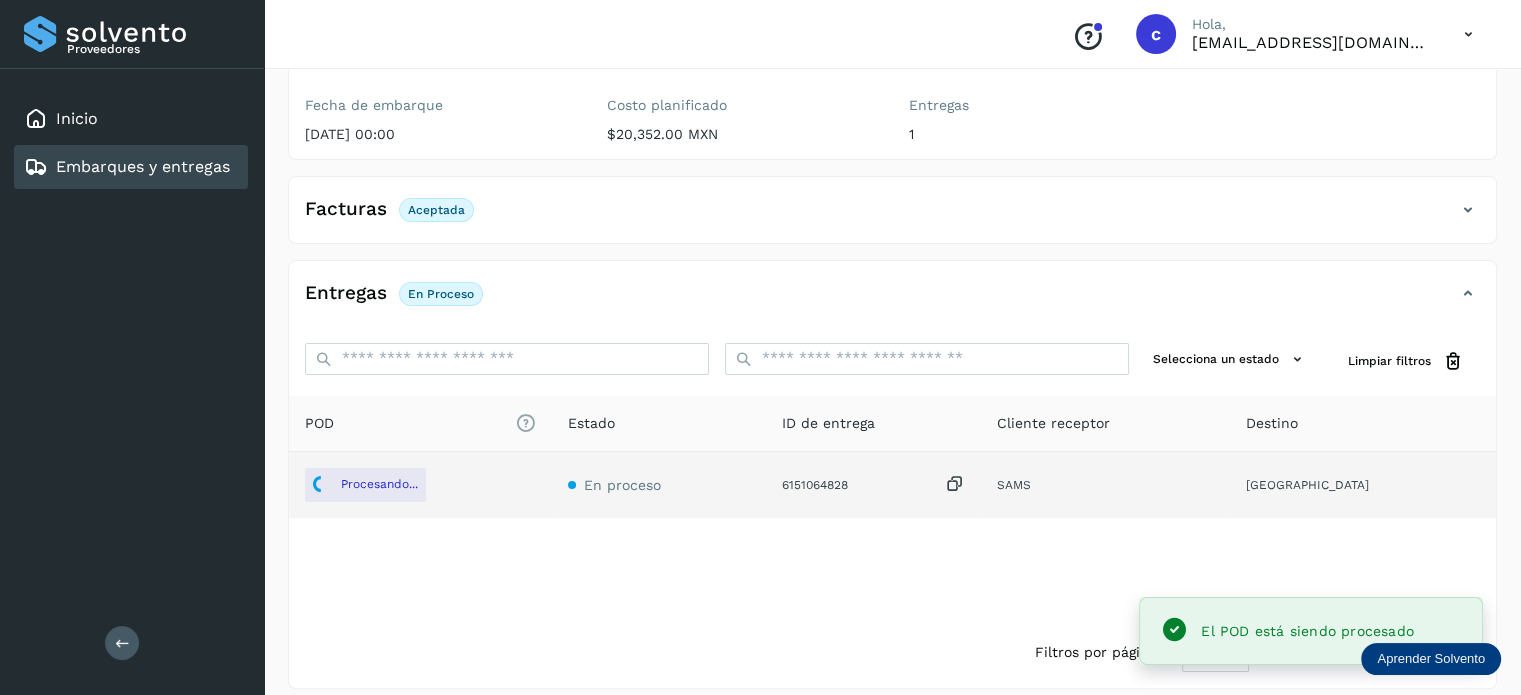 click on "Embarques y entregas" at bounding box center (127, 167) 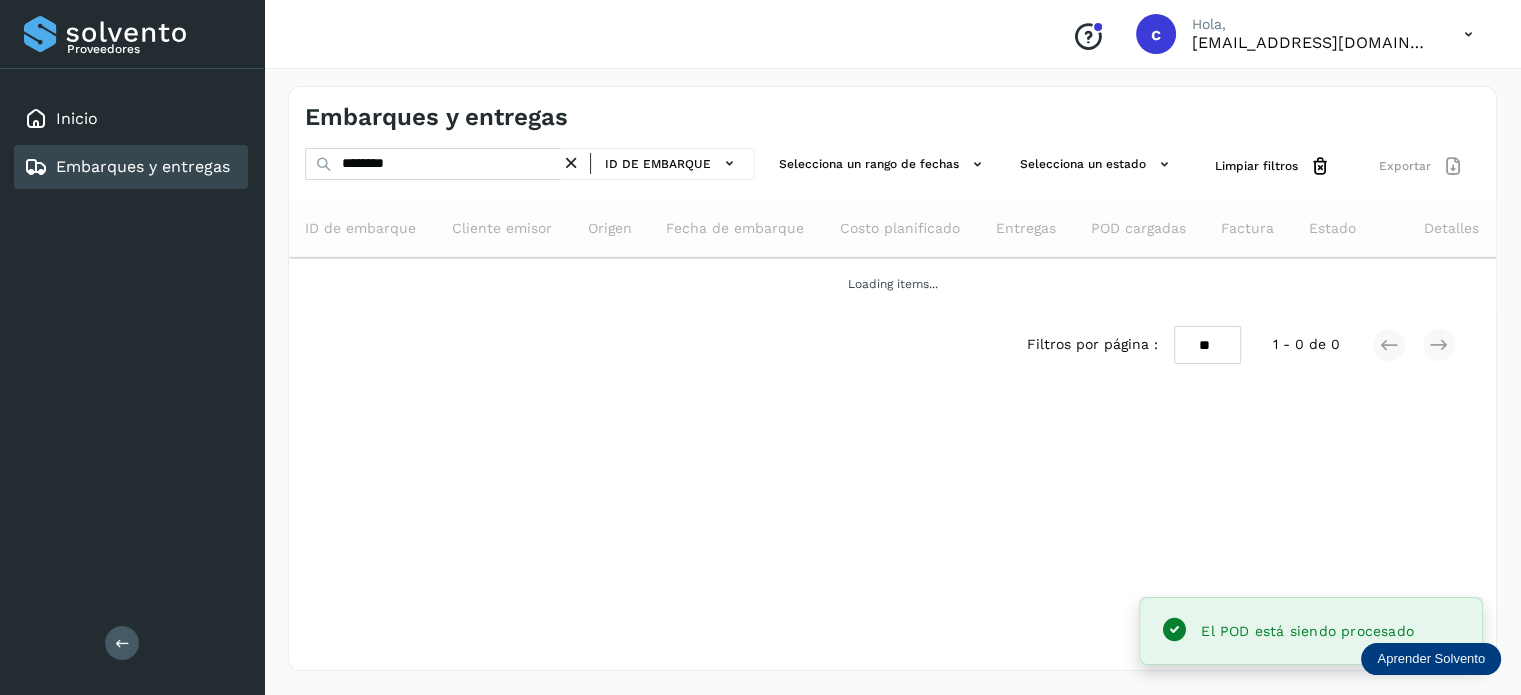 scroll, scrollTop: 0, scrollLeft: 0, axis: both 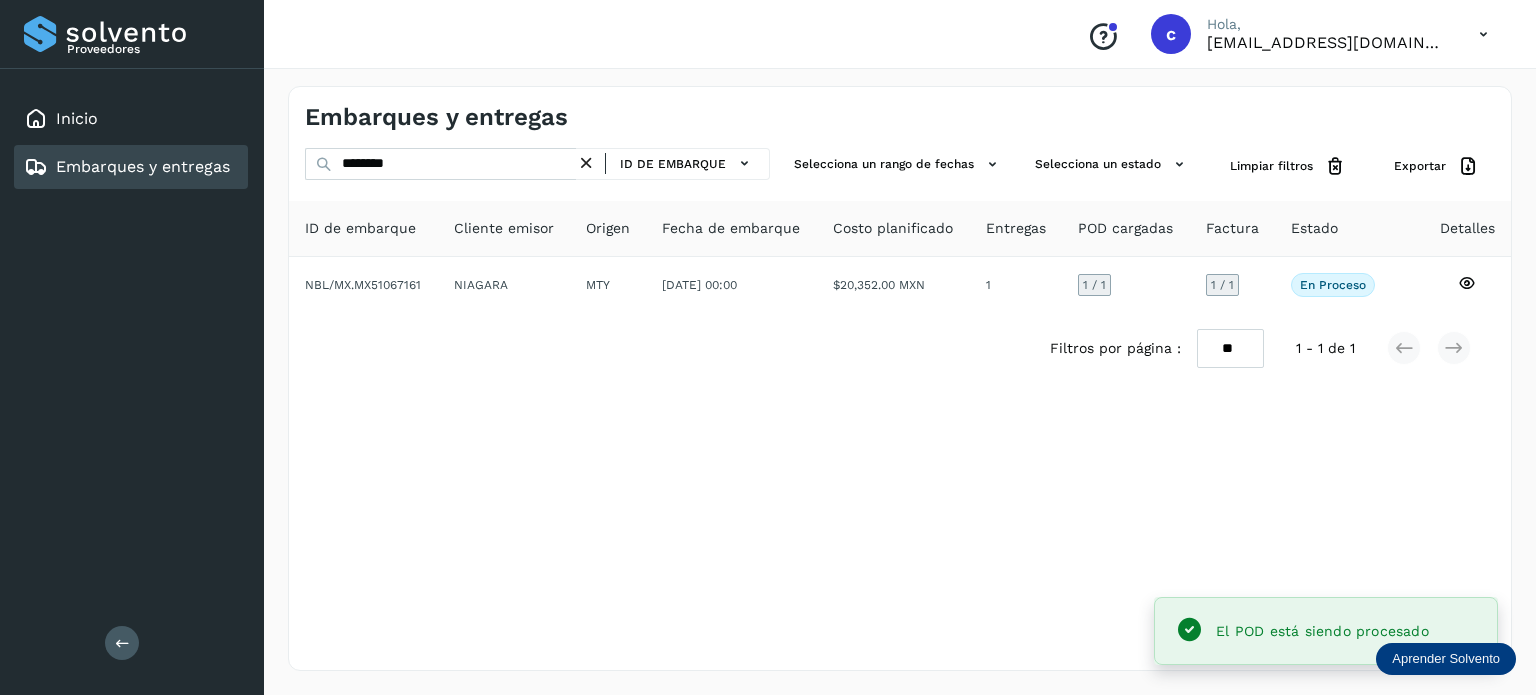 drag, startPoint x: 372, startPoint y: 183, endPoint x: 206, endPoint y: 188, distance: 166.07529 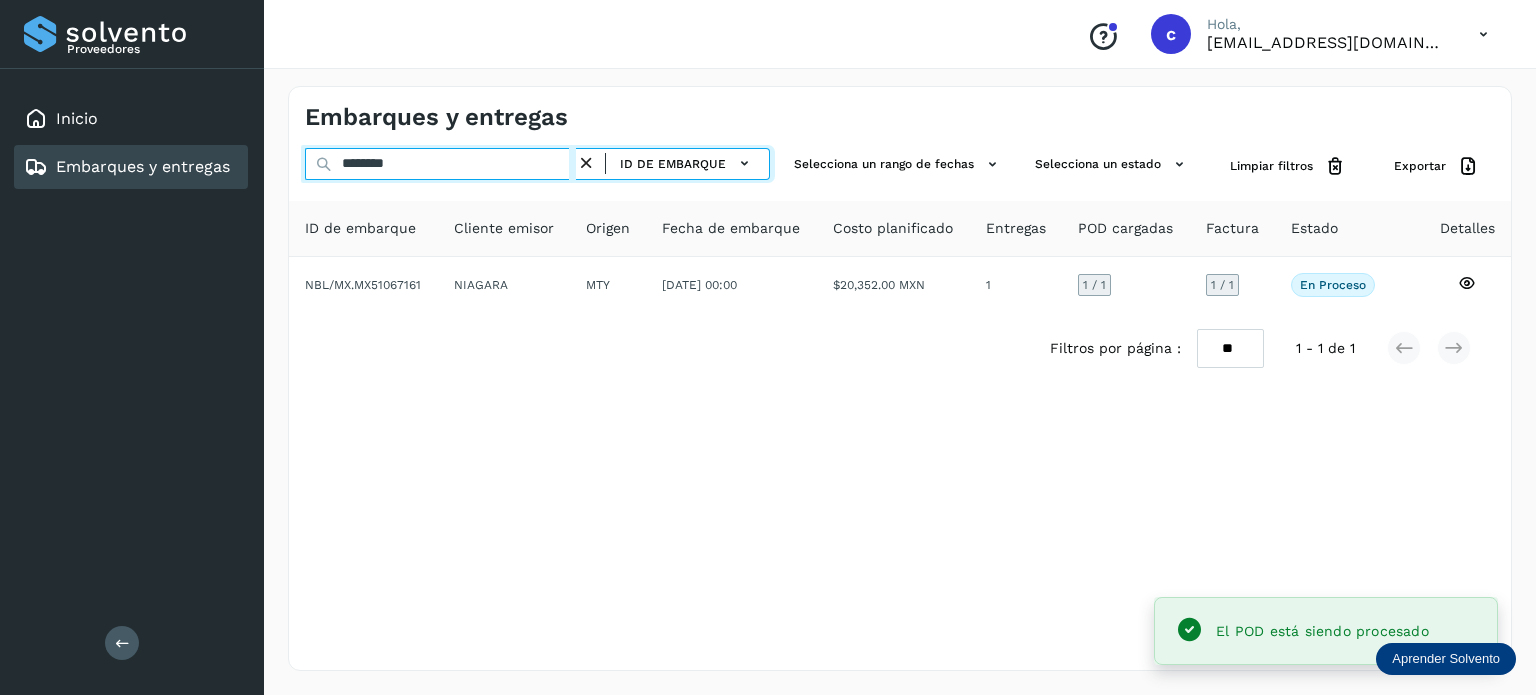 drag, startPoint x: 404, startPoint y: 165, endPoint x: 243, endPoint y: 159, distance: 161.11176 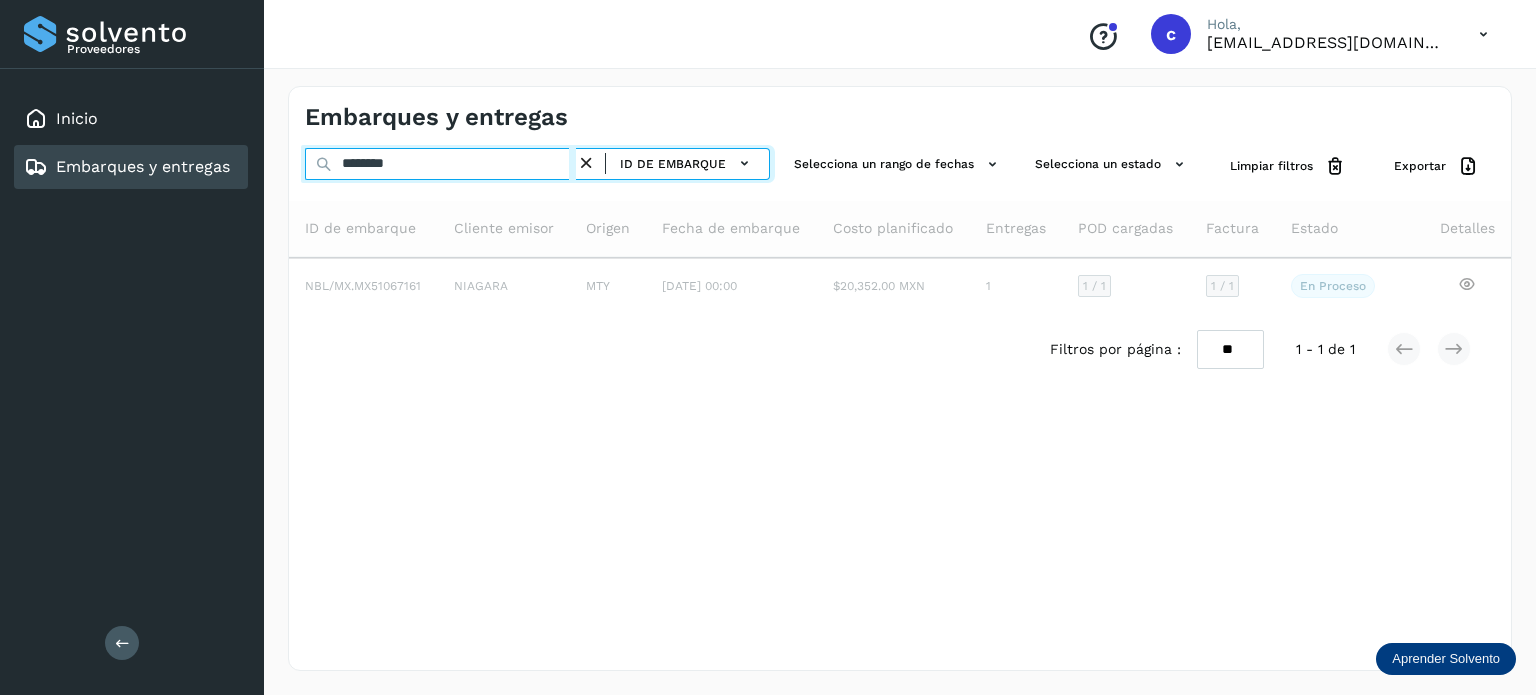 type on "********" 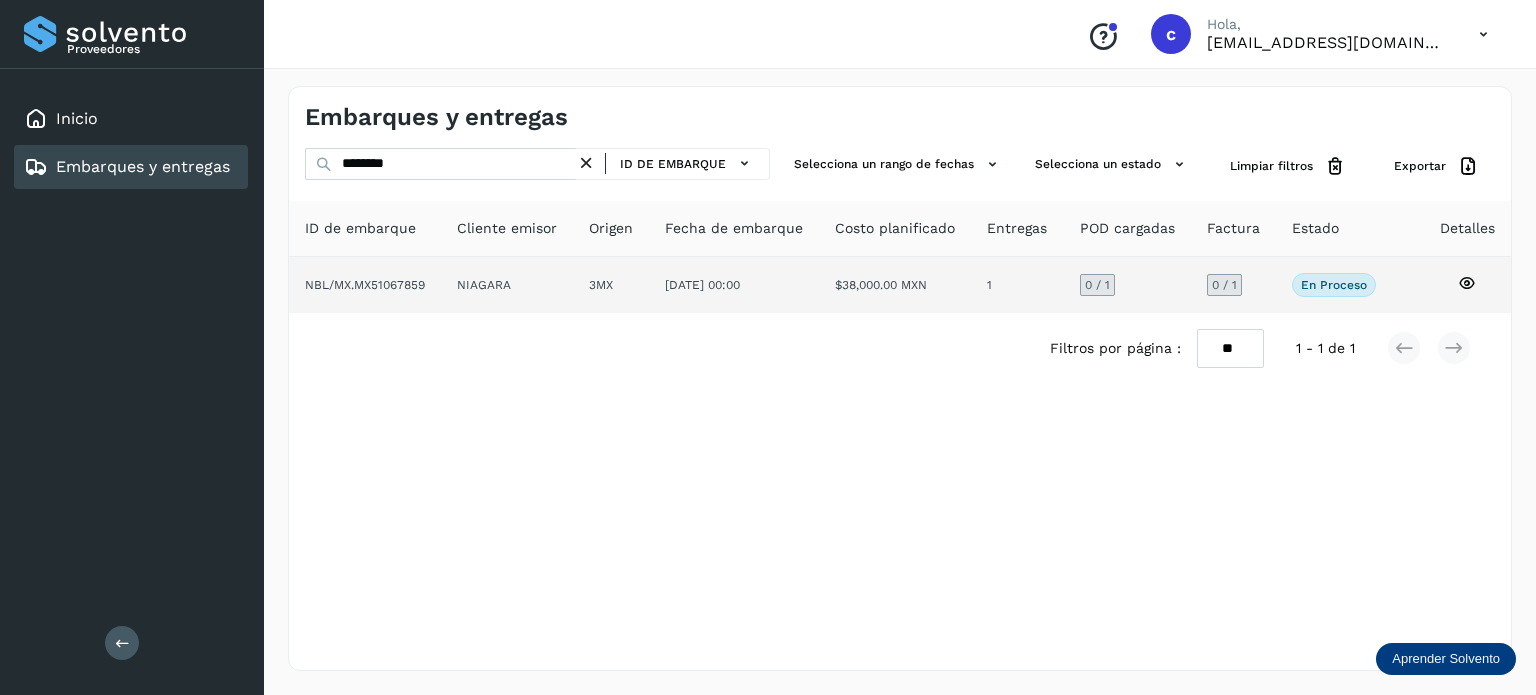 click 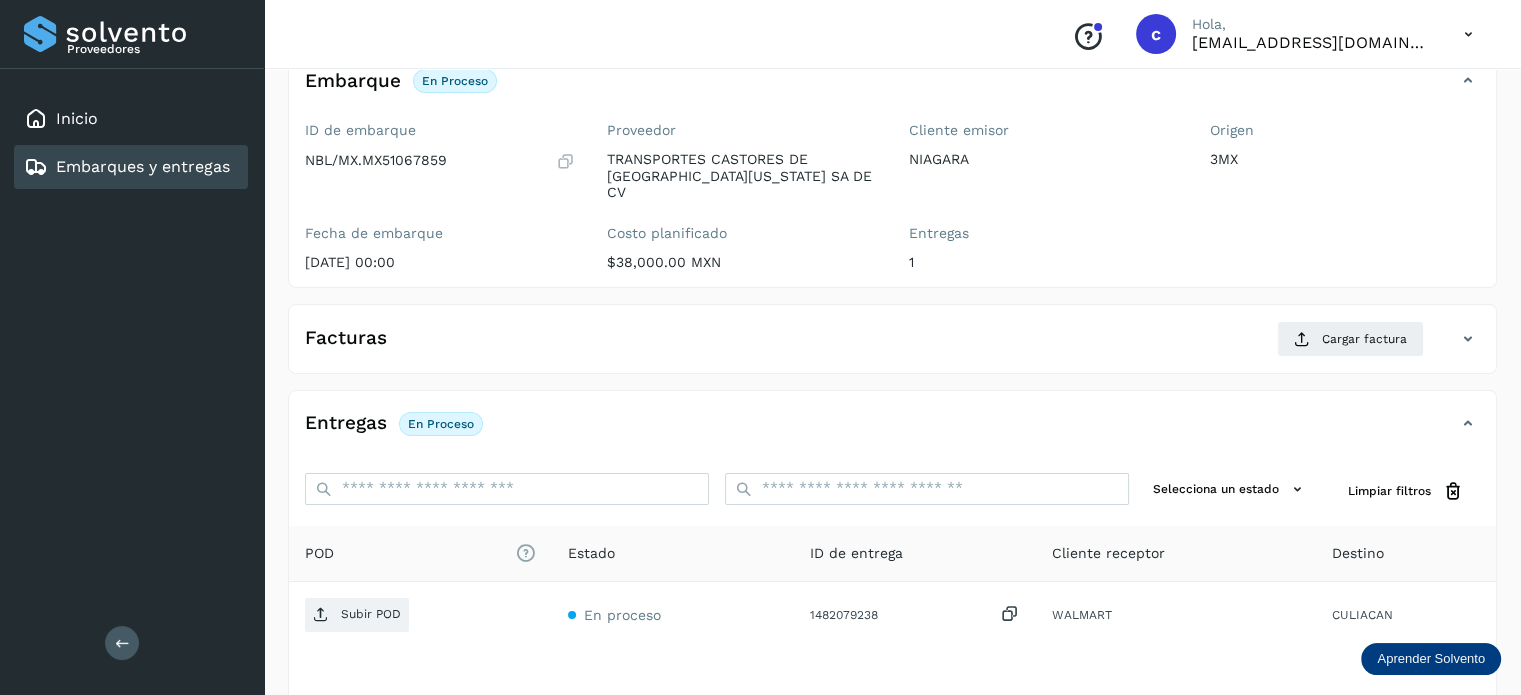 scroll, scrollTop: 200, scrollLeft: 0, axis: vertical 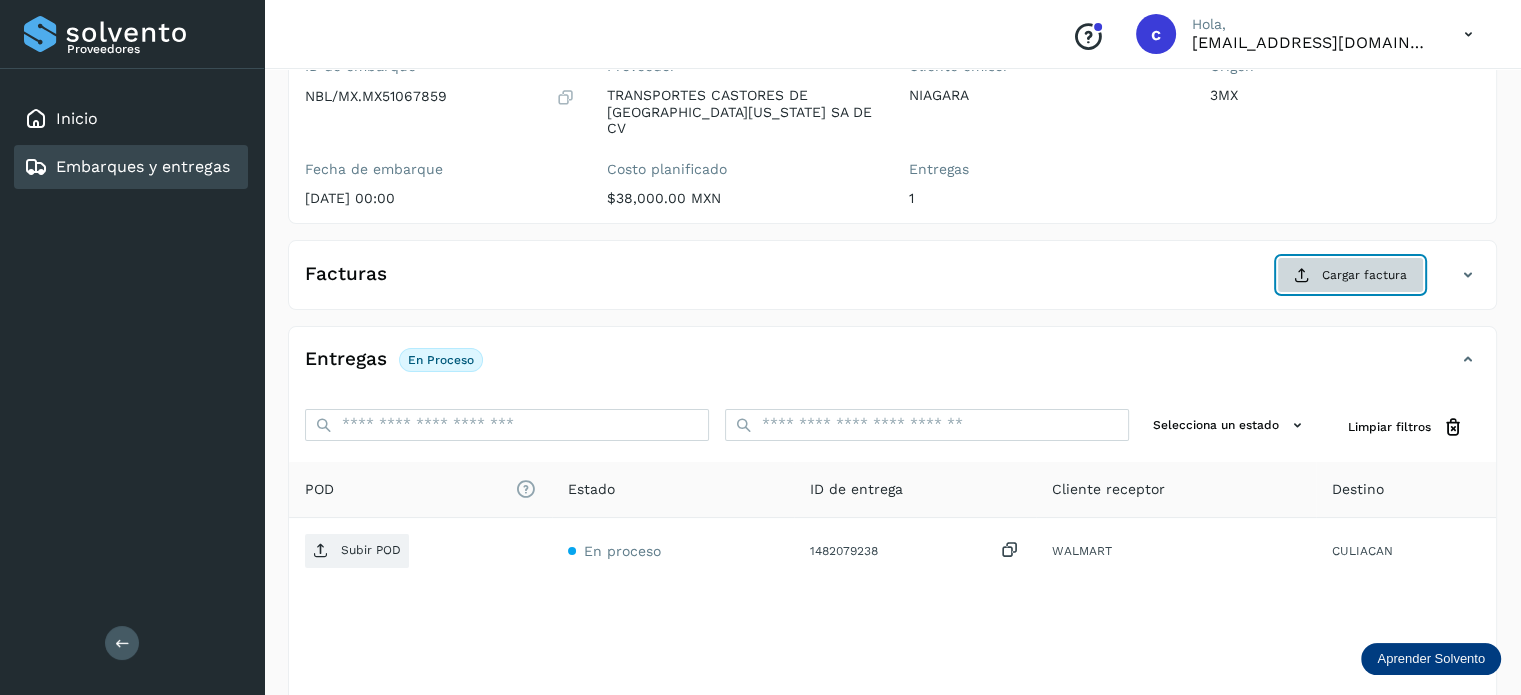 click on "Cargar factura" at bounding box center [1350, 275] 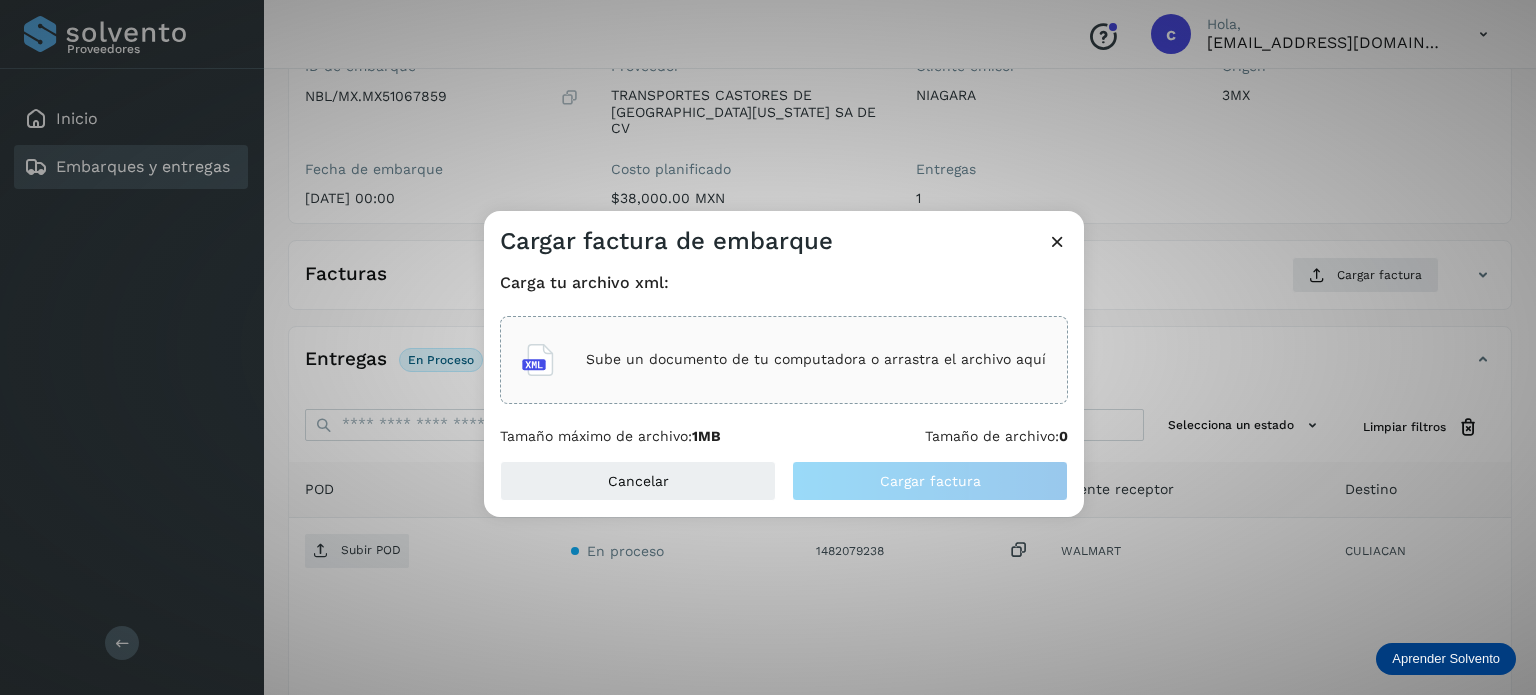 click on "Sube un documento de tu computadora o arrastra el archivo aquí" 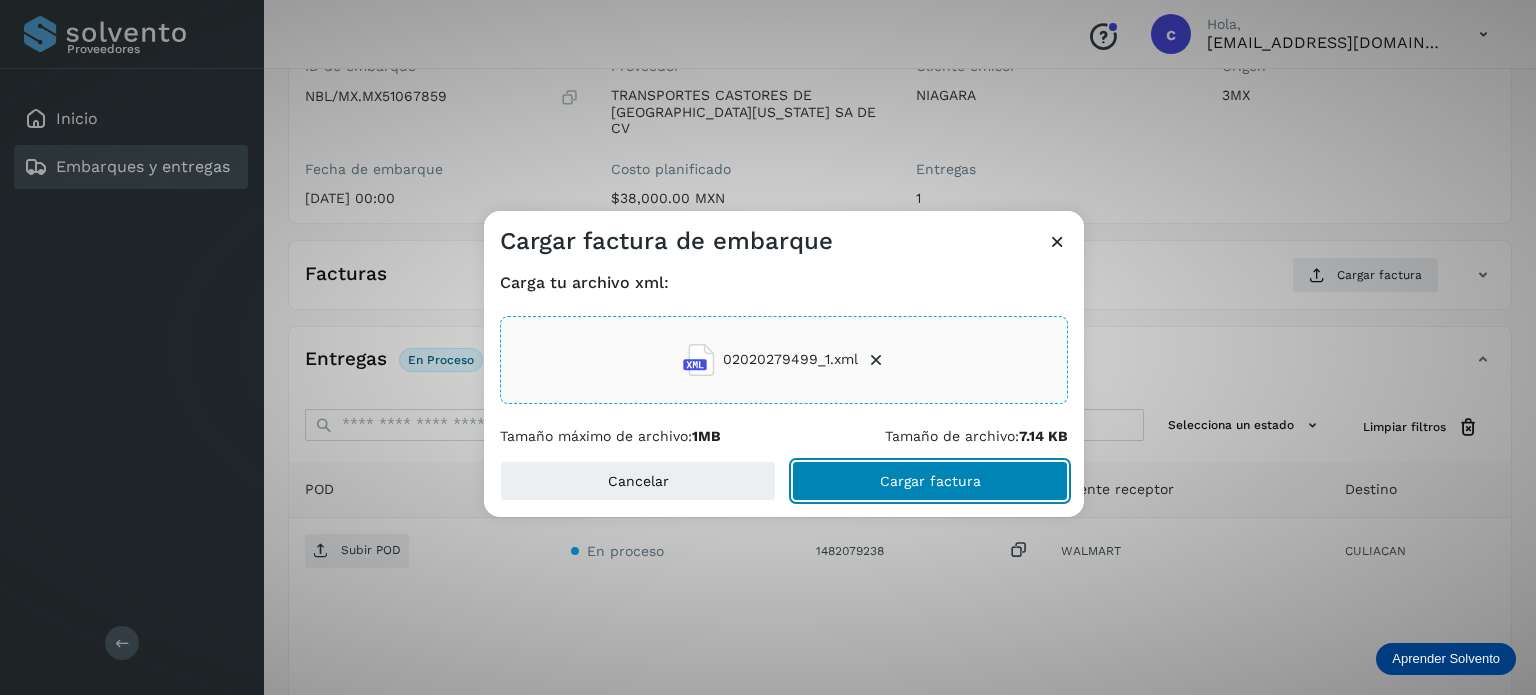 click on "Cargar factura" 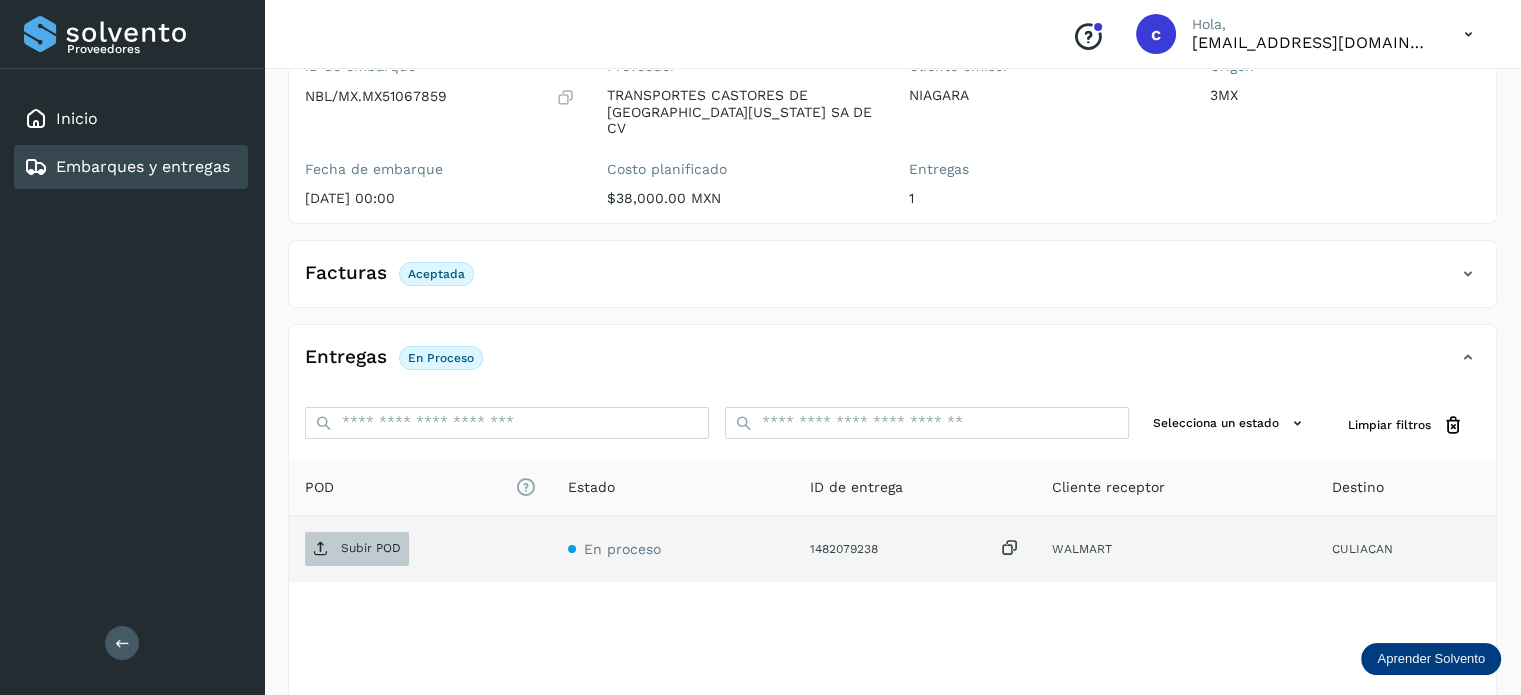 click on "Subir POD" at bounding box center (357, 549) 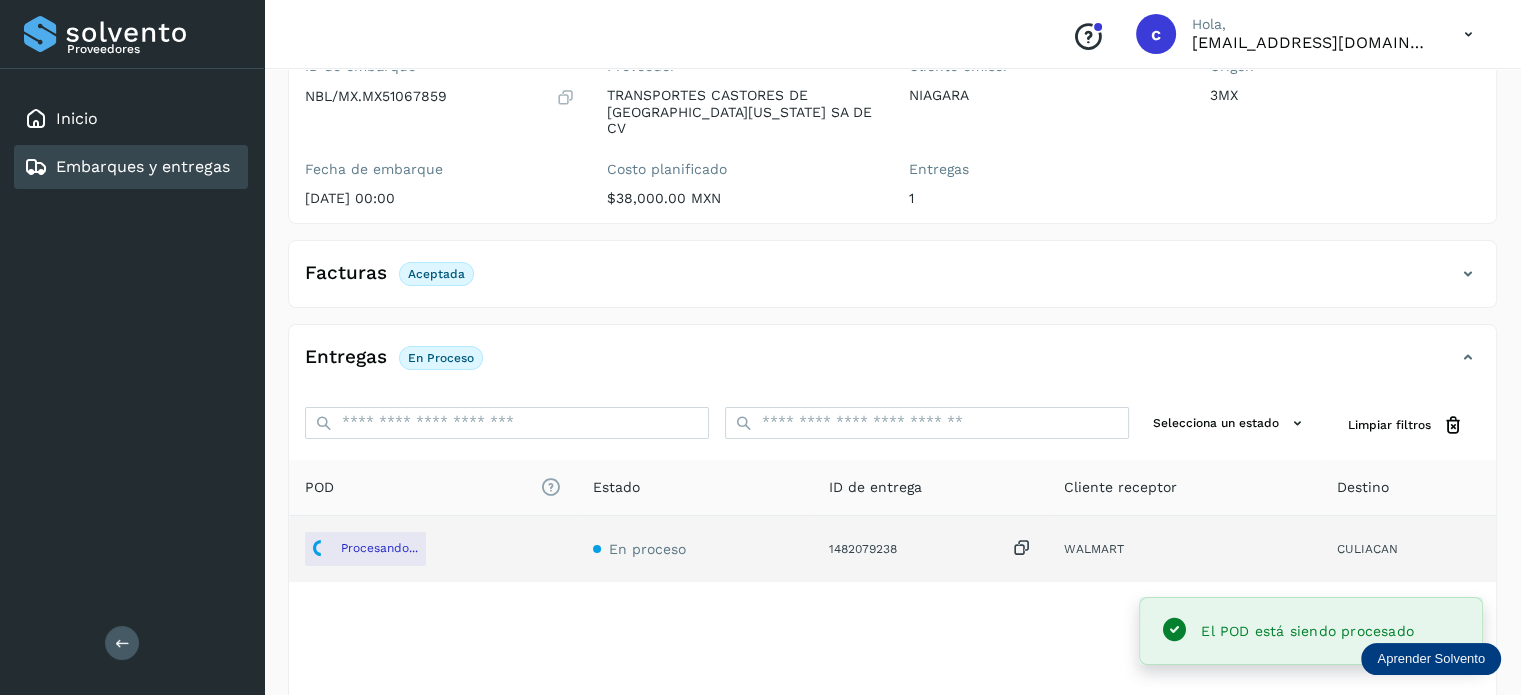 click on "Embarques y entregas" at bounding box center (143, 166) 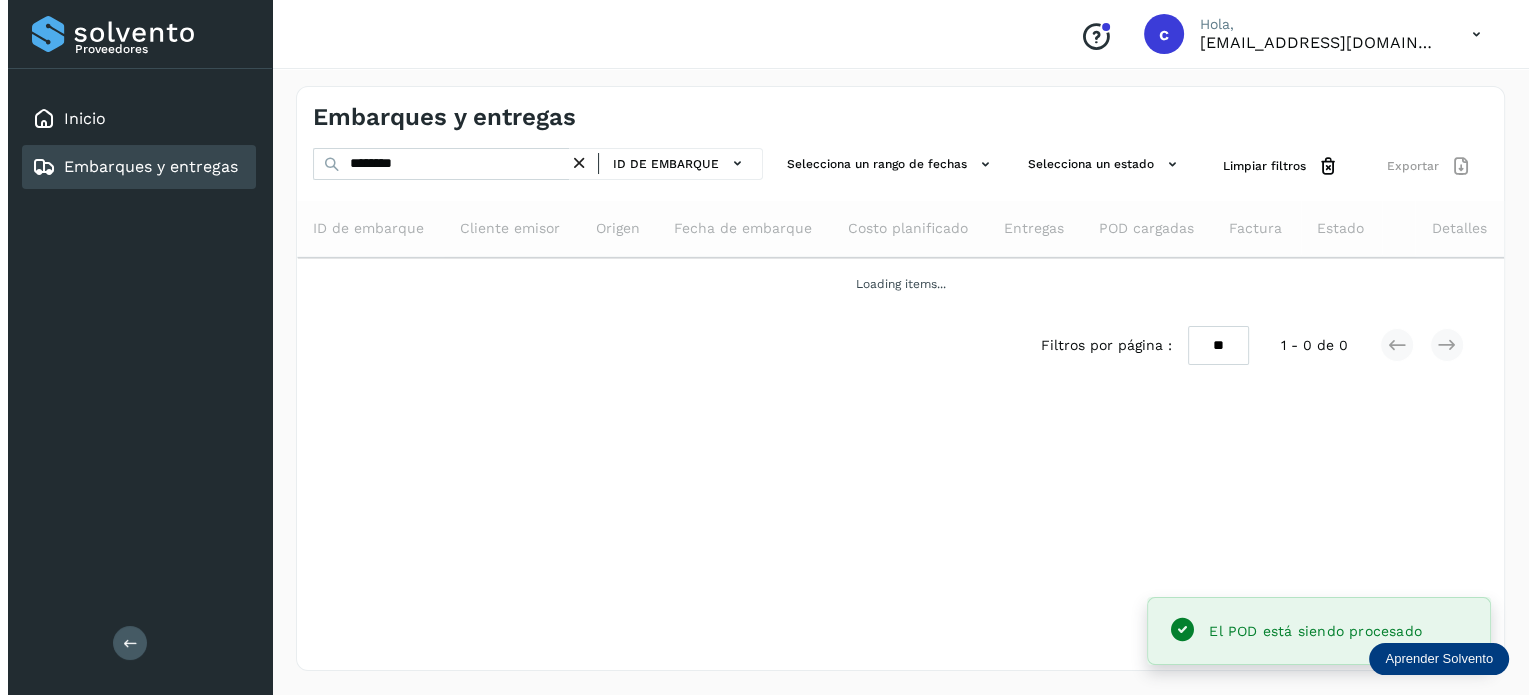 scroll, scrollTop: 0, scrollLeft: 0, axis: both 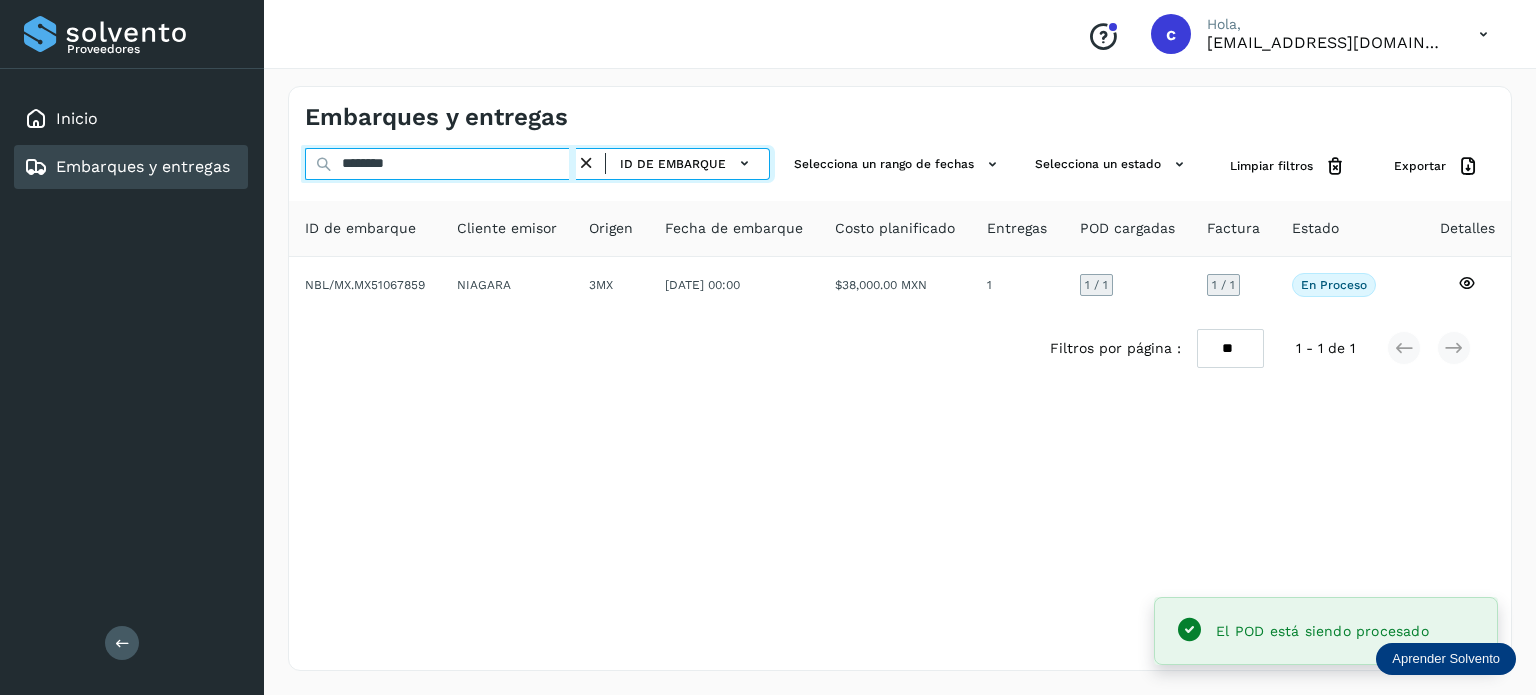 drag, startPoint x: 416, startPoint y: 165, endPoint x: 312, endPoint y: 147, distance: 105.546196 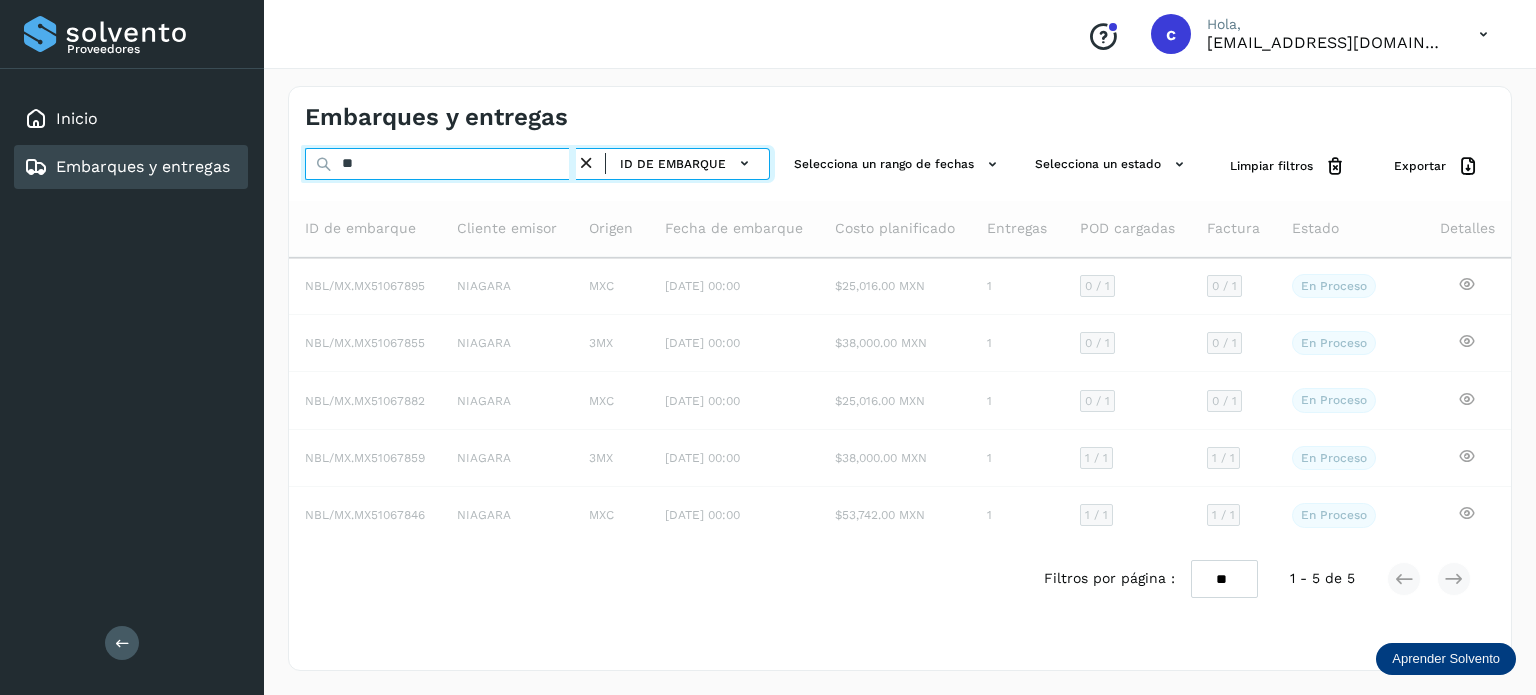 type on "*" 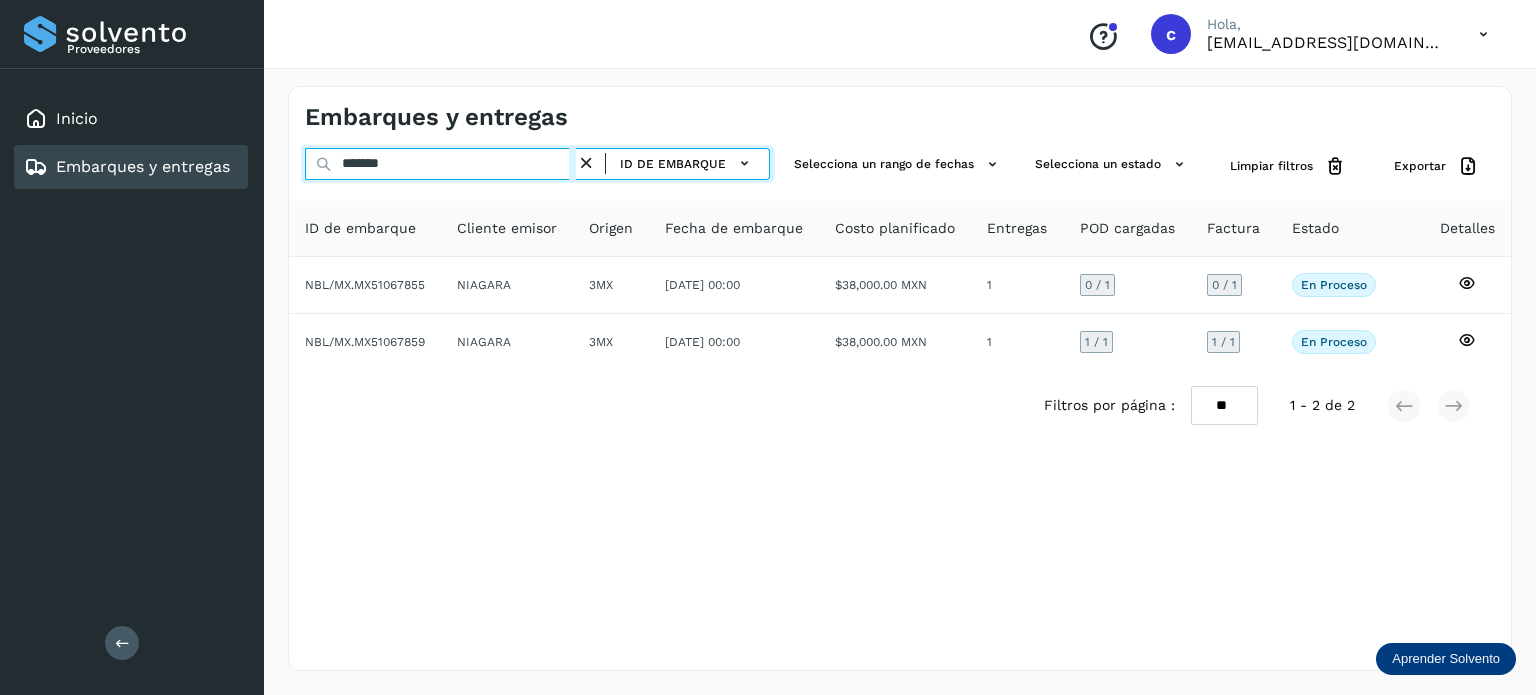 type on "********" 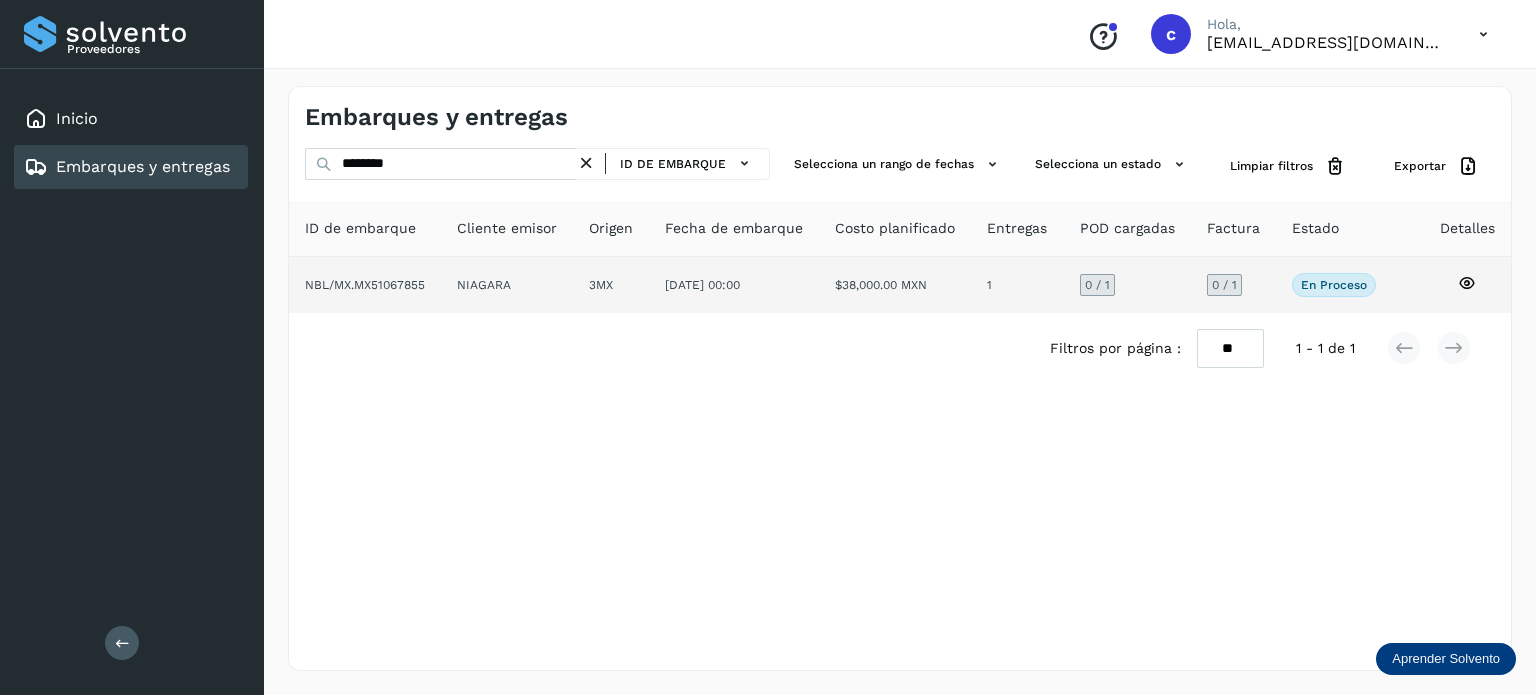 click 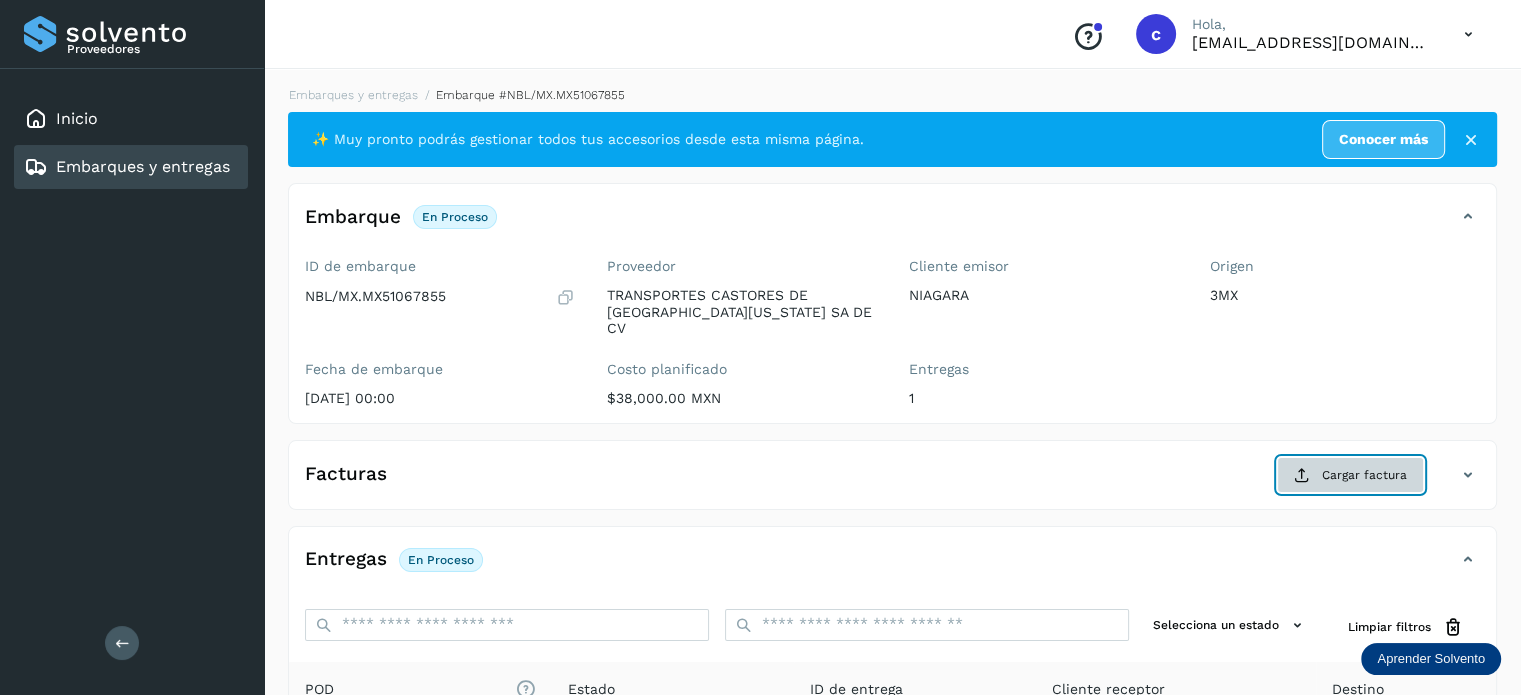 click on "Cargar factura" 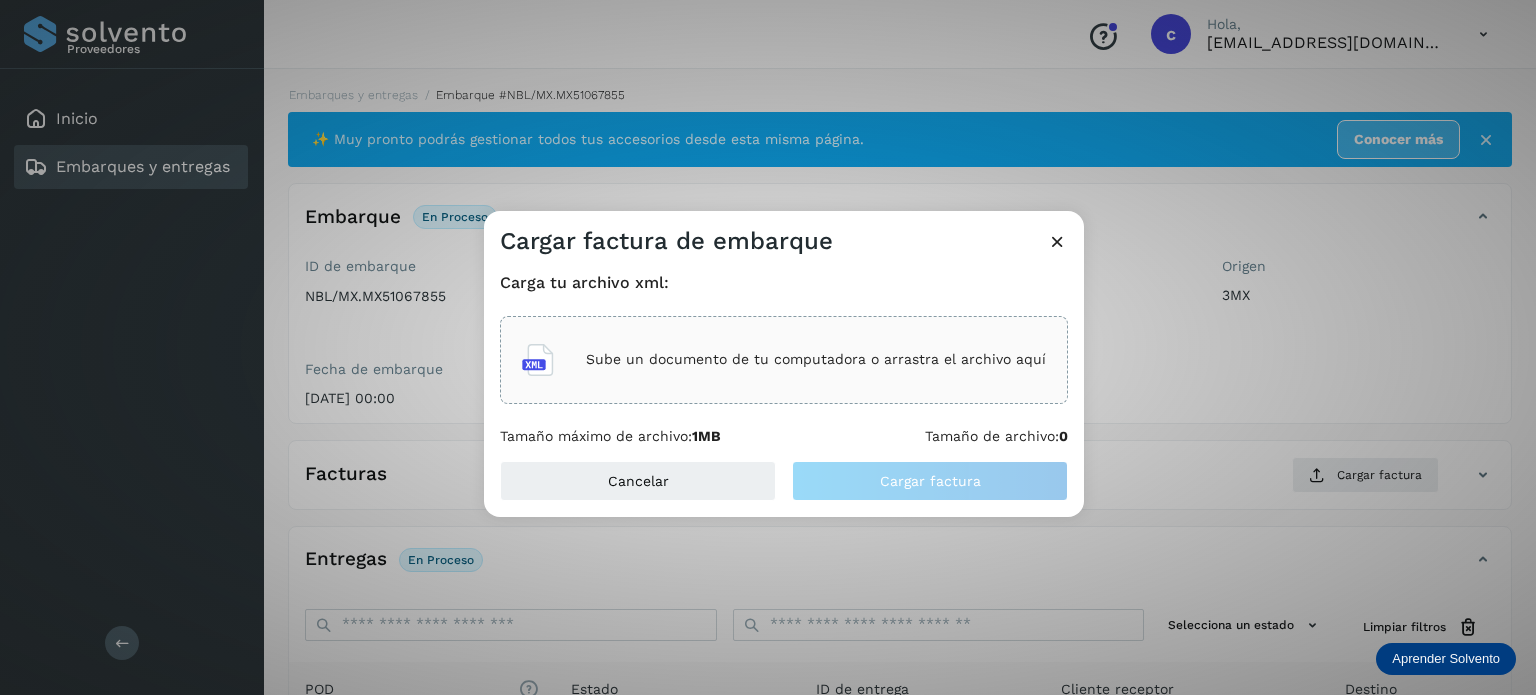 click on "Sube un documento de tu computadora o arrastra el archivo aquí" at bounding box center (816, 359) 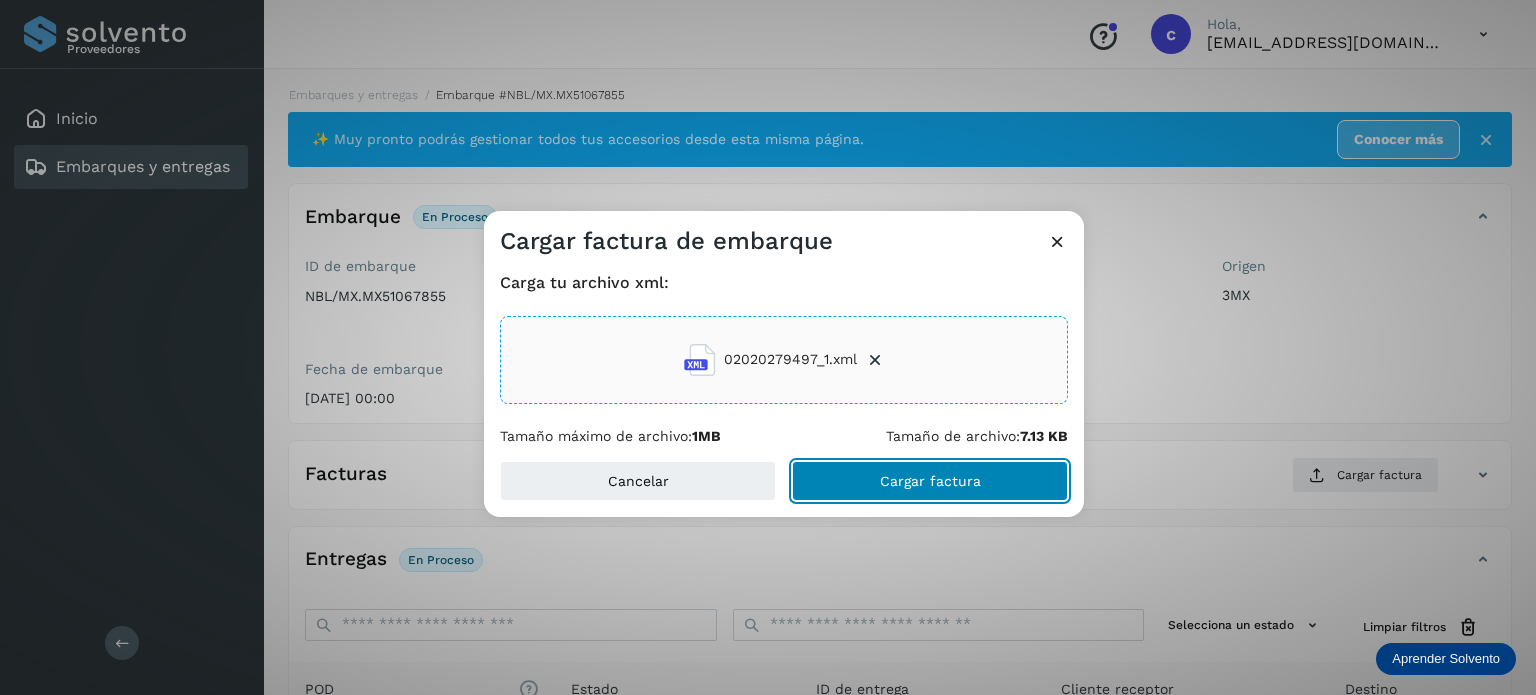click on "Cargar factura" 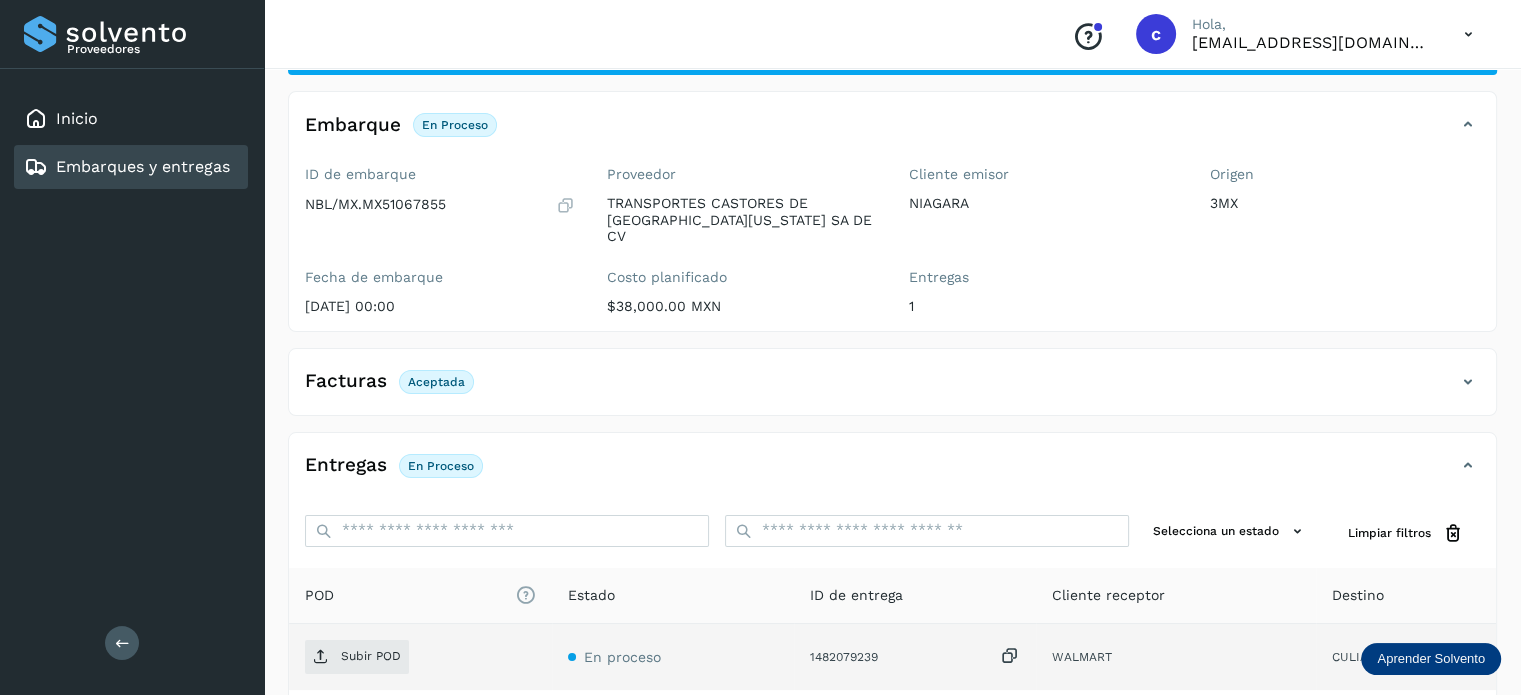 scroll, scrollTop: 200, scrollLeft: 0, axis: vertical 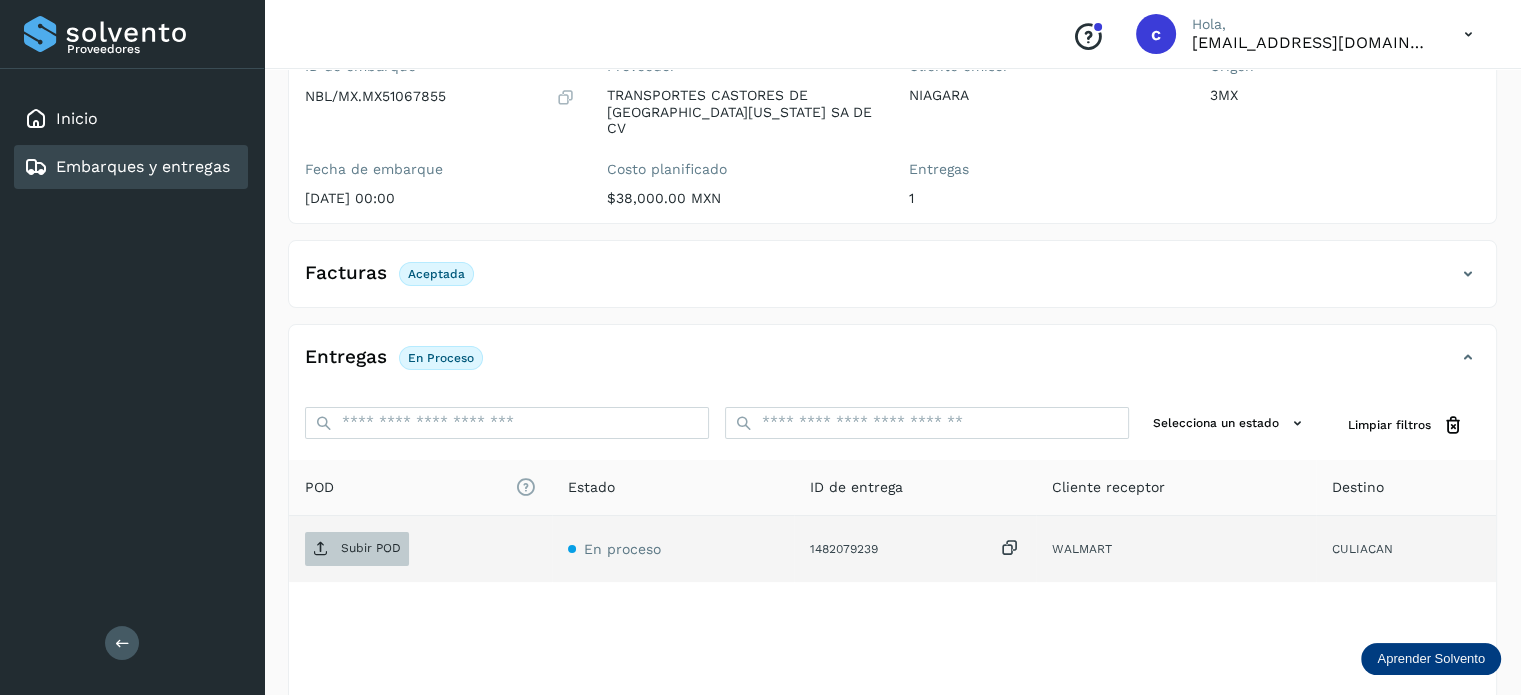 click on "Subir POD" at bounding box center [371, 548] 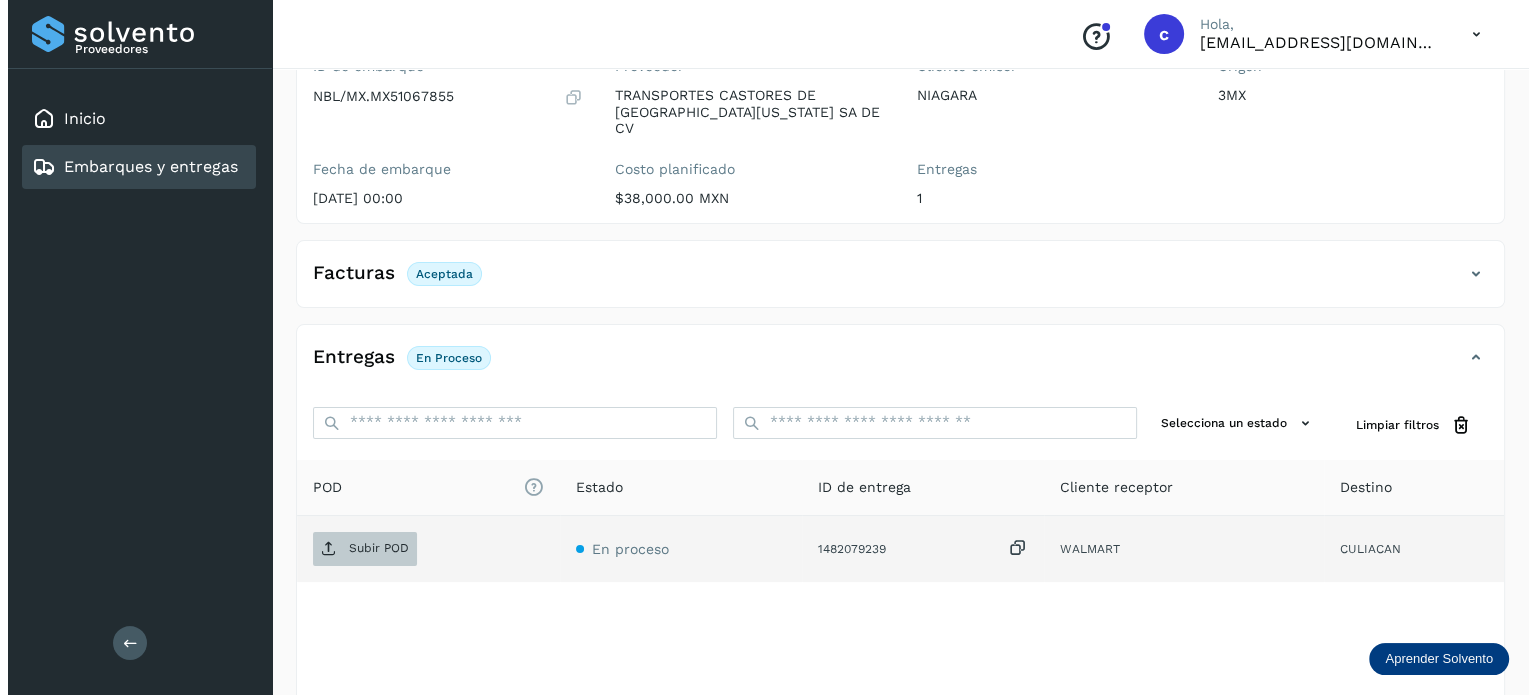 scroll, scrollTop: 0, scrollLeft: 0, axis: both 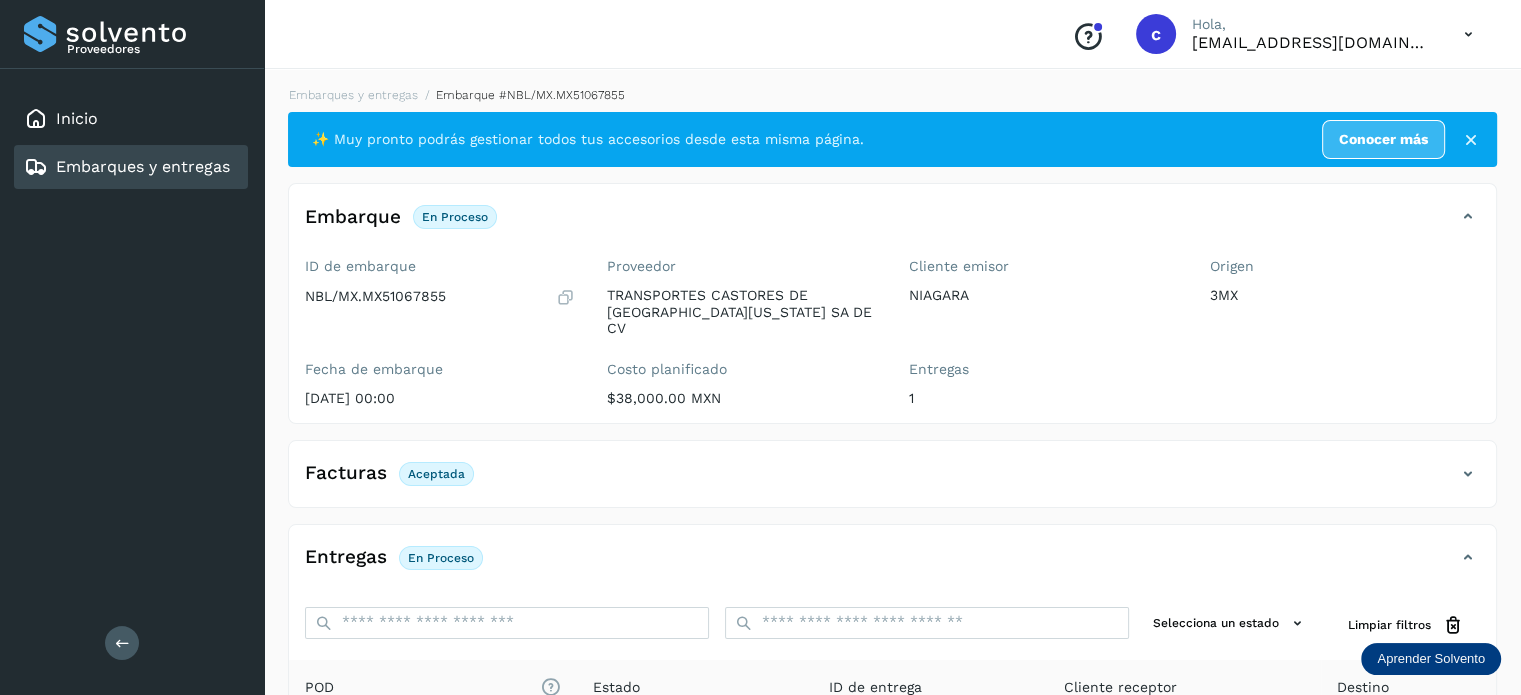 click on "Embarques y entregas" at bounding box center (143, 166) 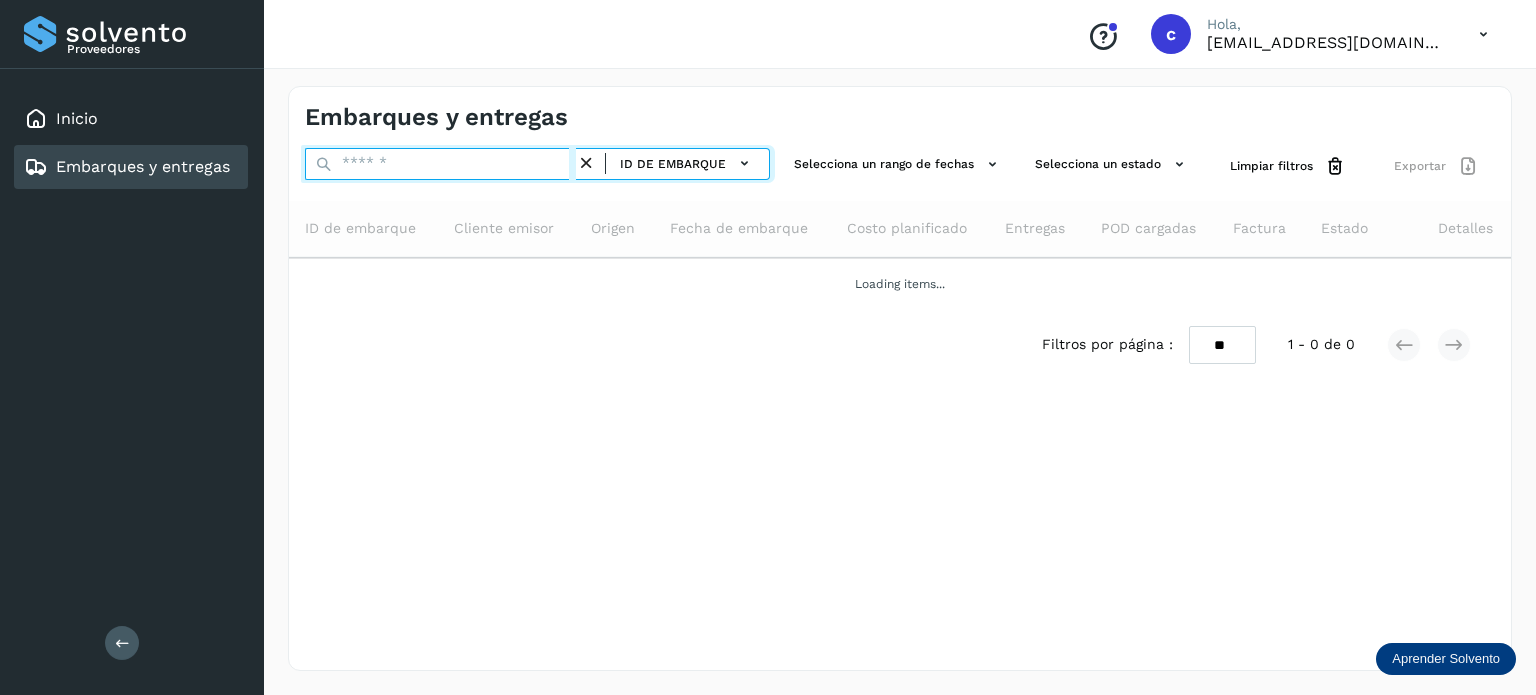 click at bounding box center [440, 164] 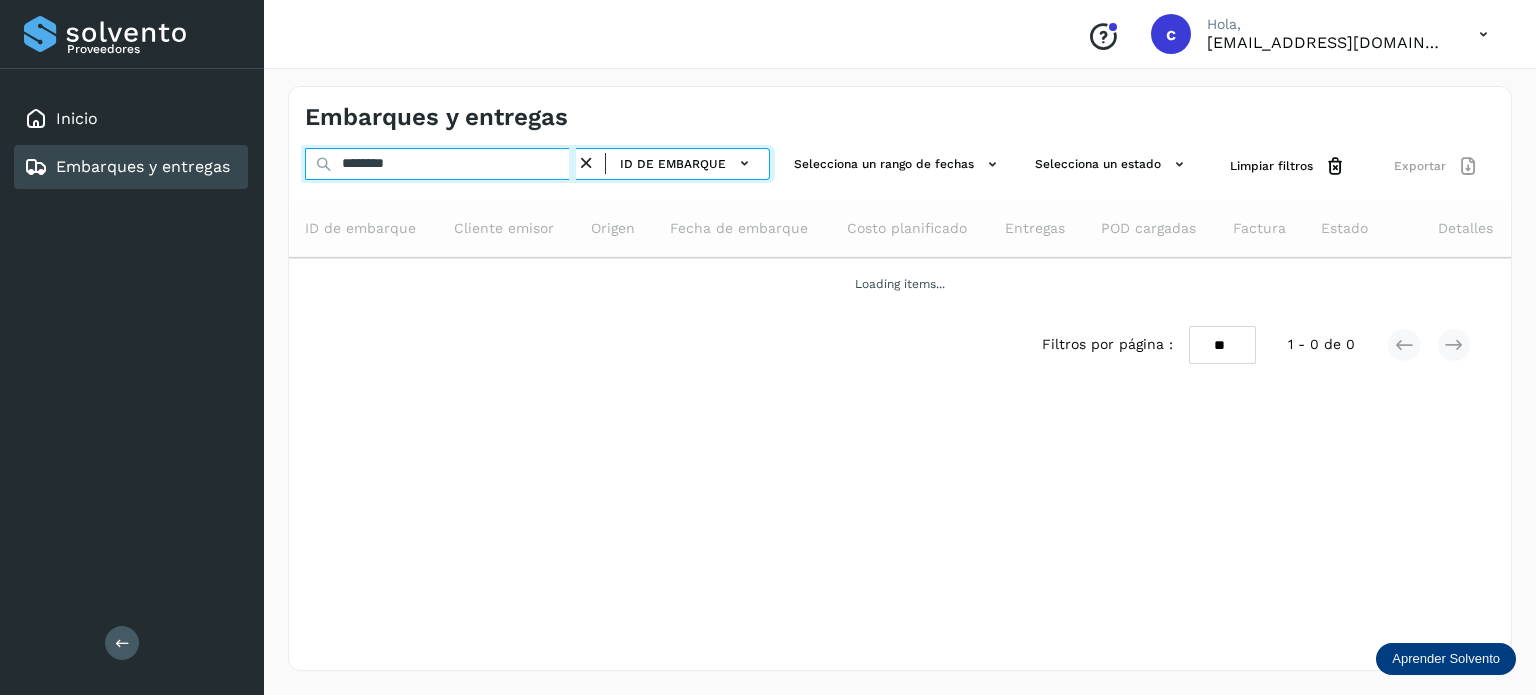 type on "********" 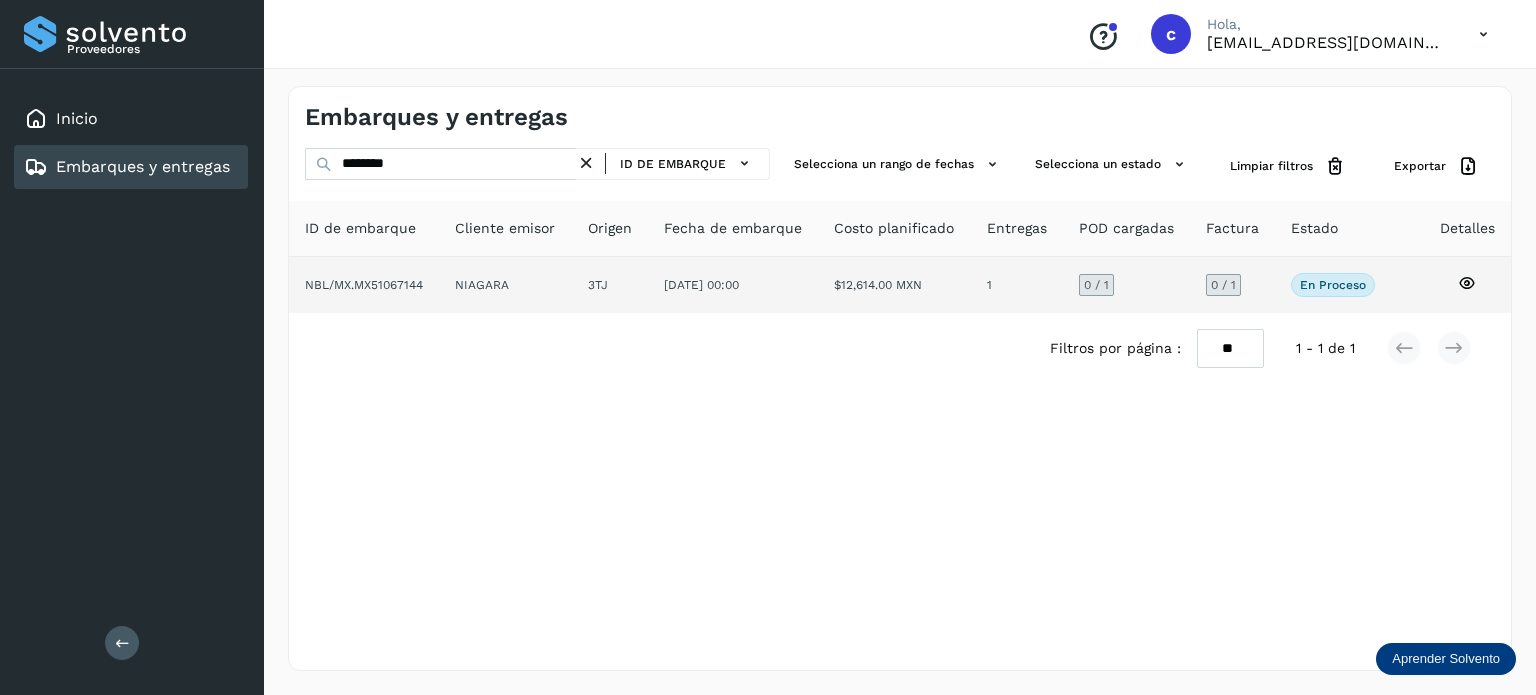 click 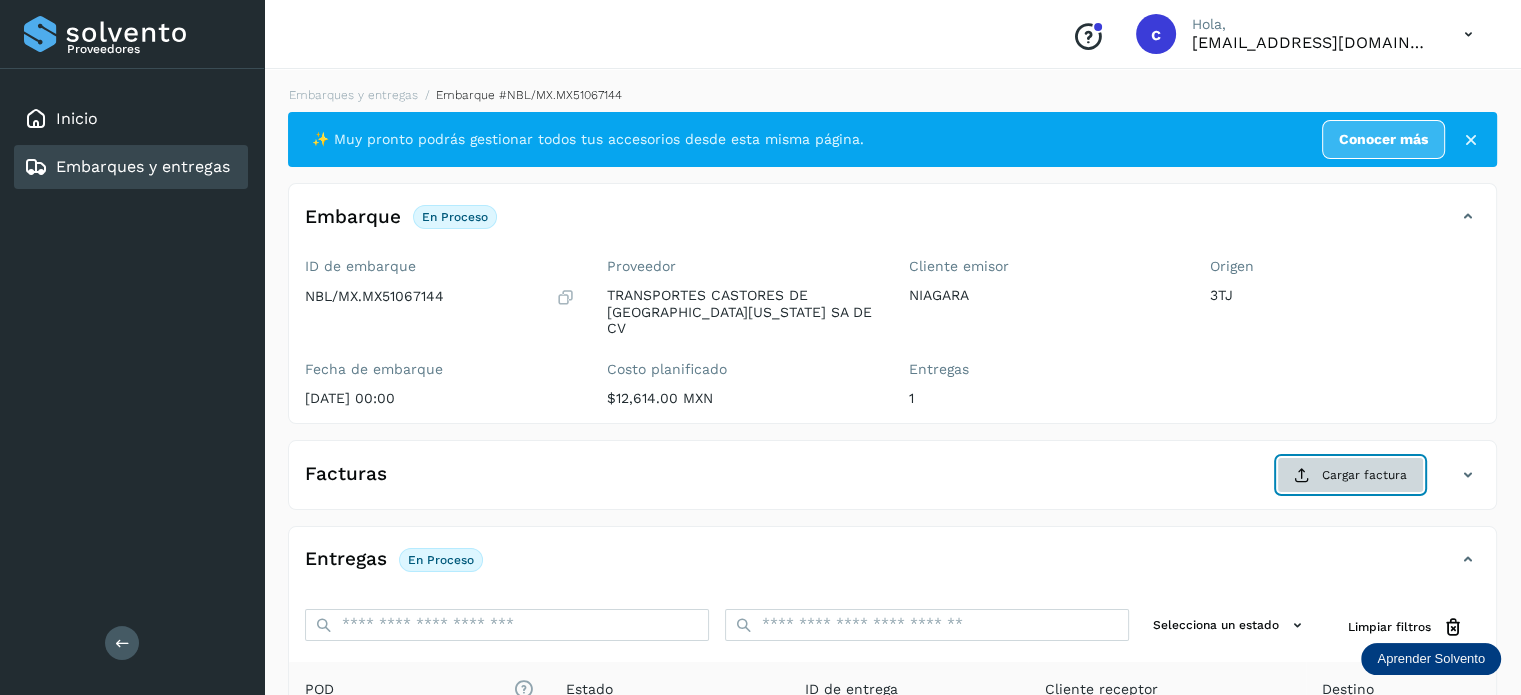 click on "Cargar factura" at bounding box center (1350, 475) 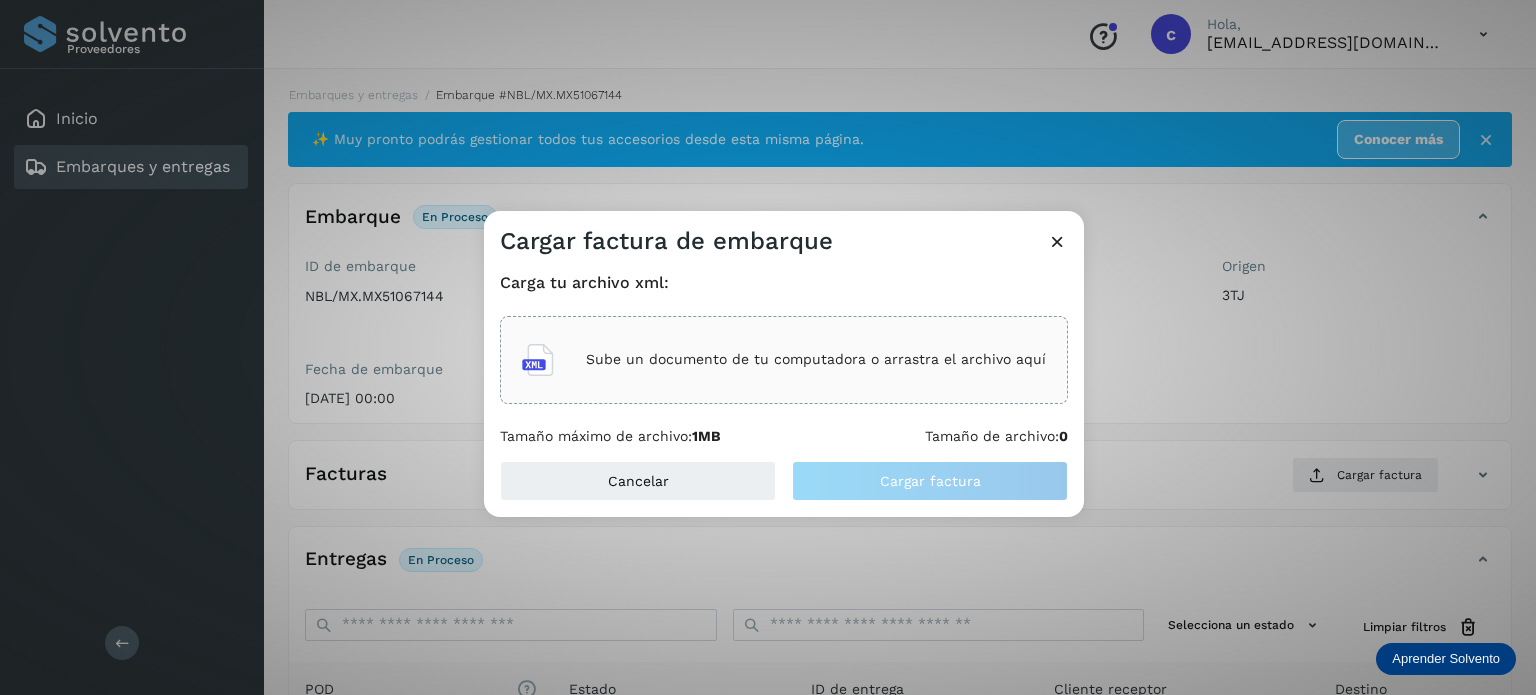 click on "Sube un documento de tu computadora o arrastra el archivo aquí" at bounding box center [816, 359] 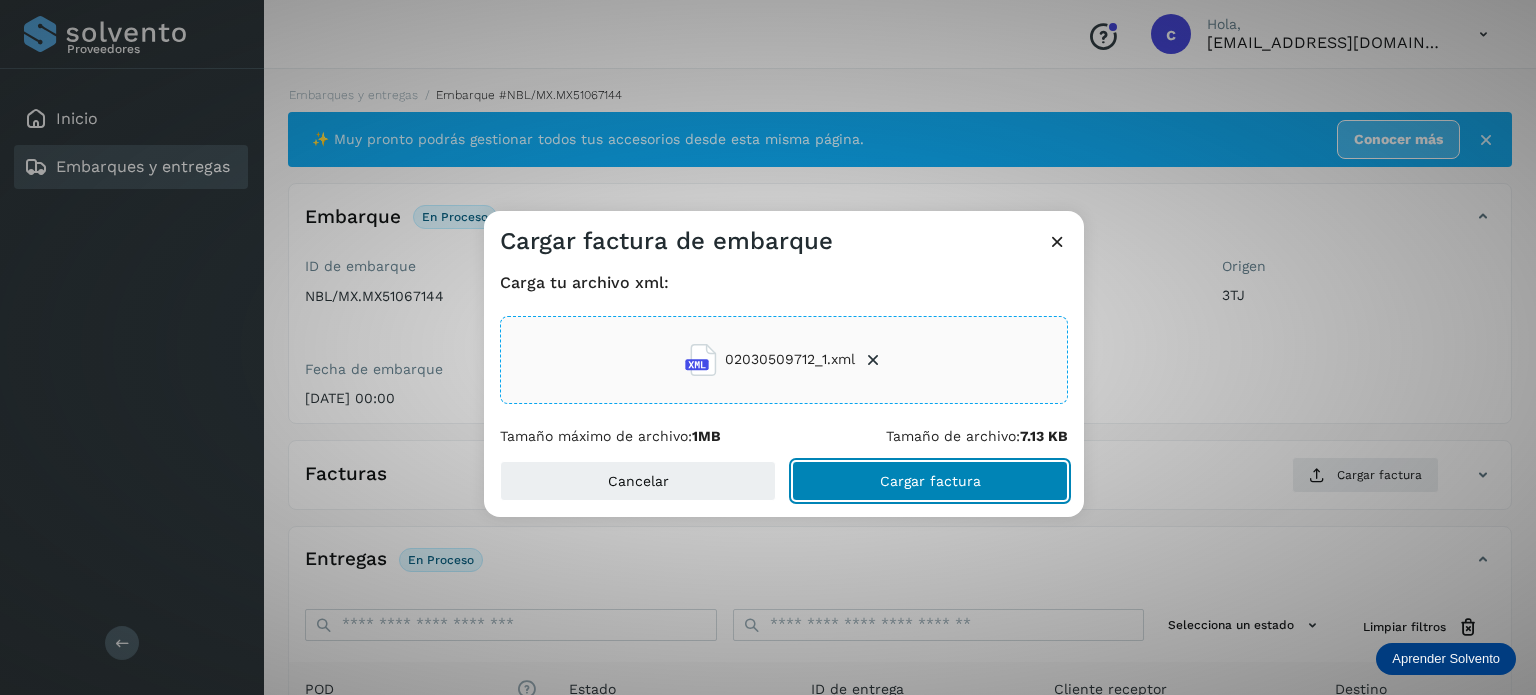 click on "Cargar factura" 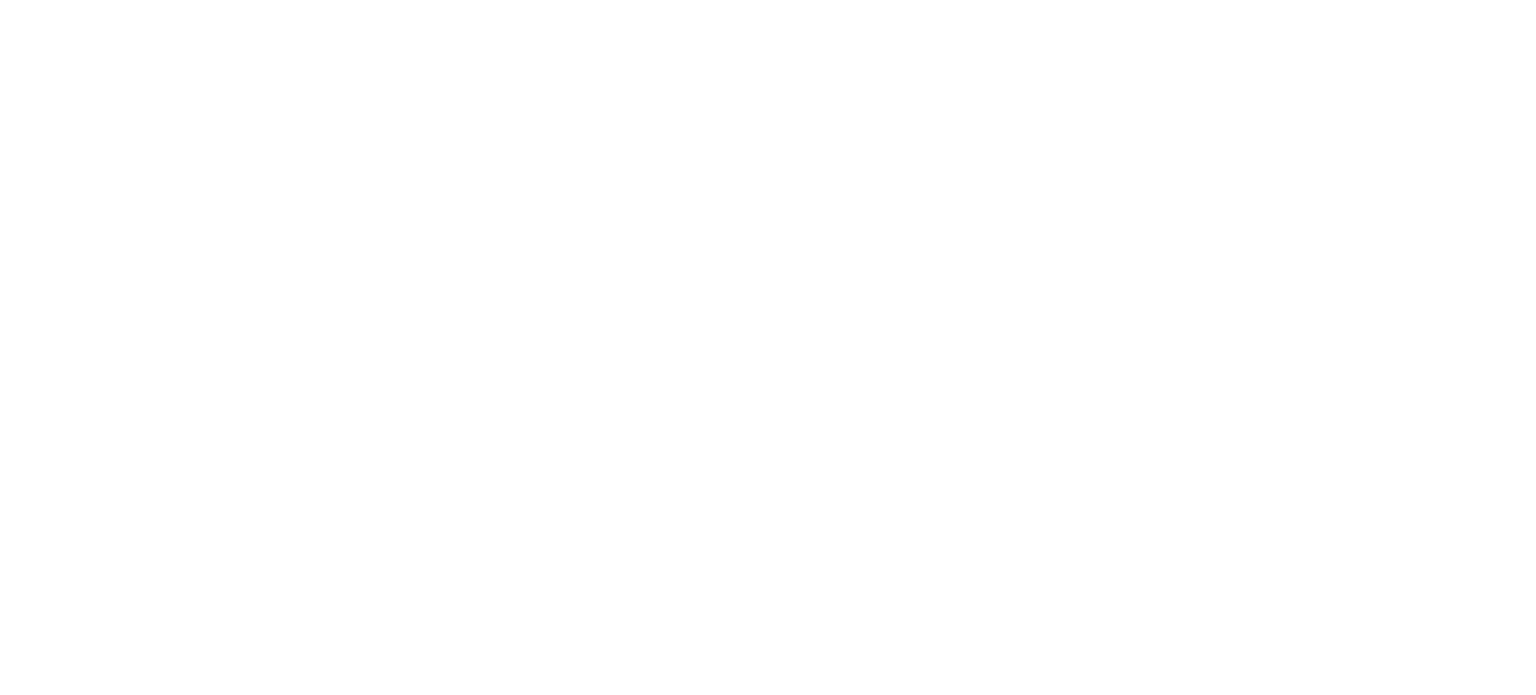 scroll, scrollTop: 0, scrollLeft: 0, axis: both 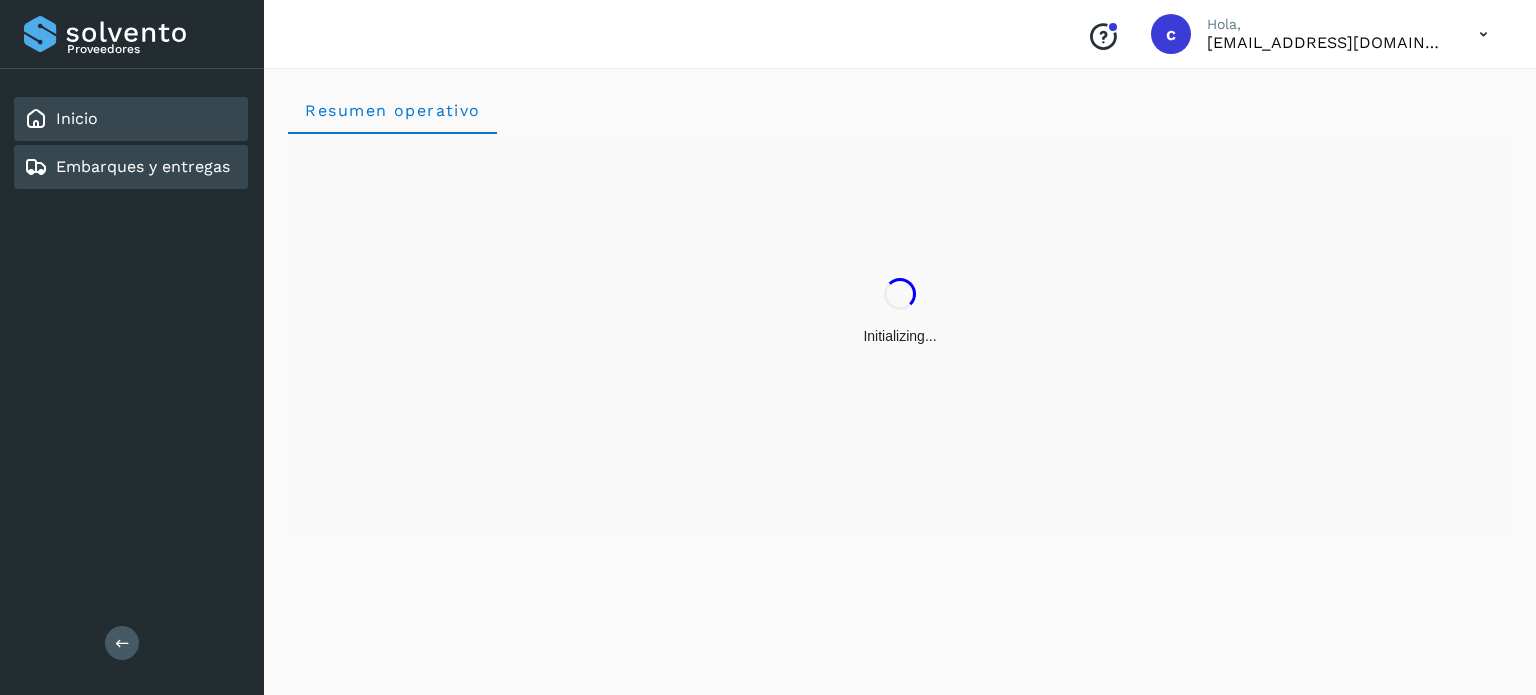 click on "Embarques y entregas" at bounding box center (143, 166) 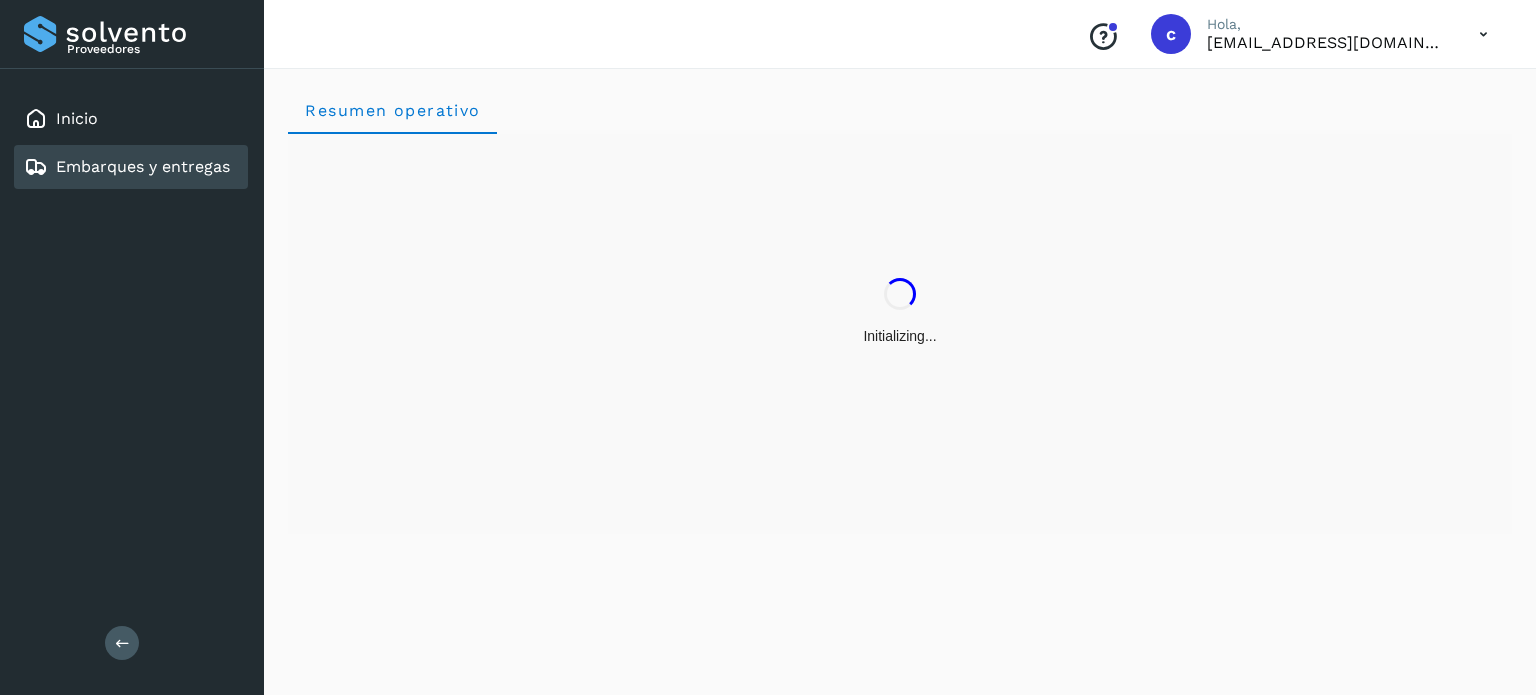 click on "Embarques y entregas" at bounding box center [143, 166] 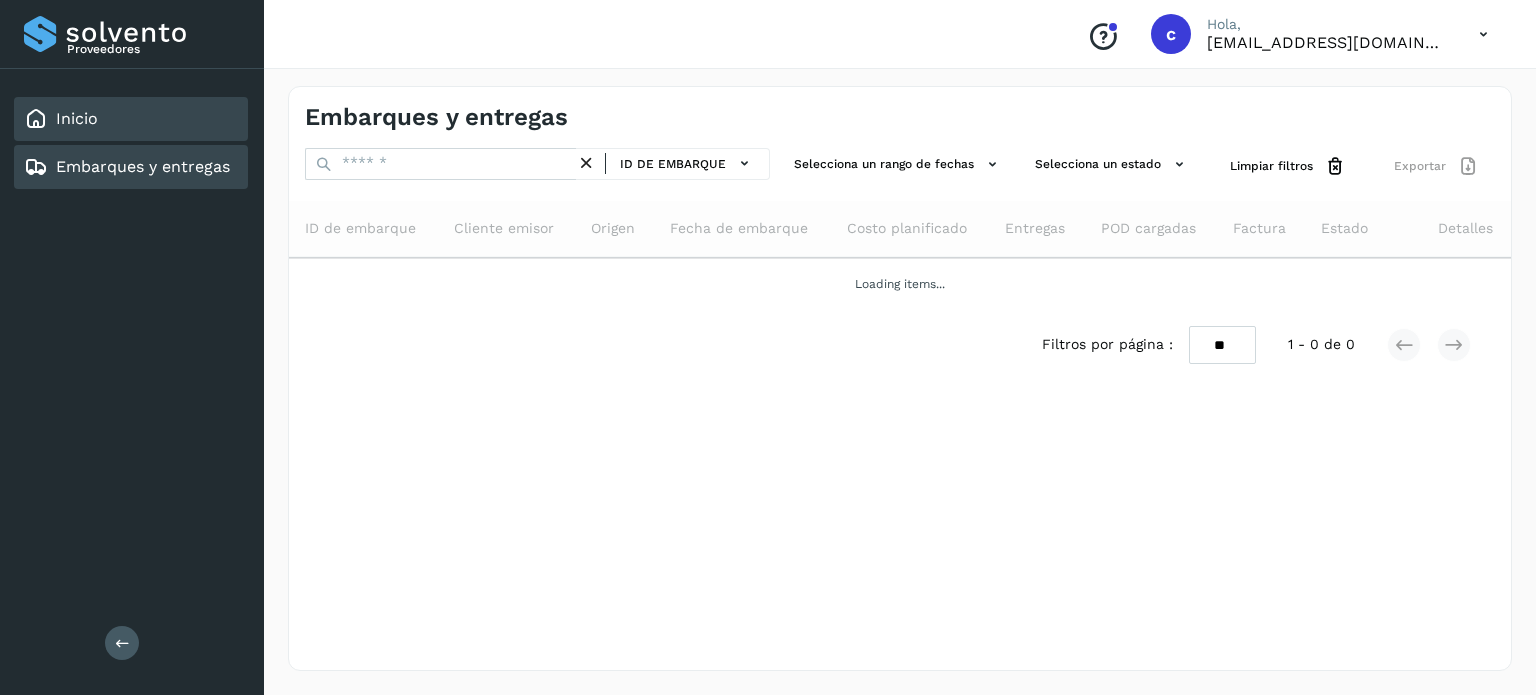 click on "Inicio" 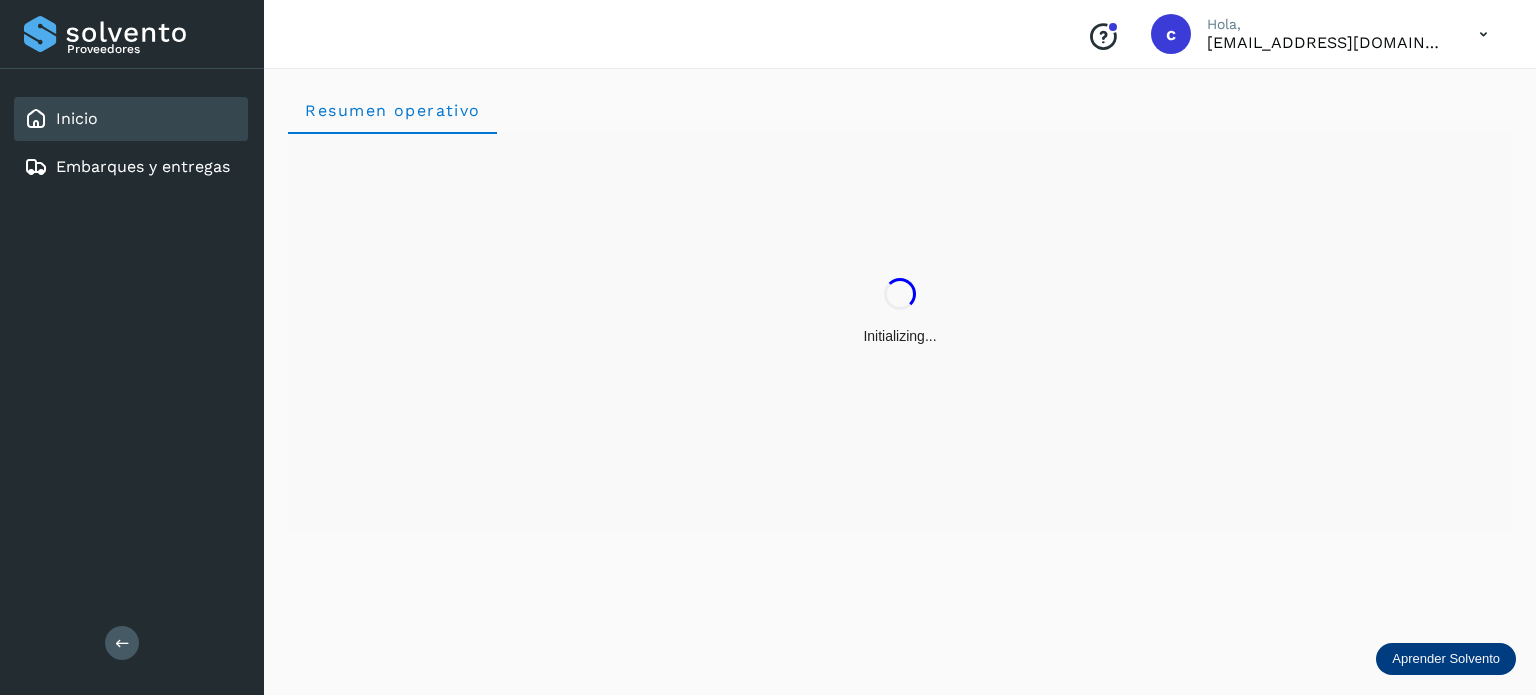 drag, startPoint x: 135, startPoint y: 161, endPoint x: 269, endPoint y: 163, distance: 134.01492 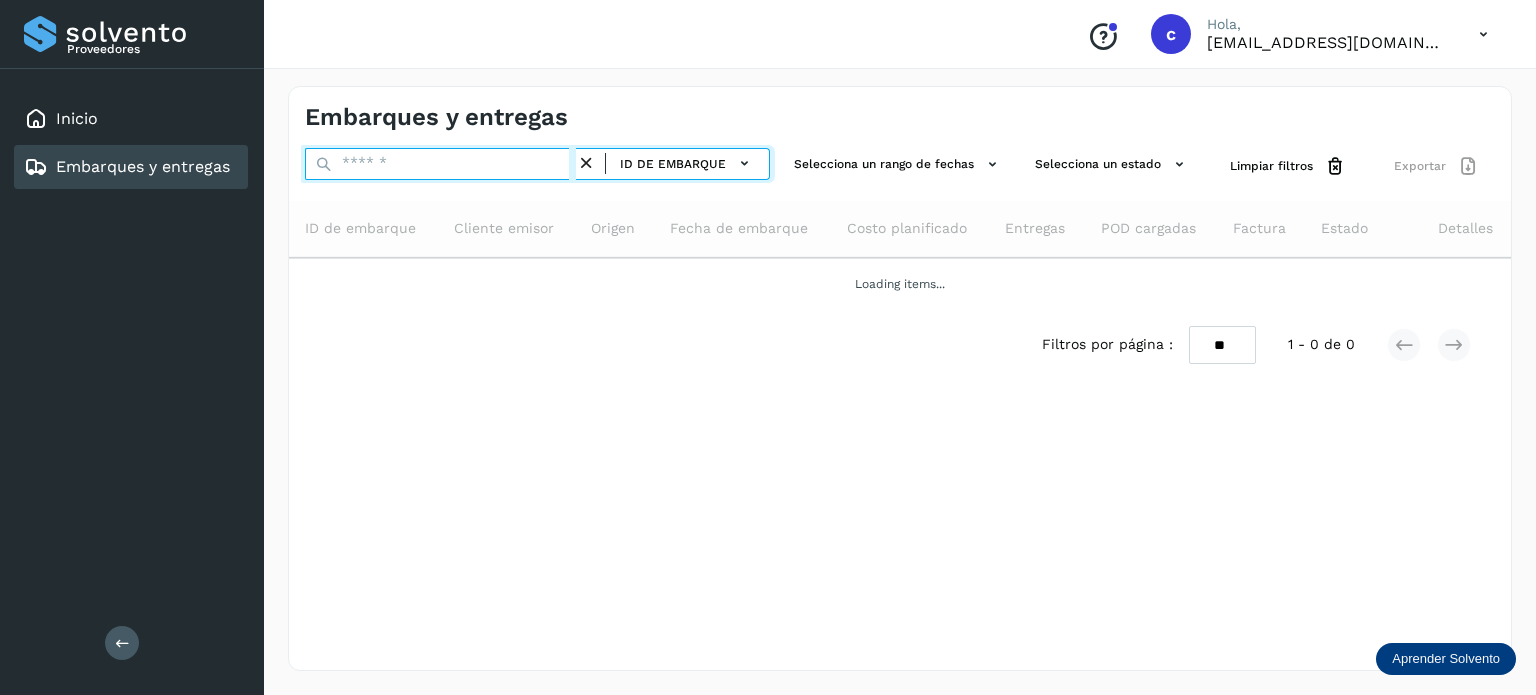click at bounding box center [440, 164] 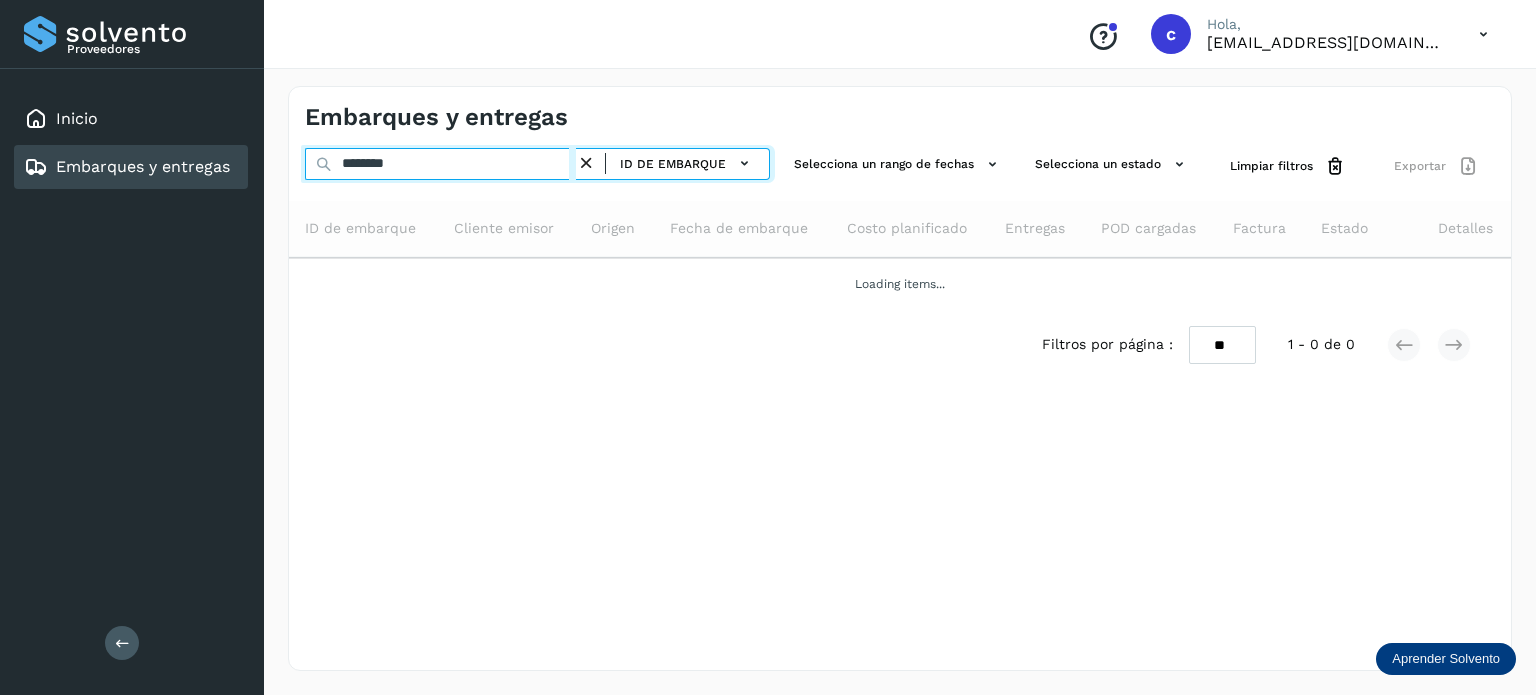 type on "********" 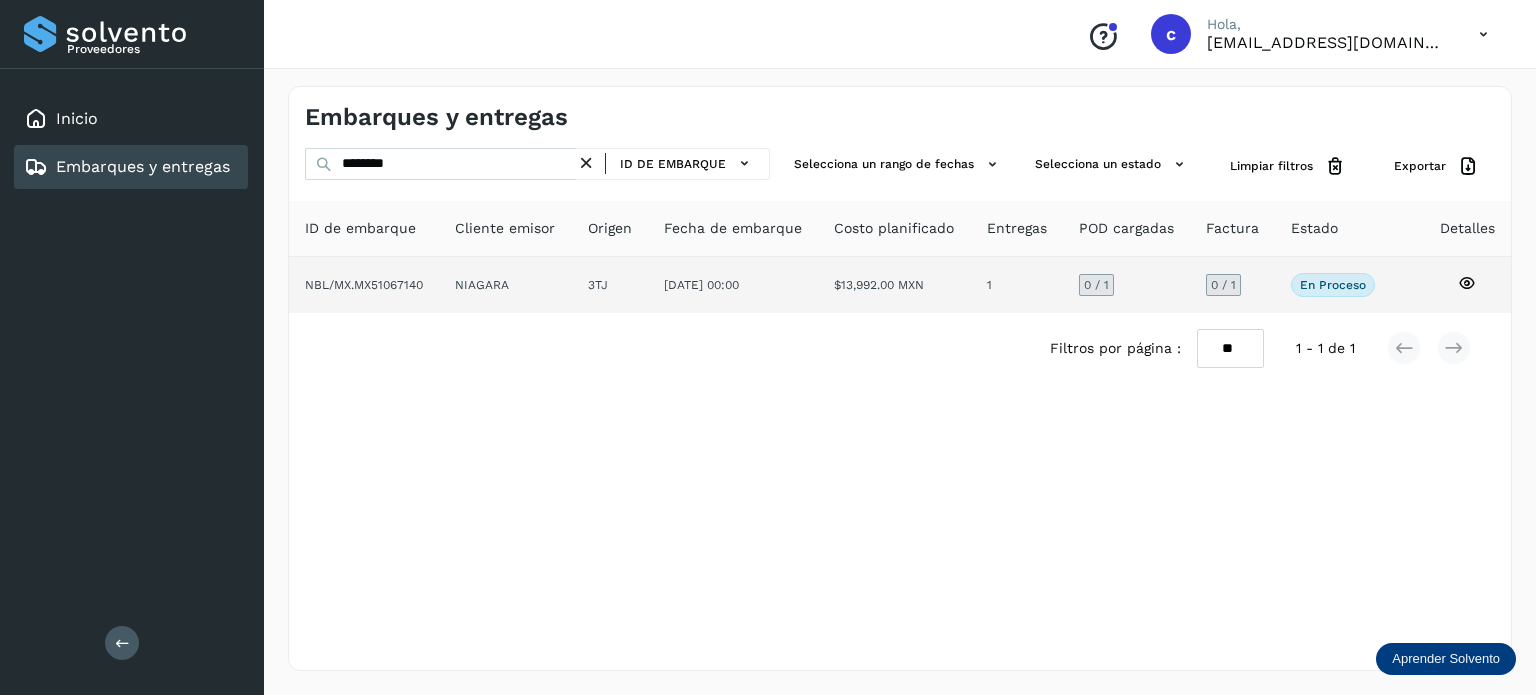click 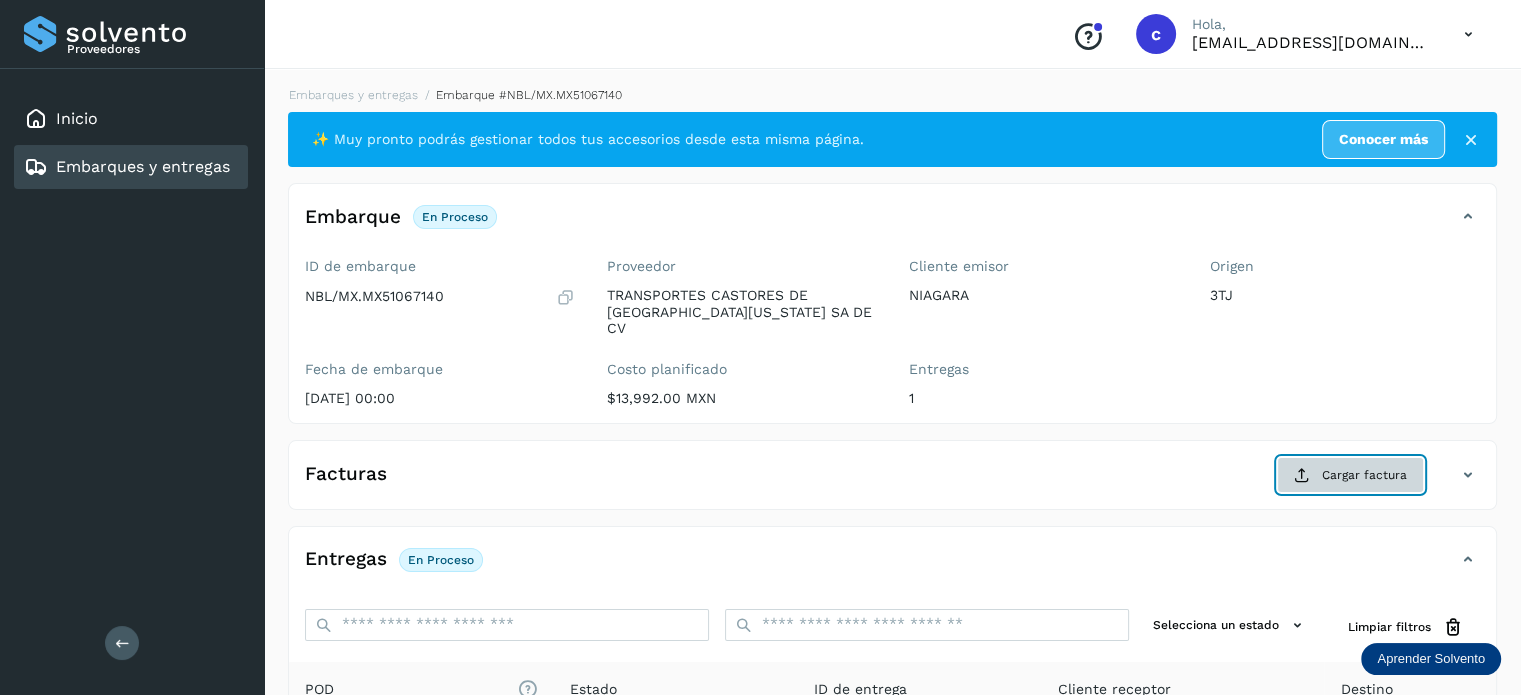 click on "Cargar factura" 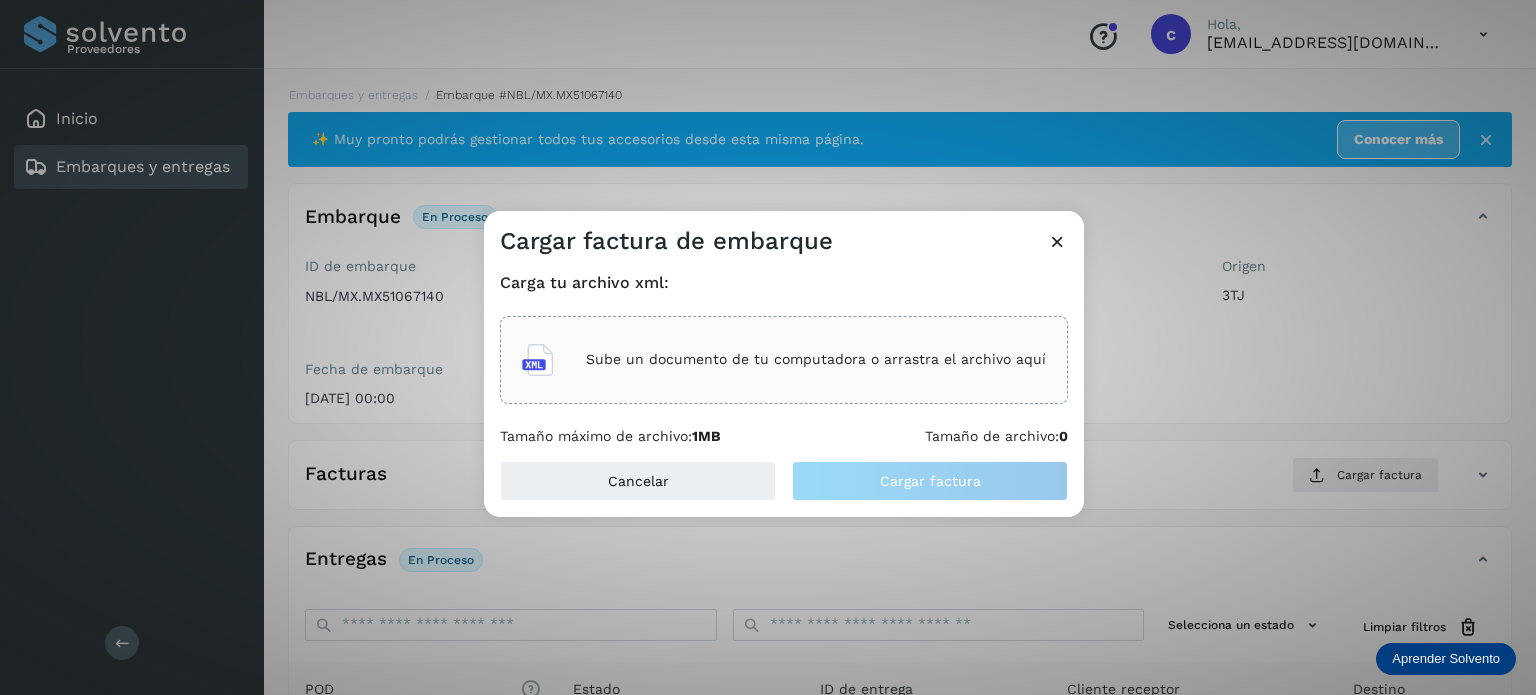 click on "Sube un documento de tu computadora o arrastra el archivo aquí" 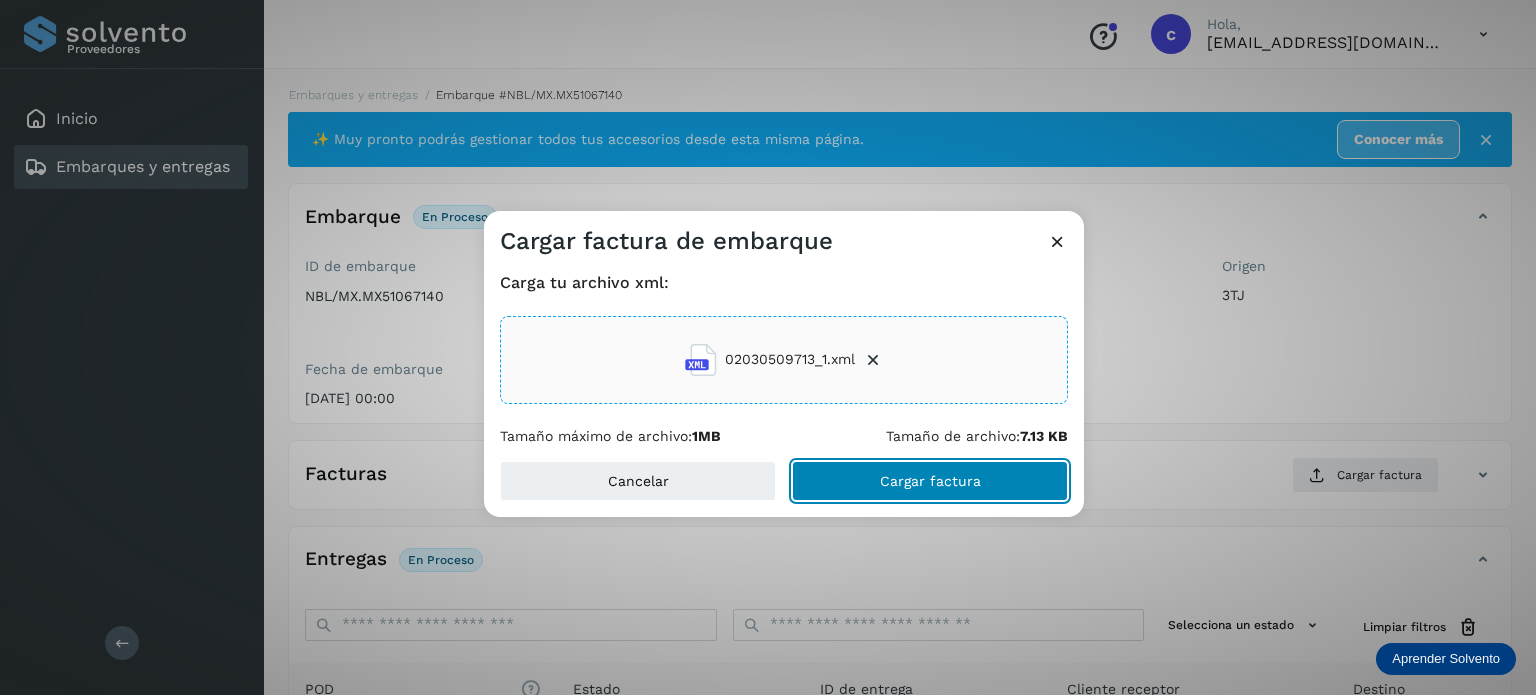 click on "Cargar factura" 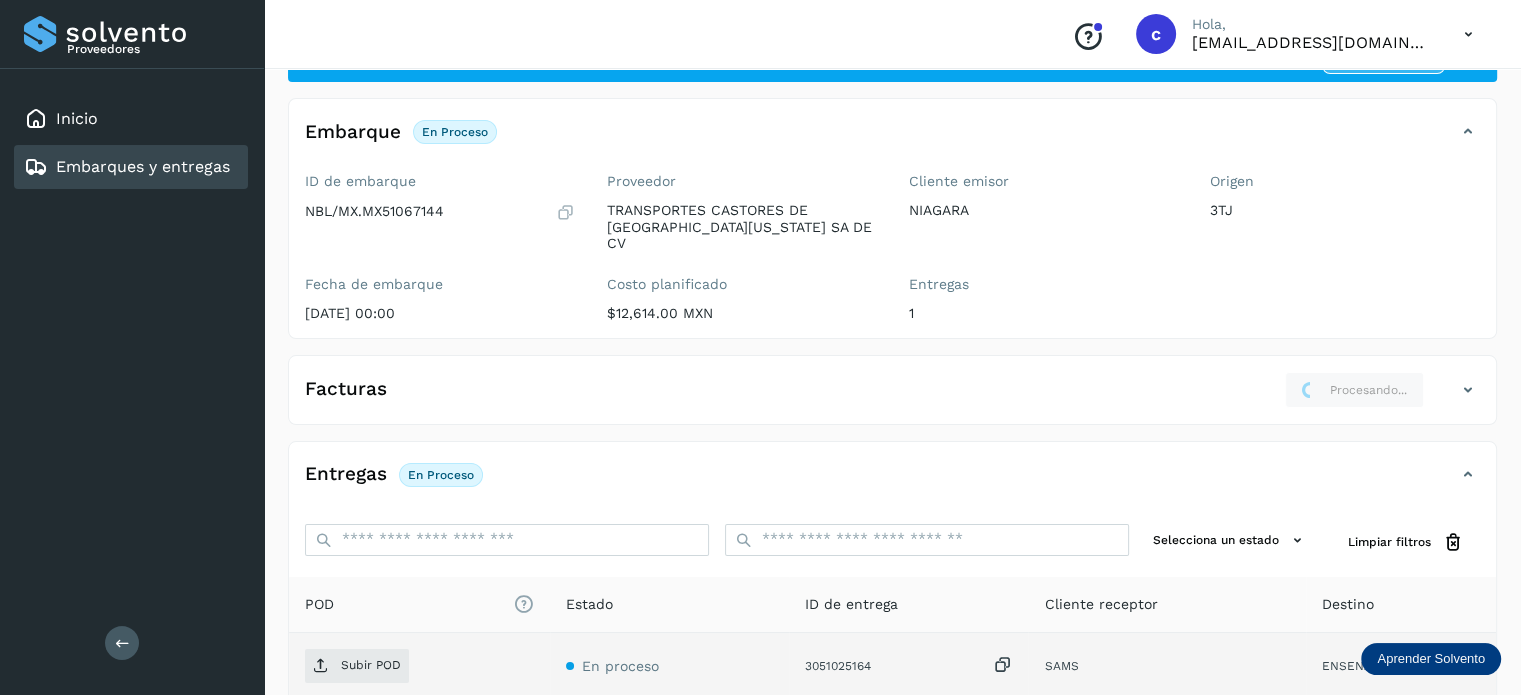 scroll, scrollTop: 265, scrollLeft: 0, axis: vertical 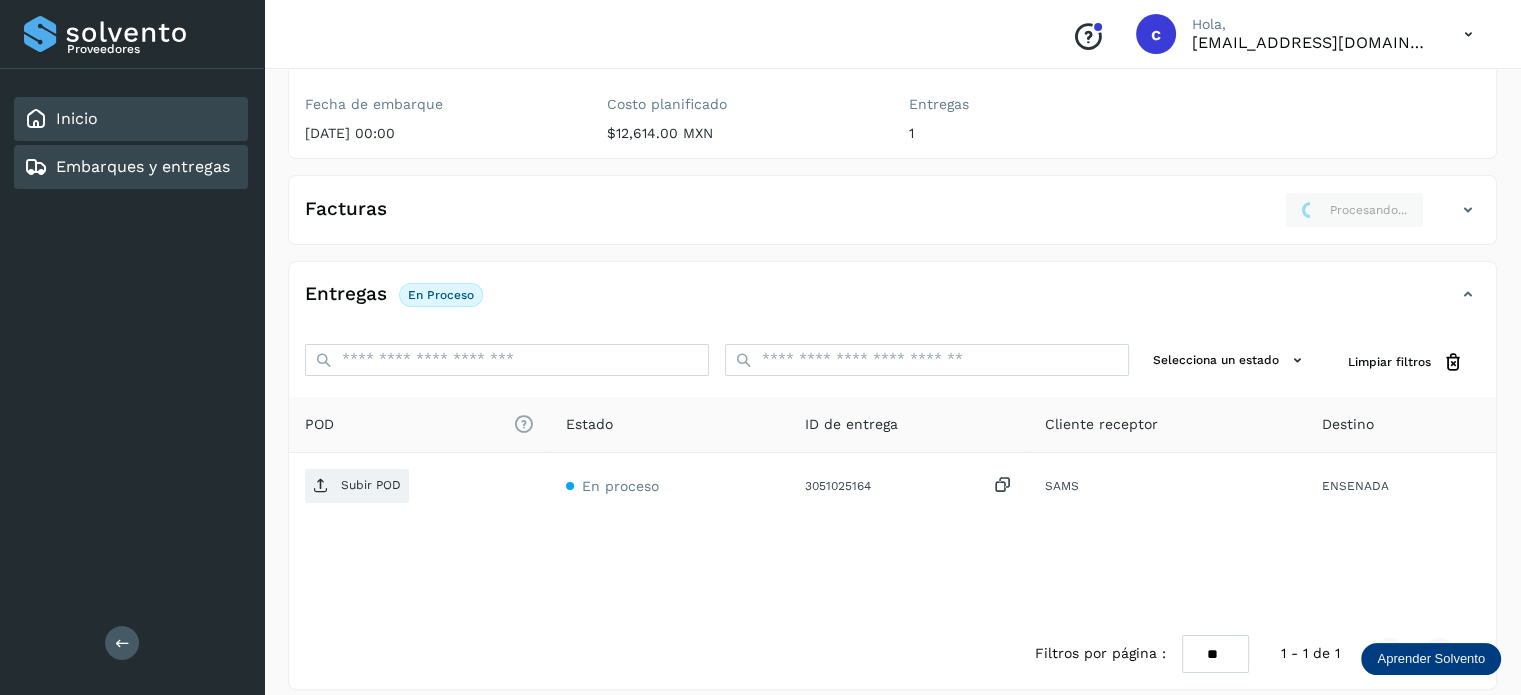 click on "Inicio" 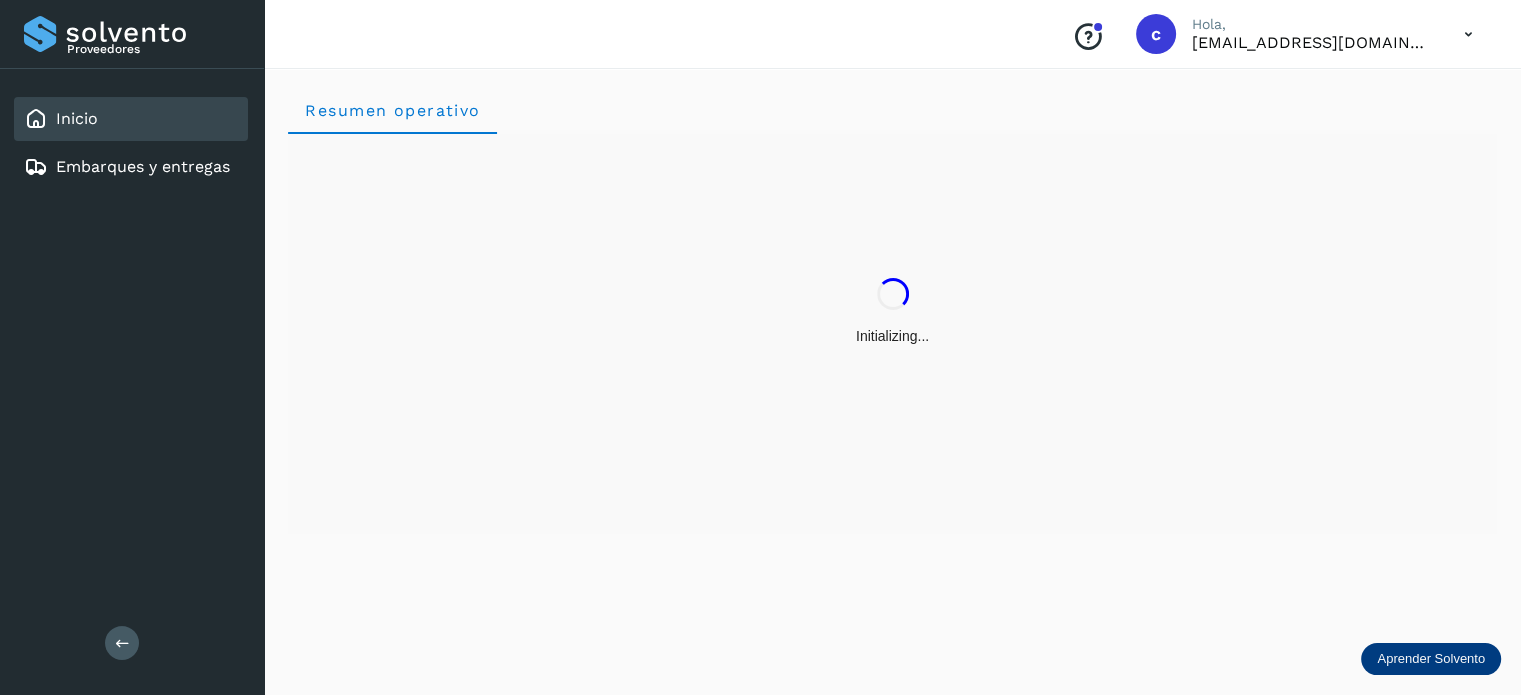 scroll, scrollTop: 0, scrollLeft: 0, axis: both 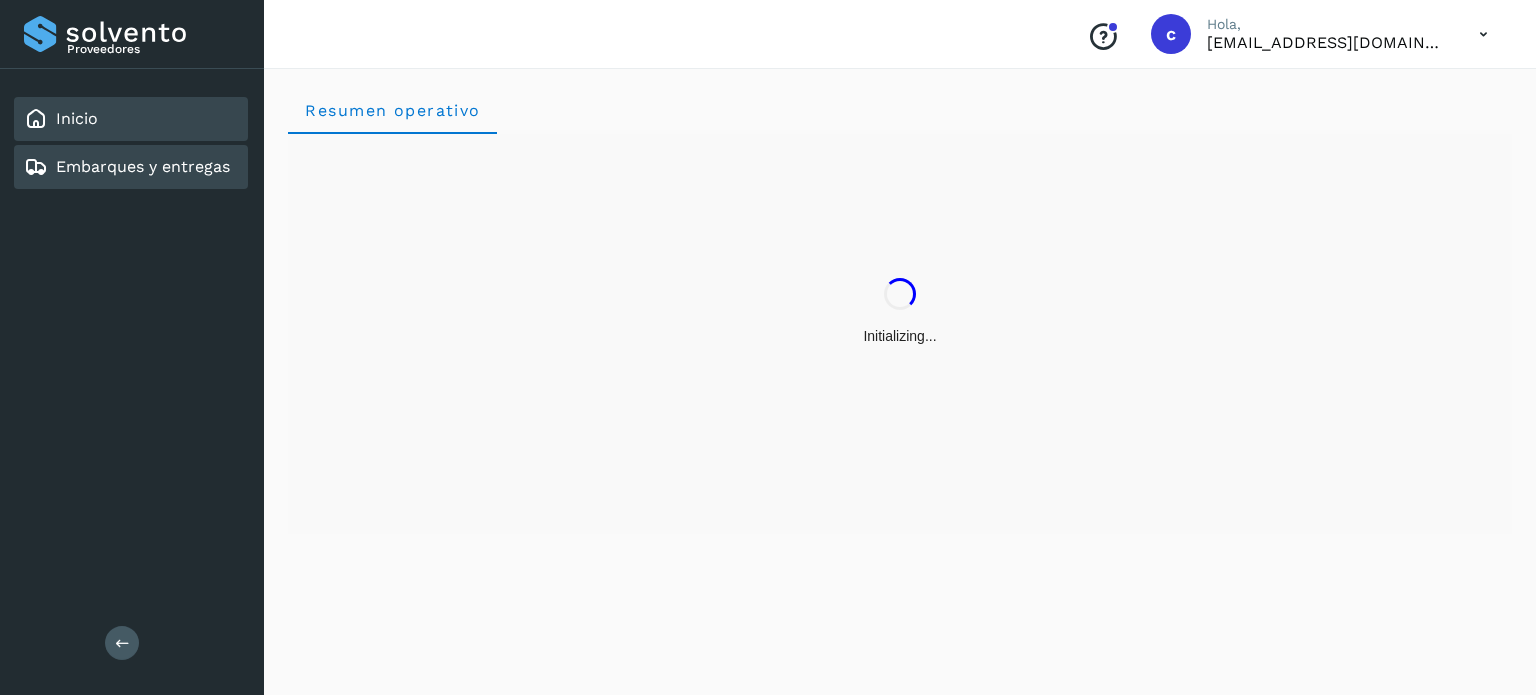 click on "Embarques y entregas" at bounding box center (143, 166) 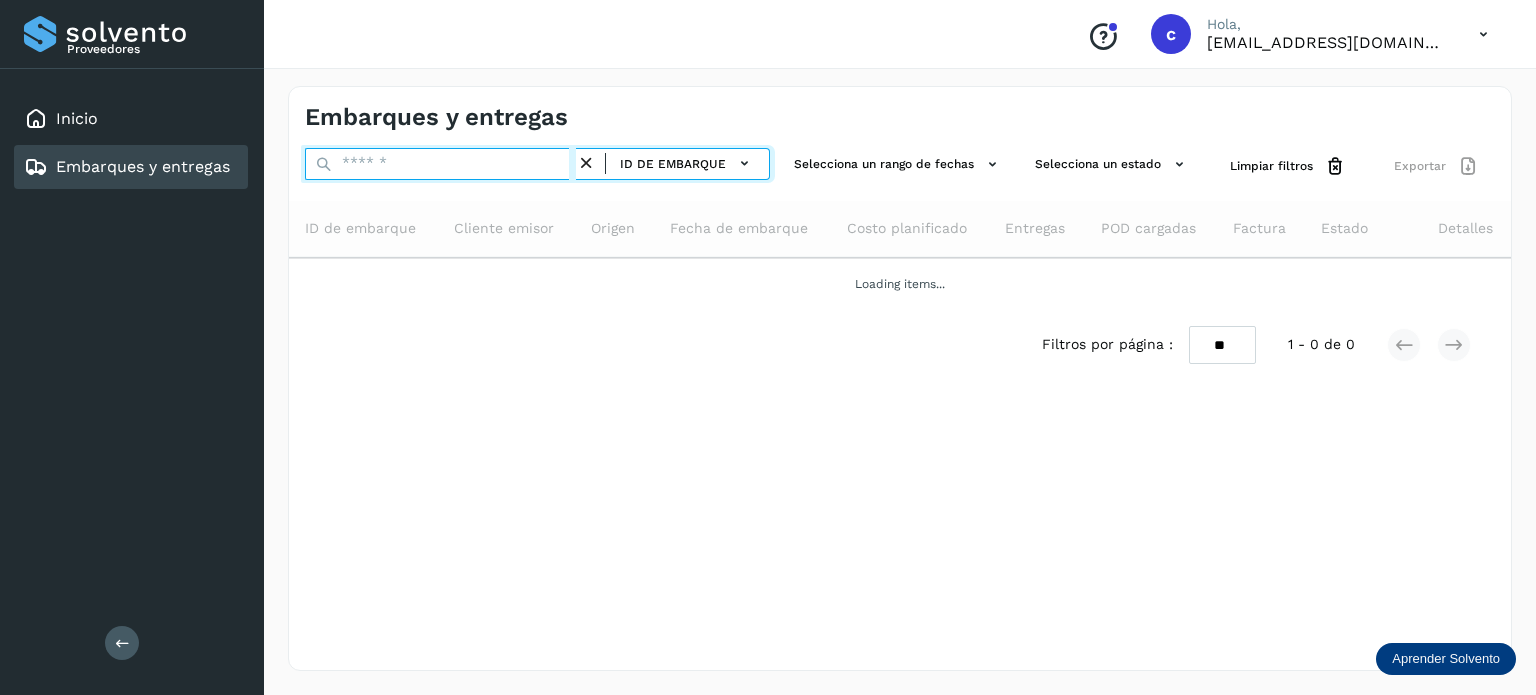 click at bounding box center (440, 164) 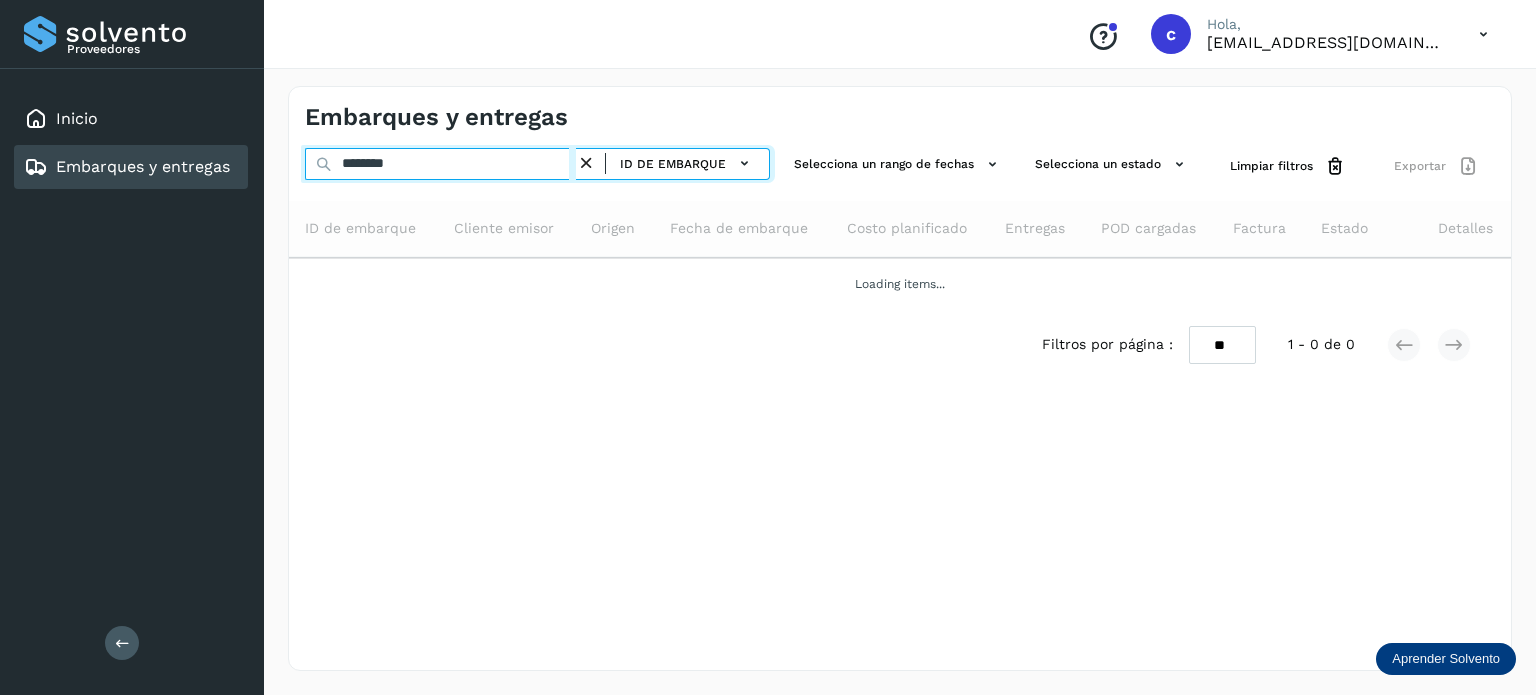 type on "********" 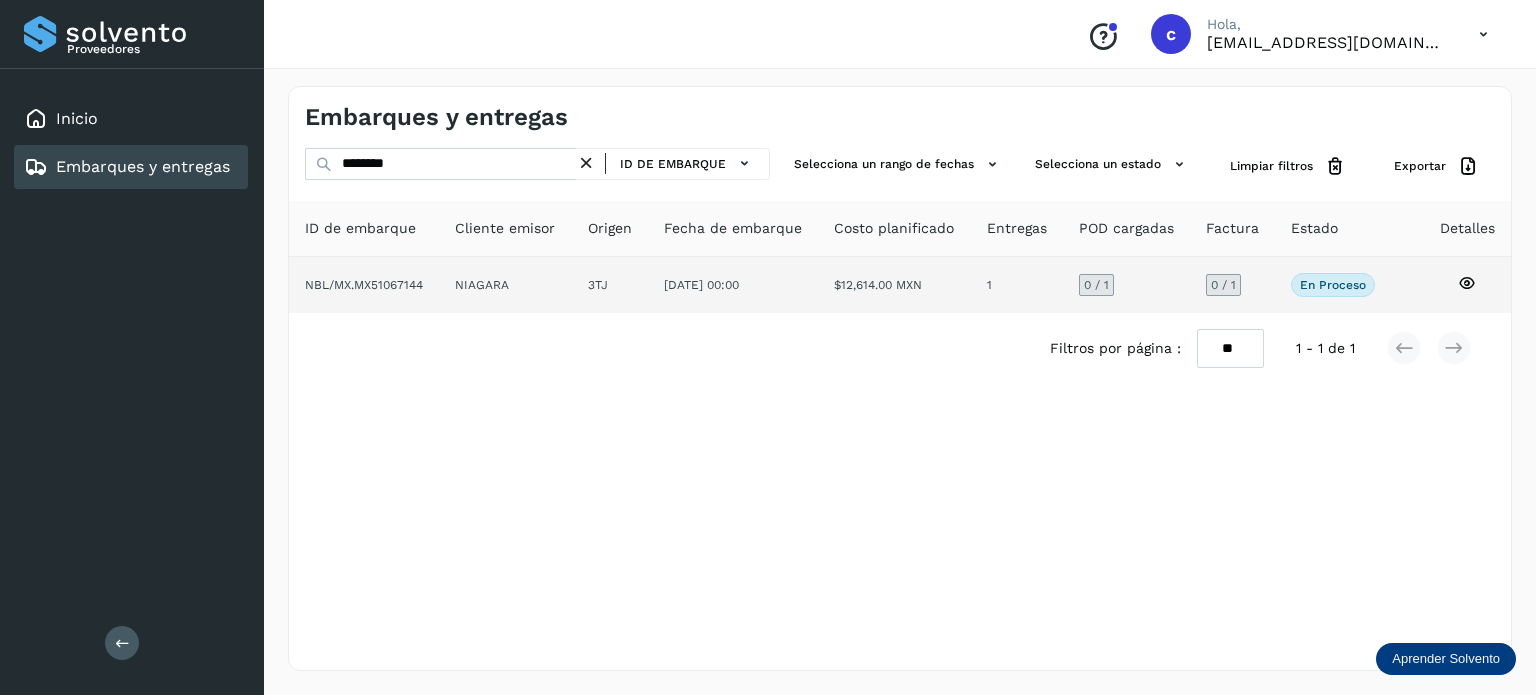 click 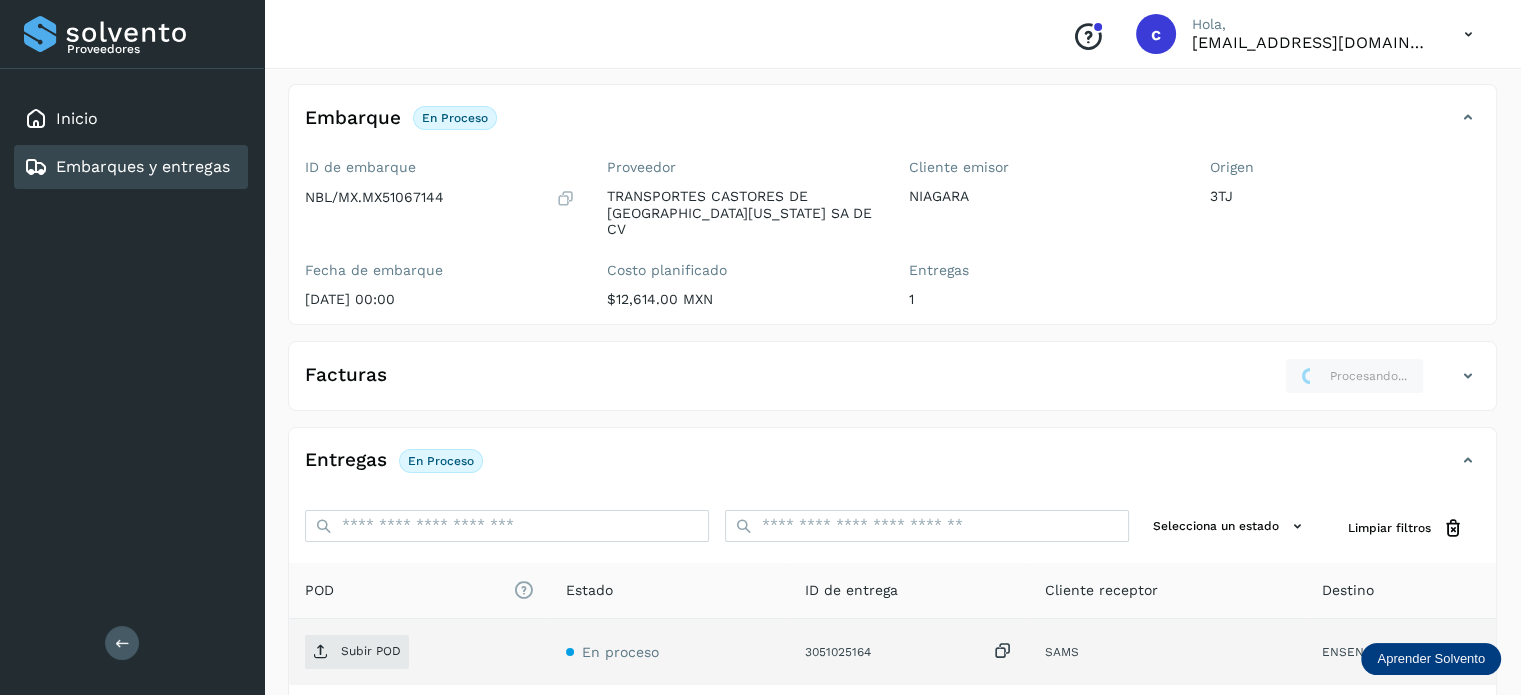 scroll, scrollTop: 265, scrollLeft: 0, axis: vertical 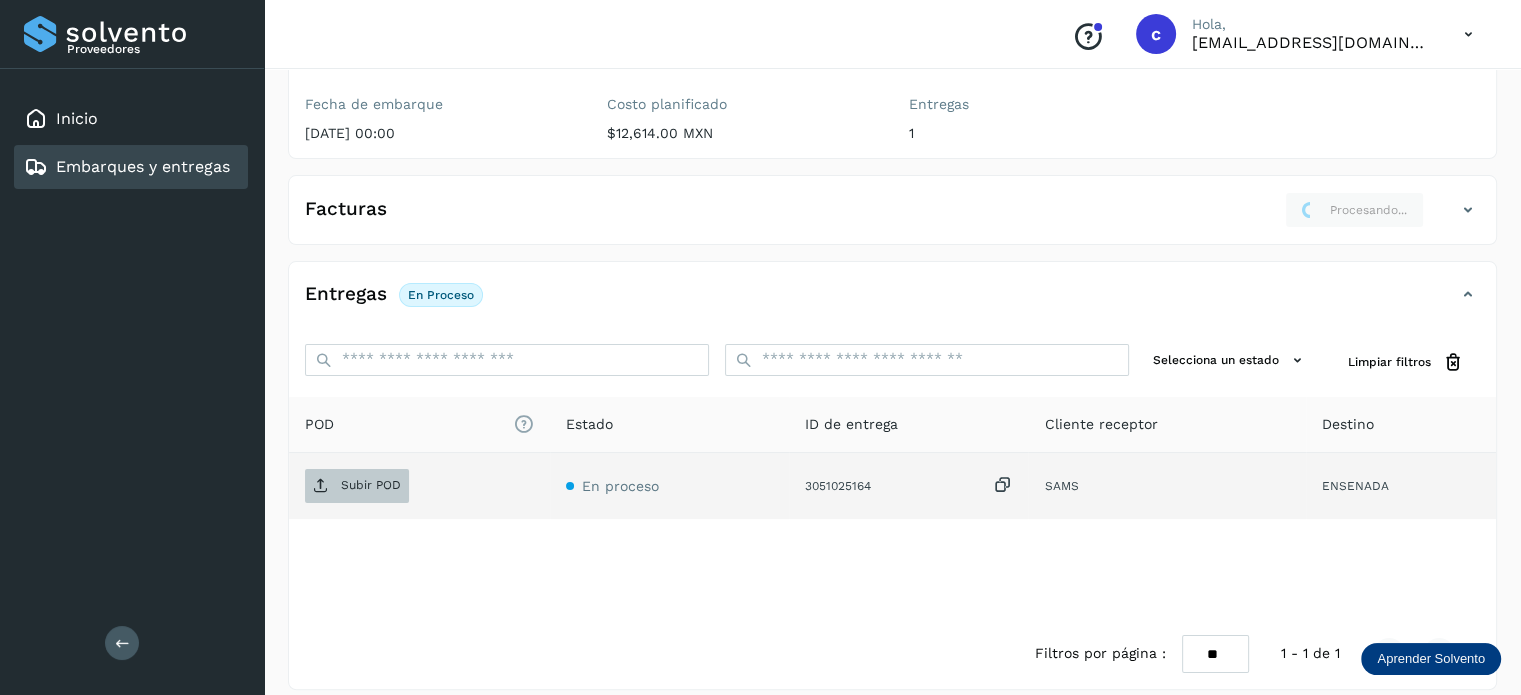 click on "Subir POD" at bounding box center (371, 485) 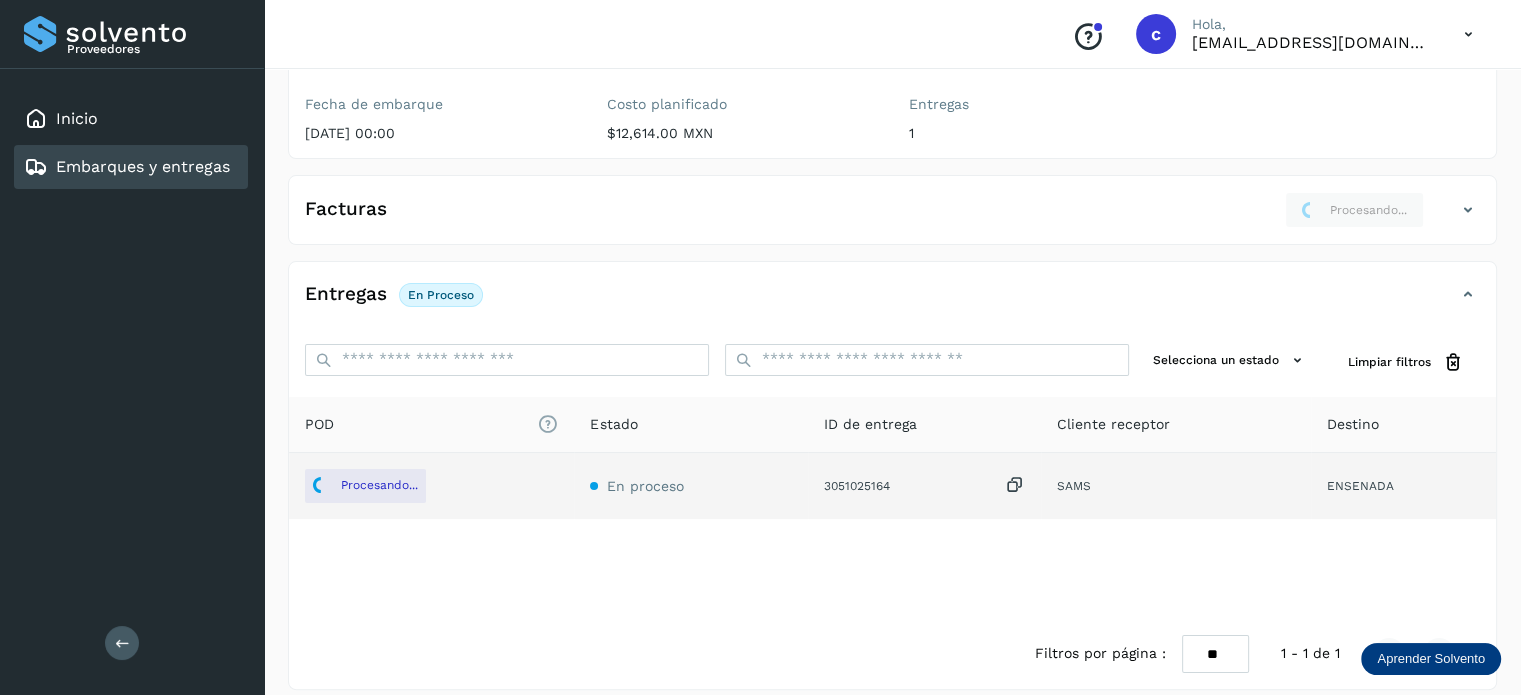 click on "Embarques y entregas" 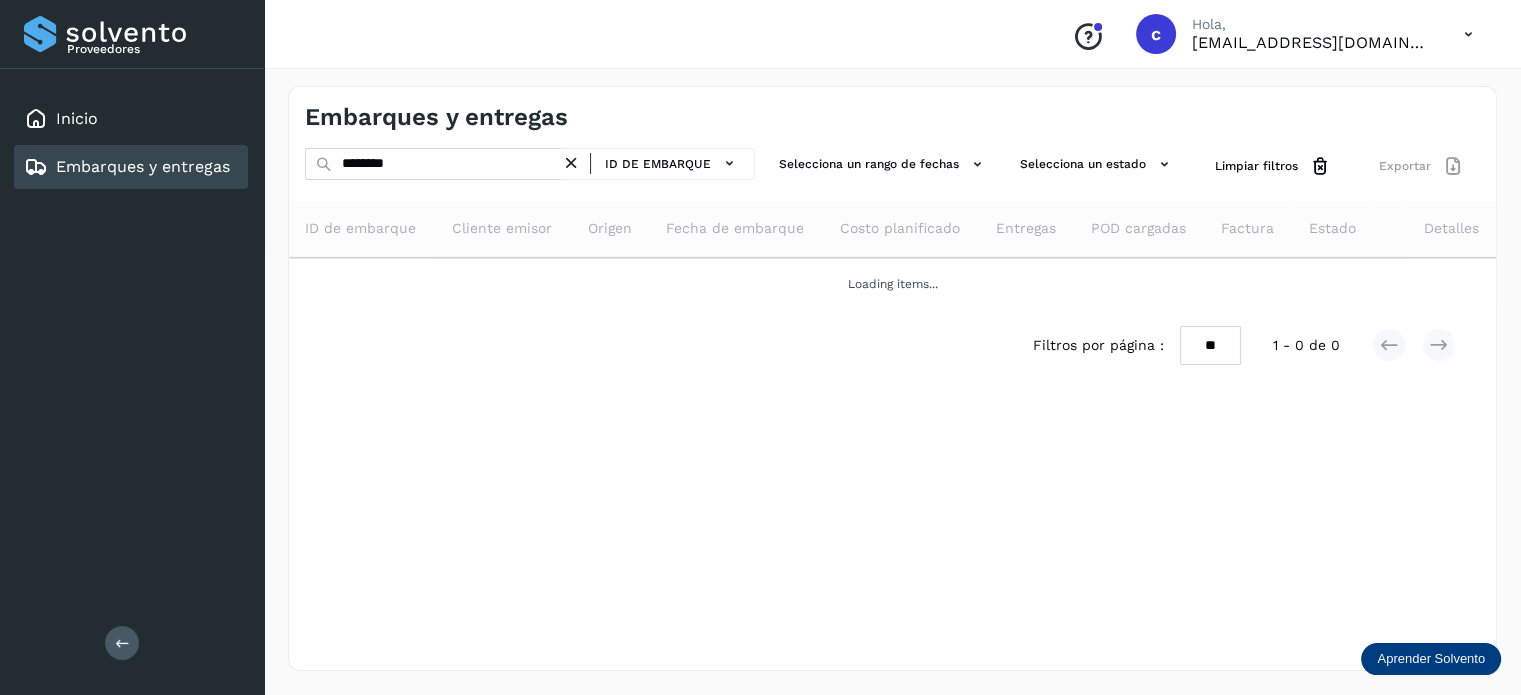 scroll, scrollTop: 0, scrollLeft: 0, axis: both 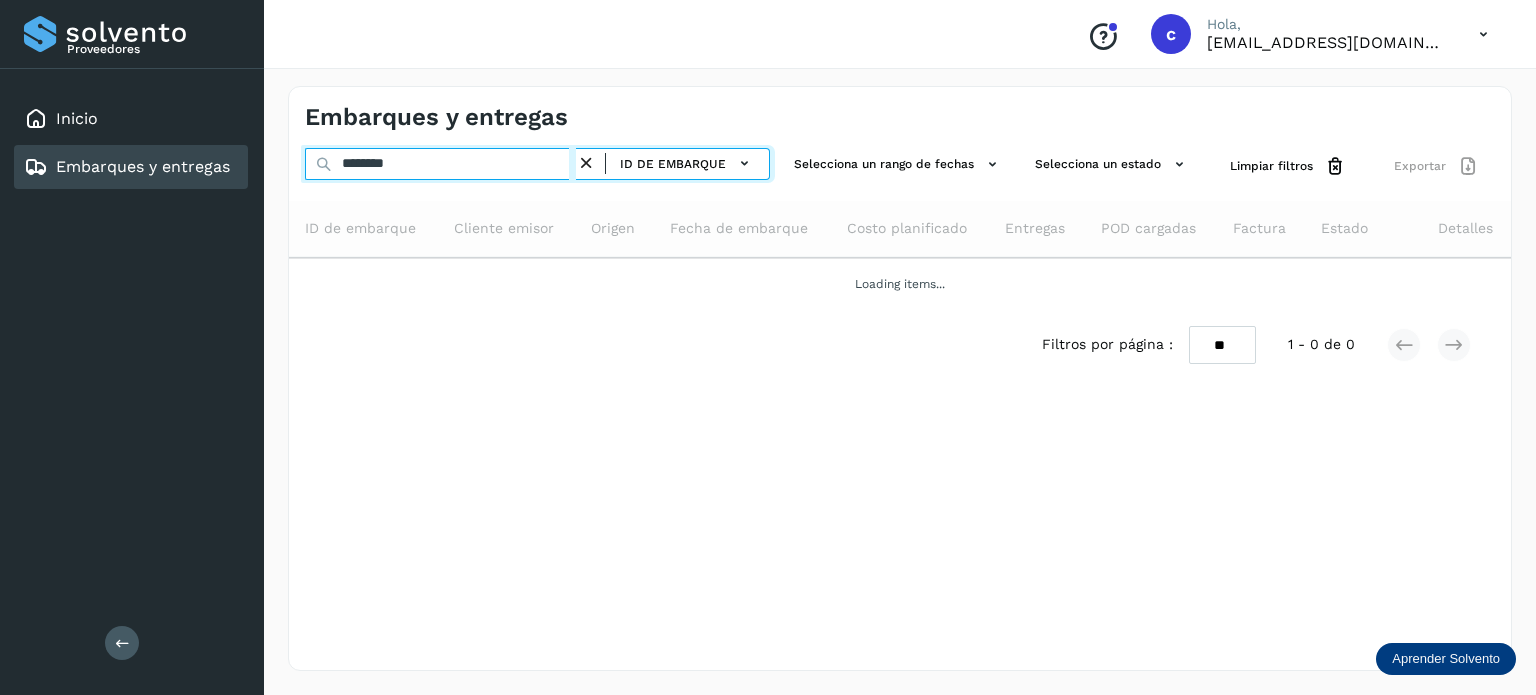 drag, startPoint x: 420, startPoint y: 157, endPoint x: 208, endPoint y: 174, distance: 212.68051 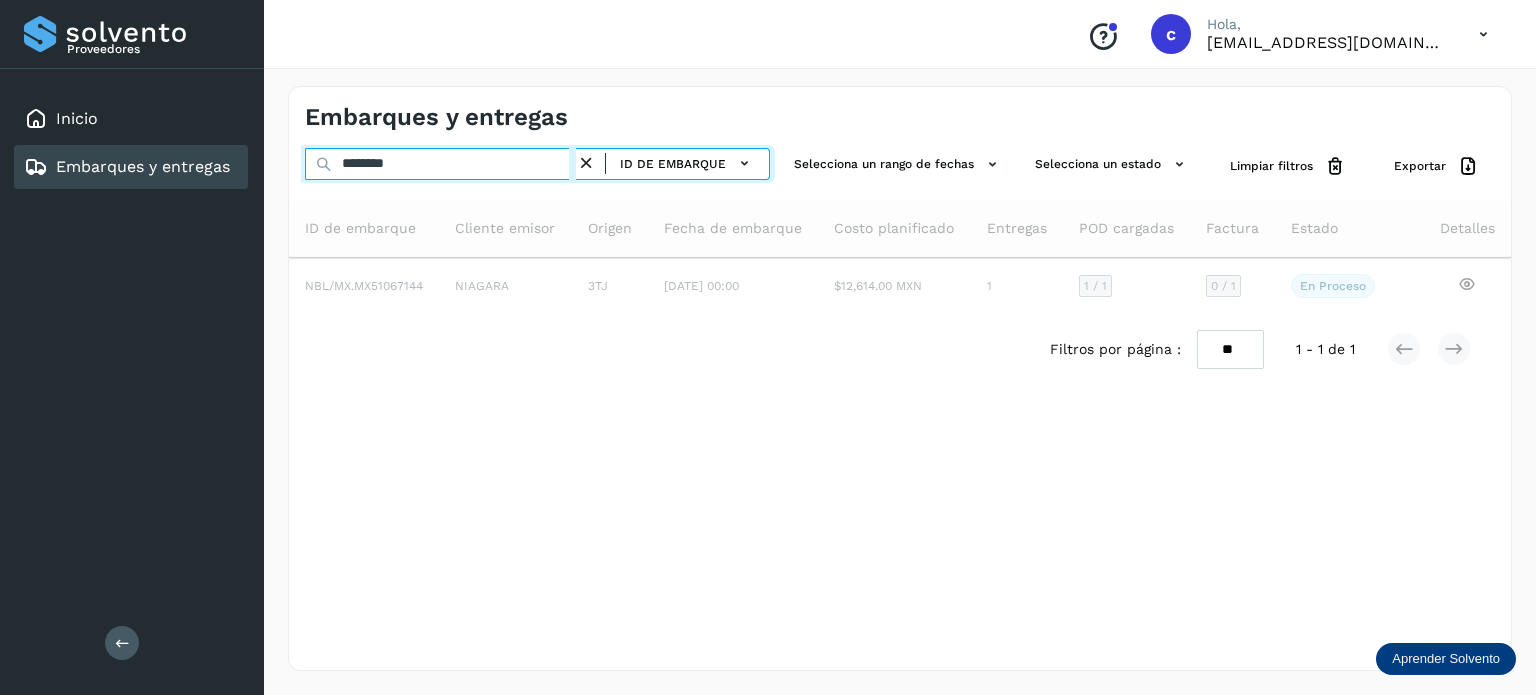 type on "********" 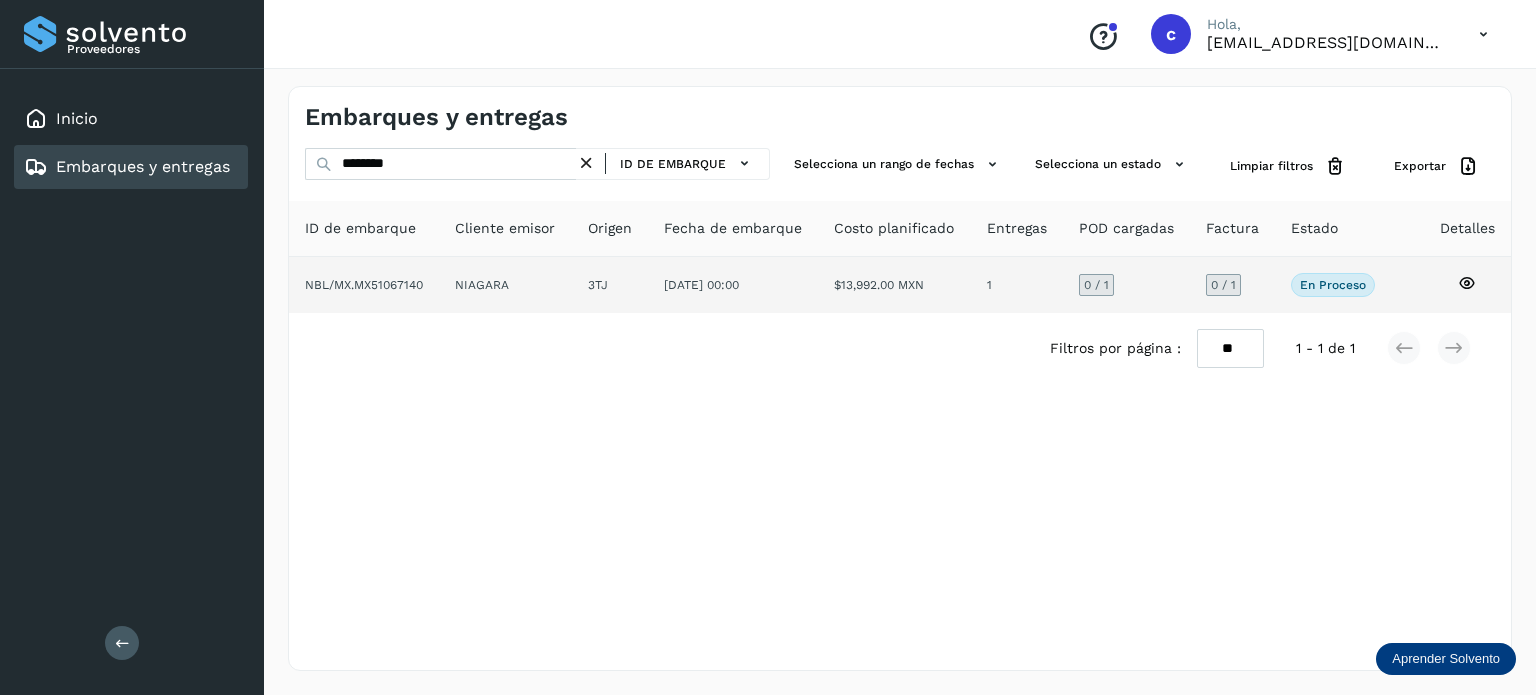 click 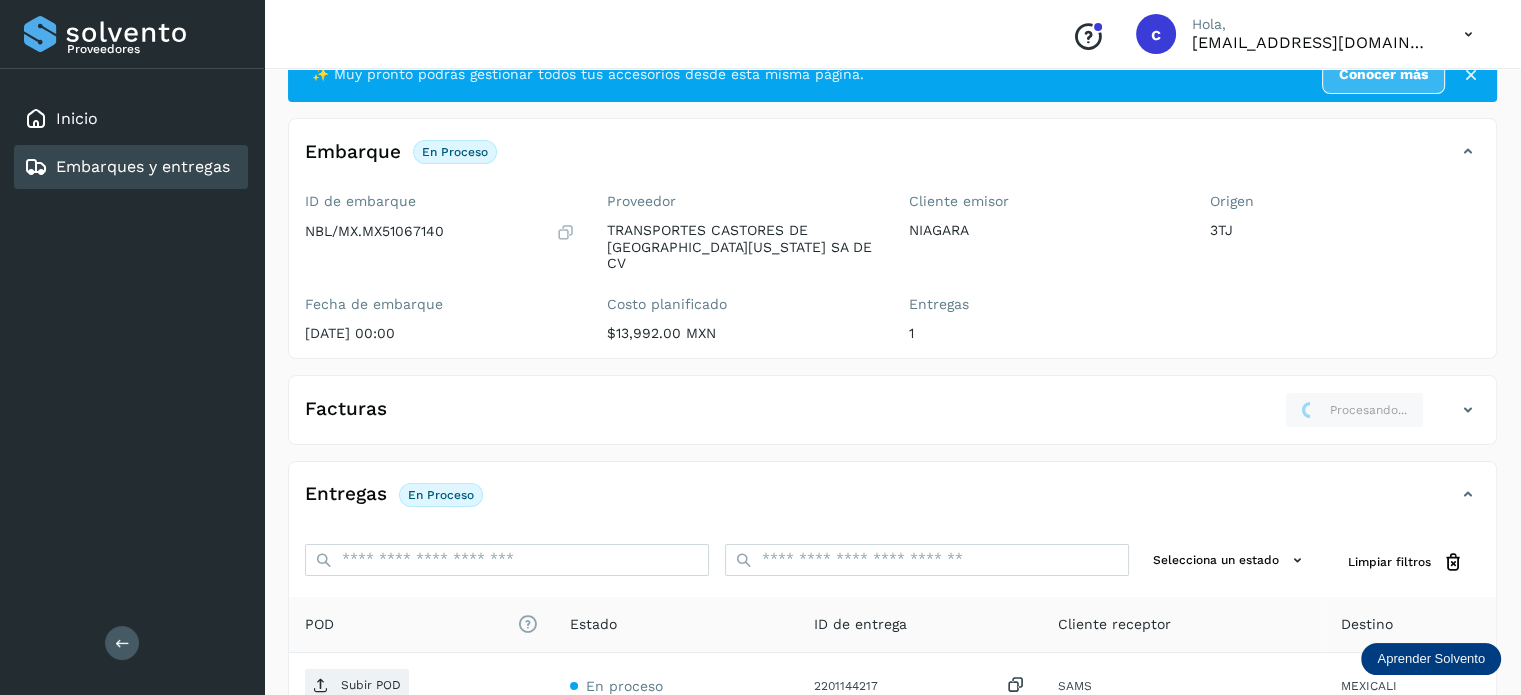 scroll, scrollTop: 100, scrollLeft: 0, axis: vertical 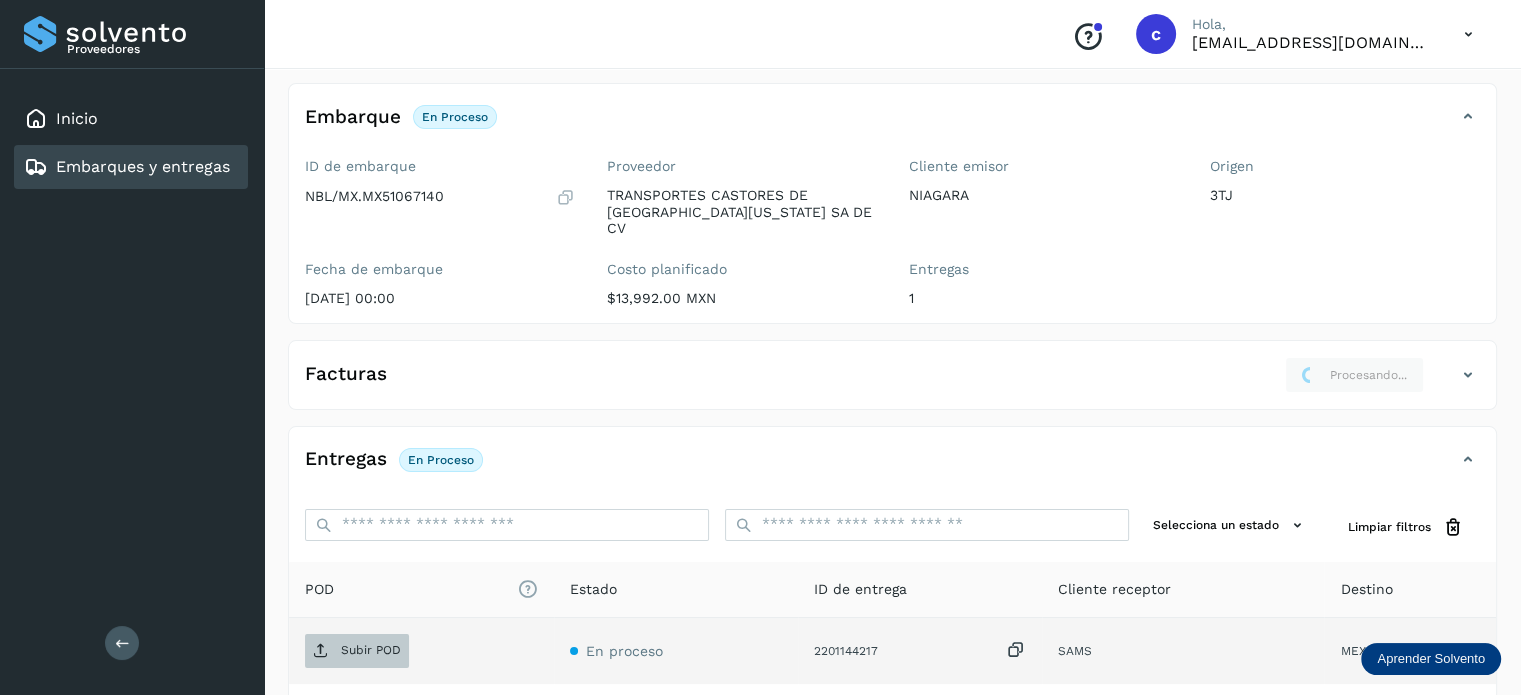 click on "Subir POD" at bounding box center (371, 650) 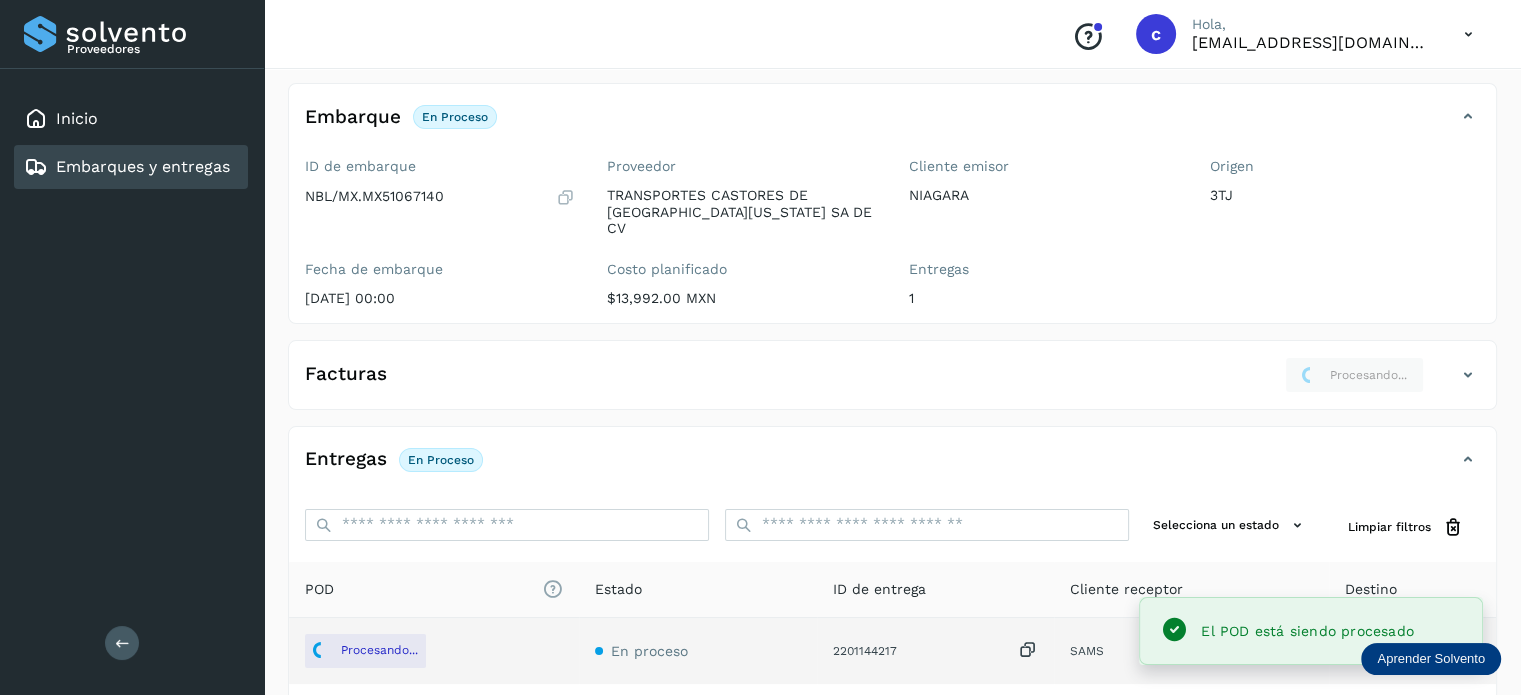 click on "Embarques y entregas" 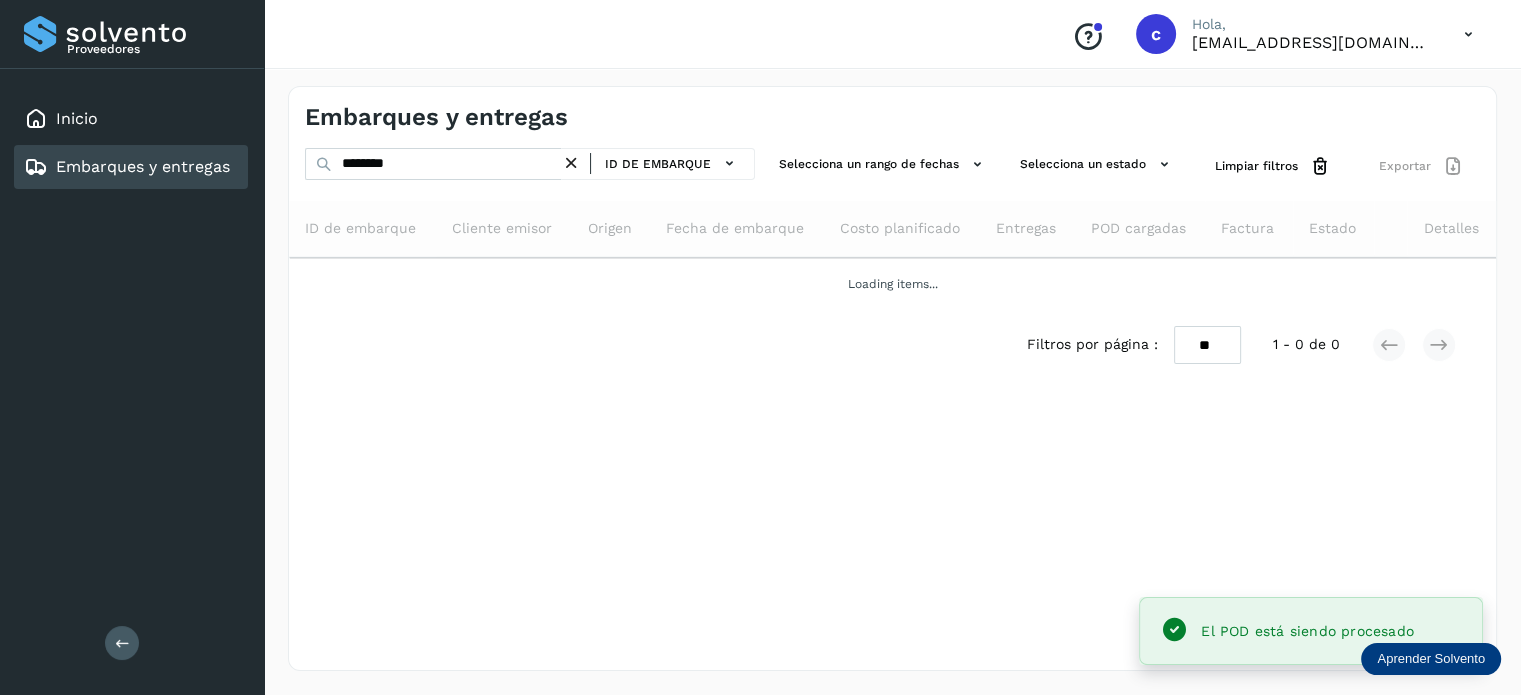 scroll, scrollTop: 0, scrollLeft: 0, axis: both 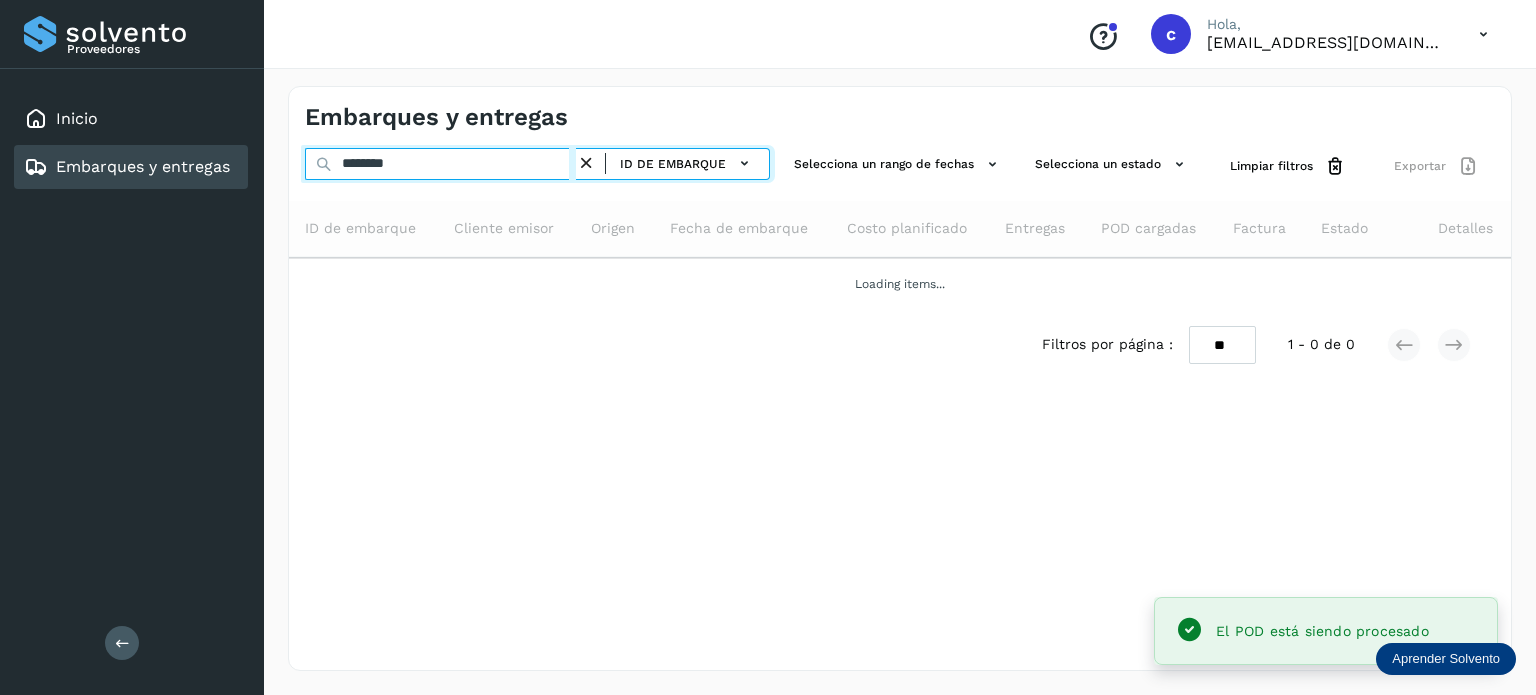 drag, startPoint x: 273, startPoint y: 151, endPoint x: 230, endPoint y: 160, distance: 43.931767 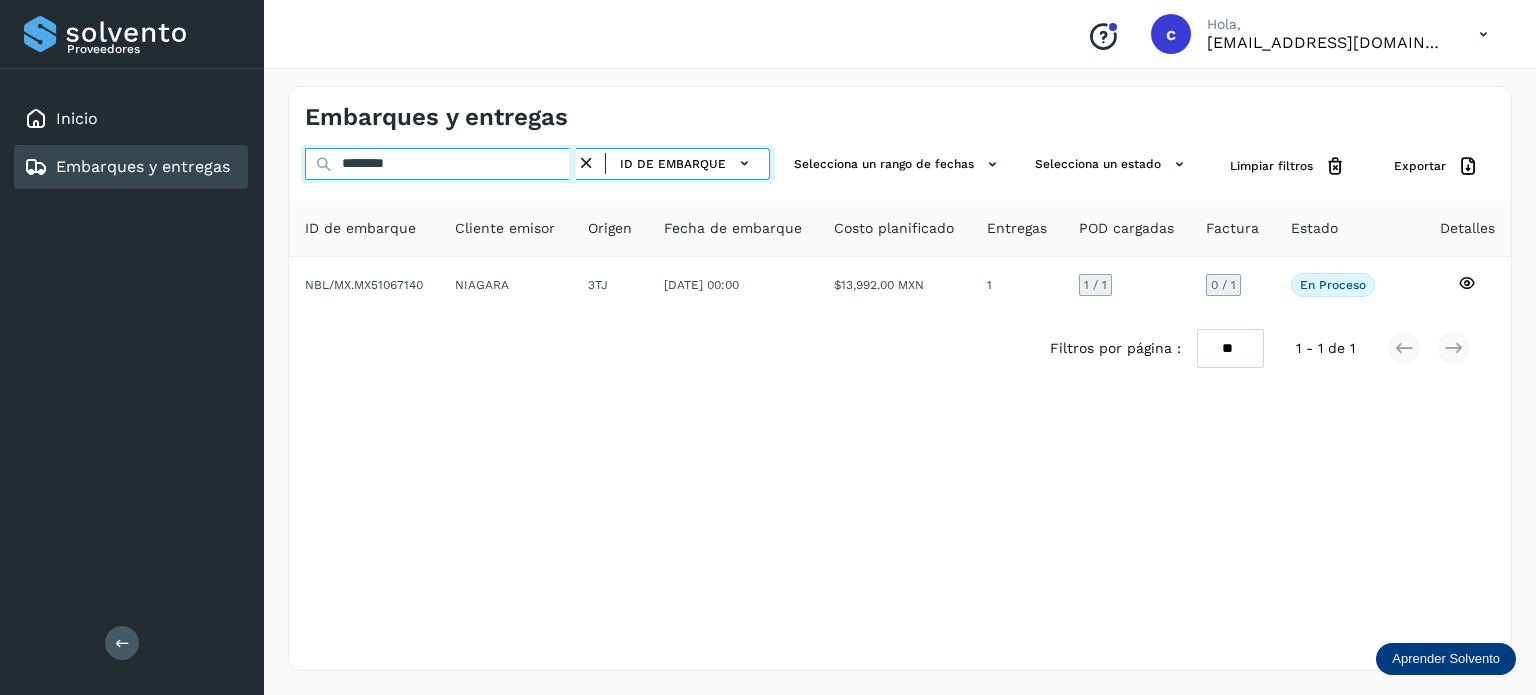 type on "********" 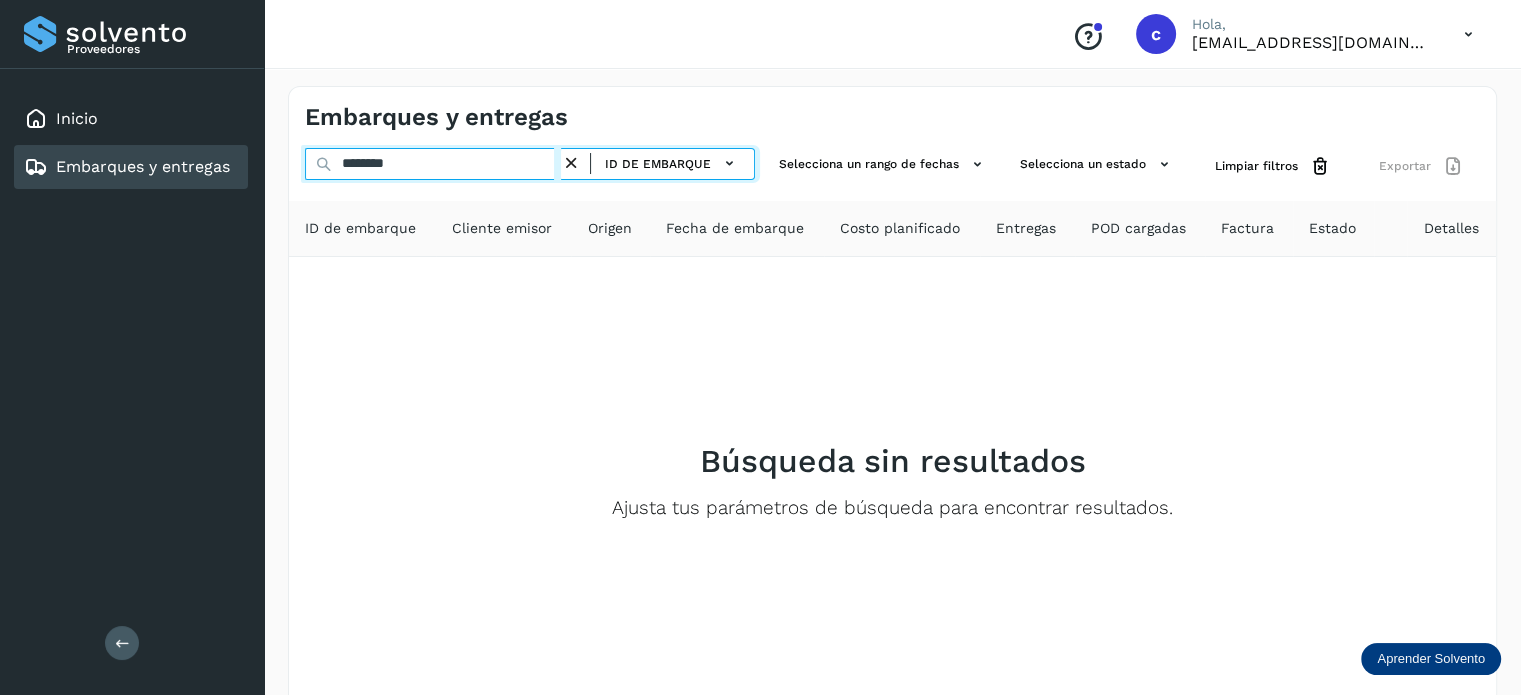 drag, startPoint x: 412, startPoint y: 163, endPoint x: 230, endPoint y: 177, distance: 182.53767 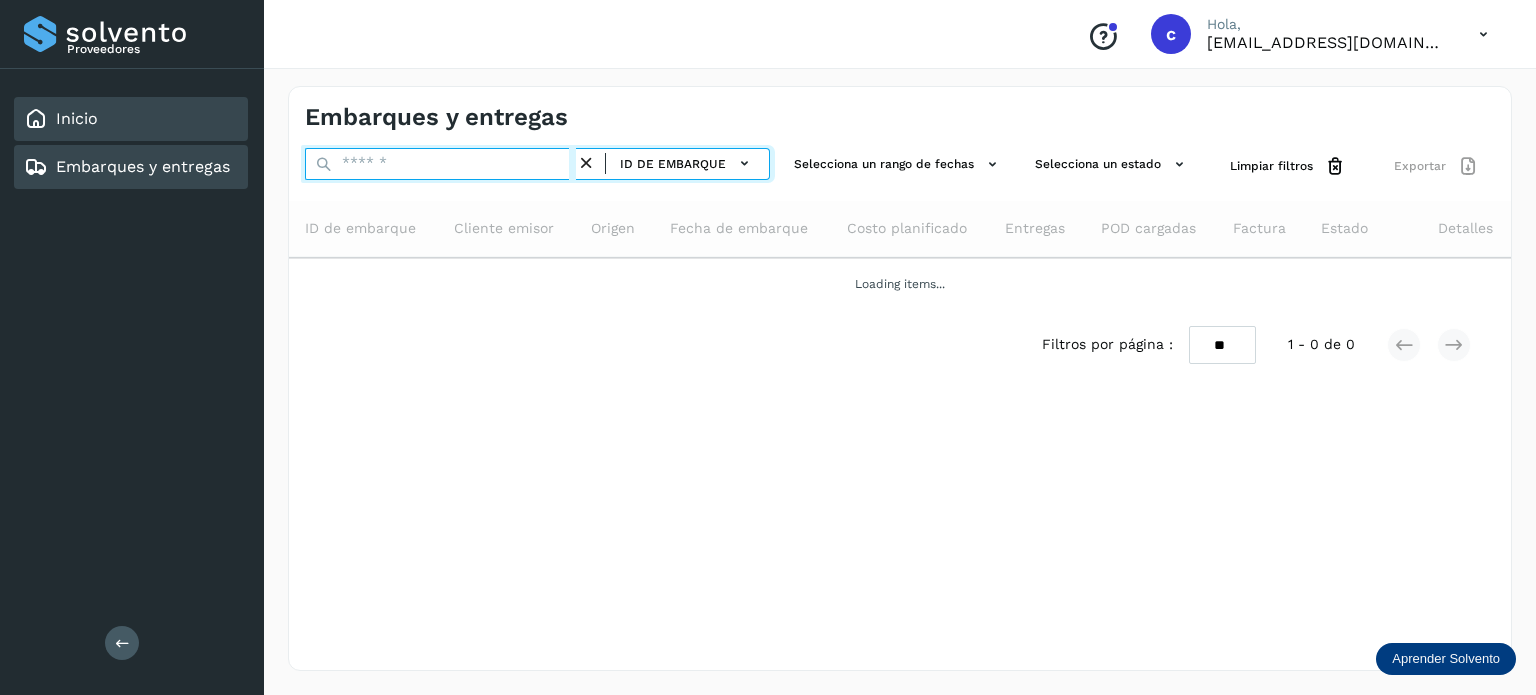 type 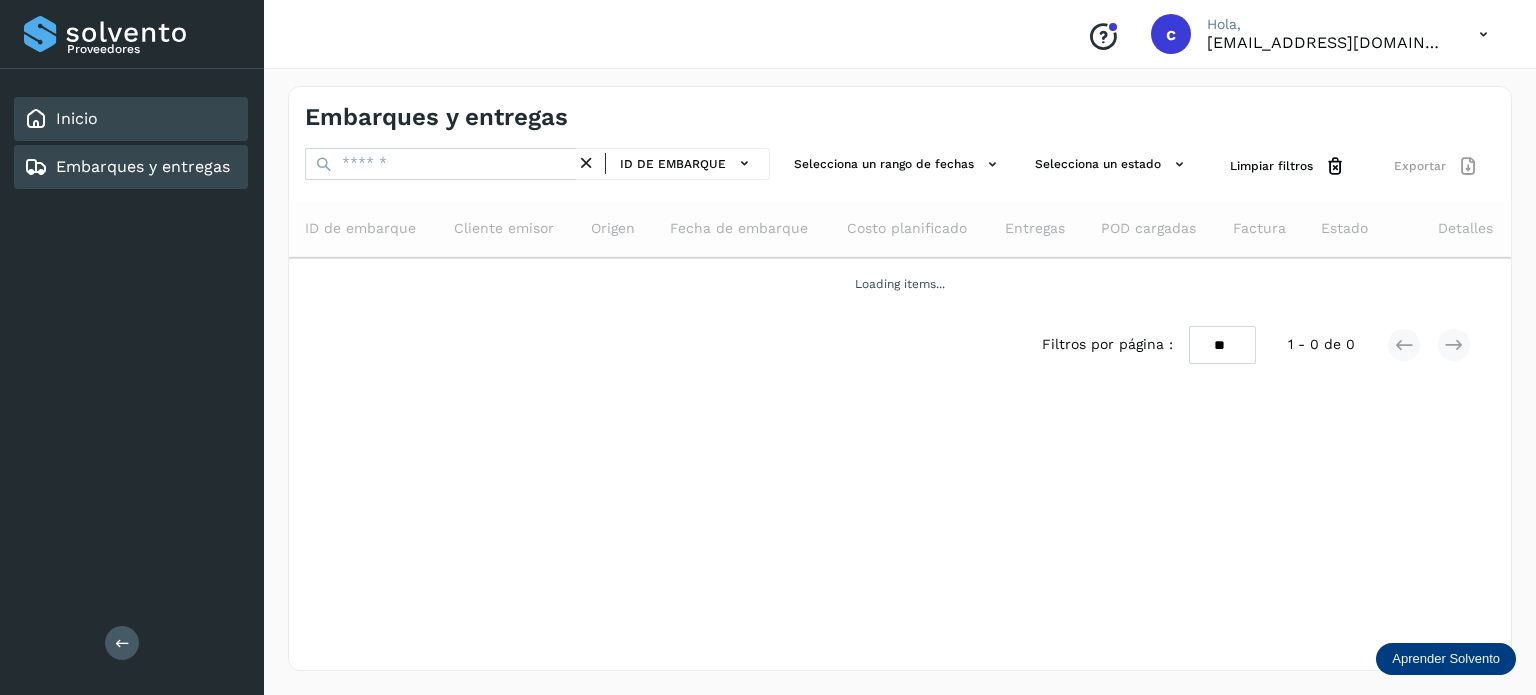 click on "Inicio" 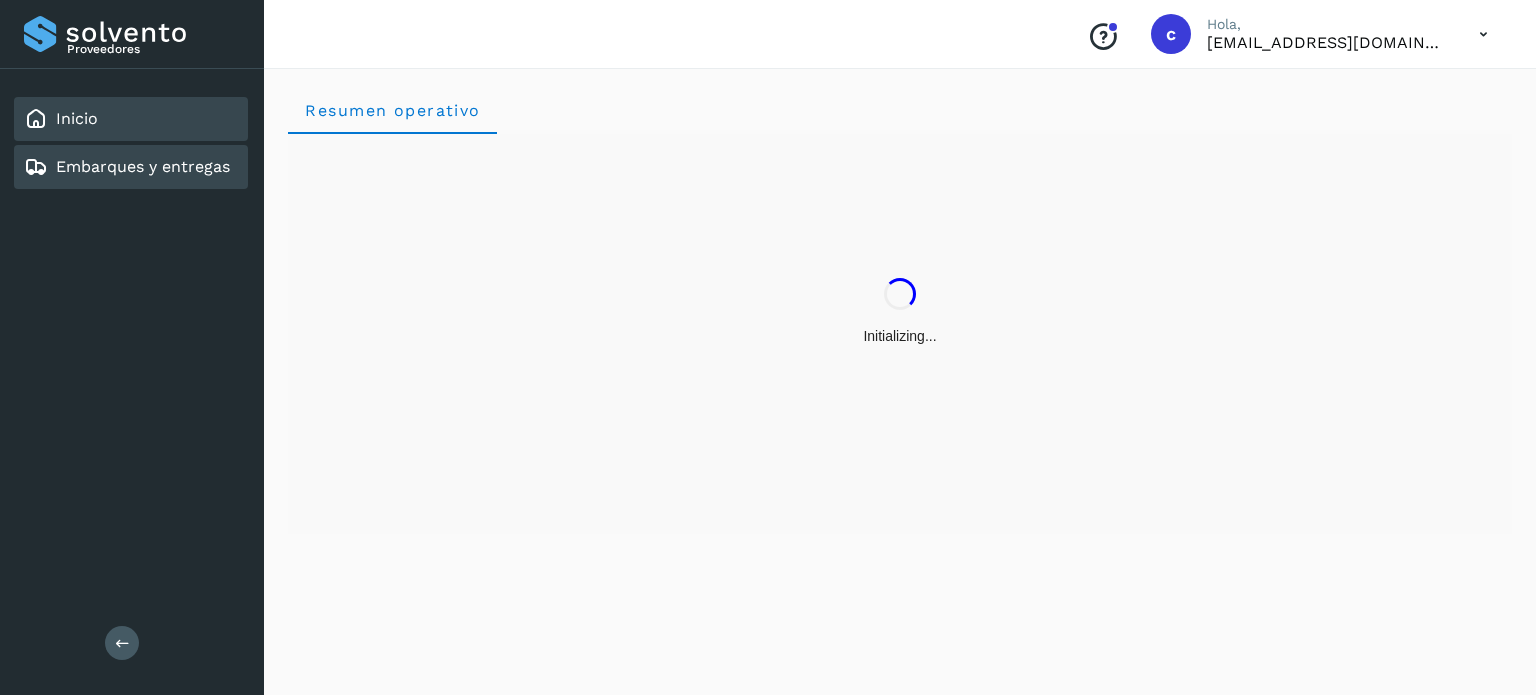 click on "Embarques y entregas" 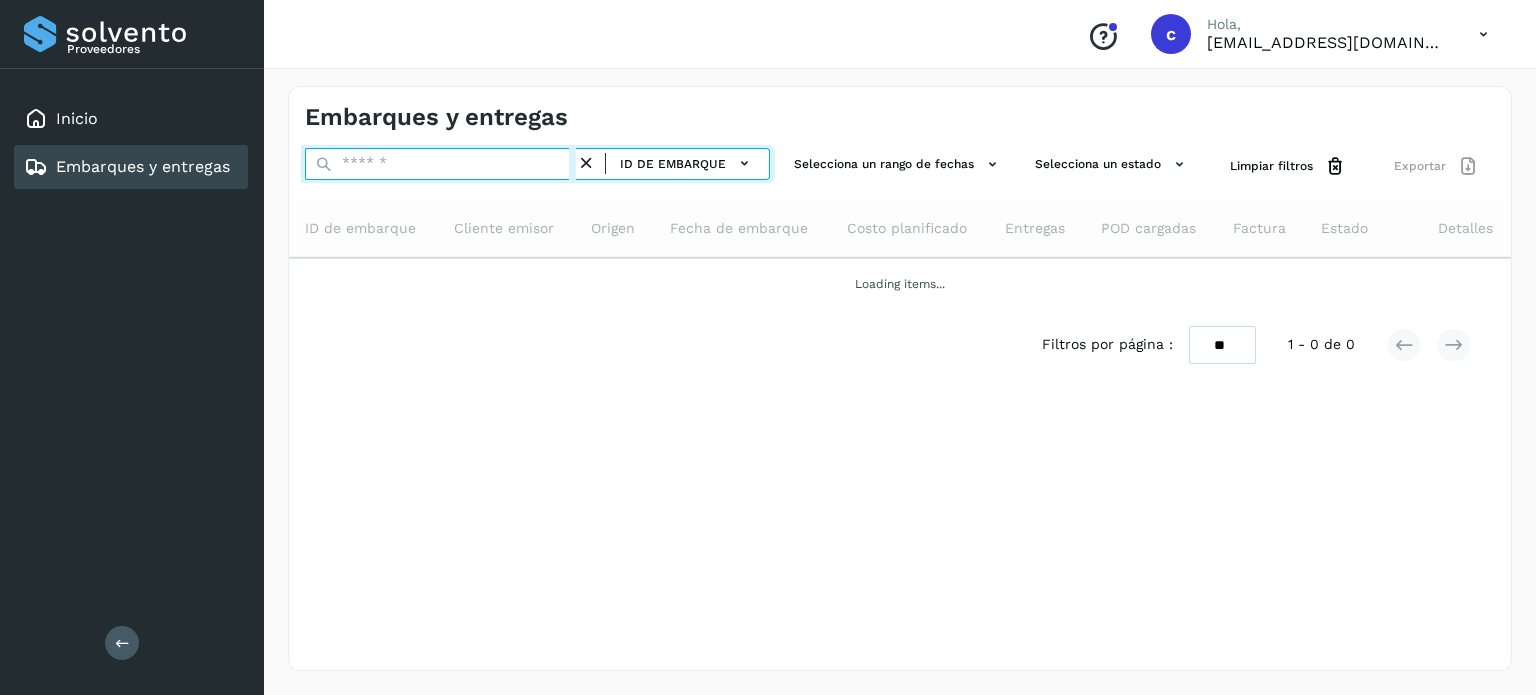 click at bounding box center (440, 164) 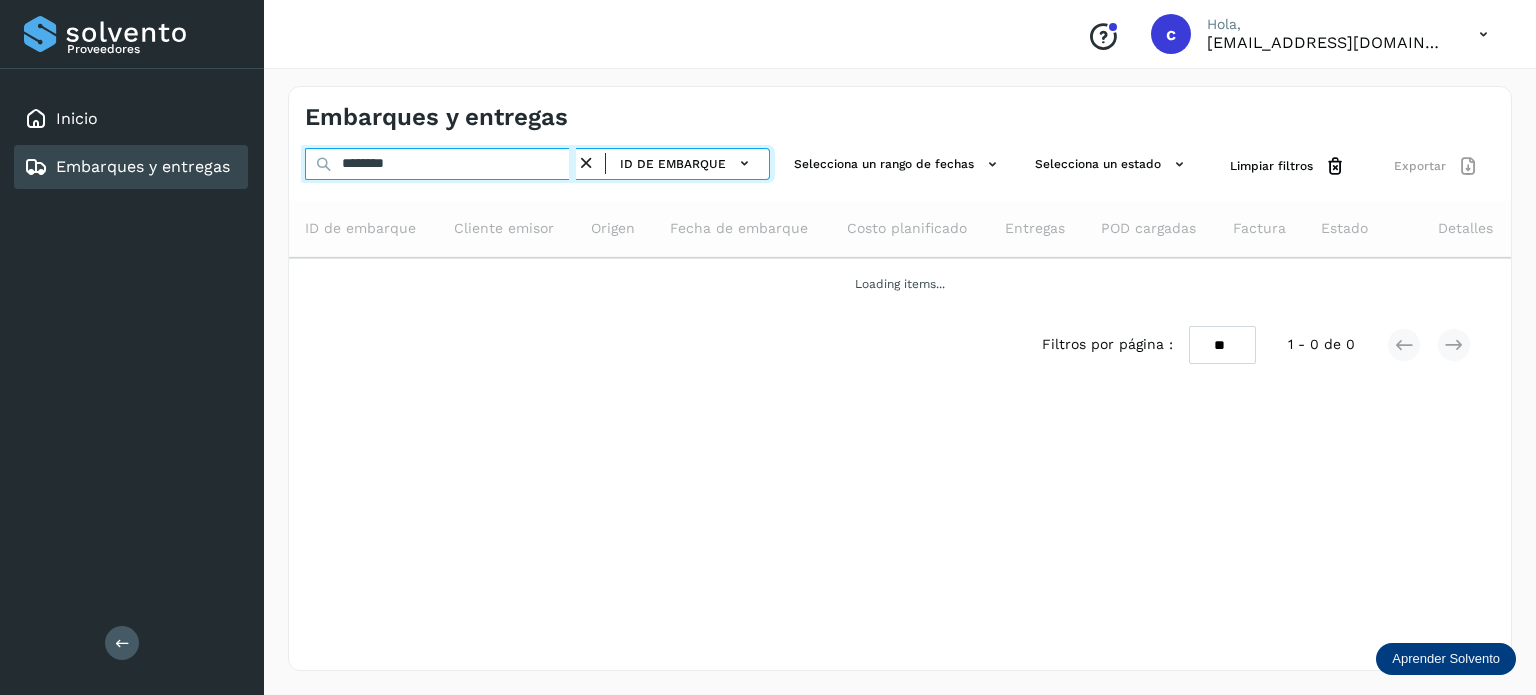 type on "********" 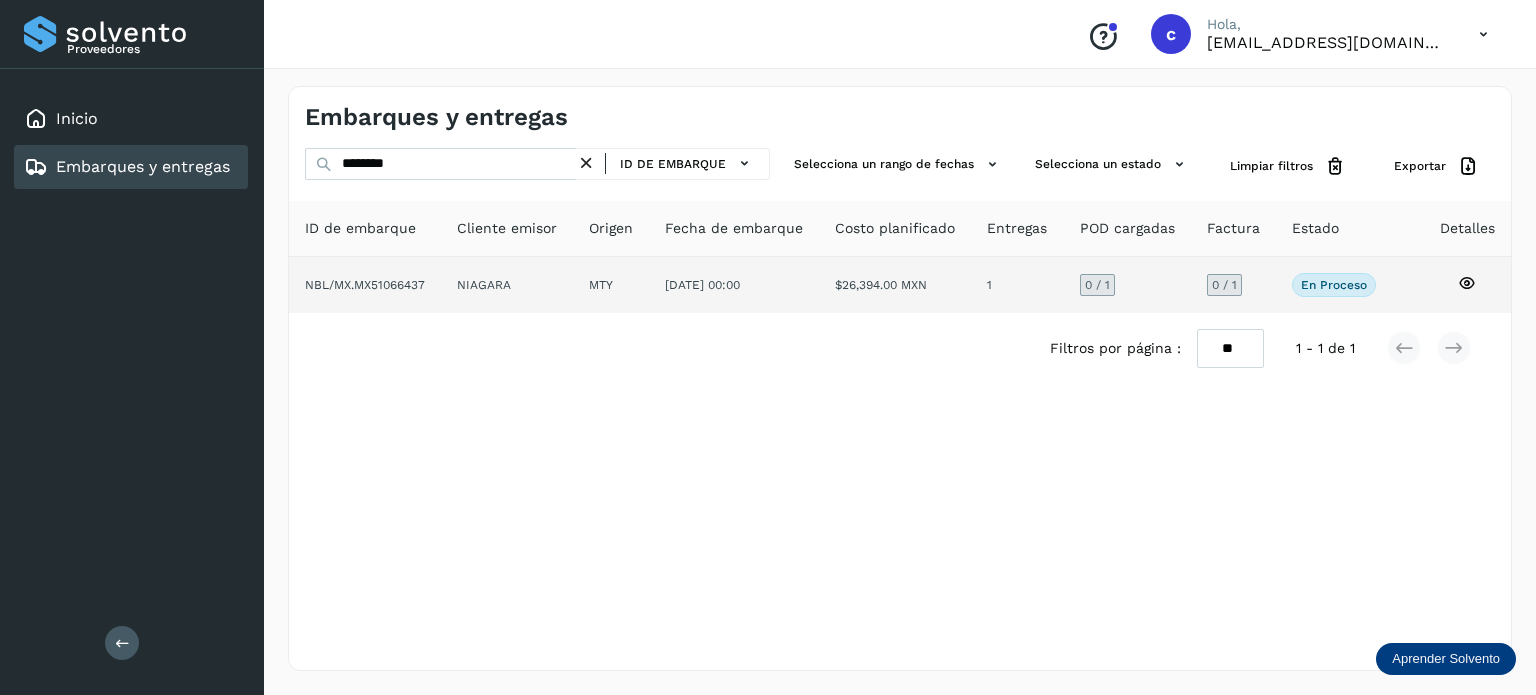 click 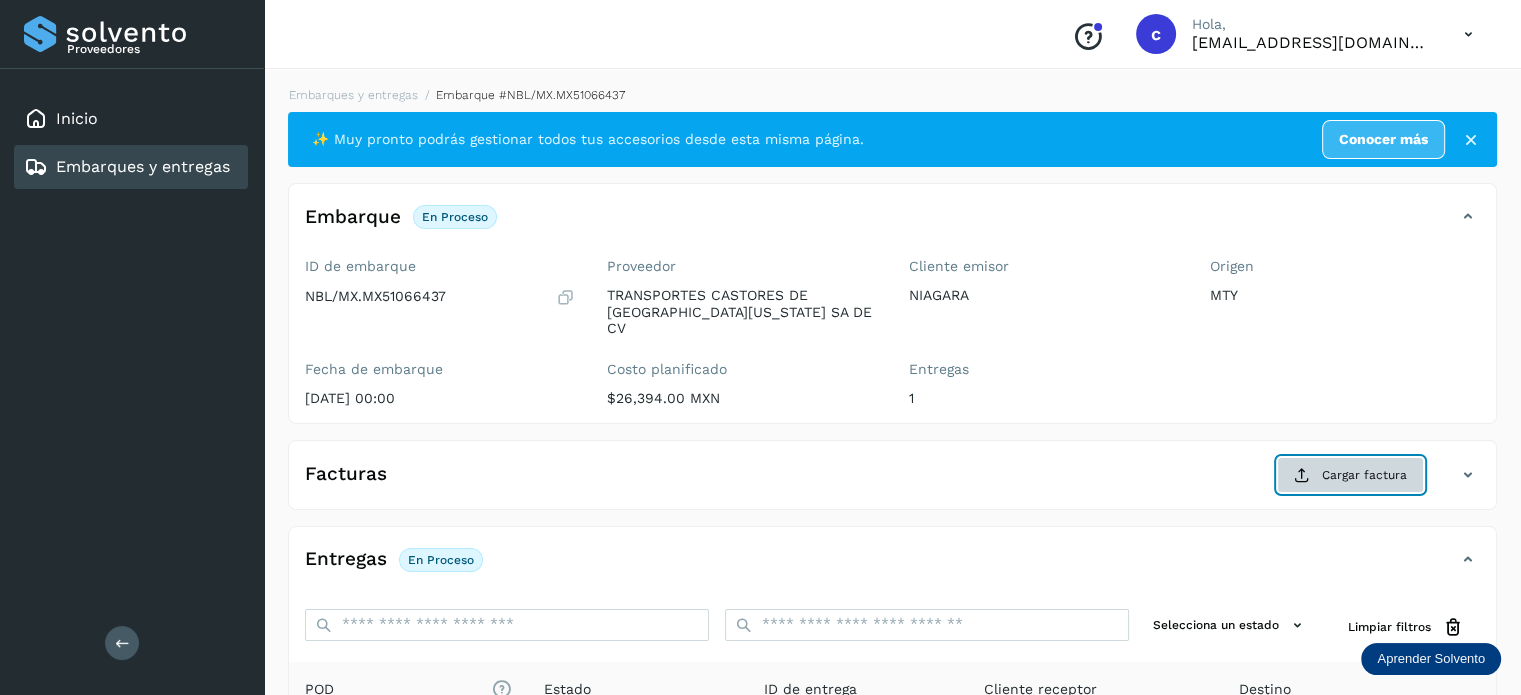 click on "Cargar factura" 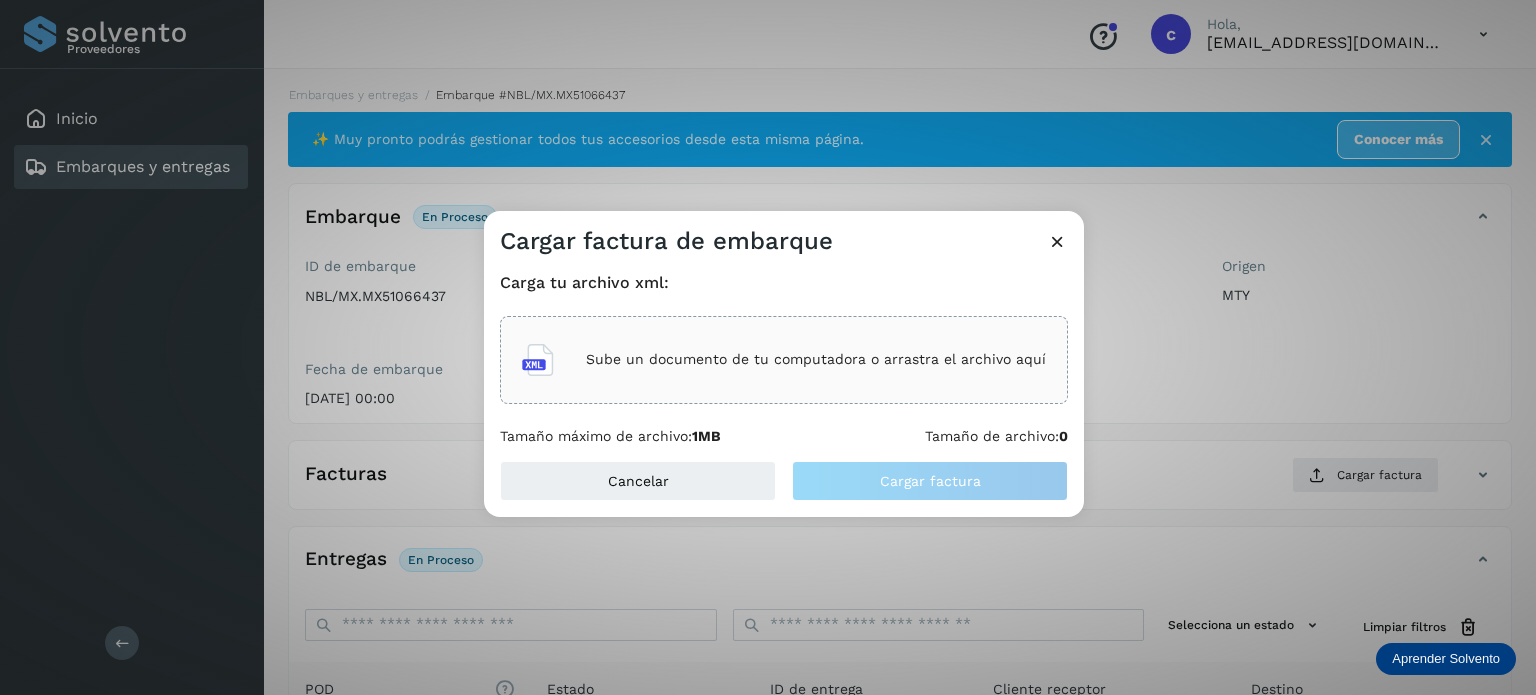 click on "Sube un documento de tu computadora o arrastra el archivo aquí" at bounding box center (816, 359) 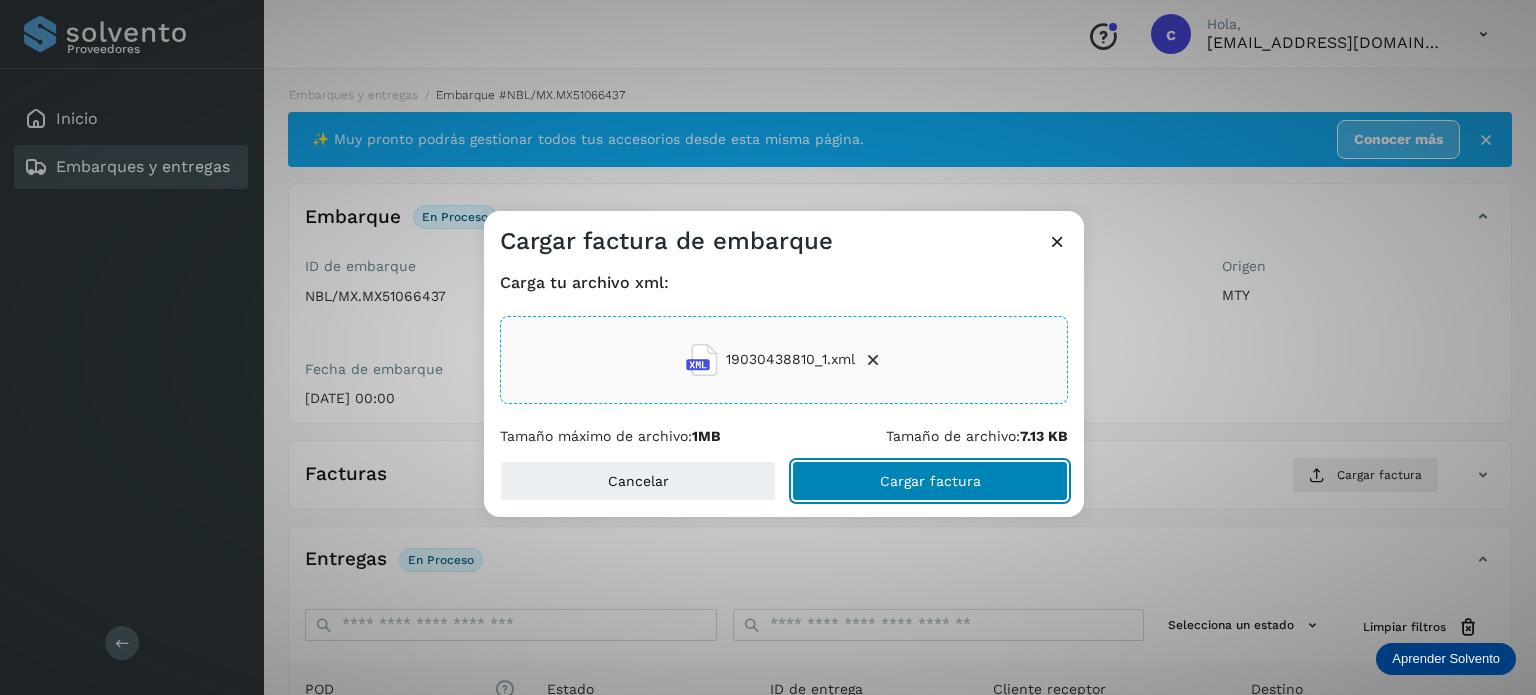 click on "Cargar factura" 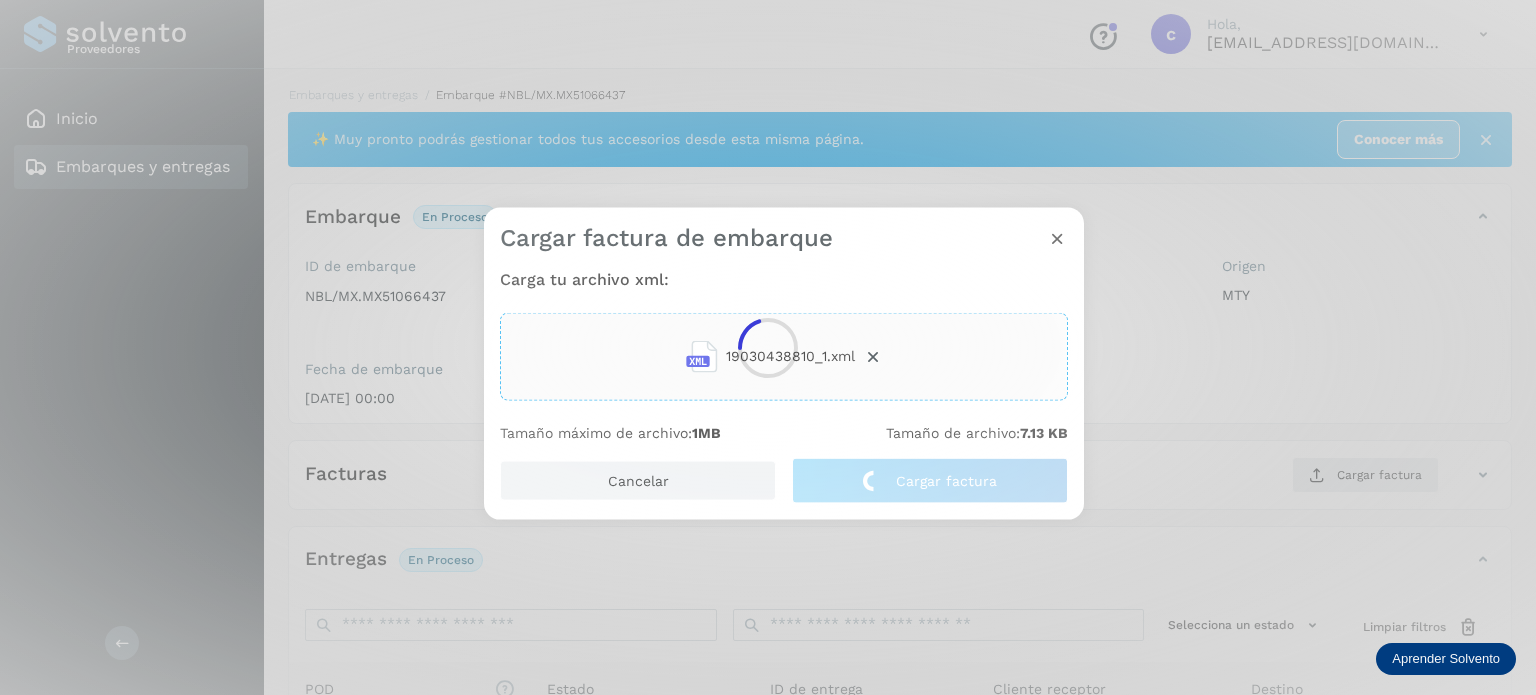 click 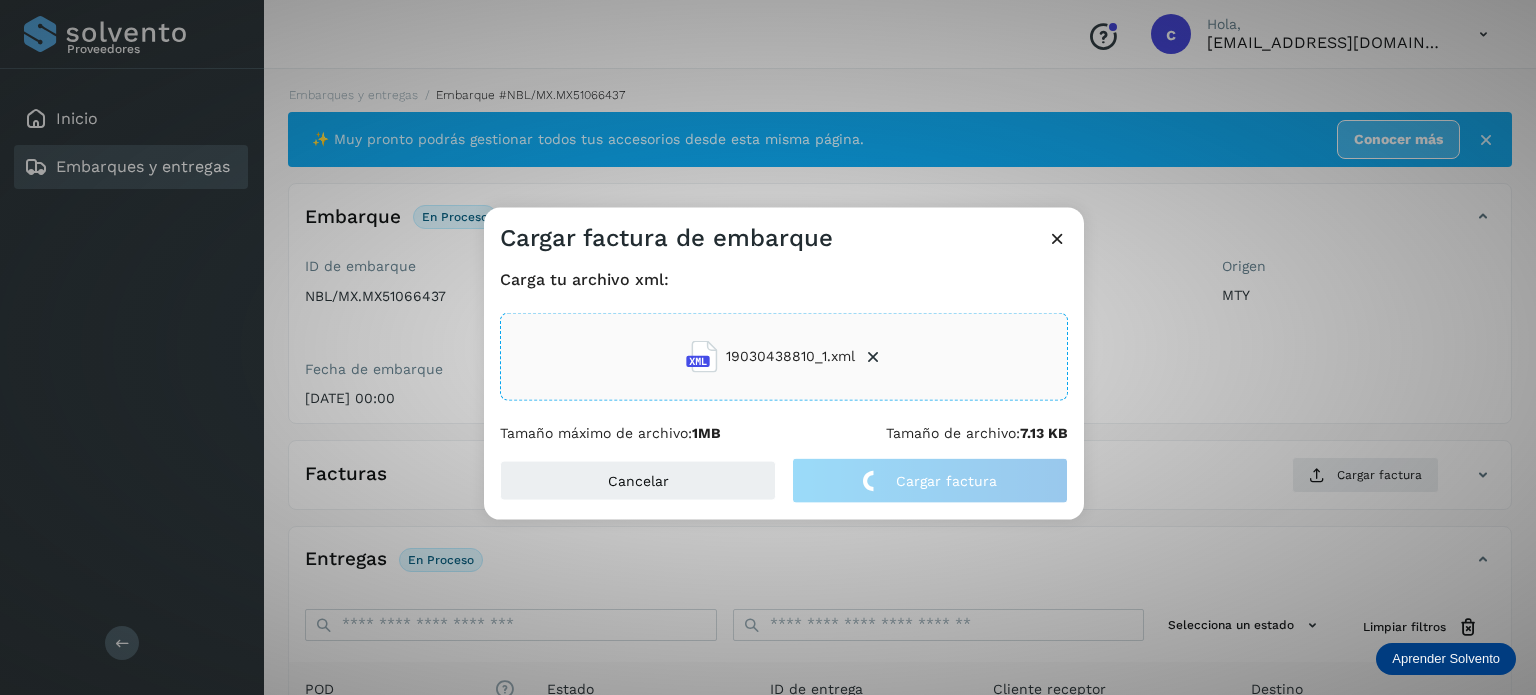 click on "Cargar factura de embarque Carga tu archivo xml: 19030438810_1.xml Tamaño máximo de archivo:  1MB Tamaño de archivo:  7.13 KB Cancelar Cargar factura" 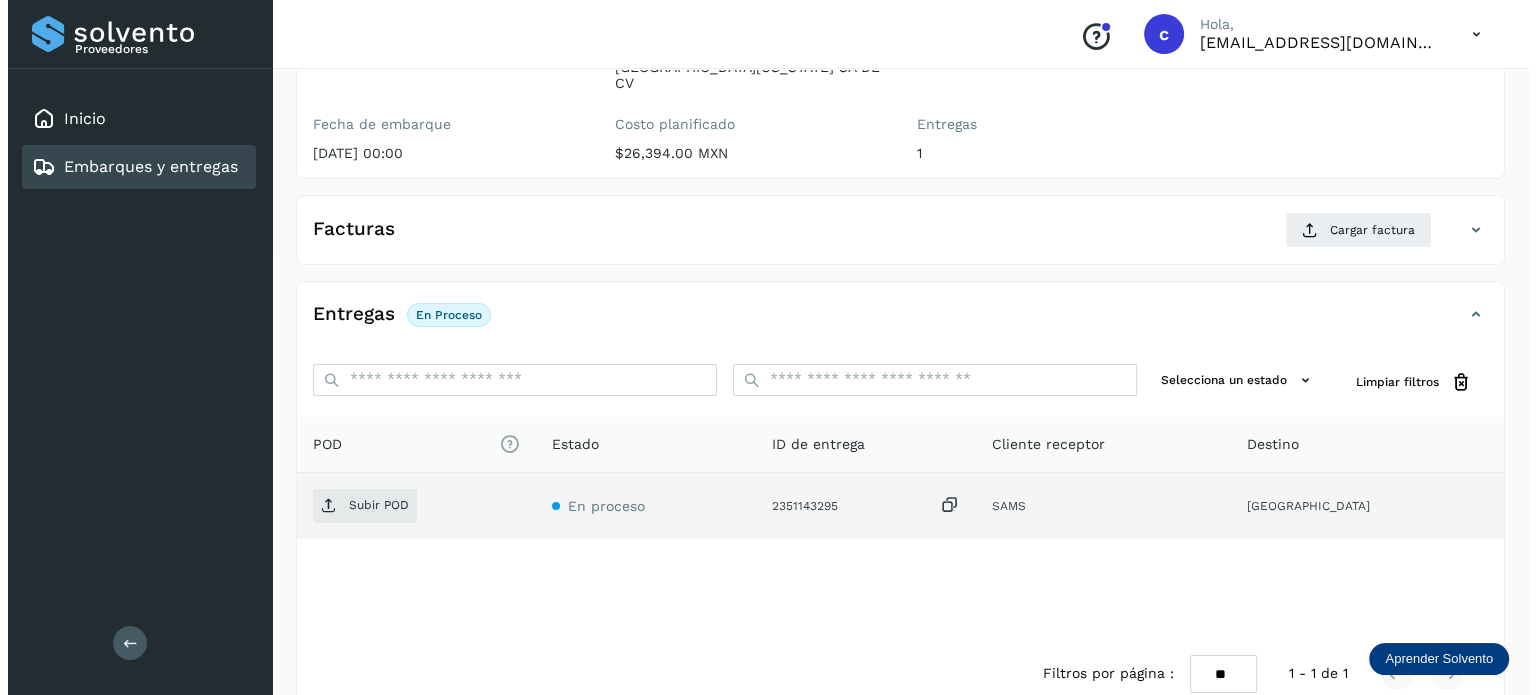 scroll, scrollTop: 265, scrollLeft: 0, axis: vertical 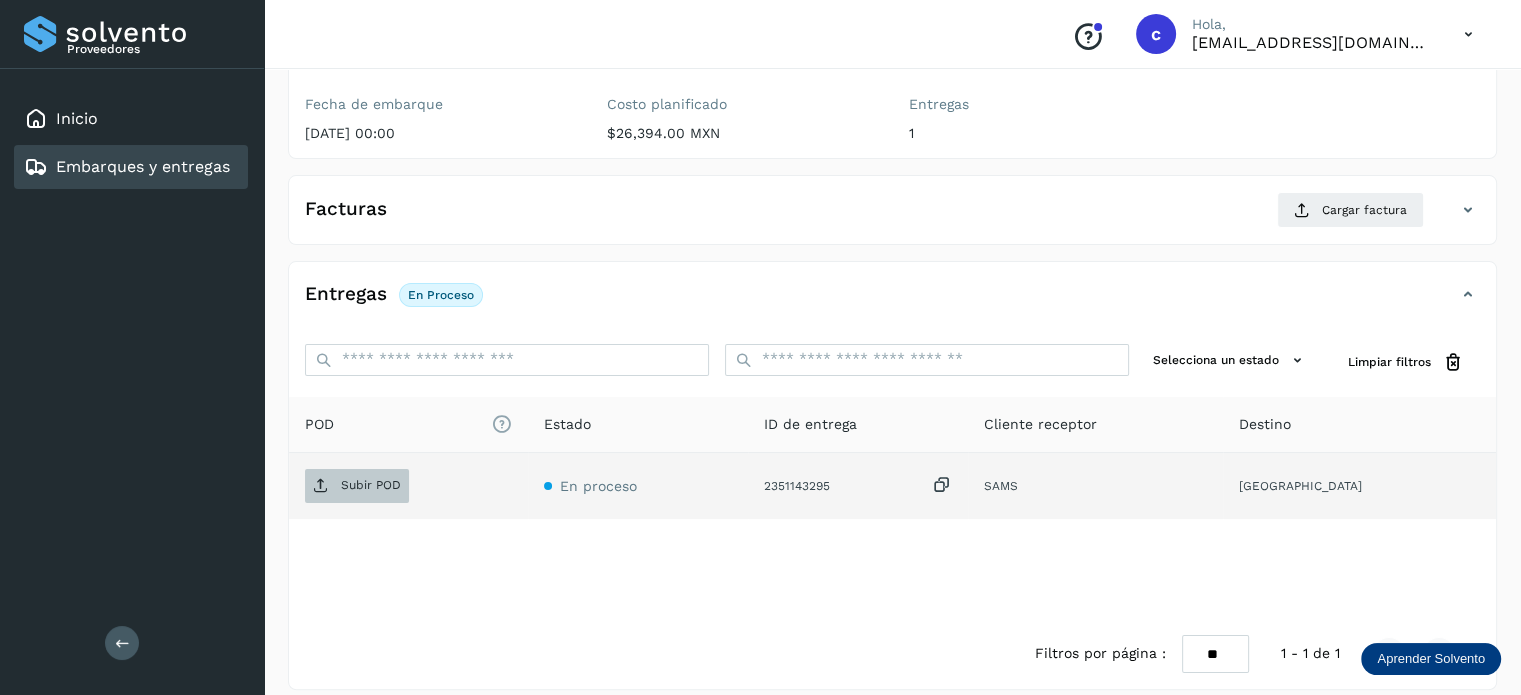 click on "Subir POD" at bounding box center [371, 485] 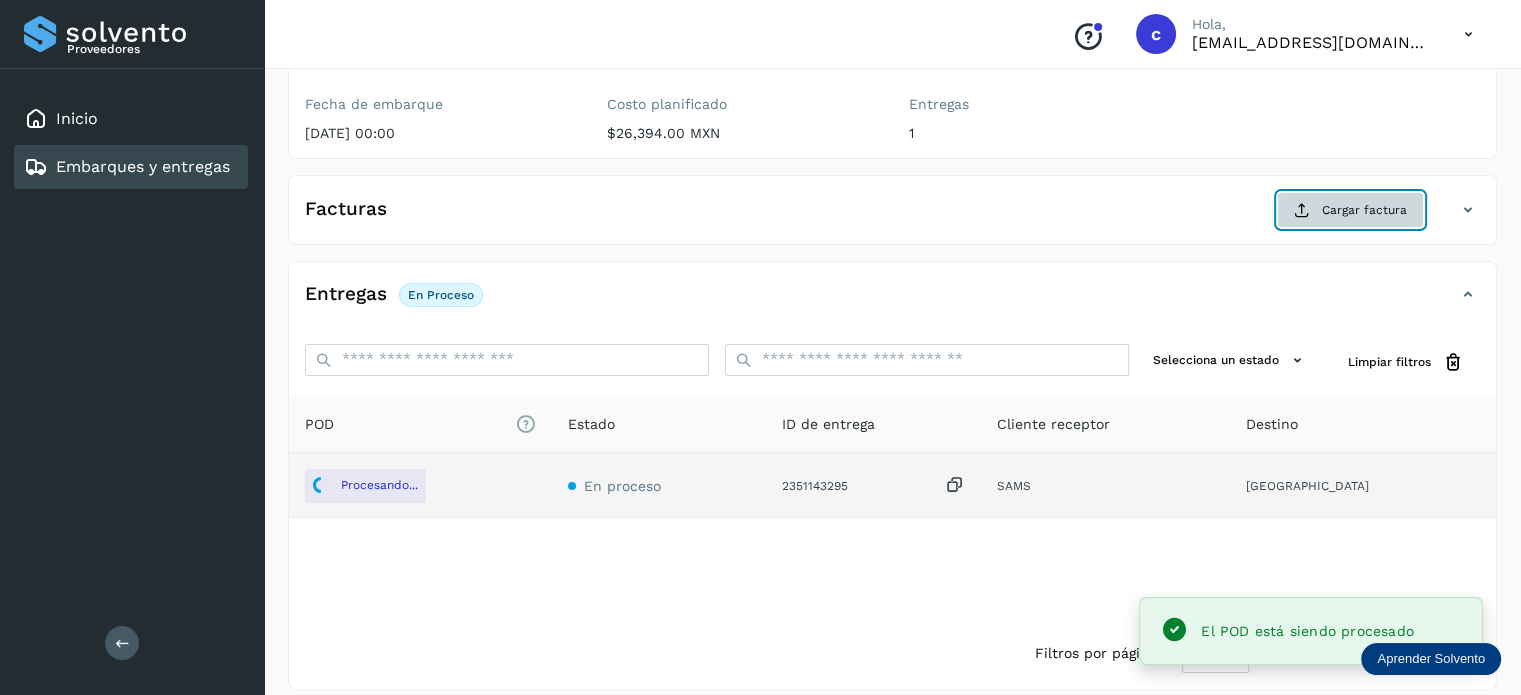 click on "Cargar factura" 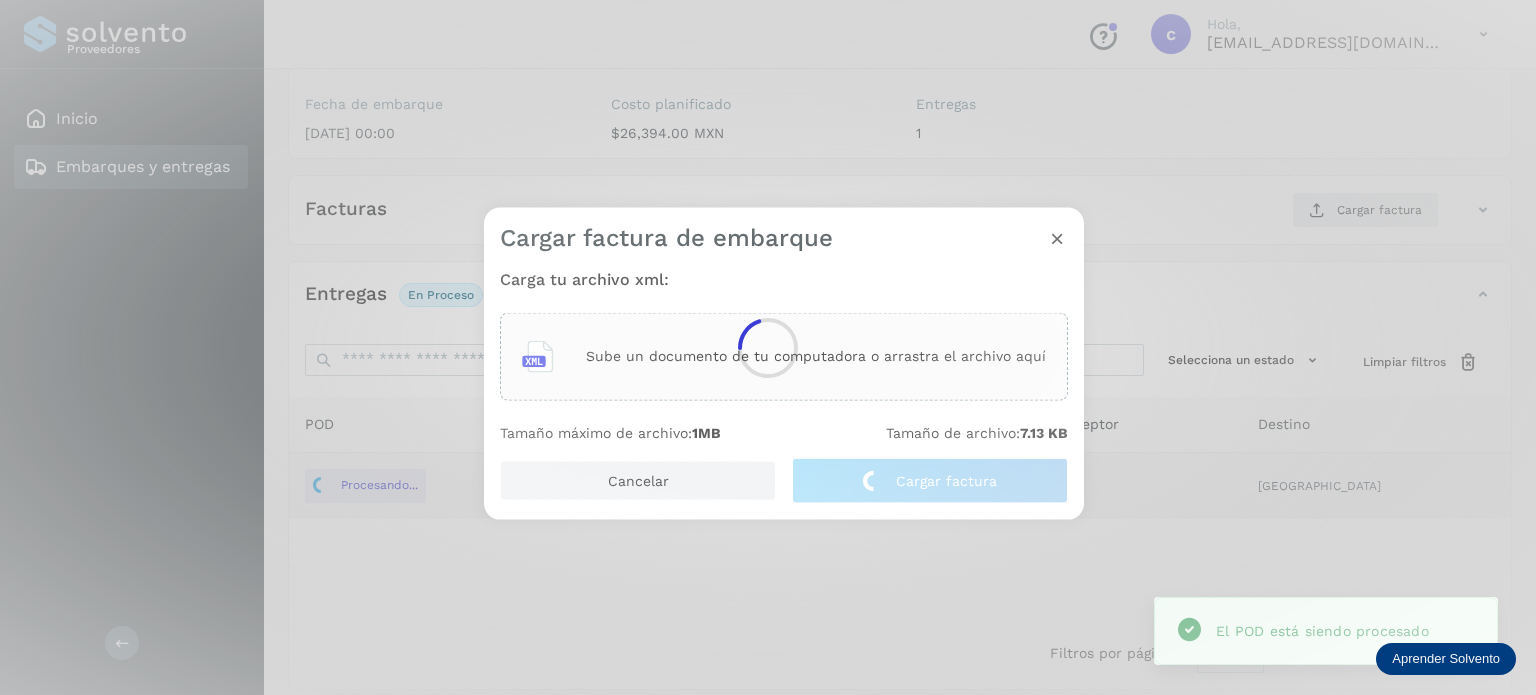 click 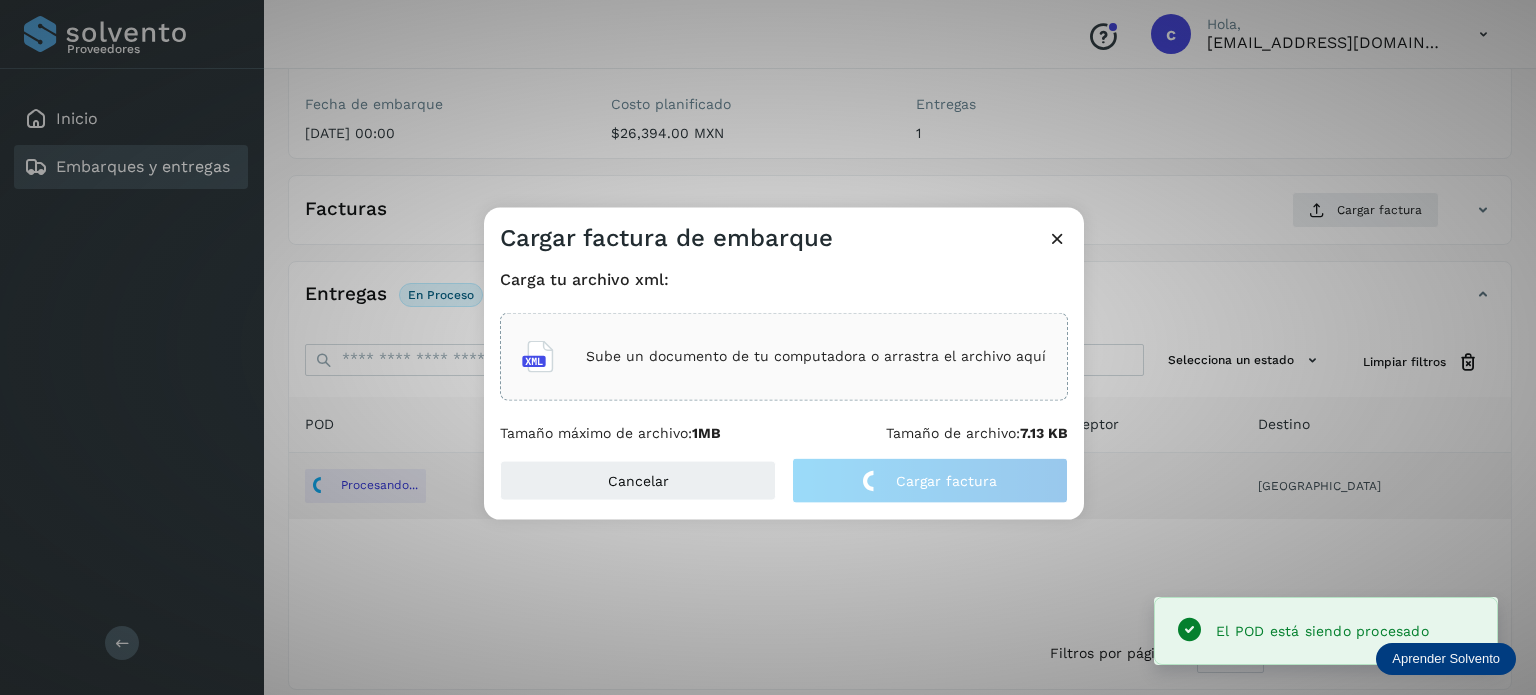 click on "Sube un documento de tu computadora o arrastra el archivo aquí" at bounding box center [816, 356] 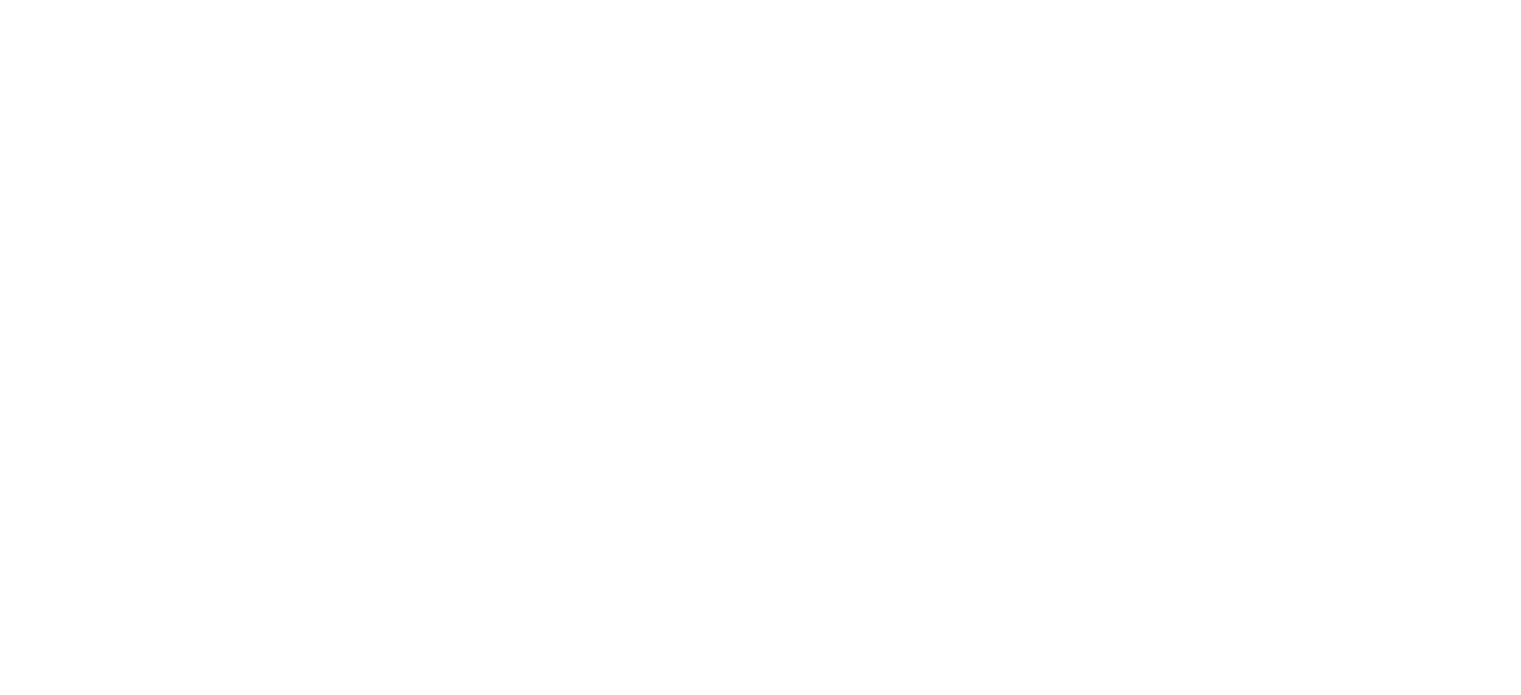 scroll, scrollTop: 0, scrollLeft: 0, axis: both 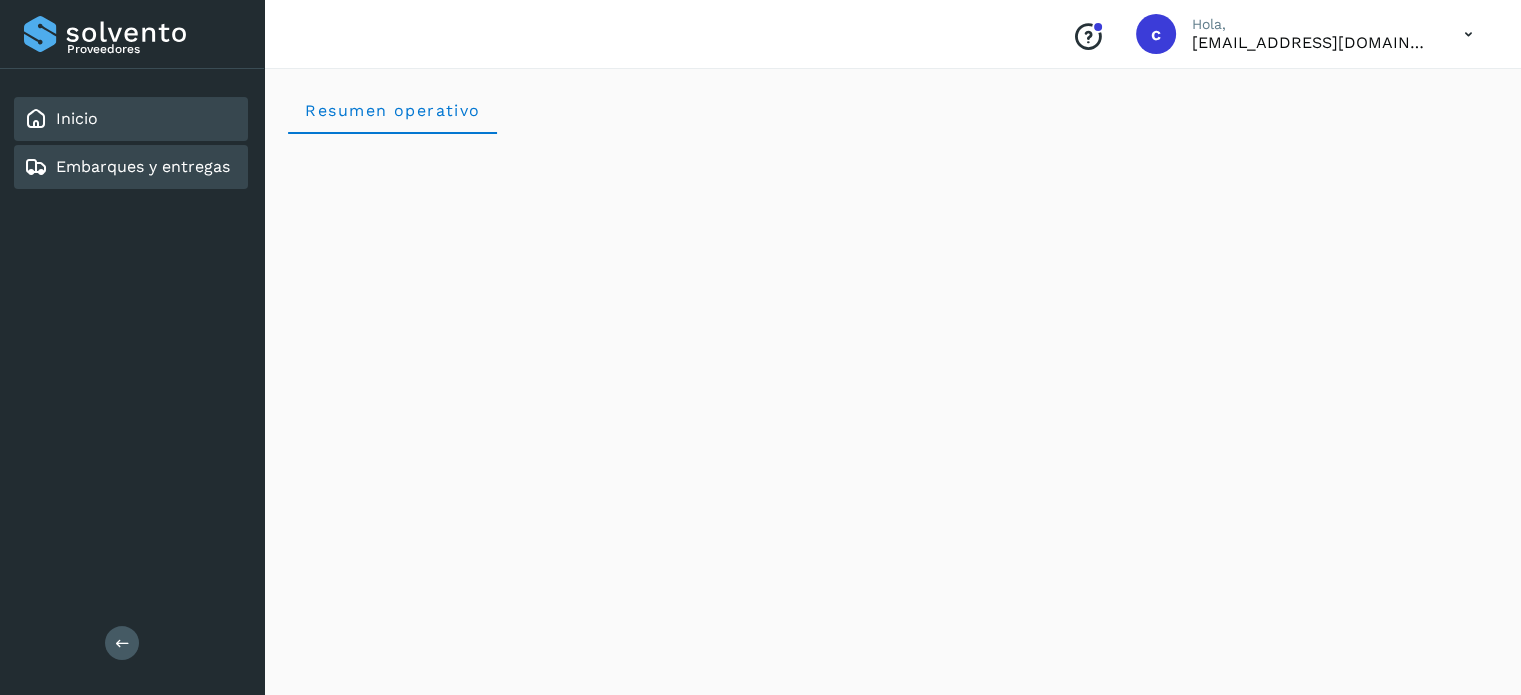 click on "Embarques y entregas" at bounding box center (143, 166) 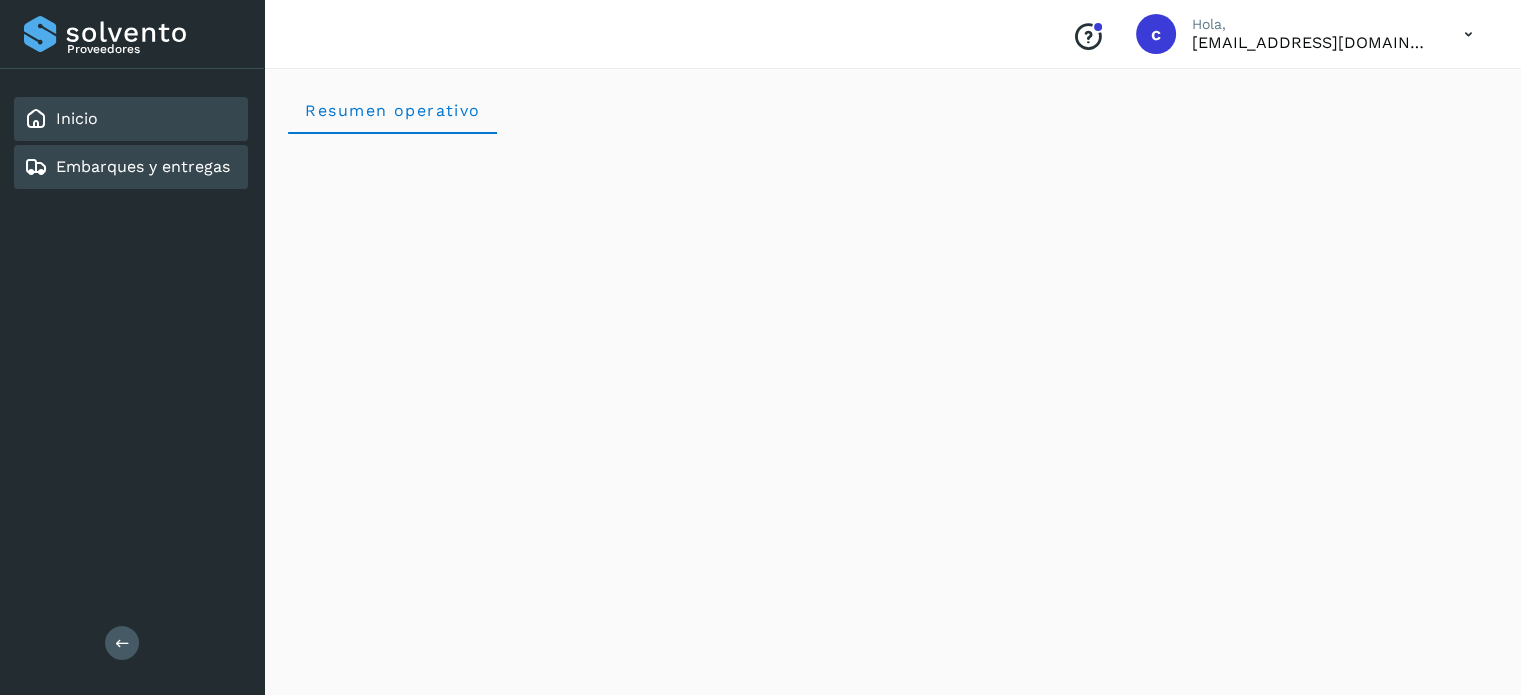 click on "Inicio" 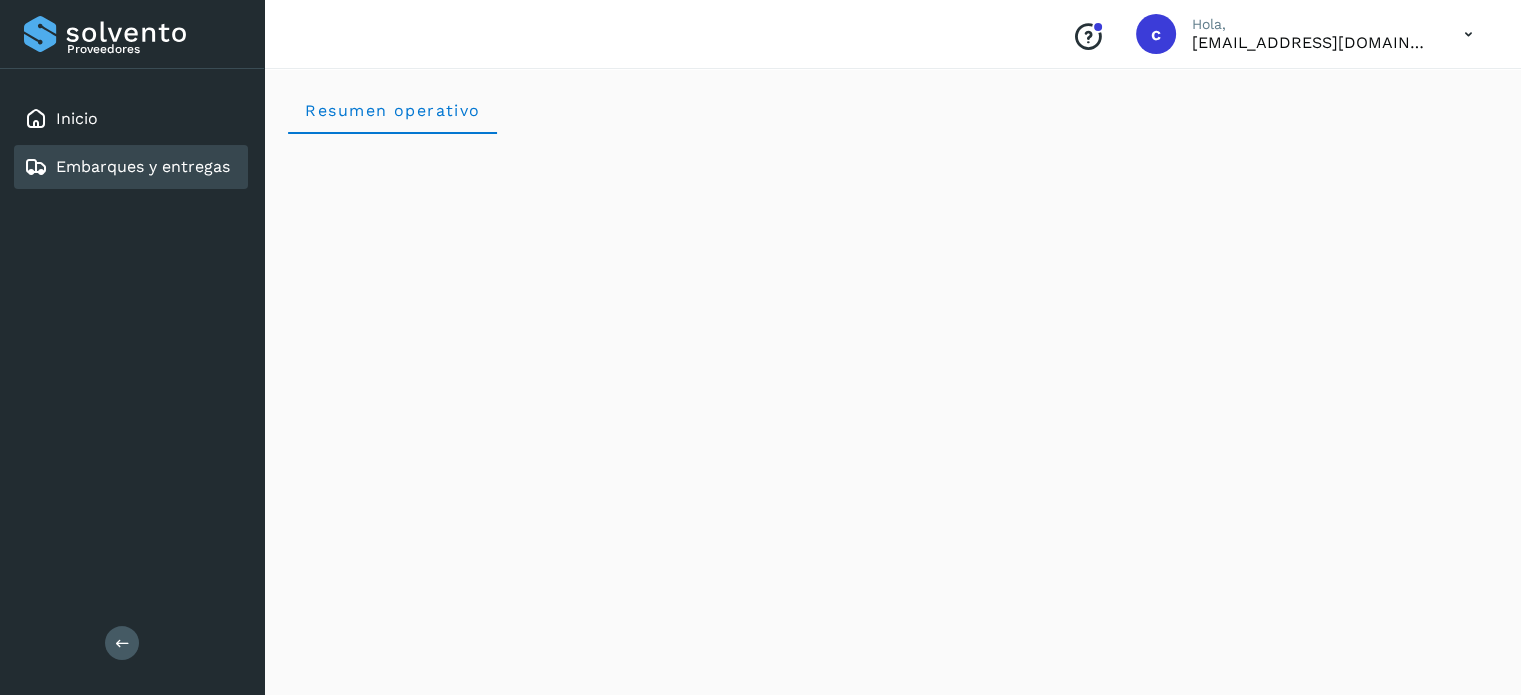 drag, startPoint x: 169, startPoint y: 115, endPoint x: 184, endPoint y: 157, distance: 44.598206 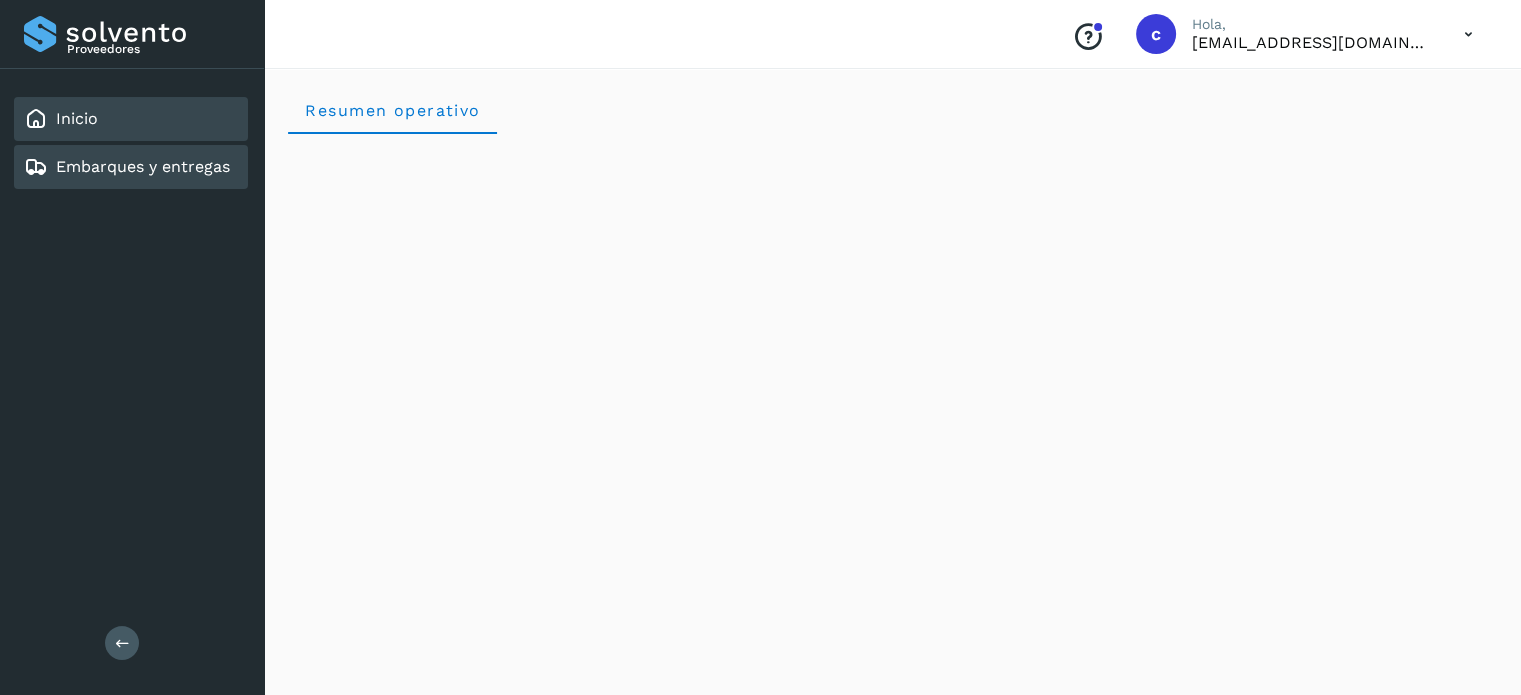 click on "Embarques y entregas" at bounding box center (143, 166) 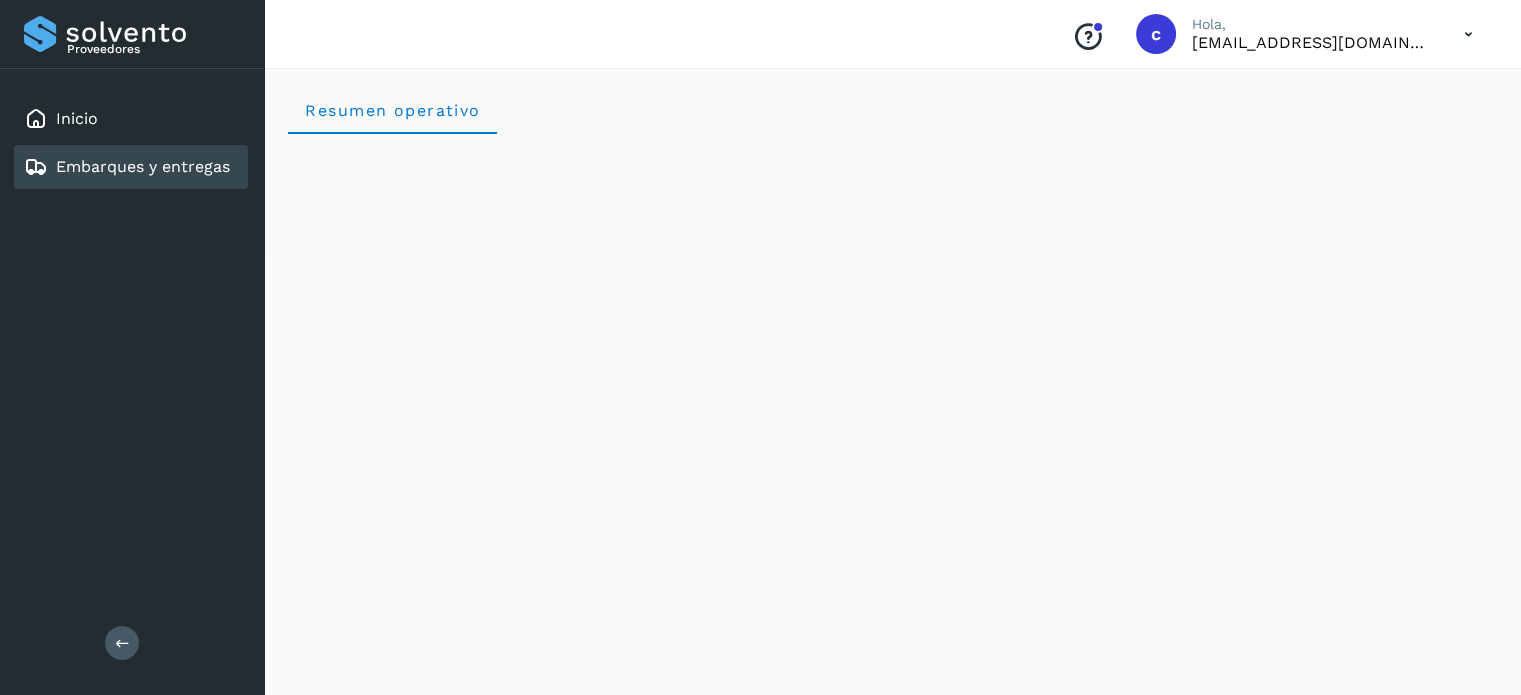 drag, startPoint x: 173, startPoint y: 127, endPoint x: 168, endPoint y: 151, distance: 24.5153 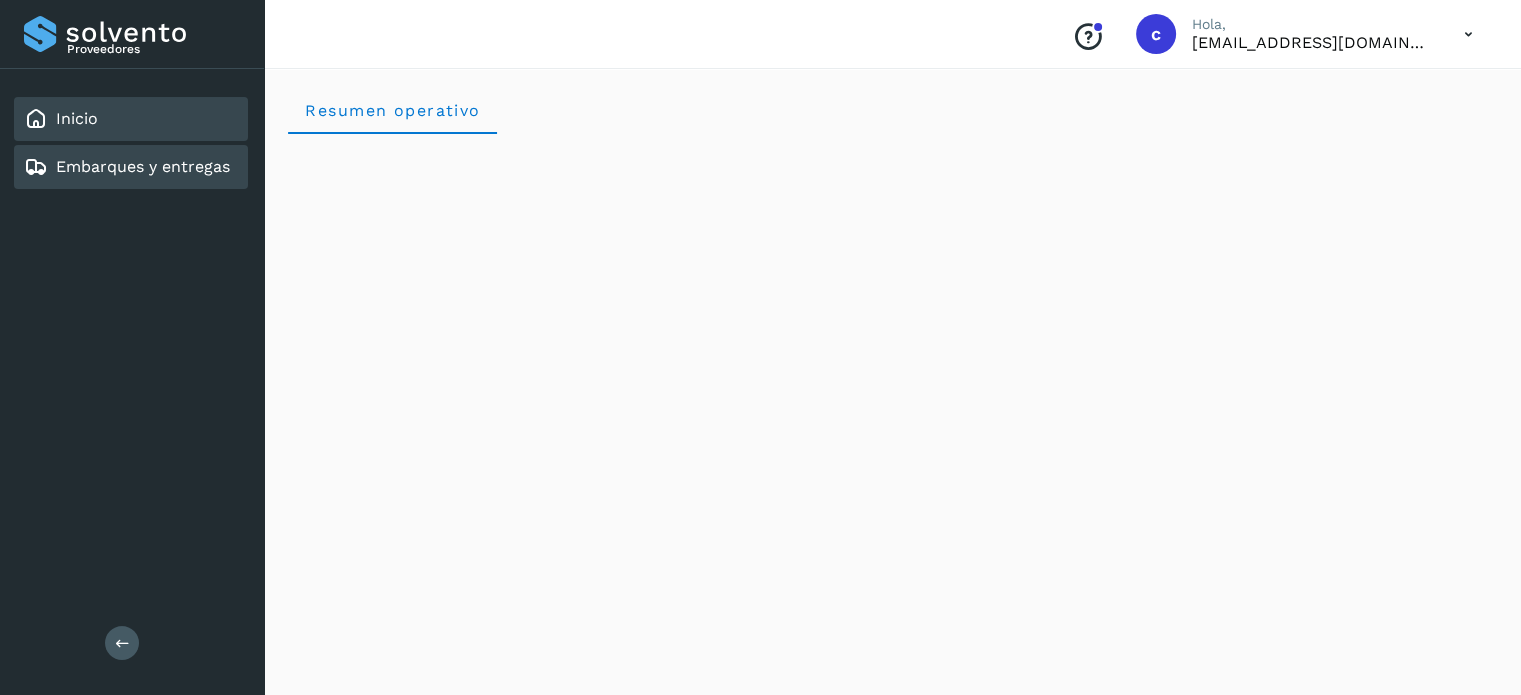 drag, startPoint x: 166, startPoint y: 167, endPoint x: 164, endPoint y: 144, distance: 23.086792 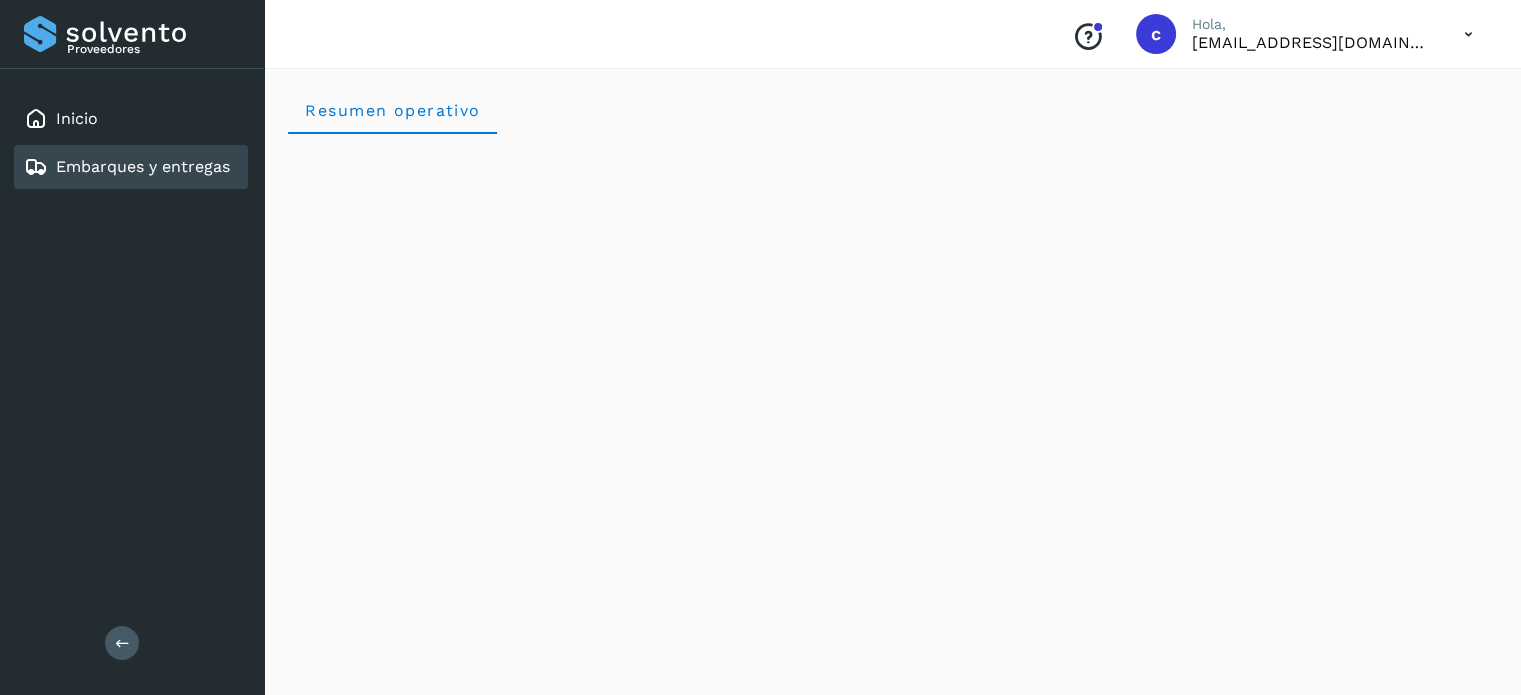 click on "Inicio" 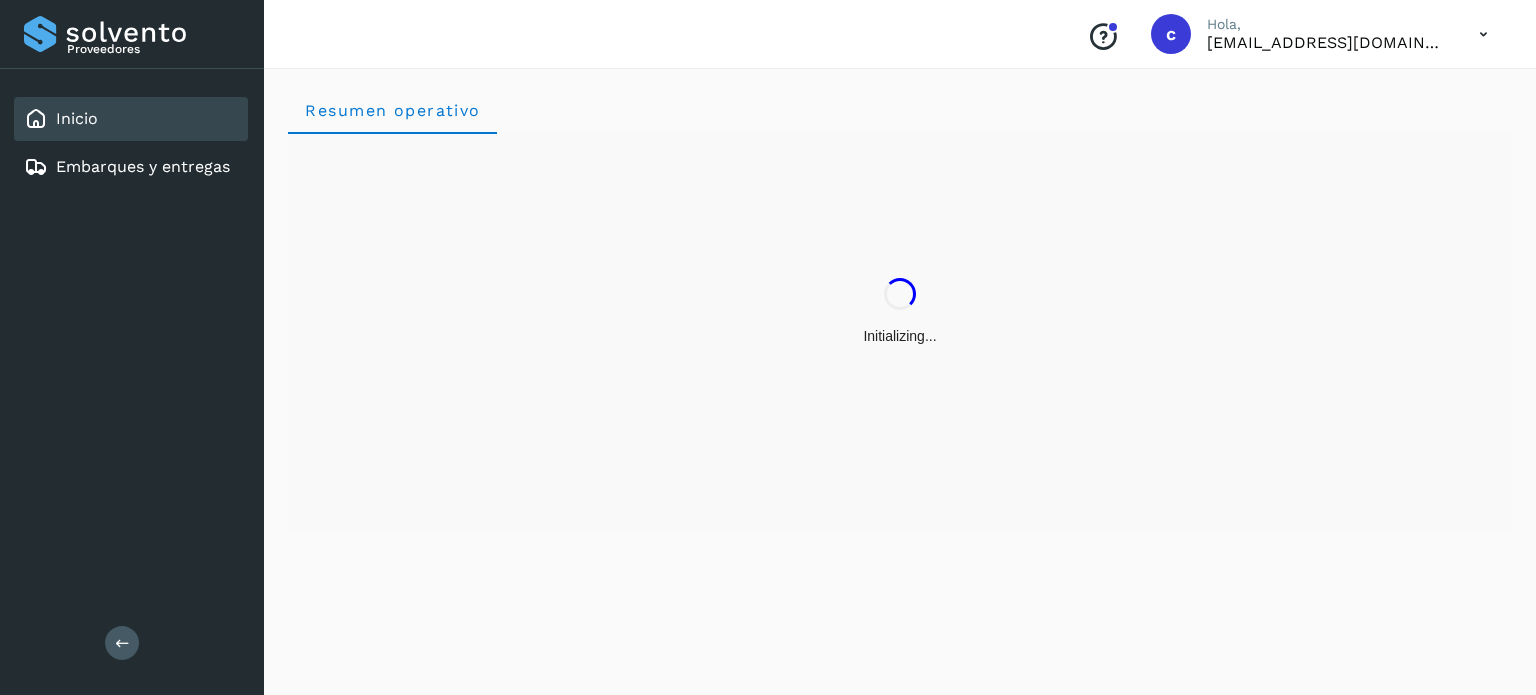 drag, startPoint x: 185, startPoint y: 170, endPoint x: 167, endPoint y: 129, distance: 44.777225 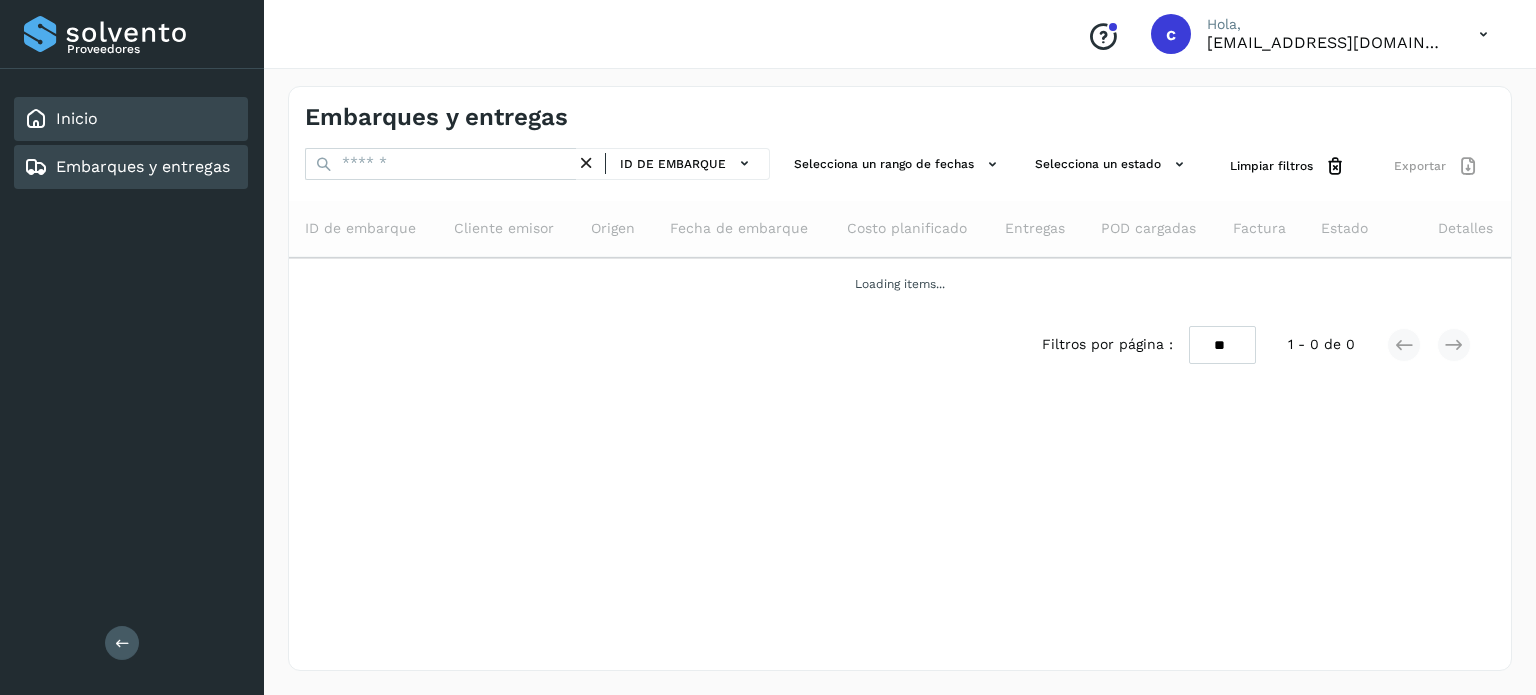 drag, startPoint x: 165, startPoint y: 122, endPoint x: 174, endPoint y: 136, distance: 16.643316 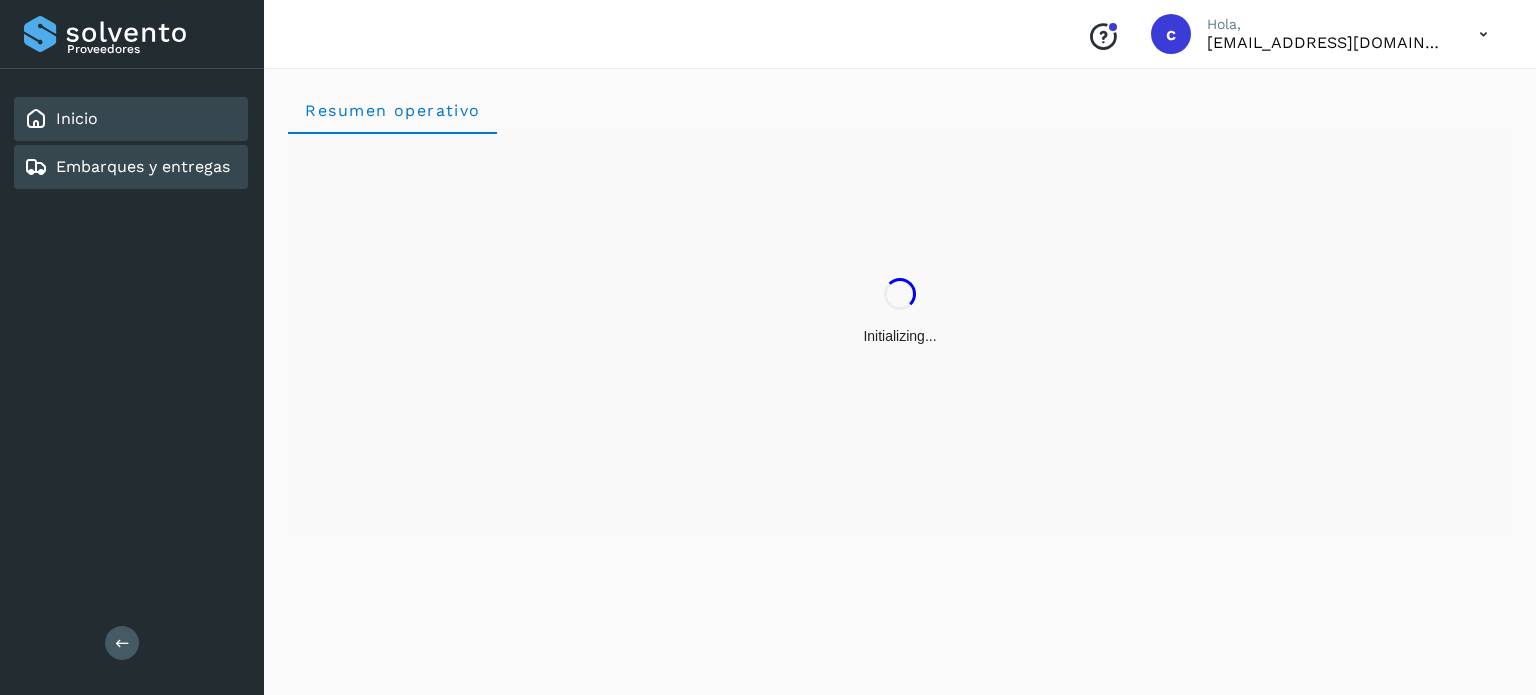 click on "Embarques y entregas" 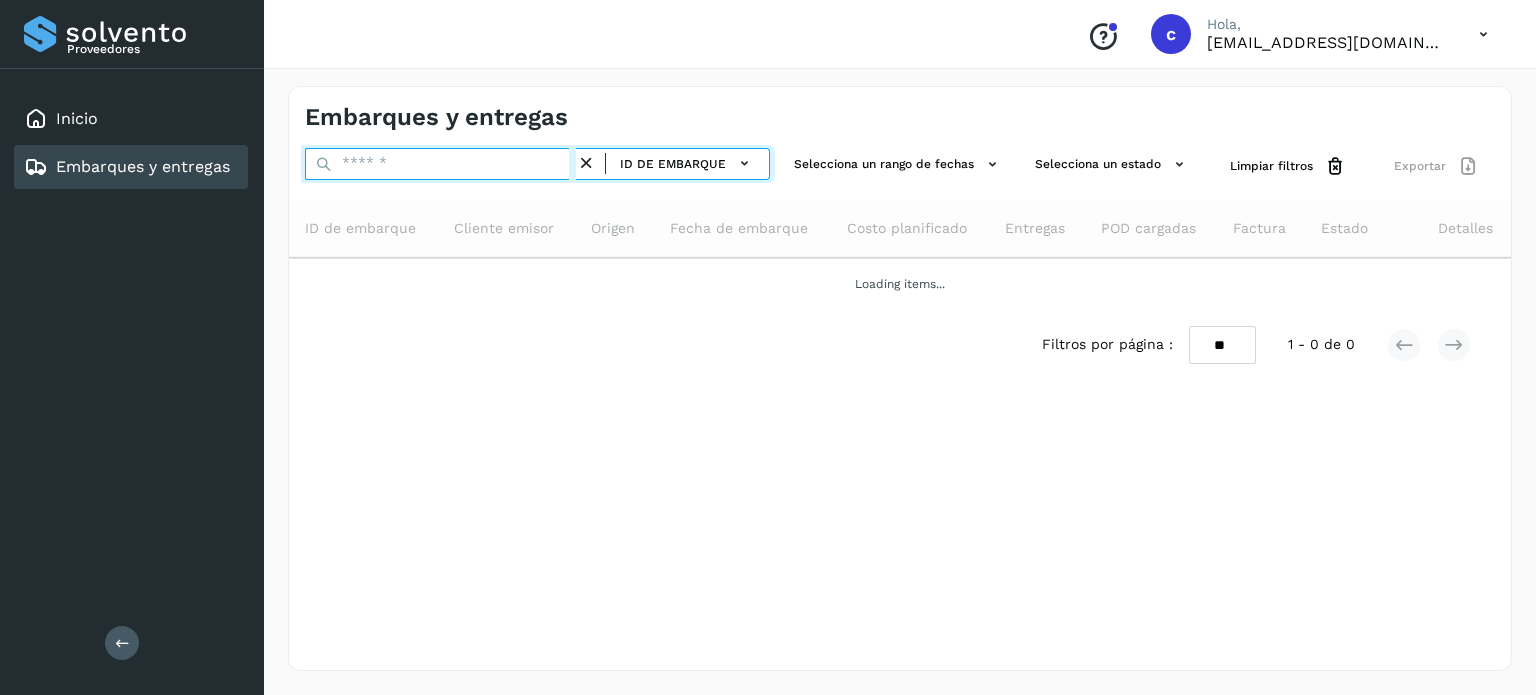 click at bounding box center (440, 164) 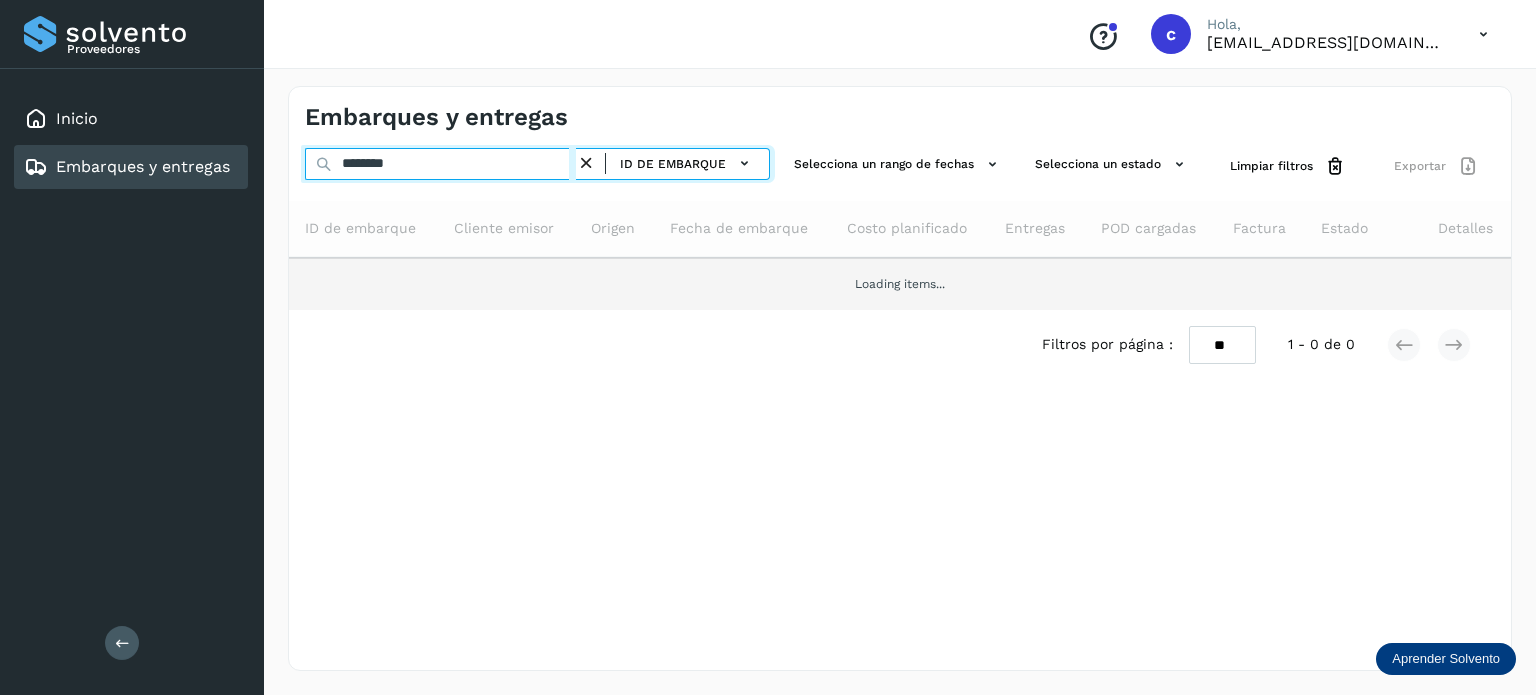 type on "********" 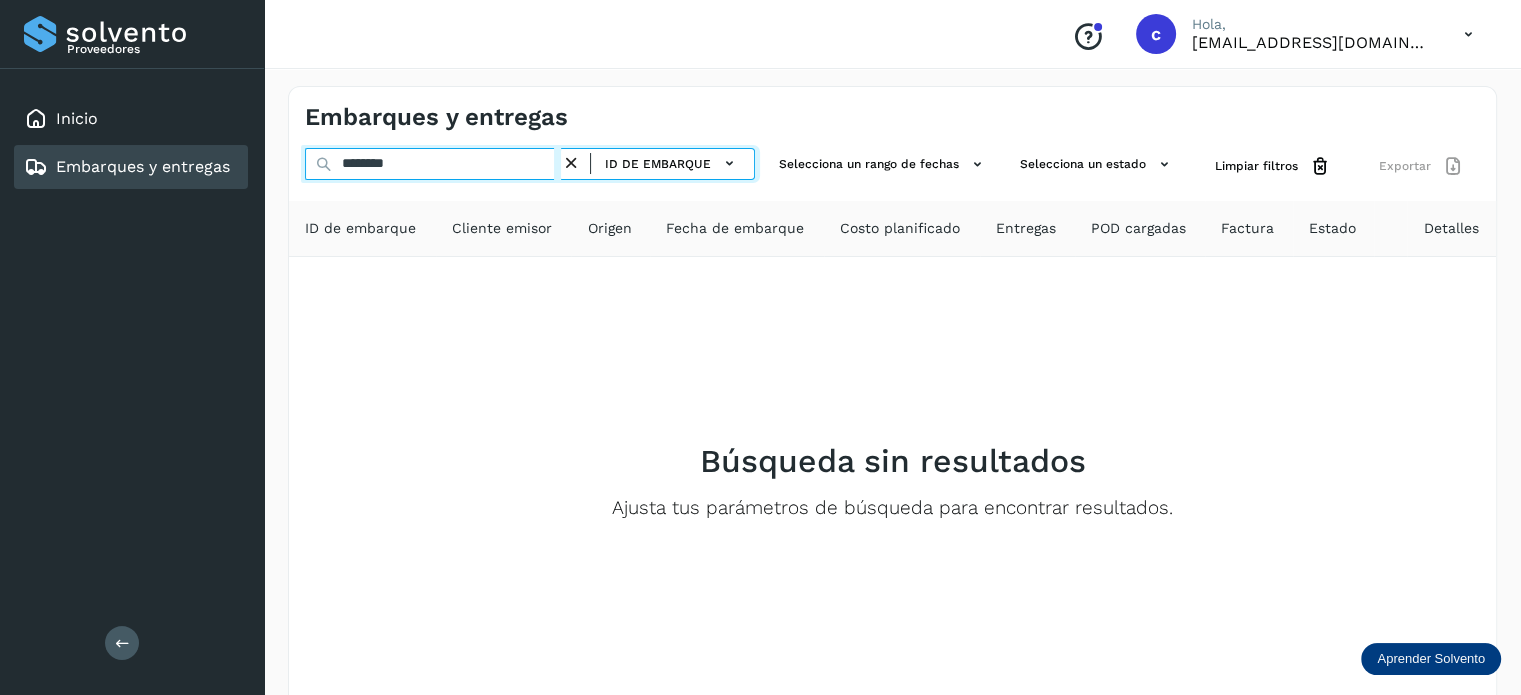 drag, startPoint x: 425, startPoint y: 163, endPoint x: 187, endPoint y: 166, distance: 238.0189 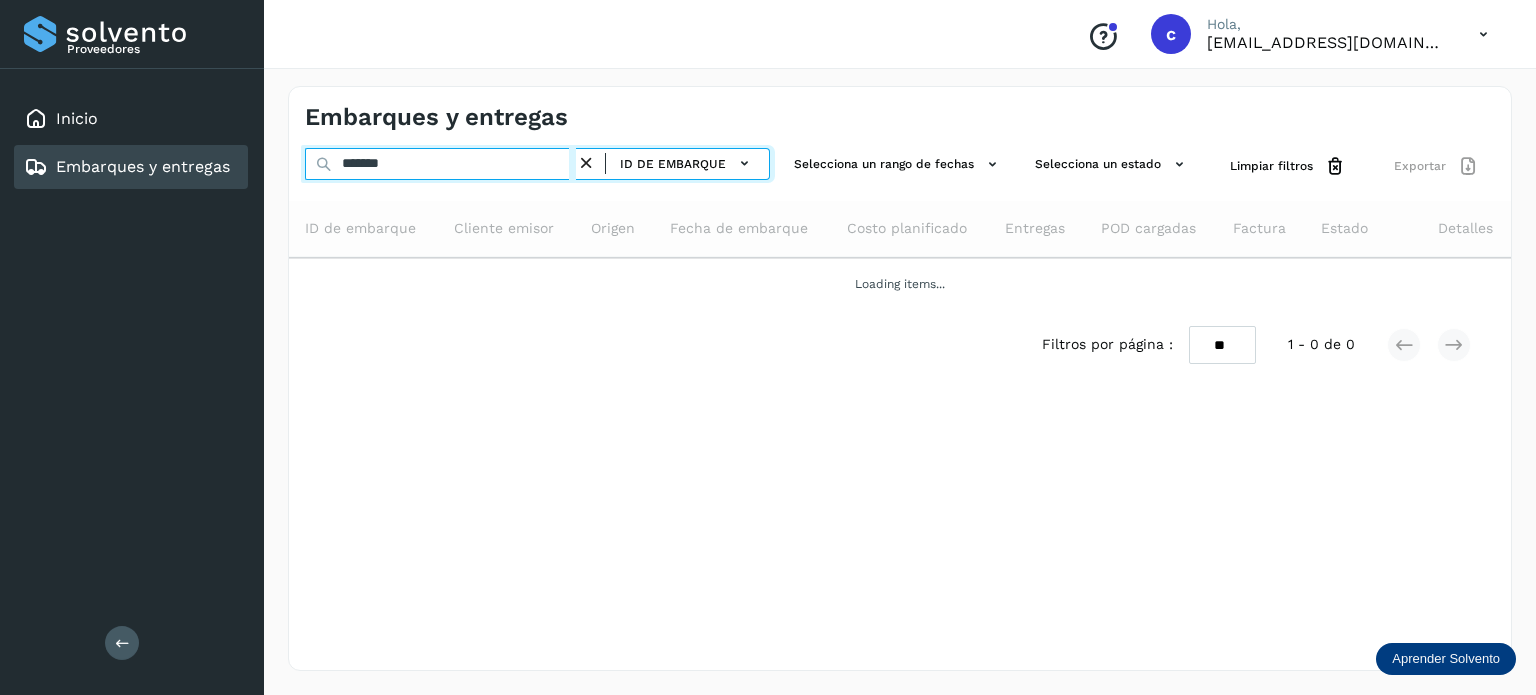 type on "********" 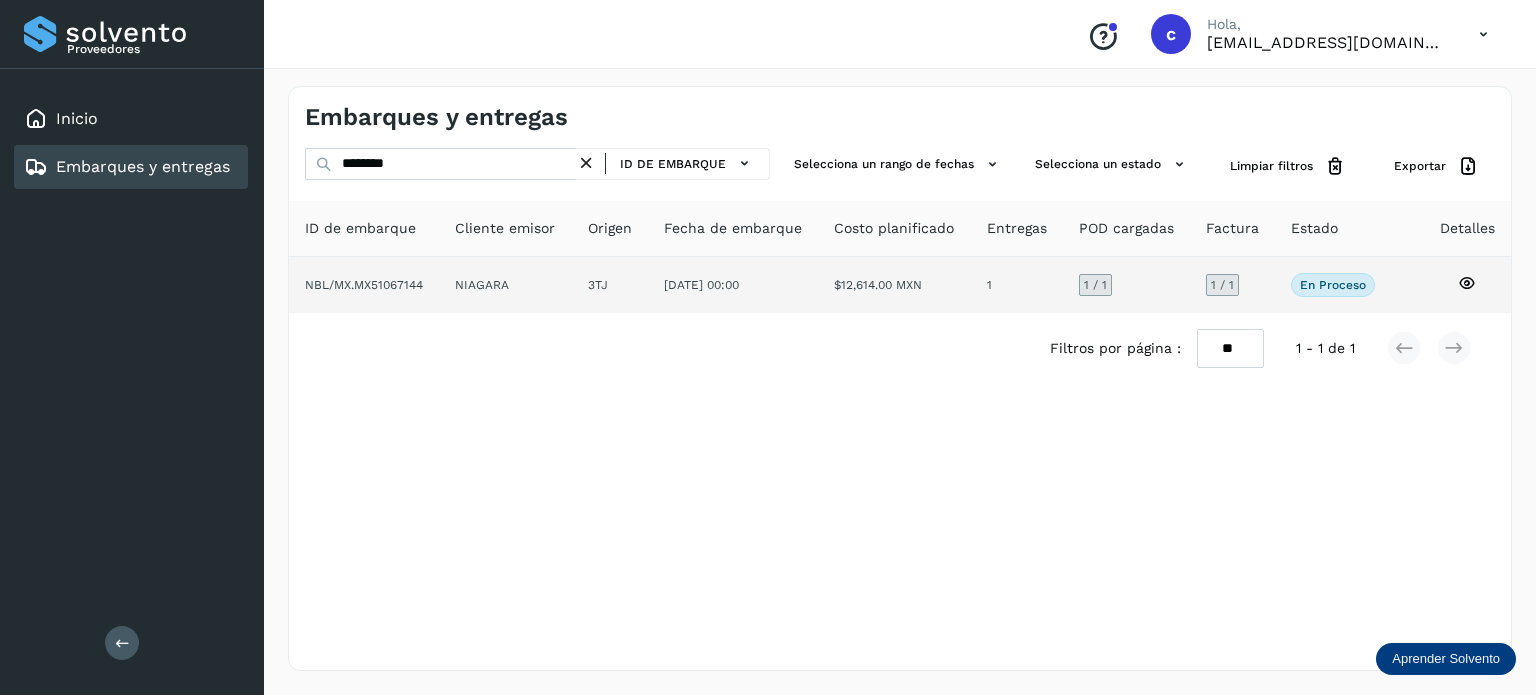click 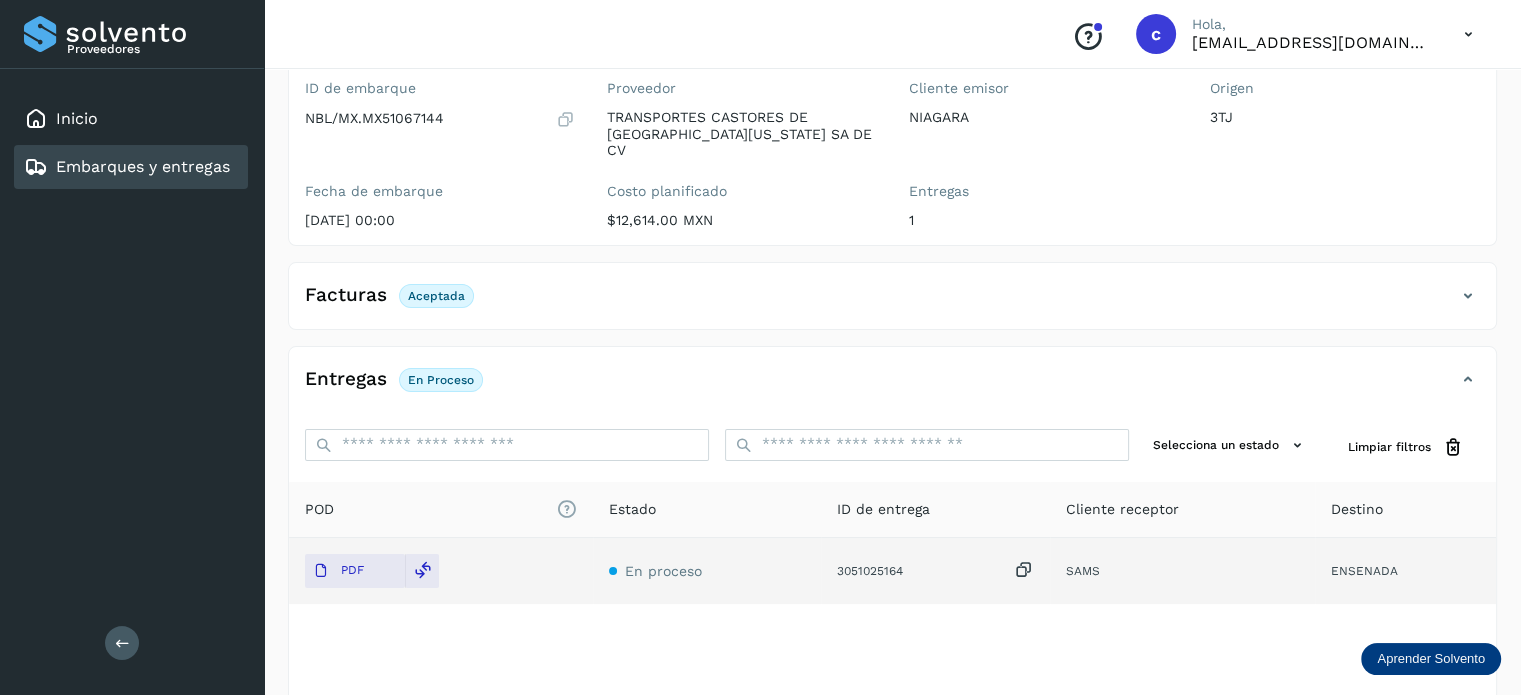 scroll, scrollTop: 264, scrollLeft: 0, axis: vertical 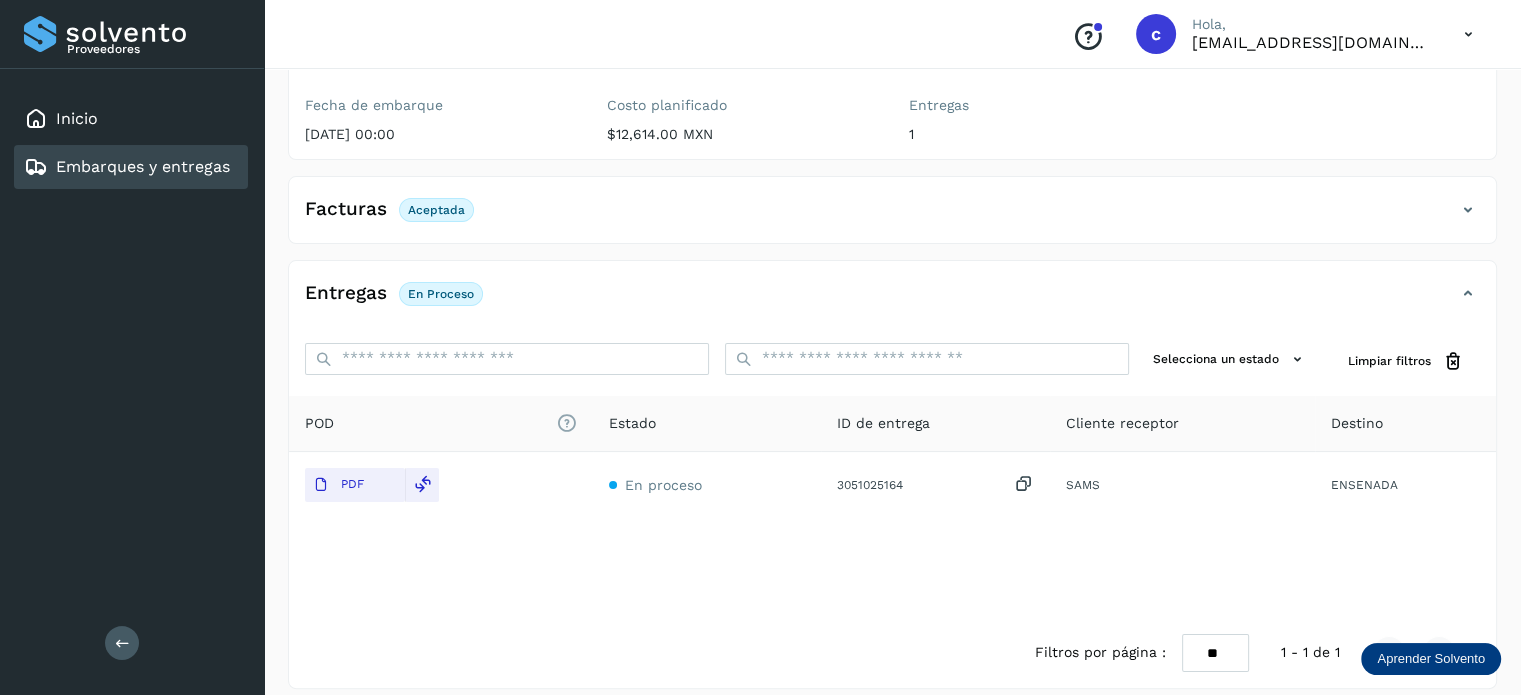 click on "Embarques y entregas" at bounding box center (143, 166) 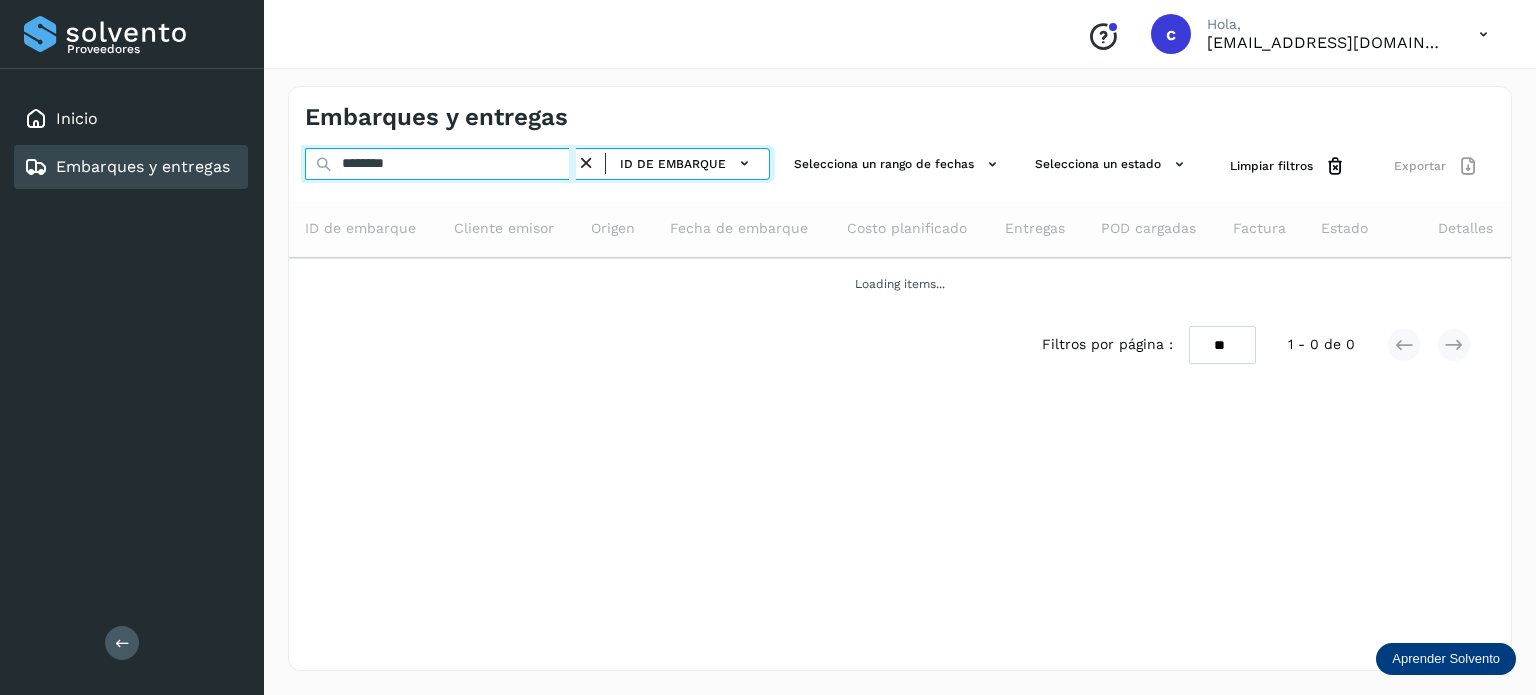 drag, startPoint x: 420, startPoint y: 164, endPoint x: 84, endPoint y: 216, distance: 340 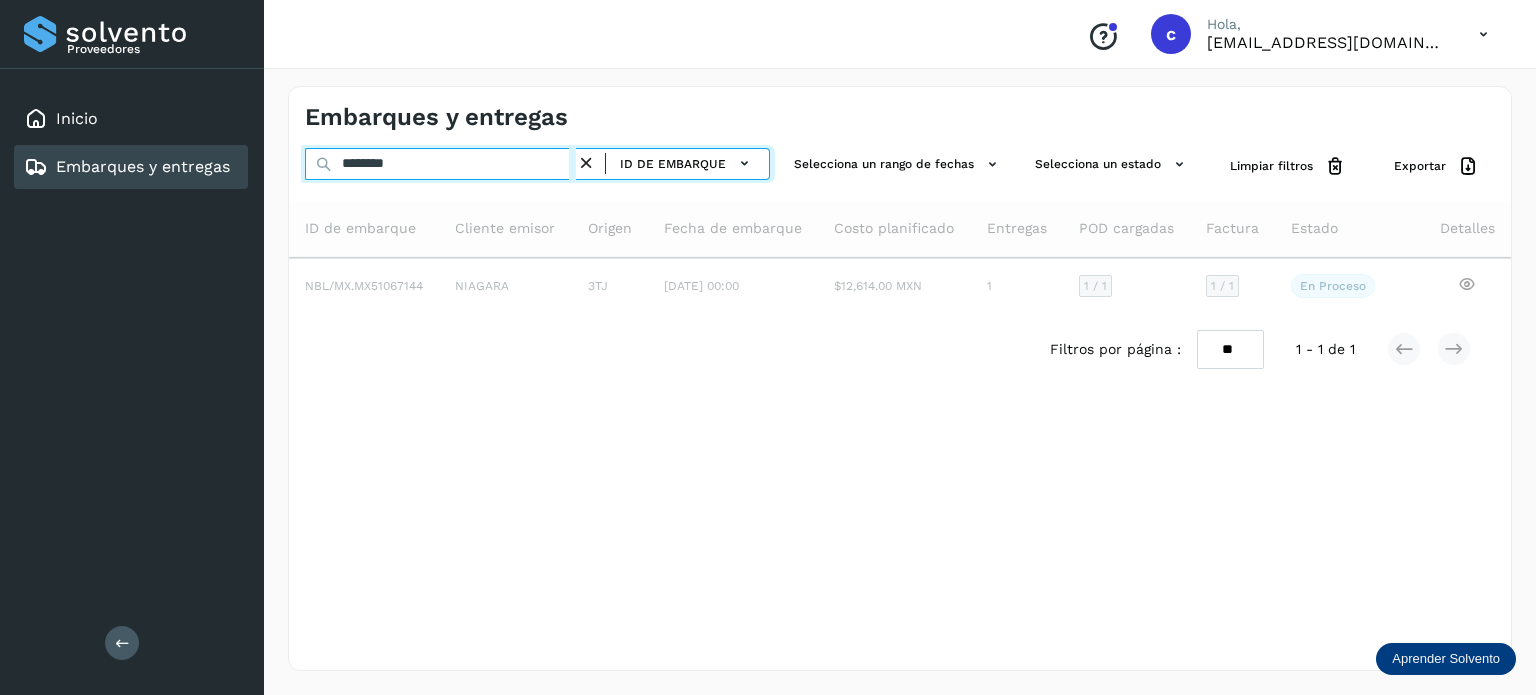 type on "********" 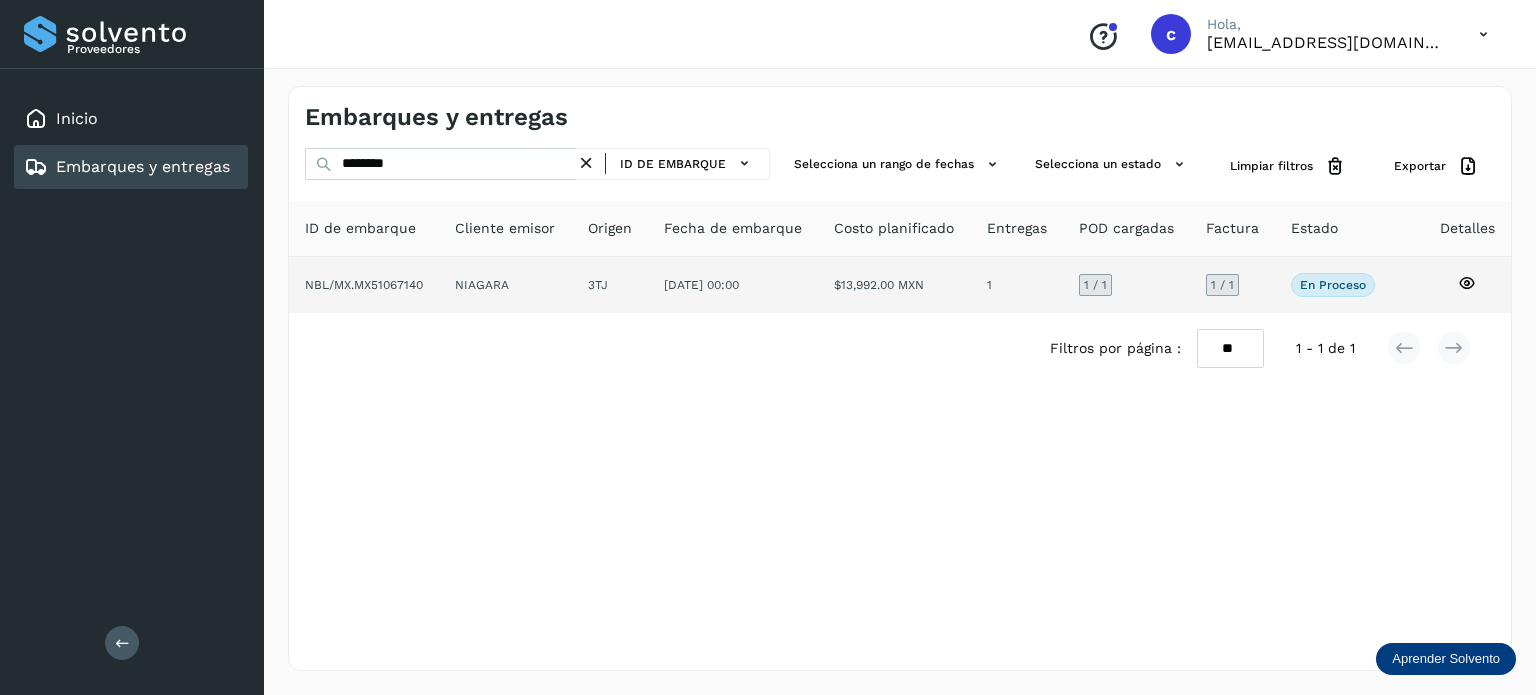 click 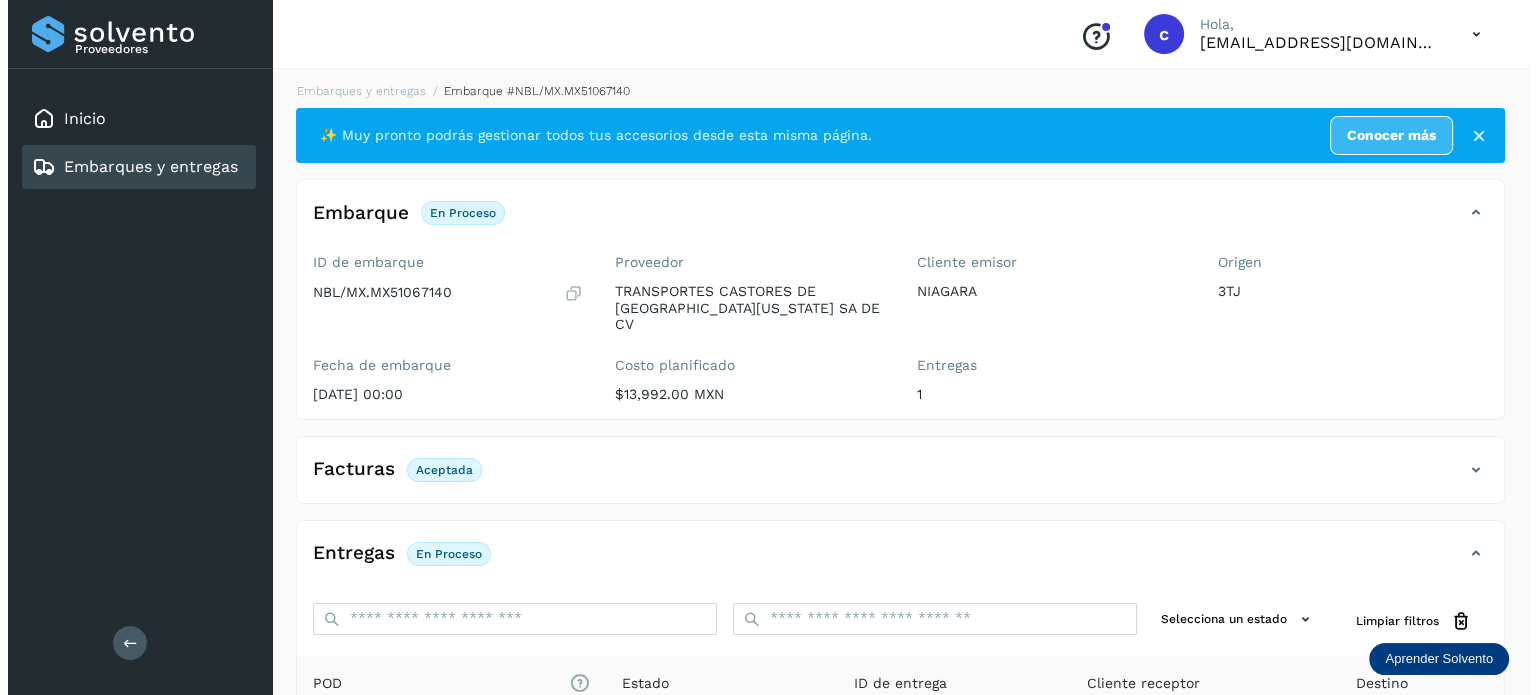 scroll, scrollTop: 0, scrollLeft: 0, axis: both 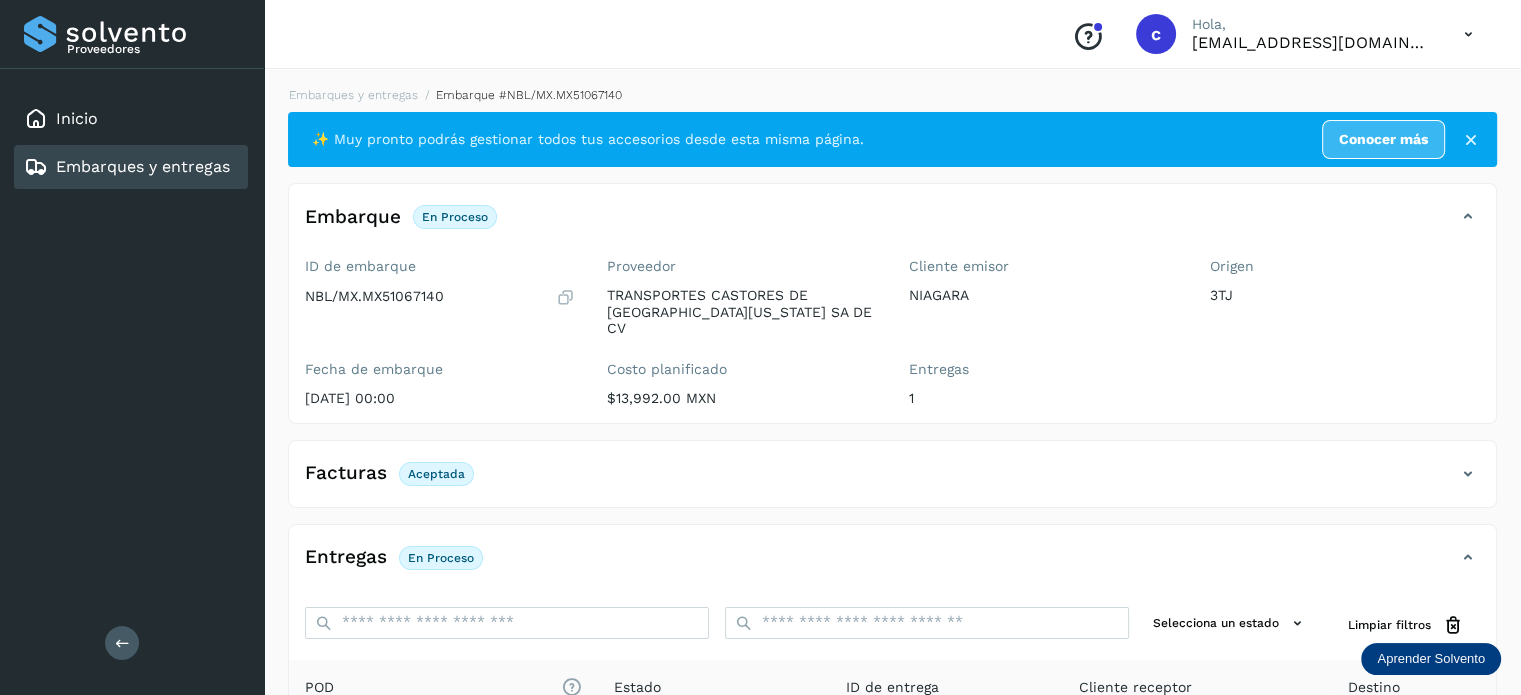 click on "Embarques y entregas" at bounding box center [127, 167] 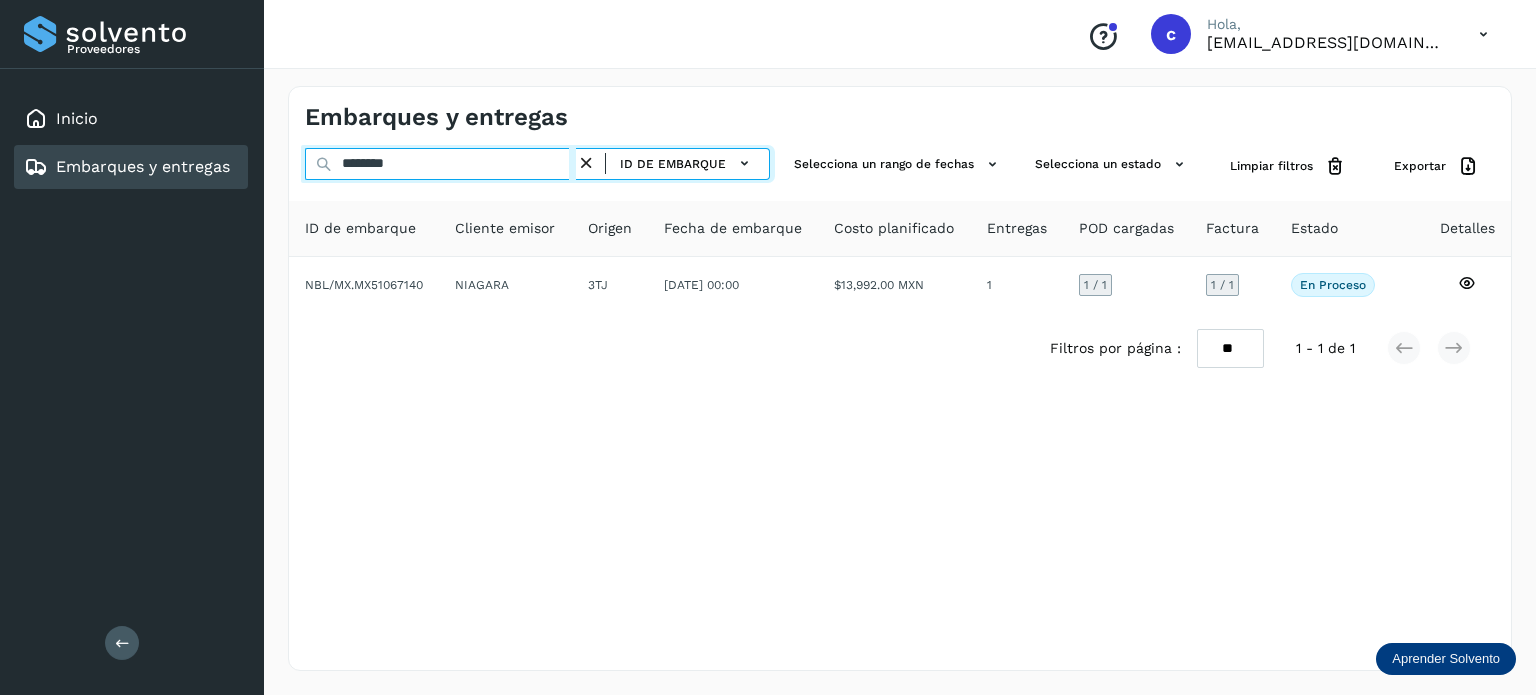 drag, startPoint x: 412, startPoint y: 162, endPoint x: 81, endPoint y: 313, distance: 363.8159 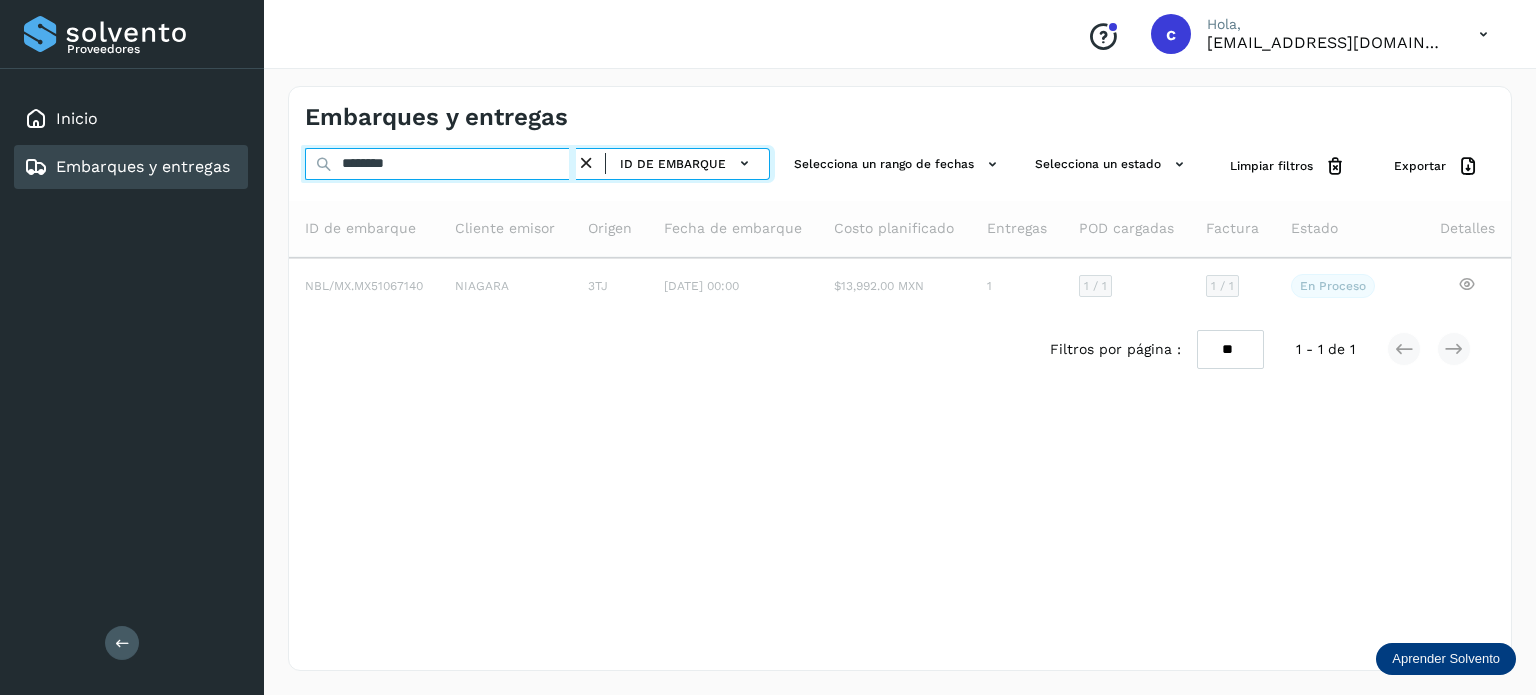 type on "********" 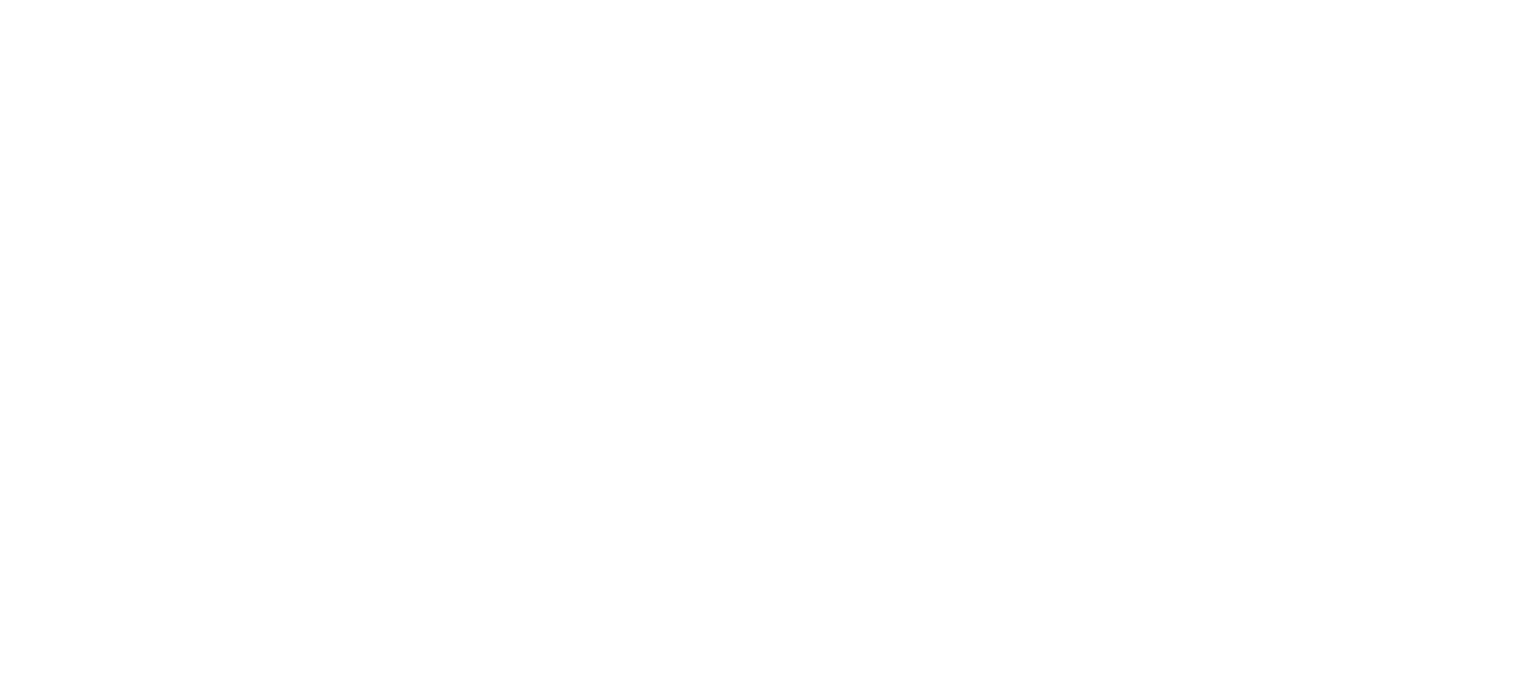 scroll, scrollTop: 0, scrollLeft: 0, axis: both 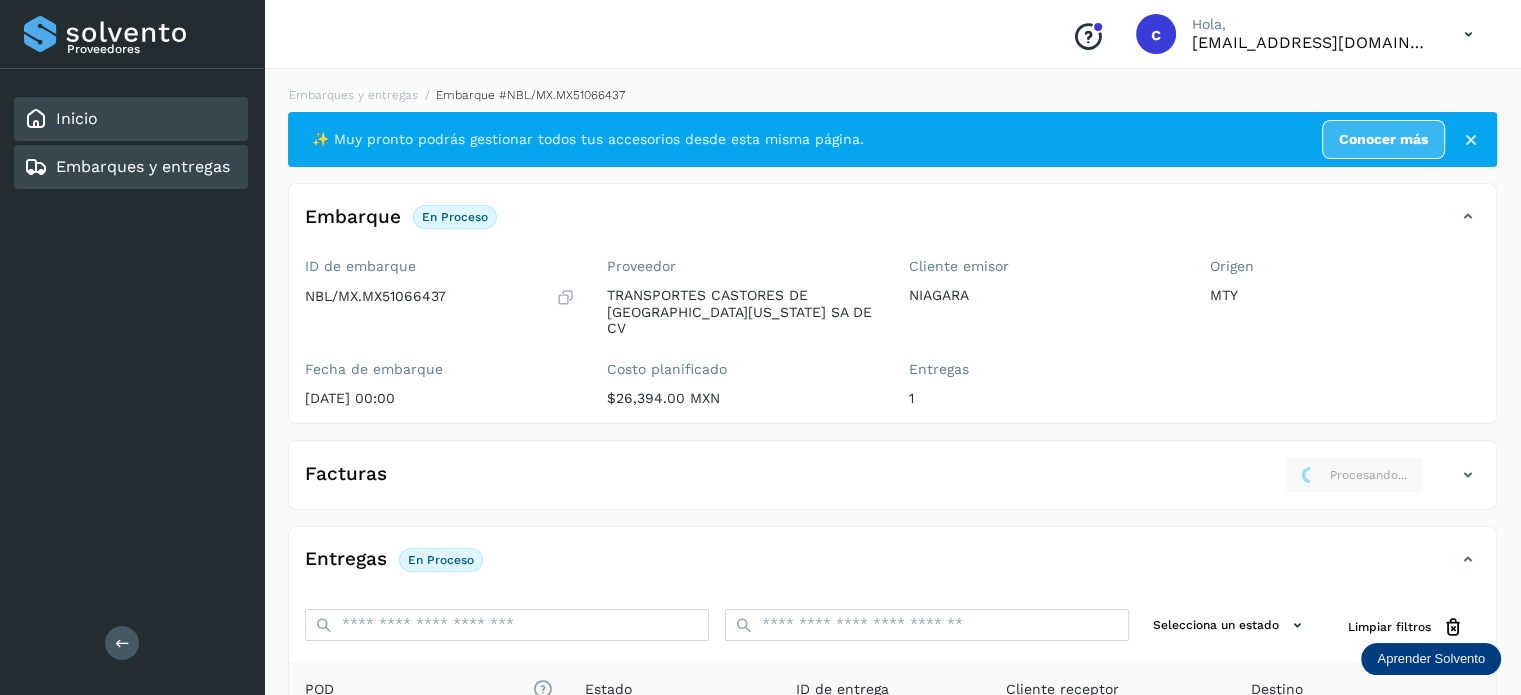 click on "Inicio" 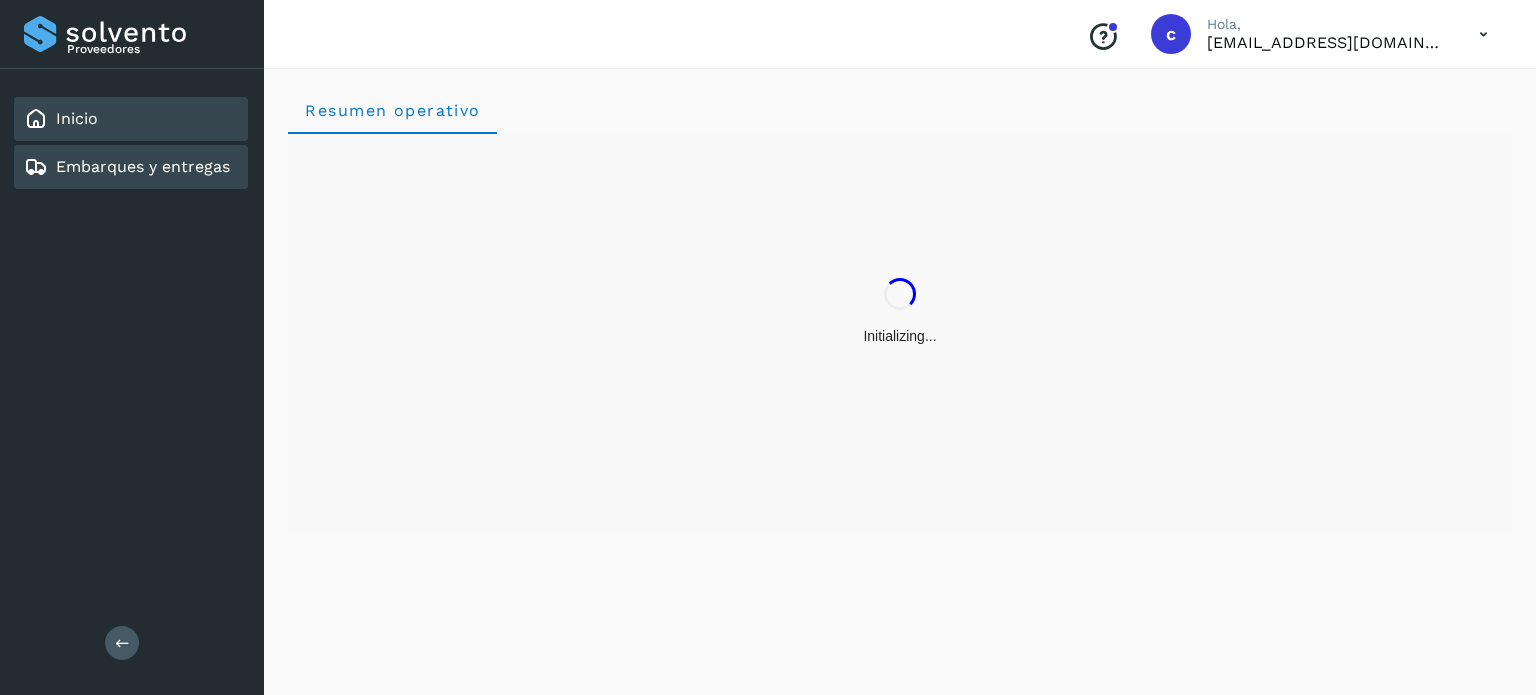 click on "Embarques y entregas" at bounding box center (143, 166) 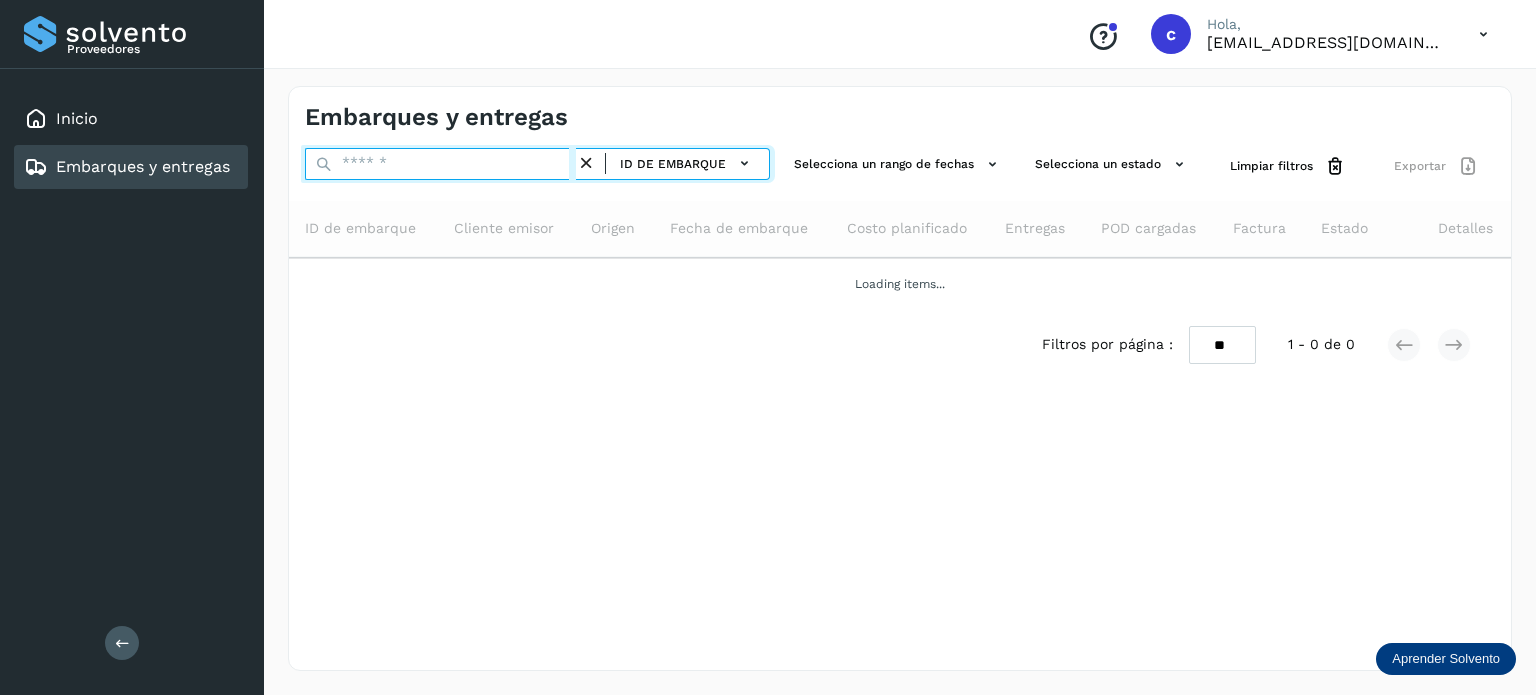 click at bounding box center [440, 164] 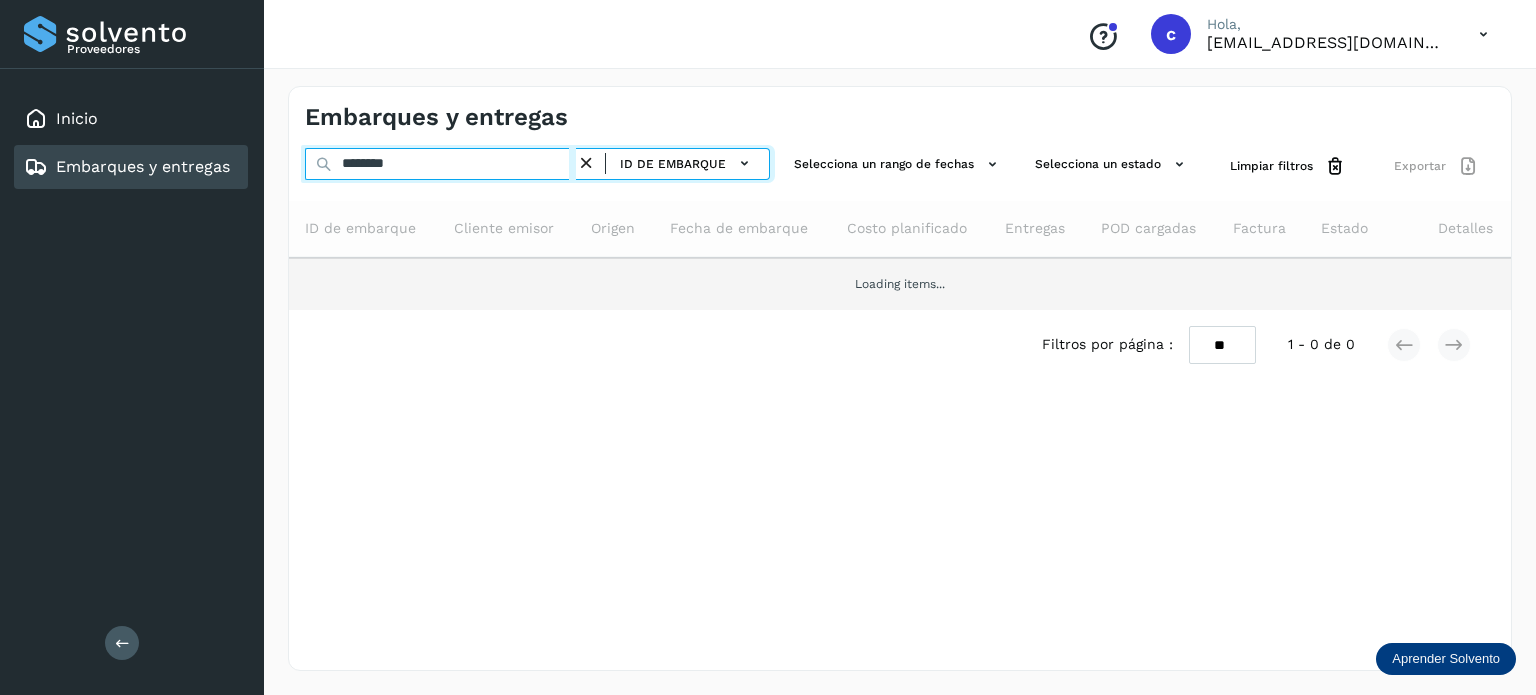 type on "********" 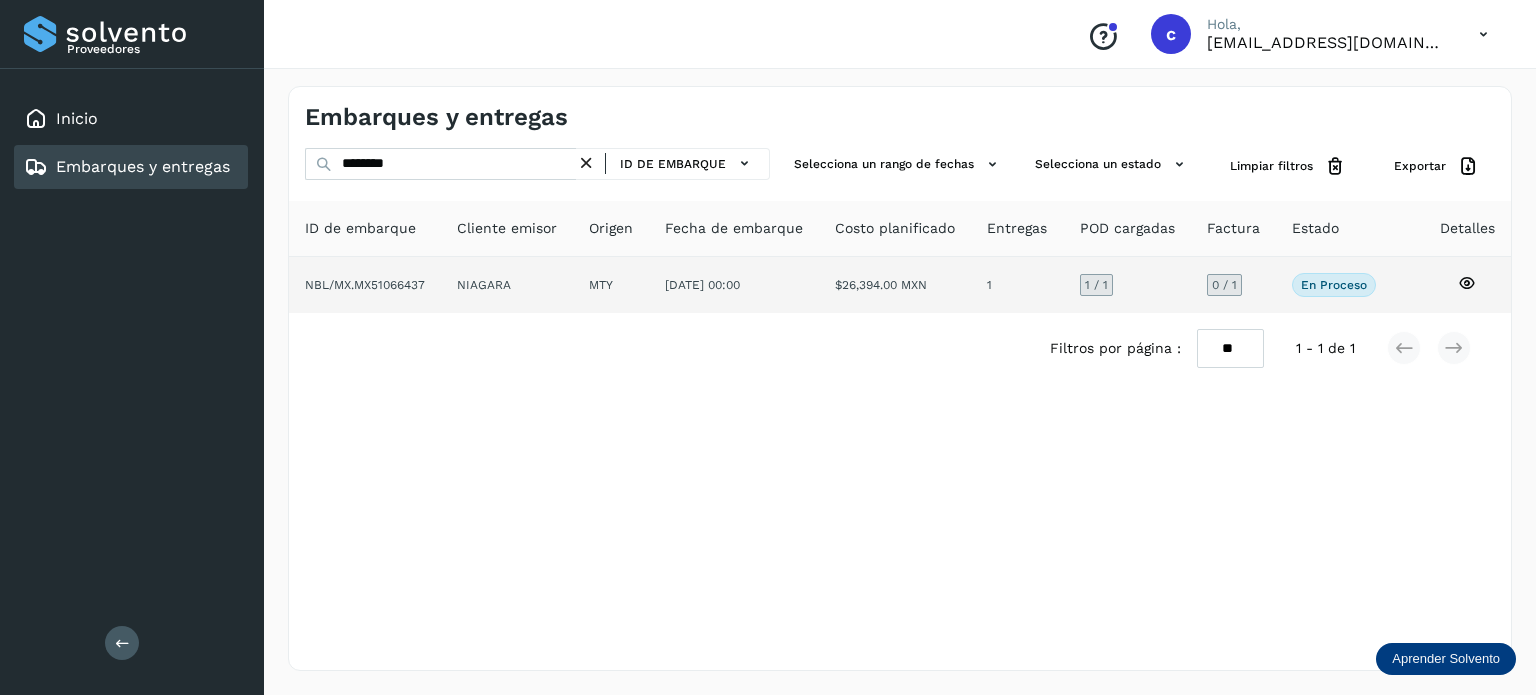 click 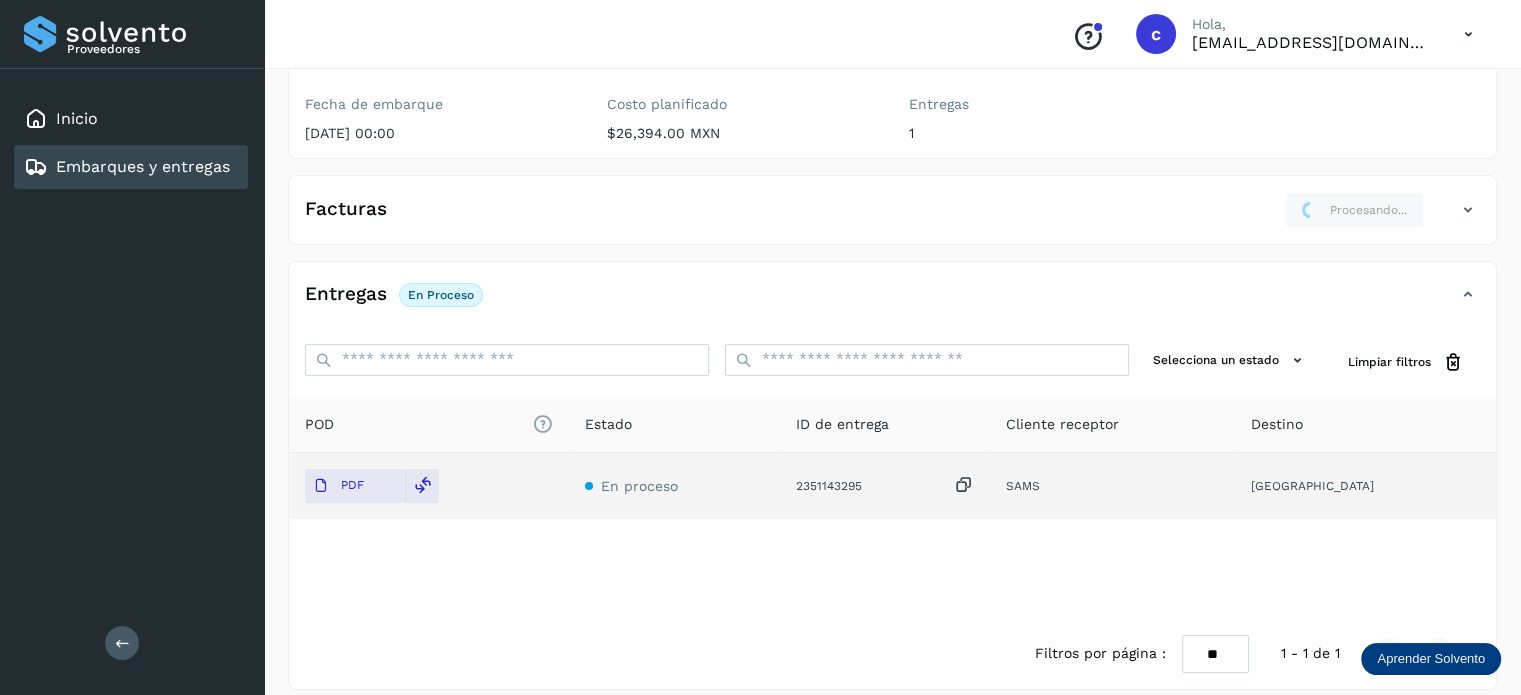 scroll, scrollTop: 0, scrollLeft: 0, axis: both 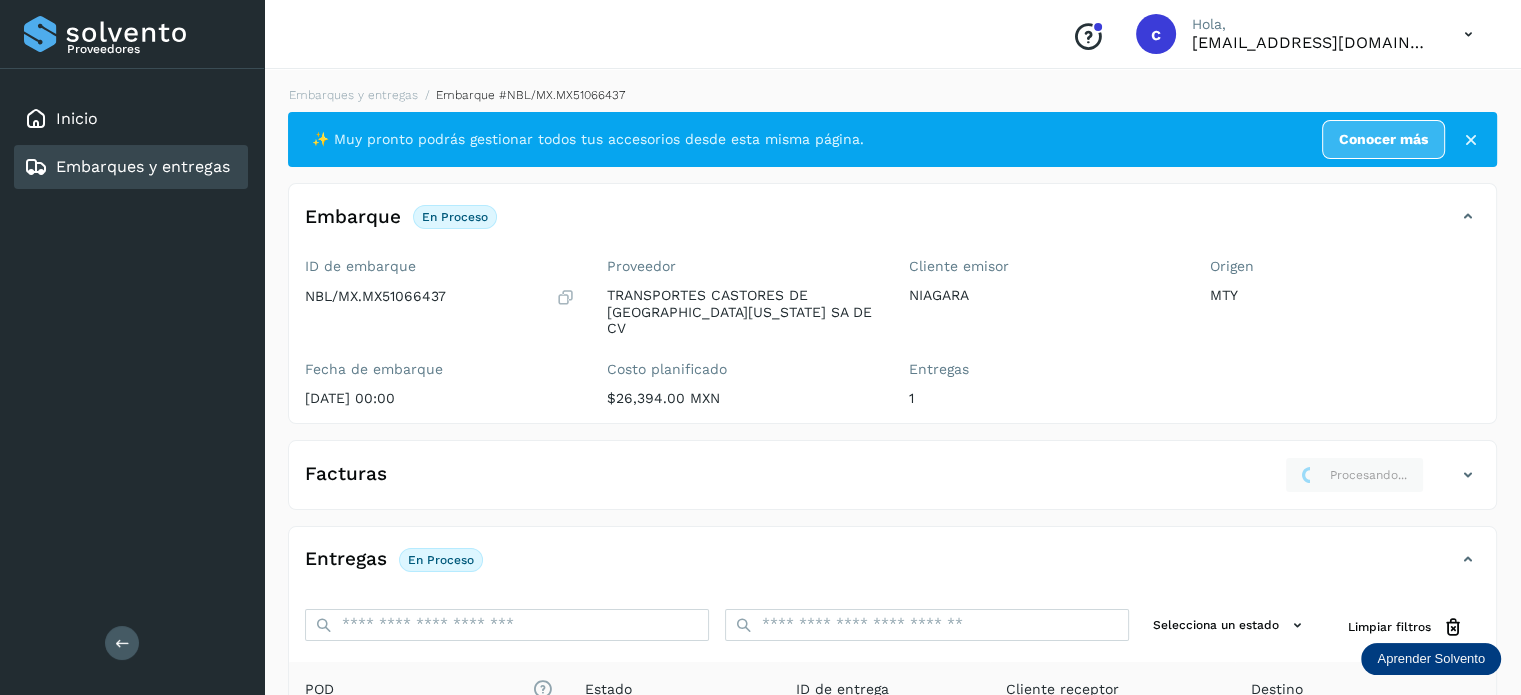drag, startPoint x: 723, startPoint y: 454, endPoint x: 713, endPoint y: 443, distance: 14.866069 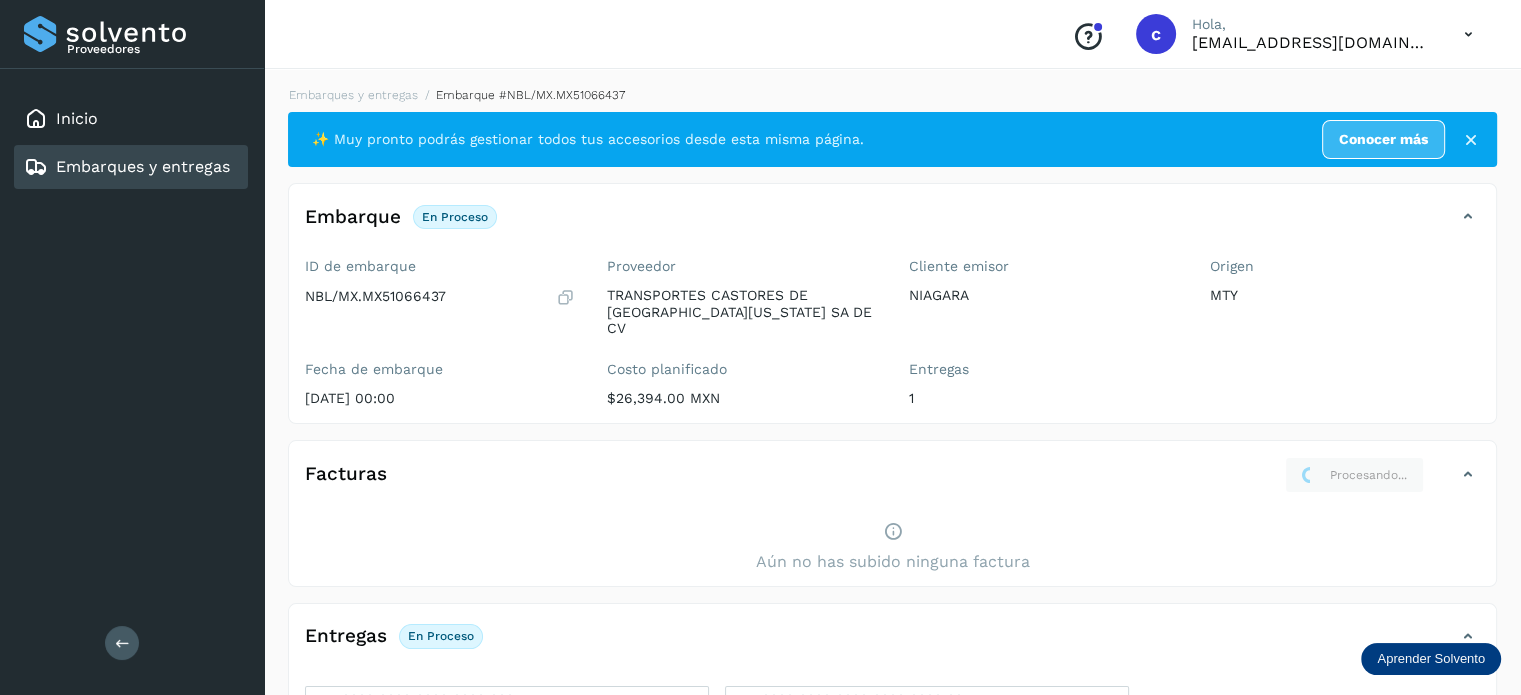 click on "Embarques y entregas" at bounding box center [143, 166] 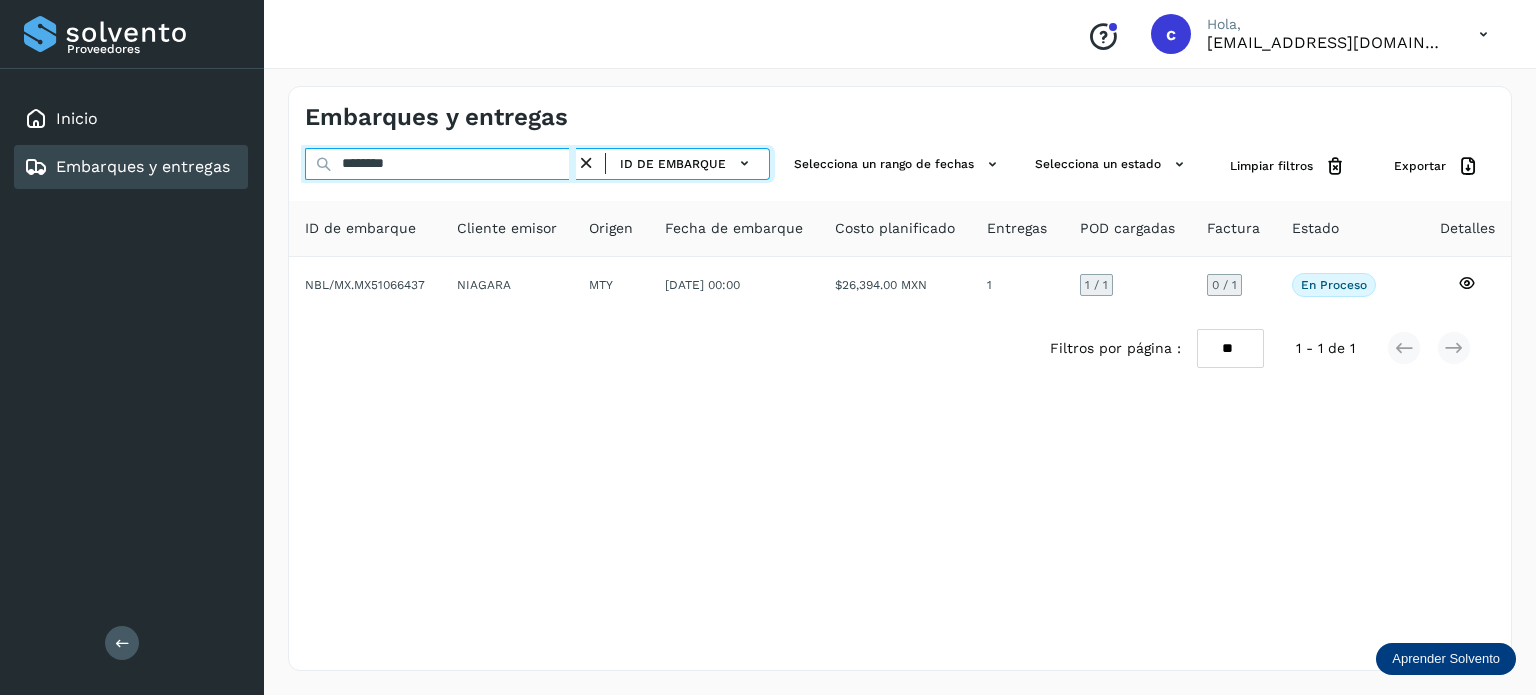 drag, startPoint x: 424, startPoint y: 168, endPoint x: 269, endPoint y: 155, distance: 155.5442 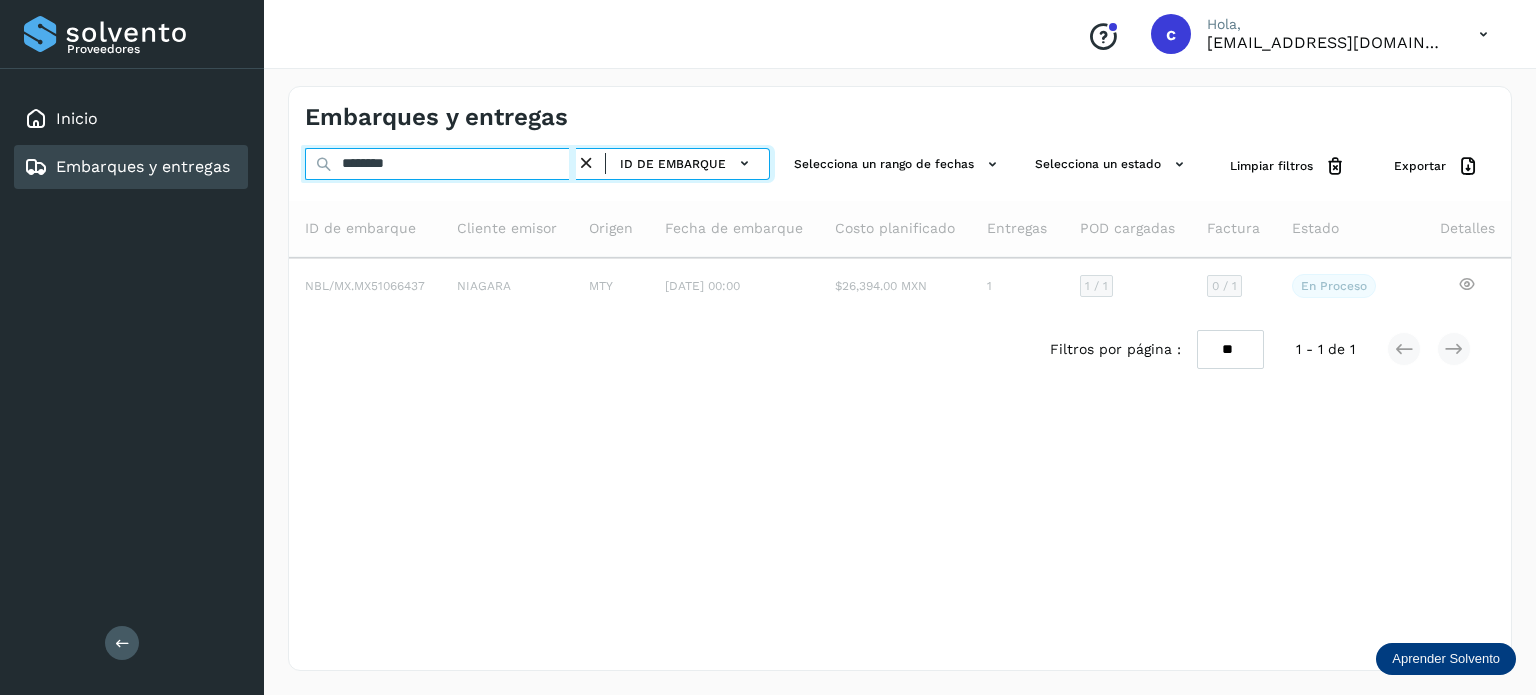 type on "********" 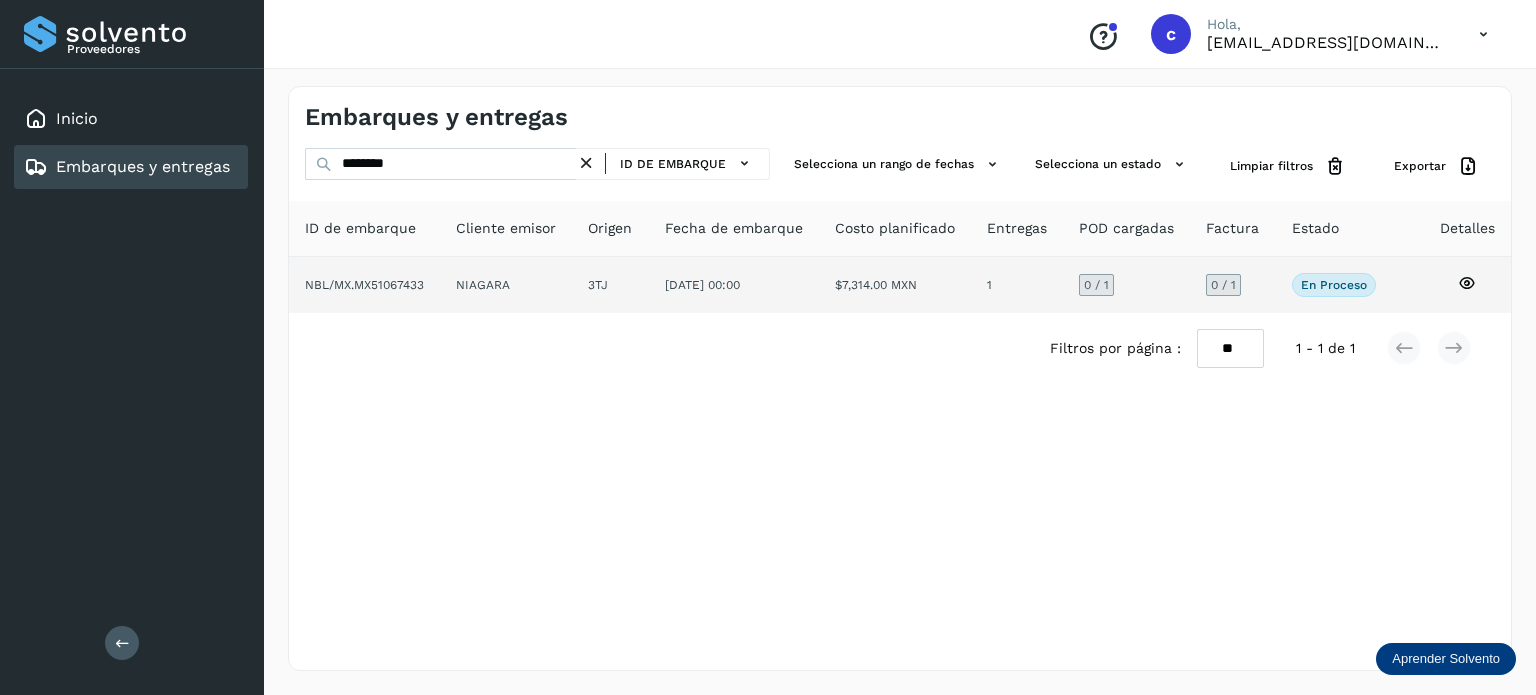 click 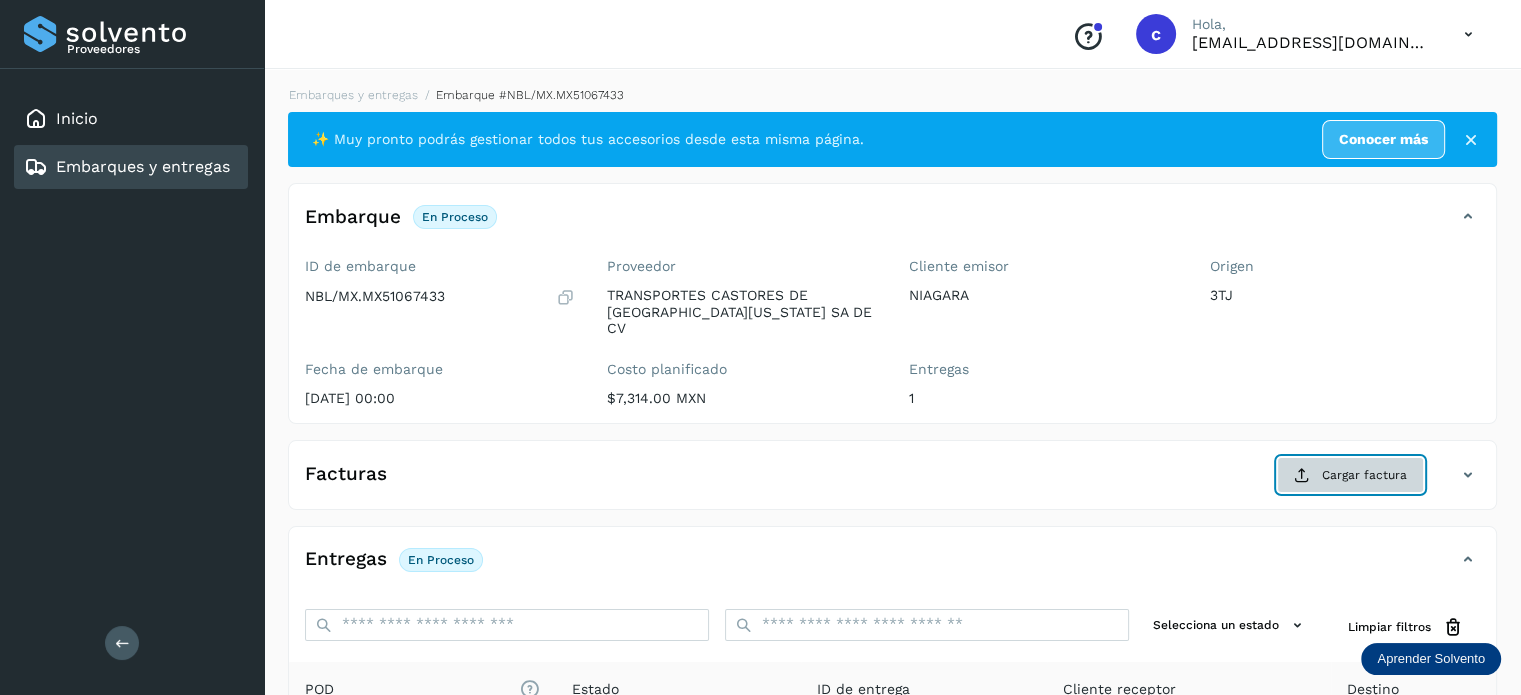 click on "Cargar factura" at bounding box center [1350, 475] 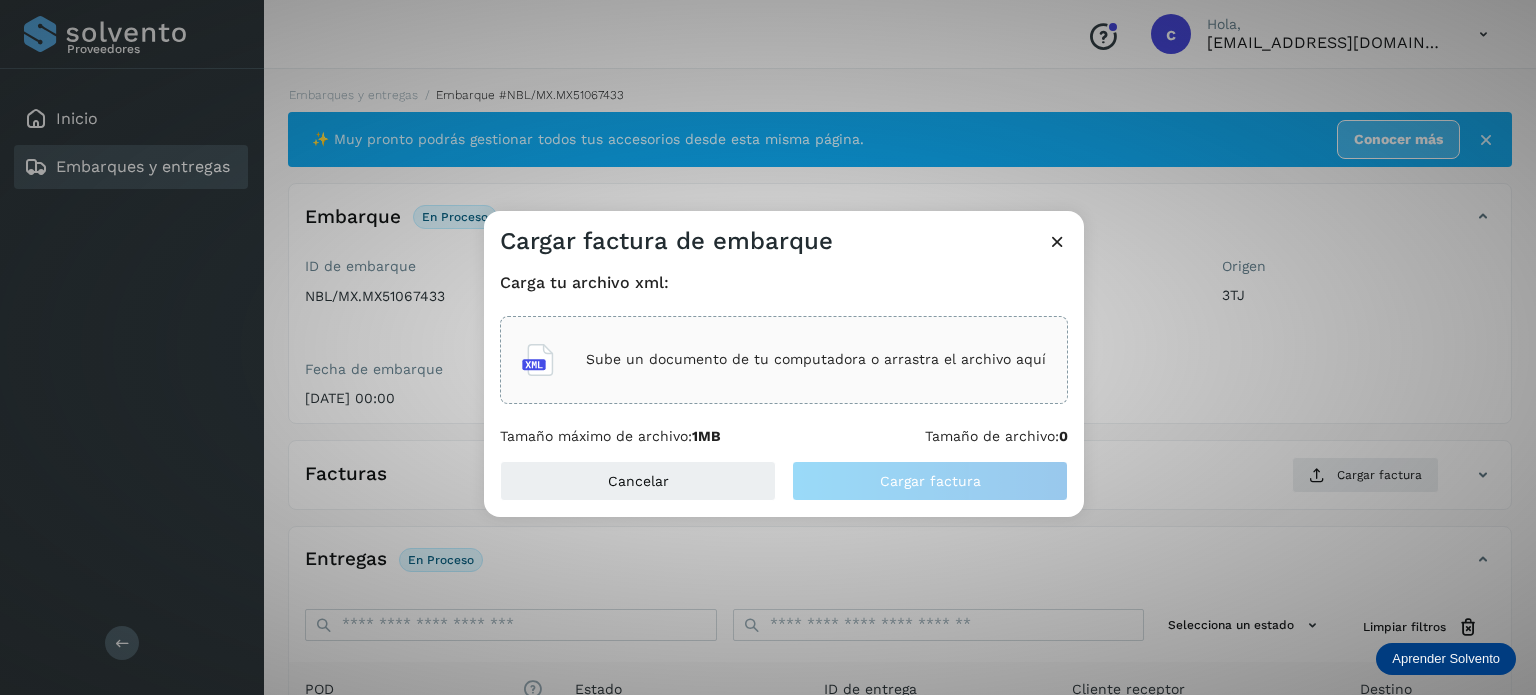click on "Sube un documento de tu computadora o arrastra el archivo aquí" at bounding box center [816, 359] 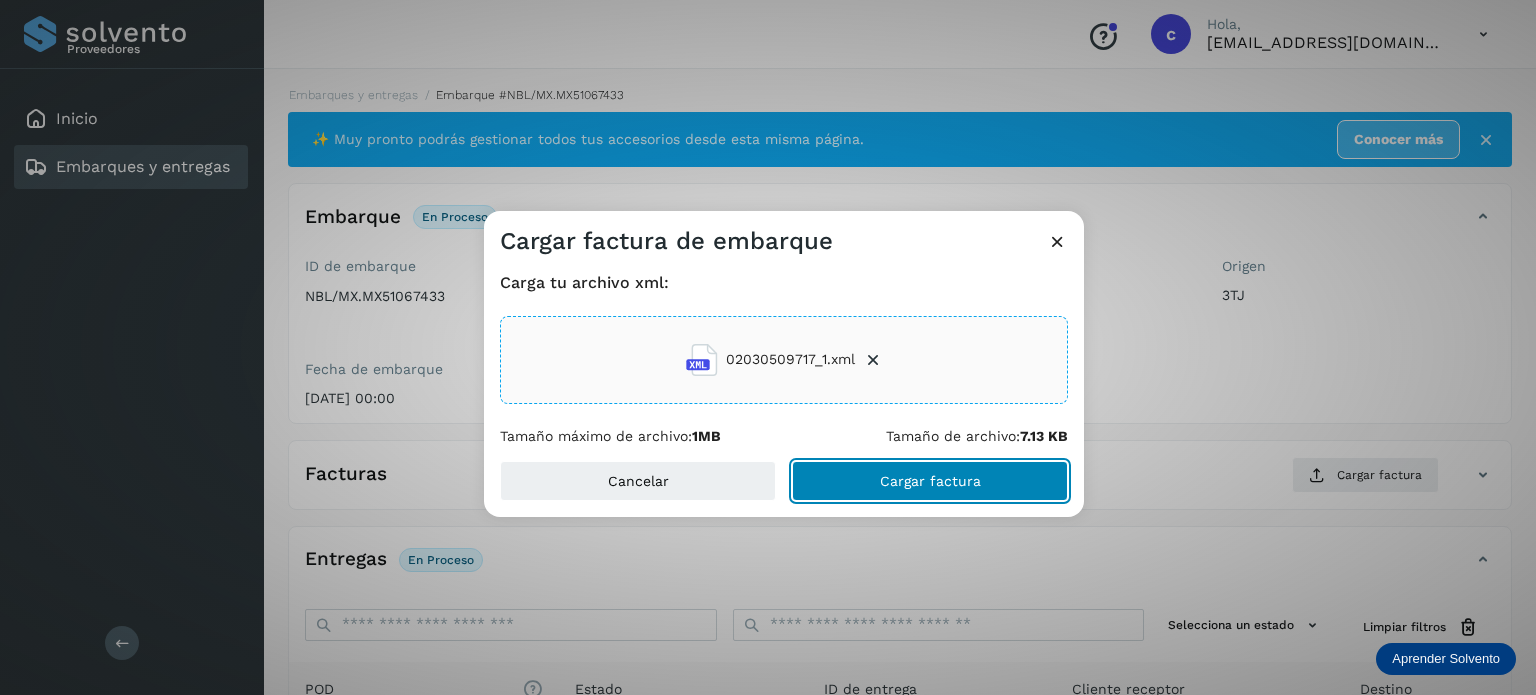 click on "Cargar factura" 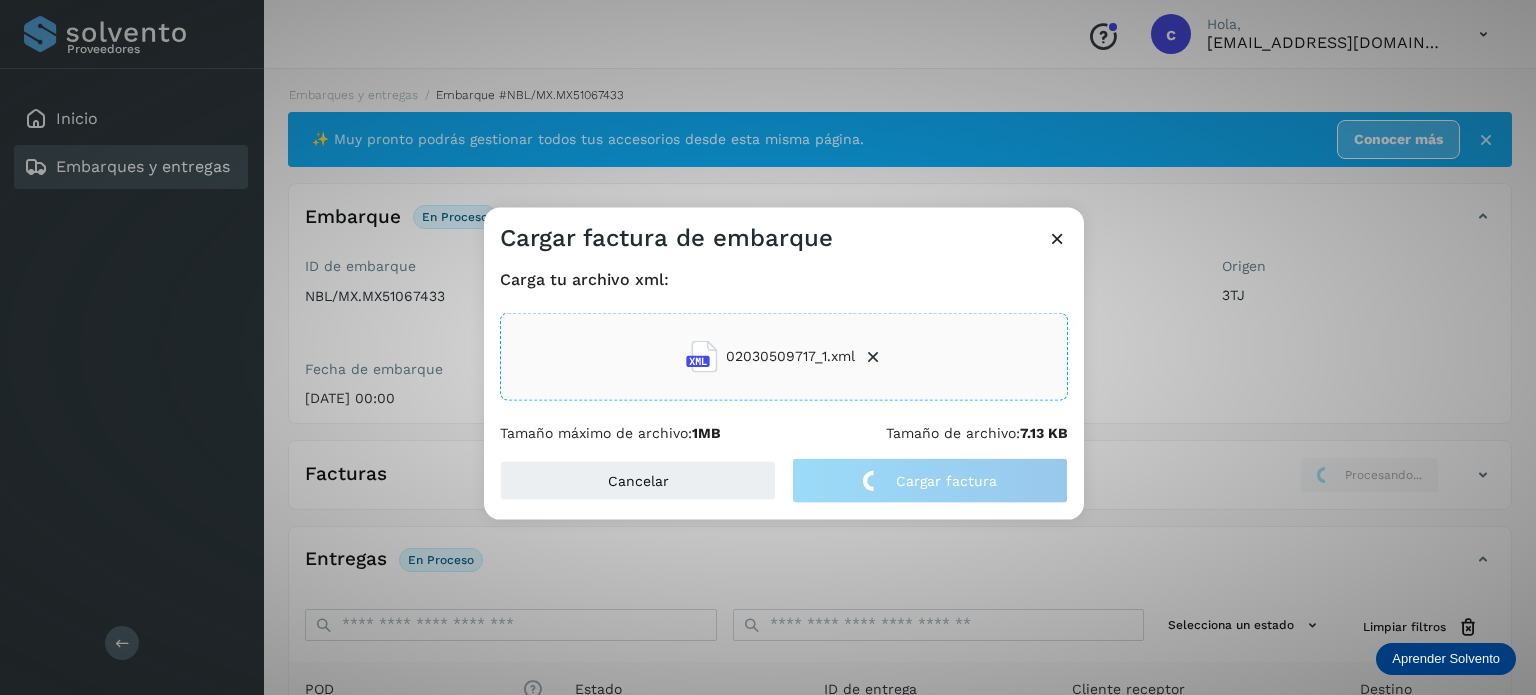 click on "Cargar factura de embarque Carga tu archivo xml: 02030509717_1.xml Tamaño máximo de archivo:  1MB Tamaño de archivo:  7.13 KB Cancelar Cargar factura" 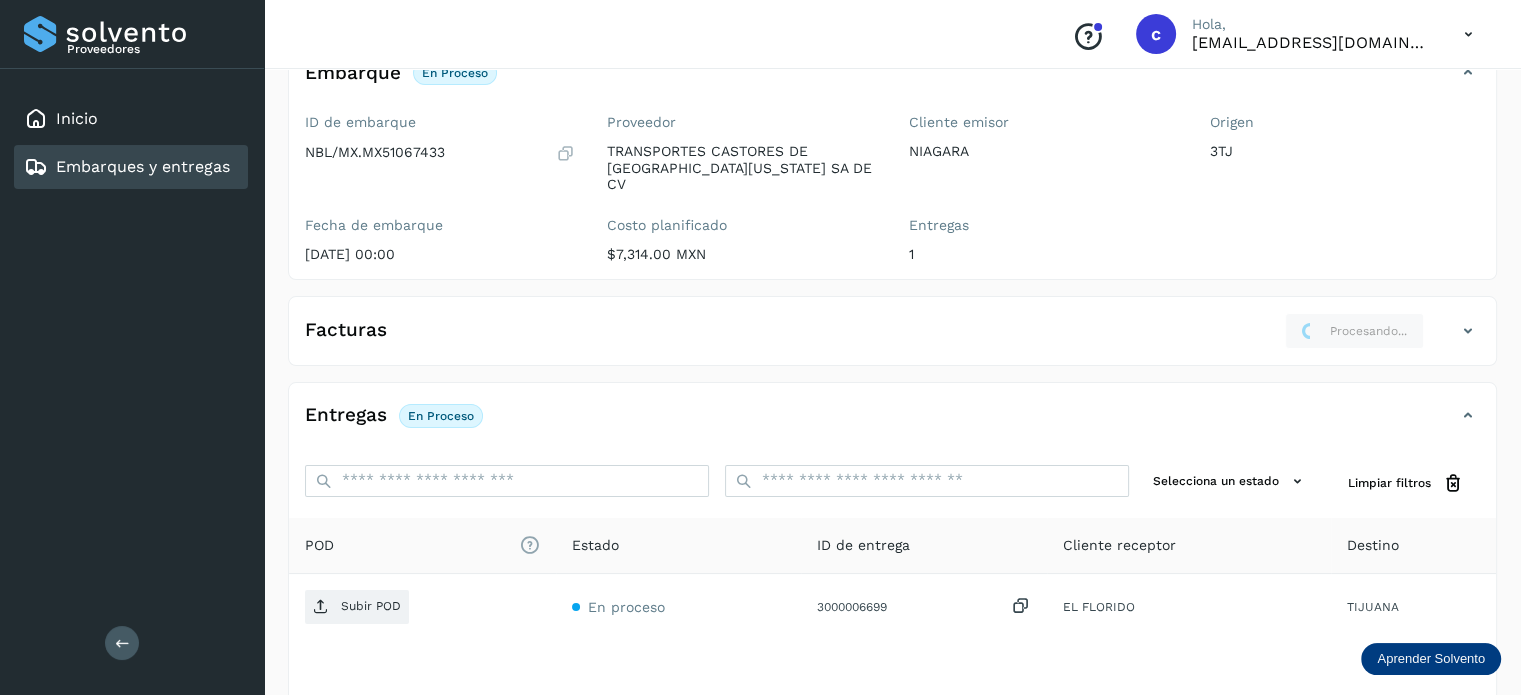 scroll, scrollTop: 265, scrollLeft: 0, axis: vertical 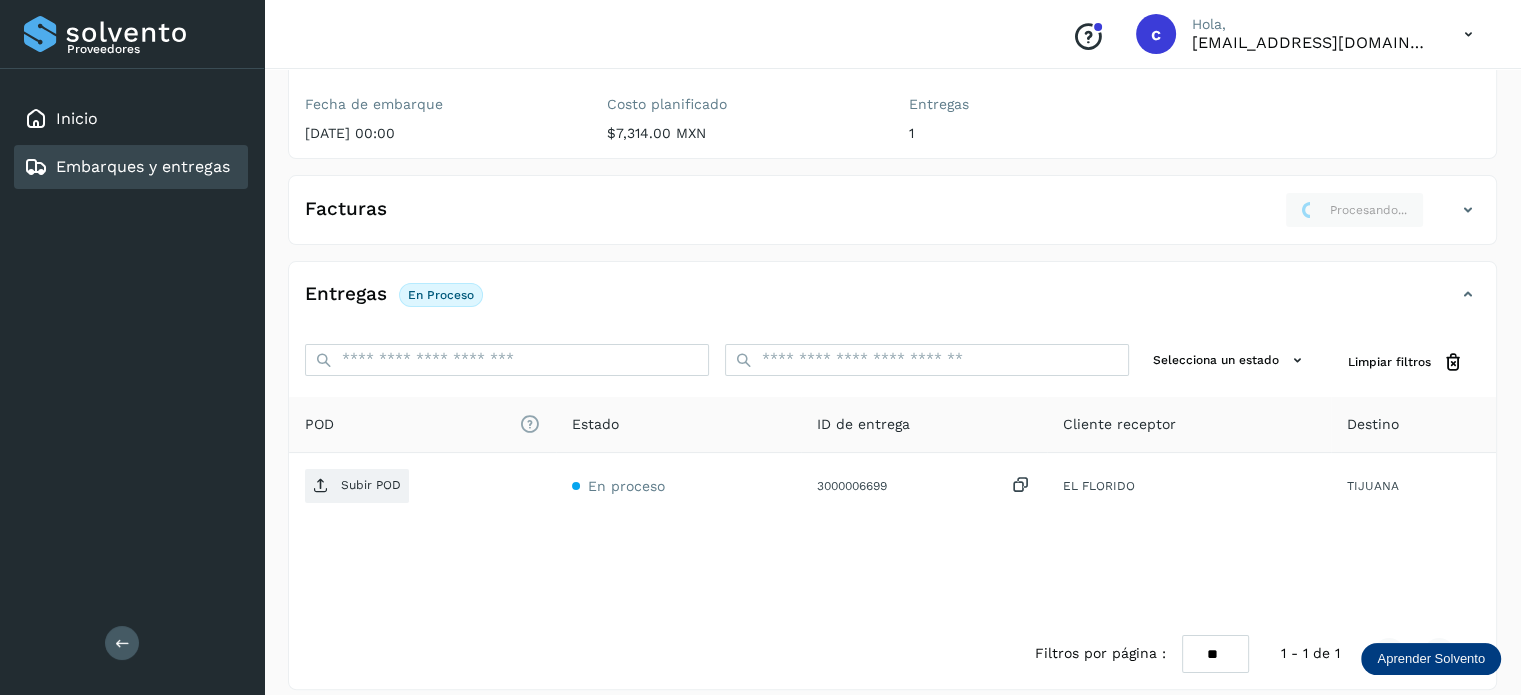 click on "POD
El tamaño máximo de archivo es de 20 Mb.
Estado ID de entrega Cliente receptor Destino Subir POD En proceso 3000006699  EL FLORIDO TIJUANA" 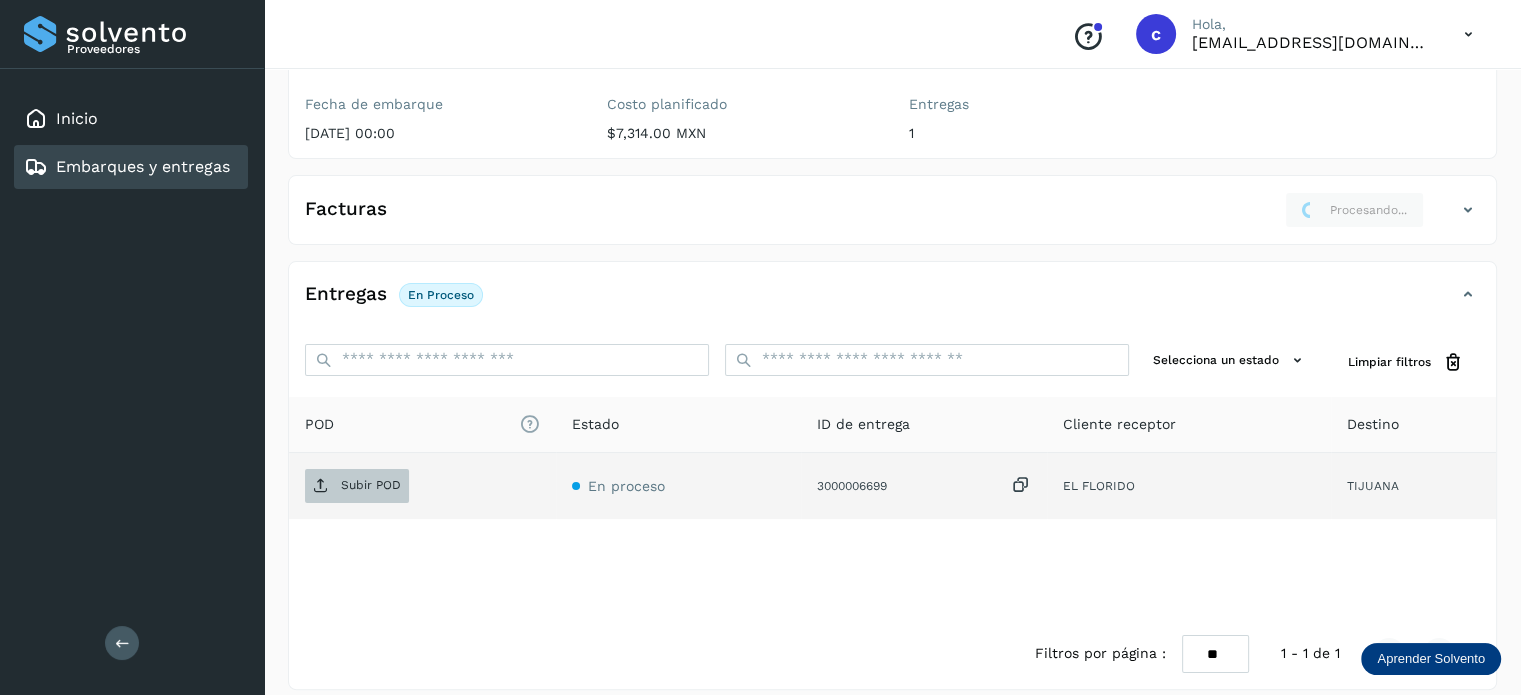 click on "Subir POD" at bounding box center [371, 485] 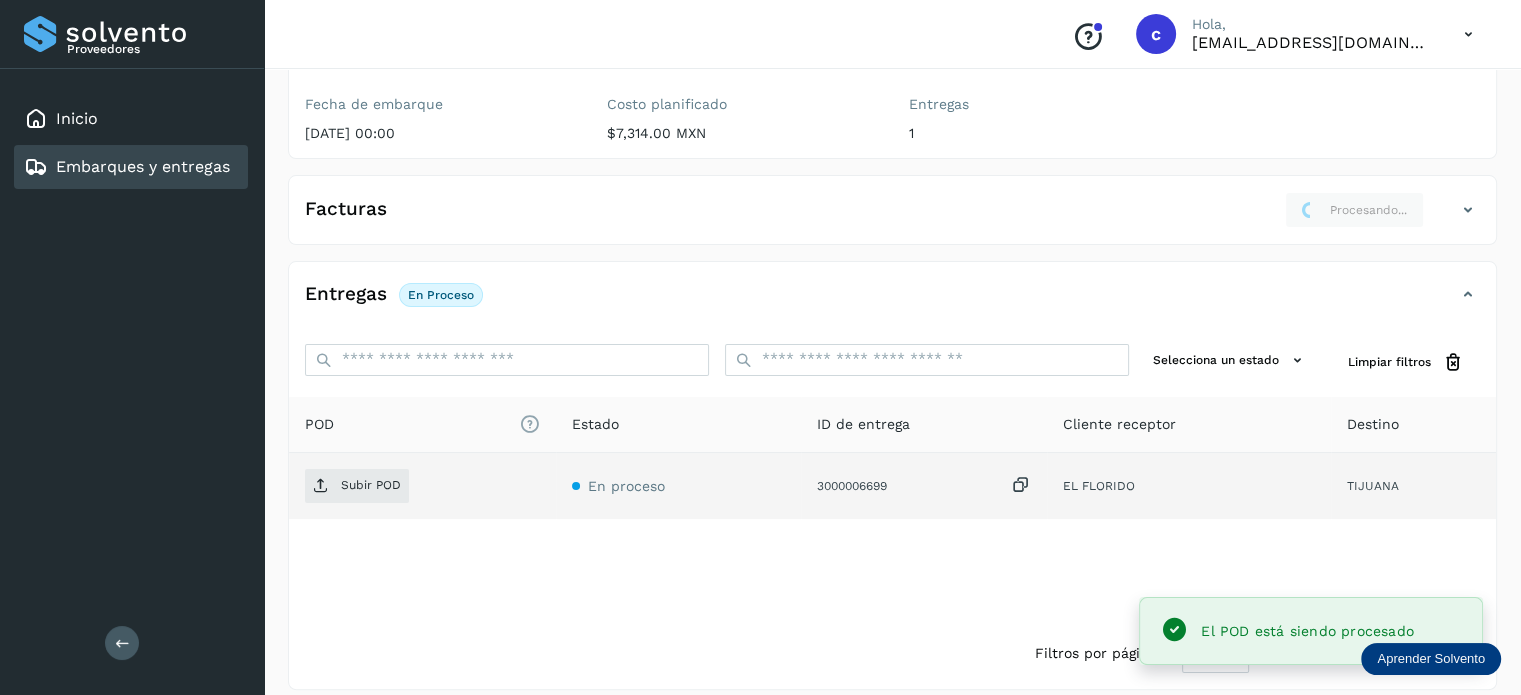 click on "Embarques y entregas" at bounding box center [143, 166] 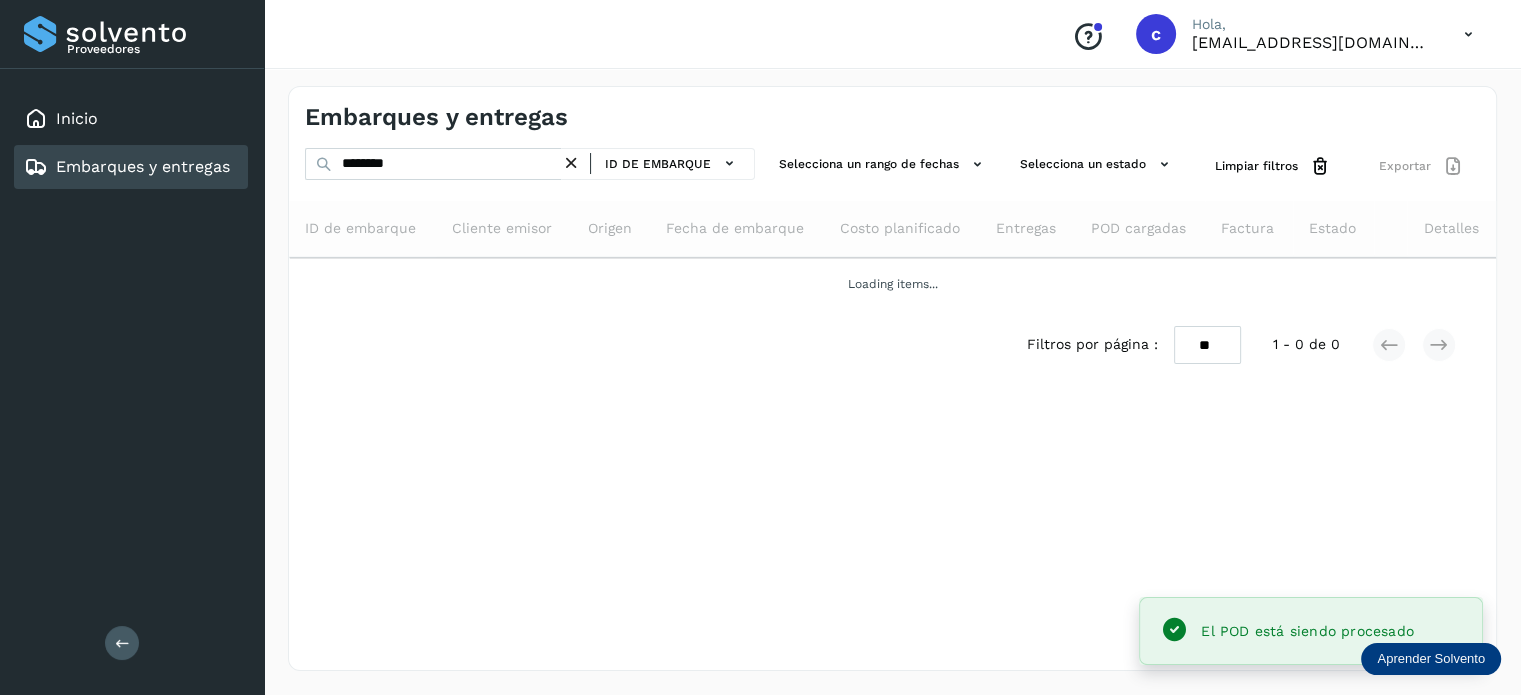 scroll, scrollTop: 0, scrollLeft: 0, axis: both 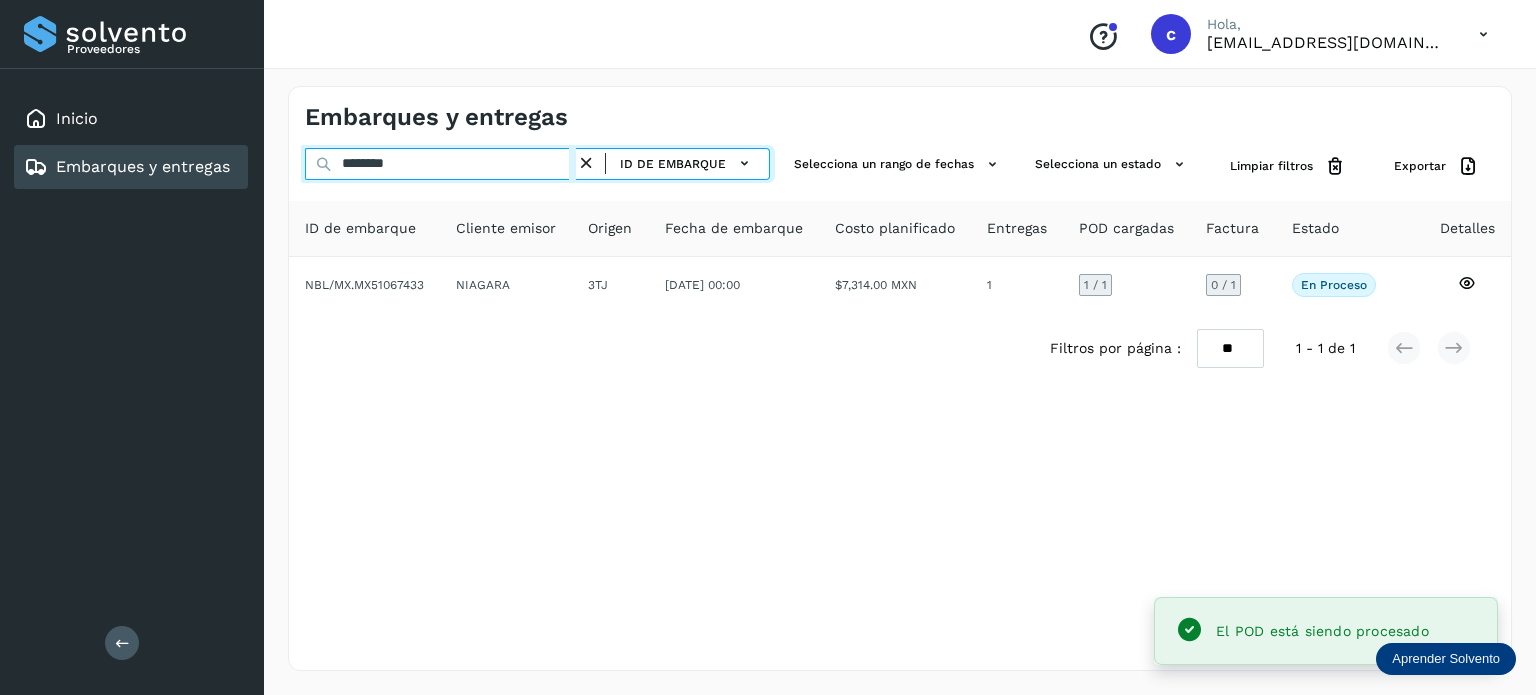 drag, startPoint x: 422, startPoint y: 170, endPoint x: 16, endPoint y: 206, distance: 407.59293 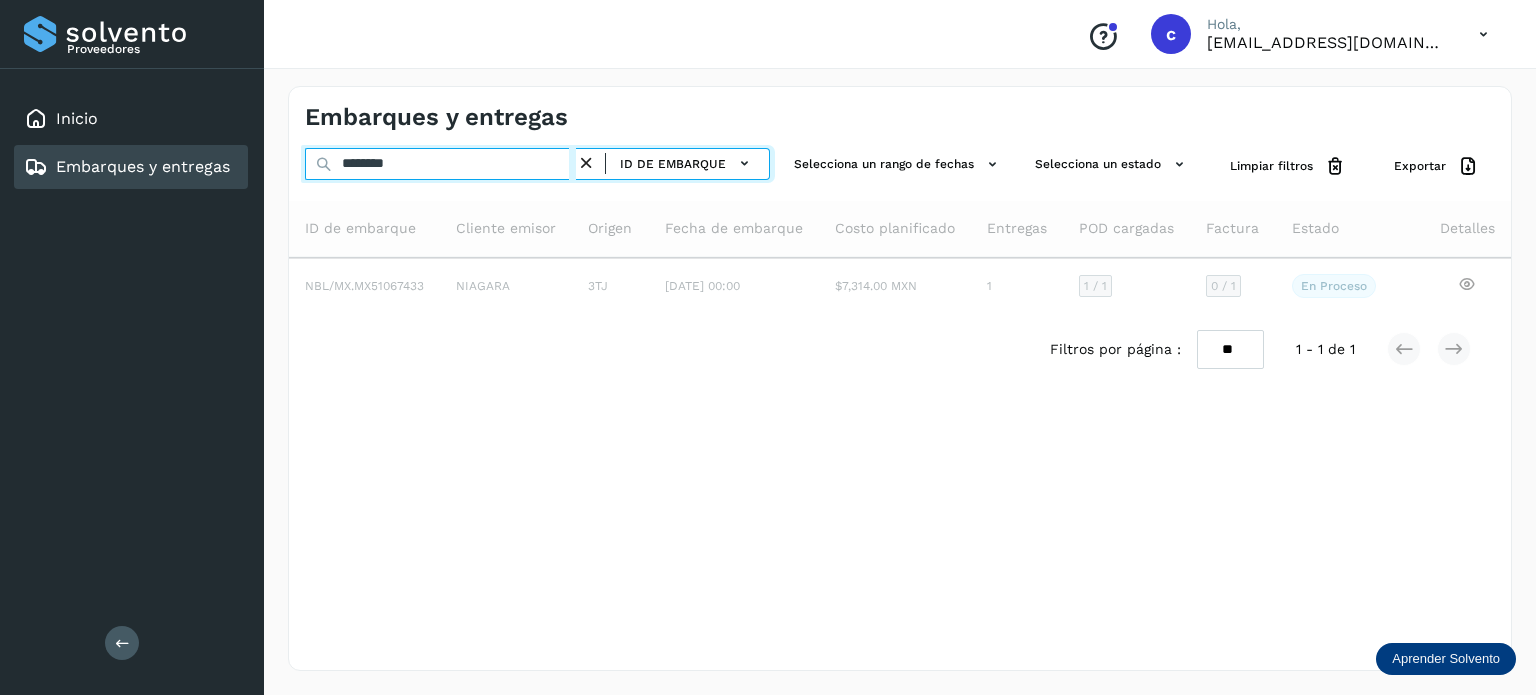 type on "********" 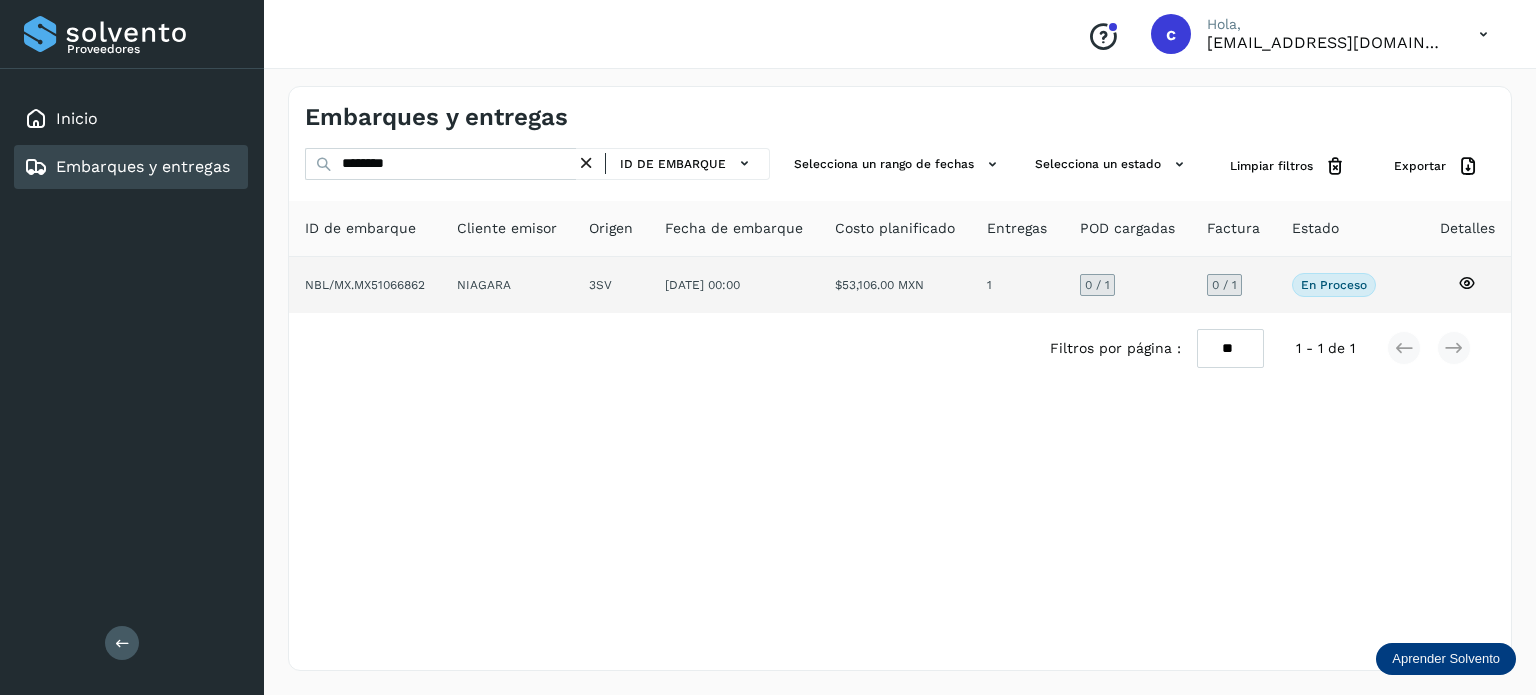 click 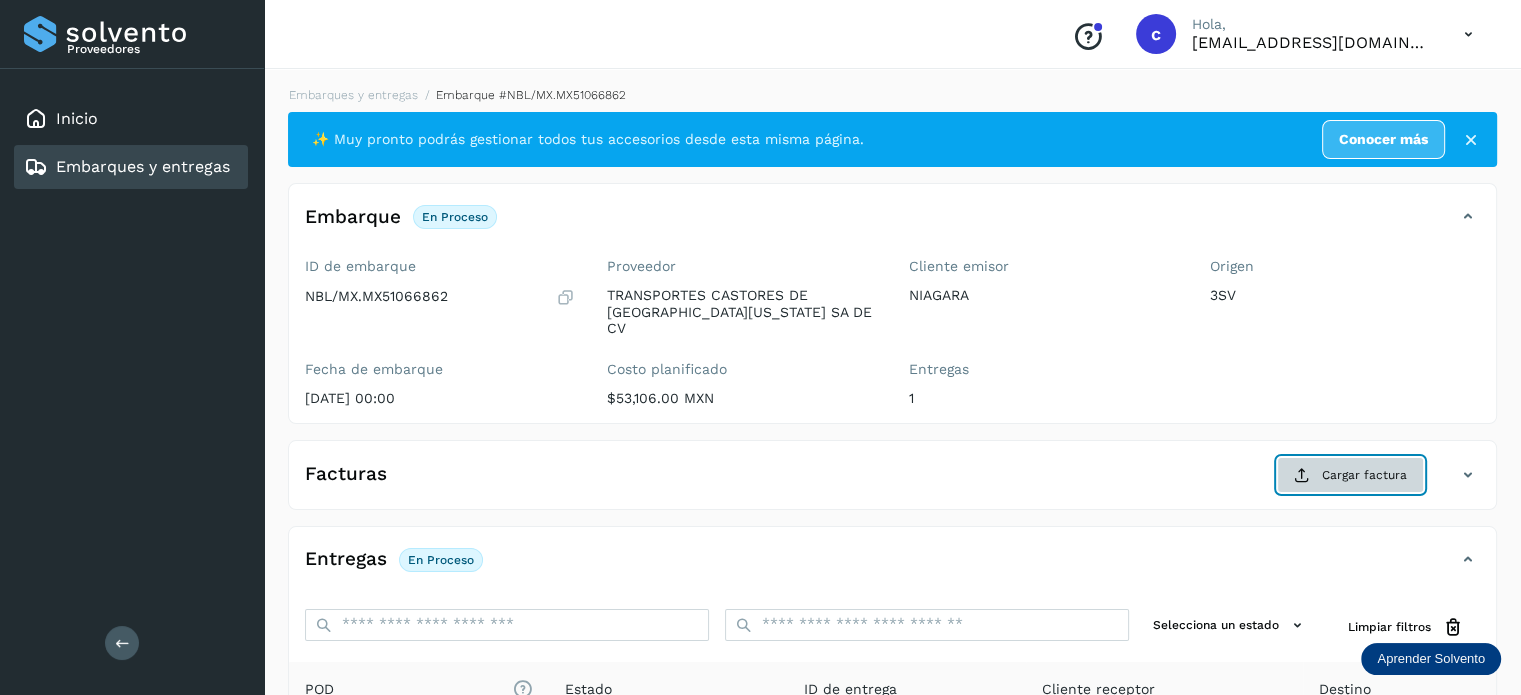 click on "Cargar factura" at bounding box center (1350, 475) 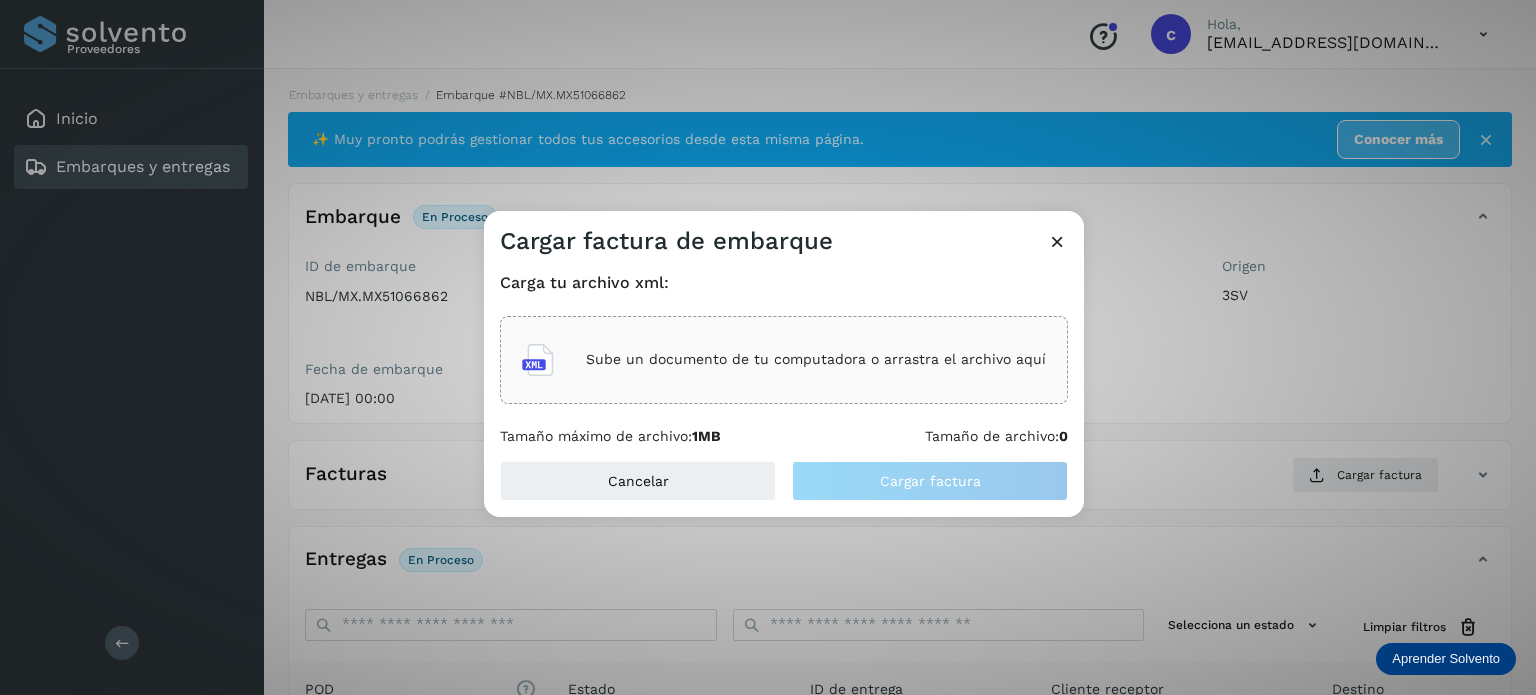 click on "Sube un documento de tu computadora o arrastra el archivo aquí" 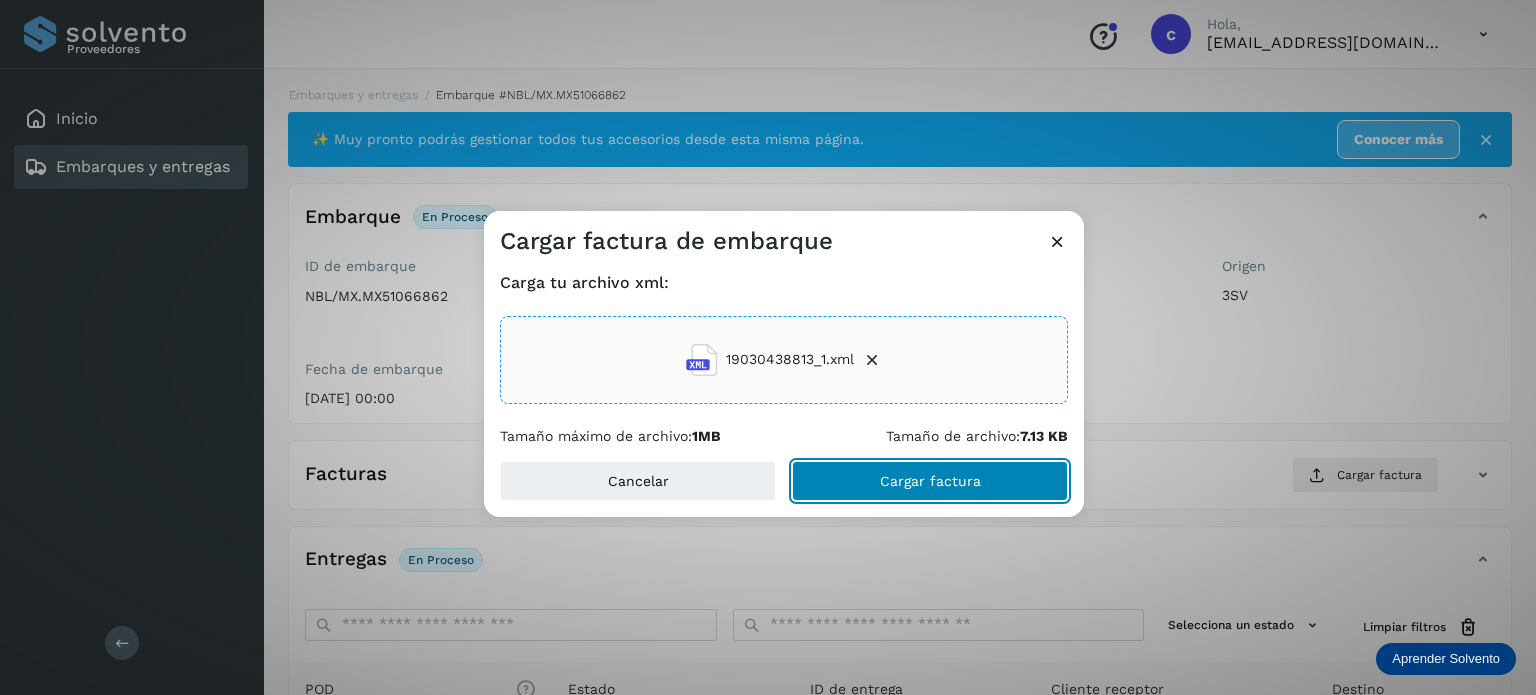 click on "Cargar factura" 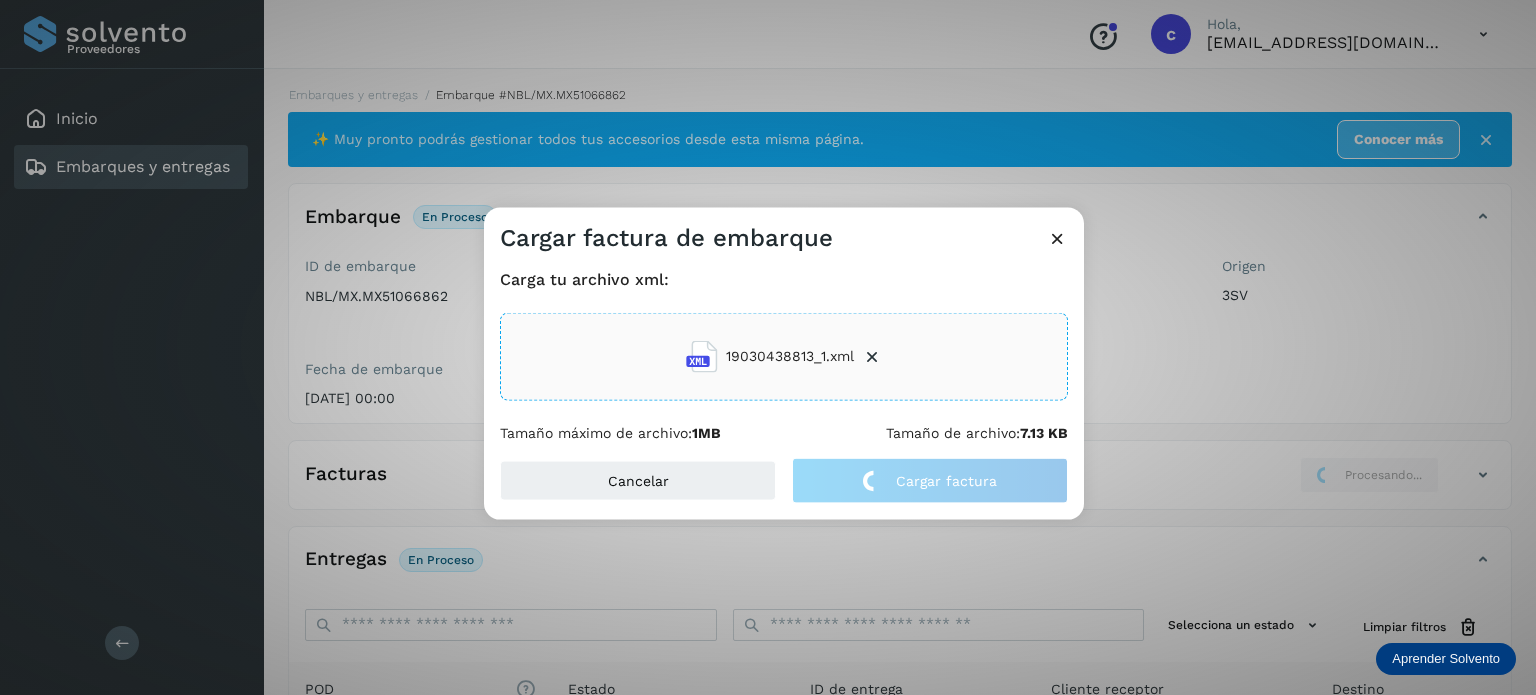 click on "Cargar factura de embarque Carga tu archivo xml: 19030438813_1.xml Tamaño máximo de archivo:  1MB Tamaño de archivo:  7.13 KB Cancelar Cargar factura" 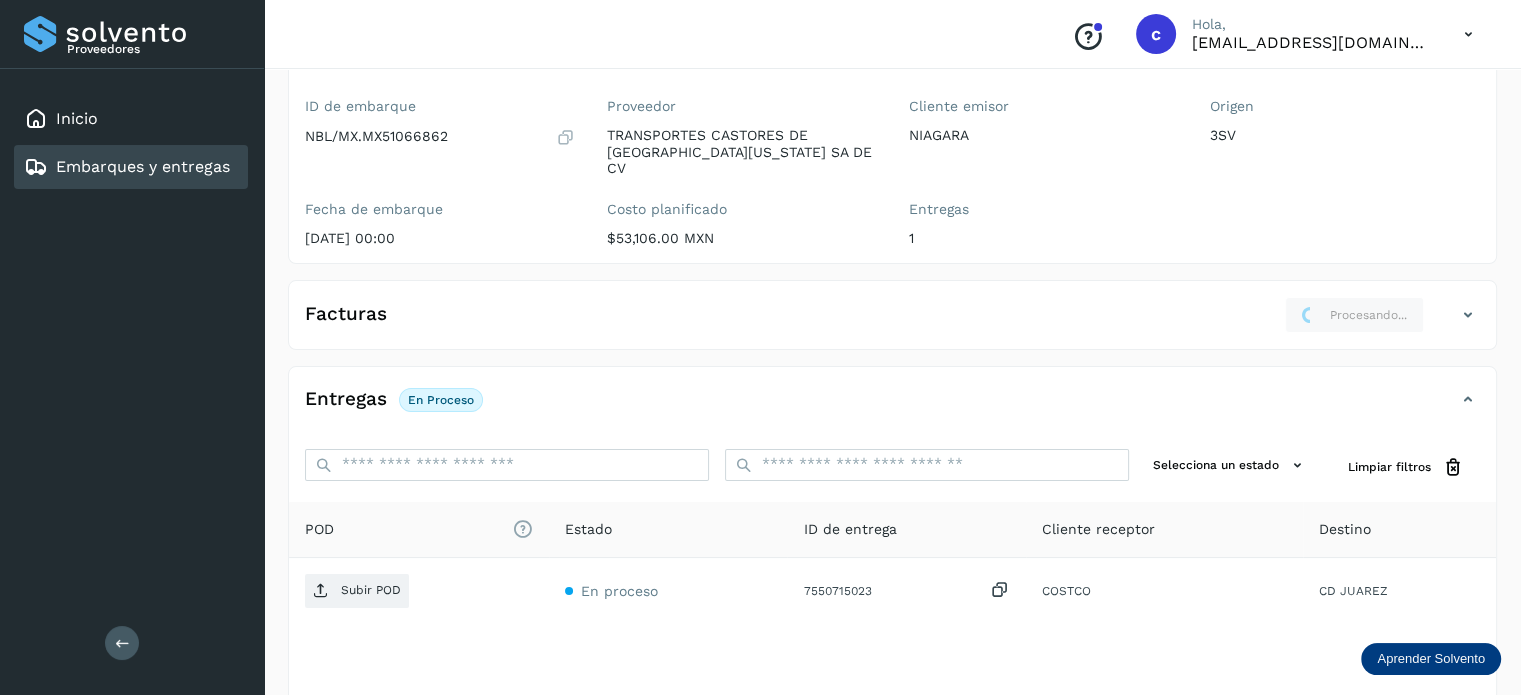 scroll, scrollTop: 265, scrollLeft: 0, axis: vertical 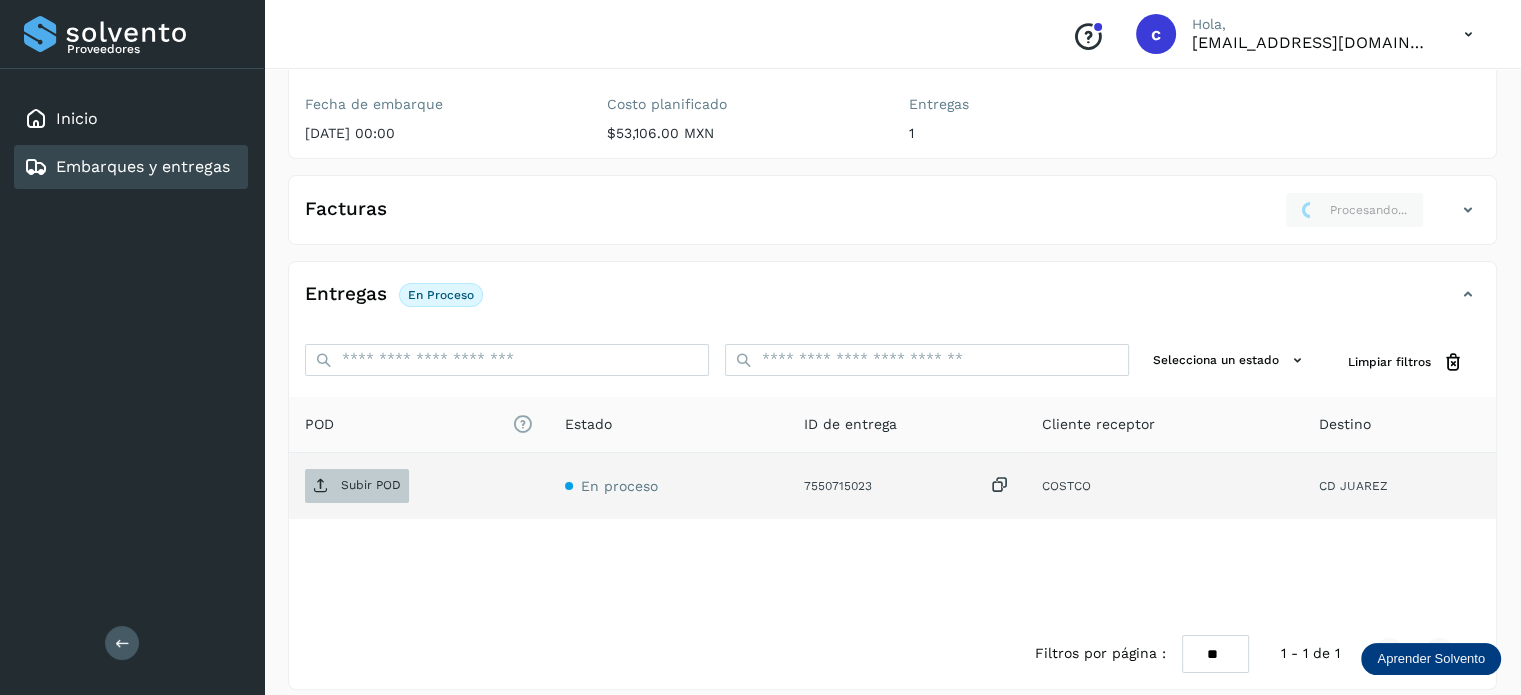 click on "Subir POD" at bounding box center (371, 485) 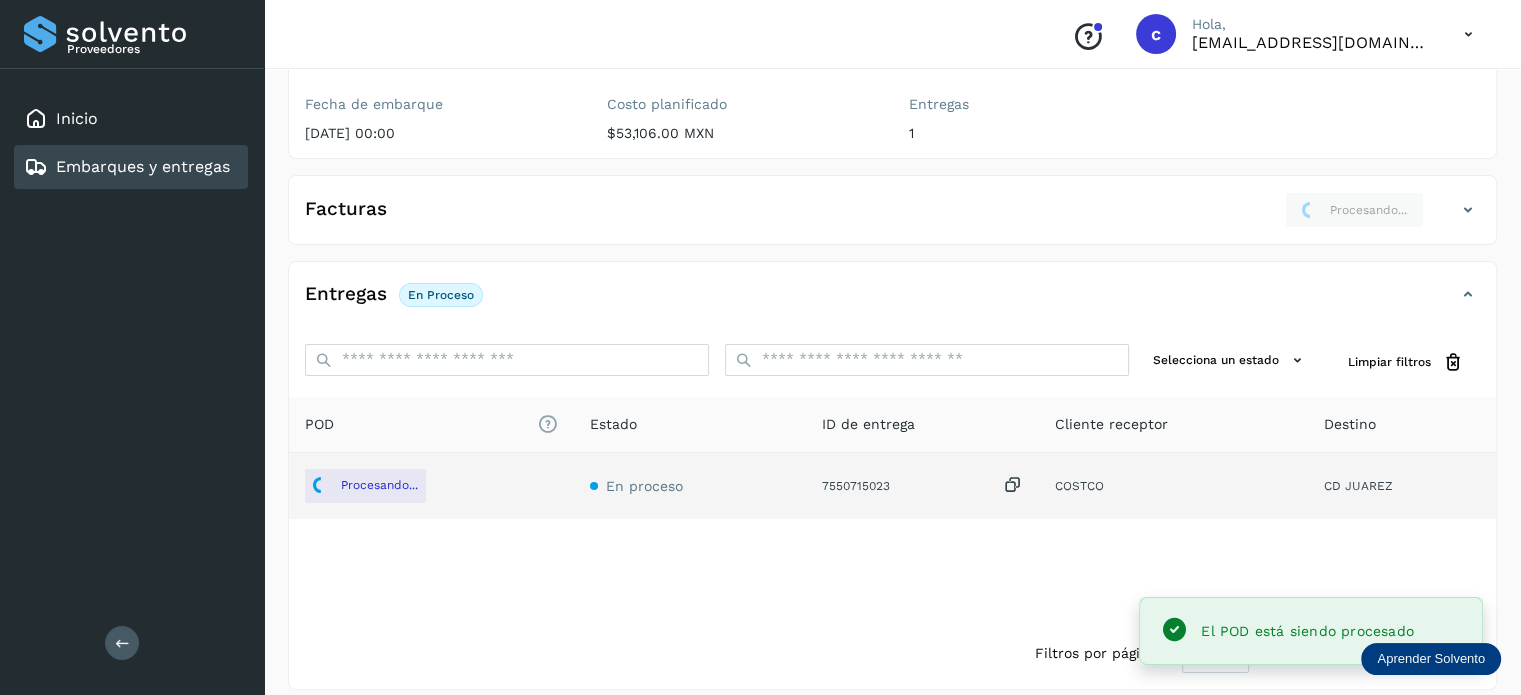 click on "Embarques y entregas" at bounding box center (143, 166) 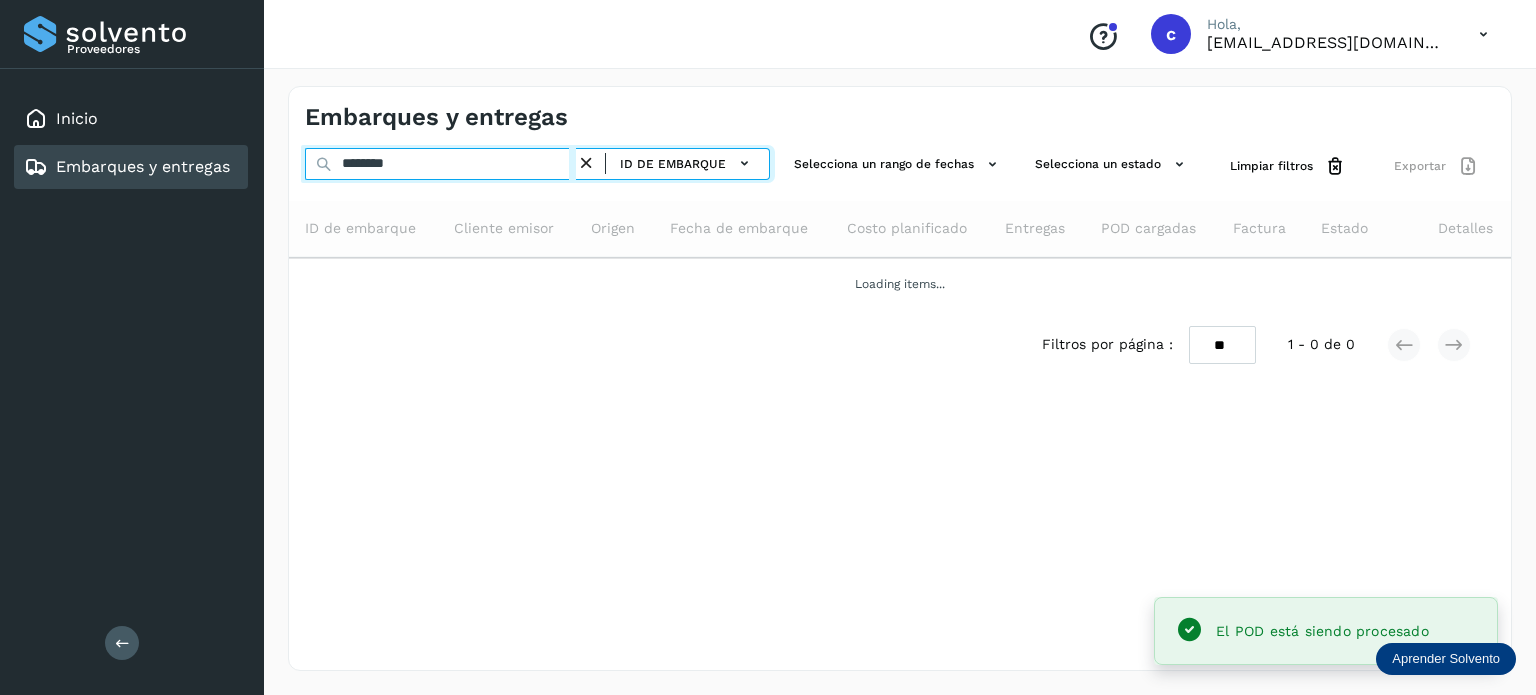 drag, startPoint x: 442, startPoint y: 170, endPoint x: 301, endPoint y: 171, distance: 141.00354 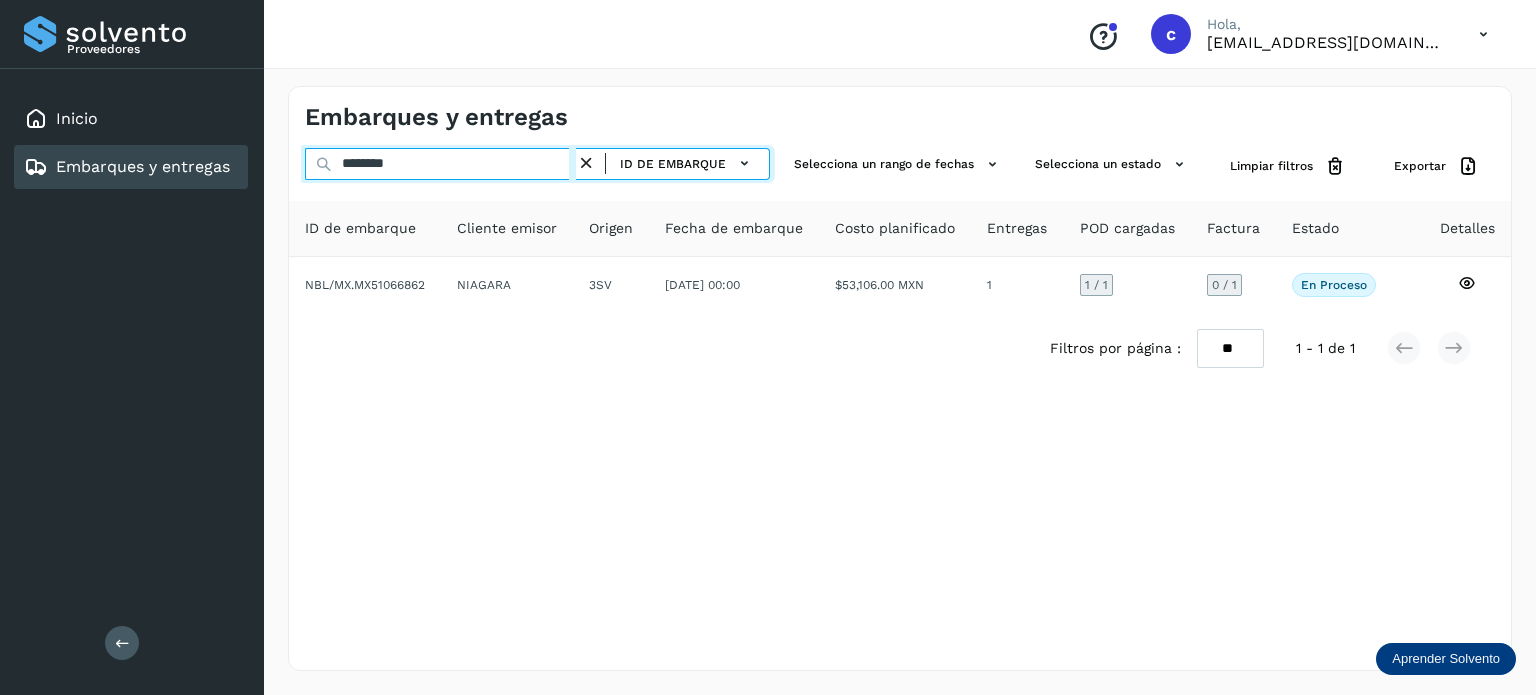 type on "********" 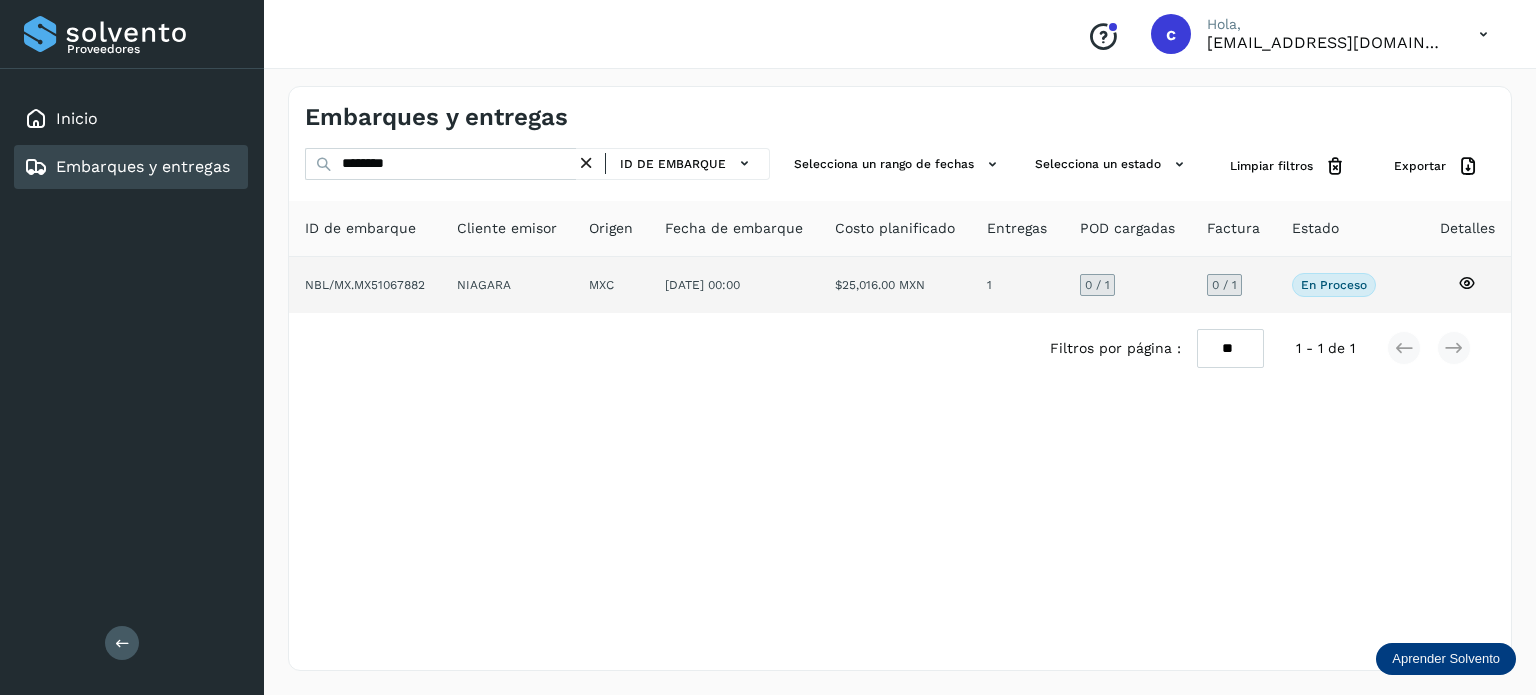 click 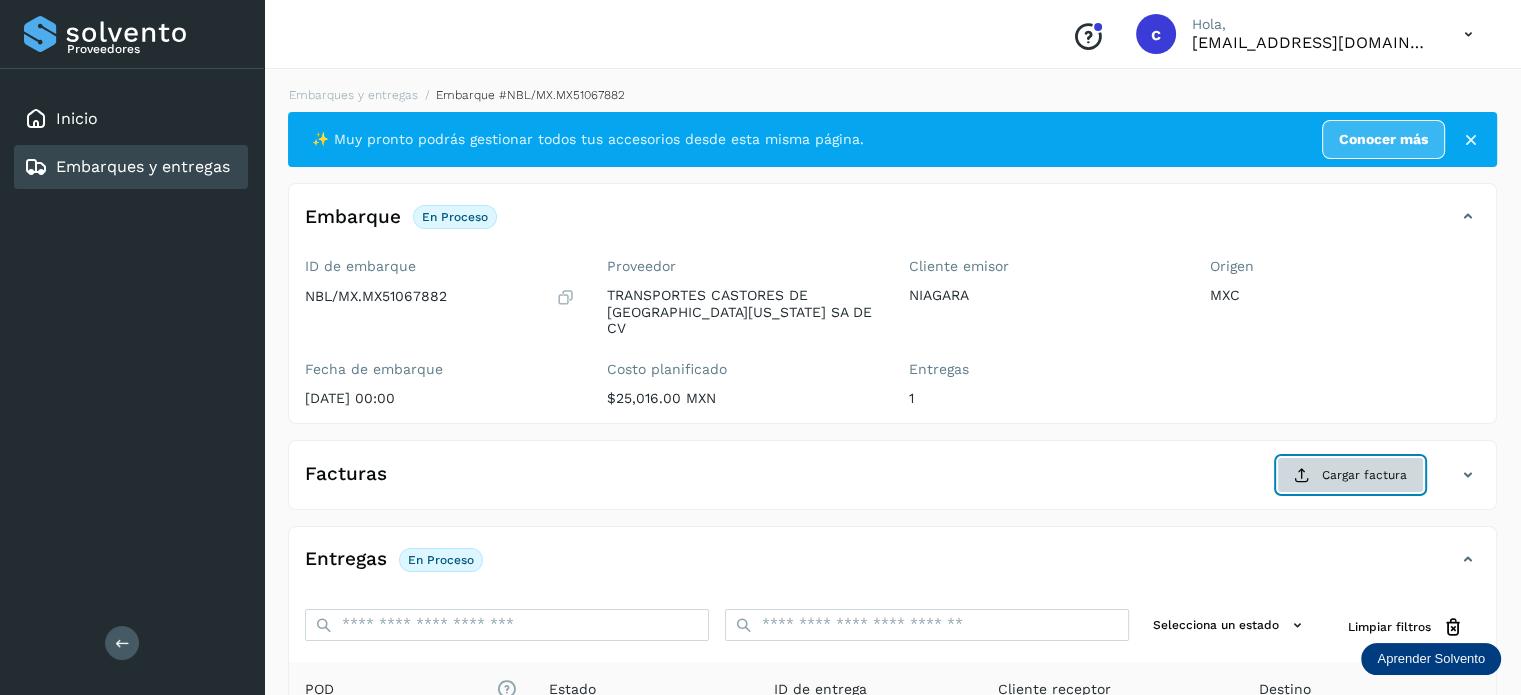 click on "Cargar factura" 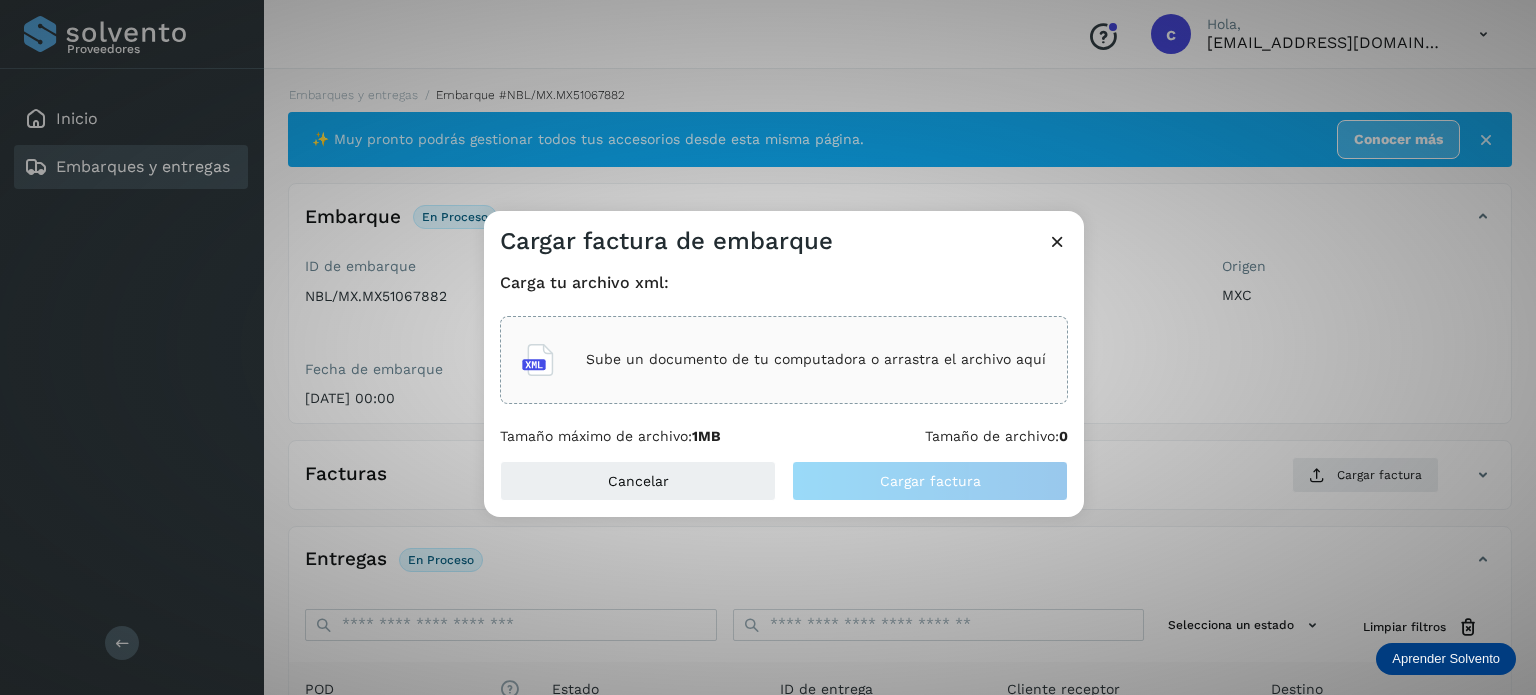 click on "Sube un documento de tu computadora o arrastra el archivo aquí" at bounding box center [816, 359] 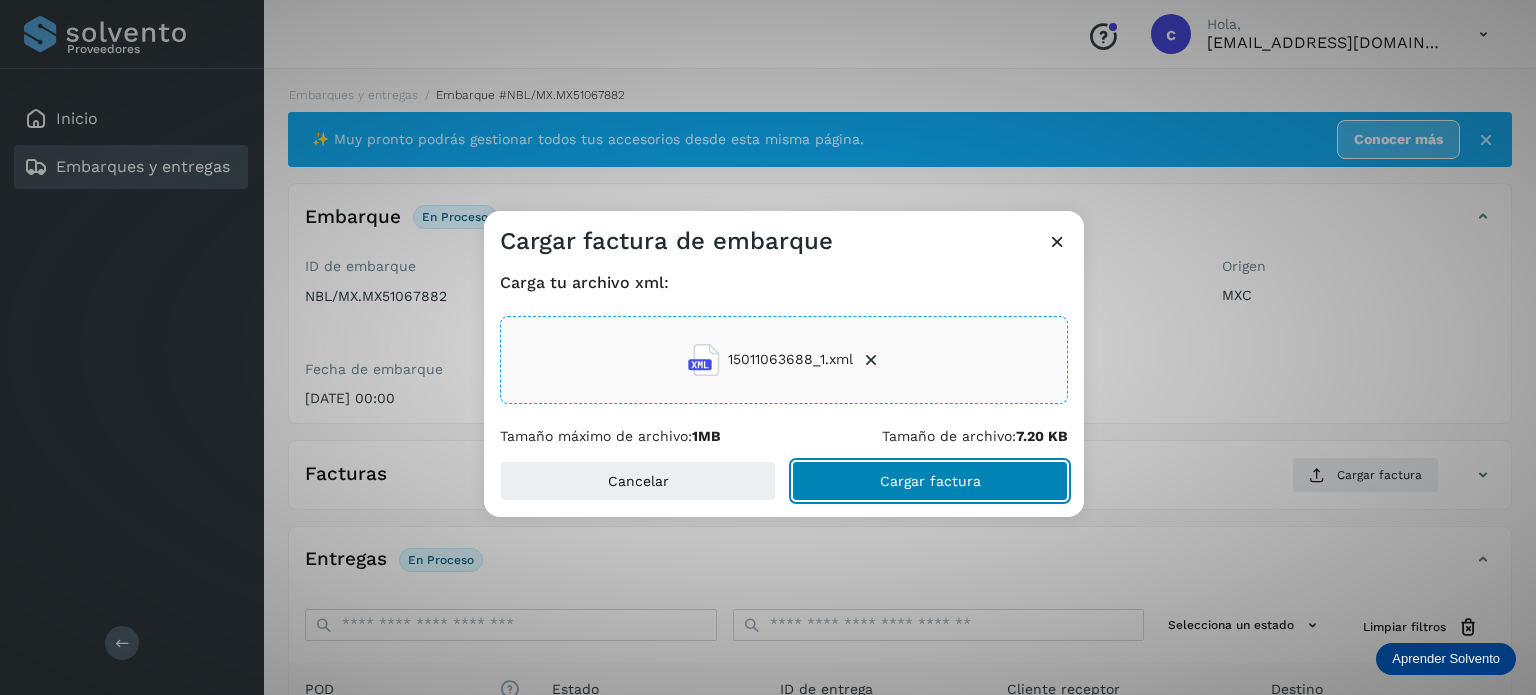 click on "Cargar factura" 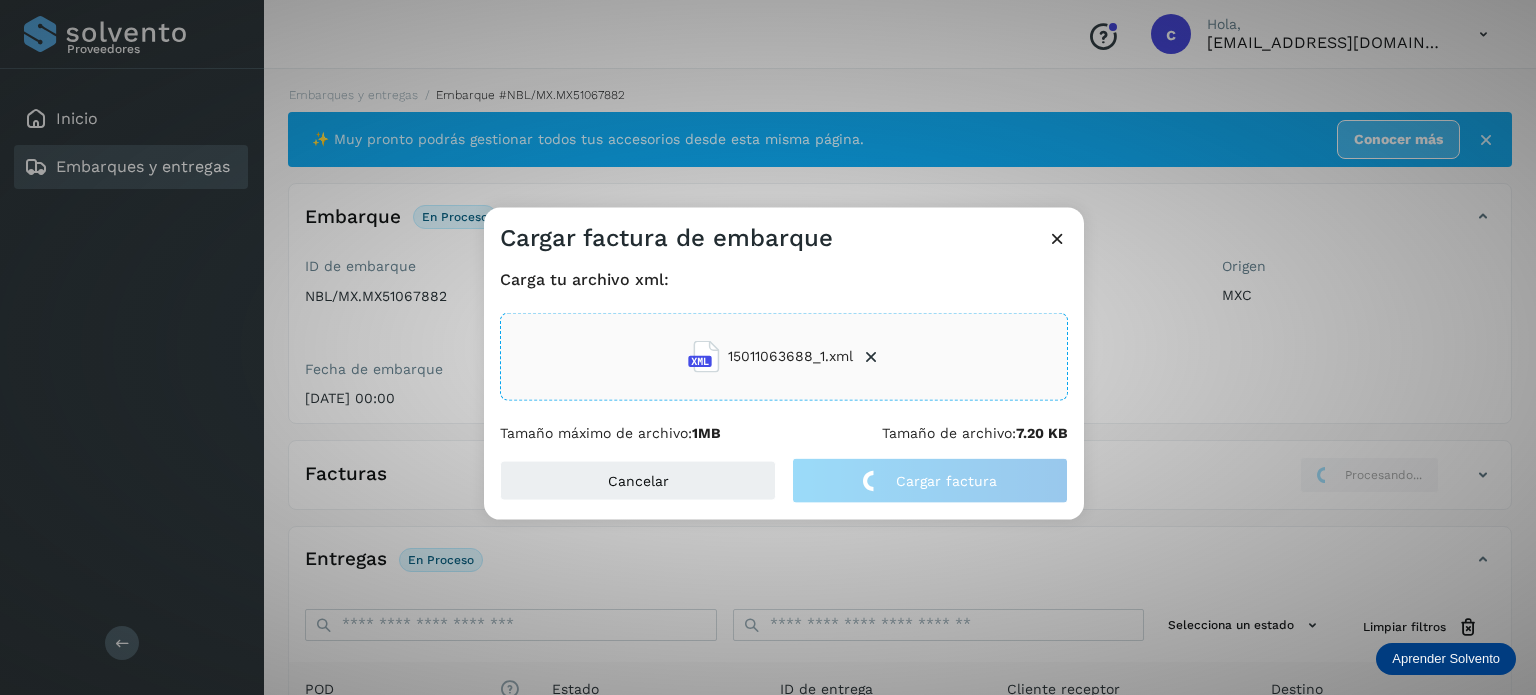click on "Cargar factura de embarque Carga tu archivo xml: 15011063688_1.xml Tamaño máximo de archivo:  1MB Tamaño de archivo:  7.20 KB Cancelar Cargar factura" 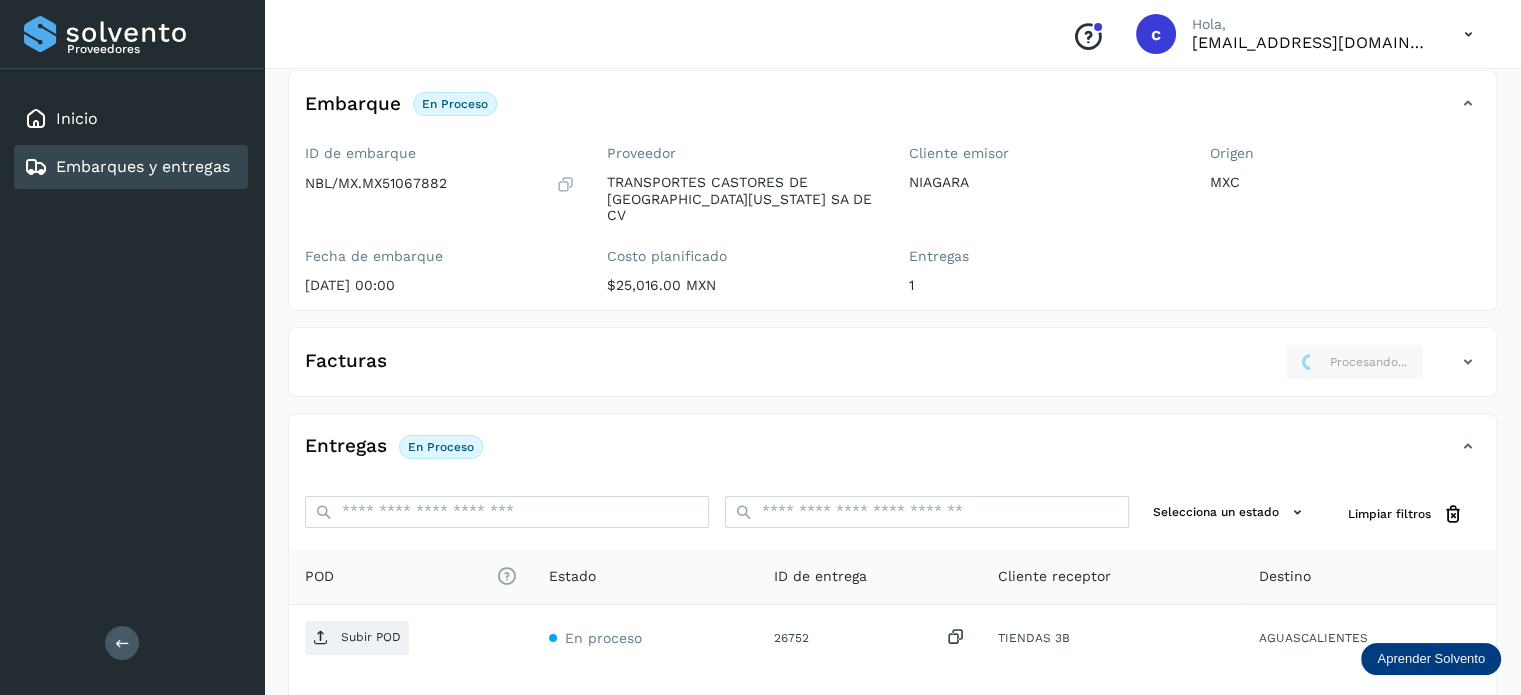 scroll, scrollTop: 200, scrollLeft: 0, axis: vertical 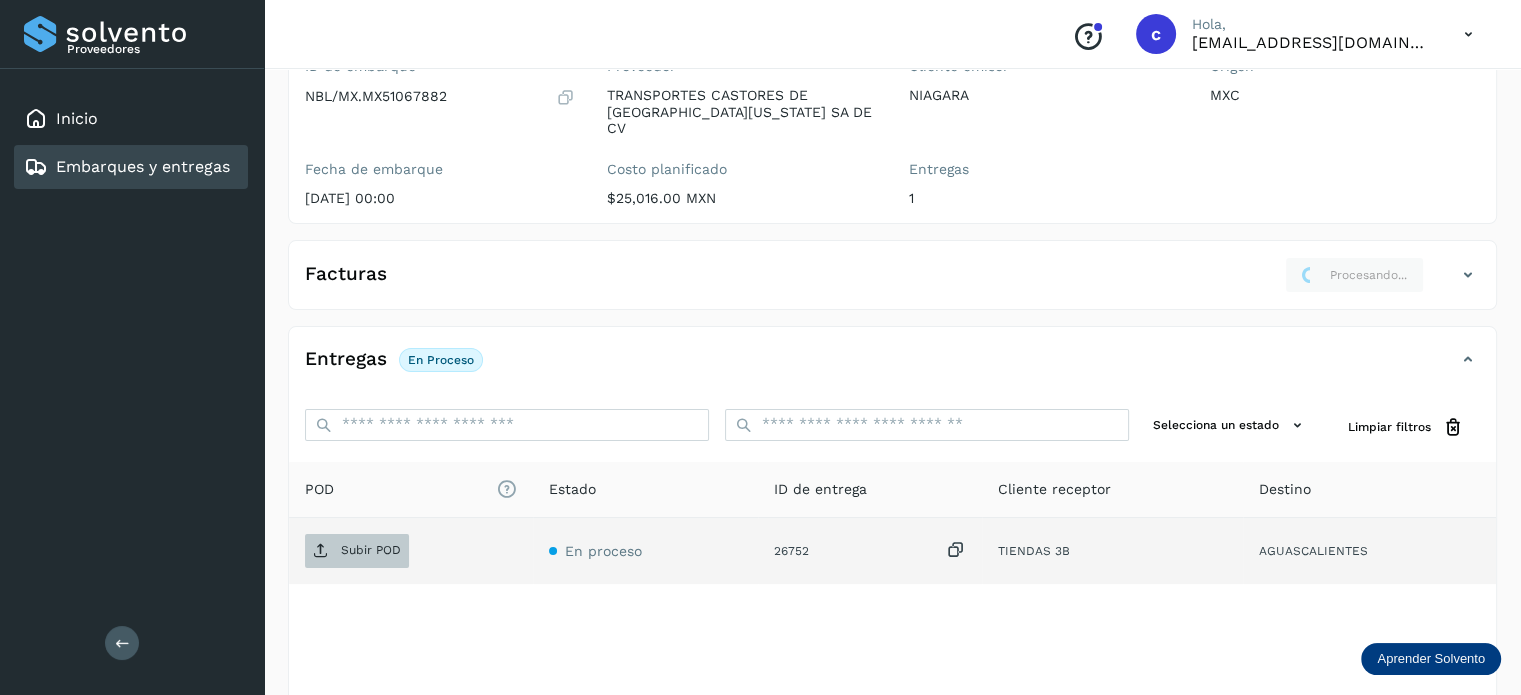 click on "Subir POD" at bounding box center (371, 550) 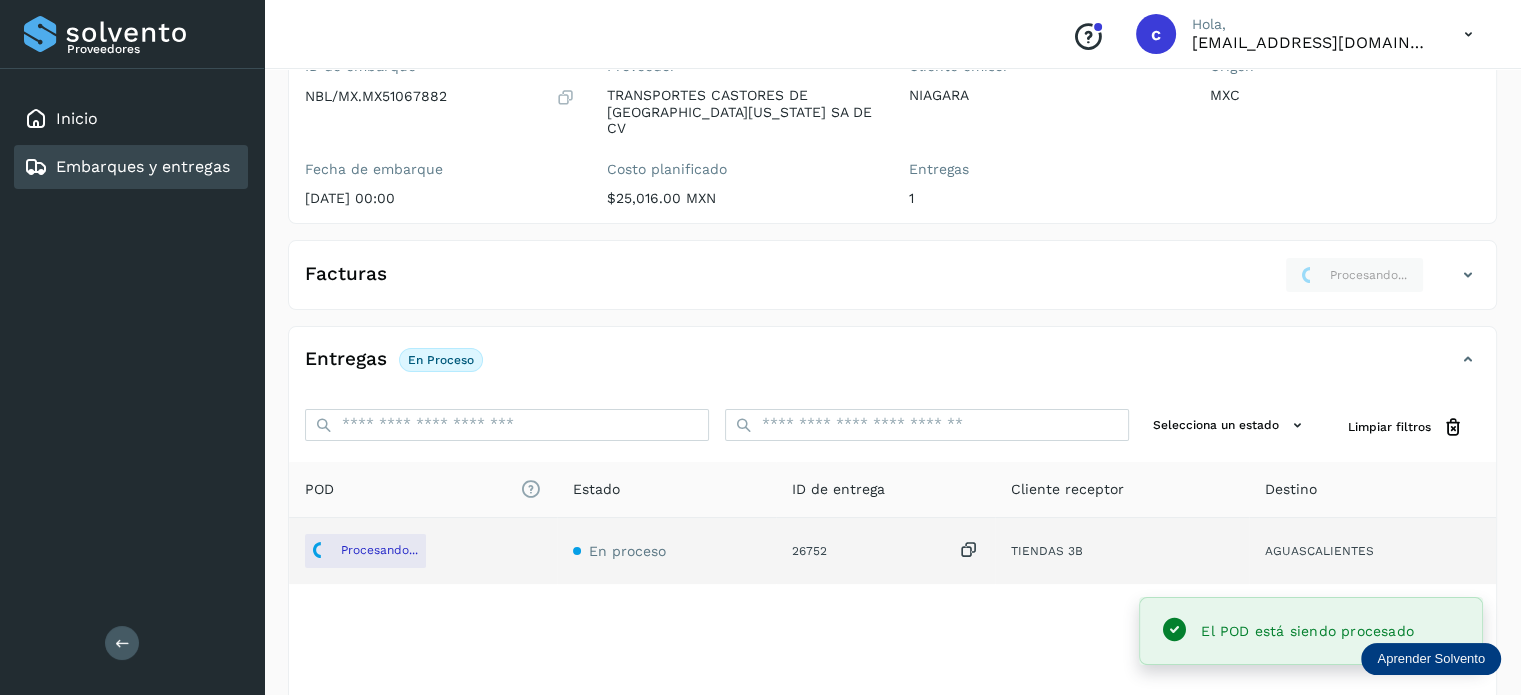 click on "Embarques y entregas" at bounding box center (143, 166) 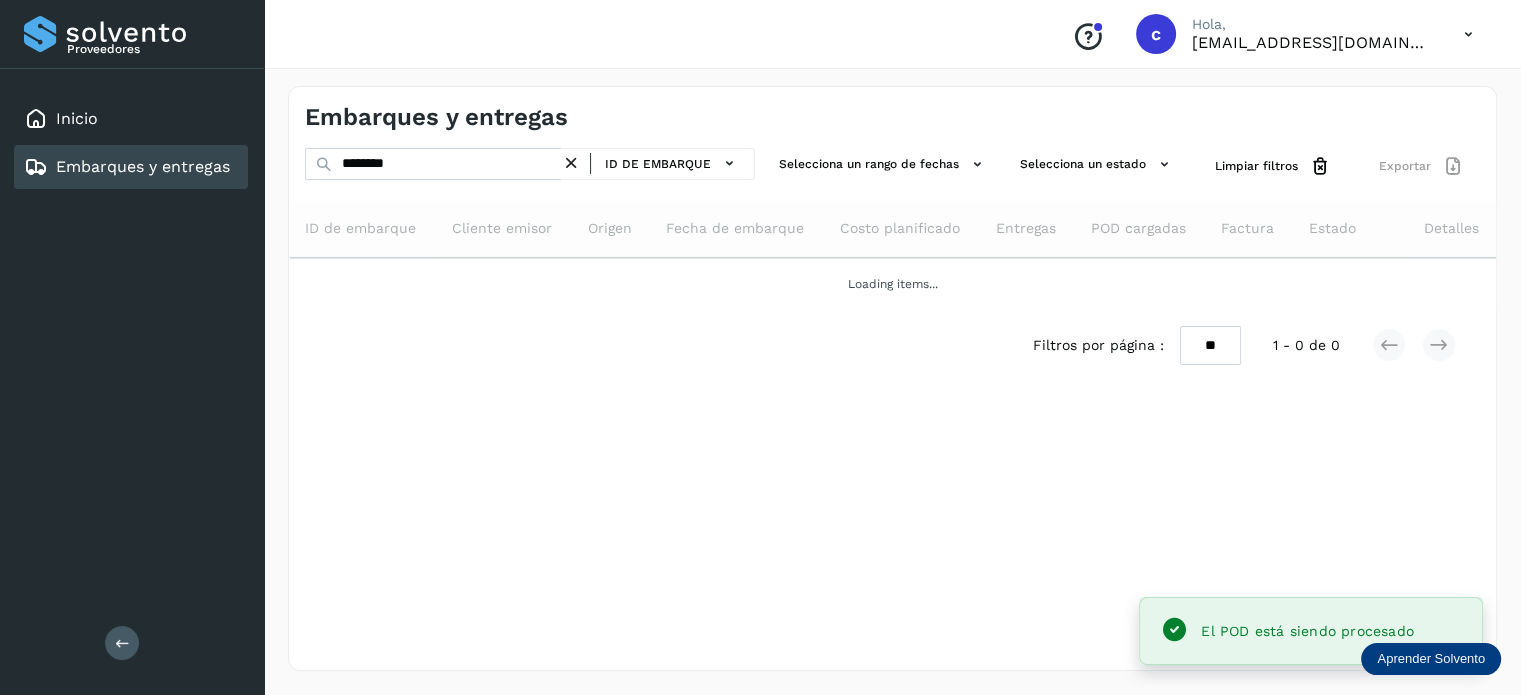 scroll, scrollTop: 0, scrollLeft: 0, axis: both 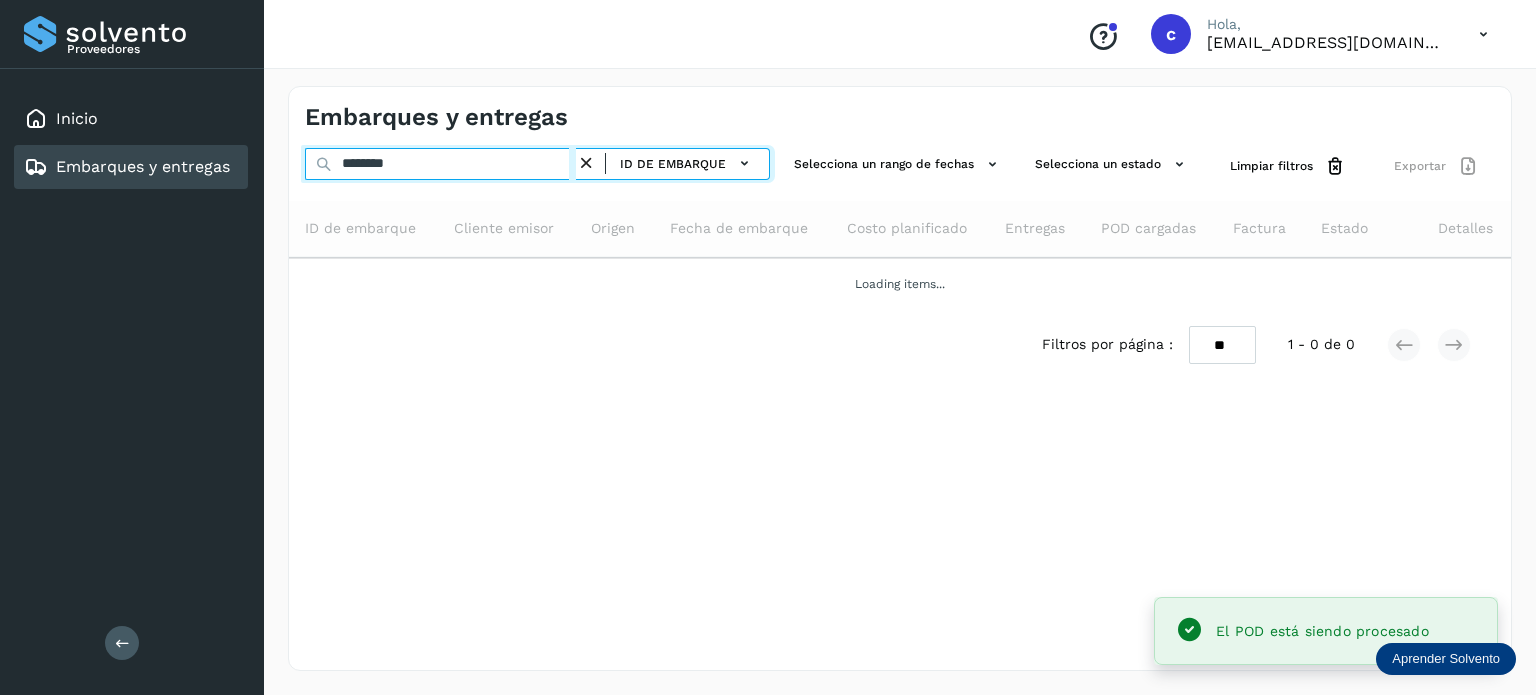 click on "Embarques y entregas ******** ID de embarque Selecciona un rango de fechas  Selecciona un estado Limpiar filtros Exportar ID de embarque Cliente emisor Origen Fecha de embarque Costo planificado Entregas POD cargadas Factura Estado Detalles Loading items... Filtros por página : ** ** ** 1 - 0 de 0" at bounding box center (900, 378) 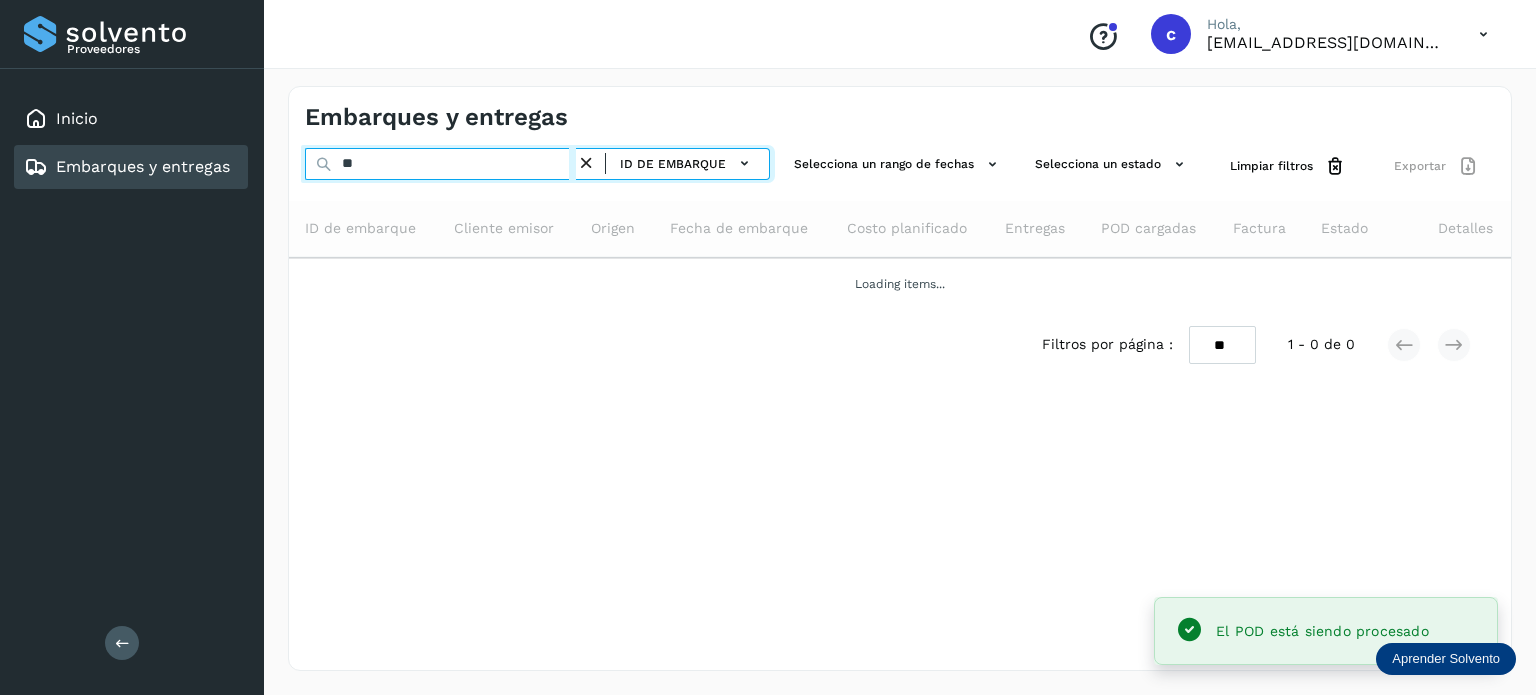 type on "*" 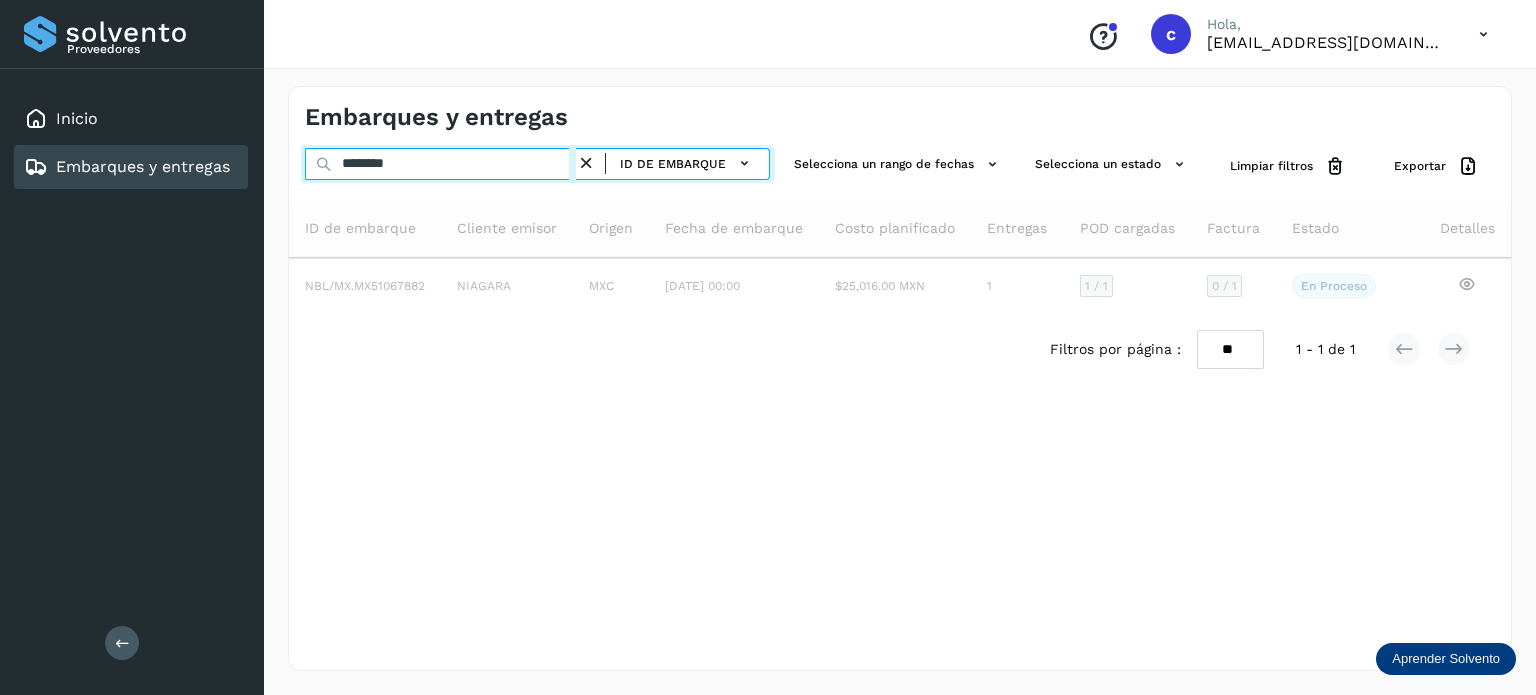 type on "********" 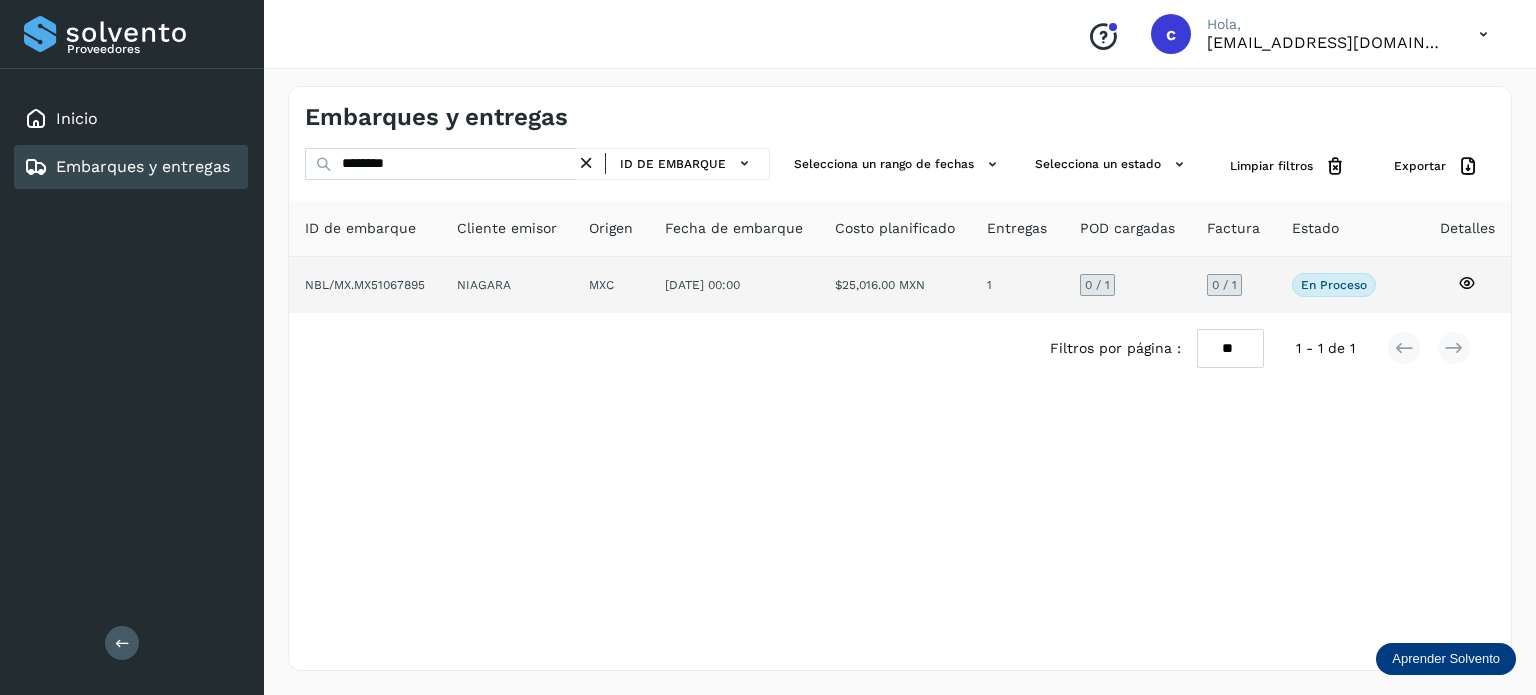 click 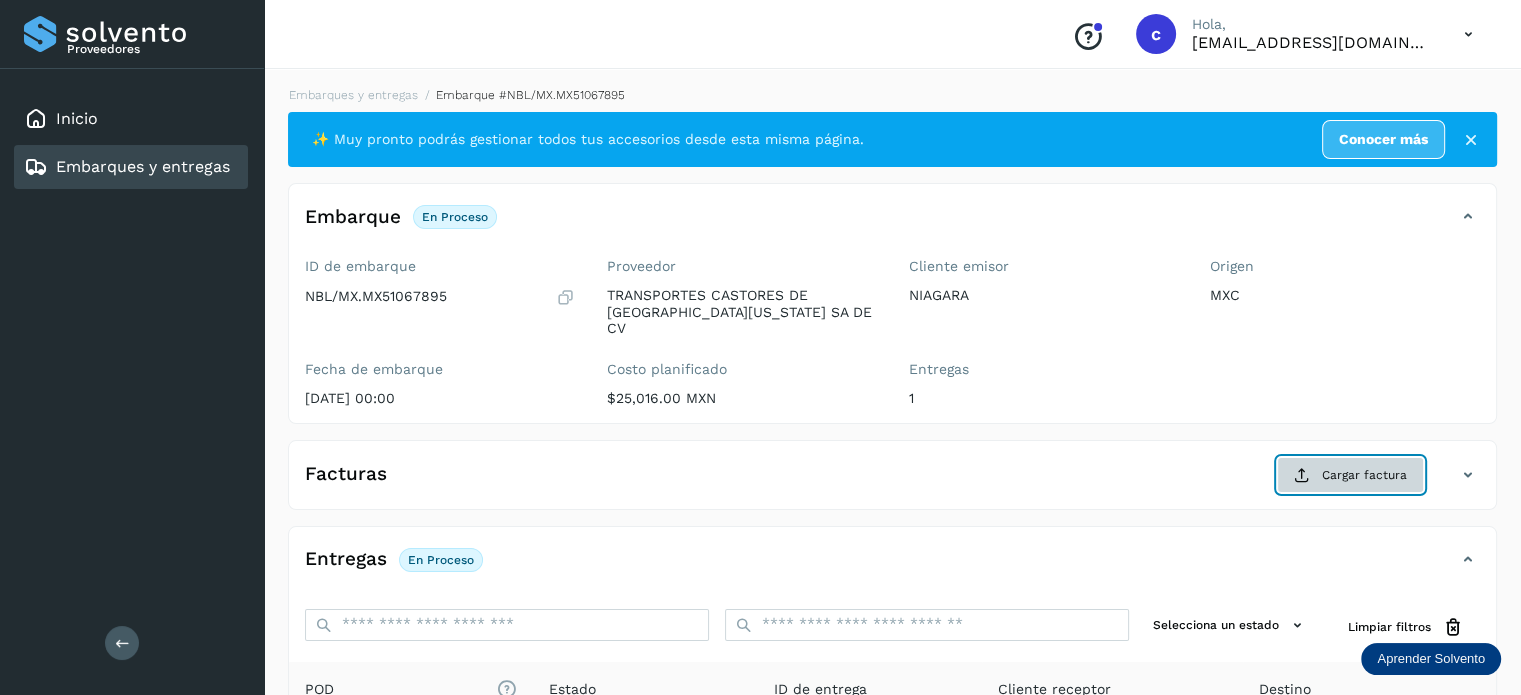 click on "Proveedores Inicio Embarques y entregas Salir
Conoce nuestros beneficios
c Hola, cuentasespeciales8_met@castores.com.mx Embarques y entregas Embarque #NBL/MX.MX51067895  ✨ Muy pronto podrás gestionar todos tus accesorios desde esta misma página. Conocer más Embarque En proceso
Verifica el estado de la factura o entregas asociadas a este embarque
ID de embarque NBL/MX.MX51067895 Fecha de embarque 25/jul/2025 00:00 Proveedor TRANSPORTES CASTORES DE BAJA CALIFORNIA SA DE CV Costo planificado  $25,016.00 MXN  Cliente emisor NIAGARA Entregas 1 Origen MXC Facturas Cargar factura Aún no has subido ninguna factura Entregas En proceso Selecciona un estado Limpiar filtros POD
El tamaño máximo de archivo es de 20 Mb.
Estado ID de entrega Cliente receptor Destino Subir POD En proceso 26793  TIENDAS 3B AGUASCALIENTES TIENDAS 3B 26793 POD En proceso ** ** **" 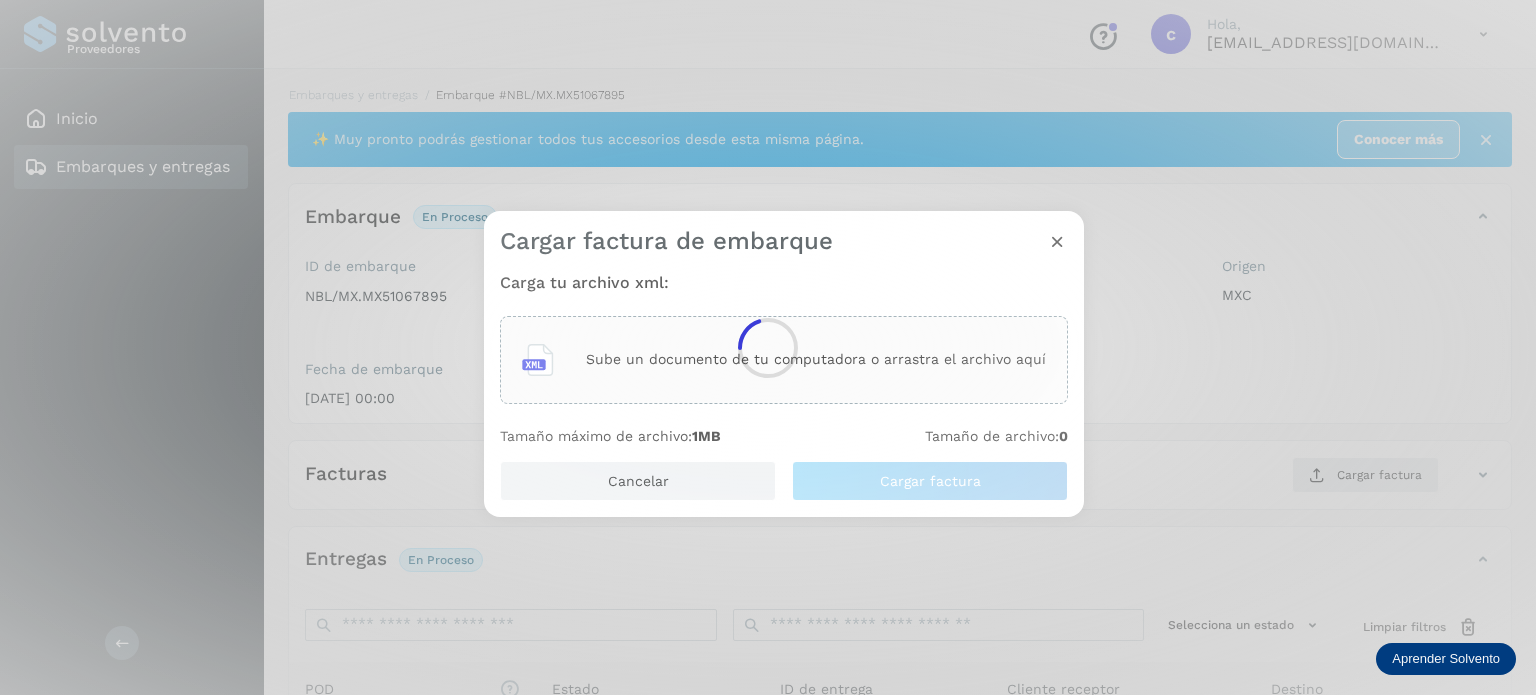 click 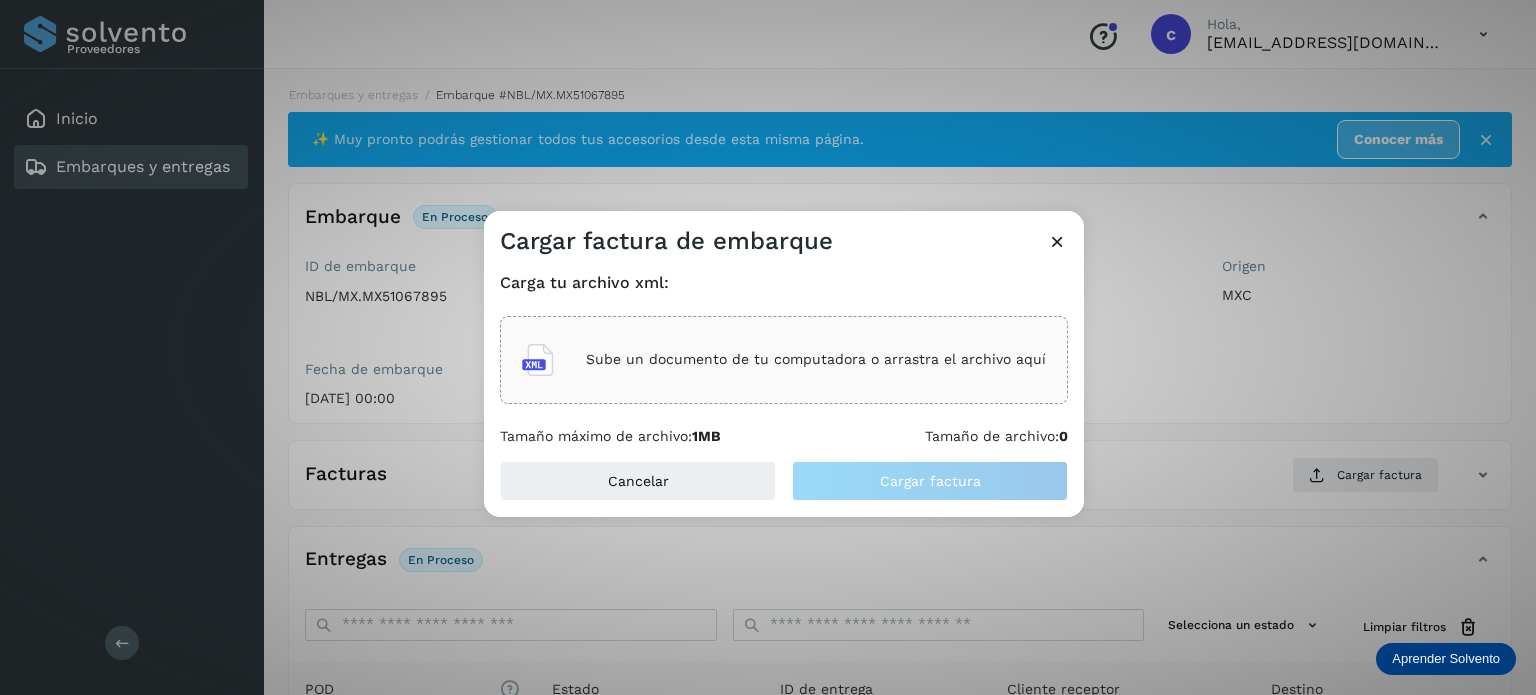 click on "Cargar factura de embarque Carga tu archivo xml: Sube un documento de tu computadora o arrastra el archivo aquí Tamaño máximo de archivo:  1MB Tamaño de archivo:  0 Cancelar Cargar factura" 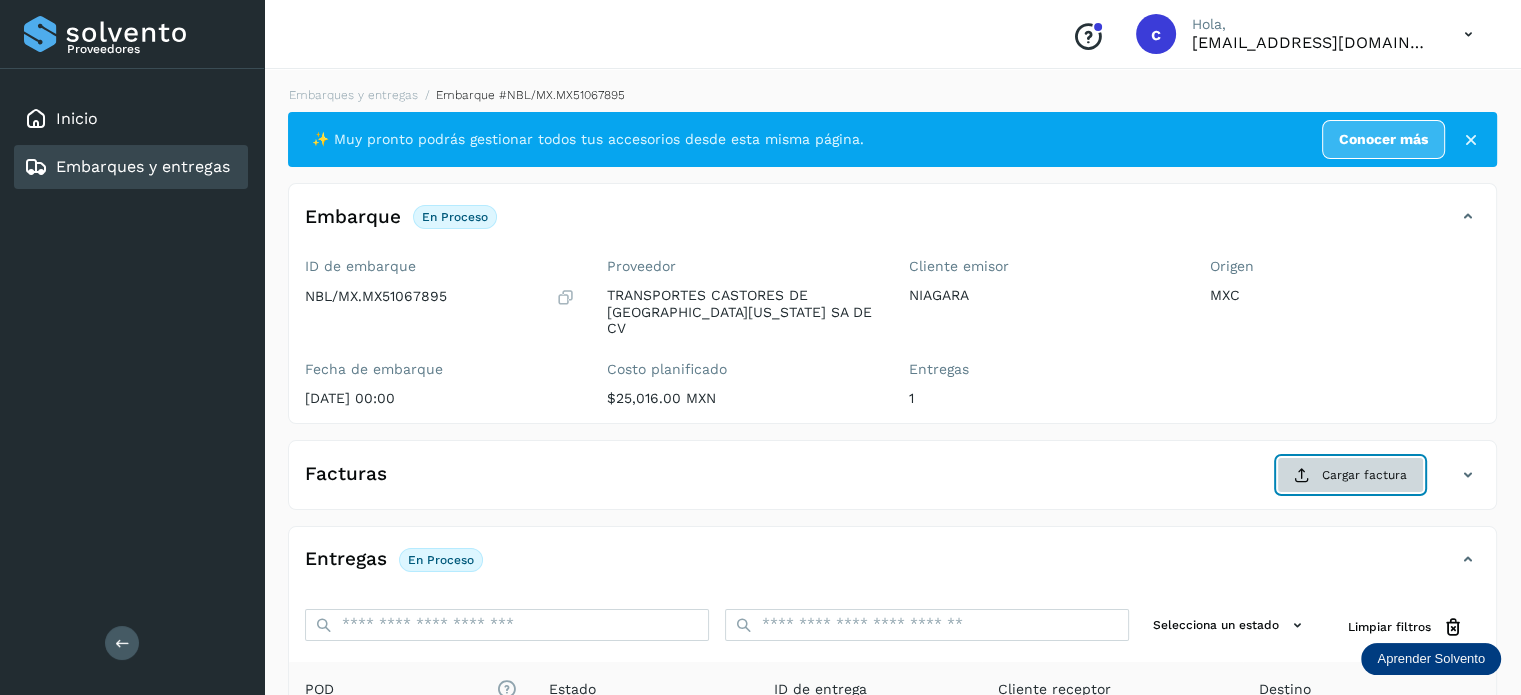 click on "Cargar factura" 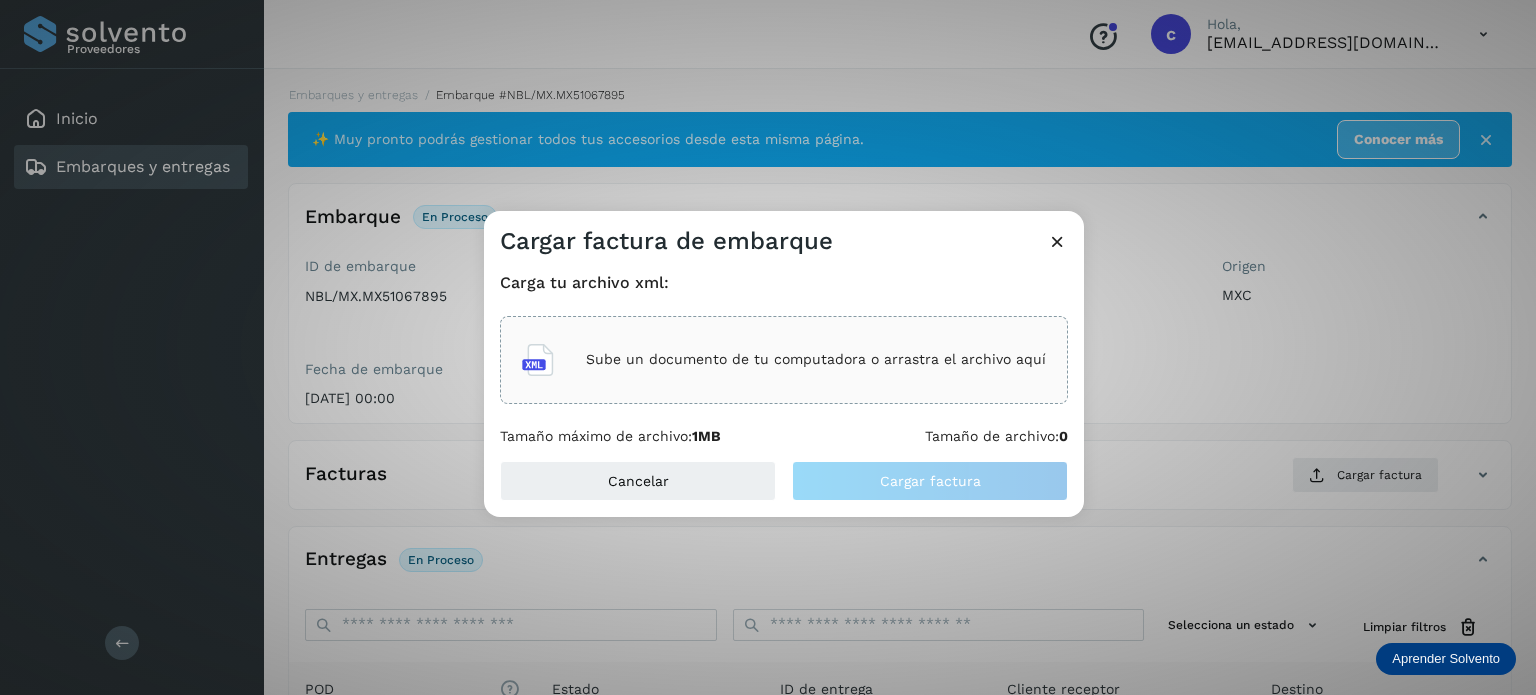 click on "Sube un documento de tu computadora o arrastra el archivo aquí" 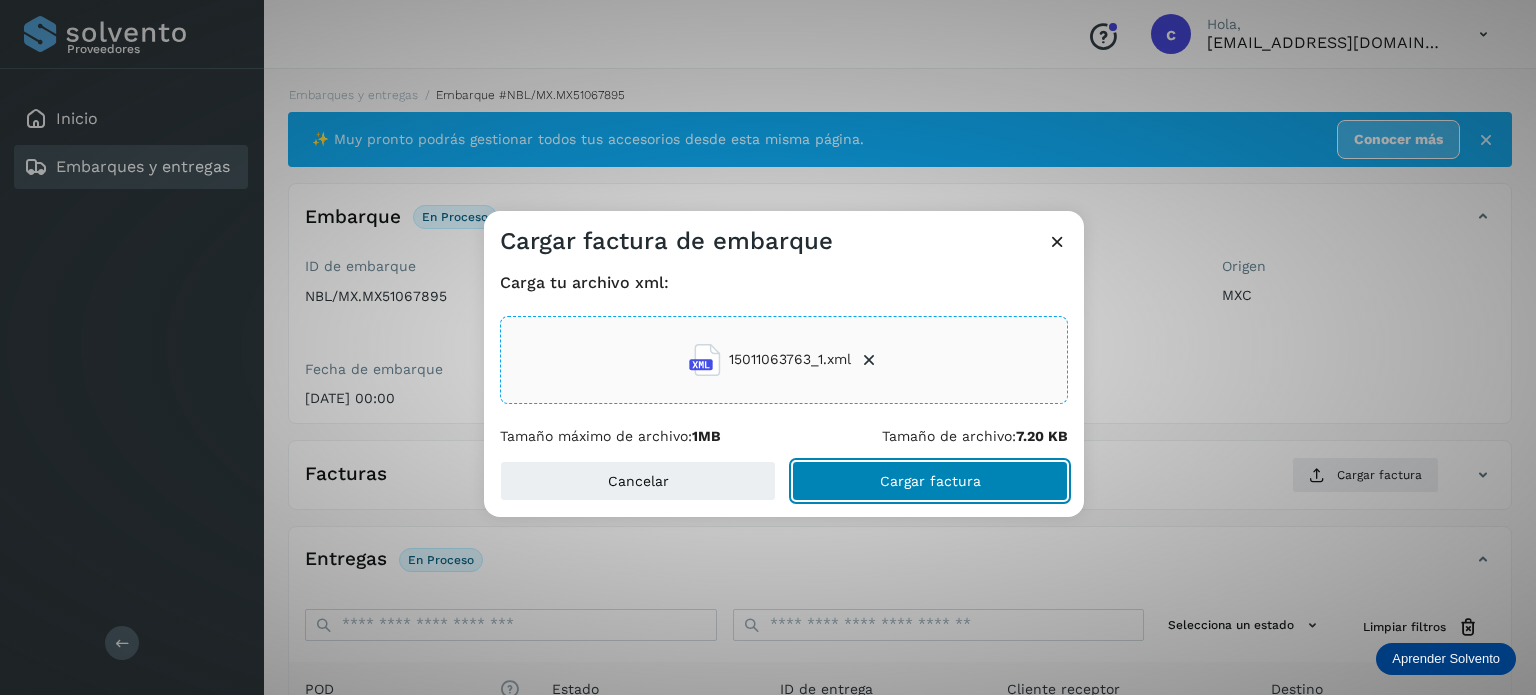 click on "Cargar factura" 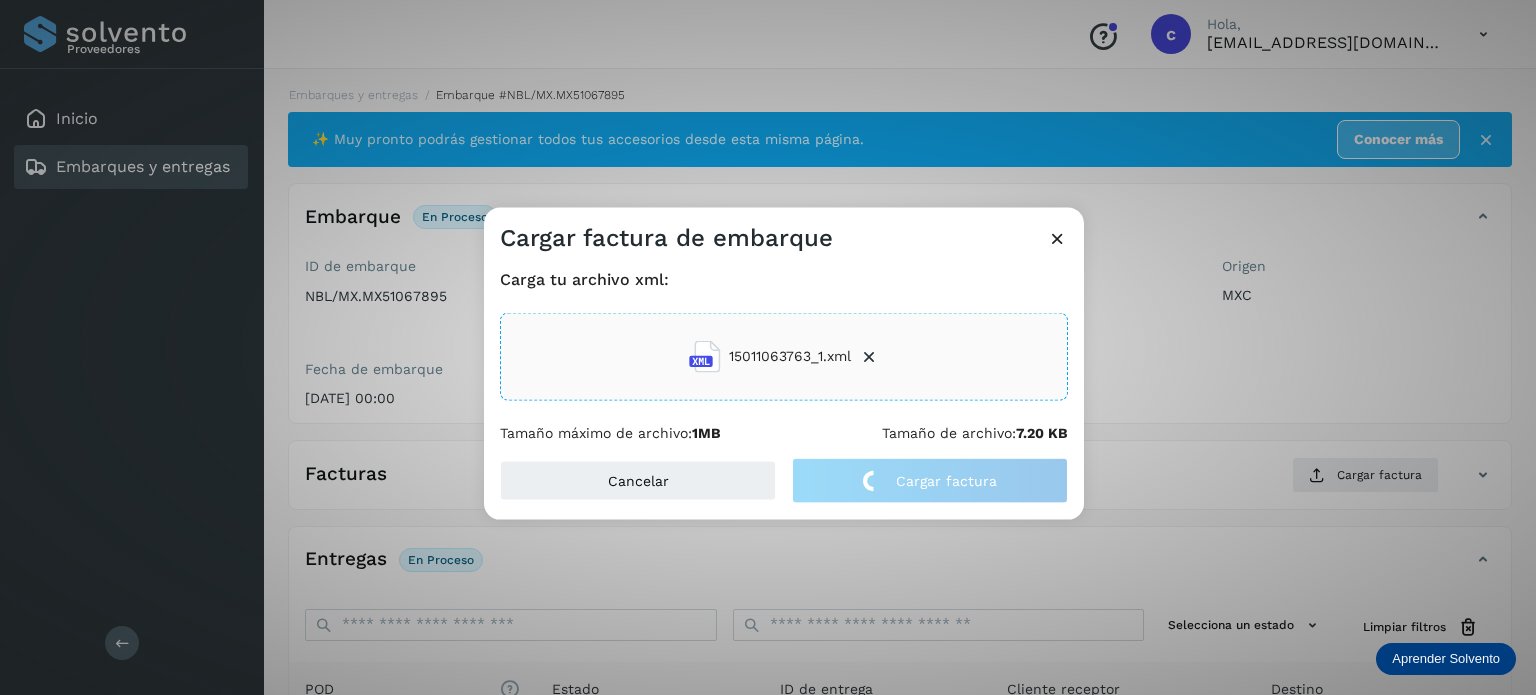 click on "Cargar factura de embarque Carga tu archivo xml: 15011063763_1.xml Tamaño máximo de archivo:  1MB Tamaño de archivo:  7.20 KB Cancelar Cargar factura" 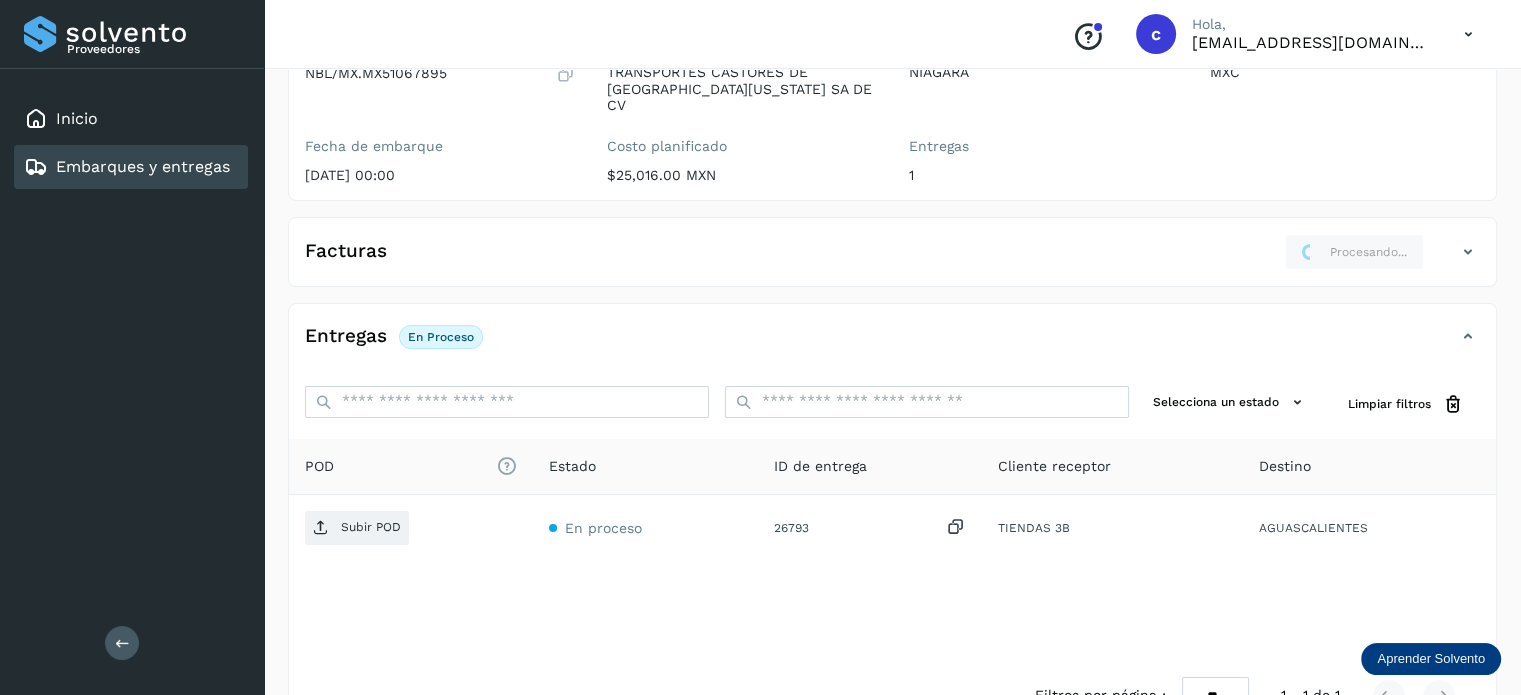 scroll, scrollTop: 265, scrollLeft: 0, axis: vertical 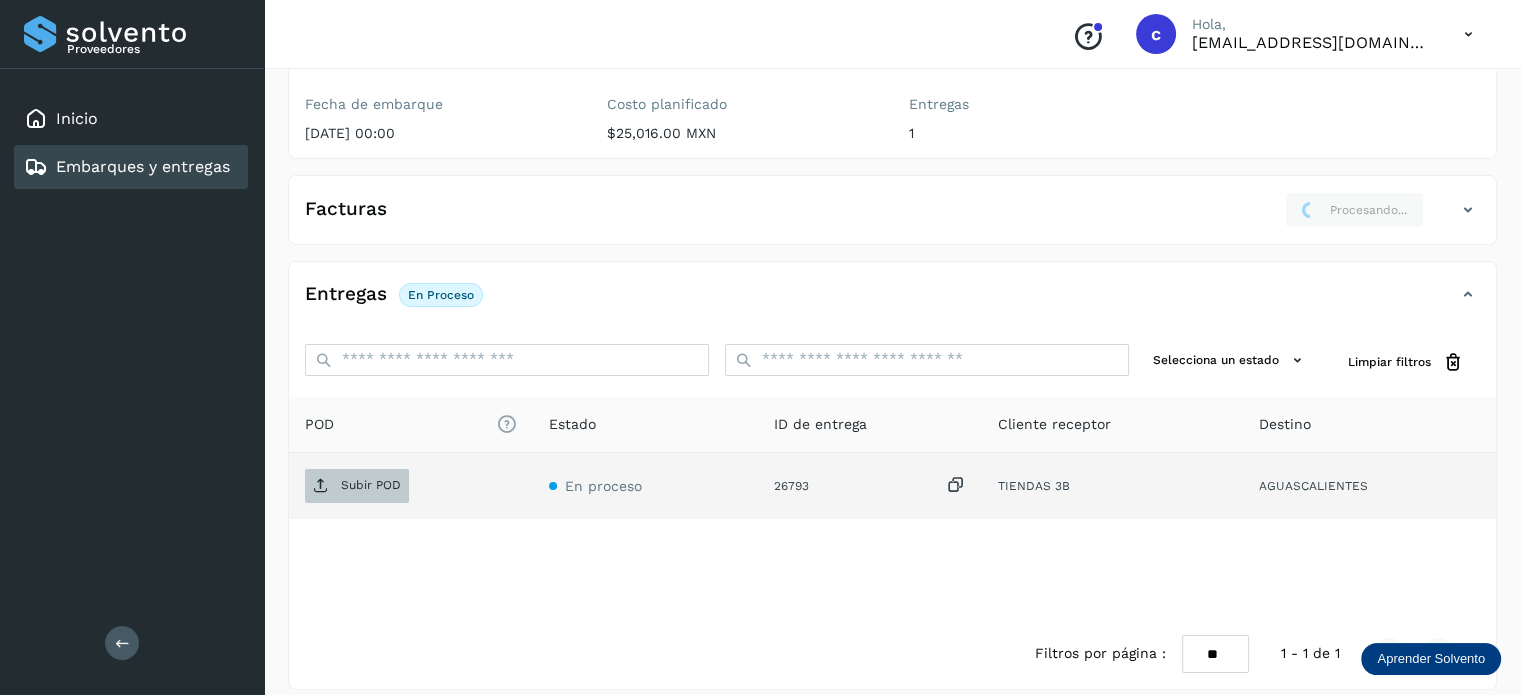 click on "Subir POD" at bounding box center [371, 485] 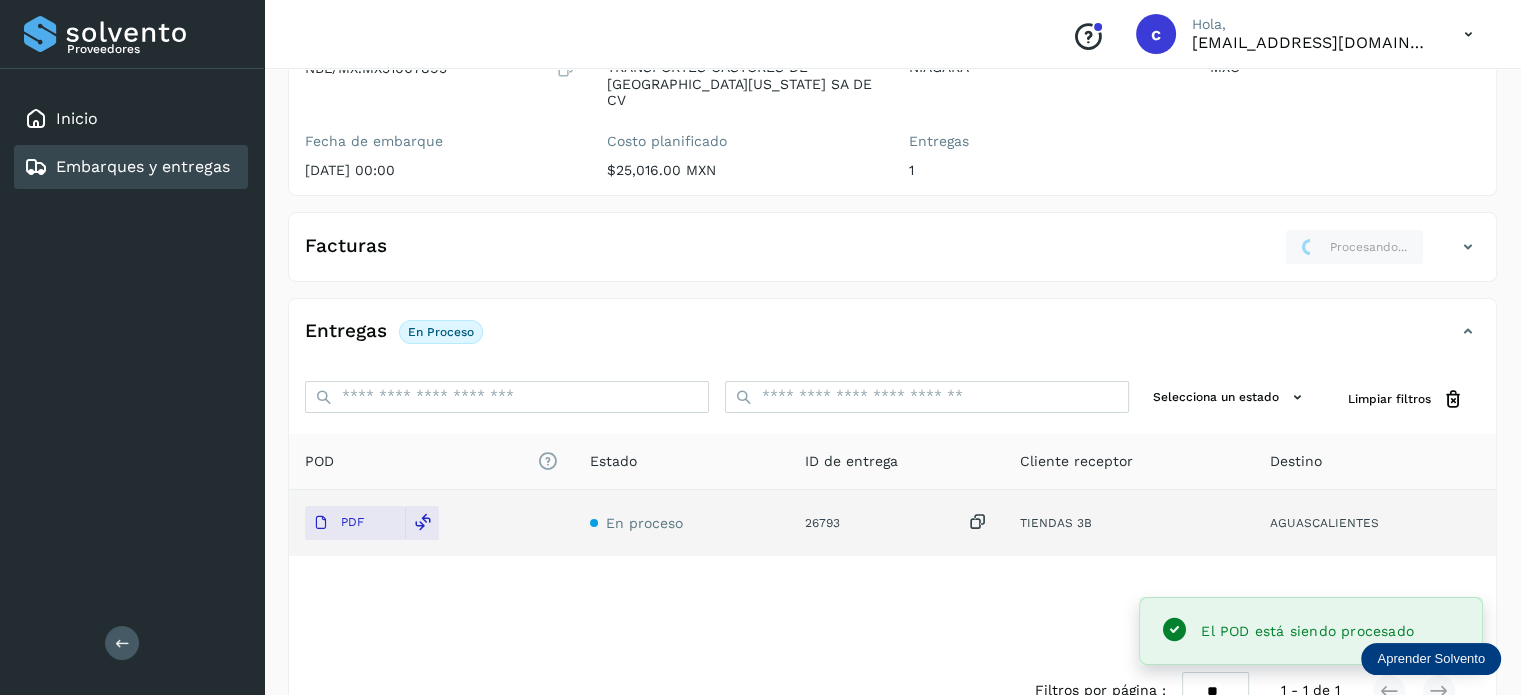 scroll, scrollTop: 165, scrollLeft: 0, axis: vertical 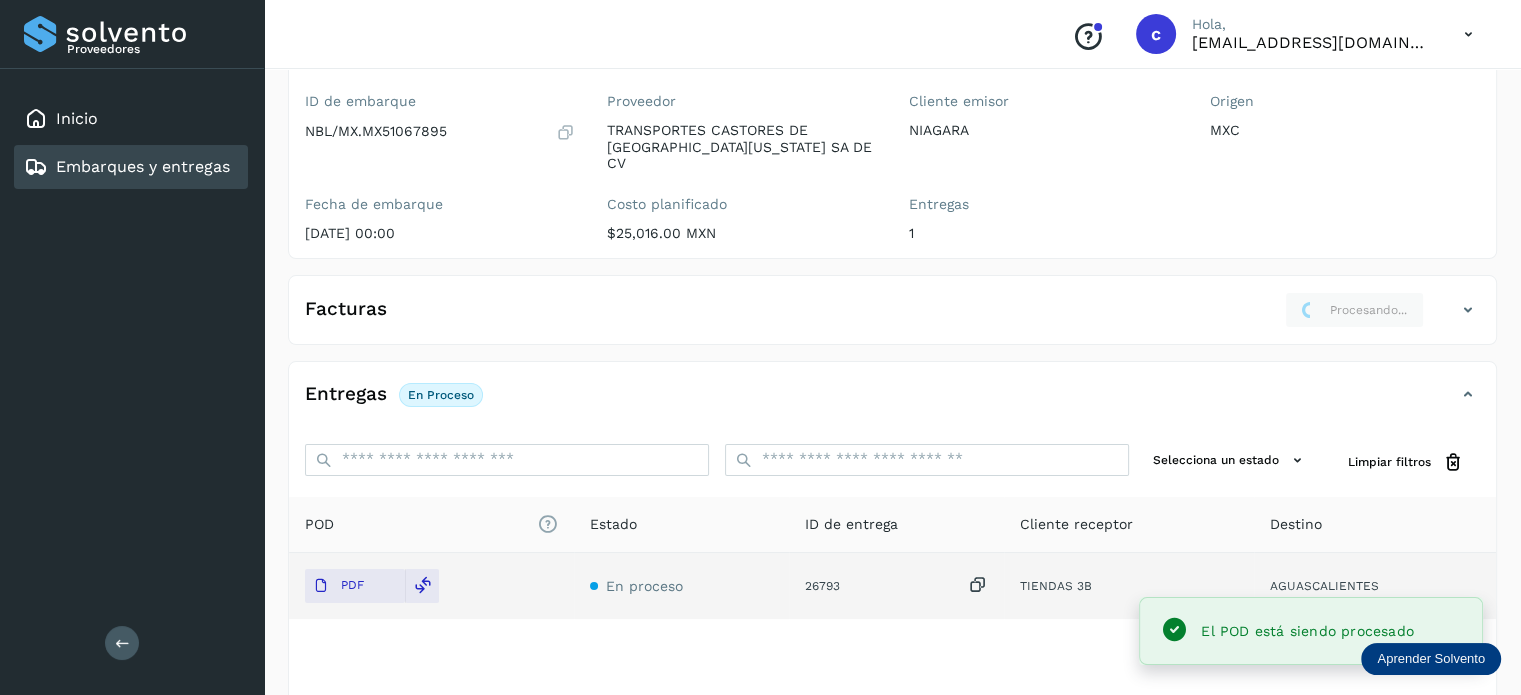 click on "Embarques y entregas" at bounding box center (143, 166) 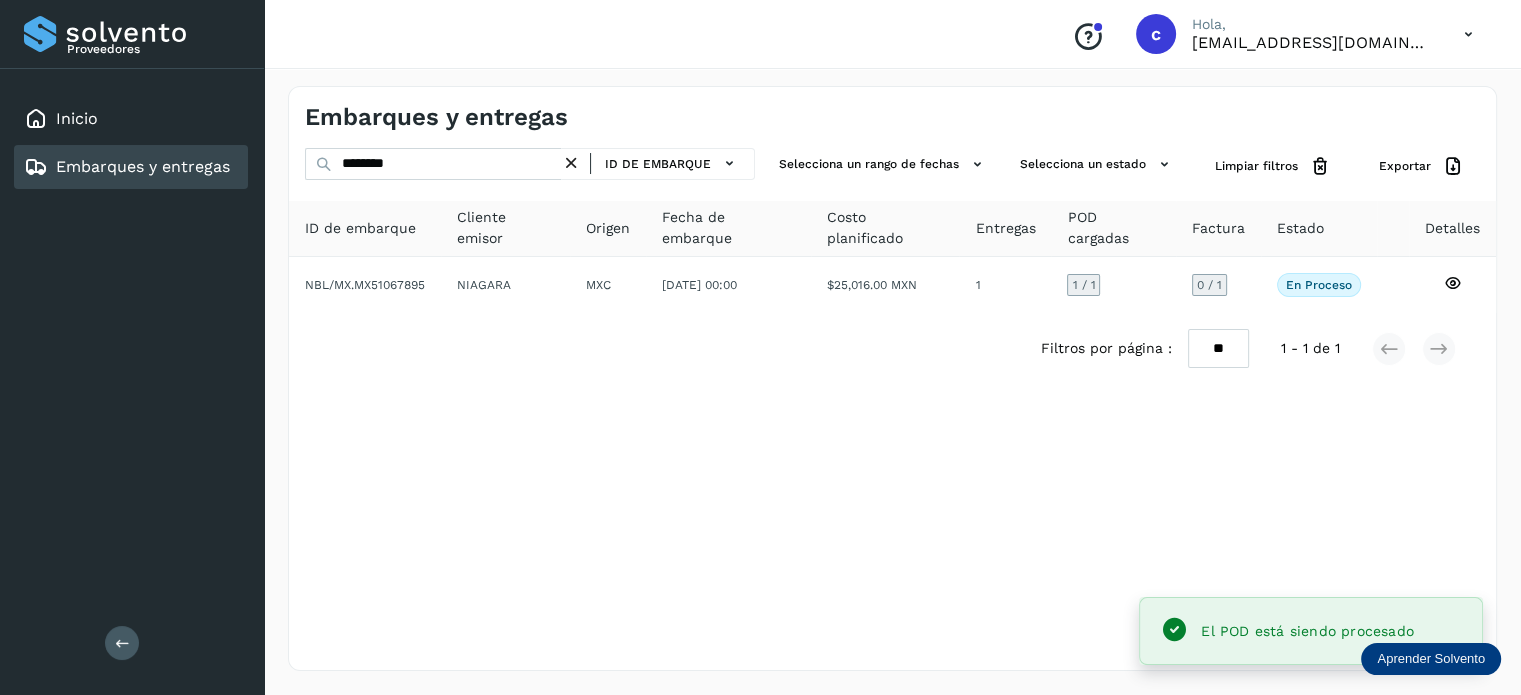 scroll, scrollTop: 0, scrollLeft: 0, axis: both 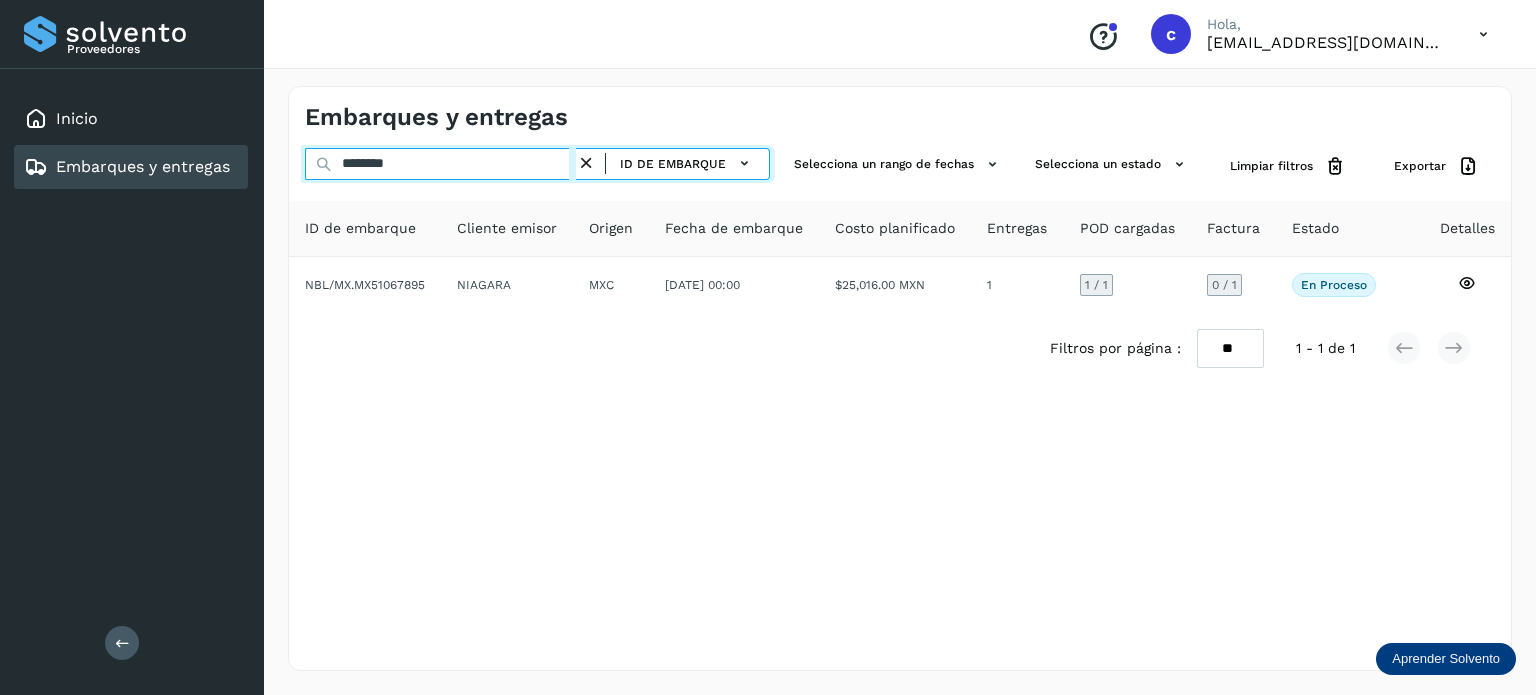 click on "Proveedores Inicio Embarques y entregas Salir
Conoce nuestros beneficios
c Hola, cuentasespeciales8_met@castores.com.mx Embarques y entregas ******** ID de embarque Selecciona un rango de fechas  Selecciona un estado Limpiar filtros Exportar ID de embarque Cliente emisor Origen Fecha de embarque Costo planificado Entregas POD cargadas Factura Estado Detalles NBL/MX.MX51067895 NIAGARA MXC 25/jul/2025 00:00  $25,016.00 MXN  1 1  / 1 0 / 1 En proceso
Verifica el estado de la factura o entregas asociadas a este embarque
Filtros por página : ** ** ** 1 - 1 de 1" 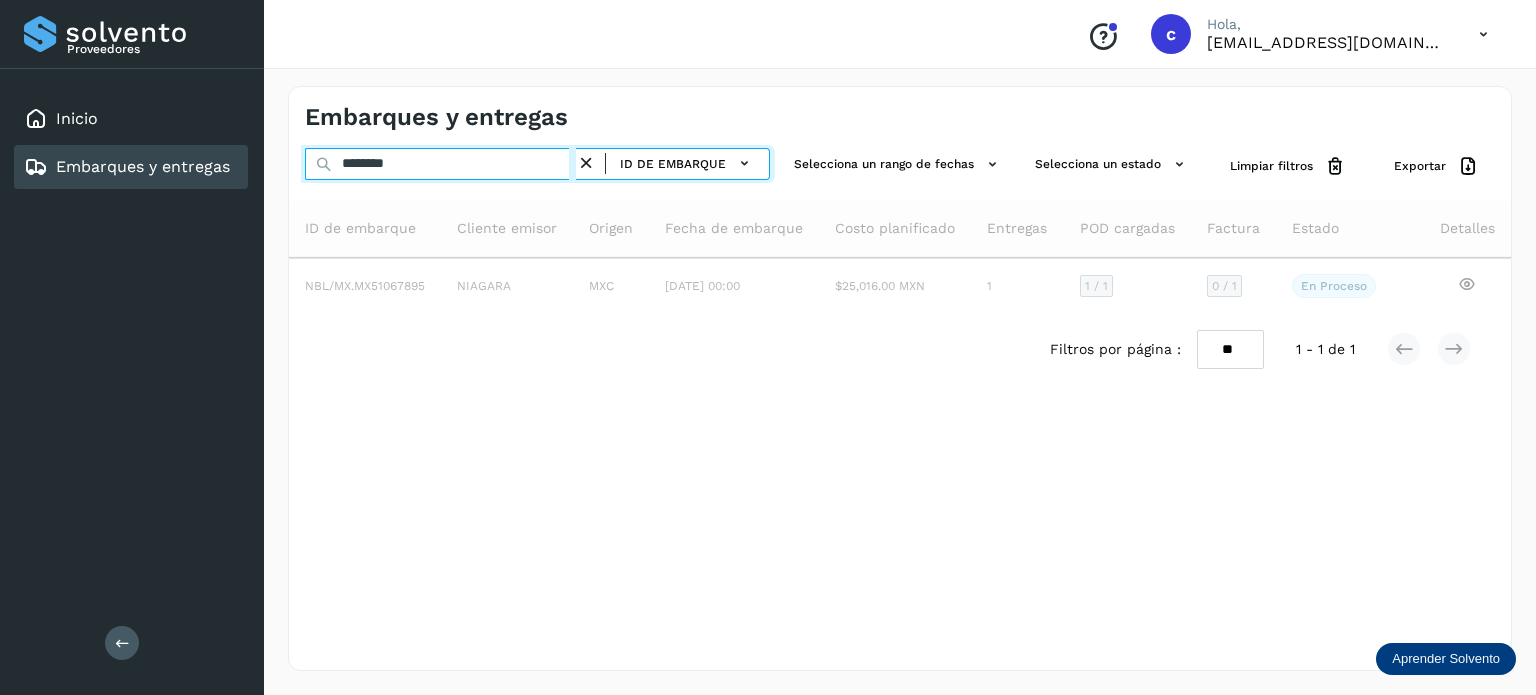 type on "********" 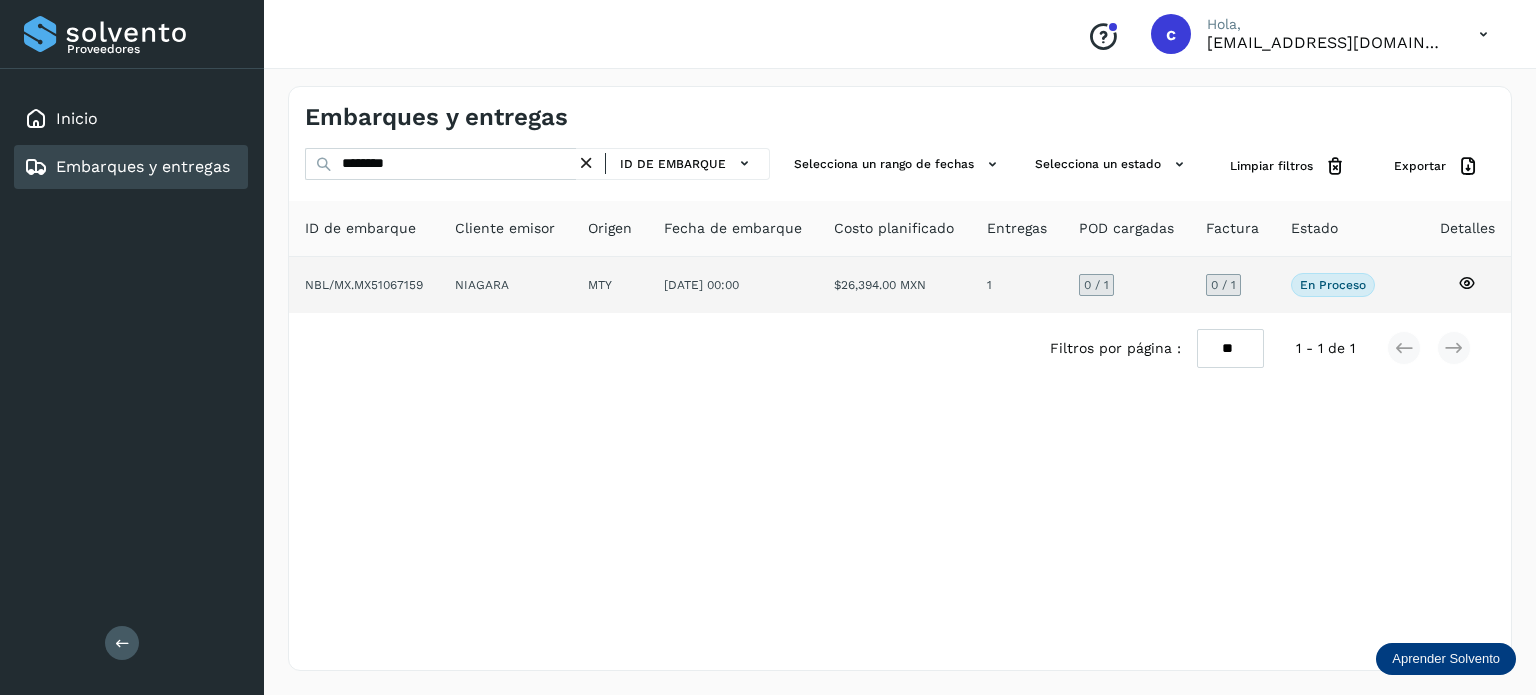 click 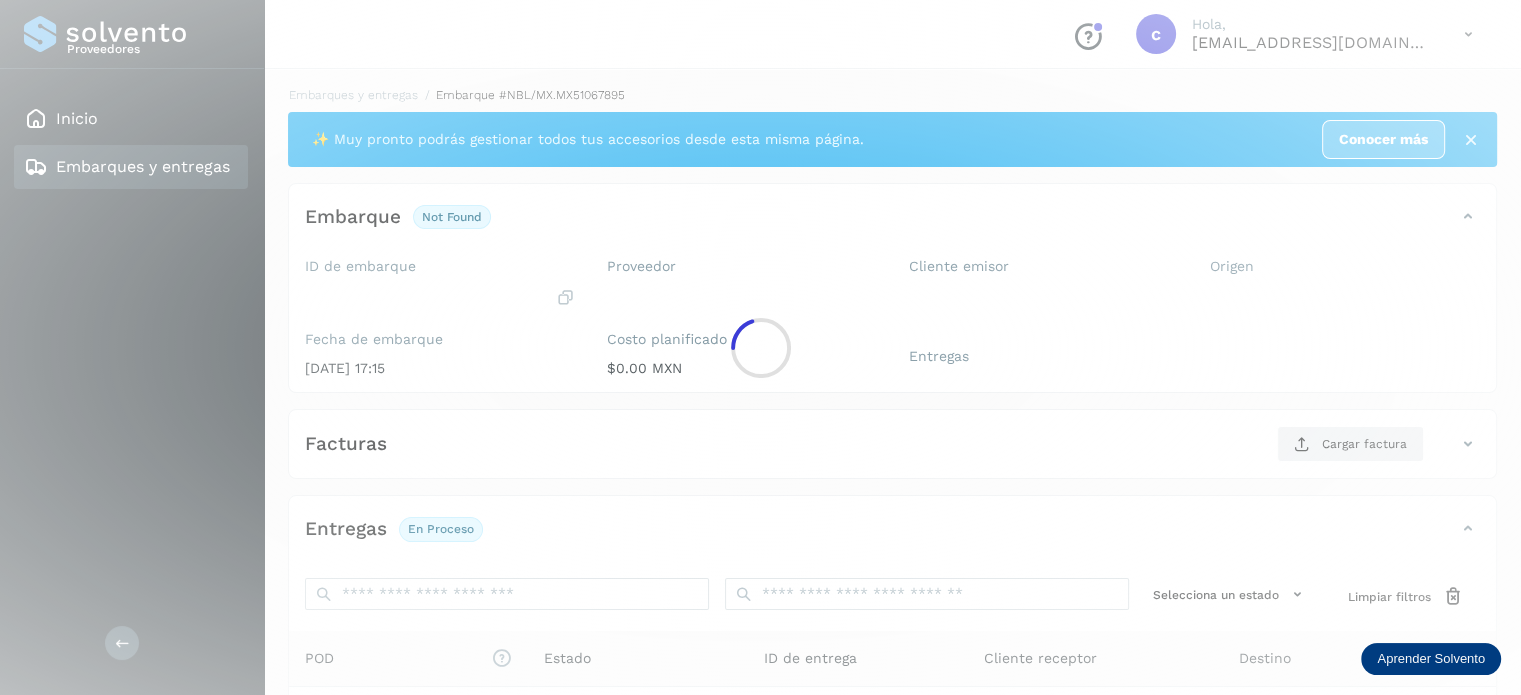 click 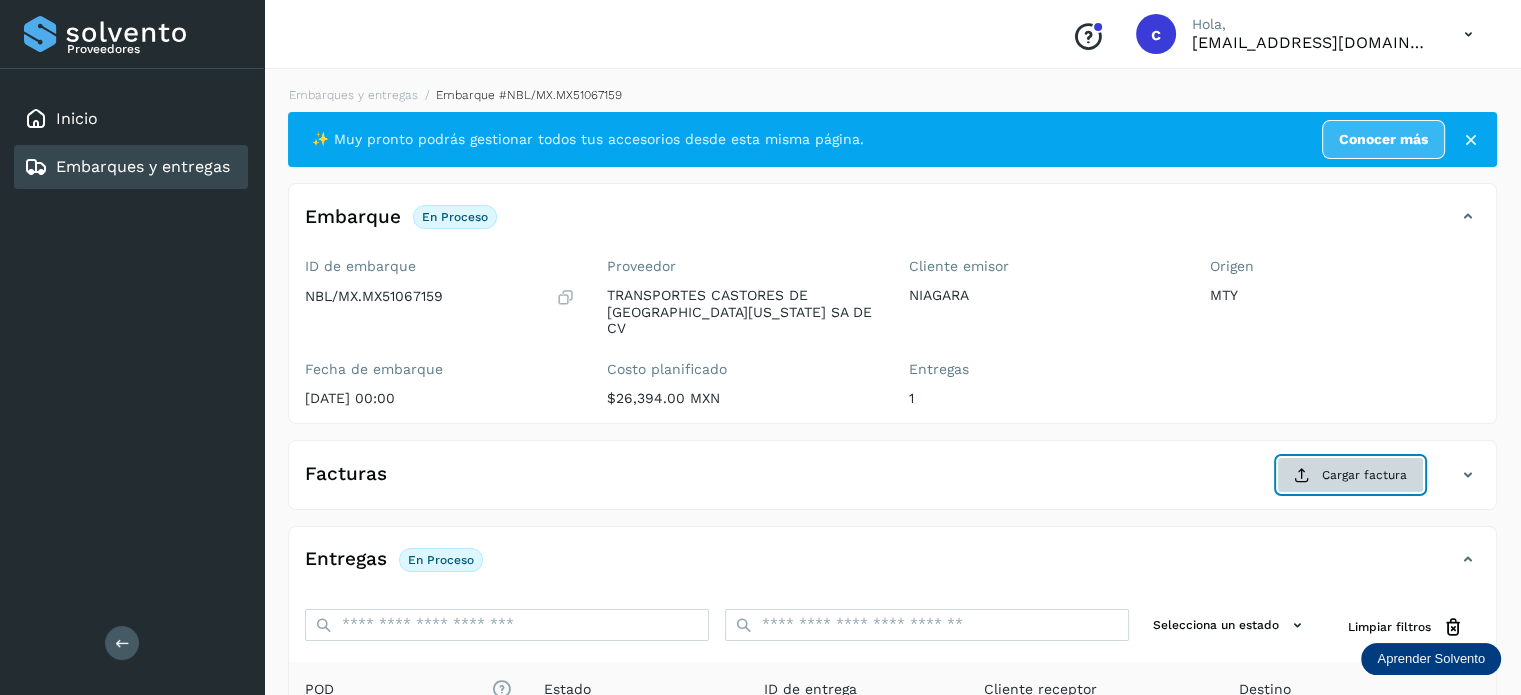 click on "Cargar factura" 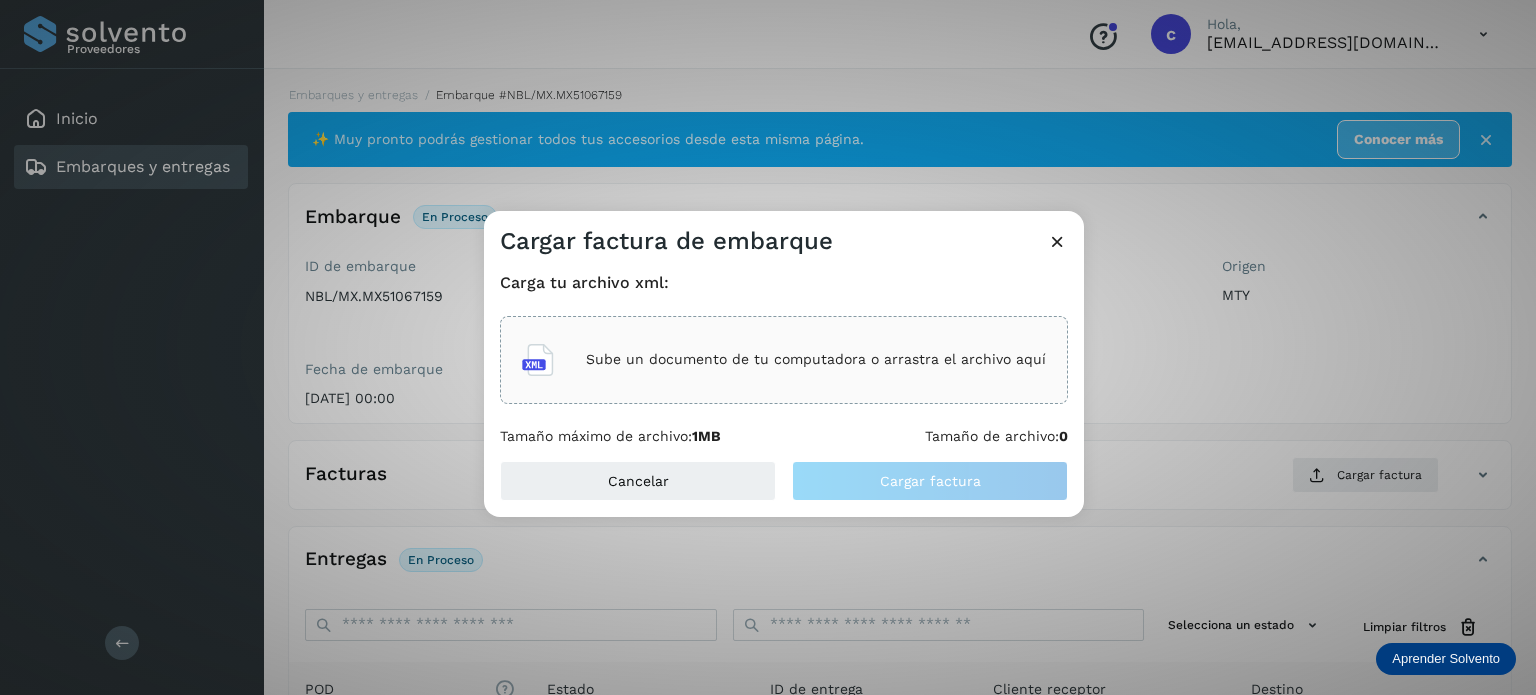 drag, startPoint x: 764, startPoint y: 359, endPoint x: 766, endPoint y: 349, distance: 10.198039 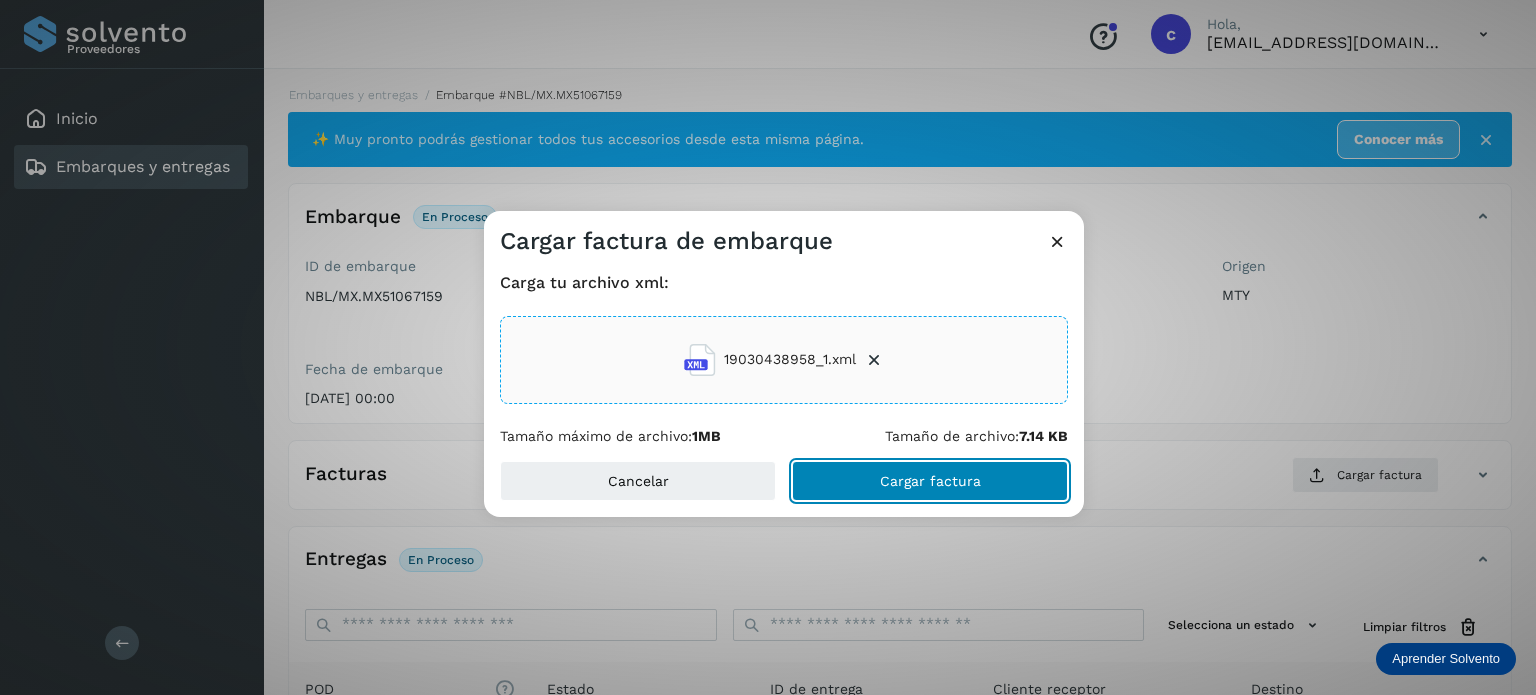 click on "Cargar factura" 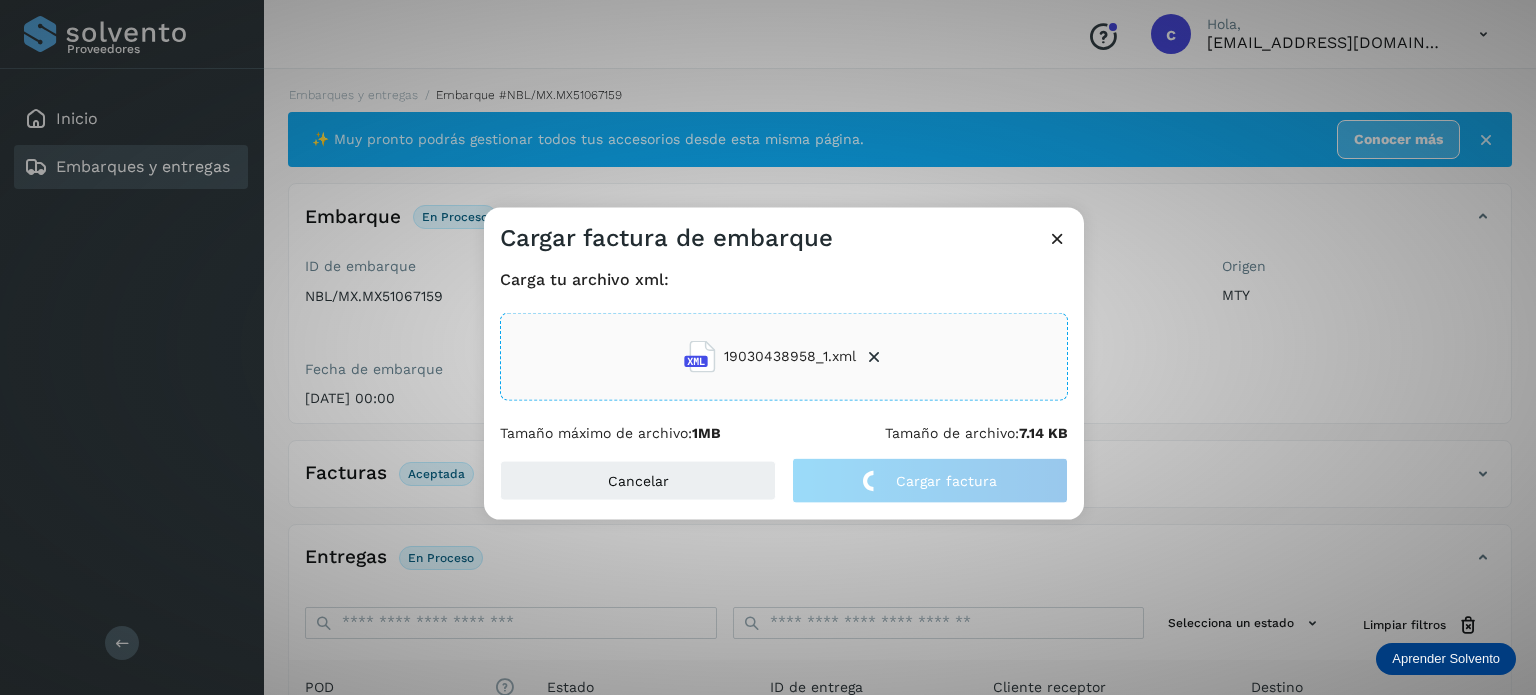 click on "Carga tu archivo xml: 19030438958_1.xml Tamaño máximo de archivo:  1MB Tamaño de archivo:  7.14 KB" at bounding box center (784, 355) 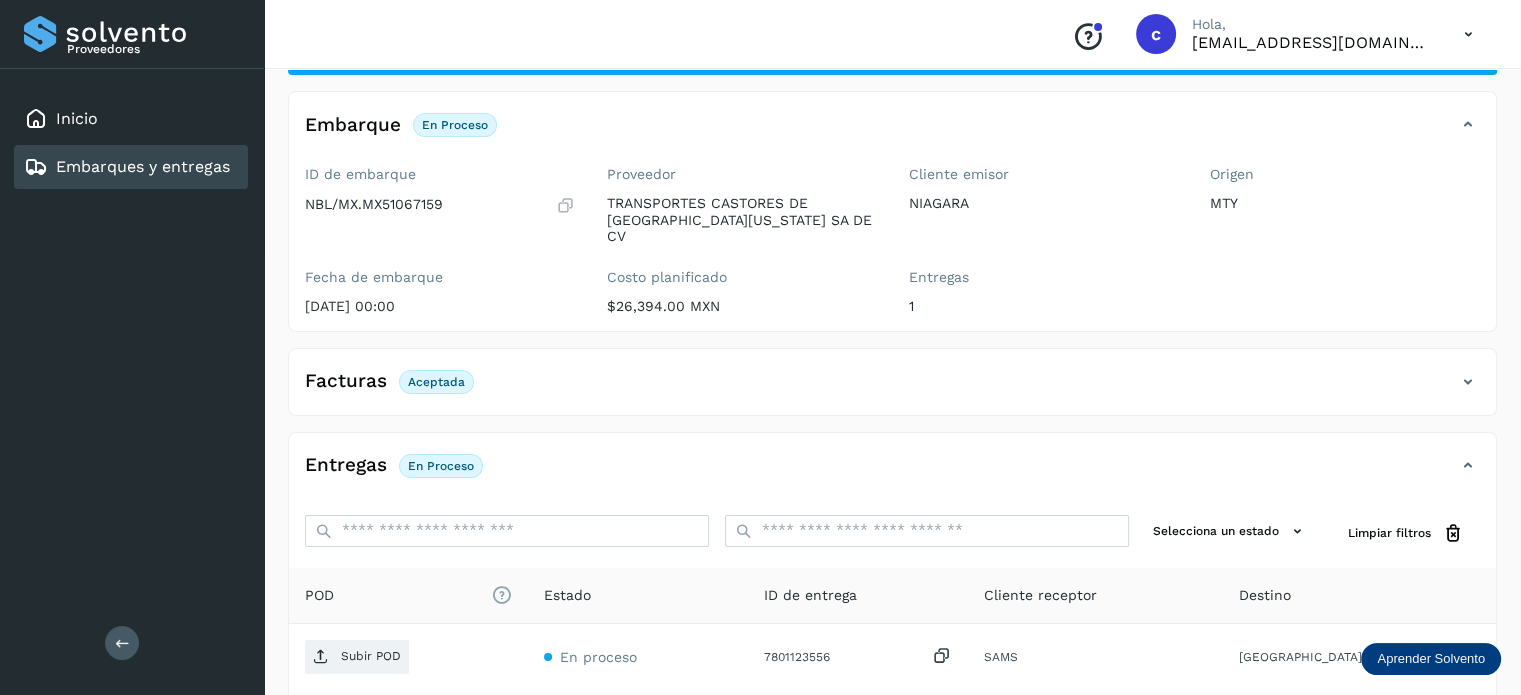 scroll, scrollTop: 264, scrollLeft: 0, axis: vertical 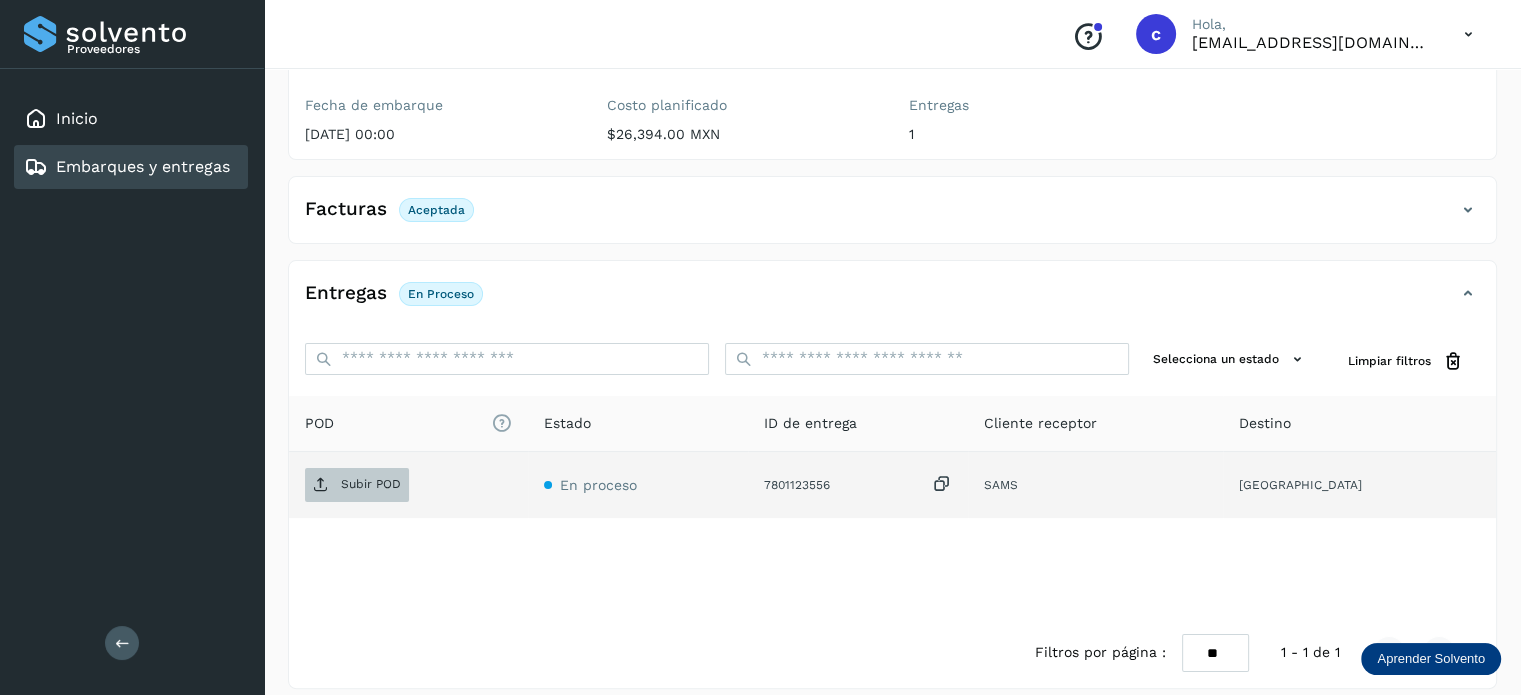 click on "Subir POD" at bounding box center [371, 484] 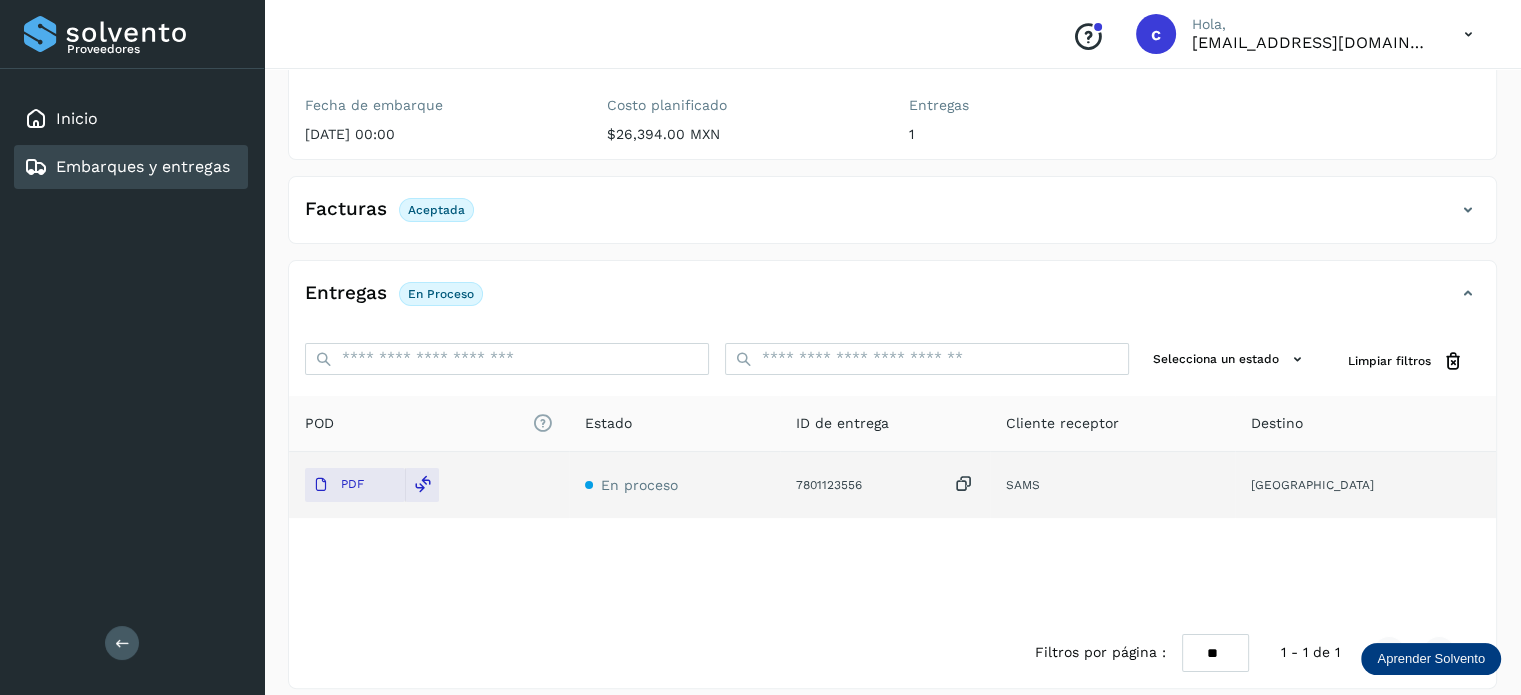 drag, startPoint x: 195, startPoint y: 163, endPoint x: 199, endPoint y: 175, distance: 12.649111 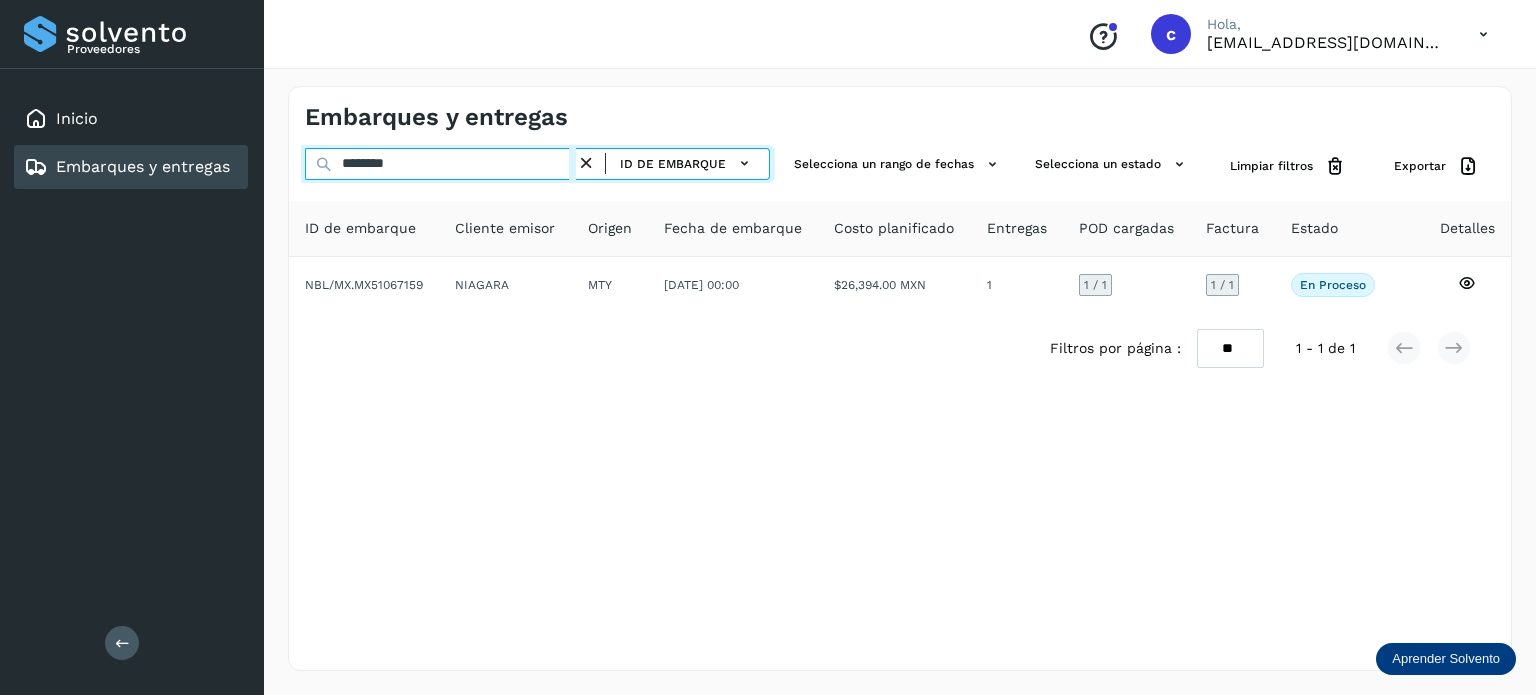 drag, startPoint x: 426, startPoint y: 165, endPoint x: 223, endPoint y: 177, distance: 203.35437 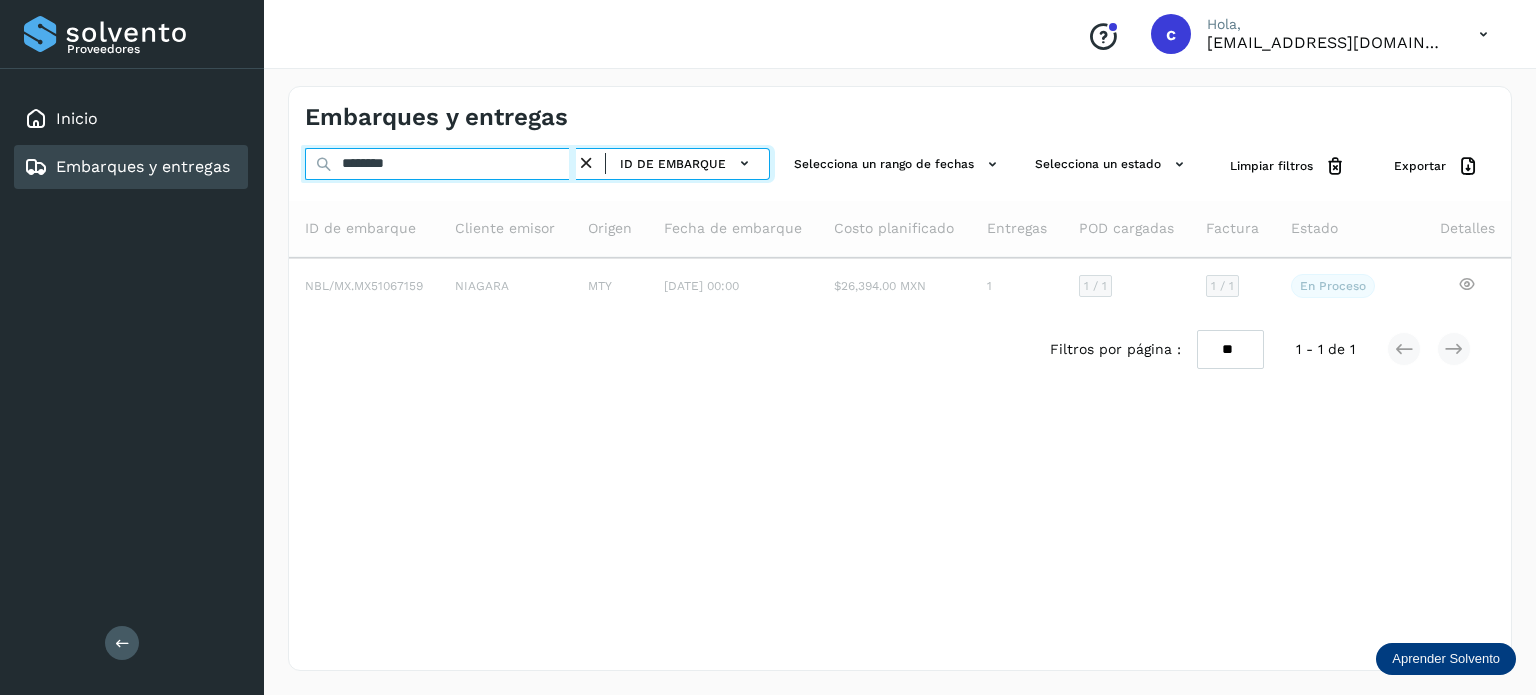type on "********" 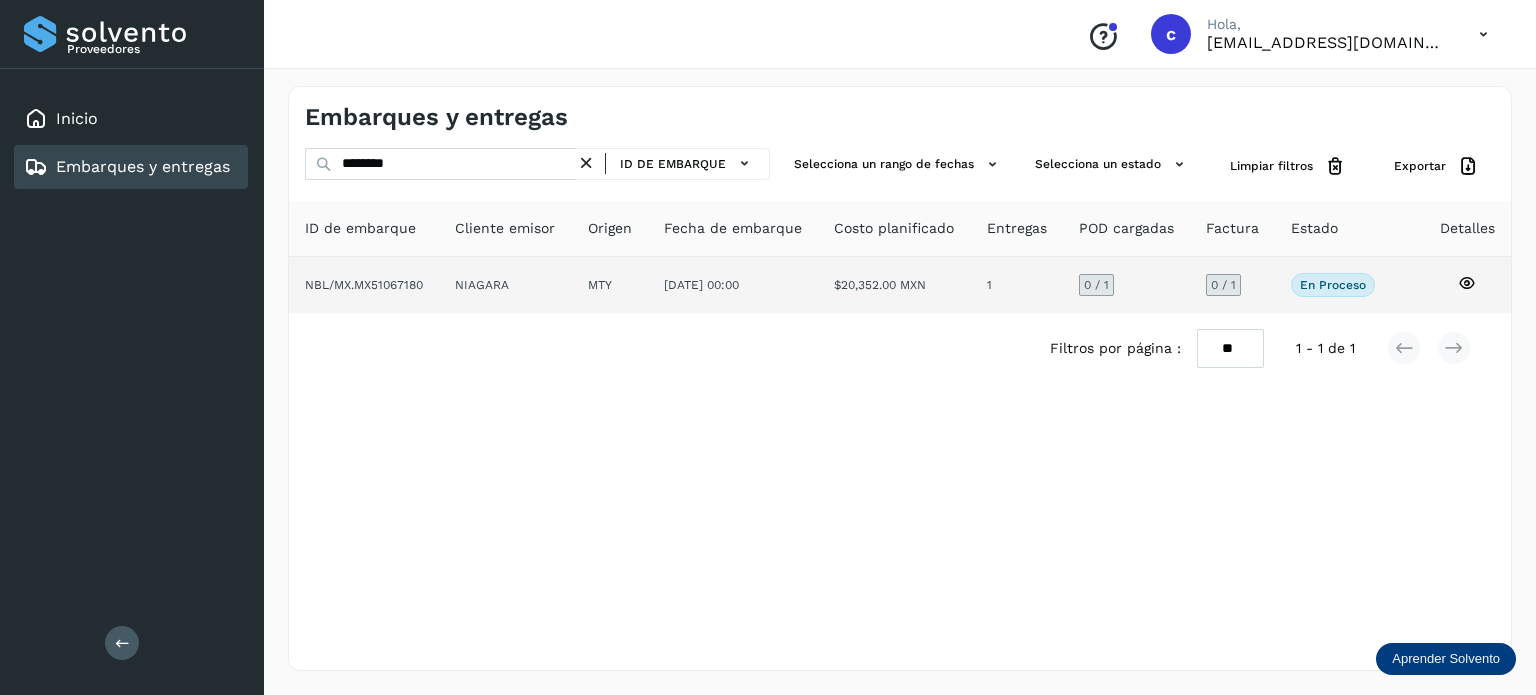 click 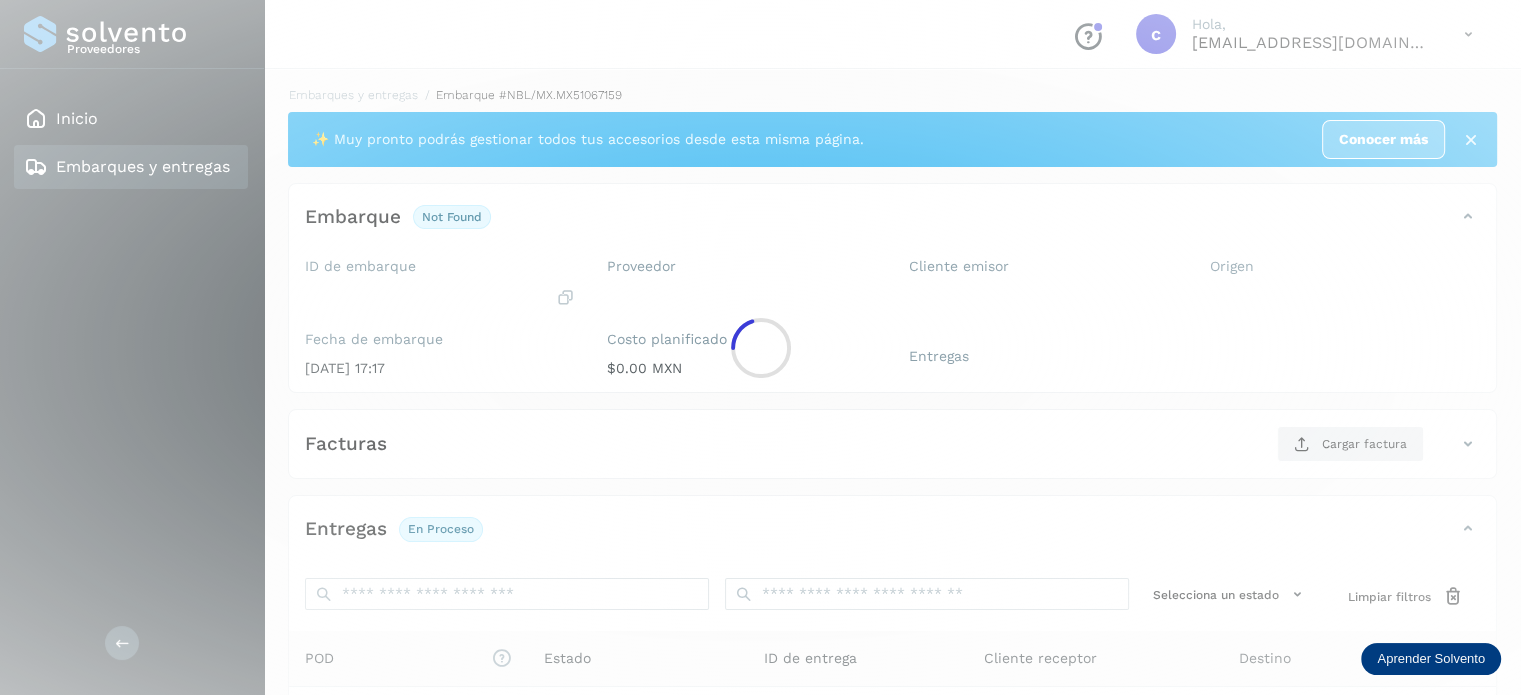 click 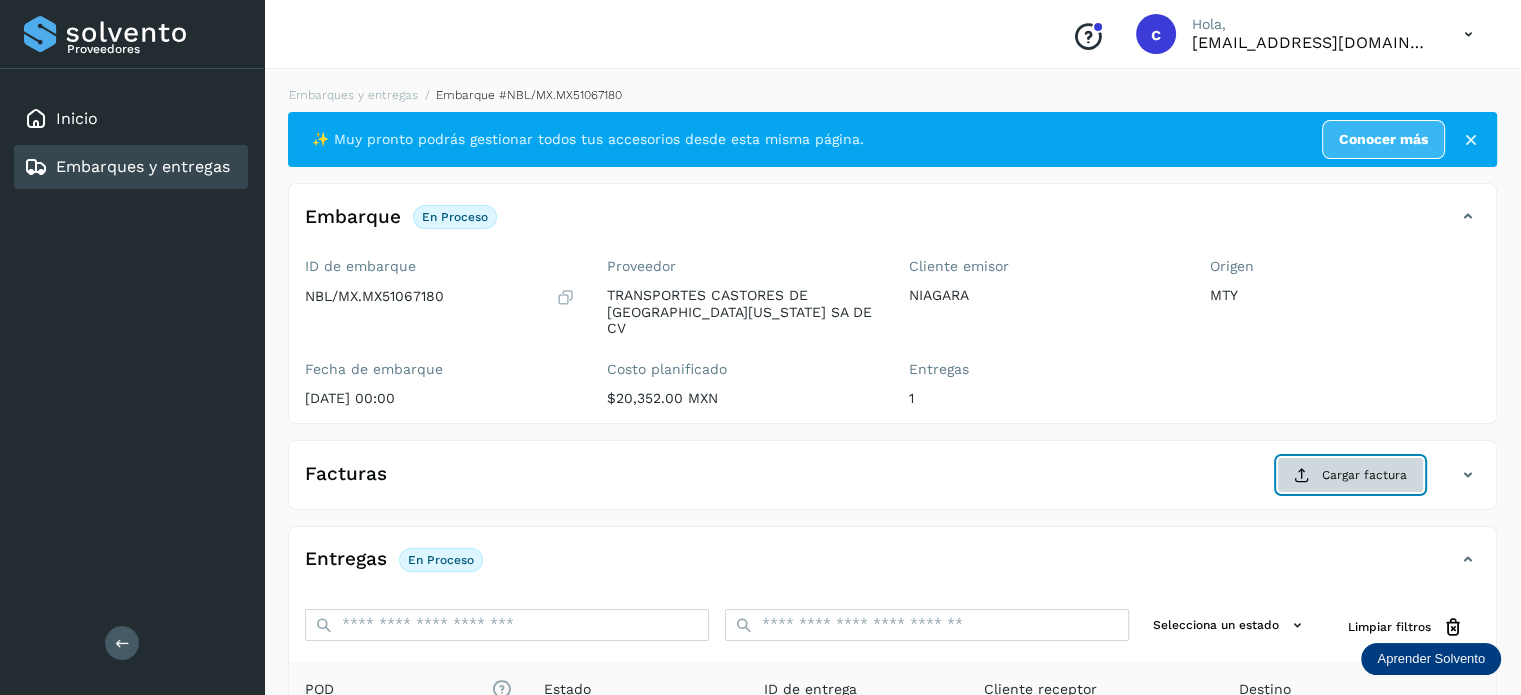 click on "Cargar factura" at bounding box center [1350, 475] 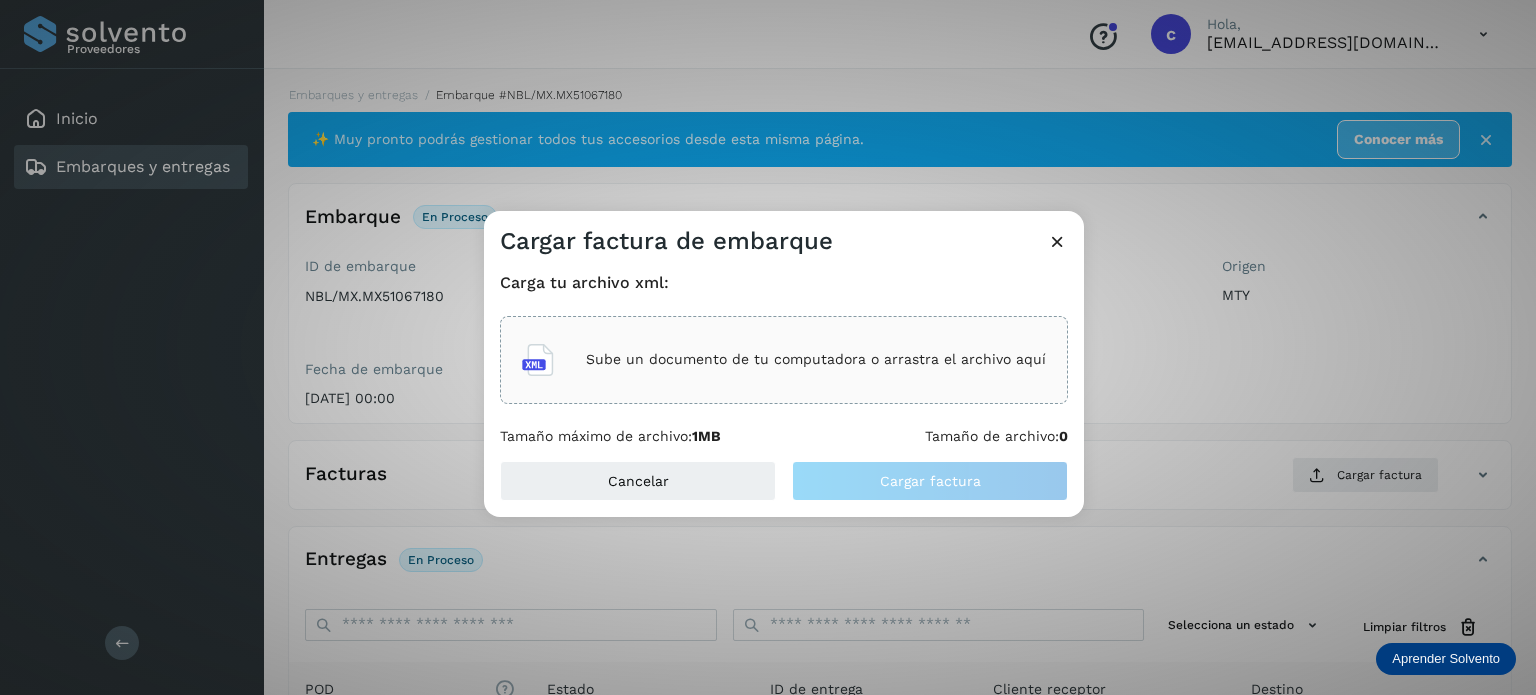 click on "Sube un documento de tu computadora o arrastra el archivo aquí" at bounding box center [816, 359] 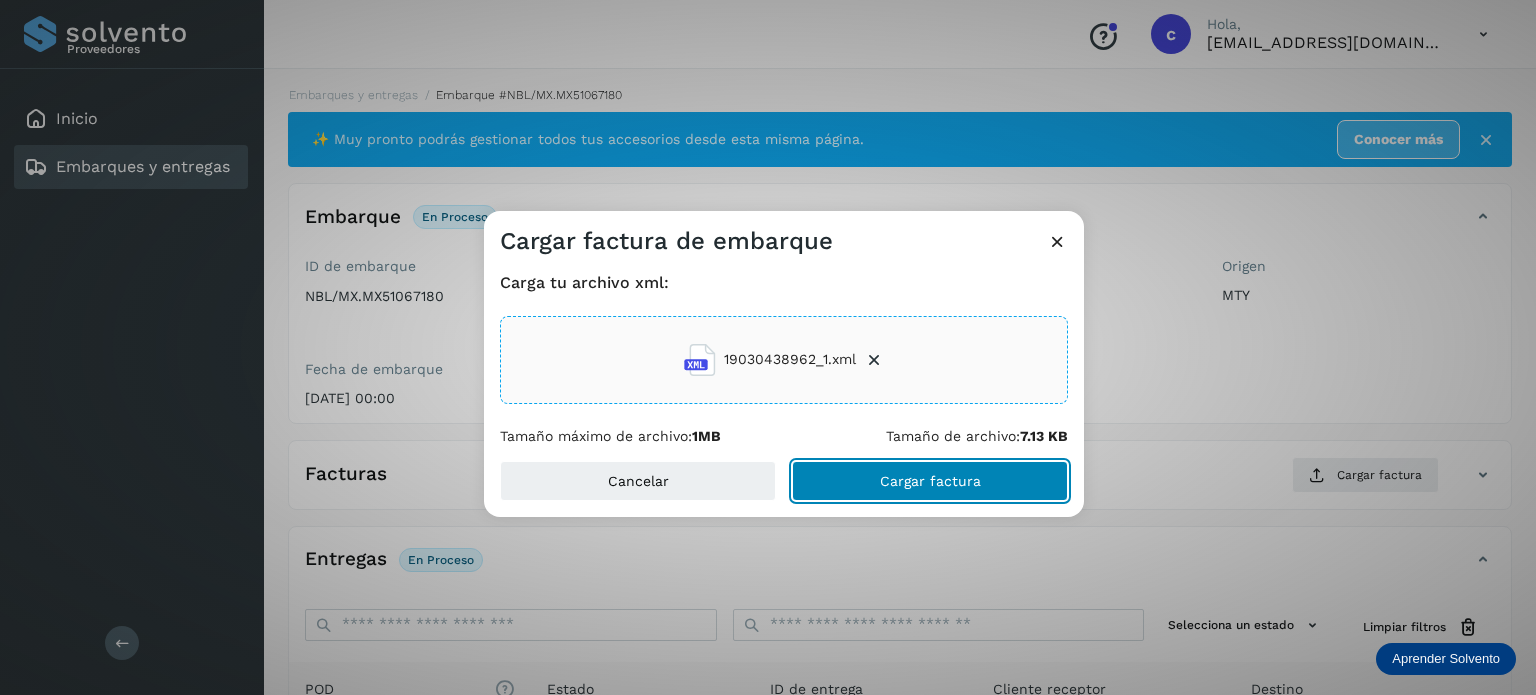 click on "Cargar factura" 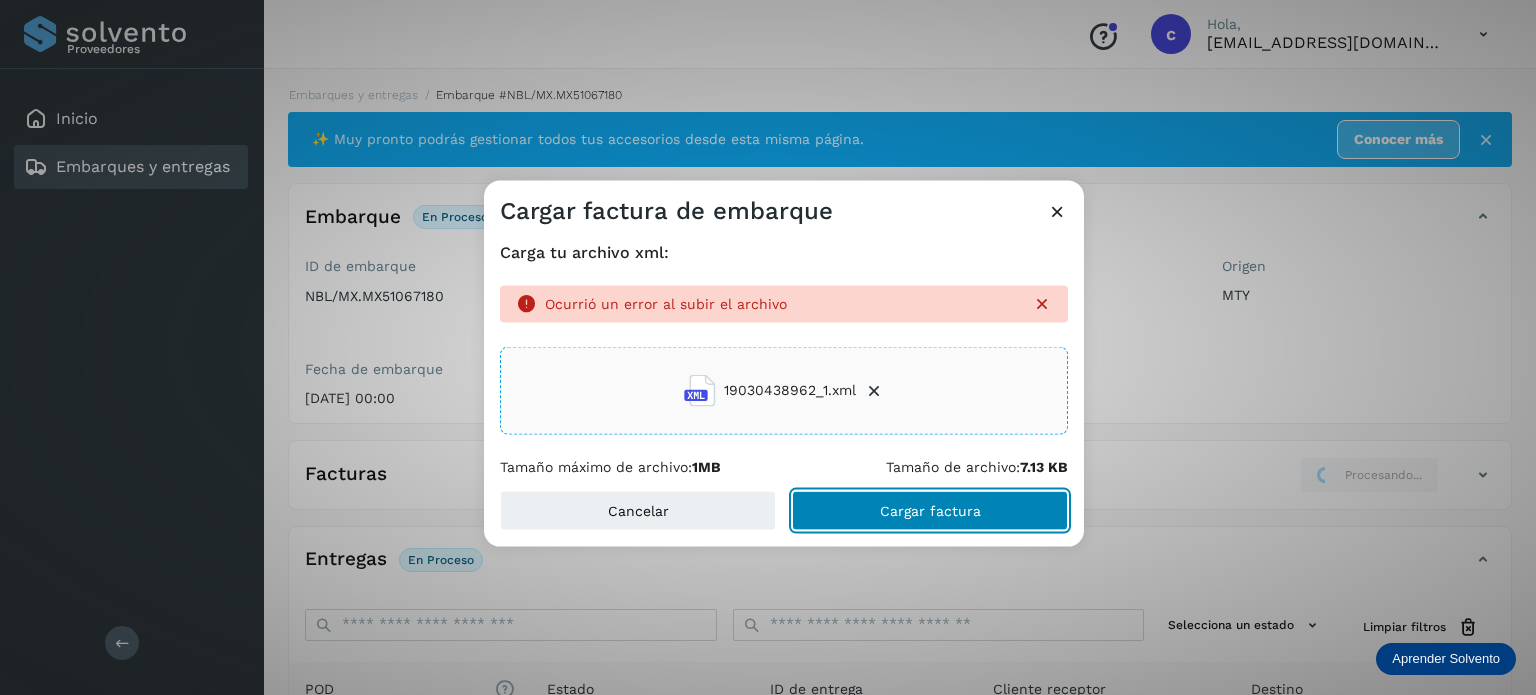 click on "Cargar factura" 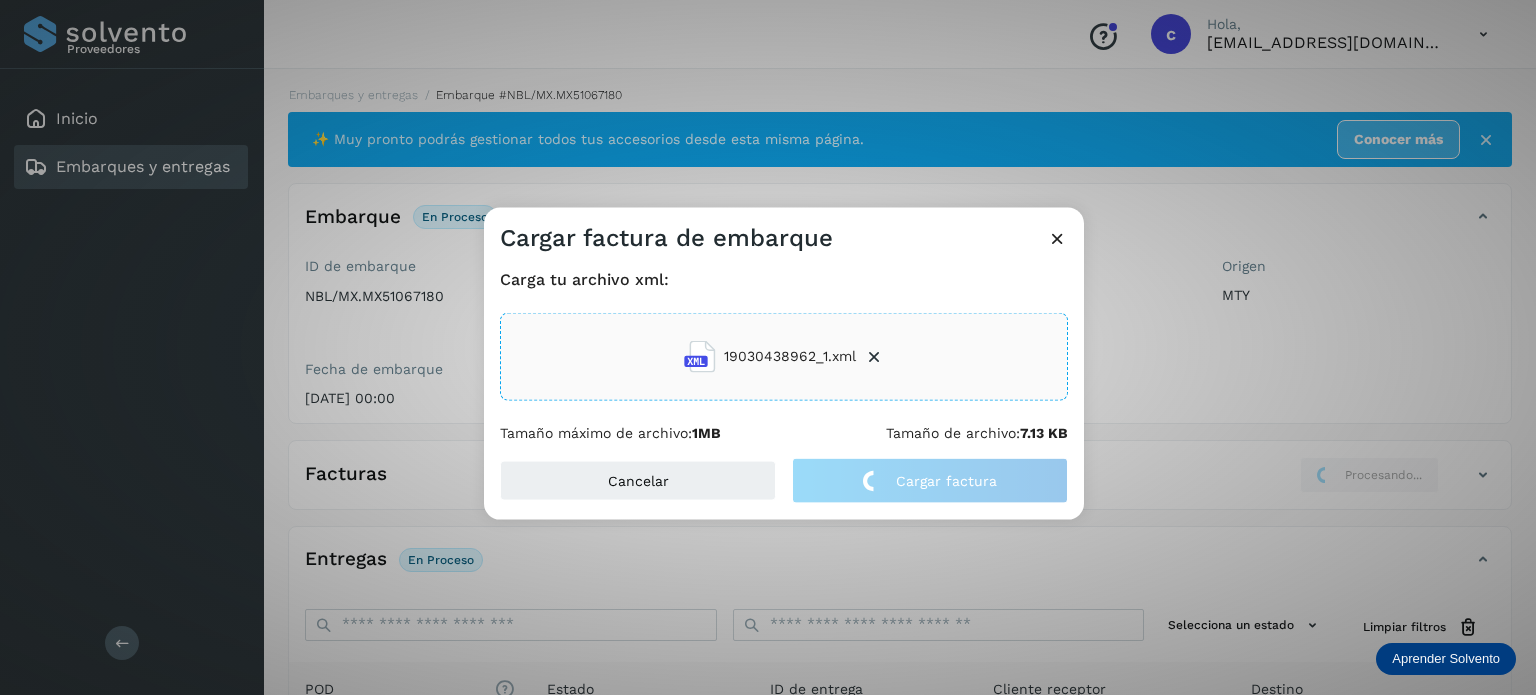 click on "Cargar factura de embarque Carga tu archivo xml: 19030438962_1.xml Tamaño máximo de archivo:  1MB Tamaño de archivo:  7.13 KB Cancelar Cargar factura" 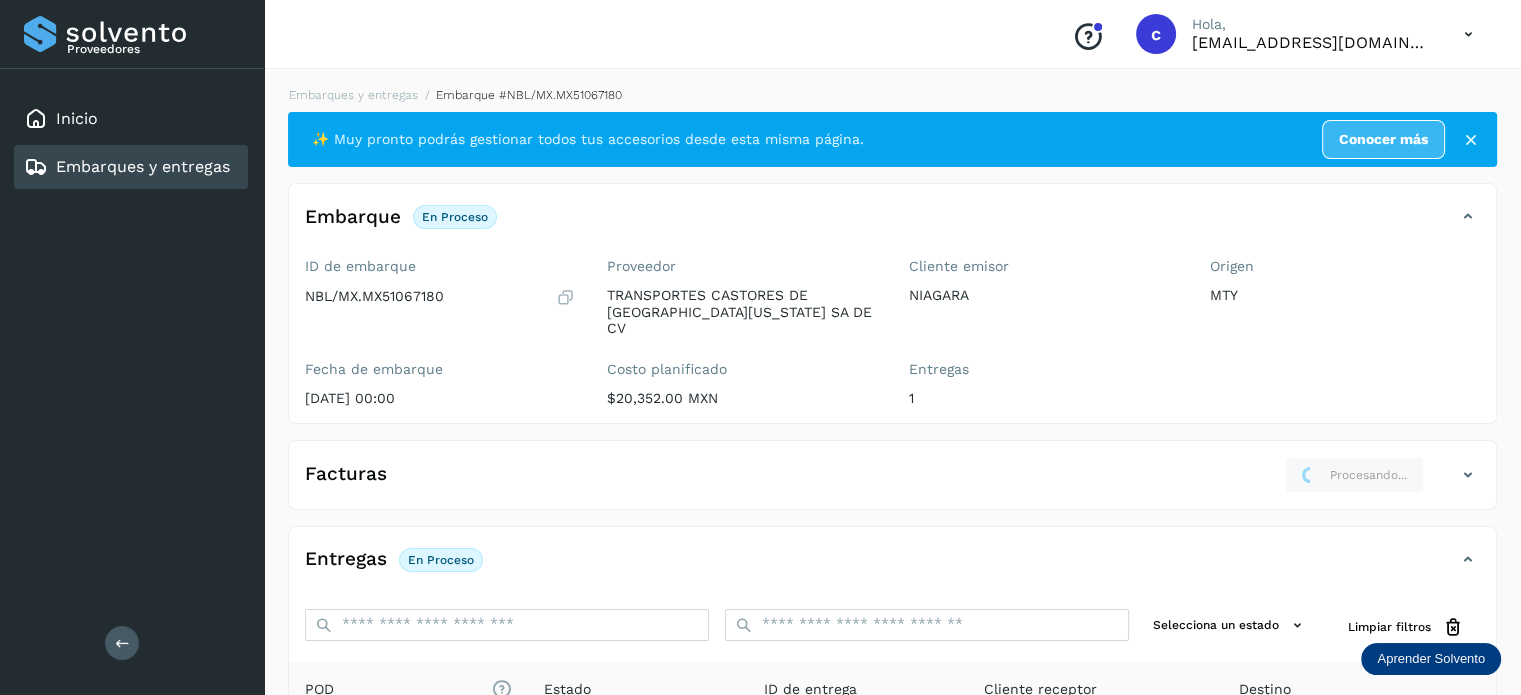 scroll, scrollTop: 200, scrollLeft: 0, axis: vertical 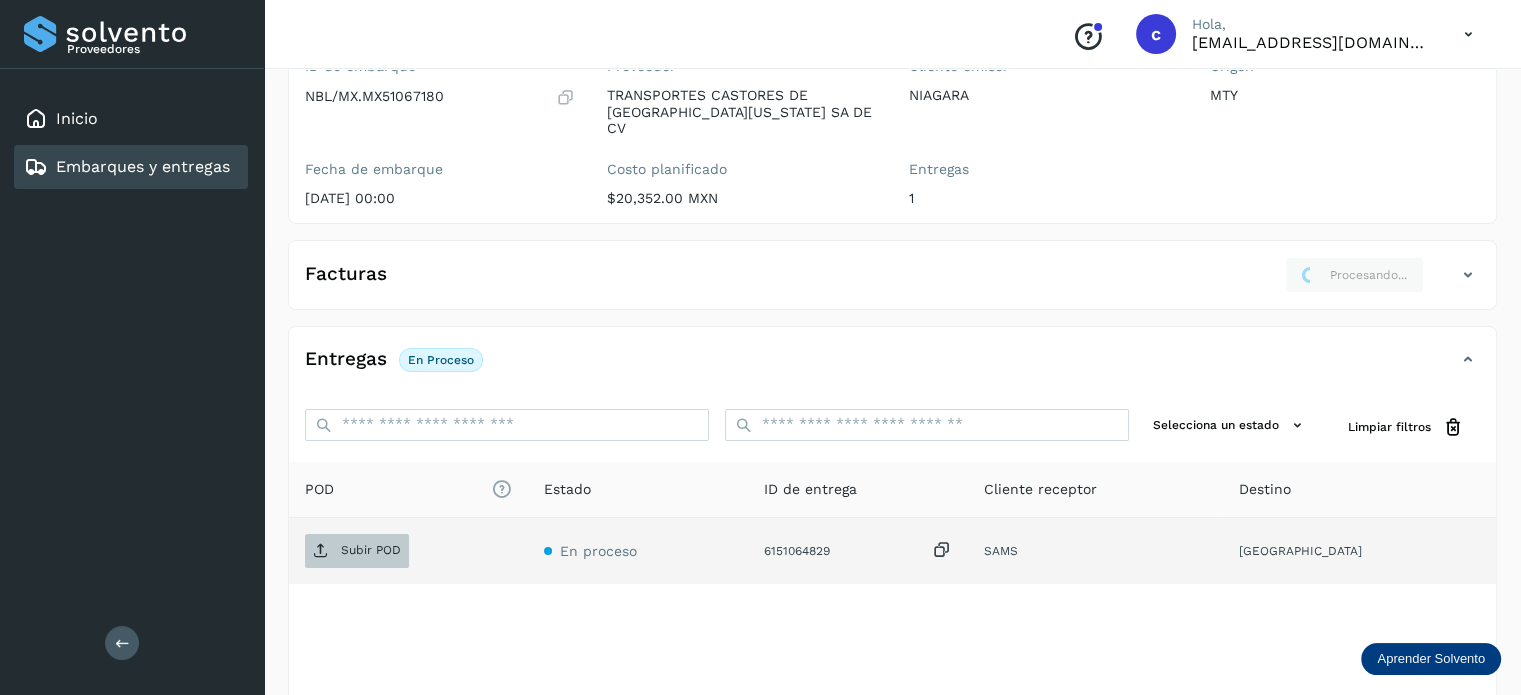 click on "Subir POD" at bounding box center [371, 550] 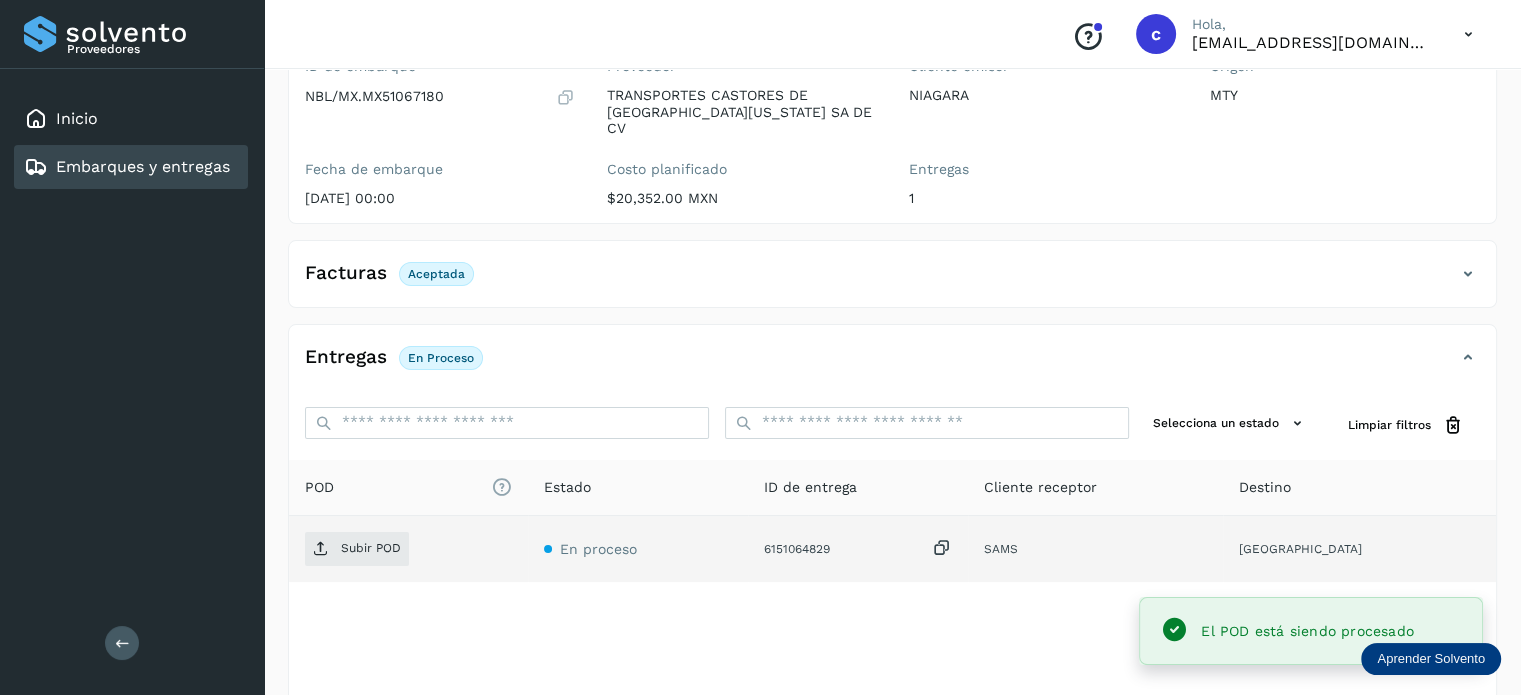 click on "Embarques y entregas" at bounding box center (143, 166) 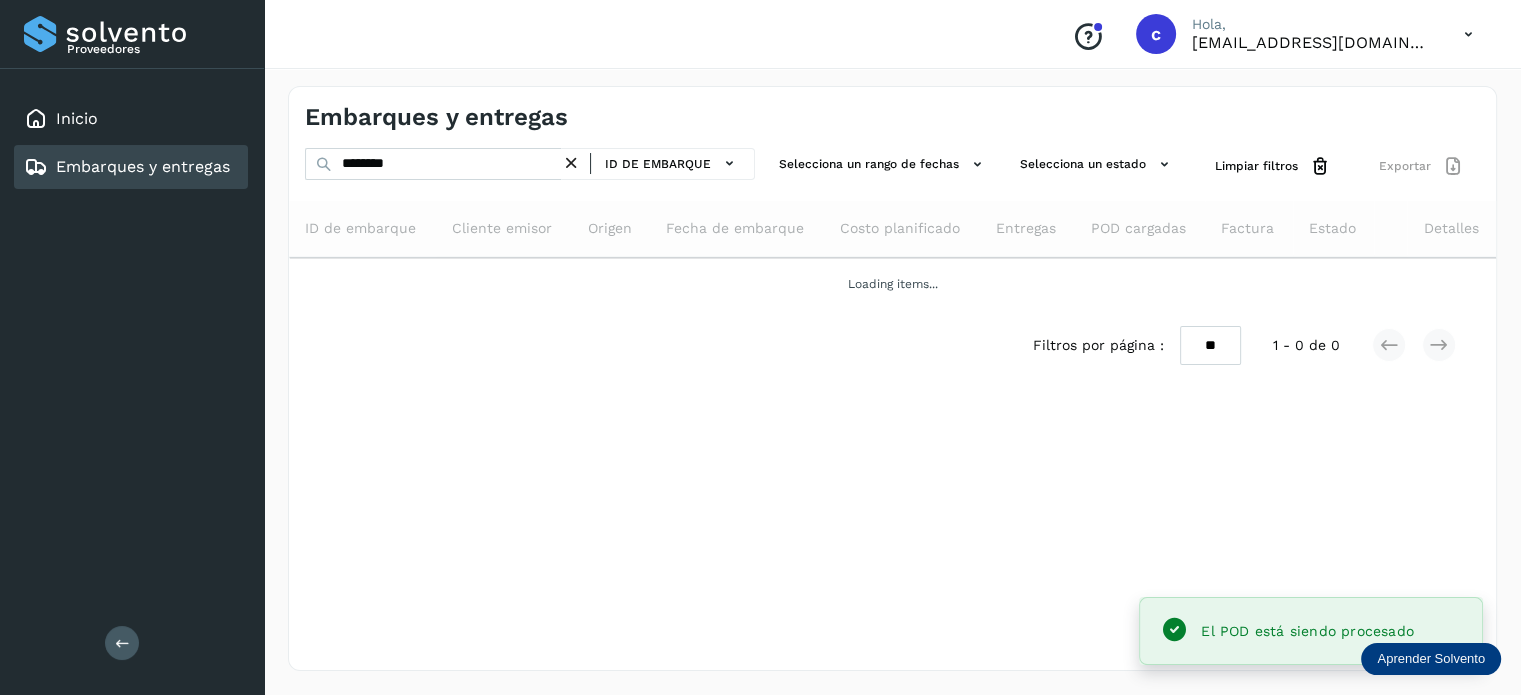 scroll, scrollTop: 0, scrollLeft: 0, axis: both 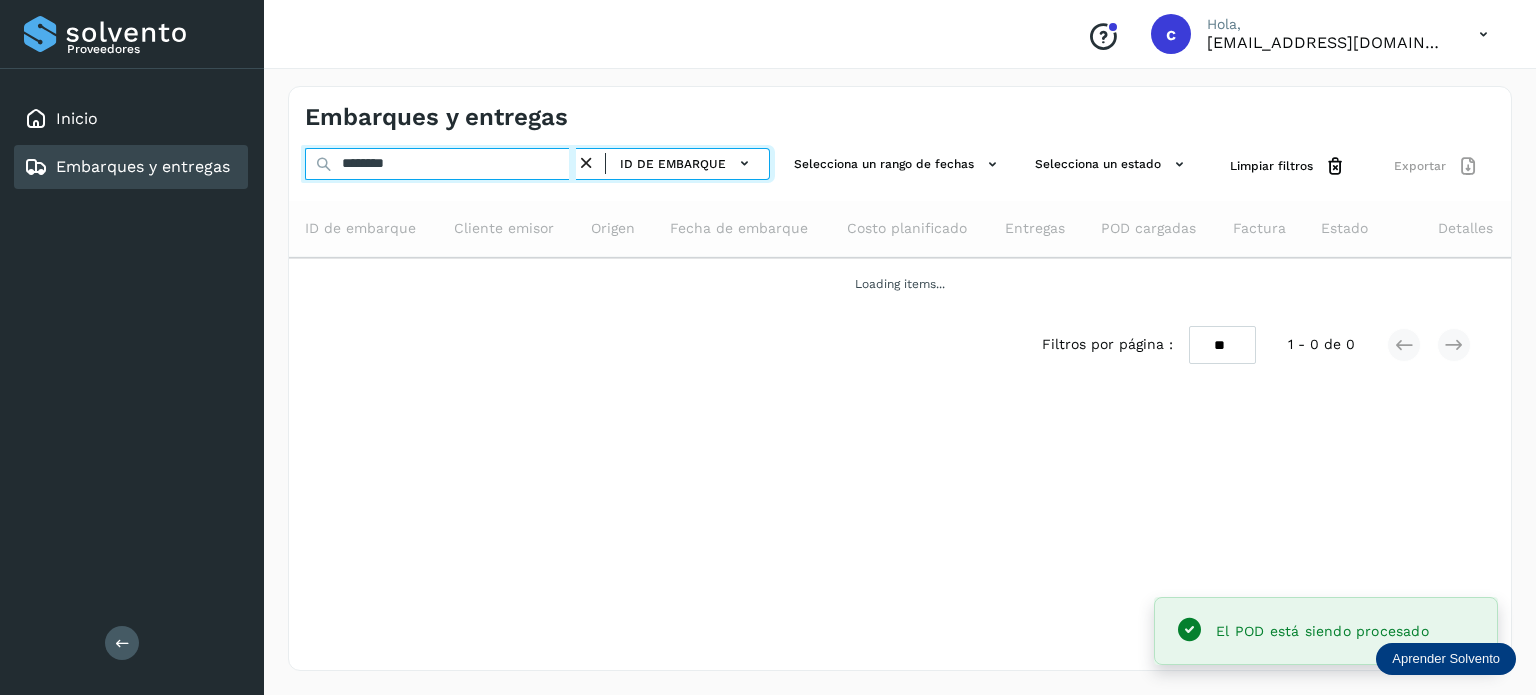 drag, startPoint x: 451, startPoint y: 167, endPoint x: 216, endPoint y: 158, distance: 235.17227 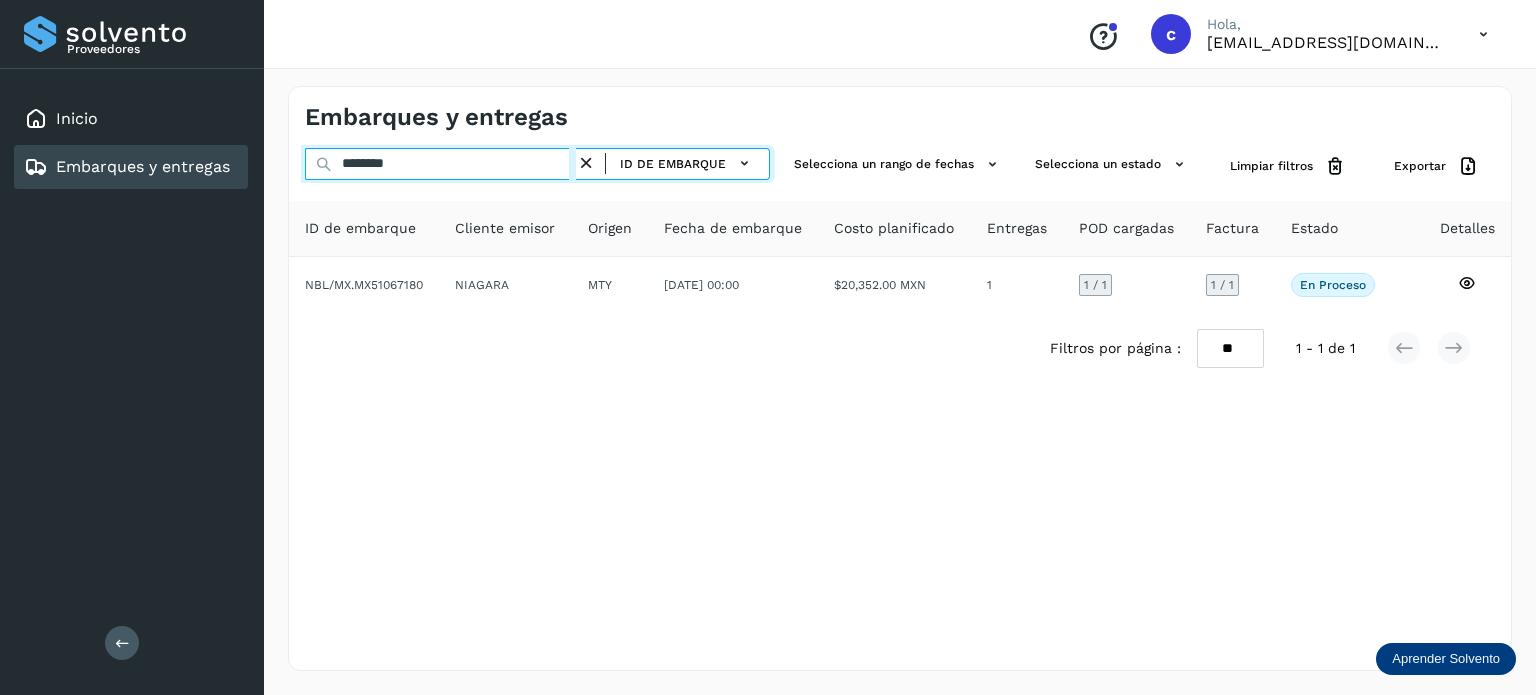 type on "********" 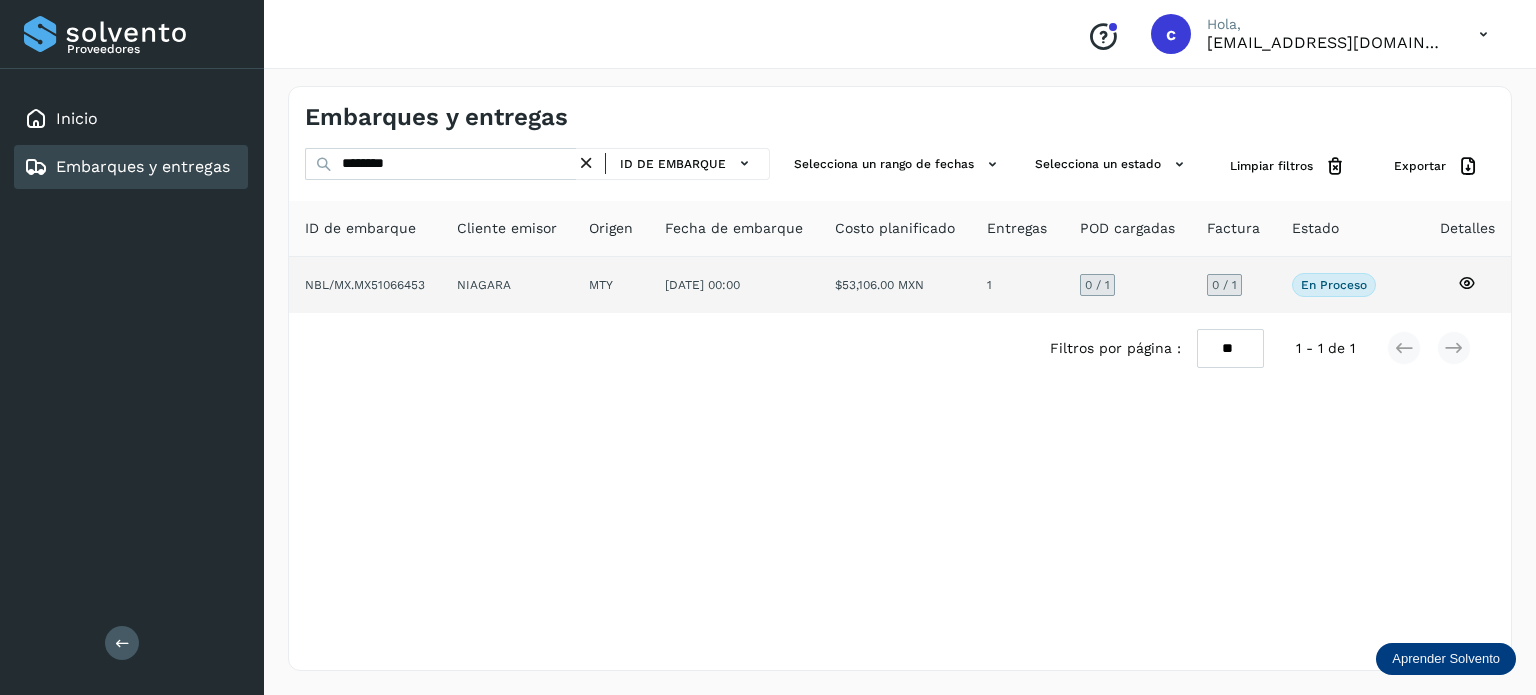 click 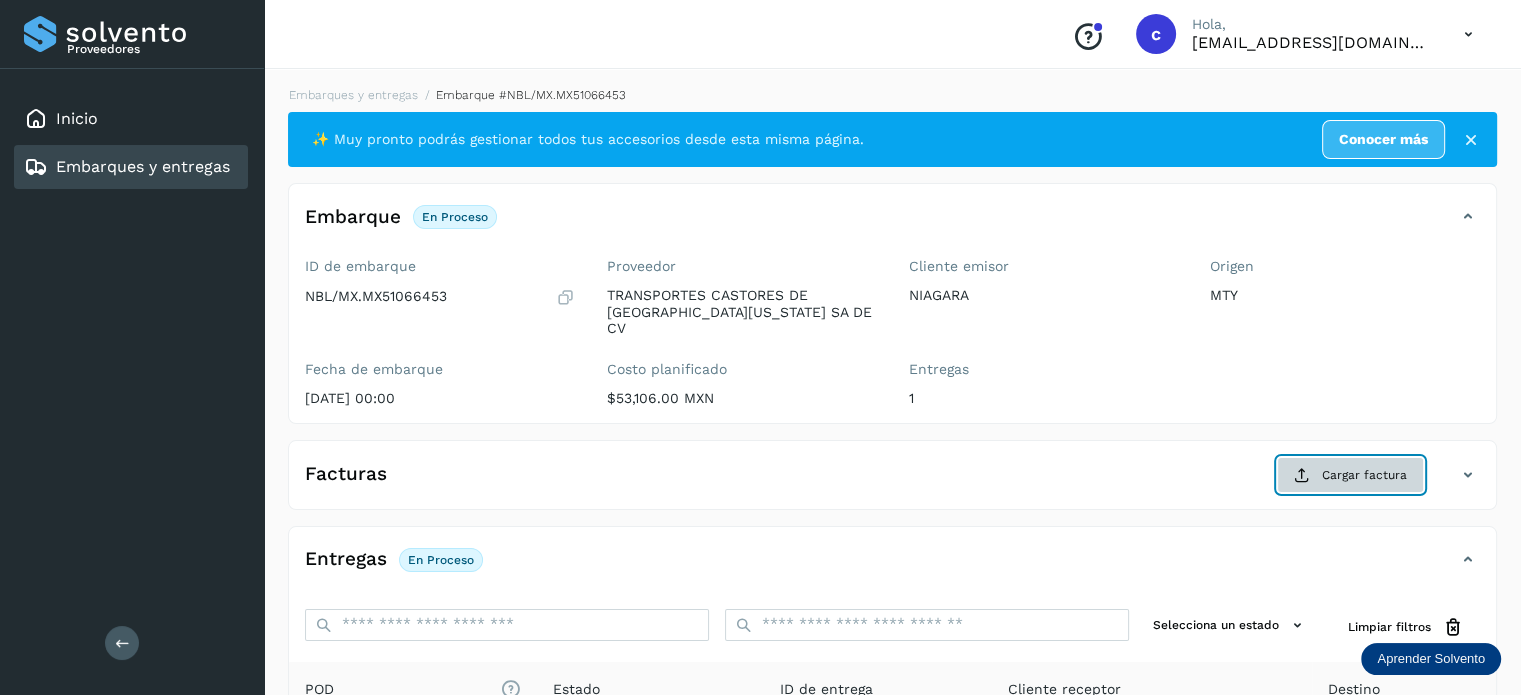click on "Cargar factura" 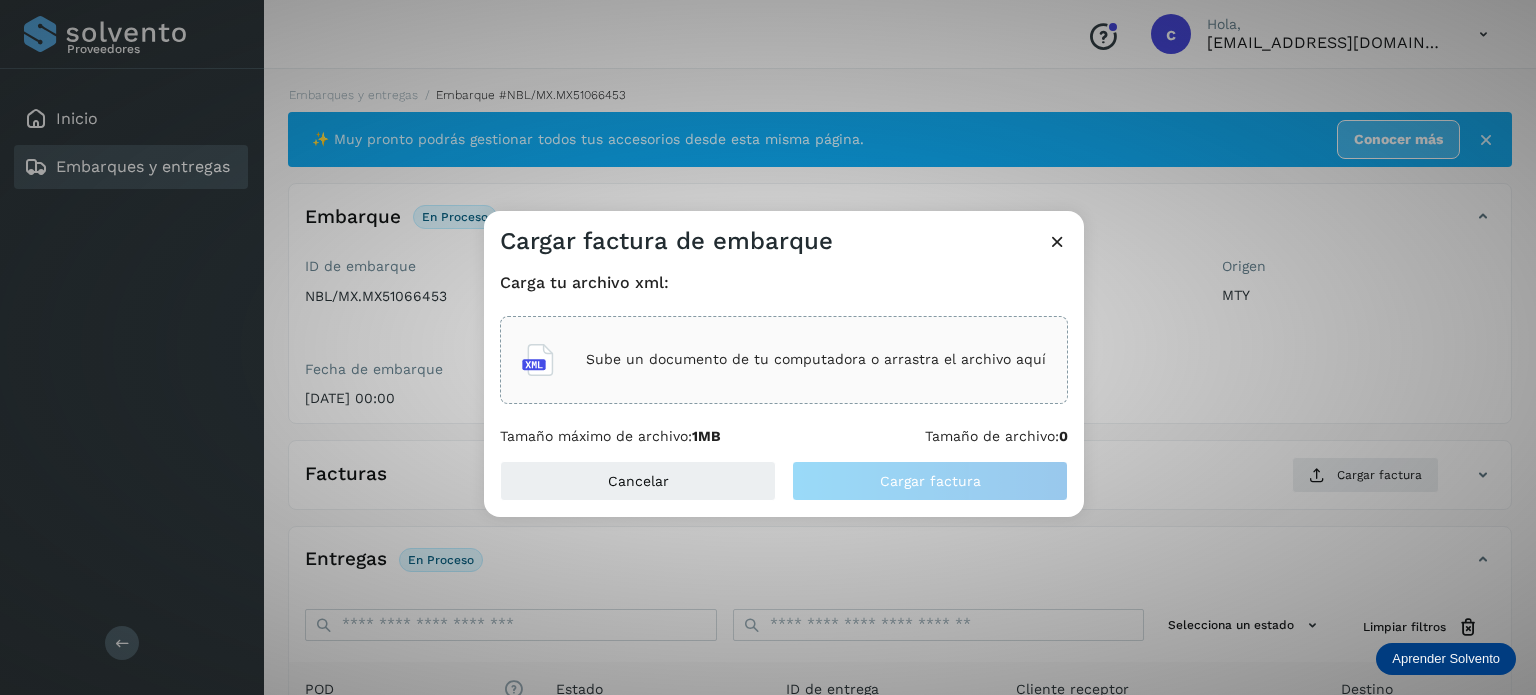 click on "Sube un documento de tu computadora o arrastra el archivo aquí" at bounding box center (816, 359) 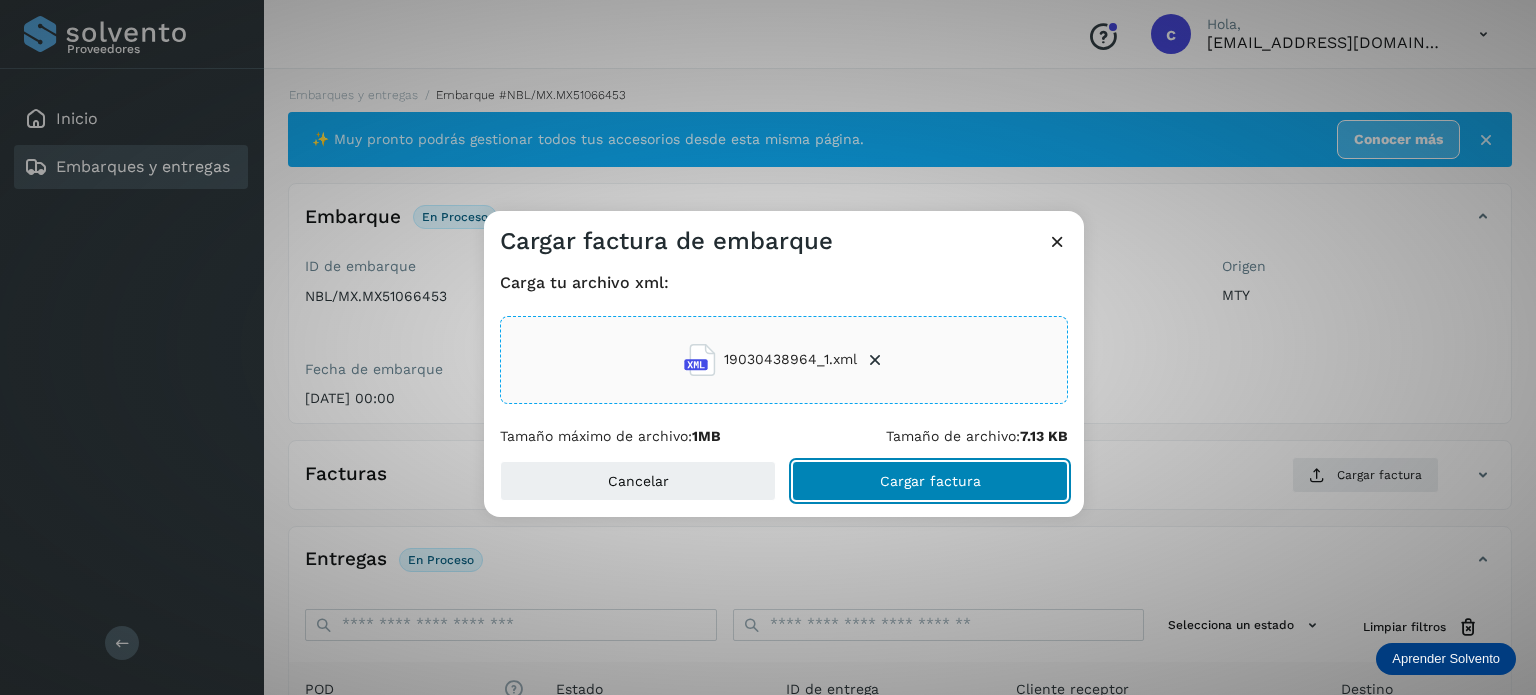 click on "Cargar factura" 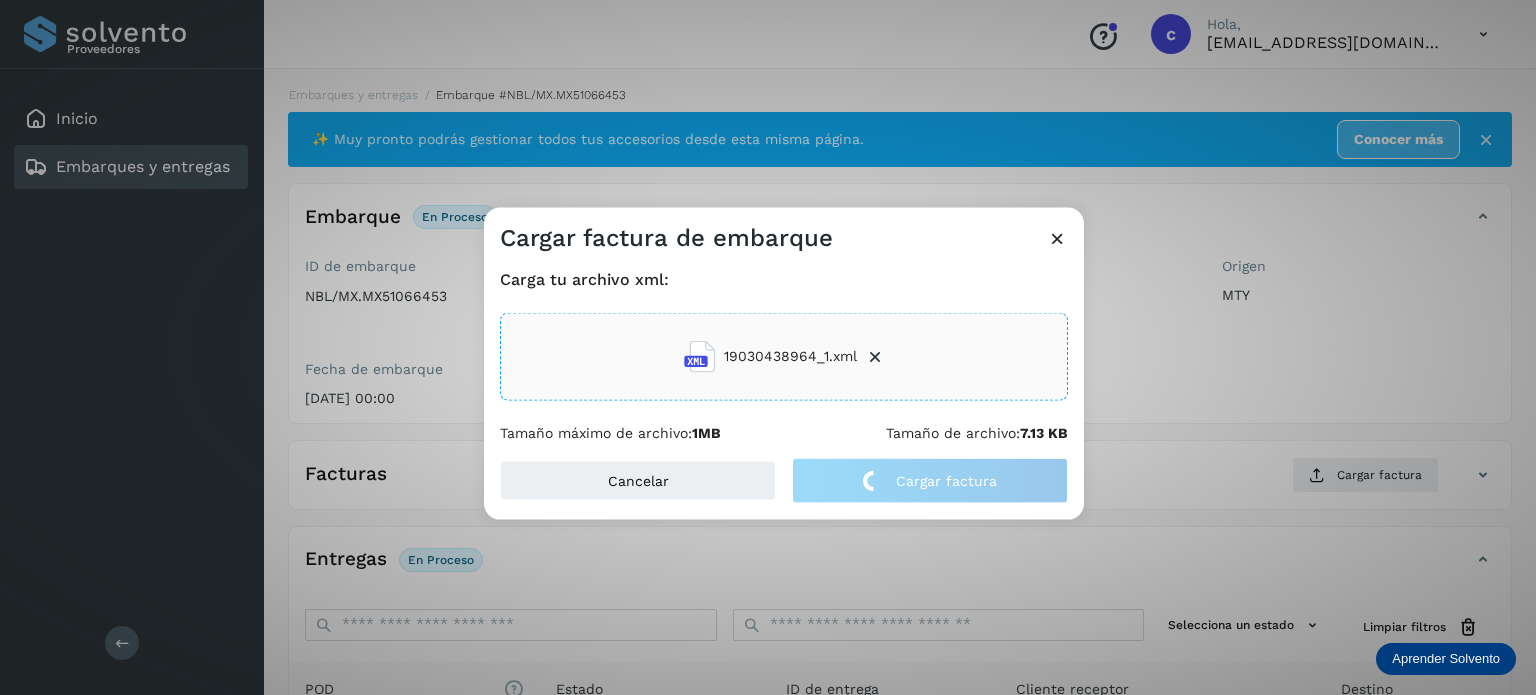 click on "Cargar factura de embarque Carga tu archivo xml: 19030438964_1.xml Tamaño máximo de archivo:  1MB Tamaño de archivo:  7.13 KB Cancelar Cargar factura" 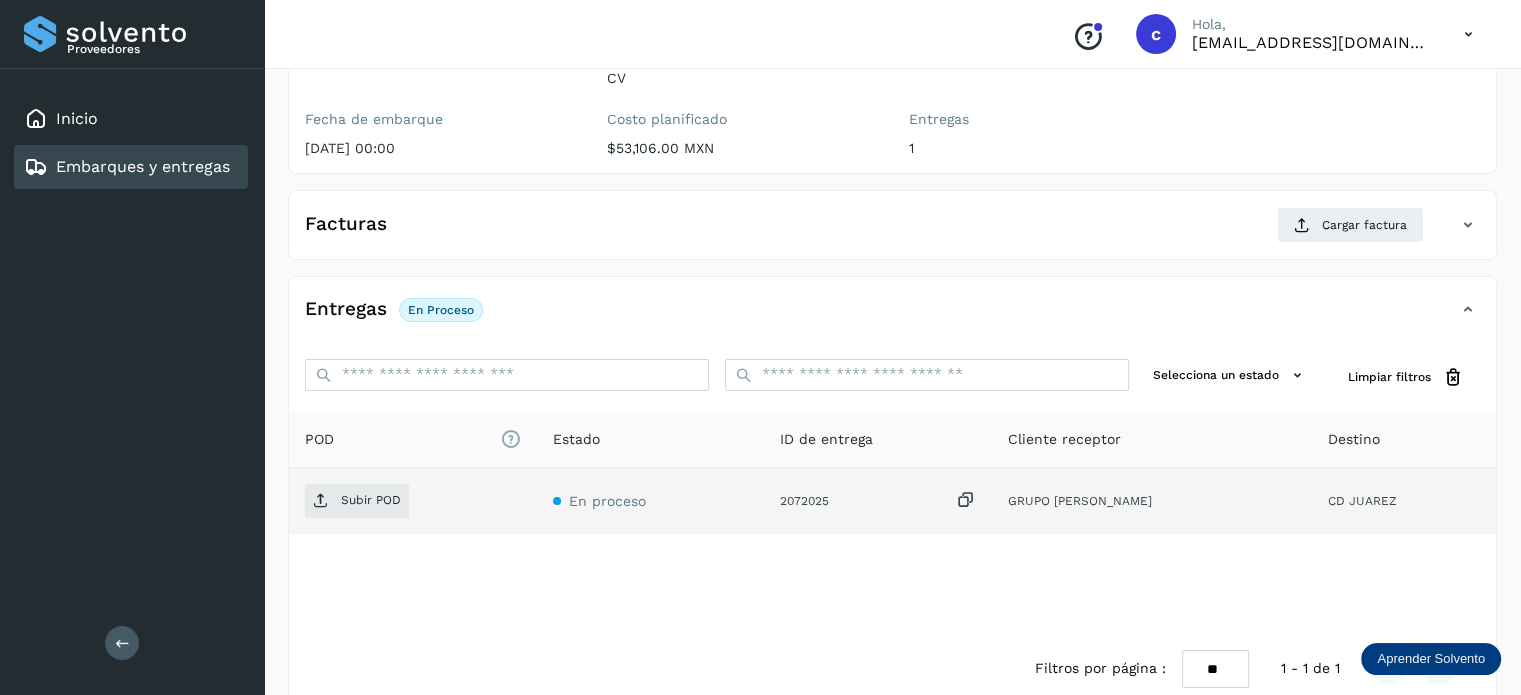 scroll, scrollTop: 265, scrollLeft: 0, axis: vertical 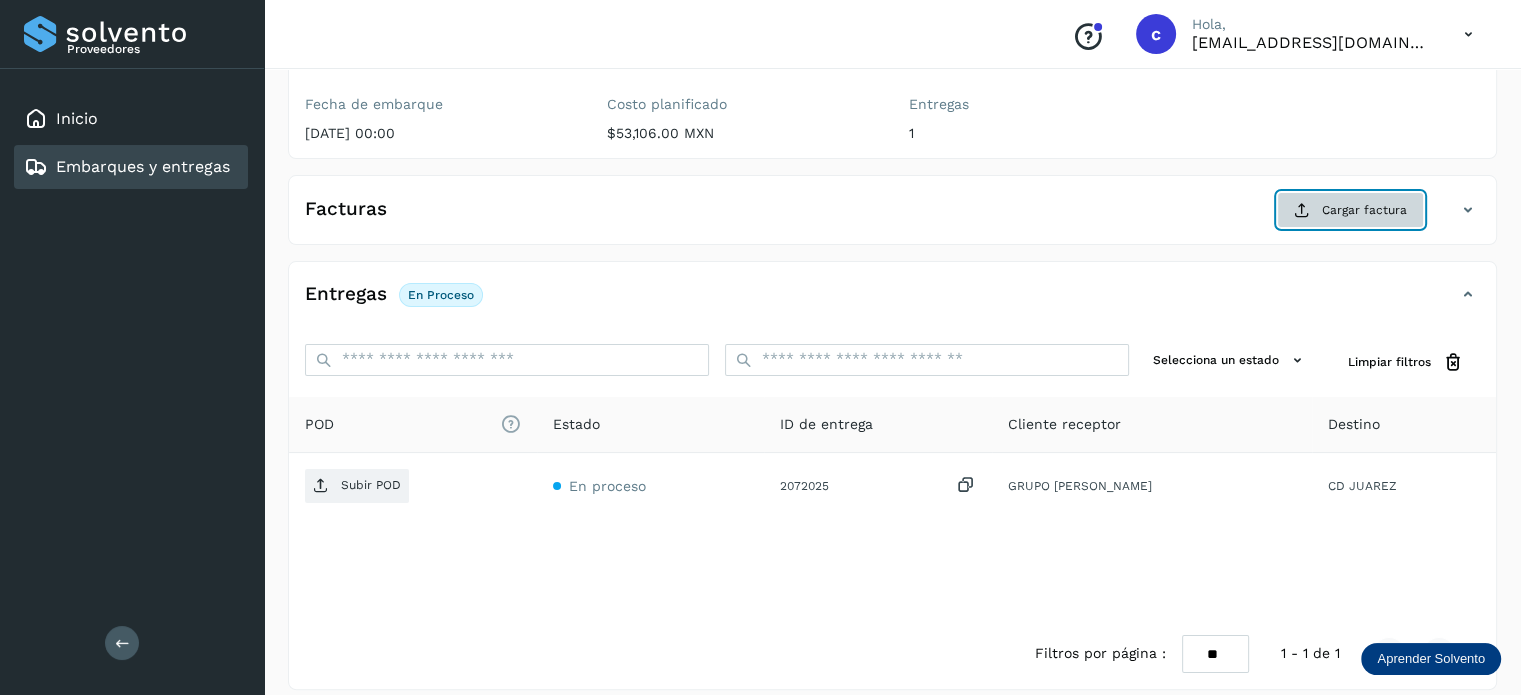 click on "Cargar factura" 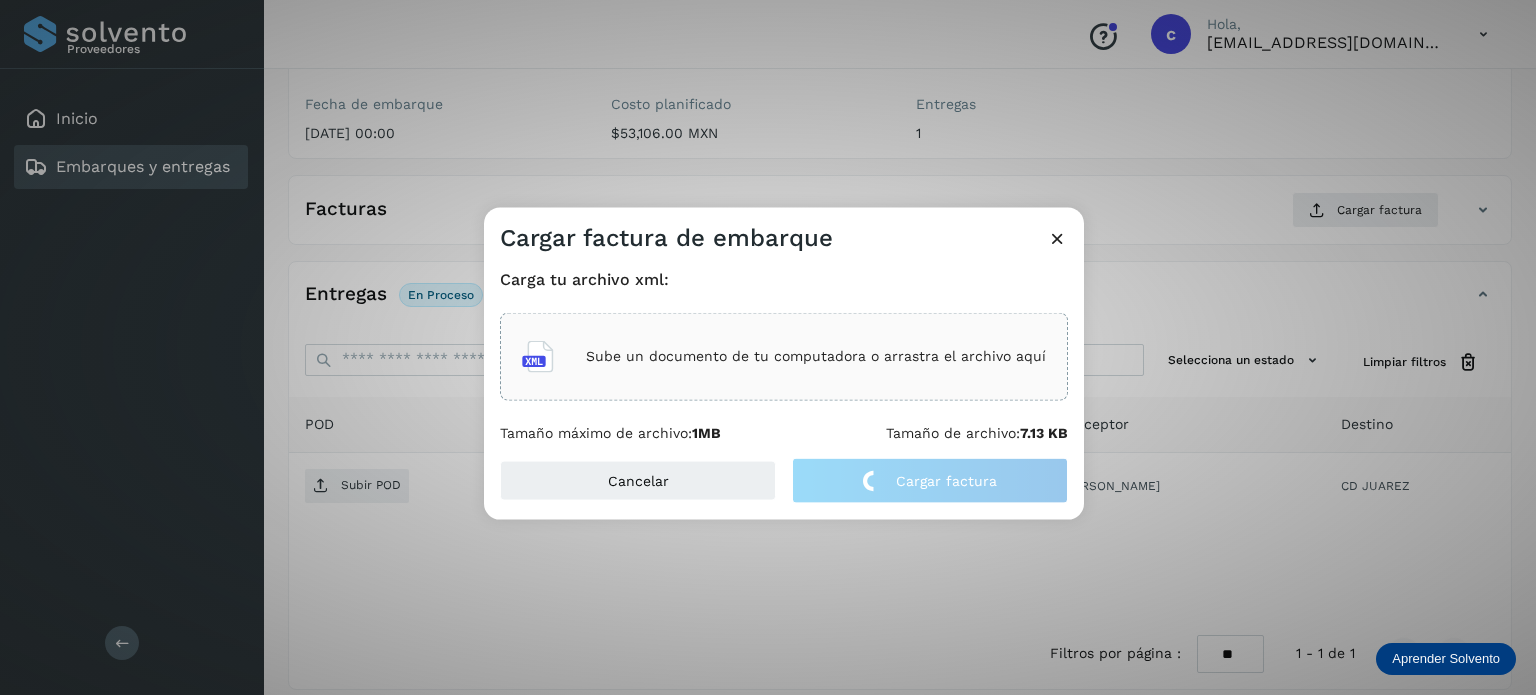 click on "Cargar factura de embarque Carga tu archivo xml: Sube un documento de tu computadora o arrastra el archivo aquí Tamaño máximo de archivo:  1MB Tamaño de archivo:  7.13 KB Cancelar Cargar factura" 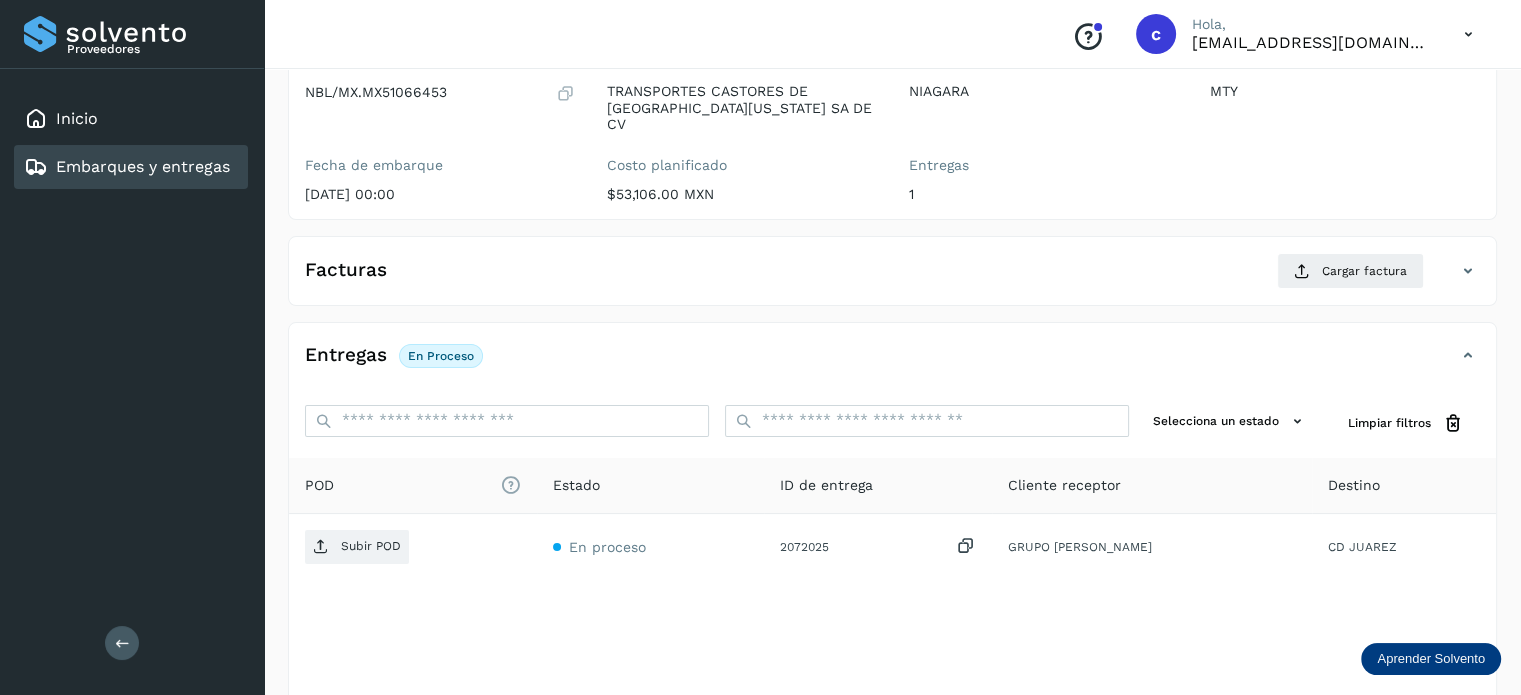 scroll, scrollTop: 0, scrollLeft: 0, axis: both 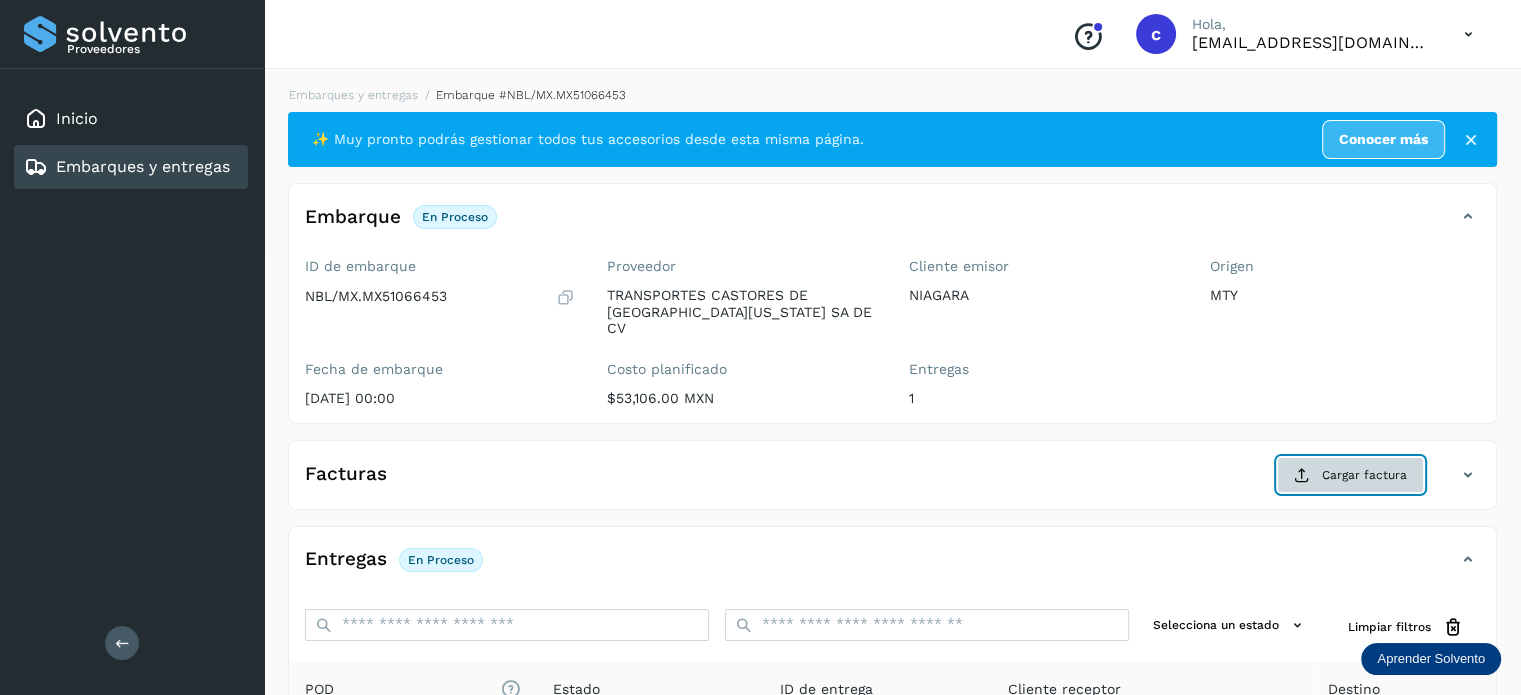 click on "Cargar factura" 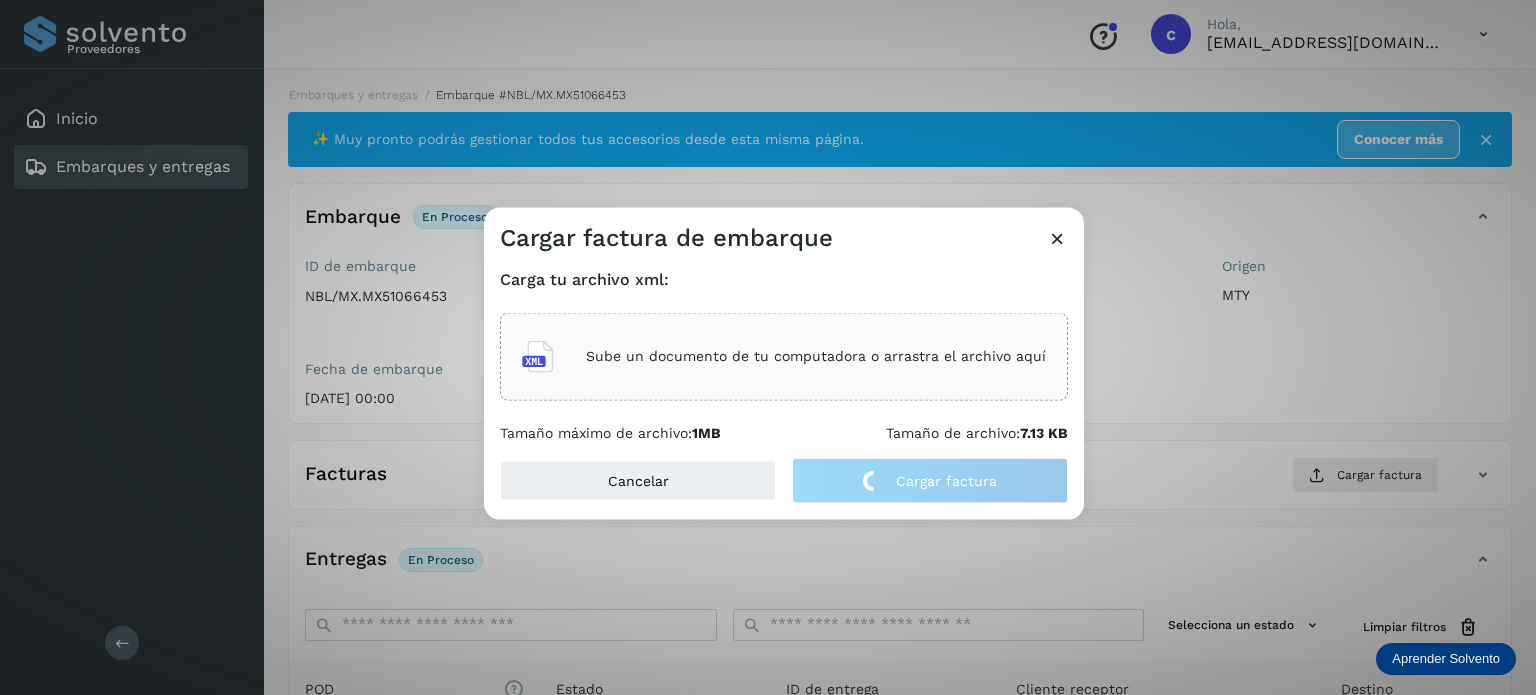 click on "Sube un documento de tu computadora o arrastra el archivo aquí" 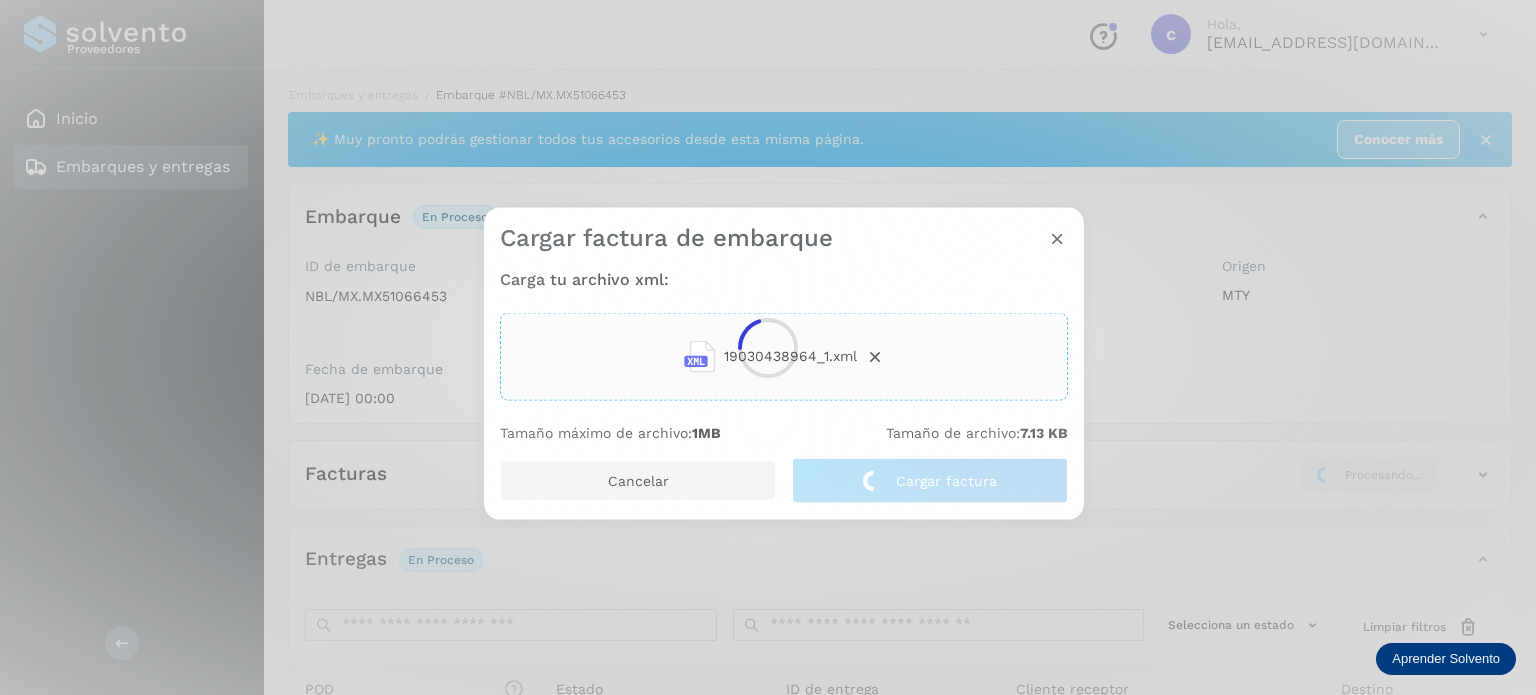 click 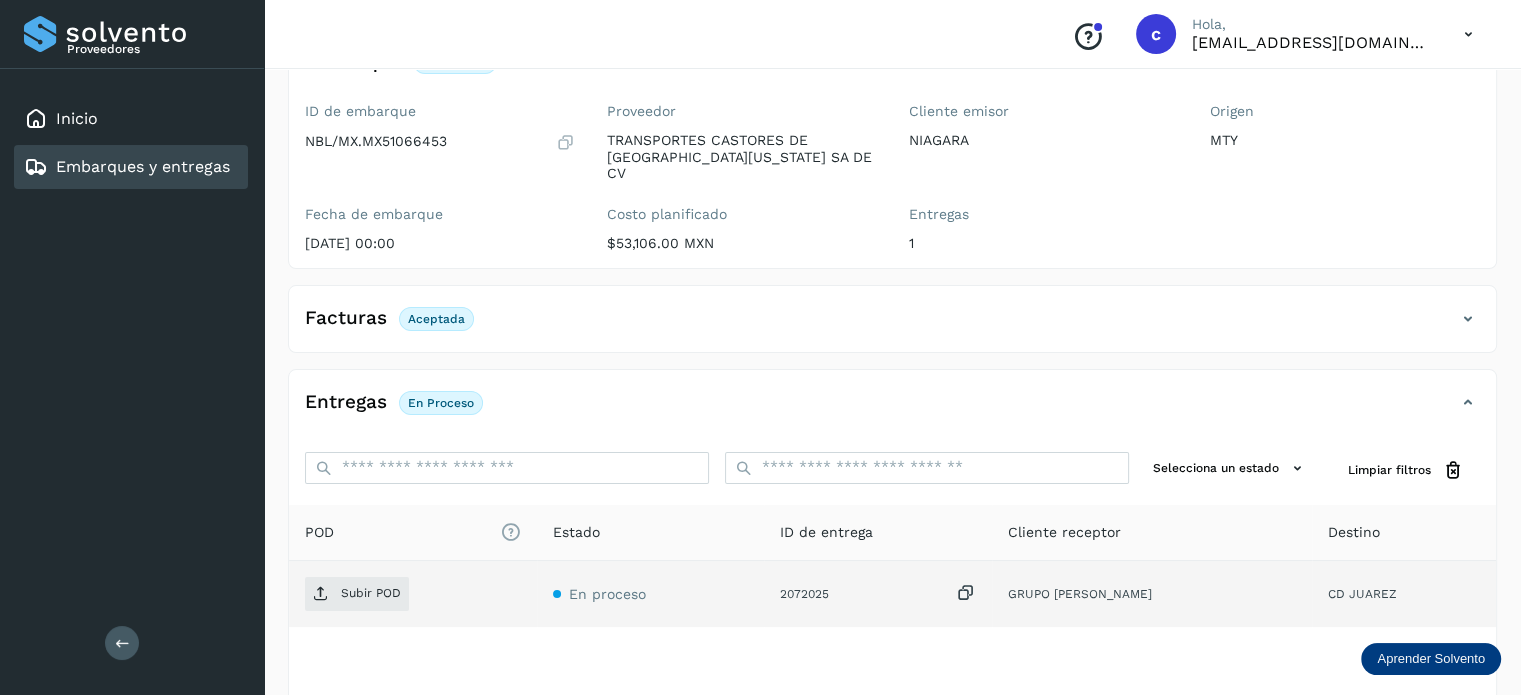 scroll, scrollTop: 264, scrollLeft: 0, axis: vertical 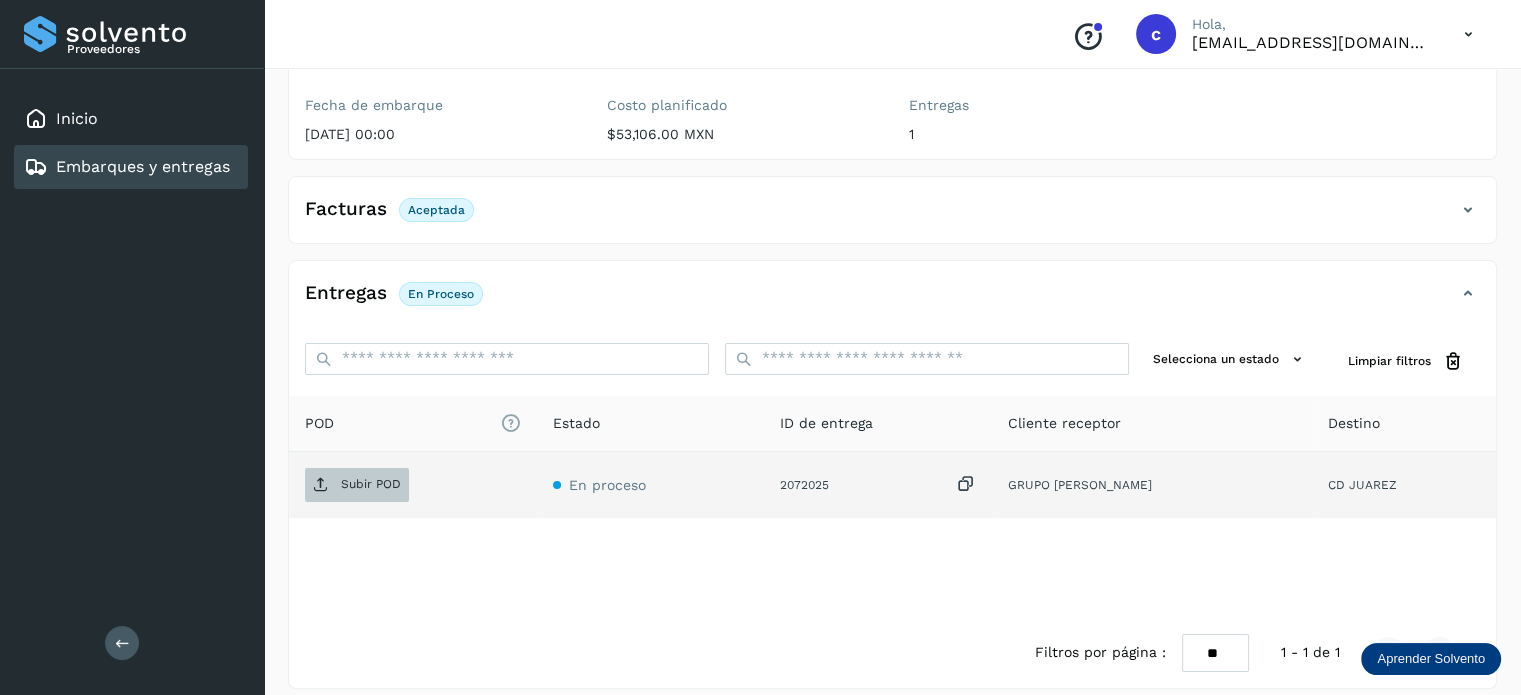 click on "Subir POD" at bounding box center (357, 485) 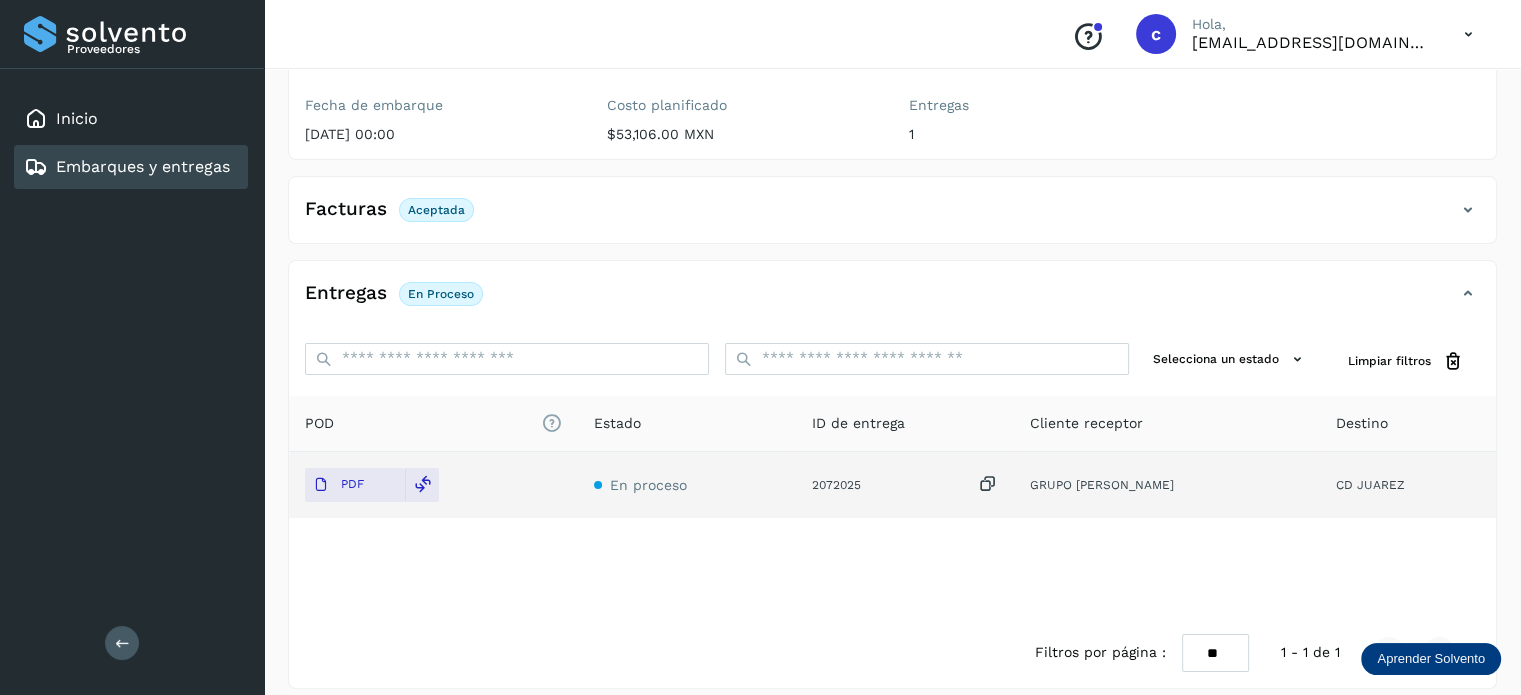 click on "Embarques y entregas" 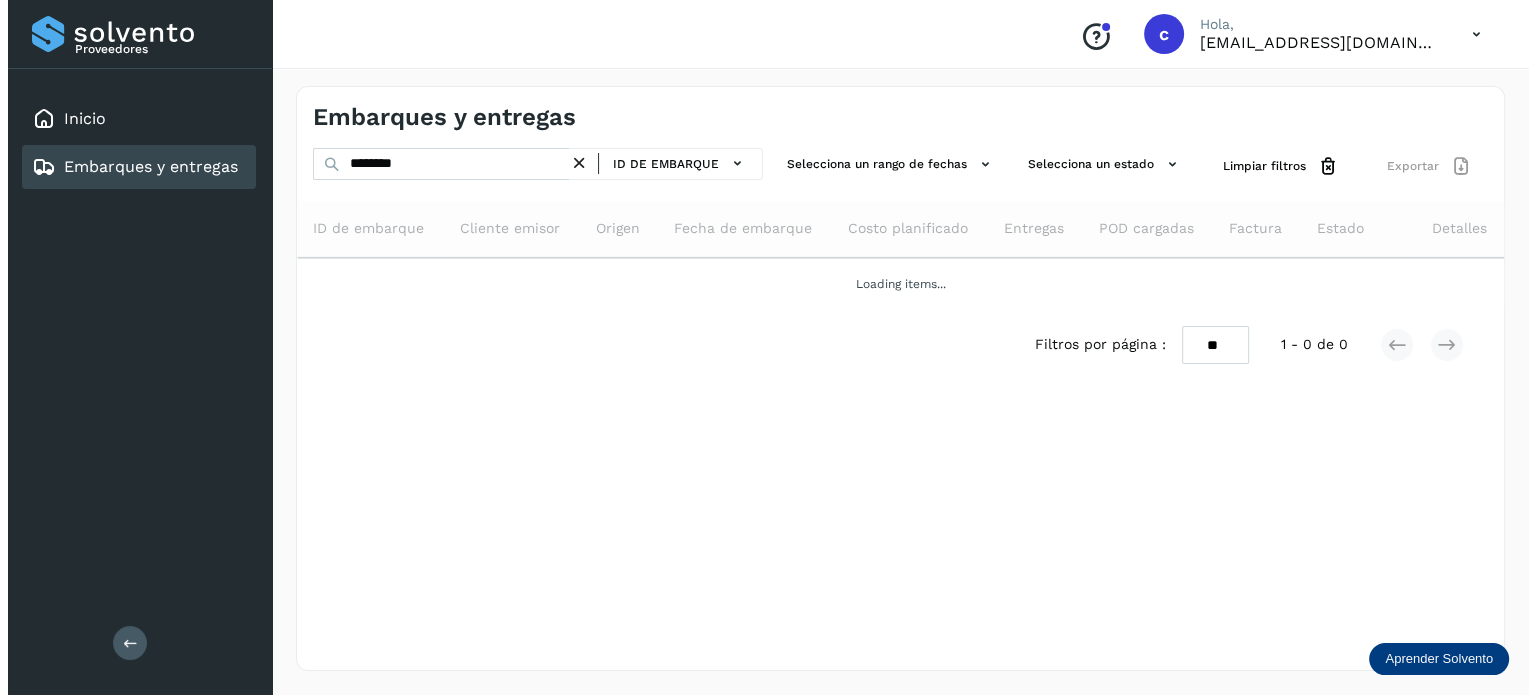 scroll, scrollTop: 0, scrollLeft: 0, axis: both 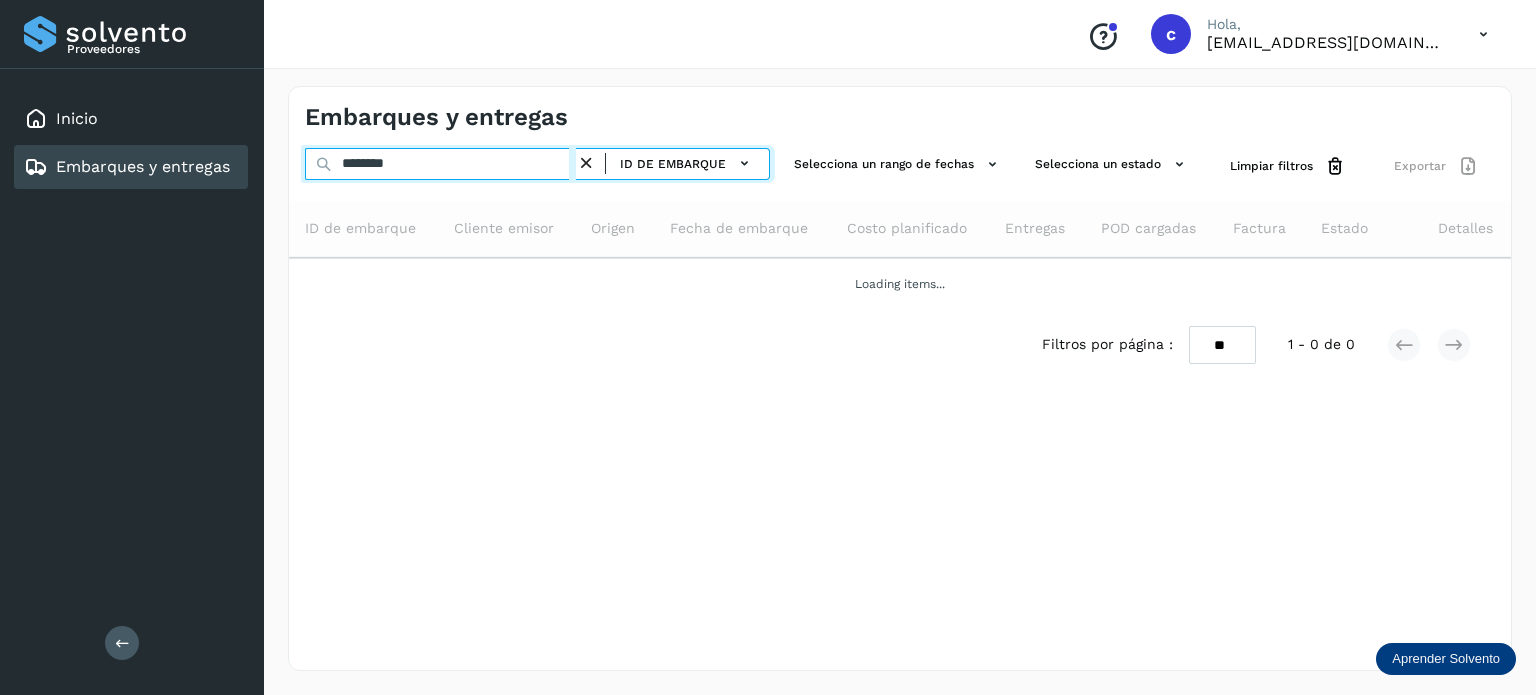 drag, startPoint x: 332, startPoint y: 167, endPoint x: 289, endPoint y: 165, distance: 43.046486 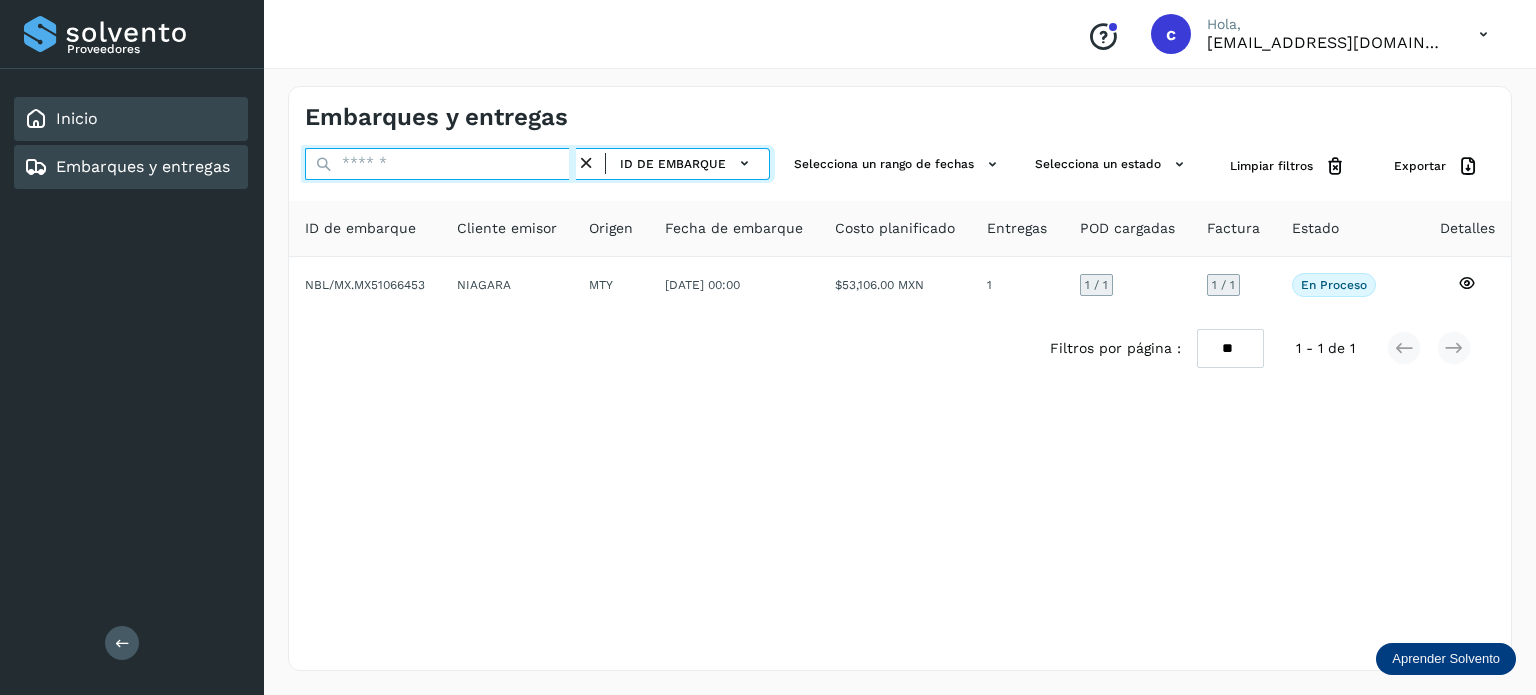 type 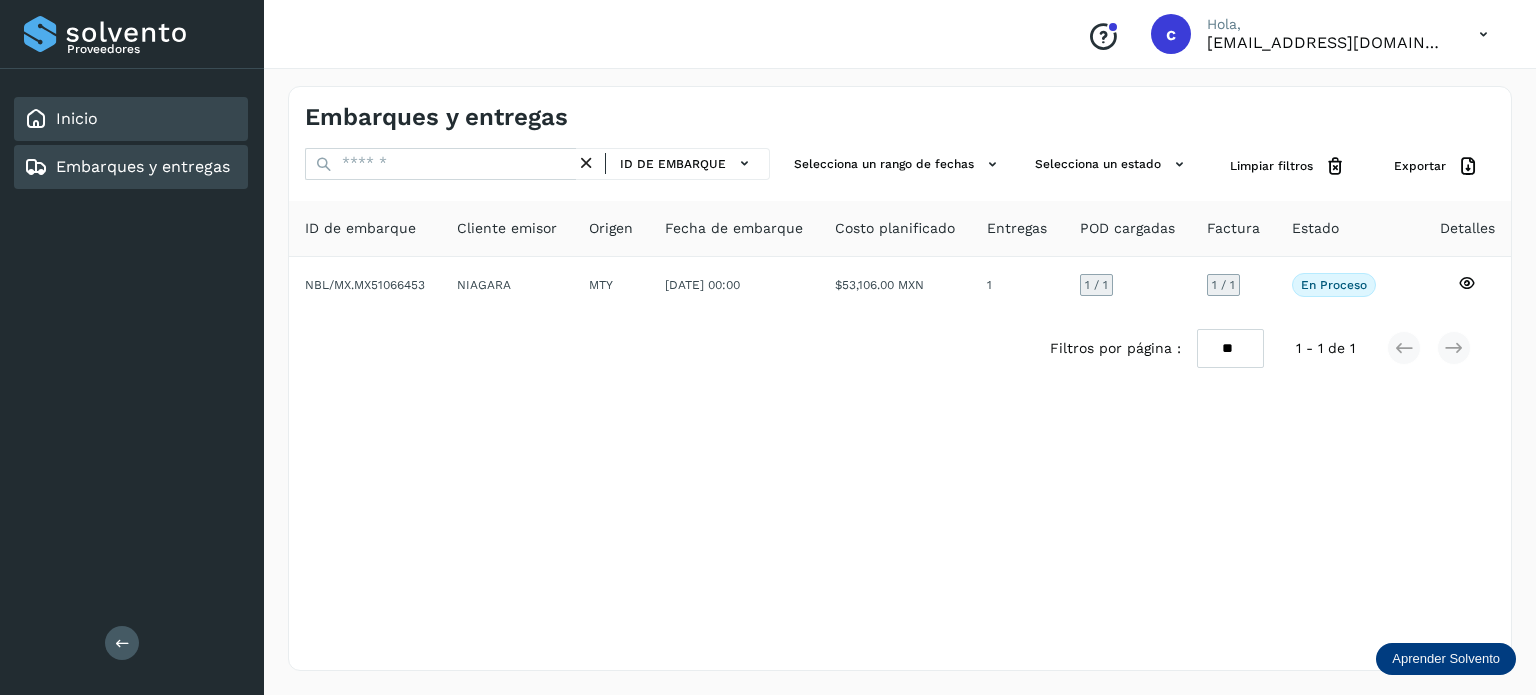 click on "Inicio" 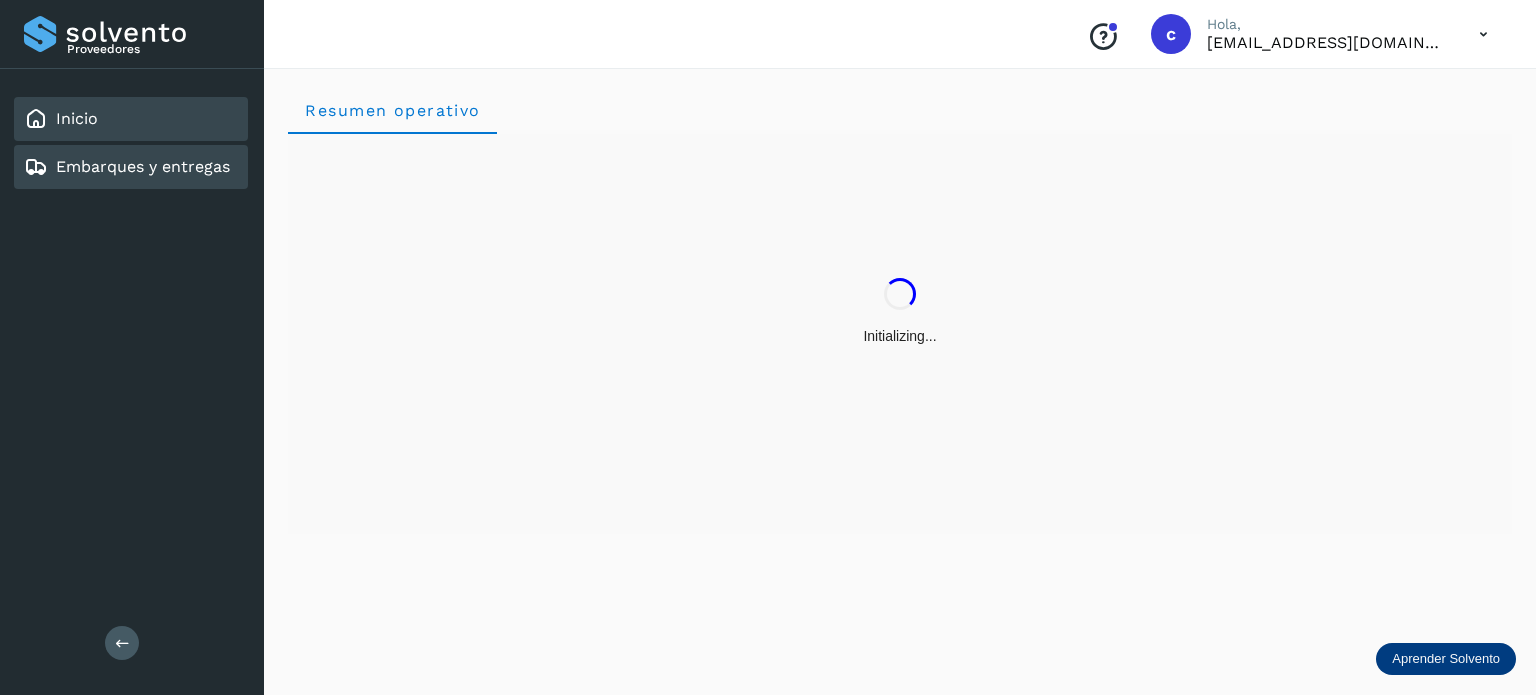click on "Embarques y entregas" at bounding box center (143, 166) 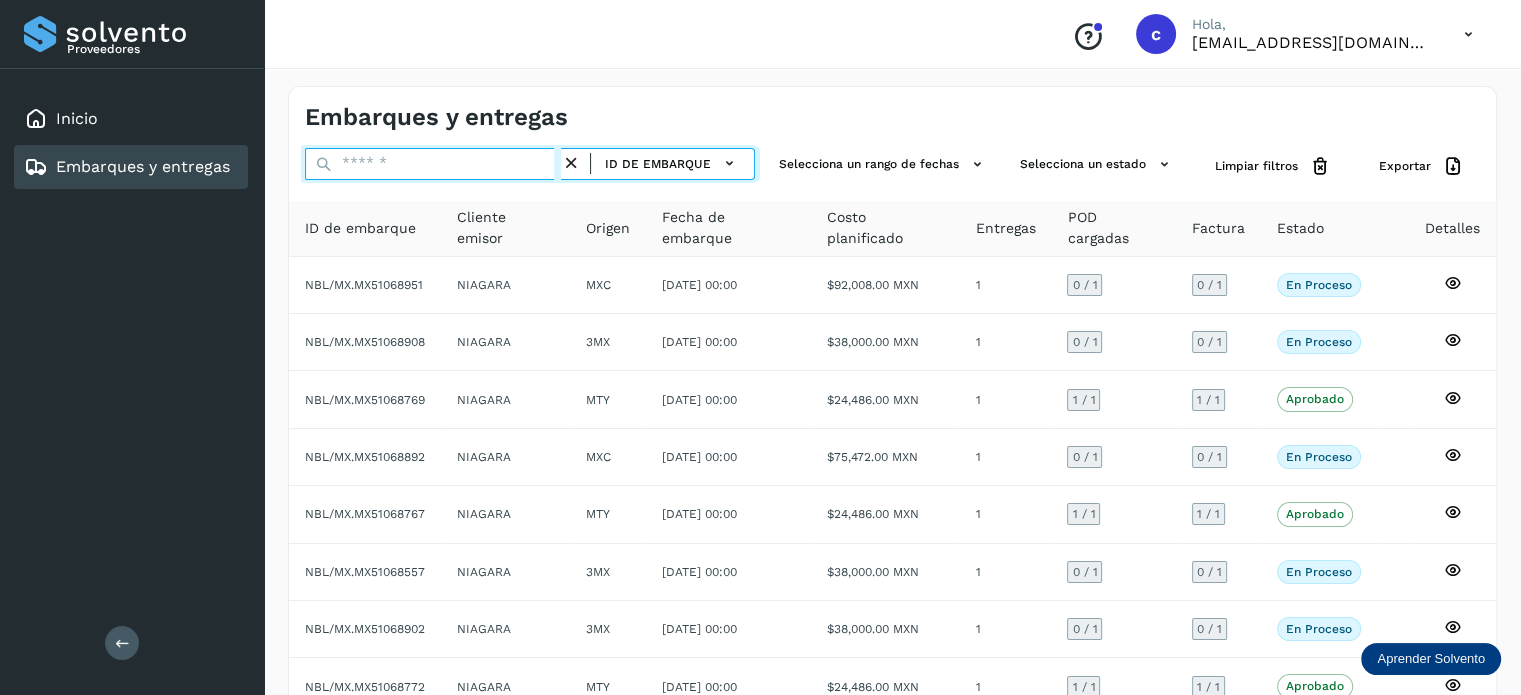click at bounding box center [433, 164] 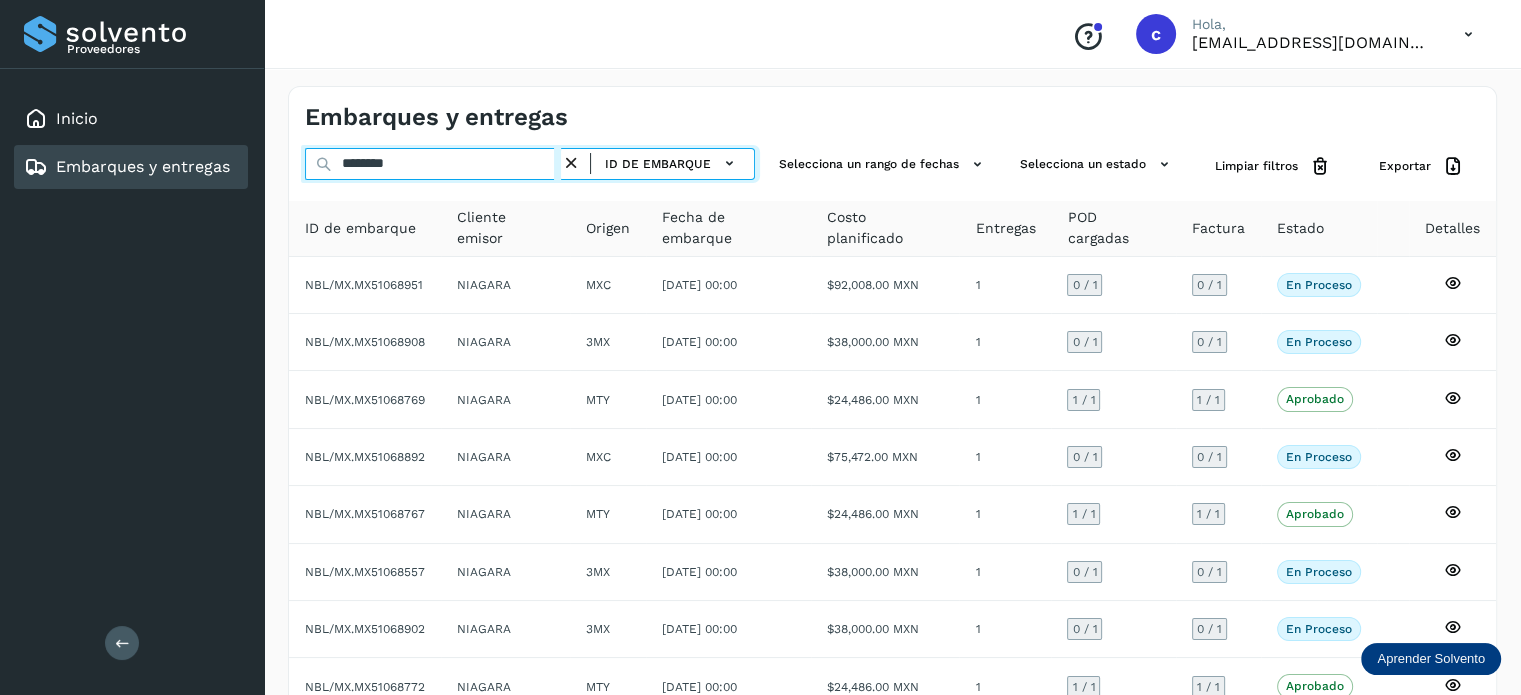 type on "********" 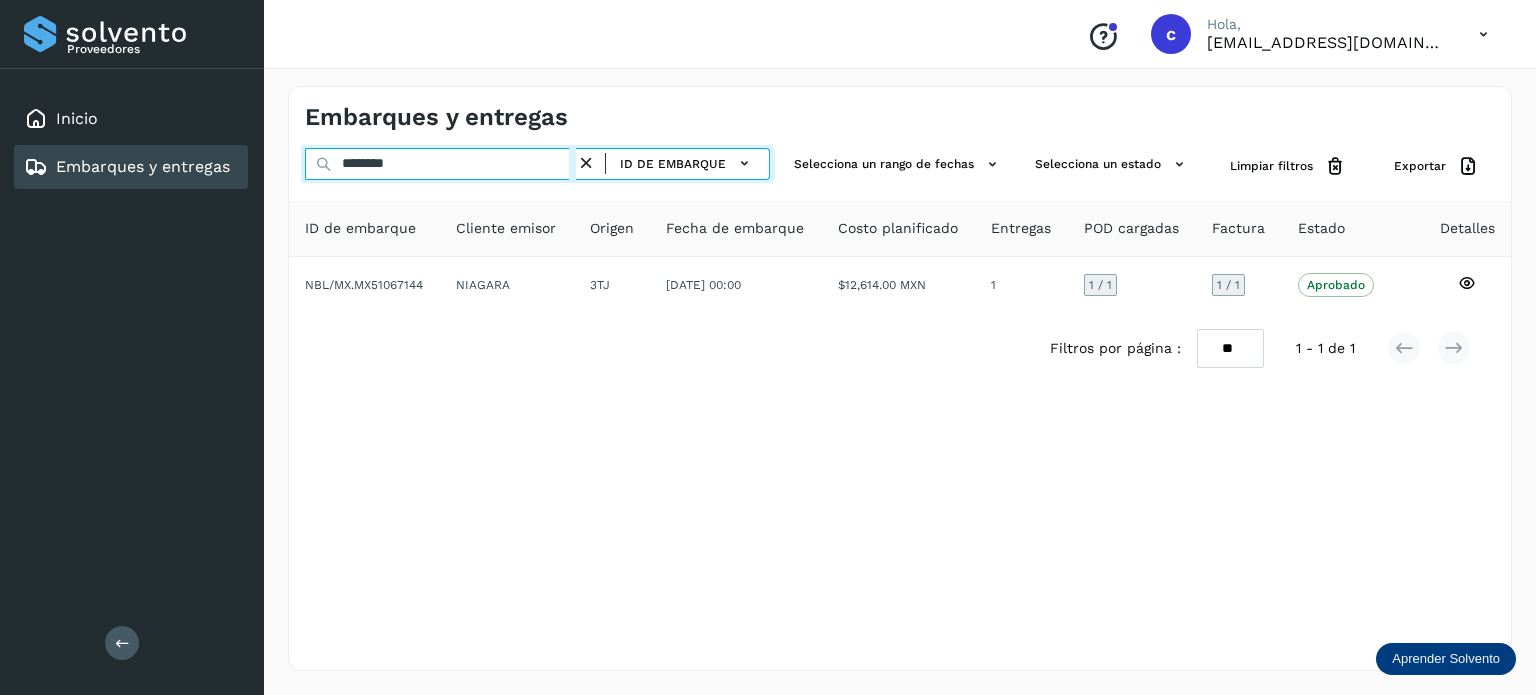 drag, startPoint x: 431, startPoint y: 161, endPoint x: 189, endPoint y: 171, distance: 242.20653 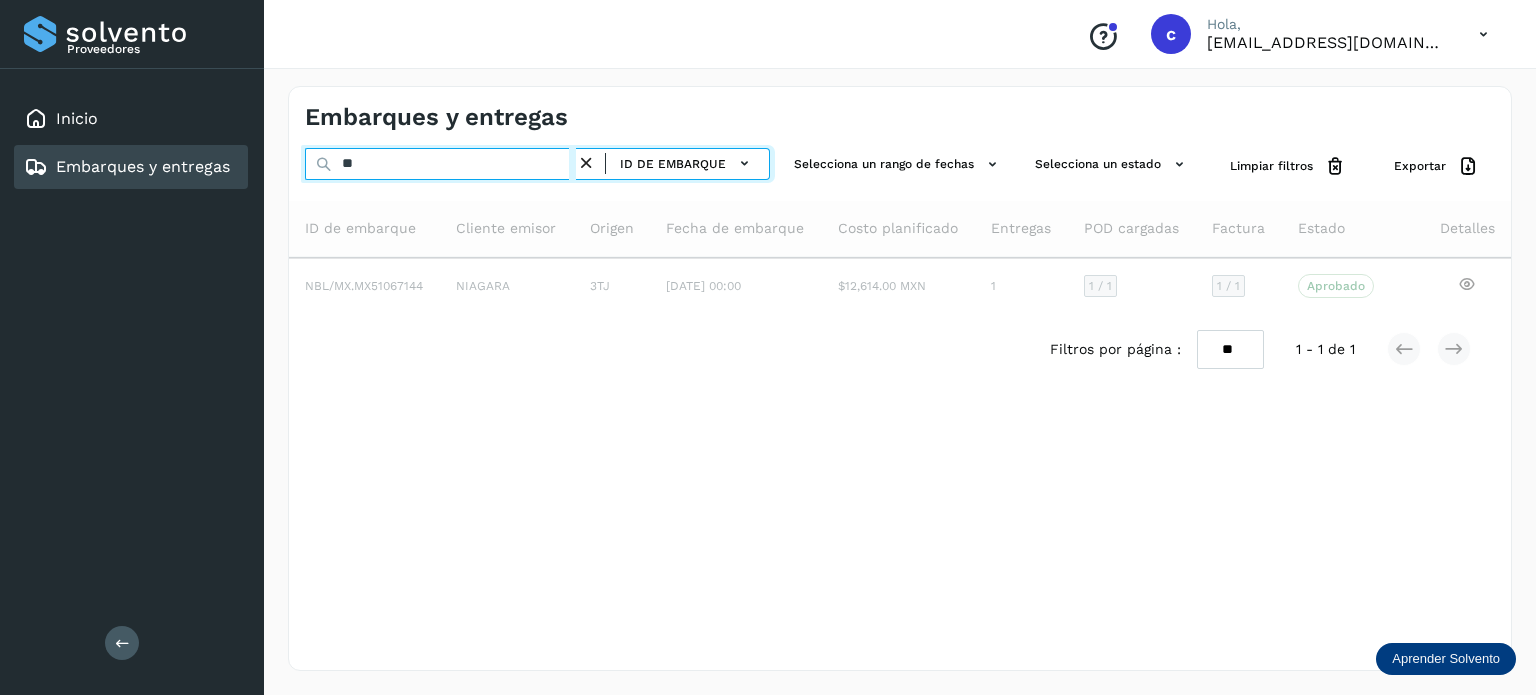 type on "*" 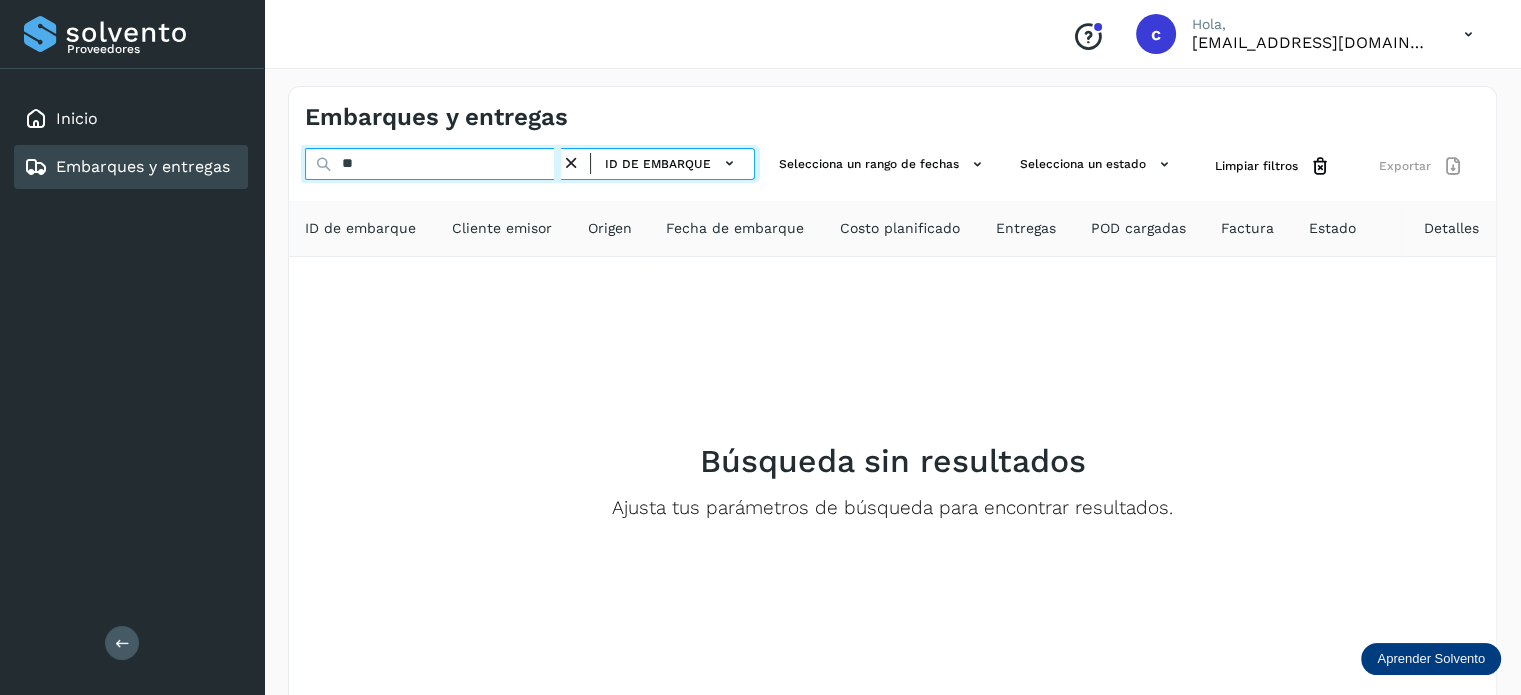 type on "*" 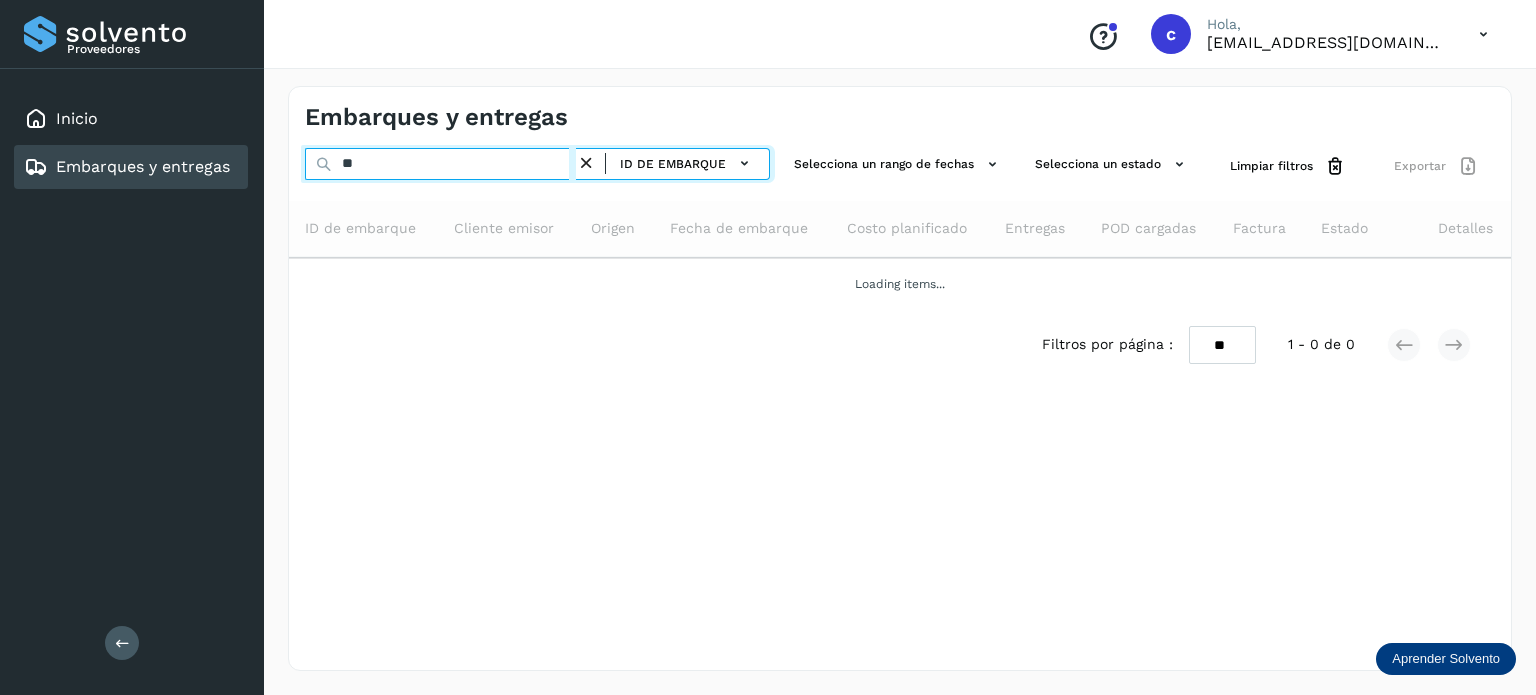 type on "*" 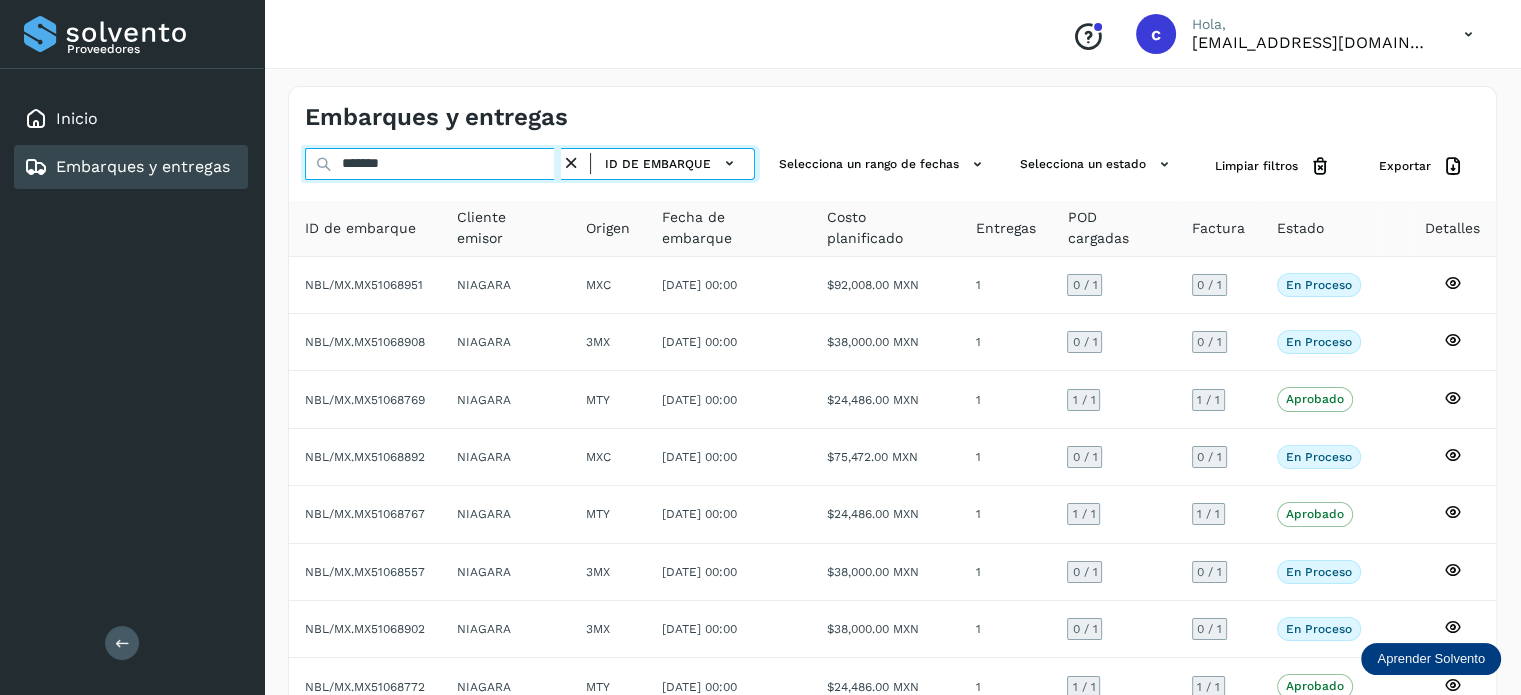 type on "********" 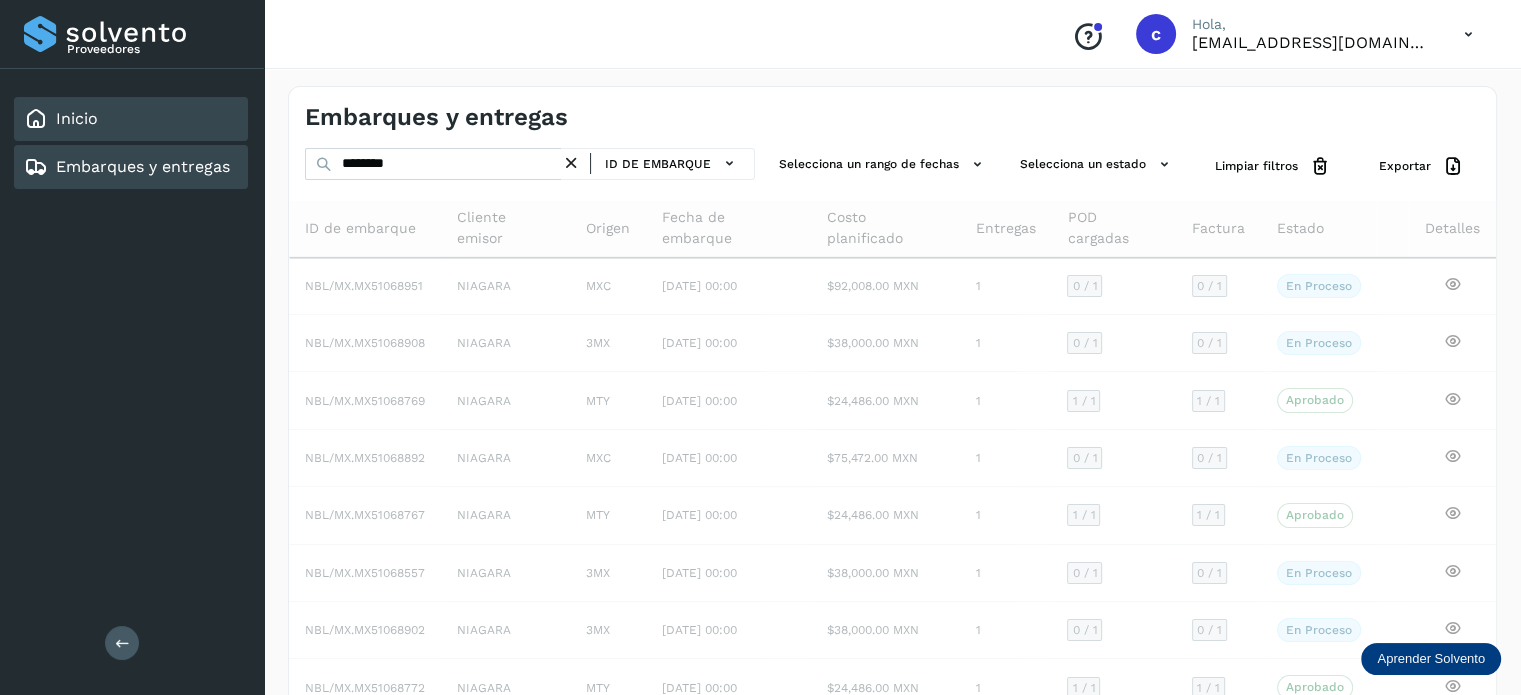 click on "Inicio" 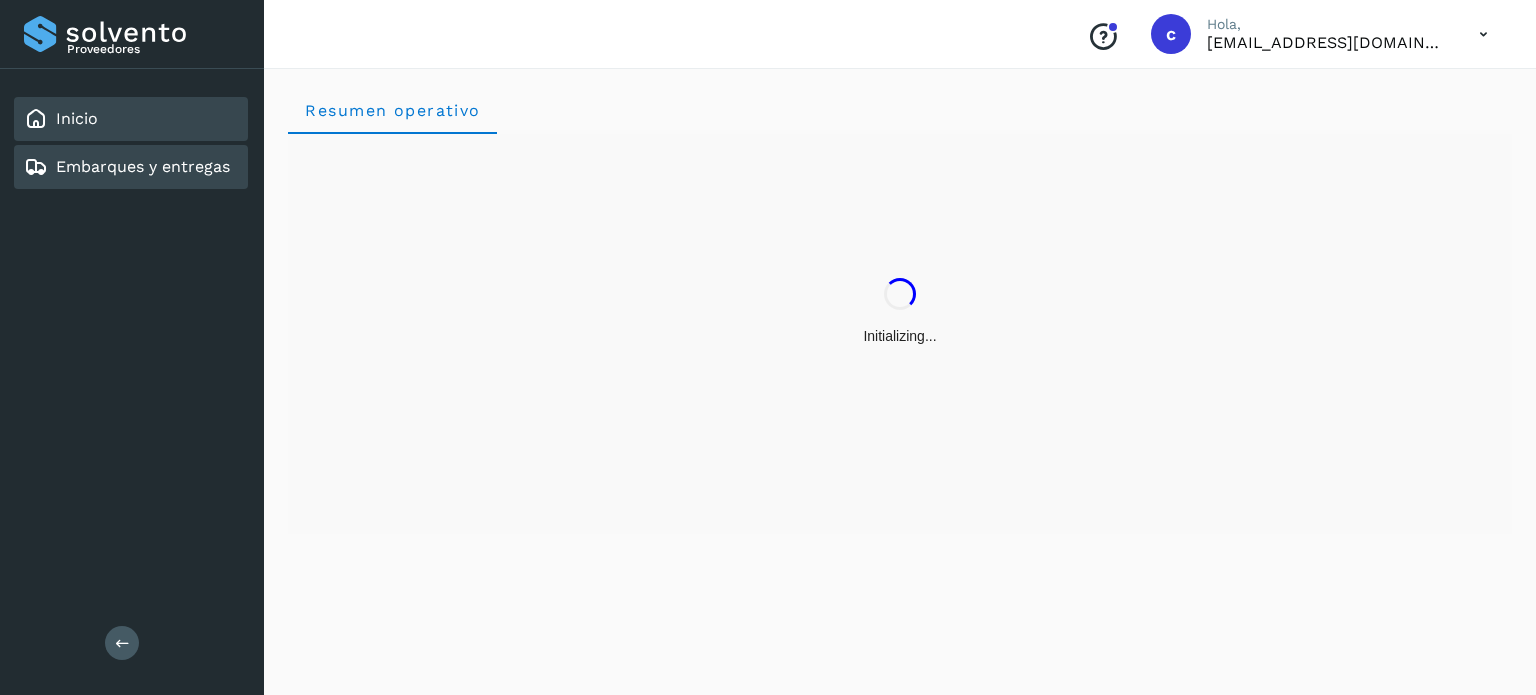 click on "Embarques y entregas" at bounding box center (143, 166) 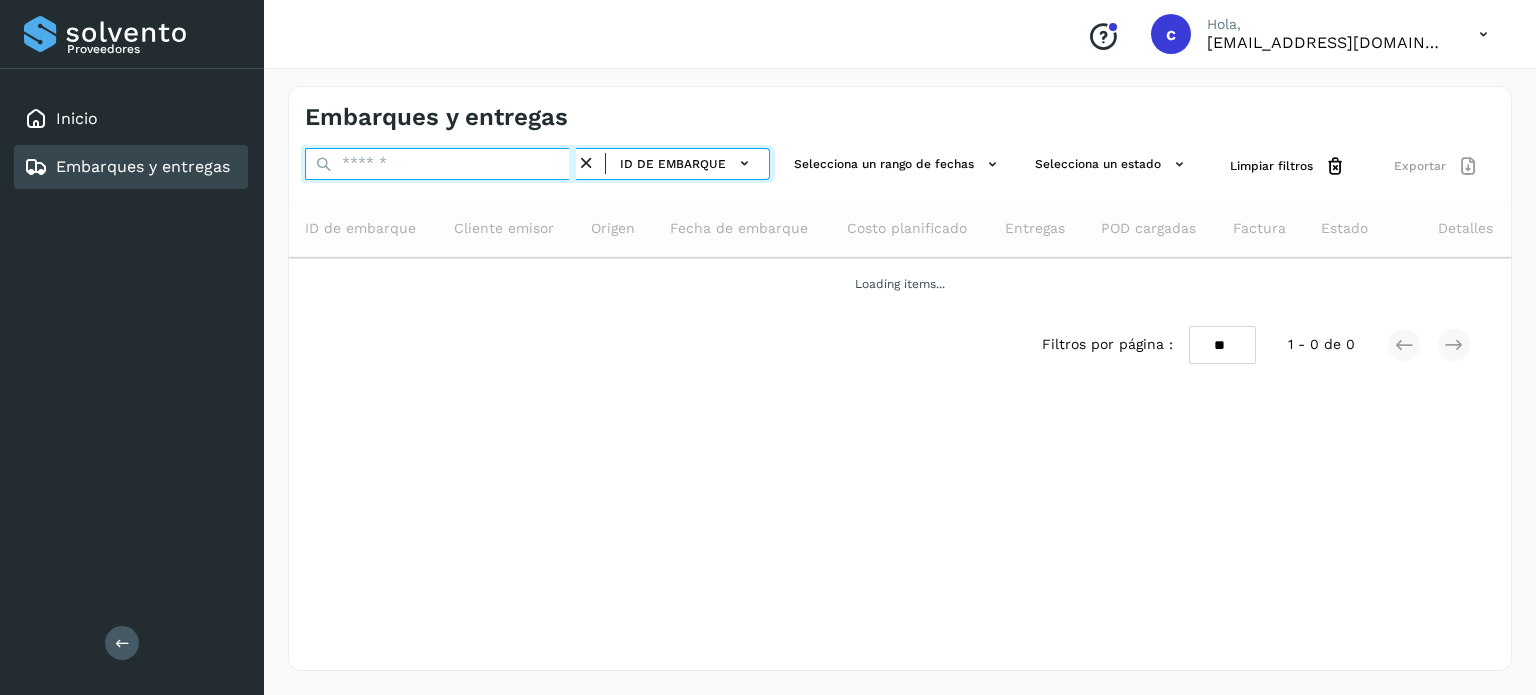 drag, startPoint x: 424, startPoint y: 163, endPoint x: 428, endPoint y: 179, distance: 16.492422 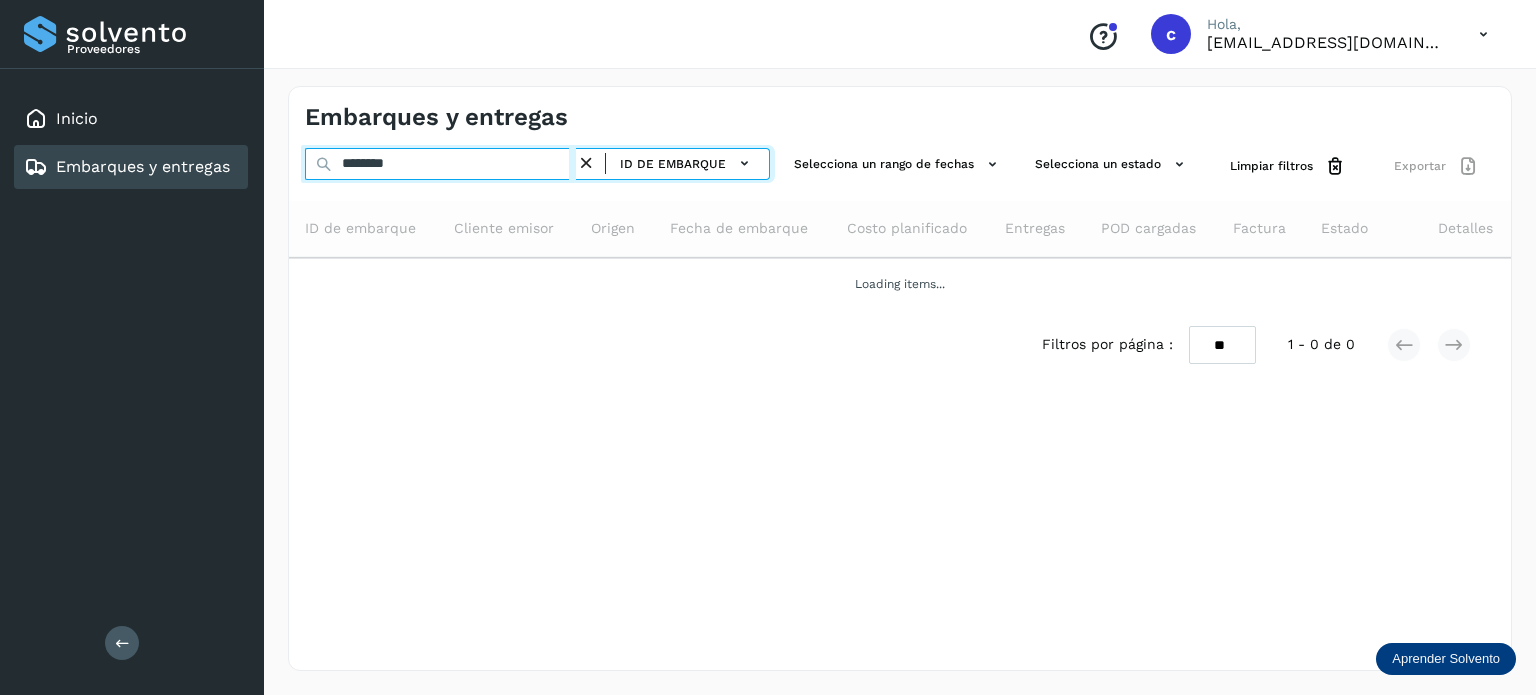 type on "********" 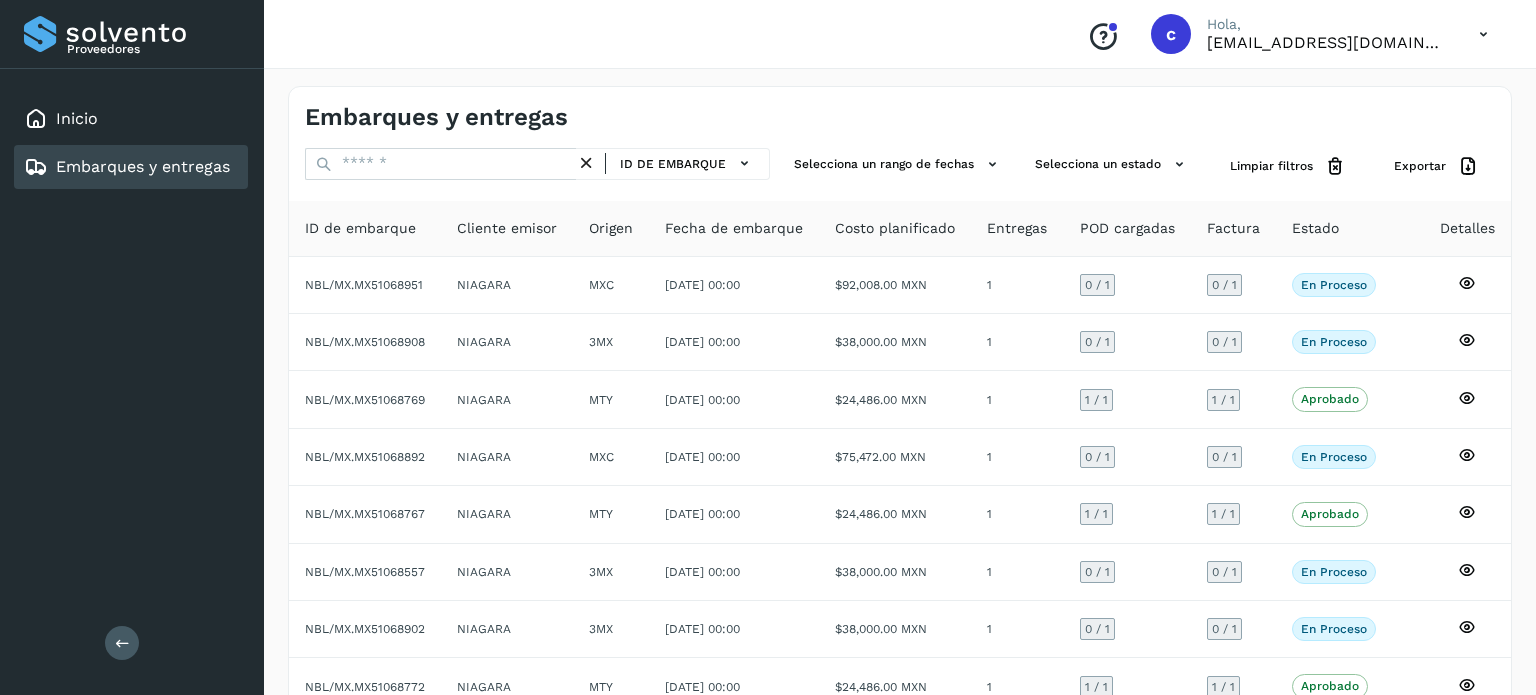 scroll, scrollTop: 0, scrollLeft: 0, axis: both 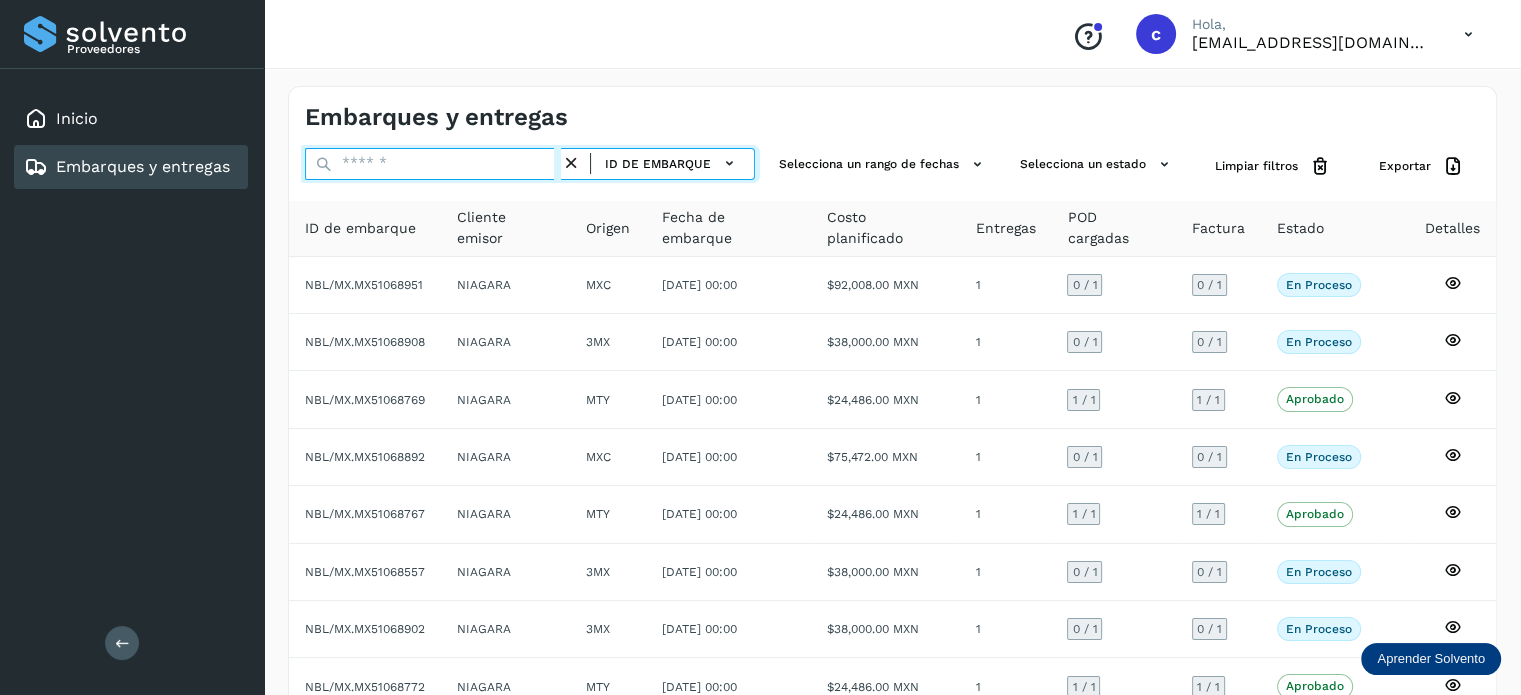 drag, startPoint x: 390, startPoint y: 167, endPoint x: 376, endPoint y: 169, distance: 14.142136 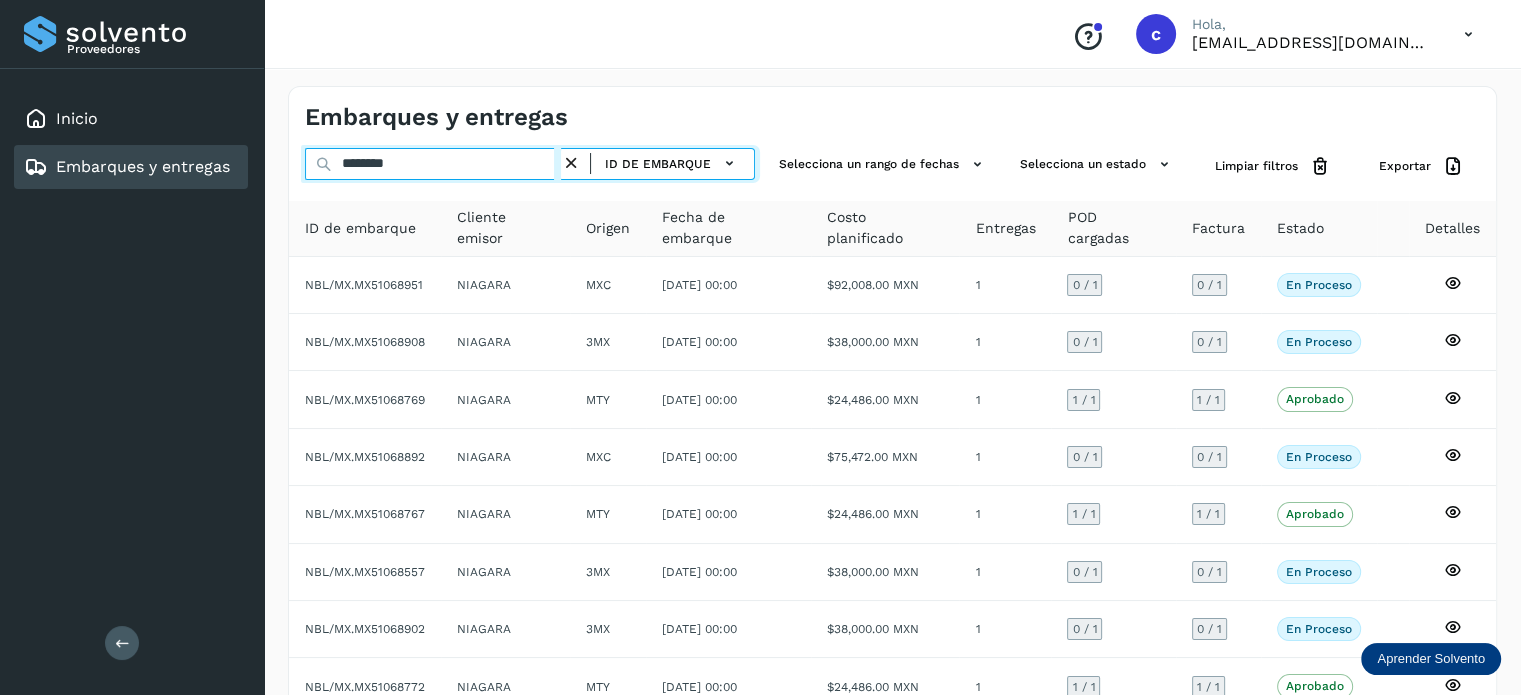 type on "********" 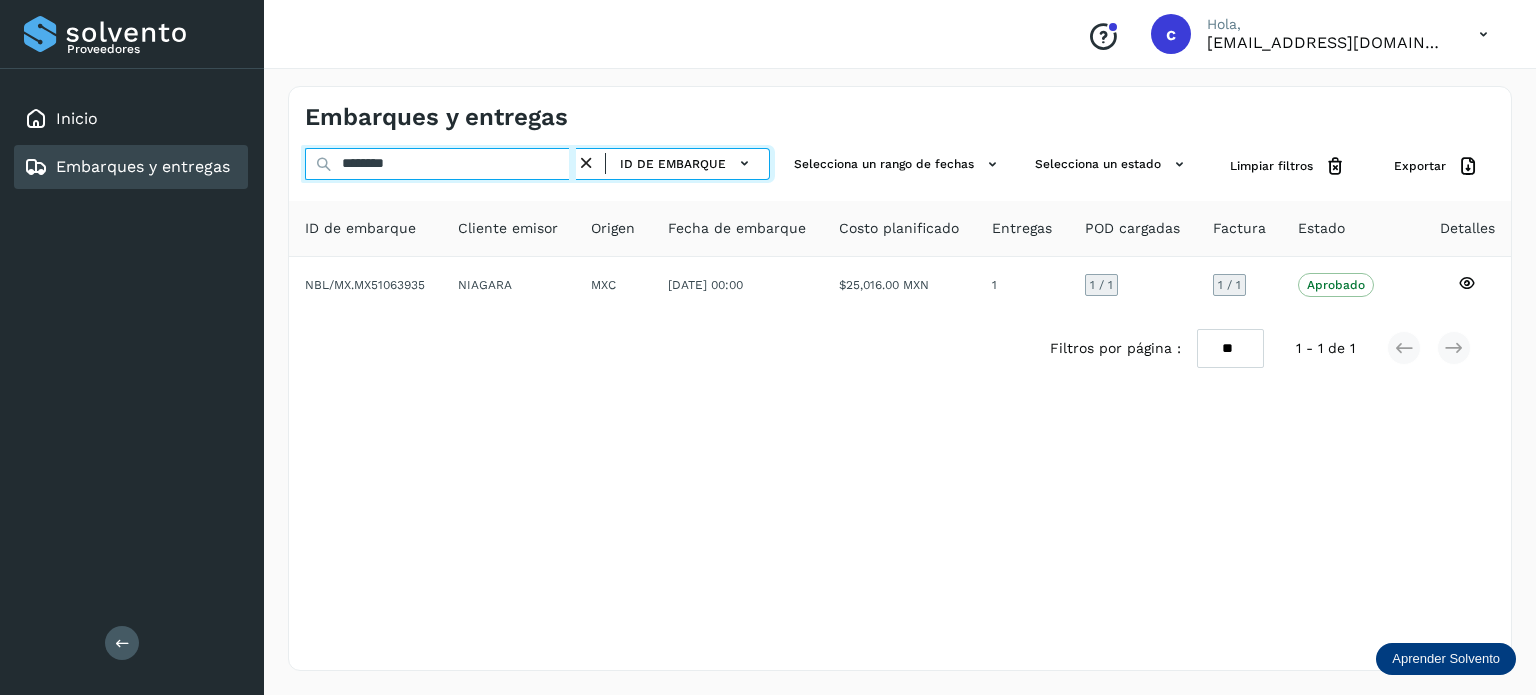 drag, startPoint x: 416, startPoint y: 161, endPoint x: 356, endPoint y: 183, distance: 63.90618 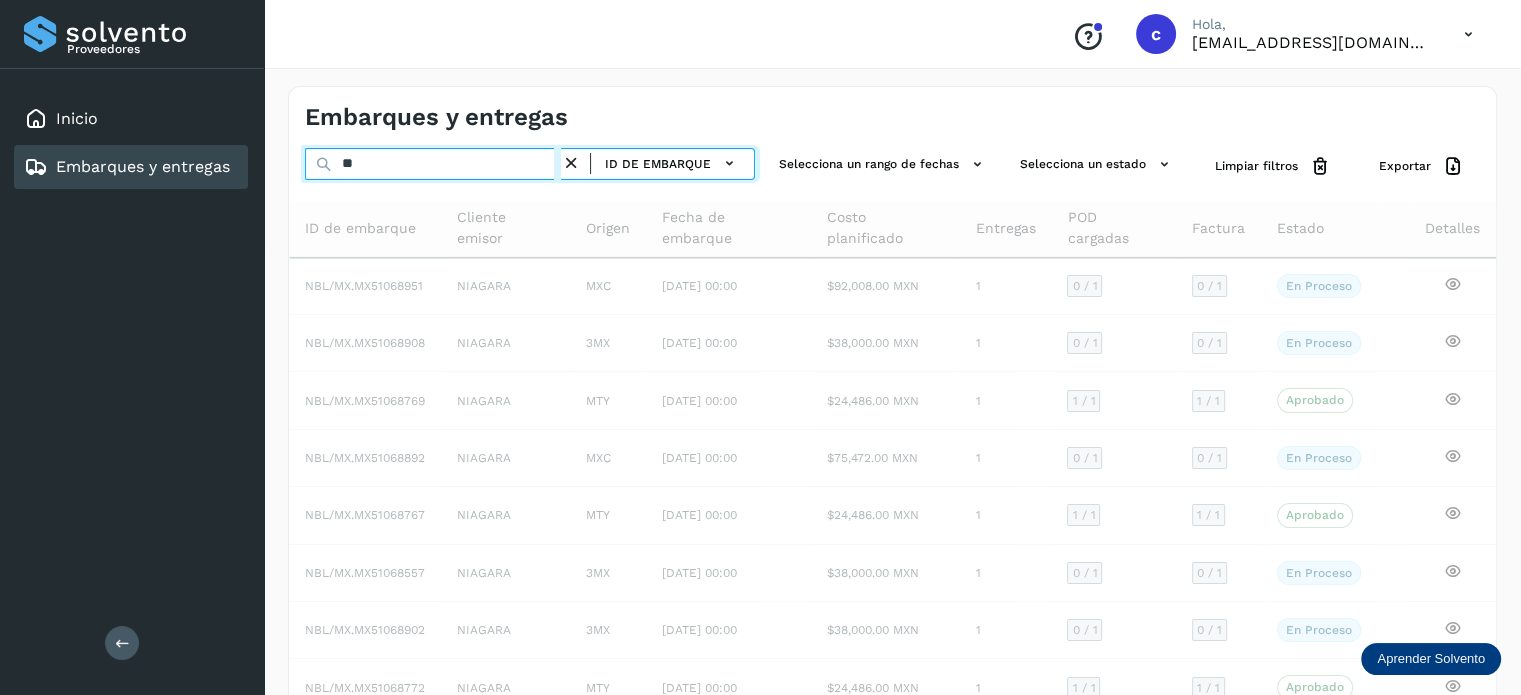 type on "*" 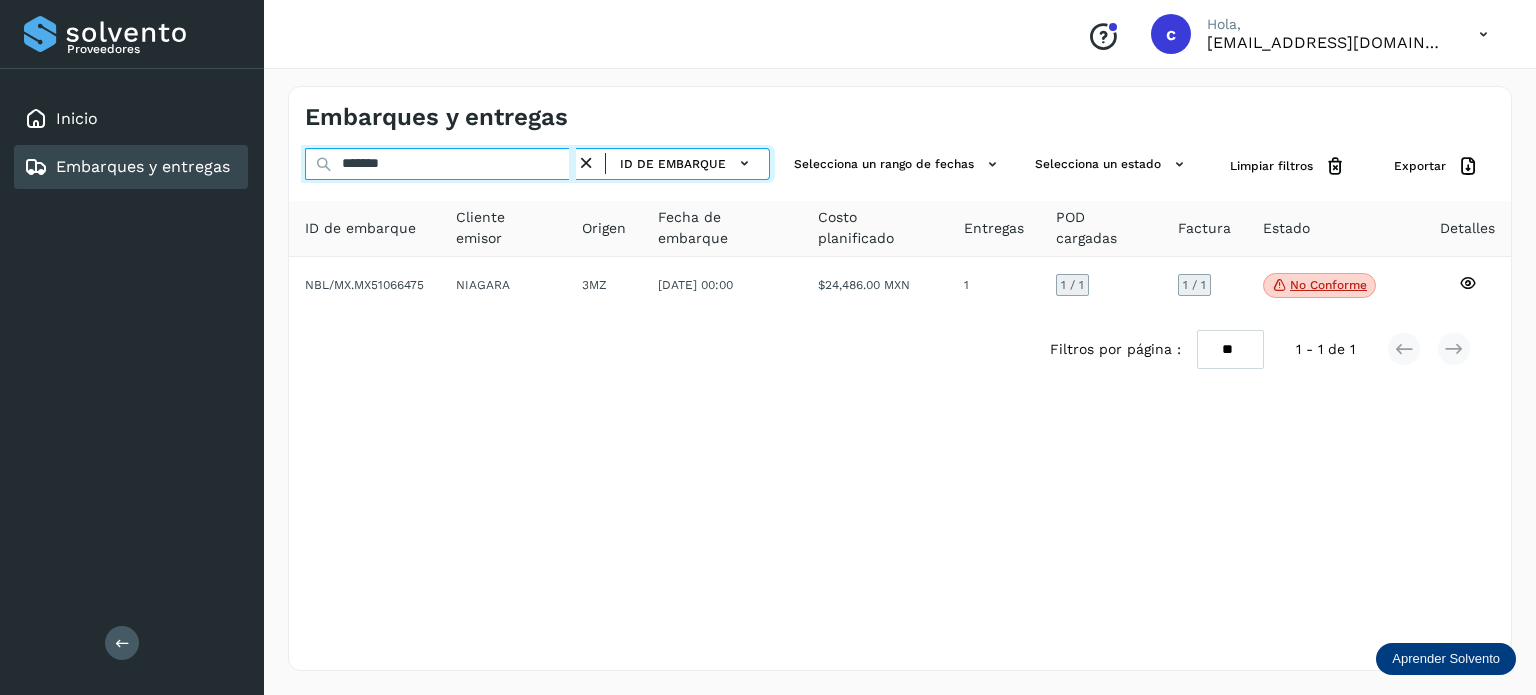 type on "********" 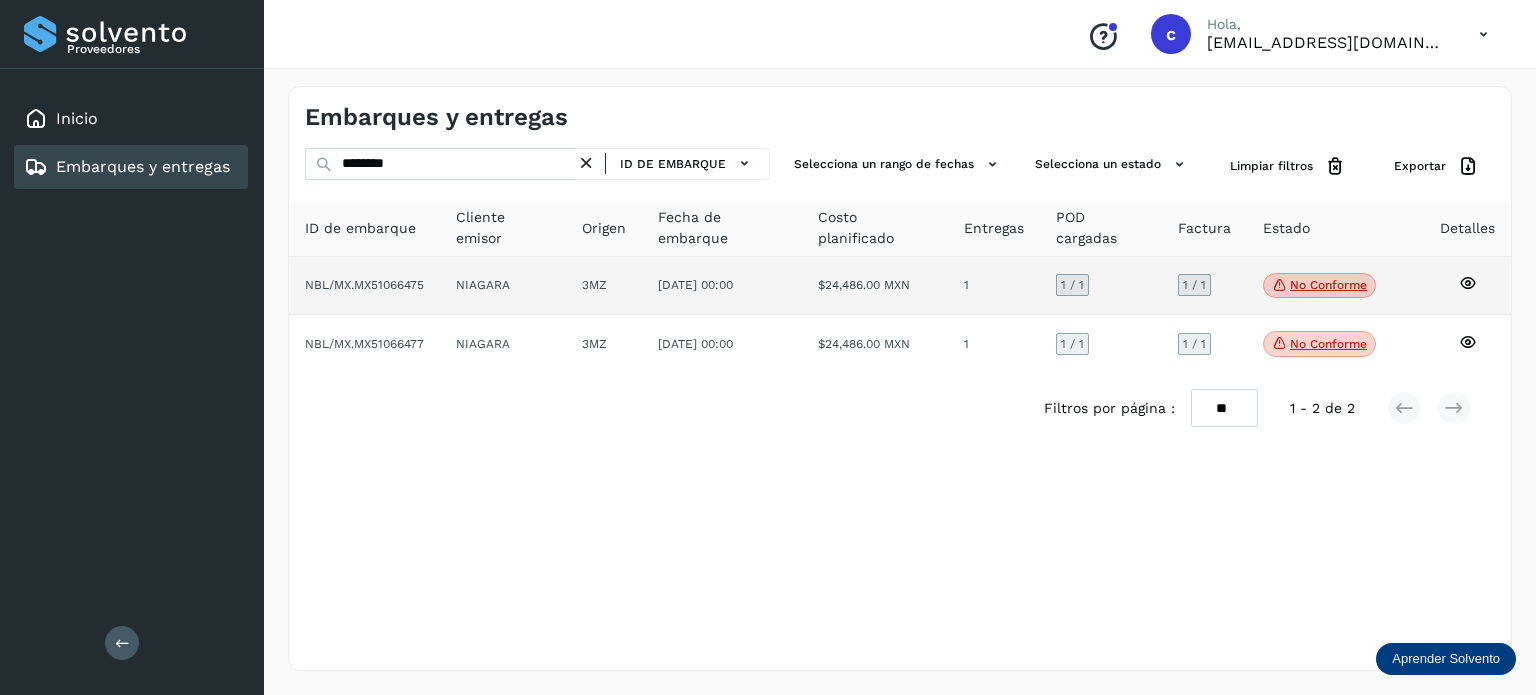 click on "No conforme" 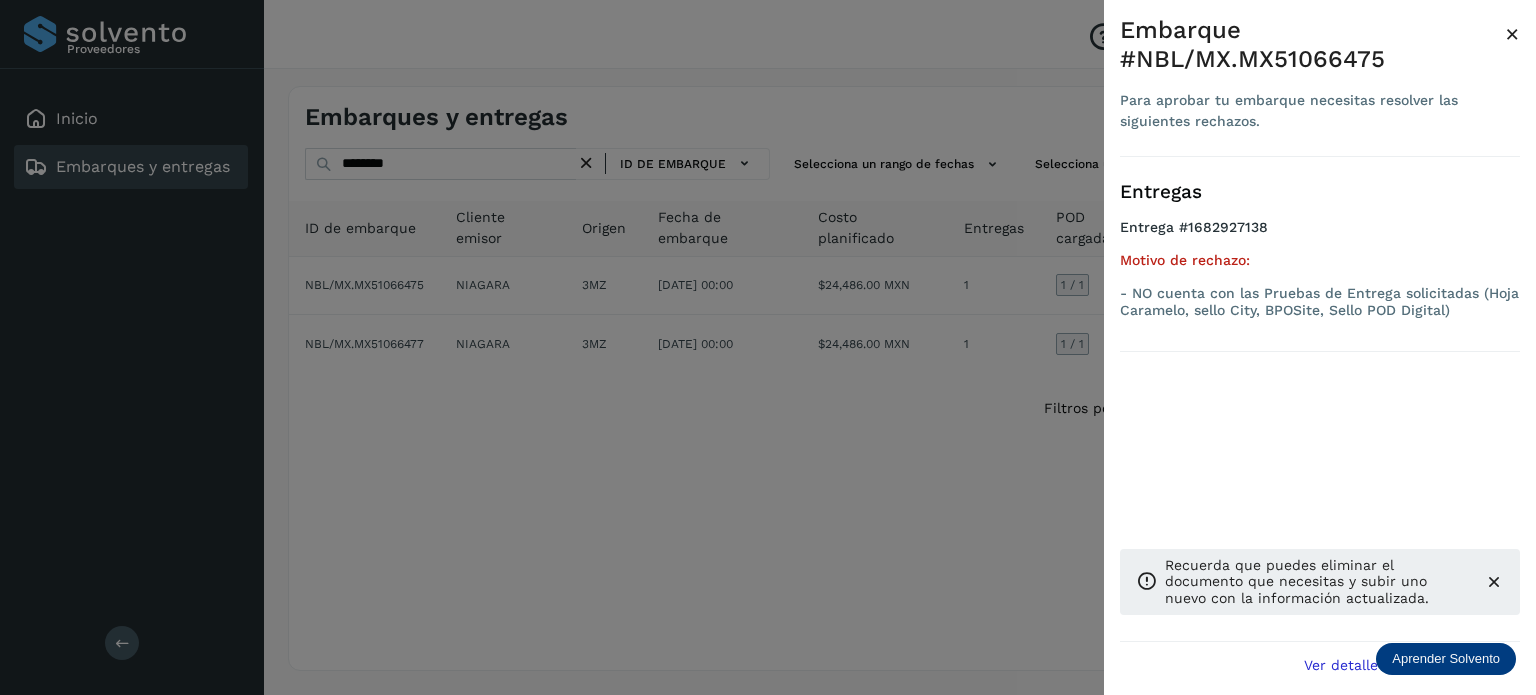 click at bounding box center (768, 347) 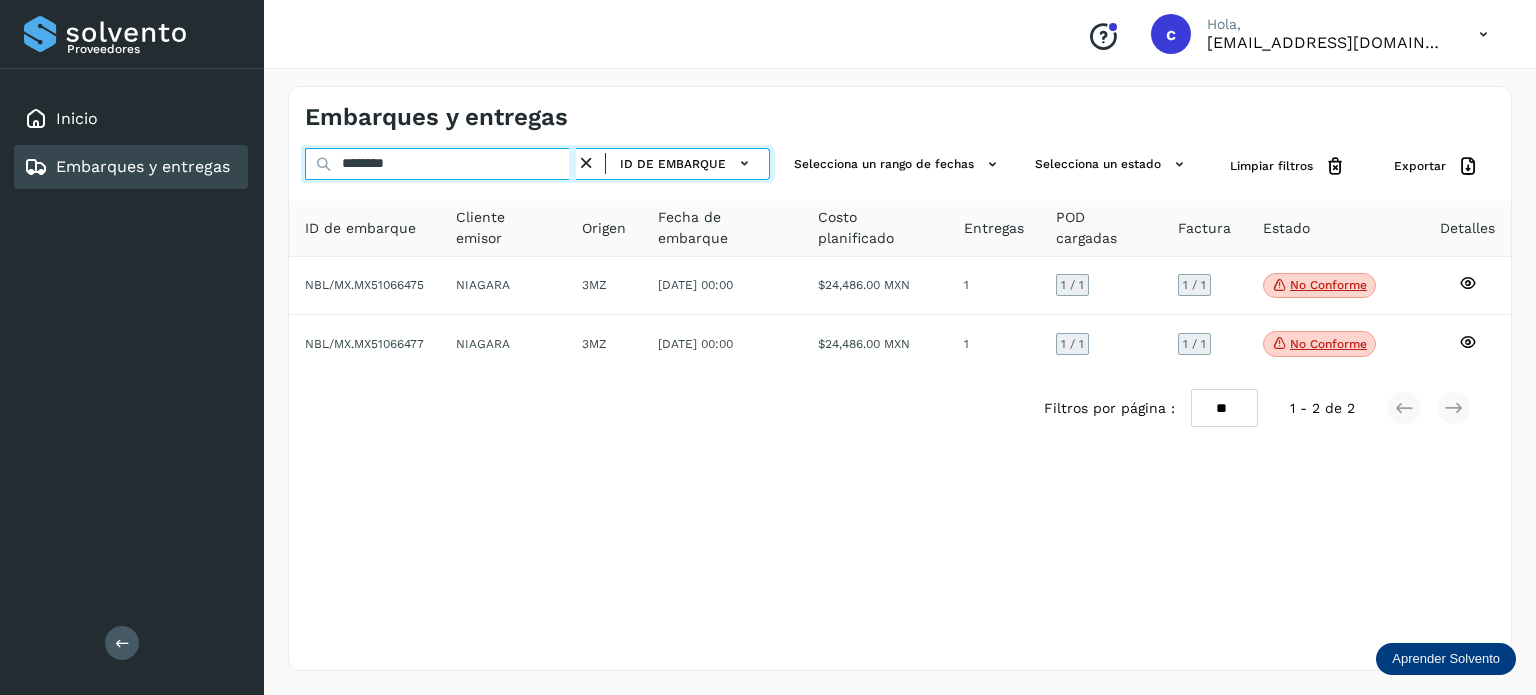 drag, startPoint x: 411, startPoint y: 164, endPoint x: 226, endPoint y: 180, distance: 185.6906 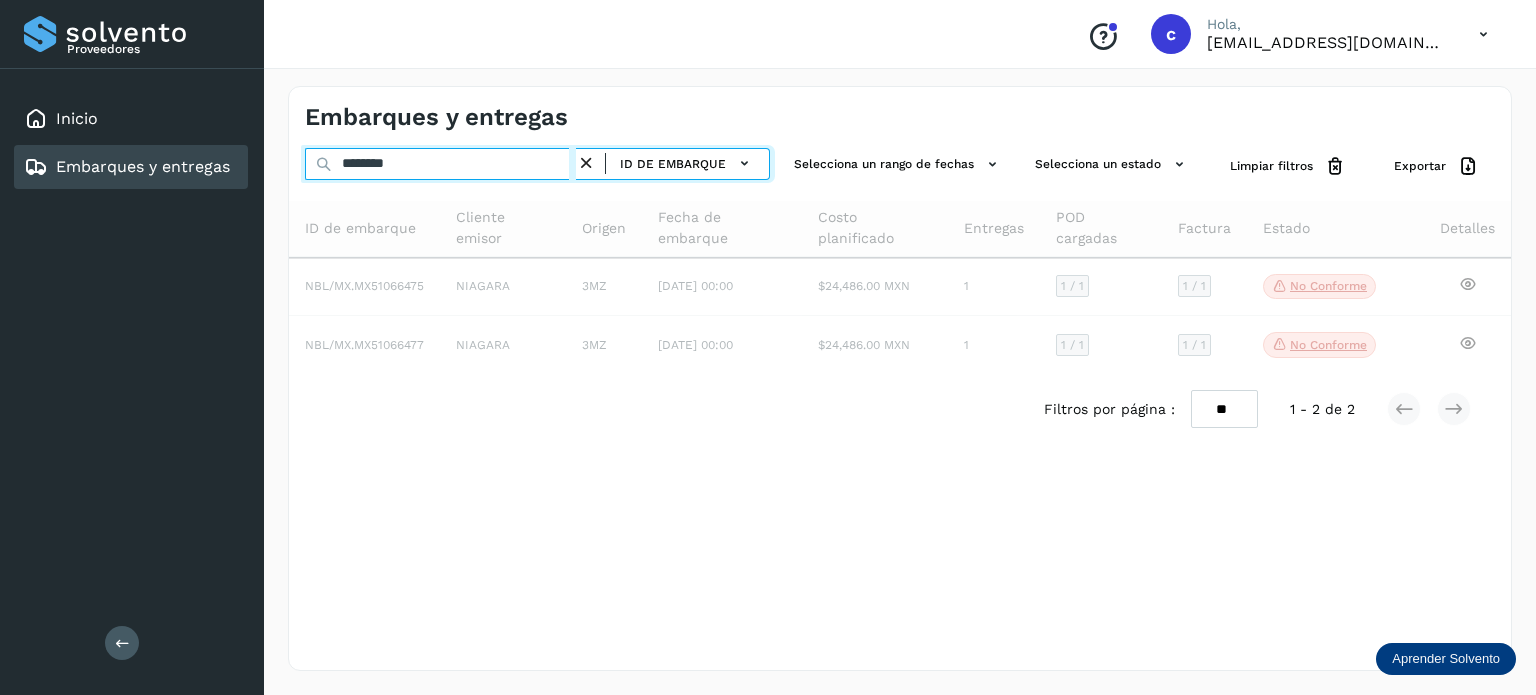 type on "********" 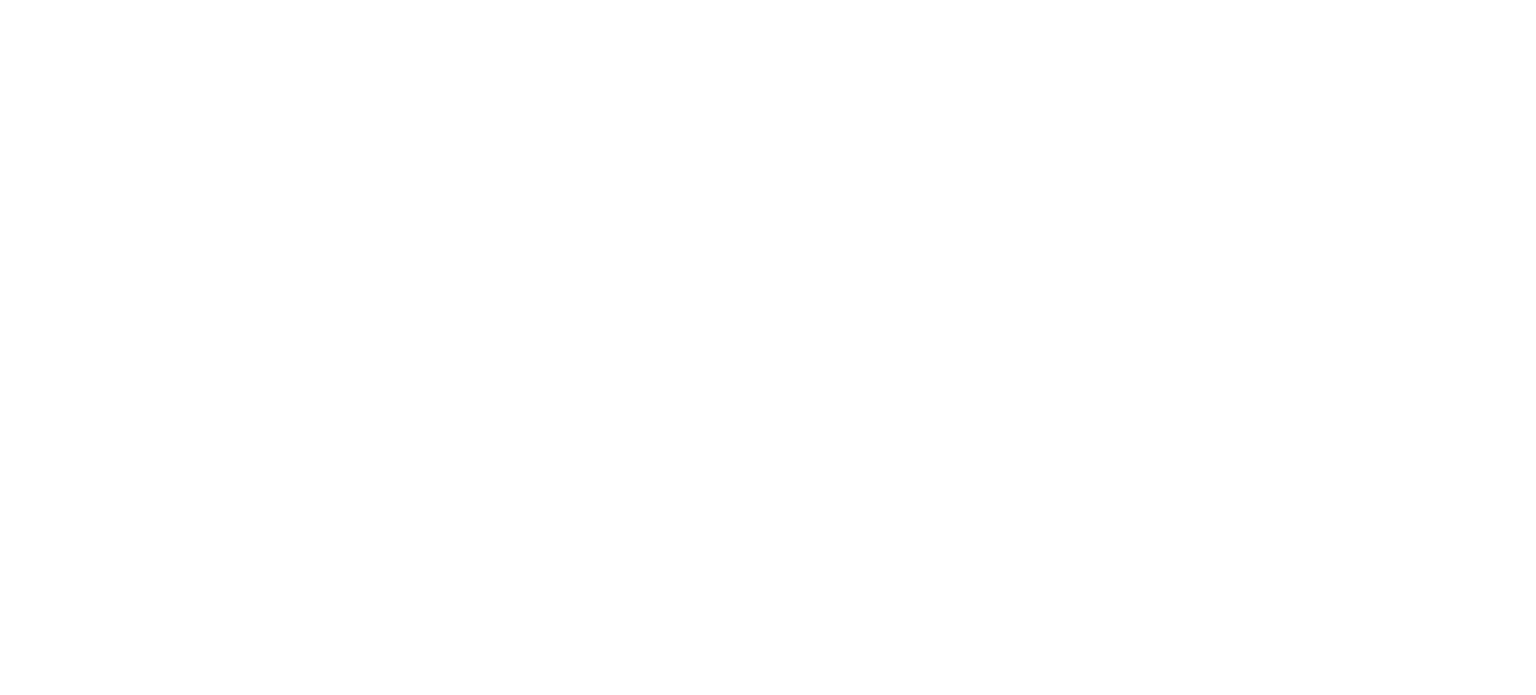 scroll, scrollTop: 0, scrollLeft: 0, axis: both 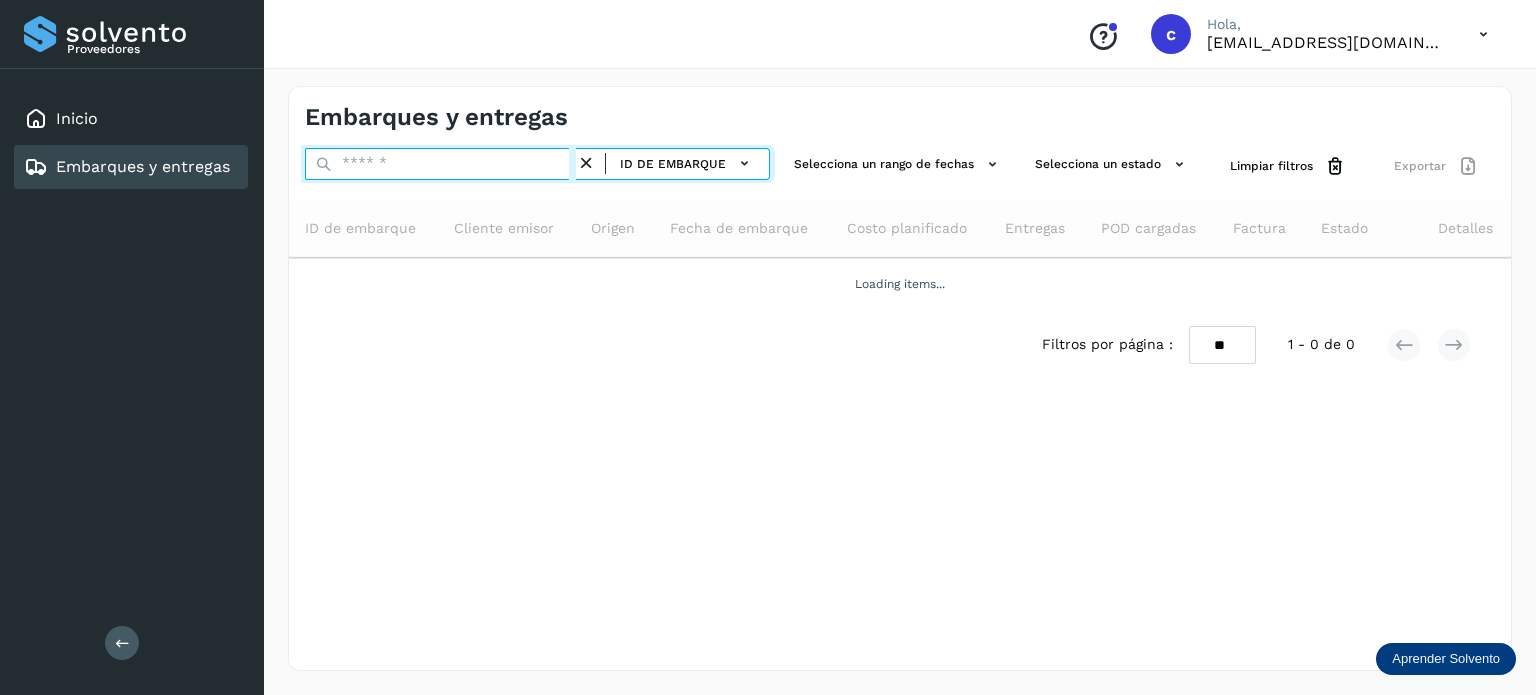drag, startPoint x: 403, startPoint y: 170, endPoint x: 417, endPoint y: 173, distance: 14.3178215 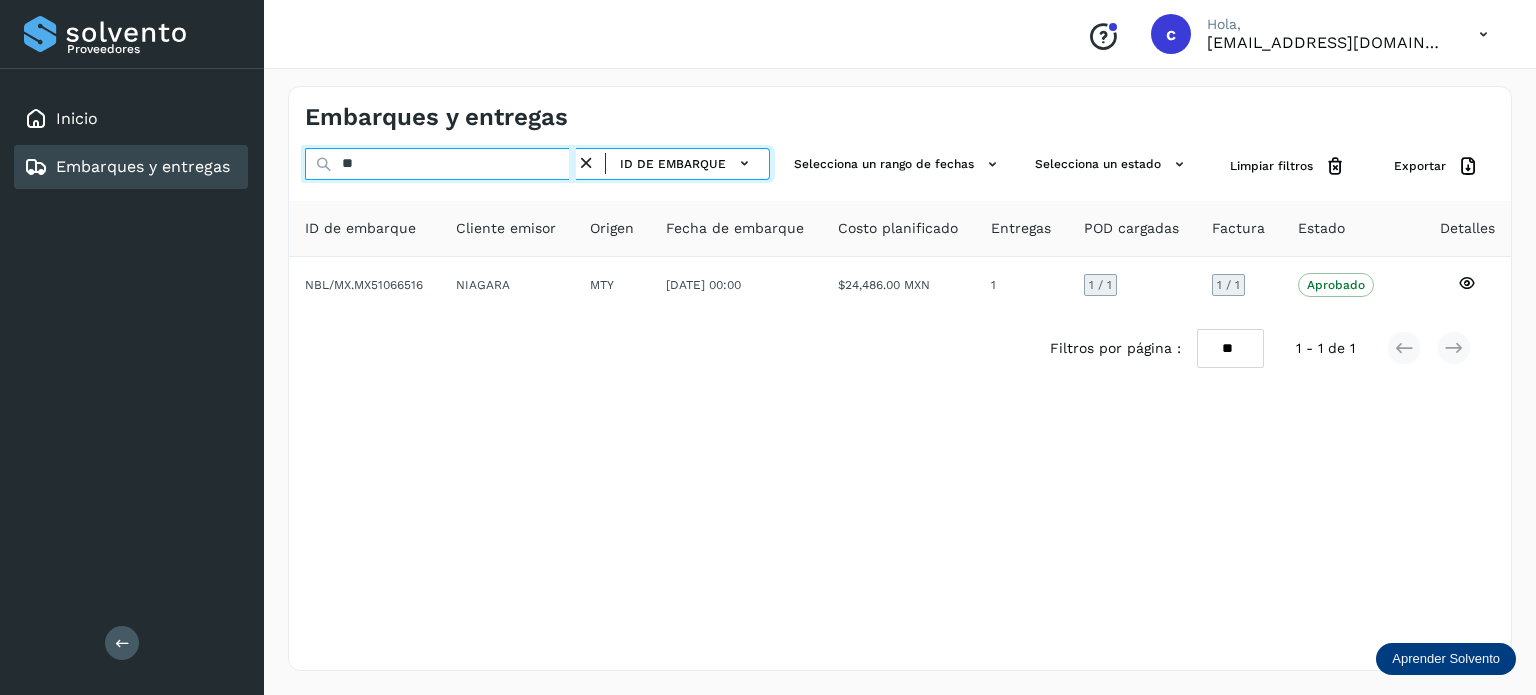 type on "*" 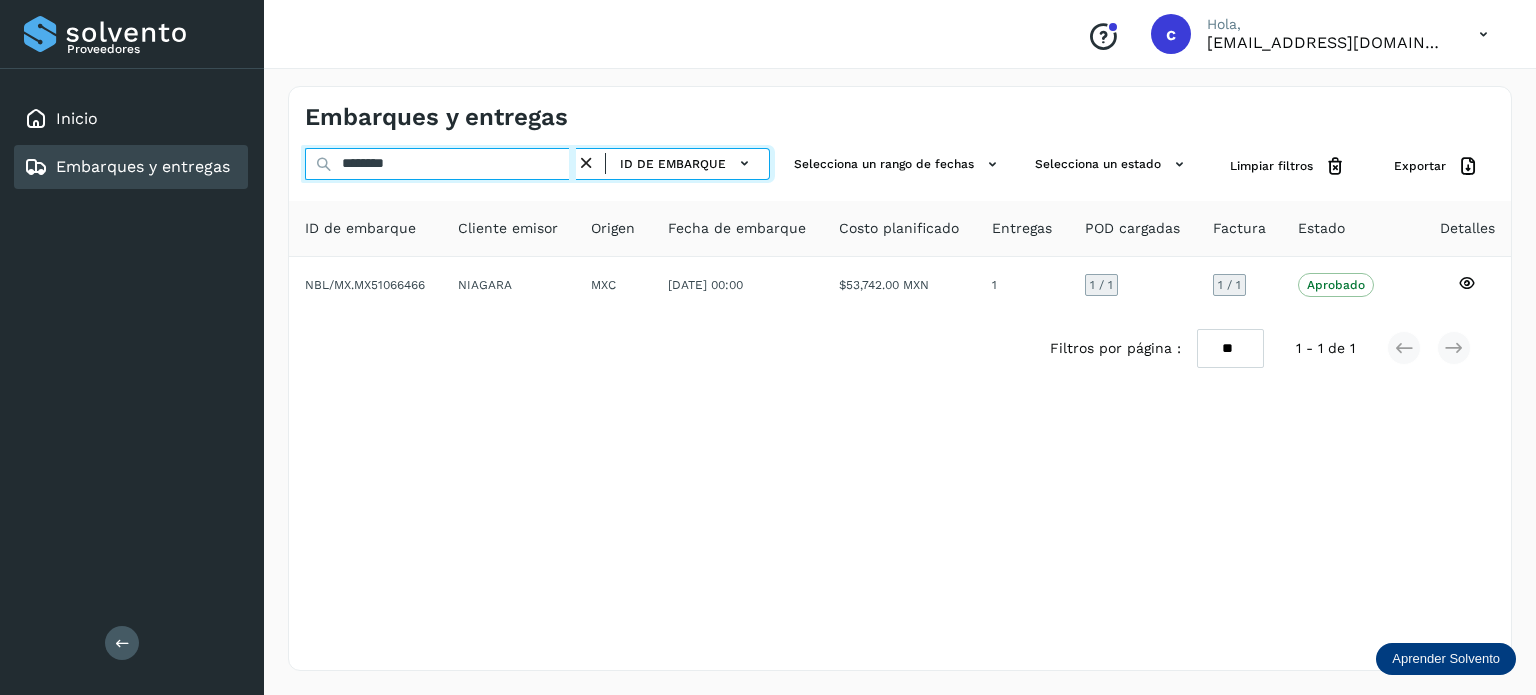 drag, startPoint x: 306, startPoint y: 149, endPoint x: 294, endPoint y: 175, distance: 28.635643 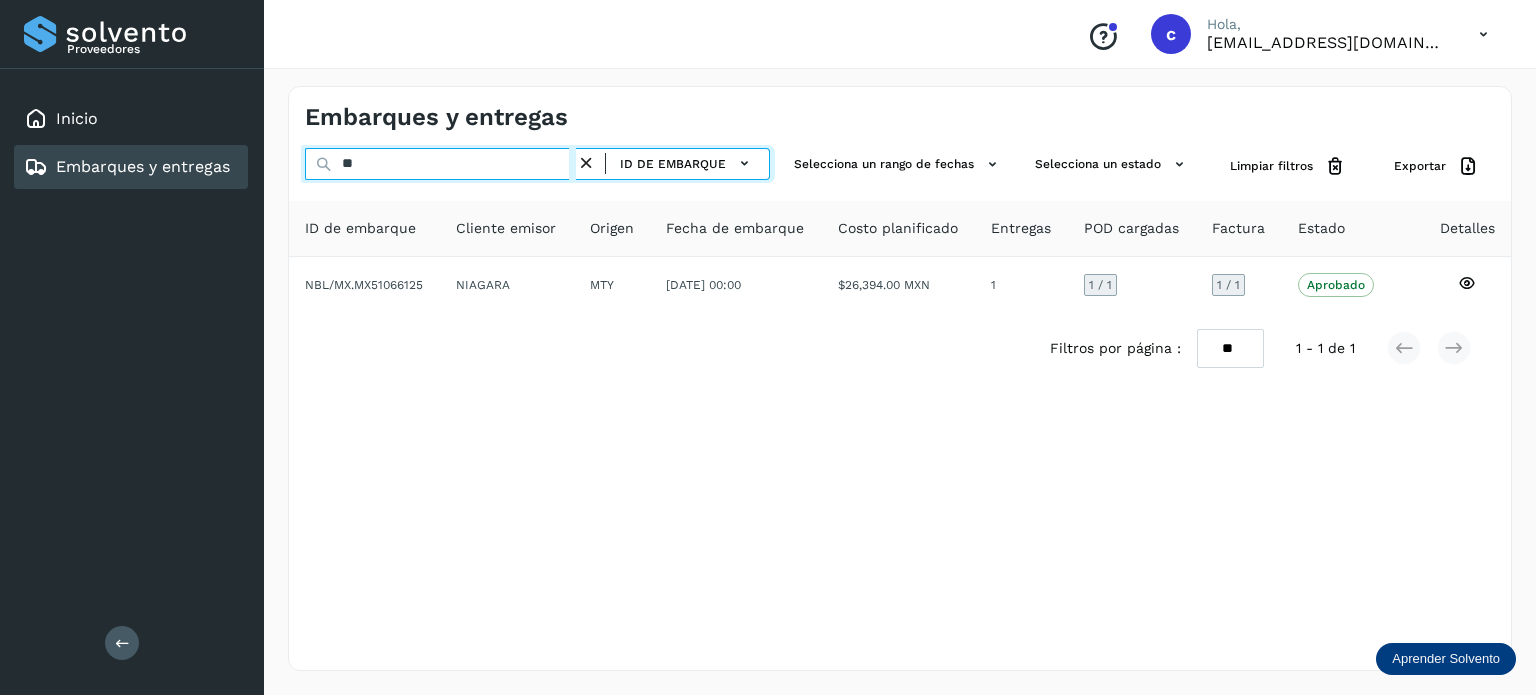 type on "*" 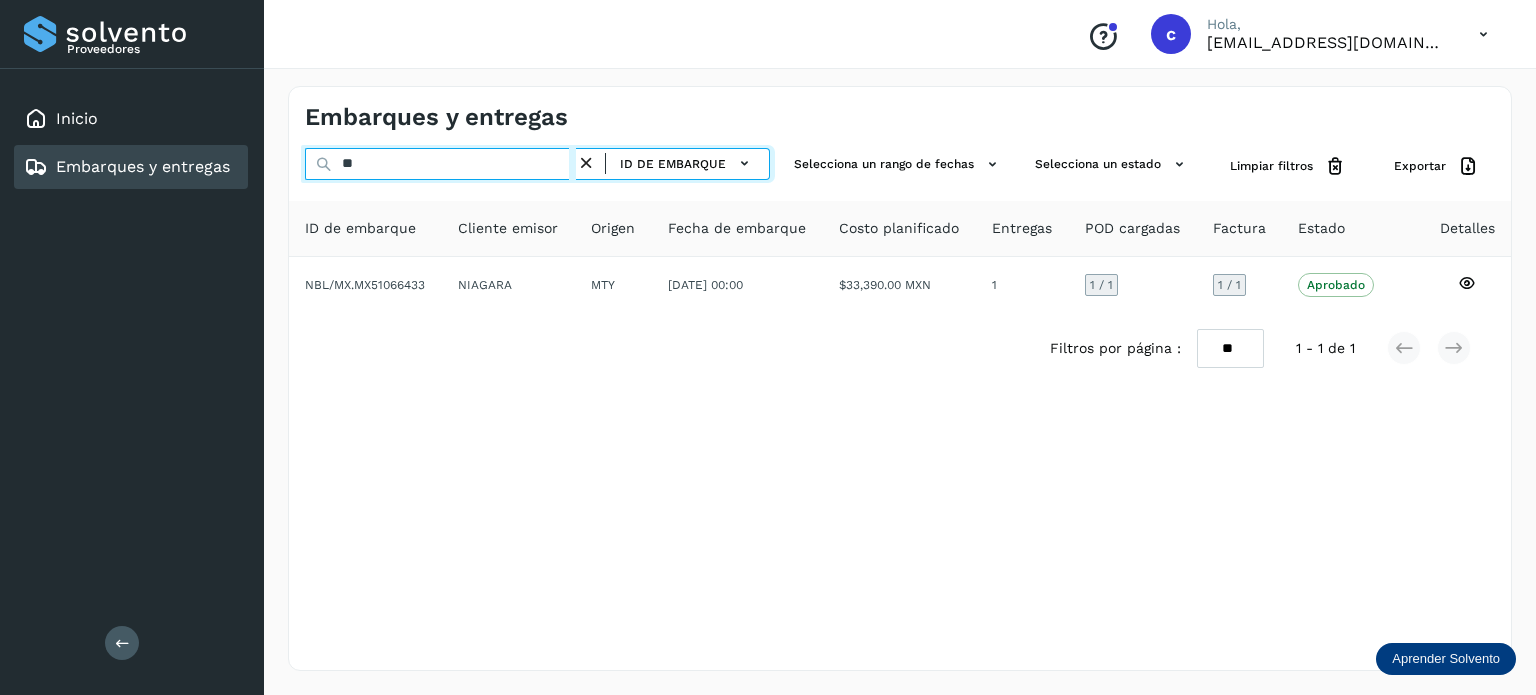 type on "*" 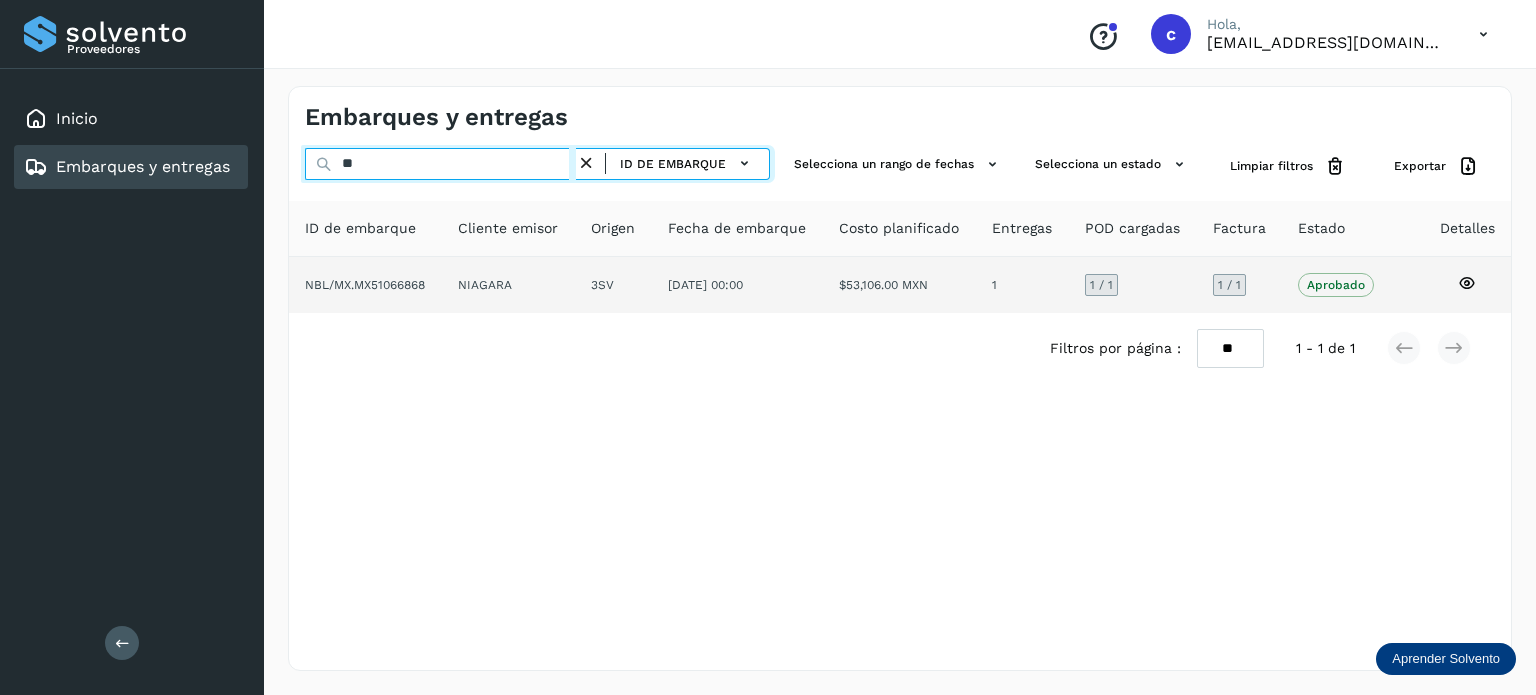 type on "*" 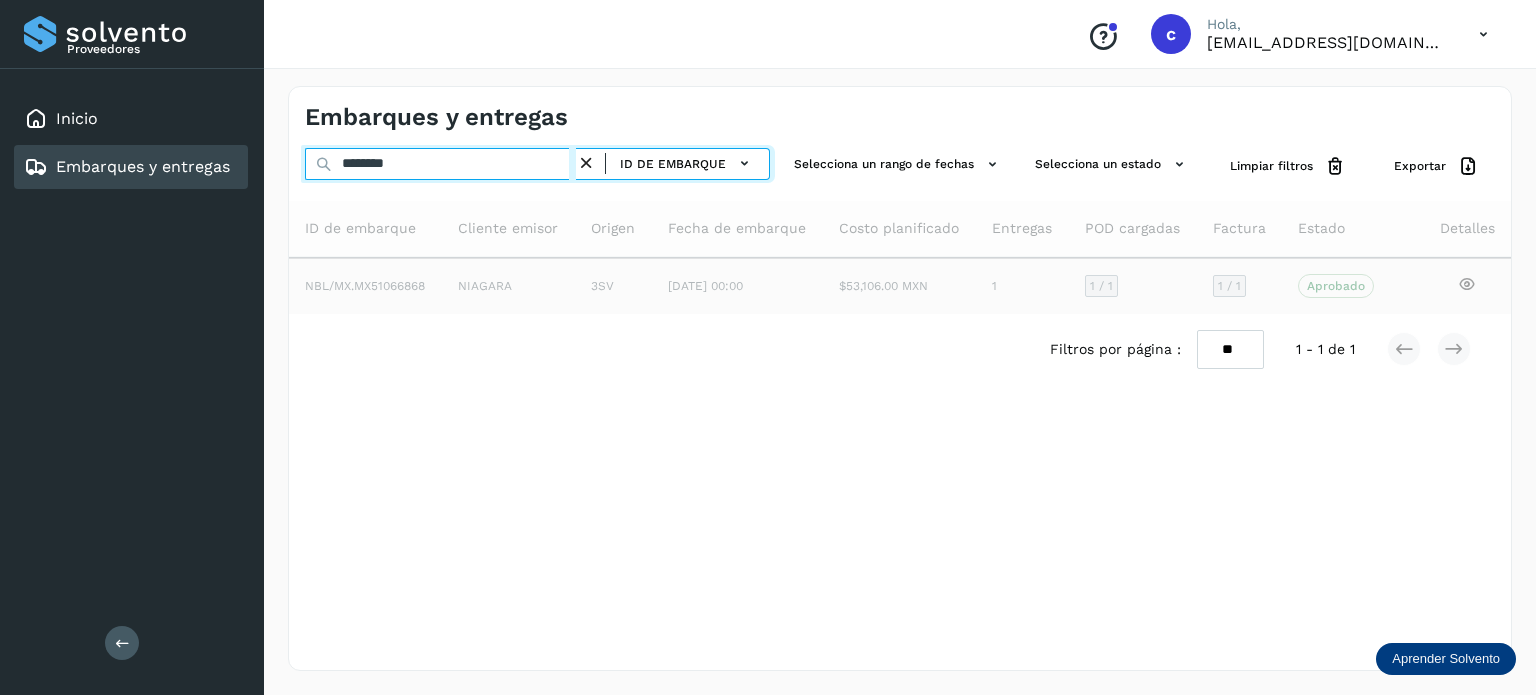 type on "********" 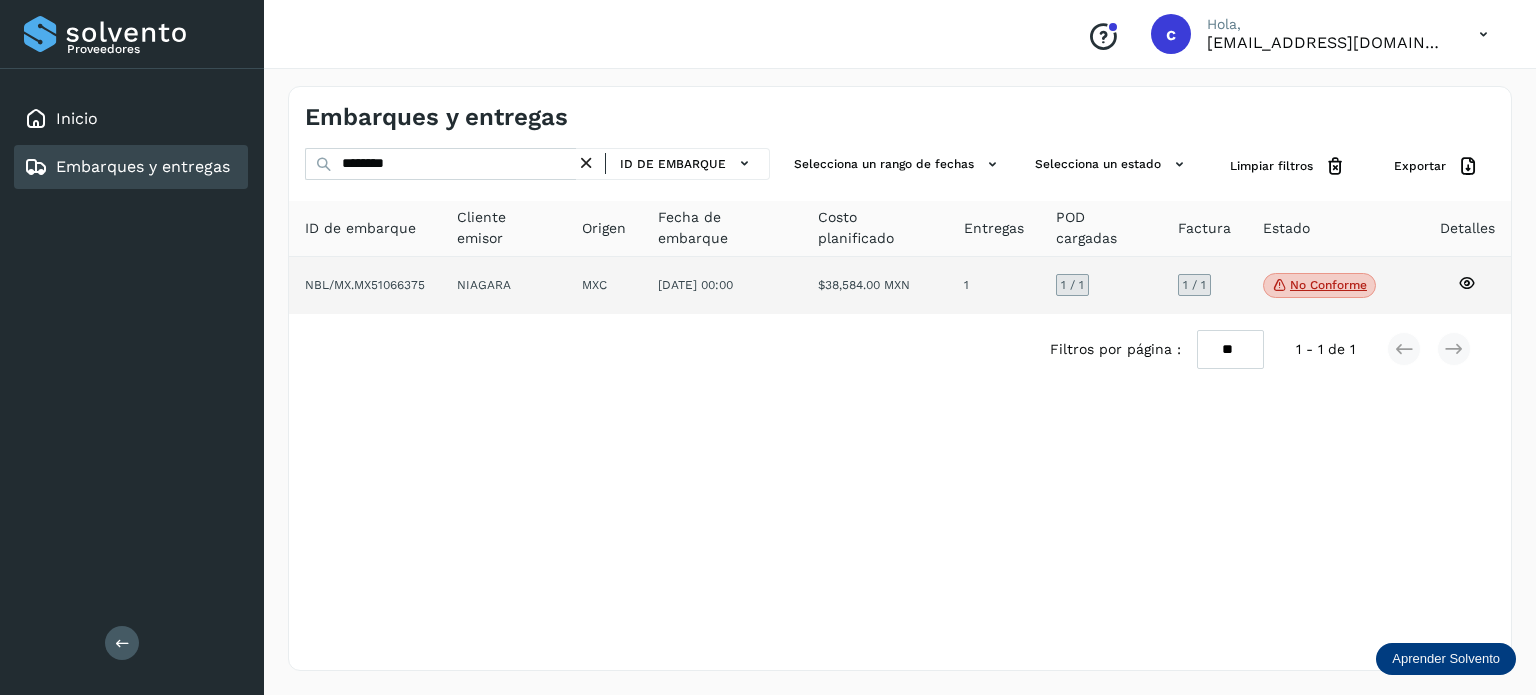 click on "No conforme" 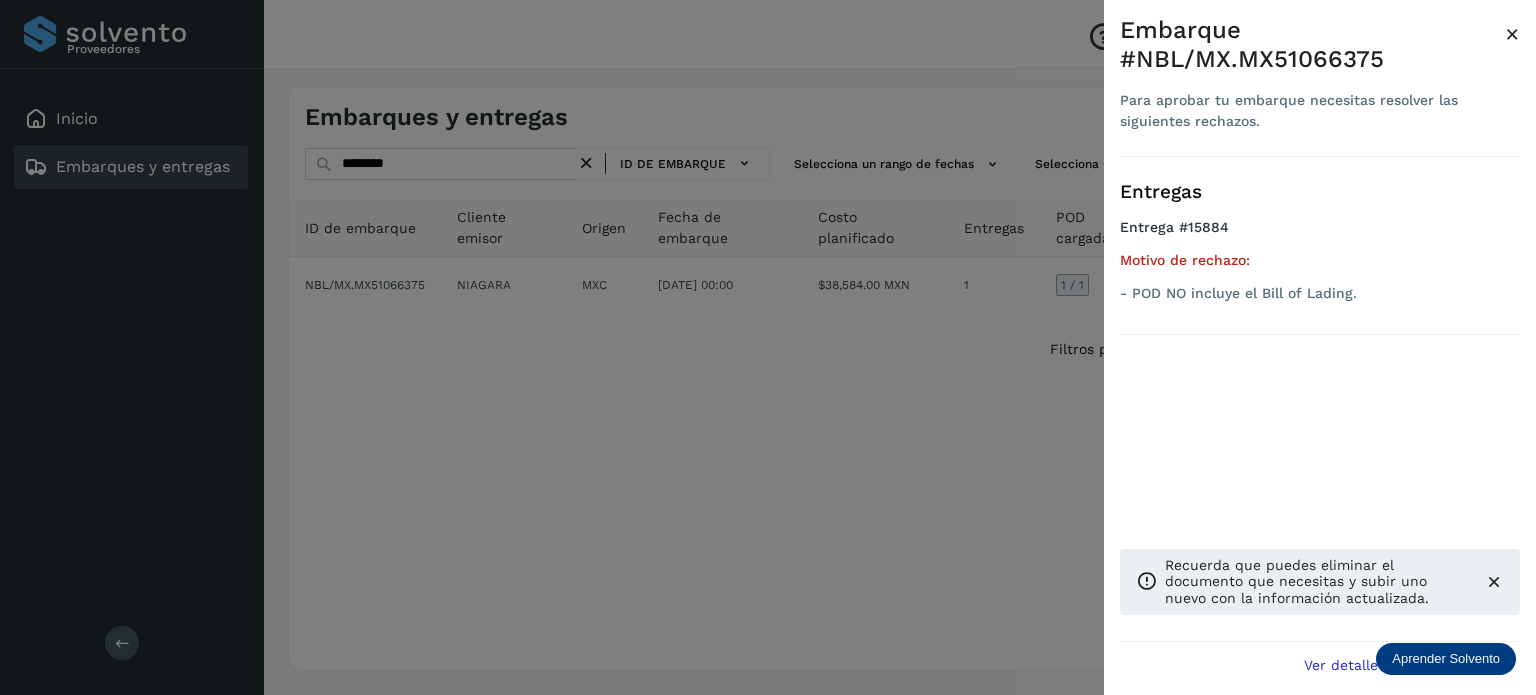 drag, startPoint x: 527, startPoint y: 481, endPoint x: 432, endPoint y: 275, distance: 226.85017 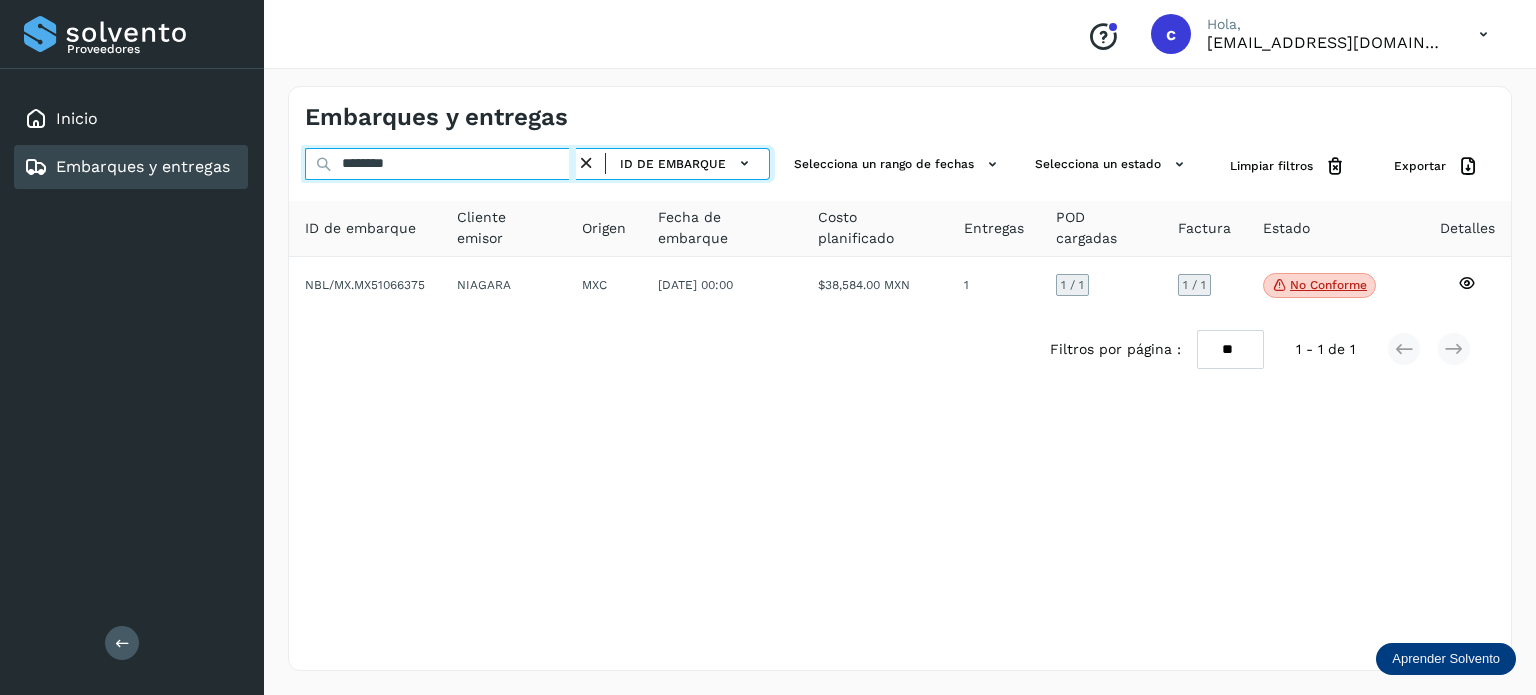 drag, startPoint x: 404, startPoint y: 164, endPoint x: 218, endPoint y: 159, distance: 186.0672 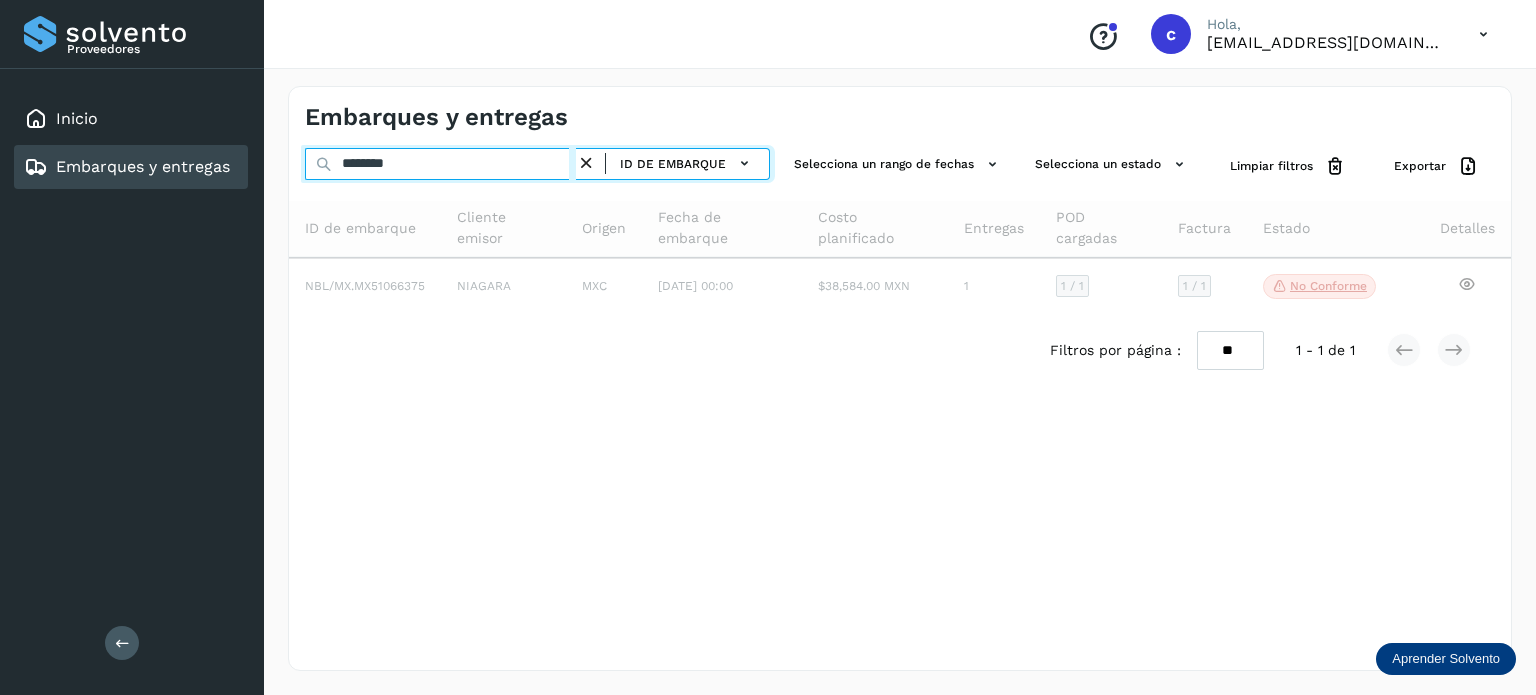 type on "********" 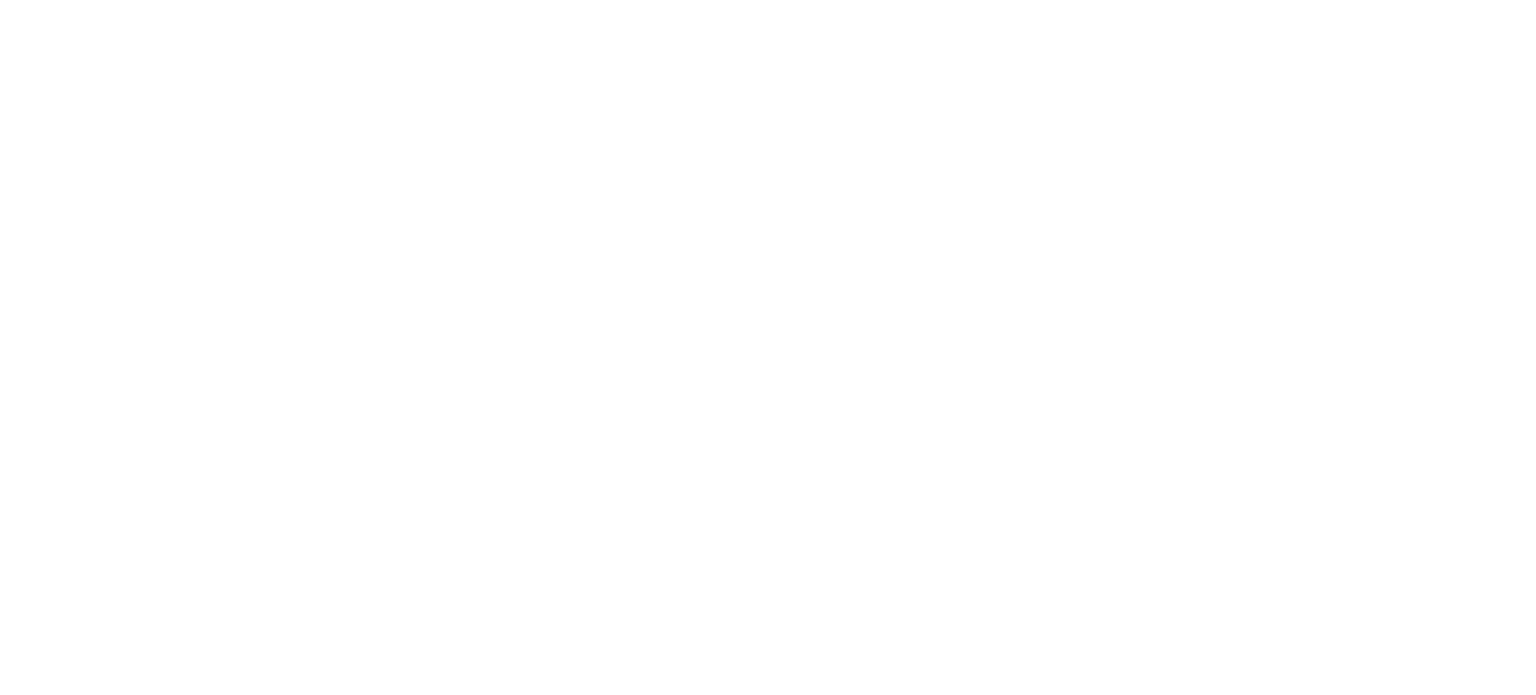 scroll, scrollTop: 0, scrollLeft: 0, axis: both 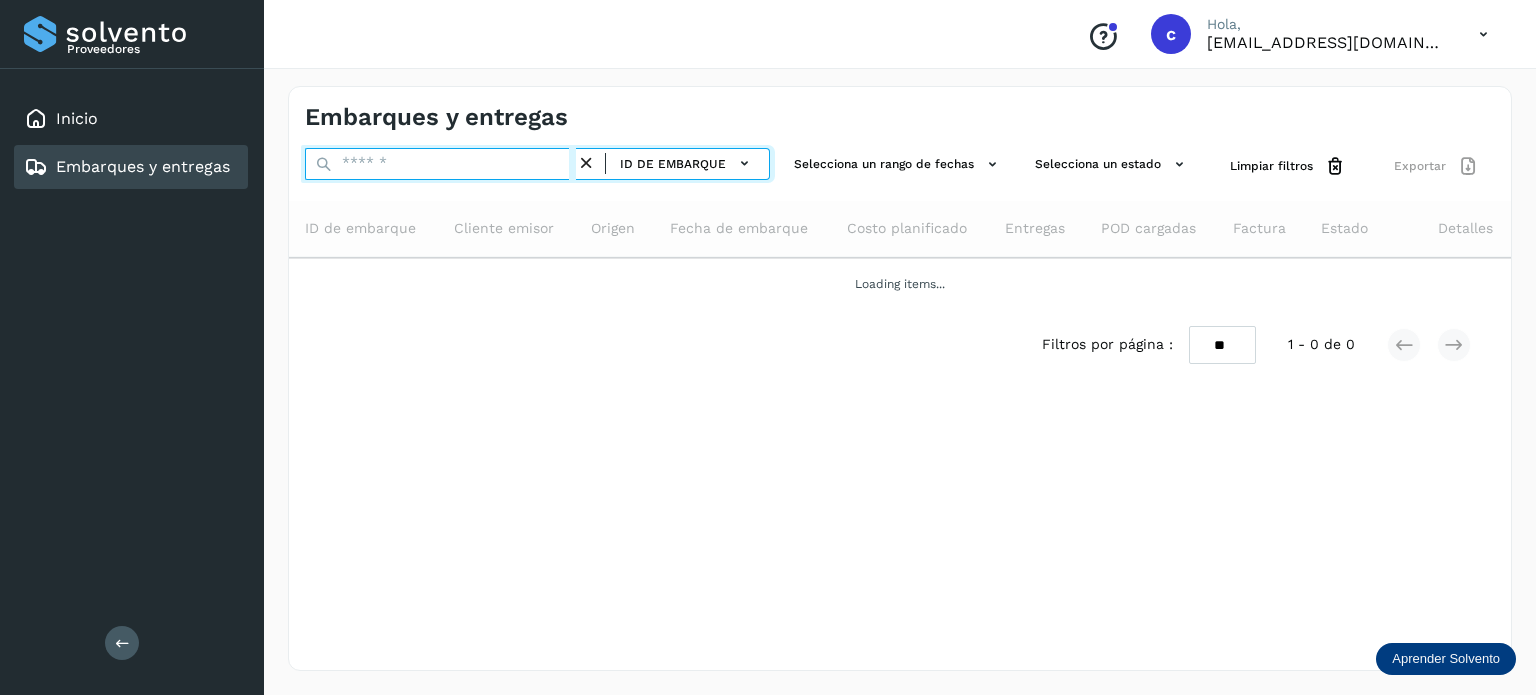 click at bounding box center [440, 164] 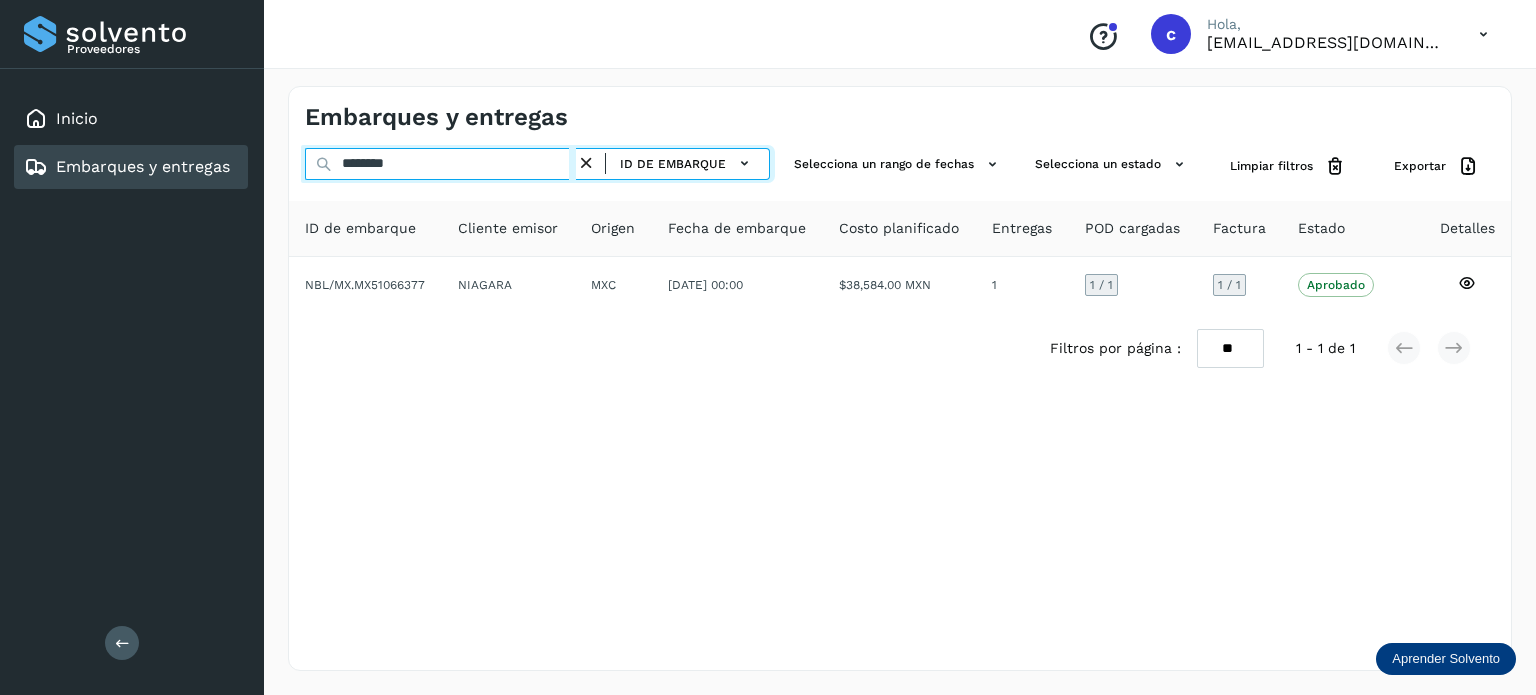 drag, startPoint x: 387, startPoint y: 163, endPoint x: 236, endPoint y: 160, distance: 151.0298 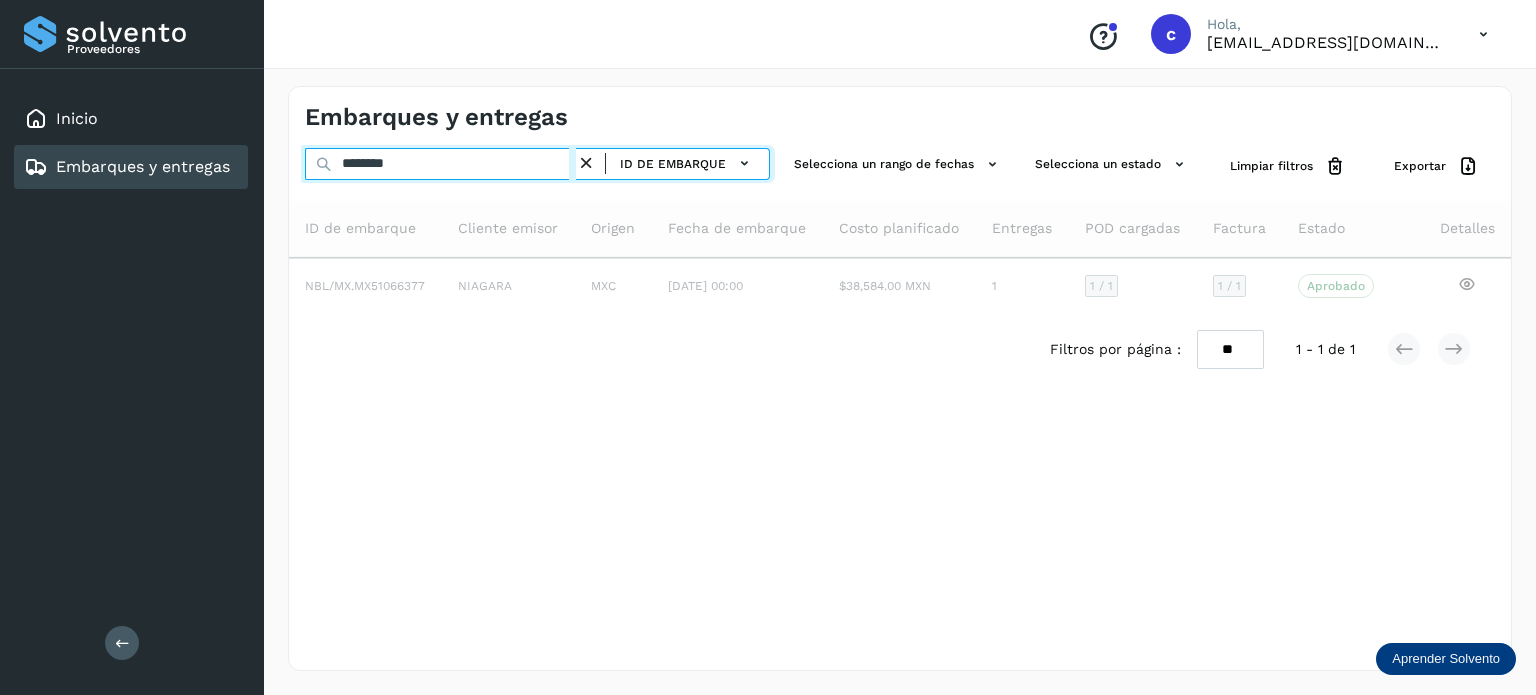 type on "********" 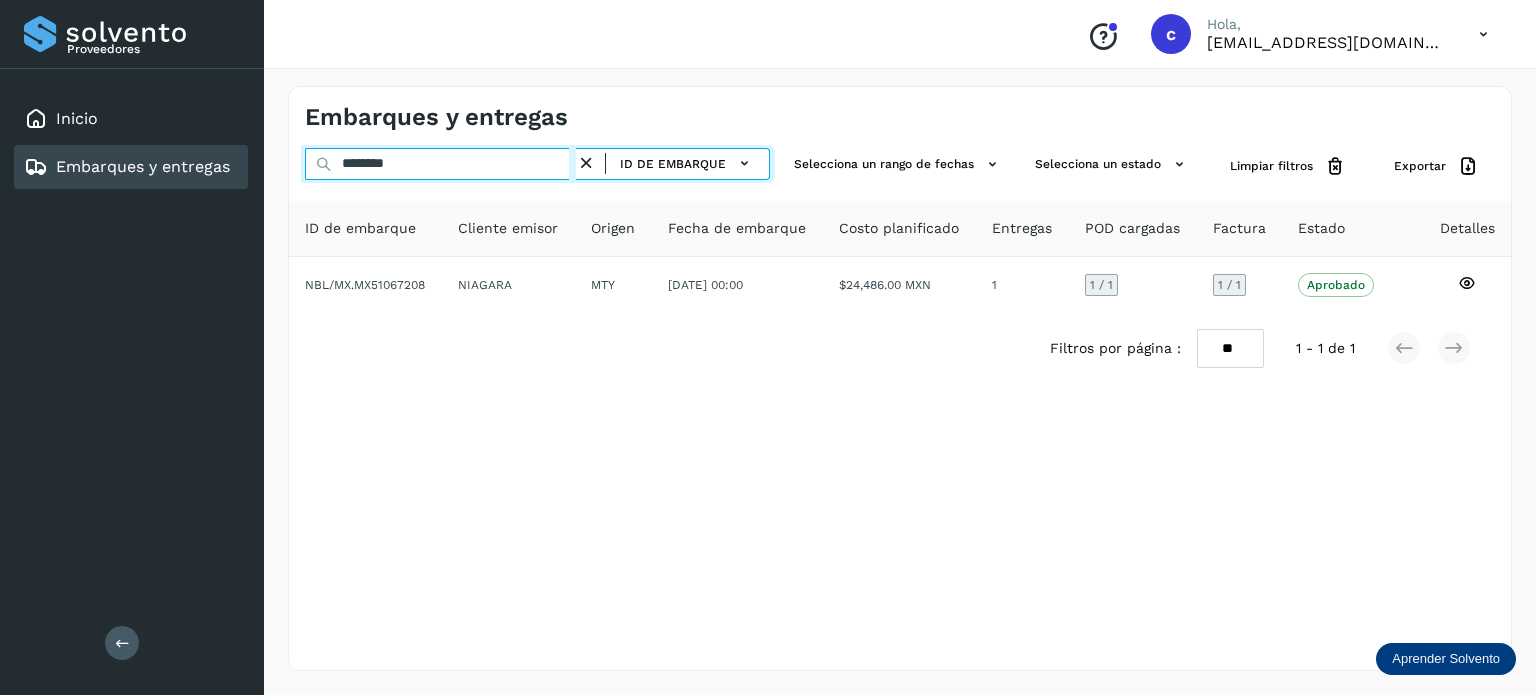 click on "Proveedores Inicio Embarques y entregas Salir
Conoce nuestros beneficios
c Hola, cuentasespeciales8_met@castores.com.mx Embarques y entregas ******** ID de embarque Selecciona un rango de fechas  Selecciona un estado Limpiar filtros Exportar ID de embarque Cliente emisor Origen Fecha de embarque Costo planificado Entregas POD cargadas Factura Estado Detalles NBL/MX.MX51067208 NIAGARA MTY 22/jul/2025 00:00  $24,486.00 MXN  1 1  / 1 1 / 1 Aprobado
Verifica el estado de la factura o entregas asociadas a este embarque
Filtros por página : ** ** ** 1 - 1 de 1" 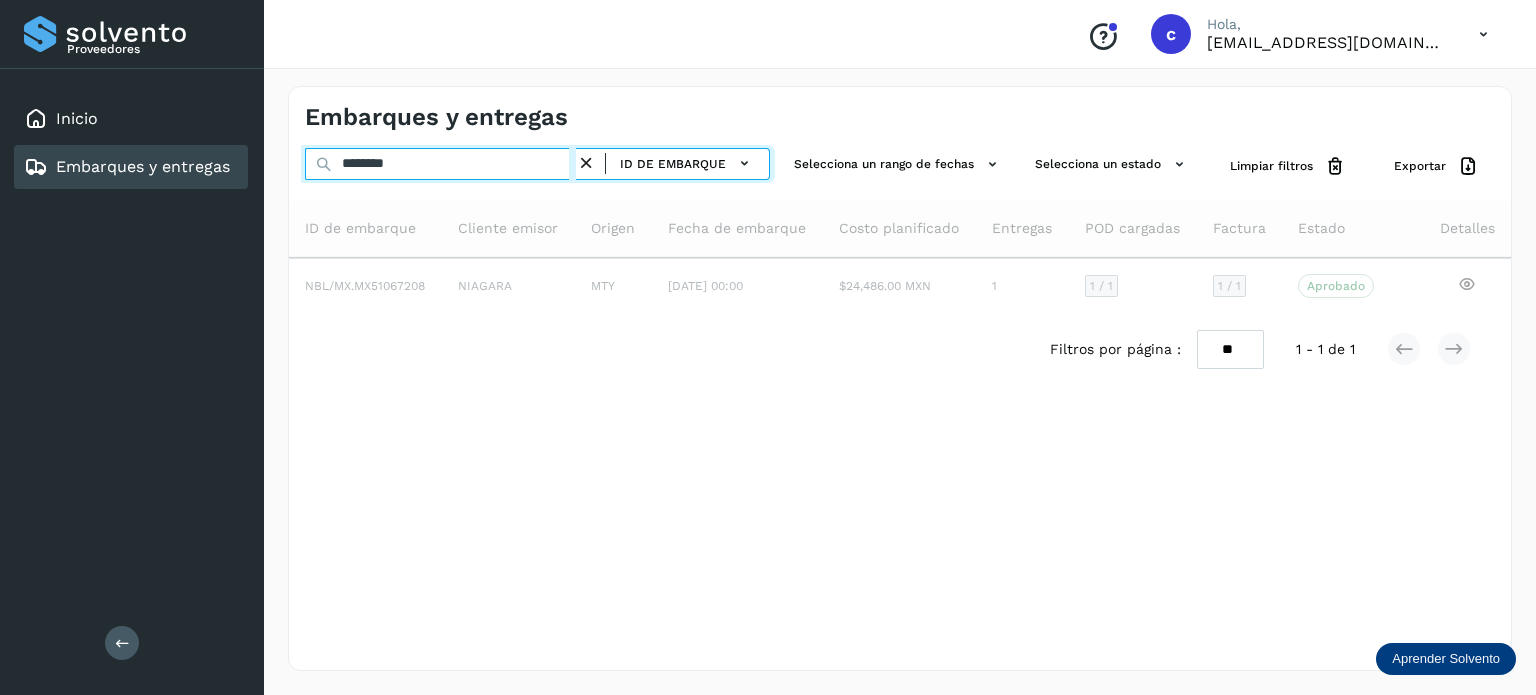 type on "********" 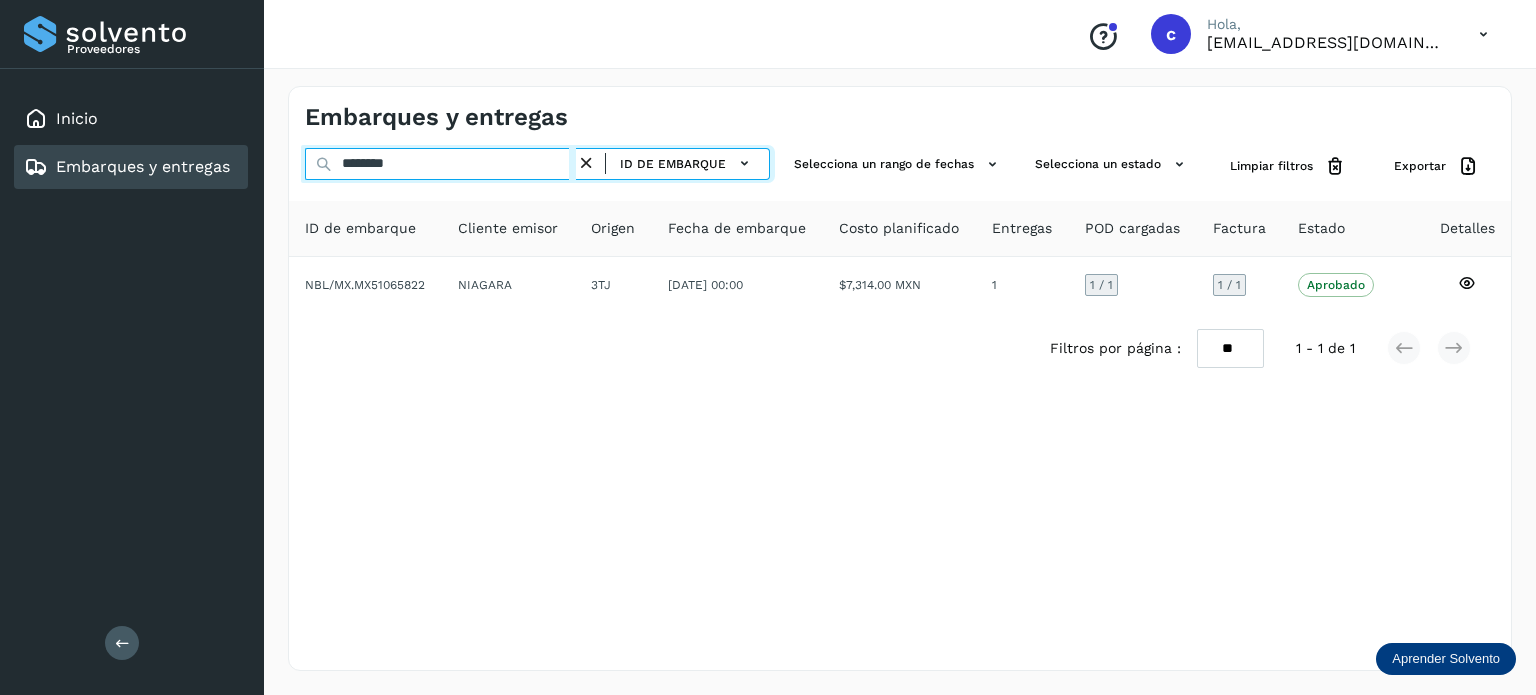 drag, startPoint x: 415, startPoint y: 164, endPoint x: 284, endPoint y: 176, distance: 131.54848 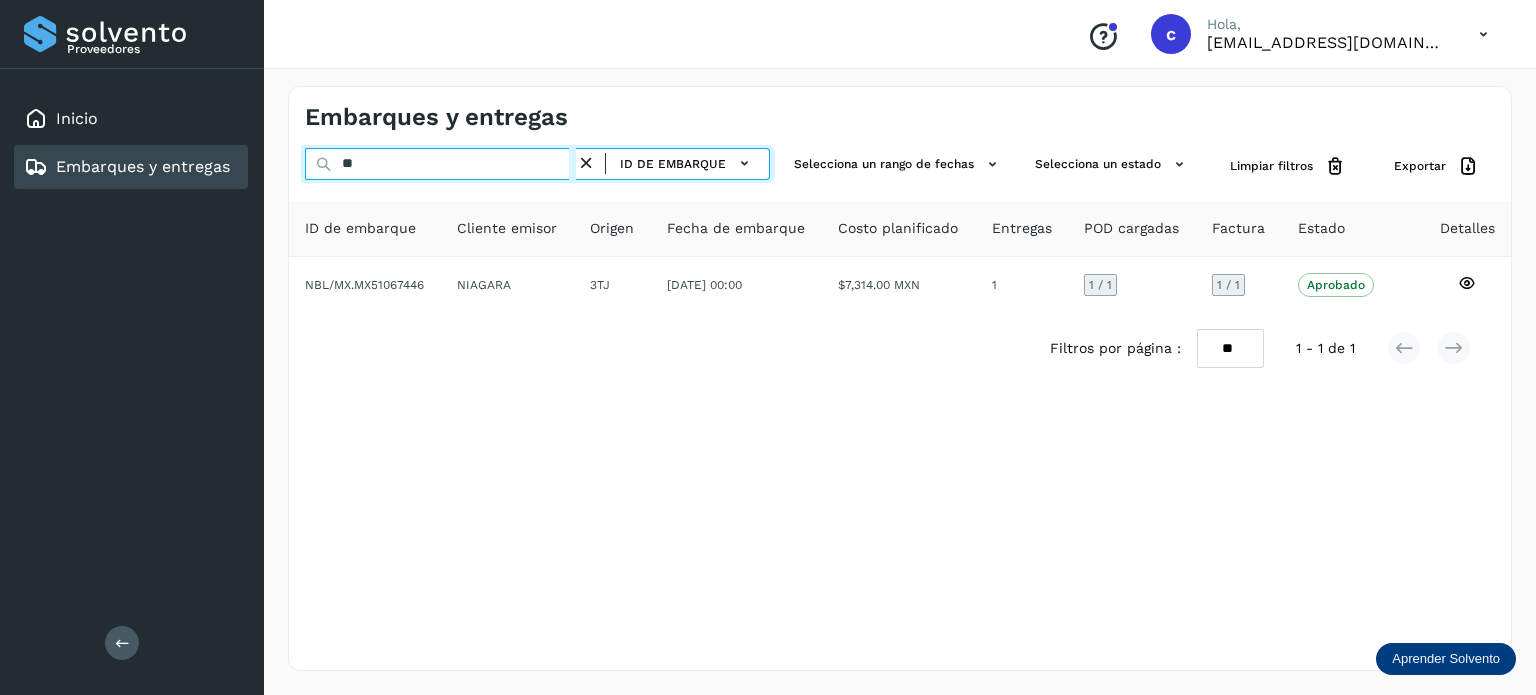 type on "*" 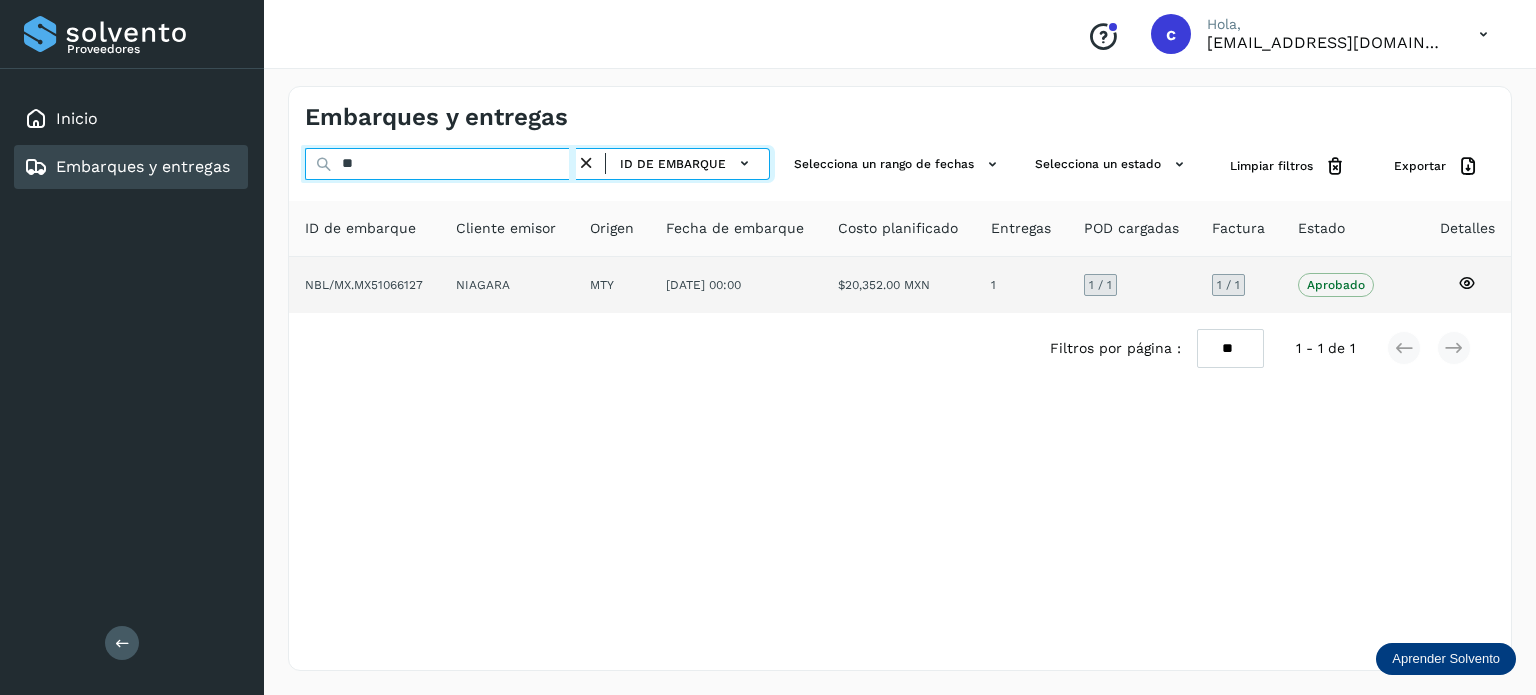 type on "*" 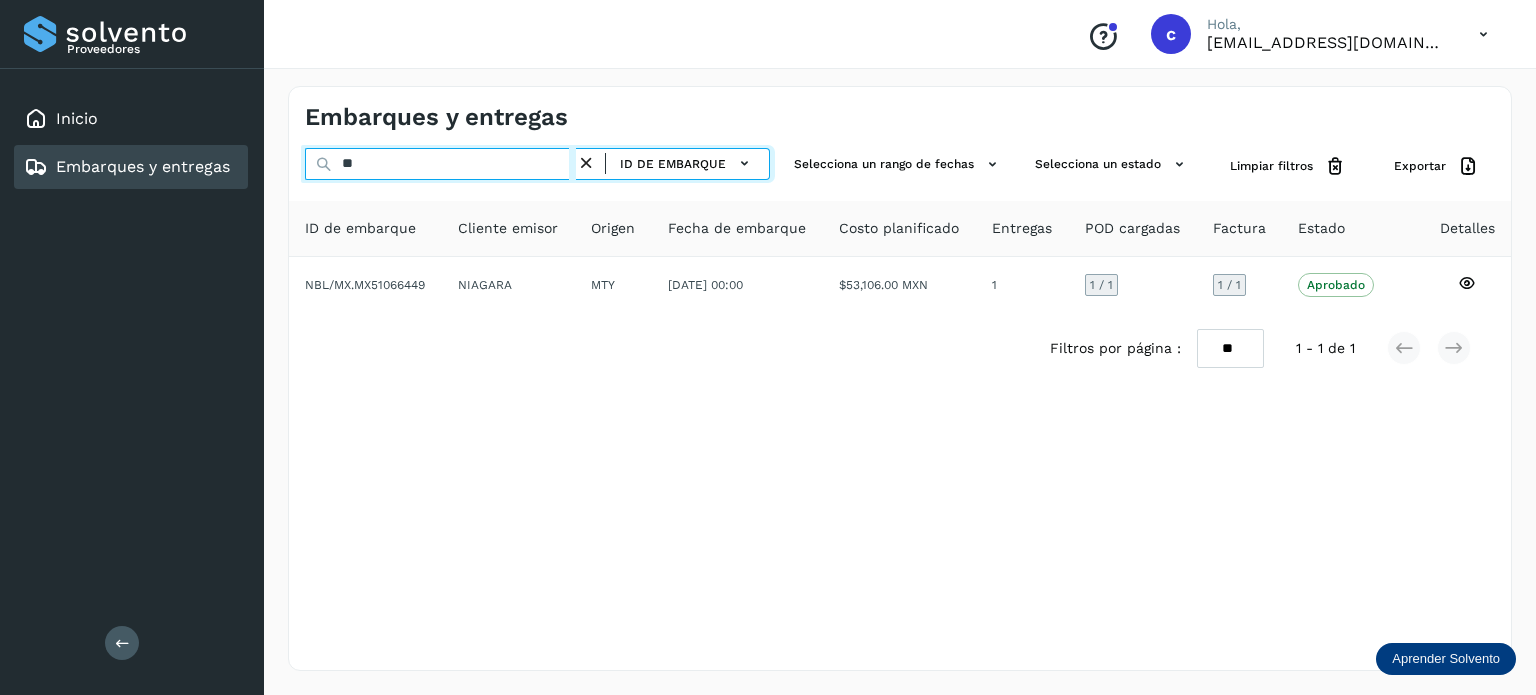 type on "*" 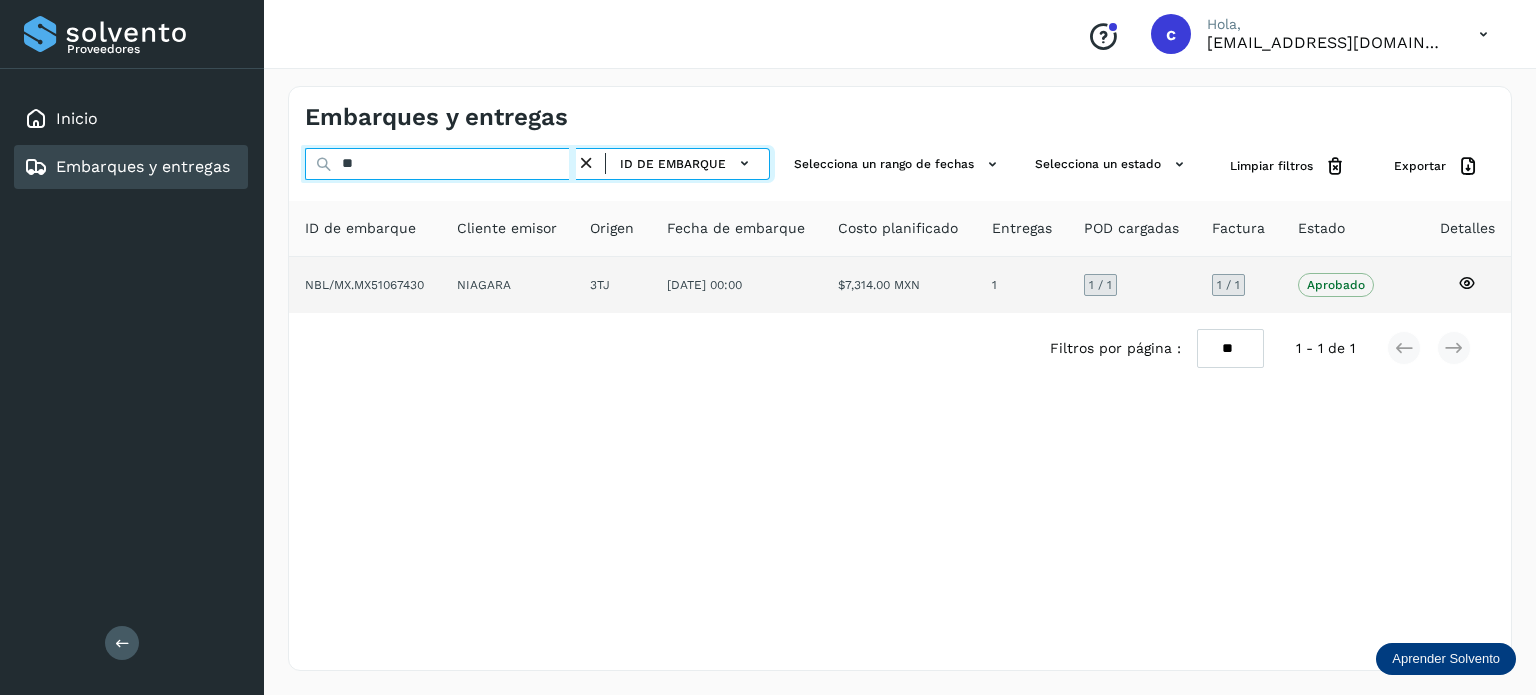 type on "*" 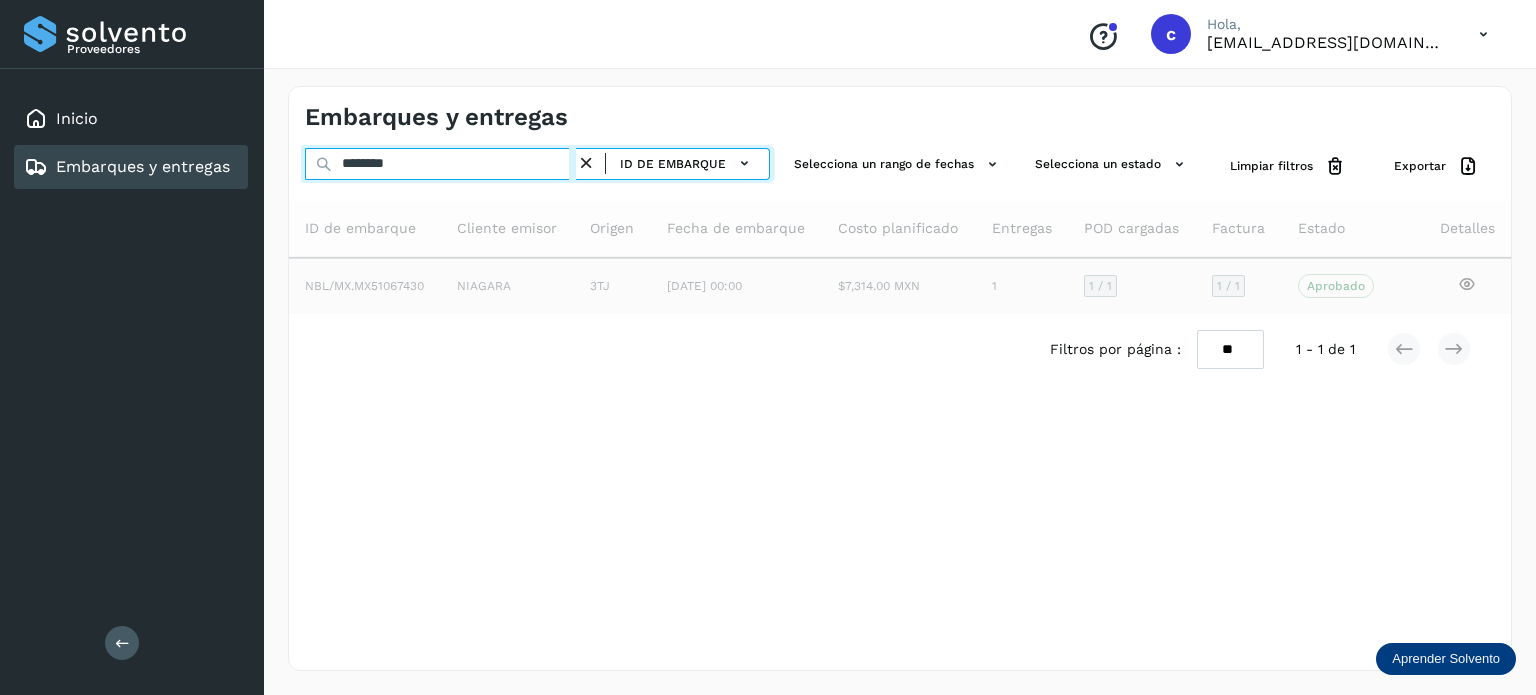 type on "********" 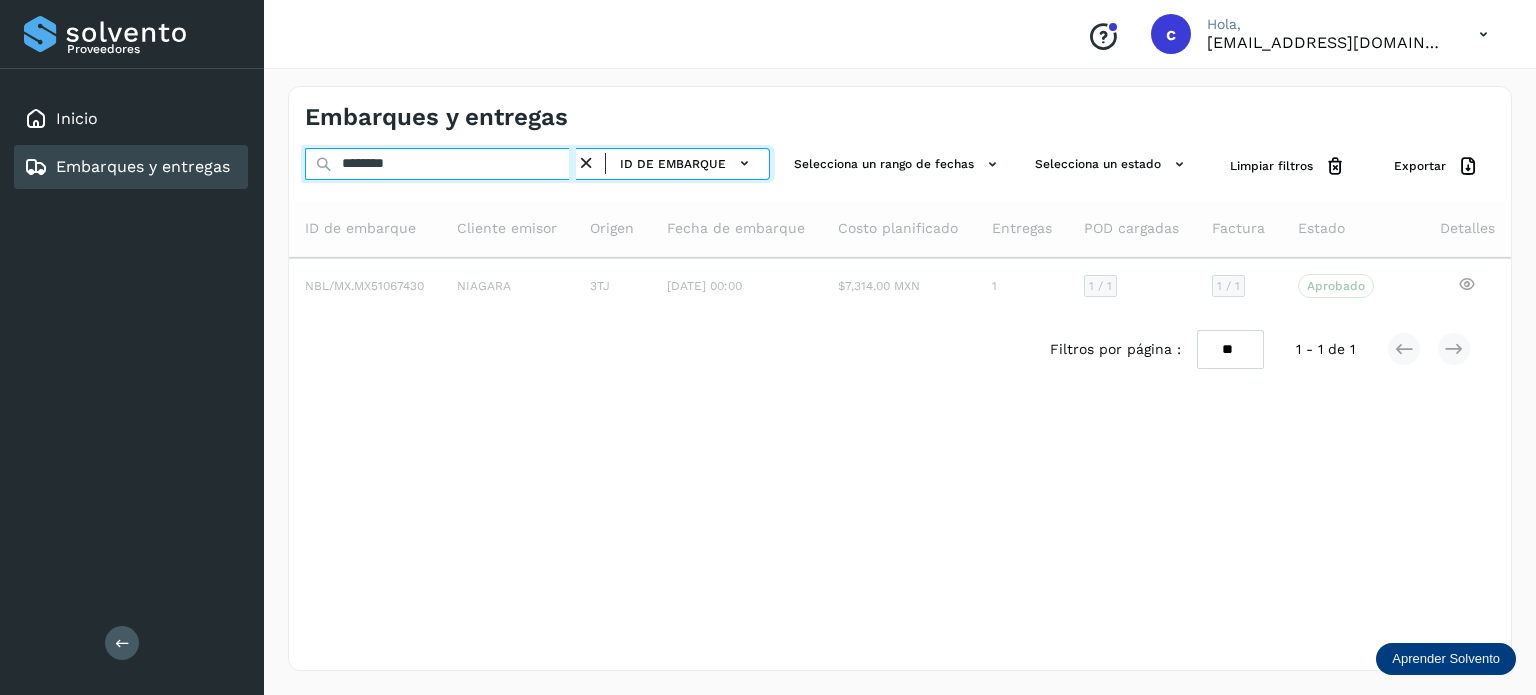 drag, startPoint x: 384, startPoint y: 164, endPoint x: 370, endPoint y: 159, distance: 14.866069 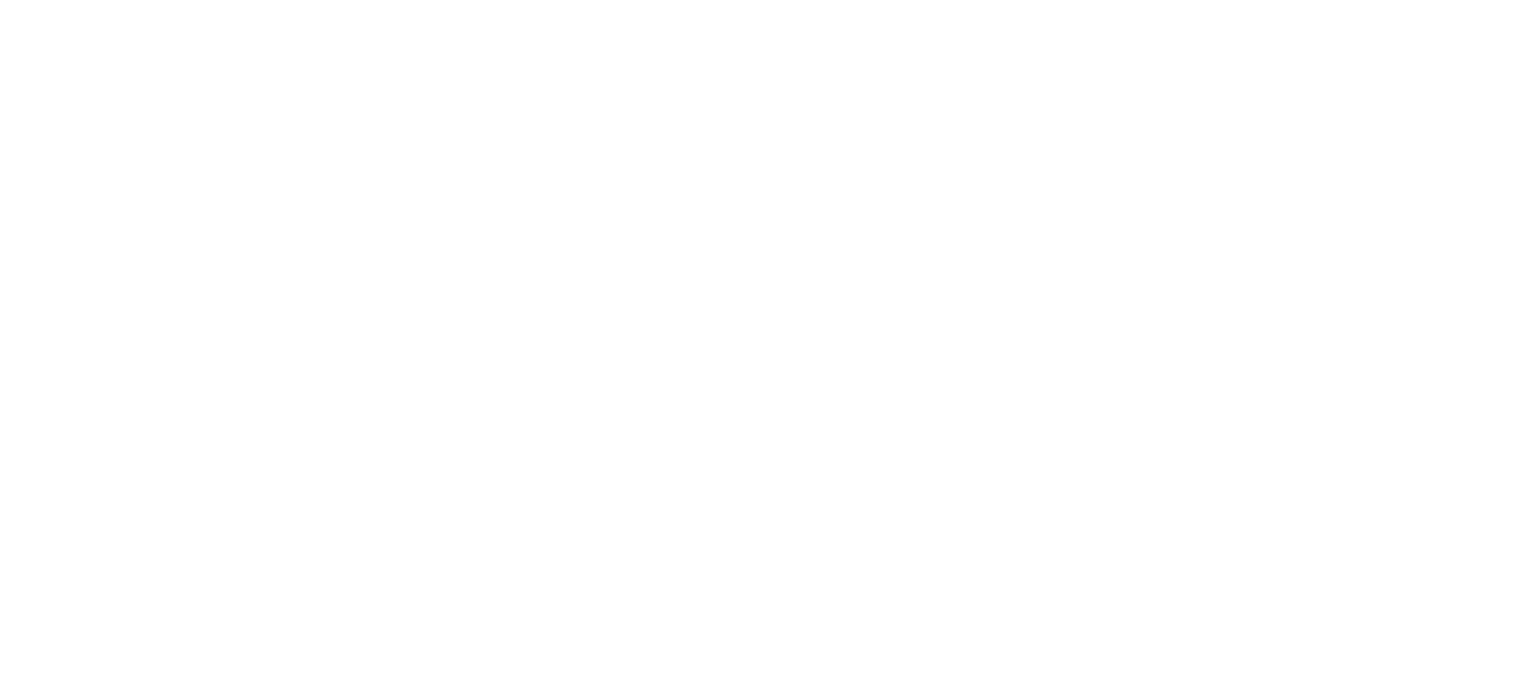 scroll, scrollTop: 0, scrollLeft: 0, axis: both 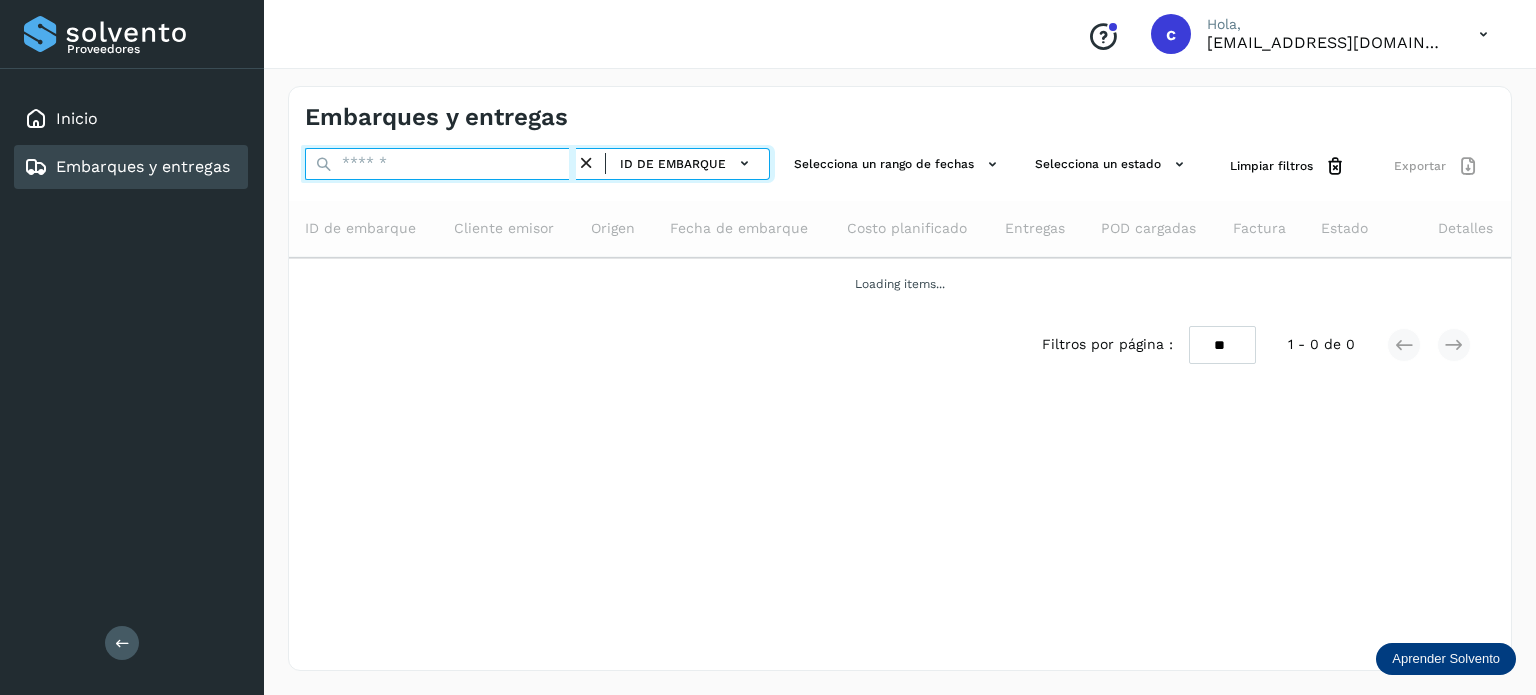 click at bounding box center (440, 164) 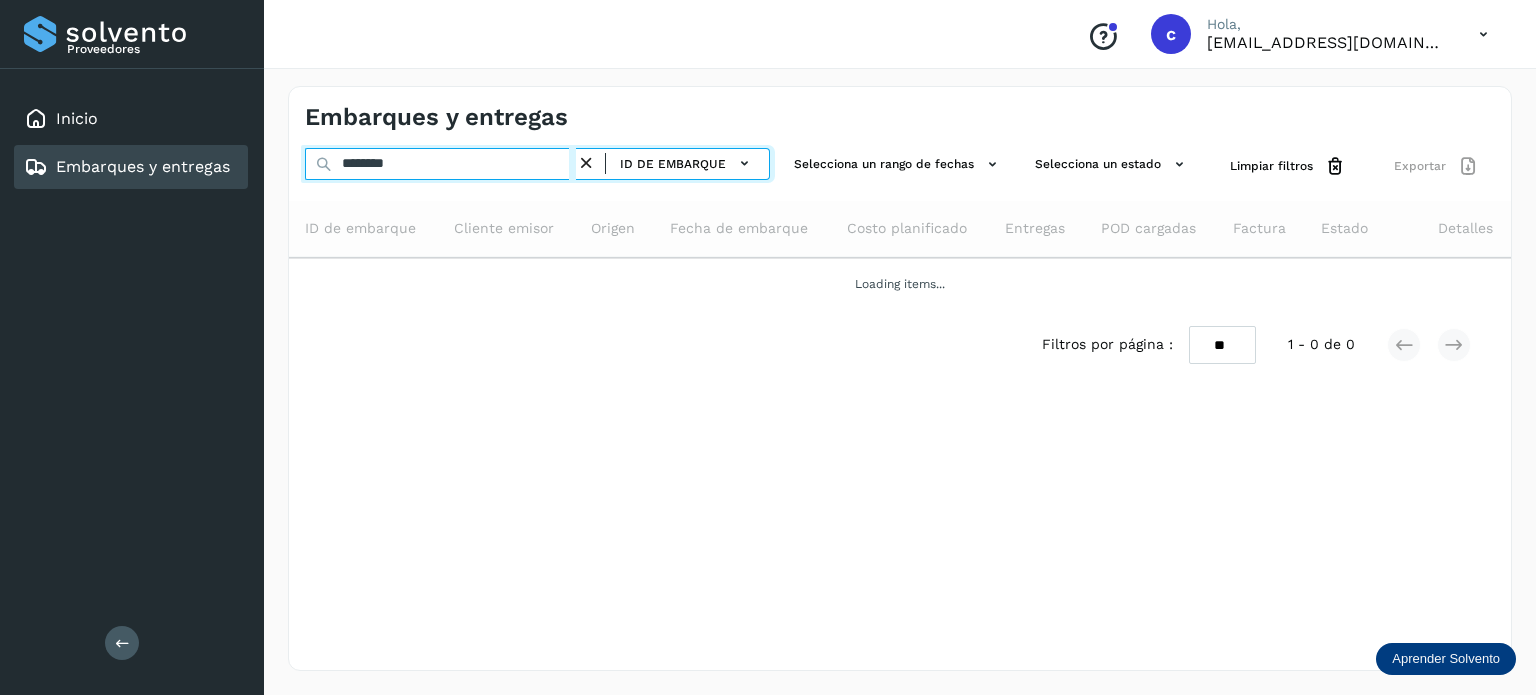 type on "********" 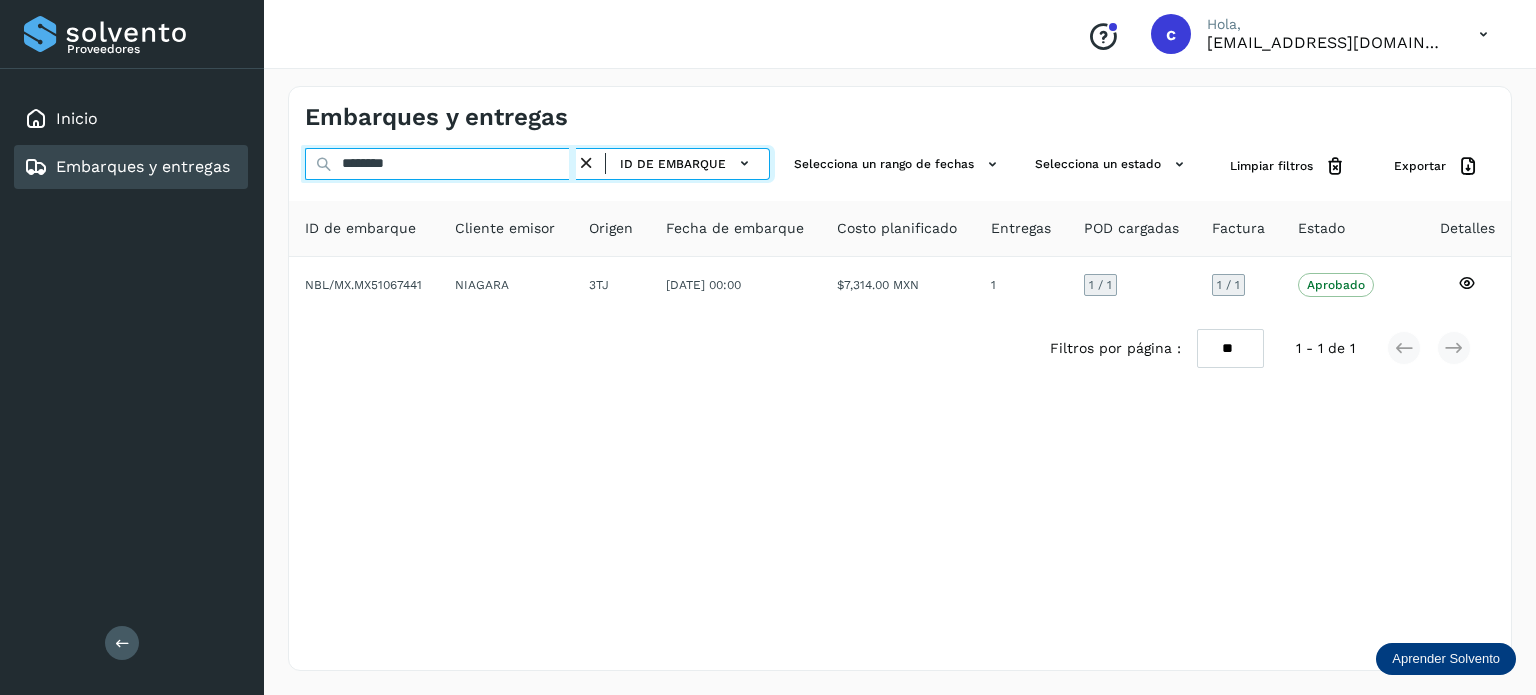 drag, startPoint x: 260, startPoint y: 176, endPoint x: 153, endPoint y: 164, distance: 107.67079 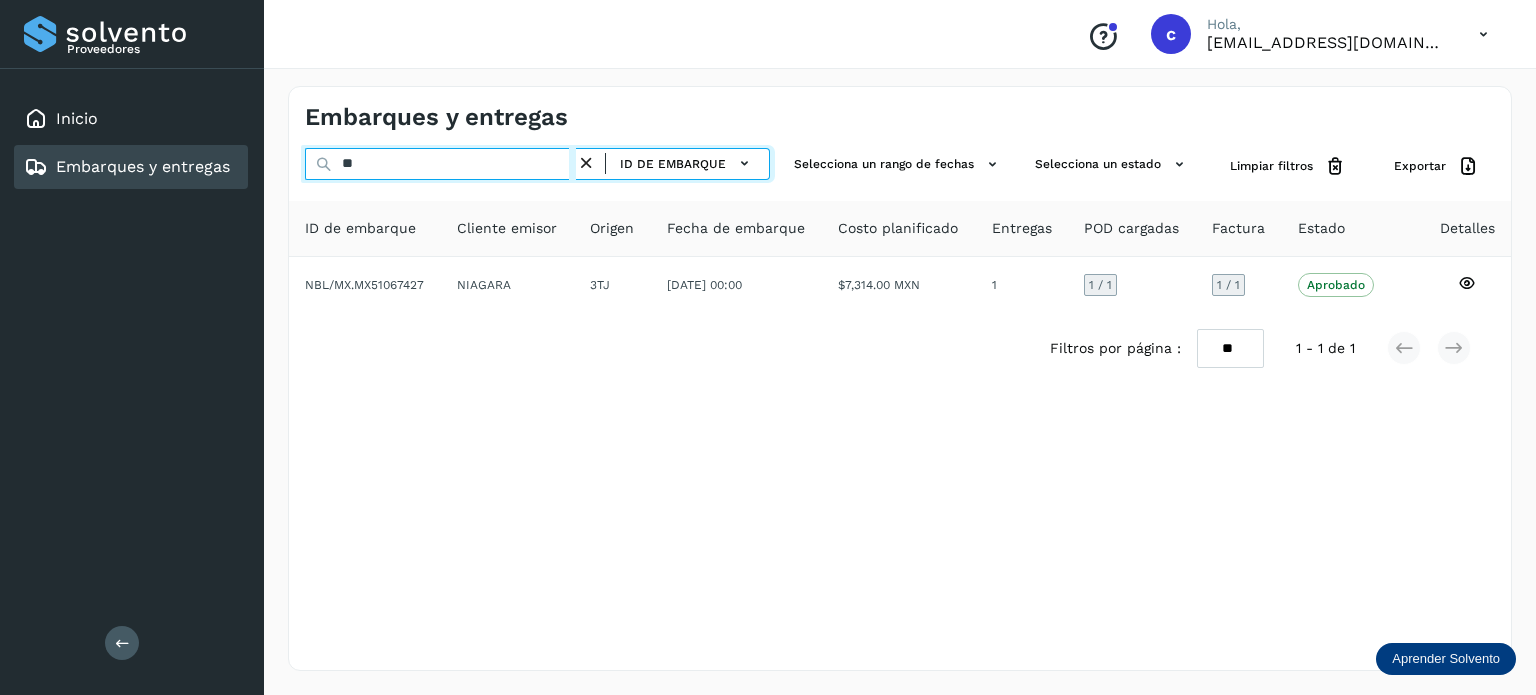 type on "*" 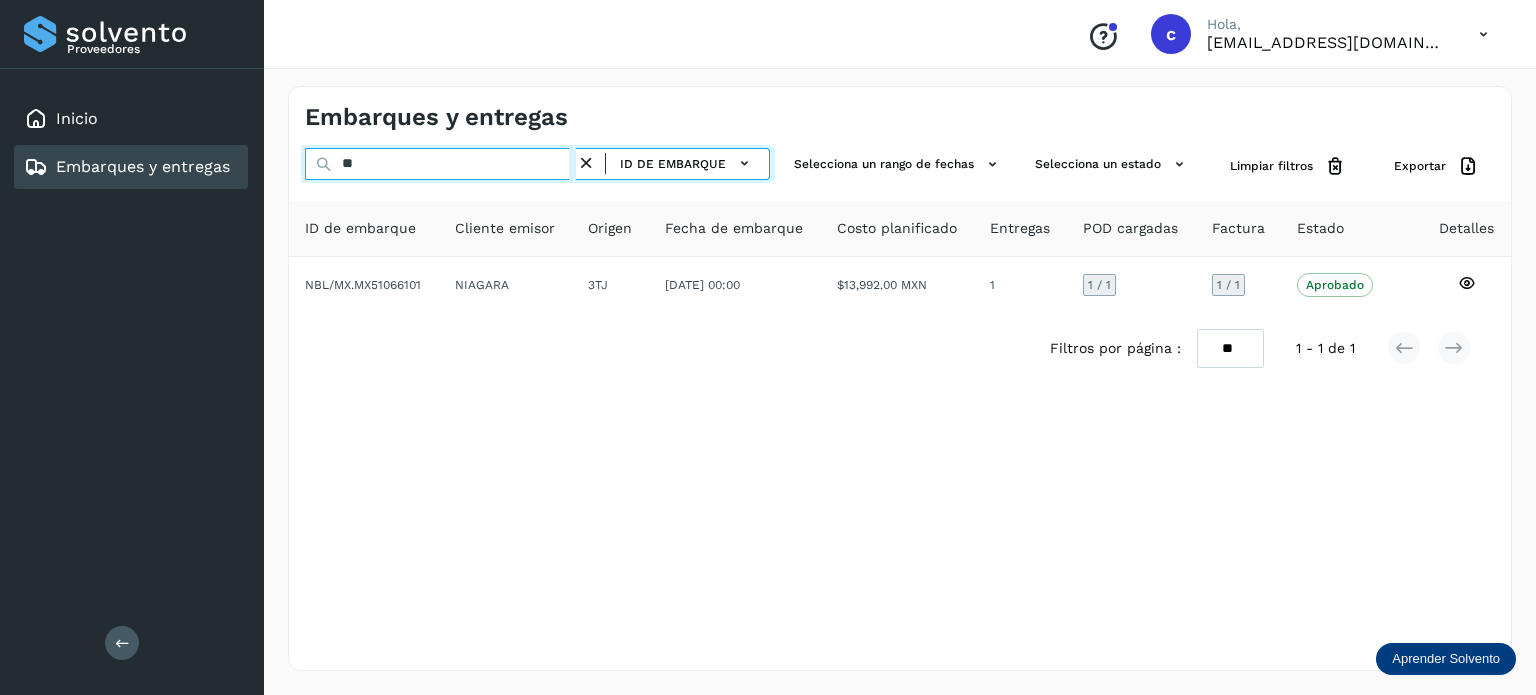 type on "*" 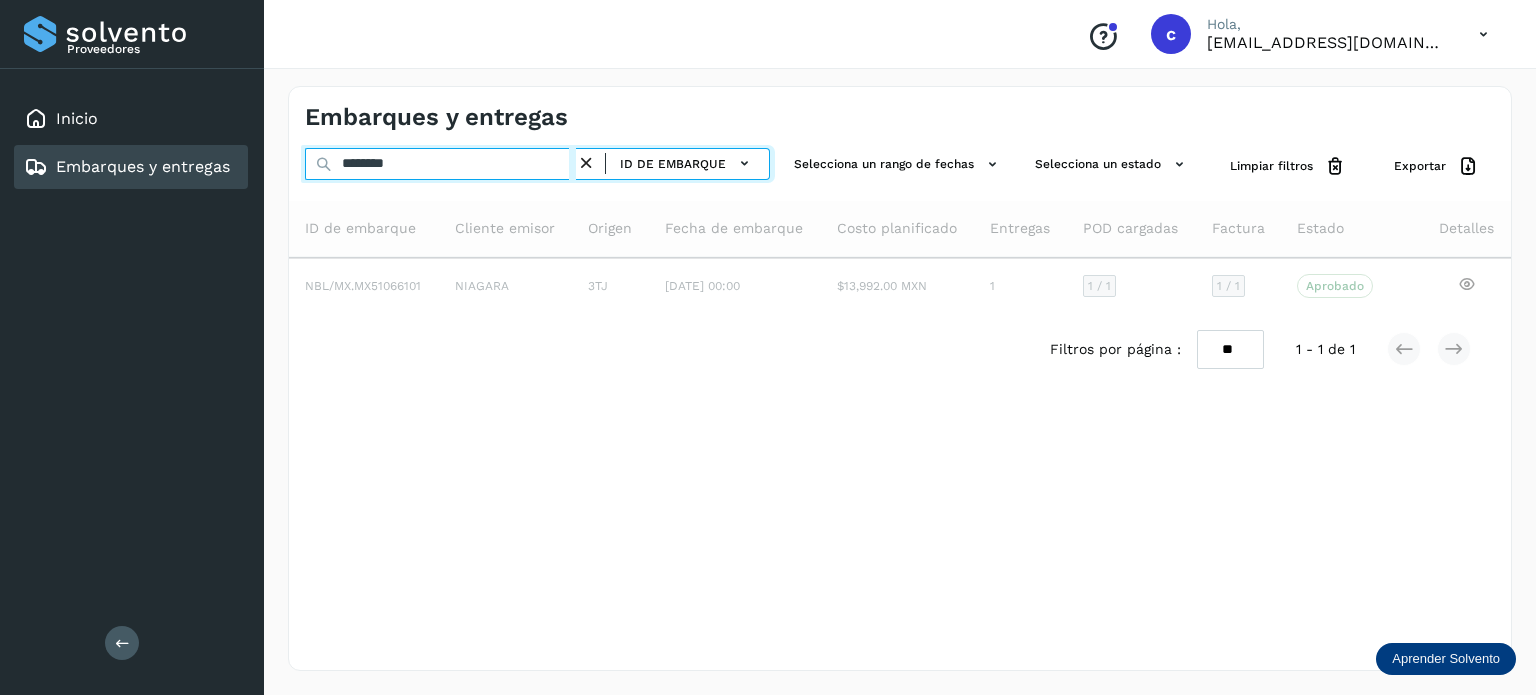 type on "********" 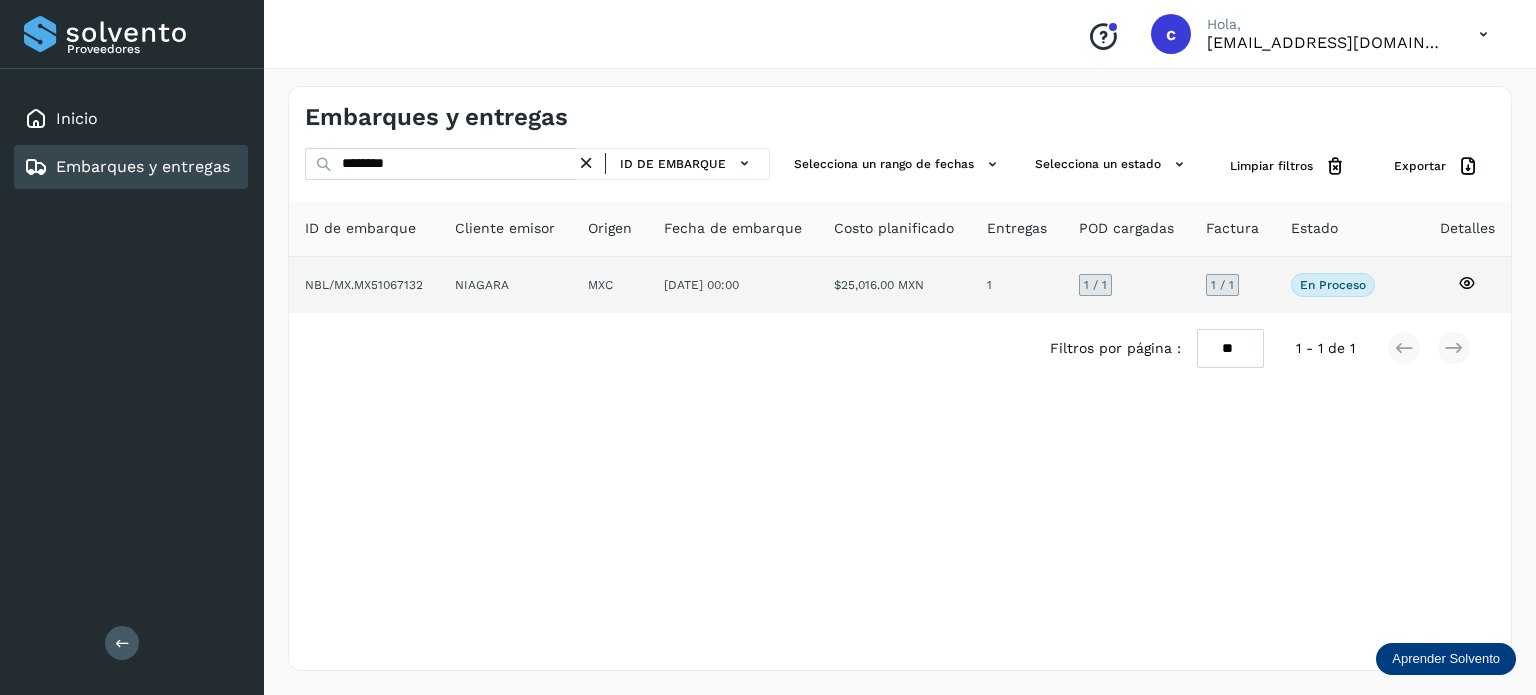 click 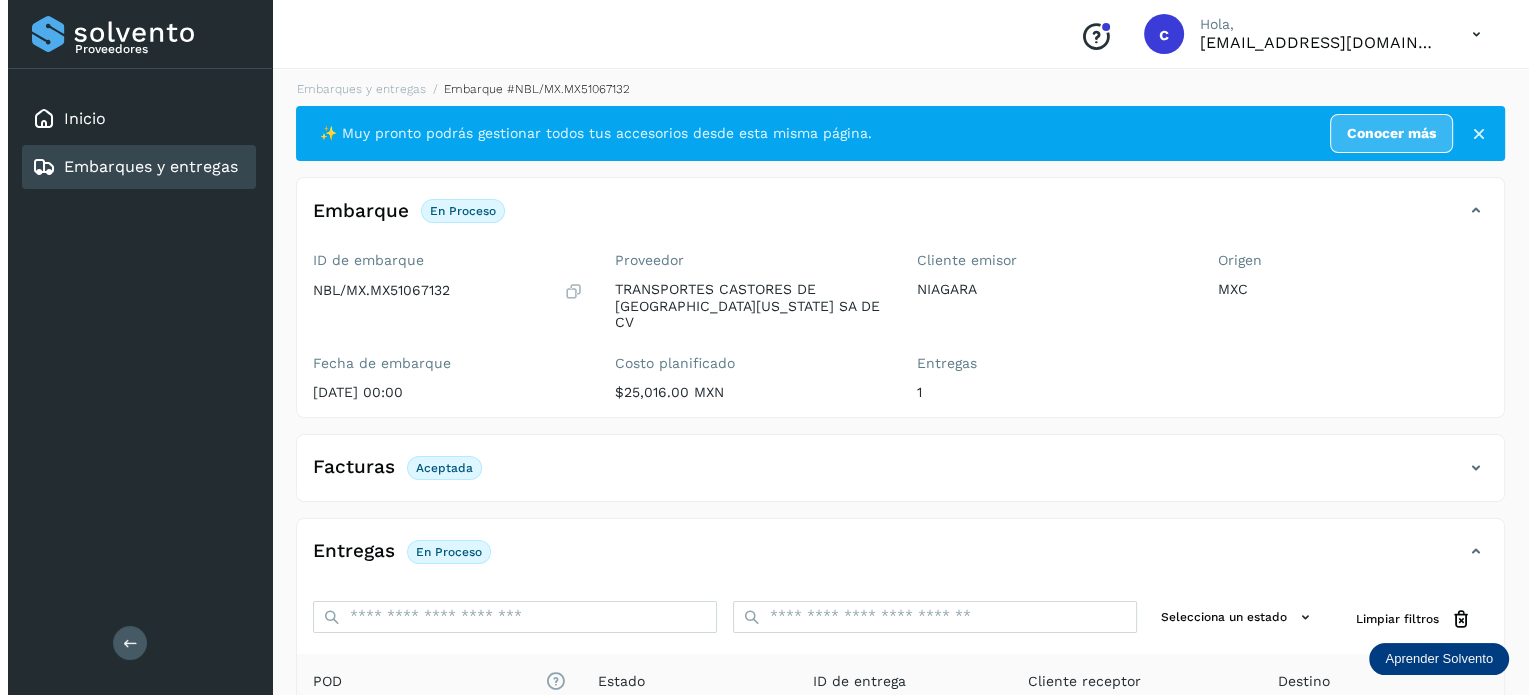 scroll, scrollTop: 0, scrollLeft: 0, axis: both 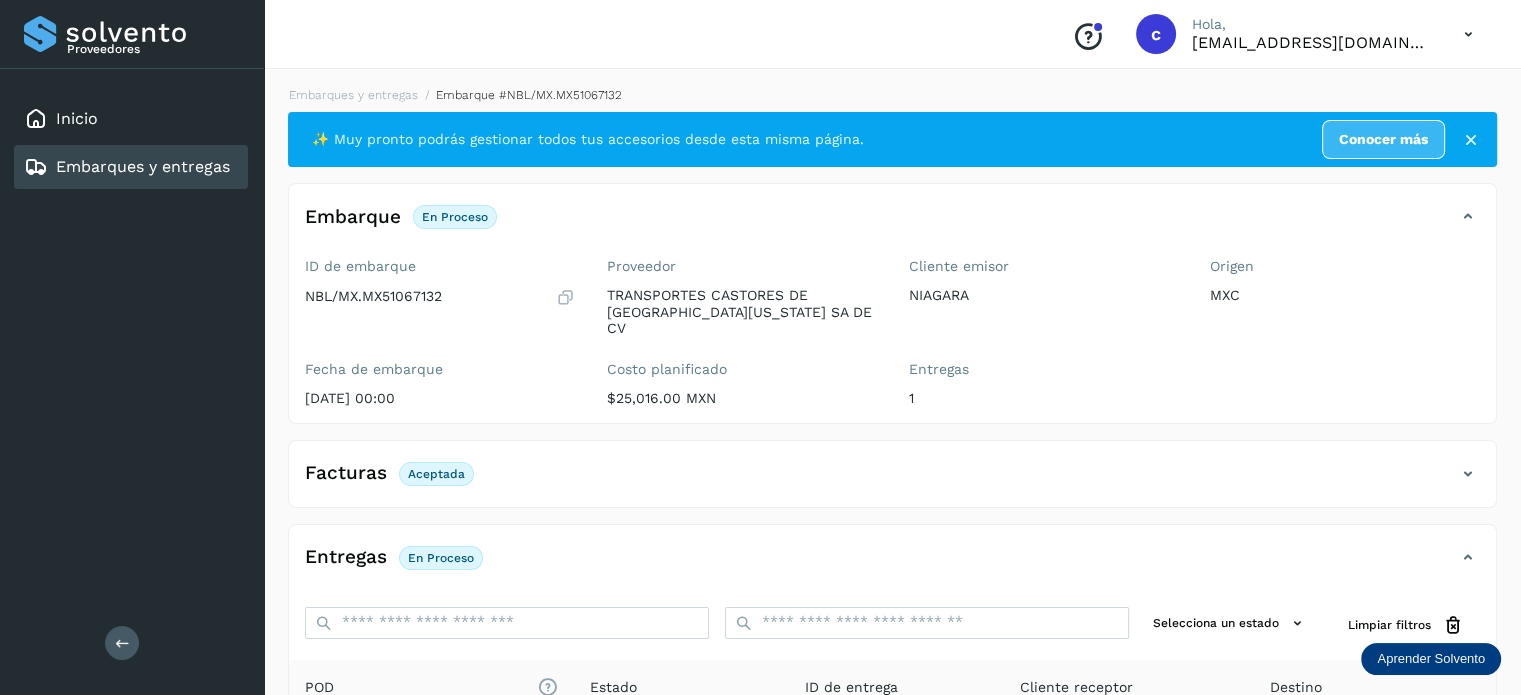 click on "Embarques y entregas" at bounding box center [143, 166] 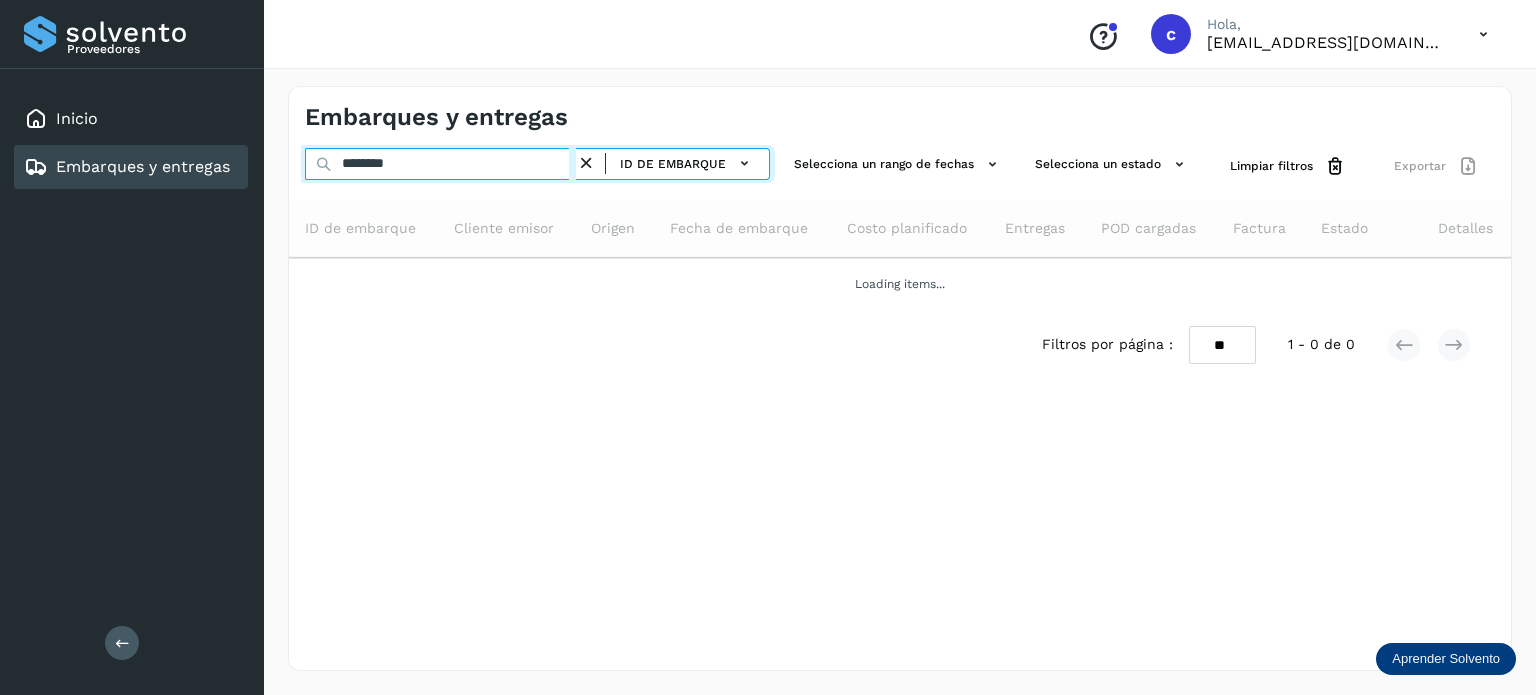 drag, startPoint x: 397, startPoint y: 170, endPoint x: 260, endPoint y: 161, distance: 137.2953 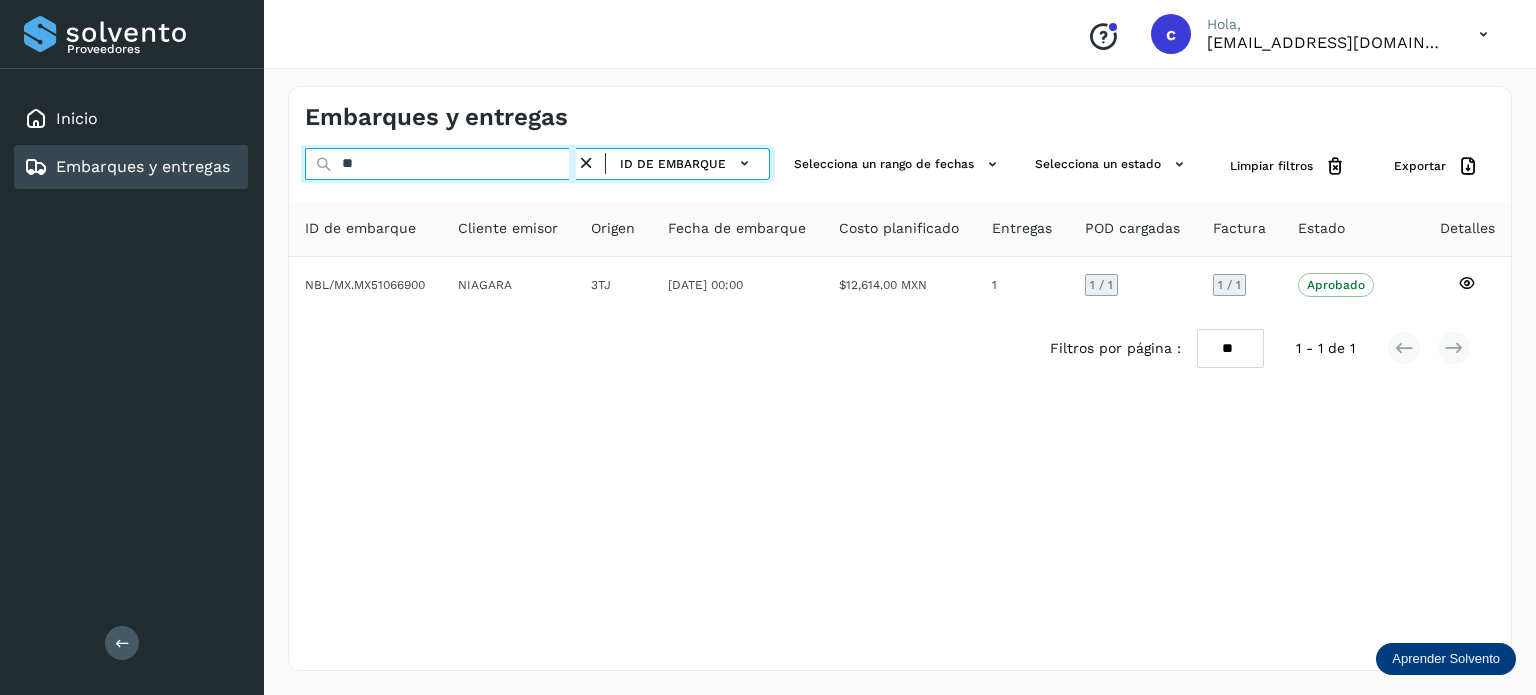 type on "*" 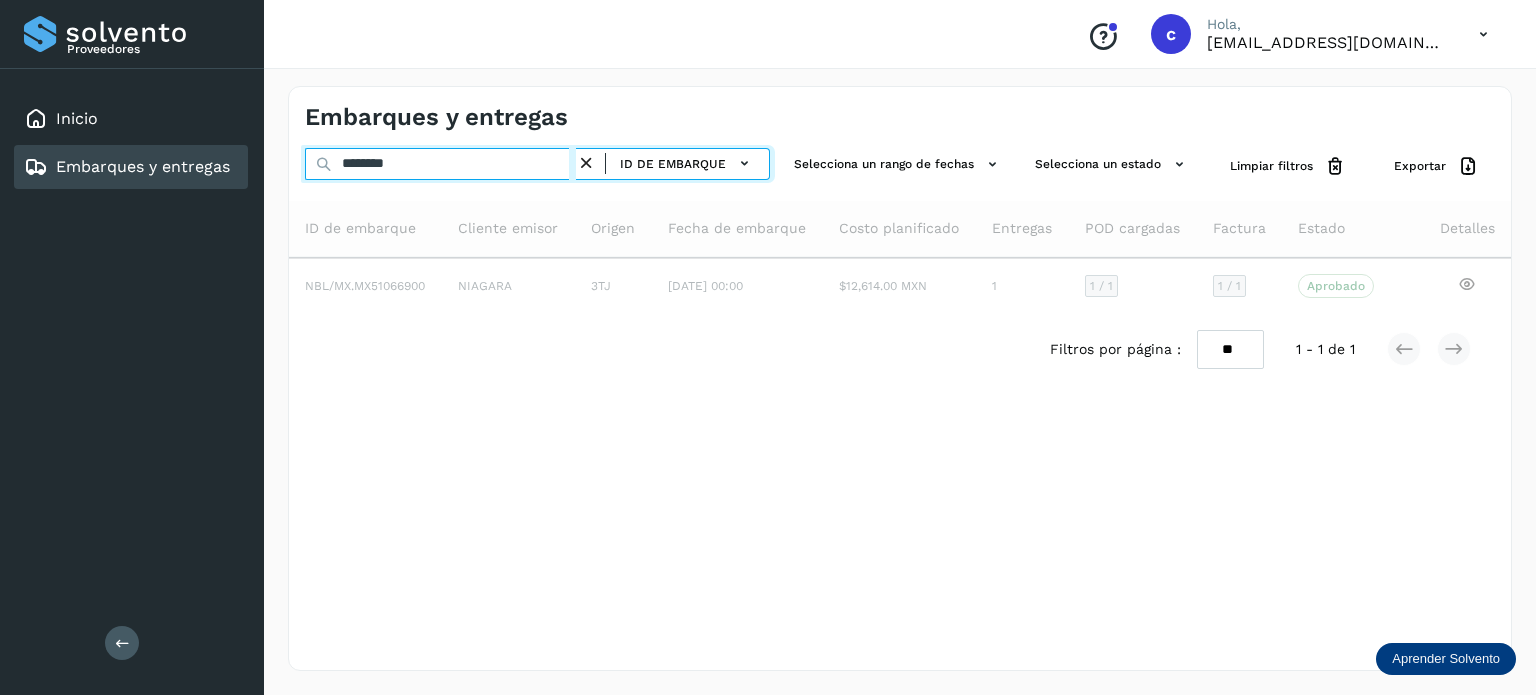 type on "********" 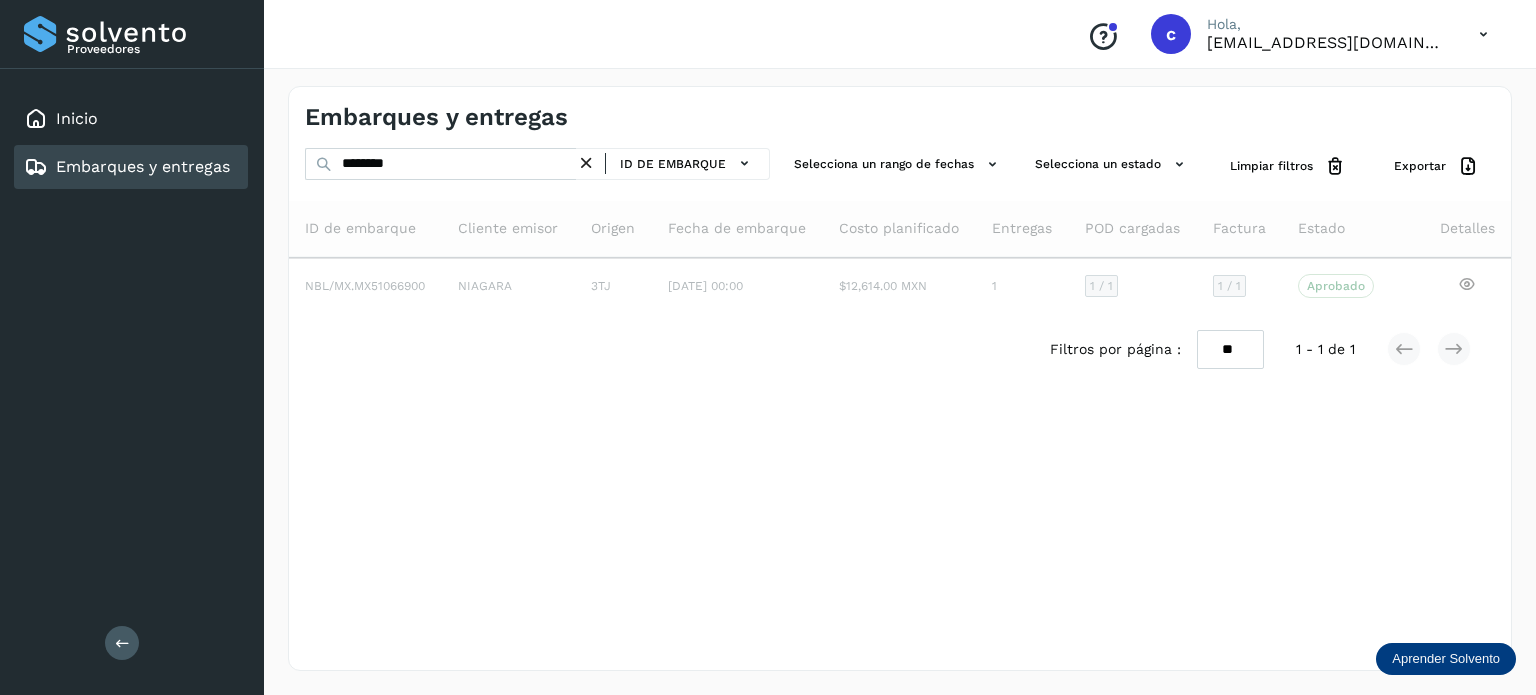 click on "Embarques y entregas ******** ID de embarque Selecciona un rango de fechas  Selecciona un estado Limpiar filtros Exportar ID de embarque Cliente emisor Origen Fecha de embarque Costo planificado Entregas POD cargadas Factura Estado Detalles NBL/MX.MX51066900 NIAGARA 3TJ 22/jul/2025 00:00  $12,614.00 MXN  1 1  / 1 1 / 1 Aprobado
Verifica el estado de la factura o entregas asociadas a este embarque
Filtros por página : ** ** ** 1 - 1 de 1" at bounding box center (900, 378) 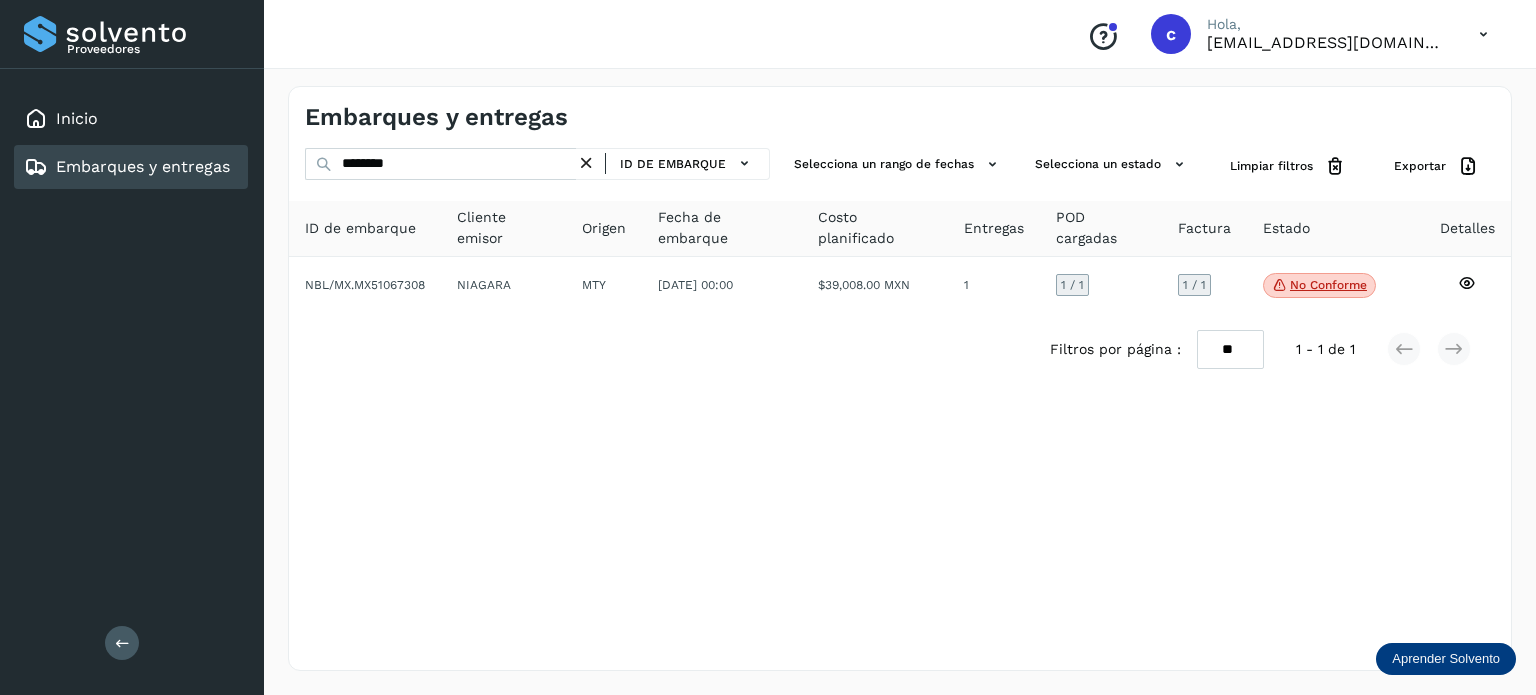 click on "Embarques y entregas ******** ID de embarque Selecciona un rango de fechas  Selecciona un estado Limpiar filtros Exportar ID de embarque Cliente emisor Origen Fecha de embarque Costo planificado Entregas POD cargadas Factura Estado Detalles NBL/MX.MX51067308 NIAGARA MTY 23/jul/2025 00:00  $39,008.00 MXN  1 1  / 1 1 / 1 No conforme
Verifica el estado de la factura o entregas asociadas a este embarque
Filtros por página : ** ** ** 1 - 1 de 1" at bounding box center [900, 378] 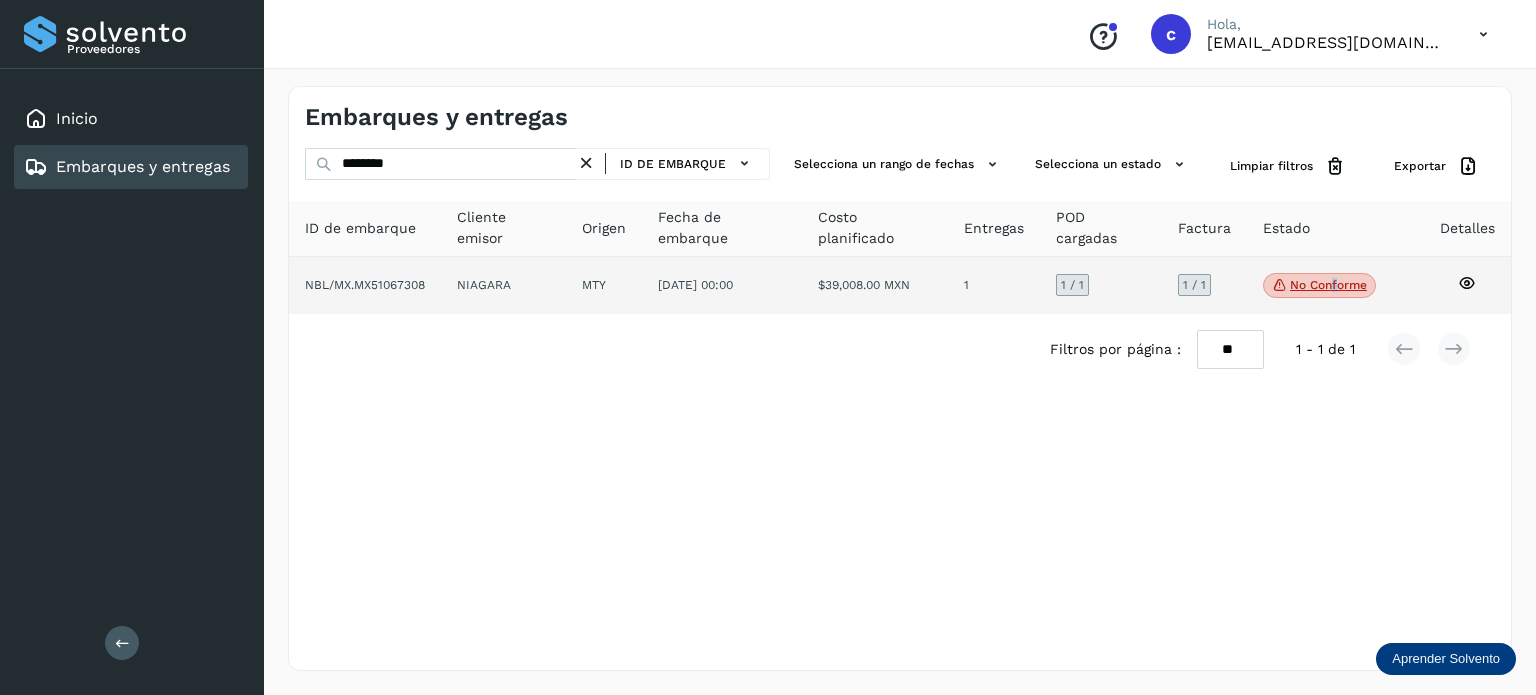click on "No conforme" 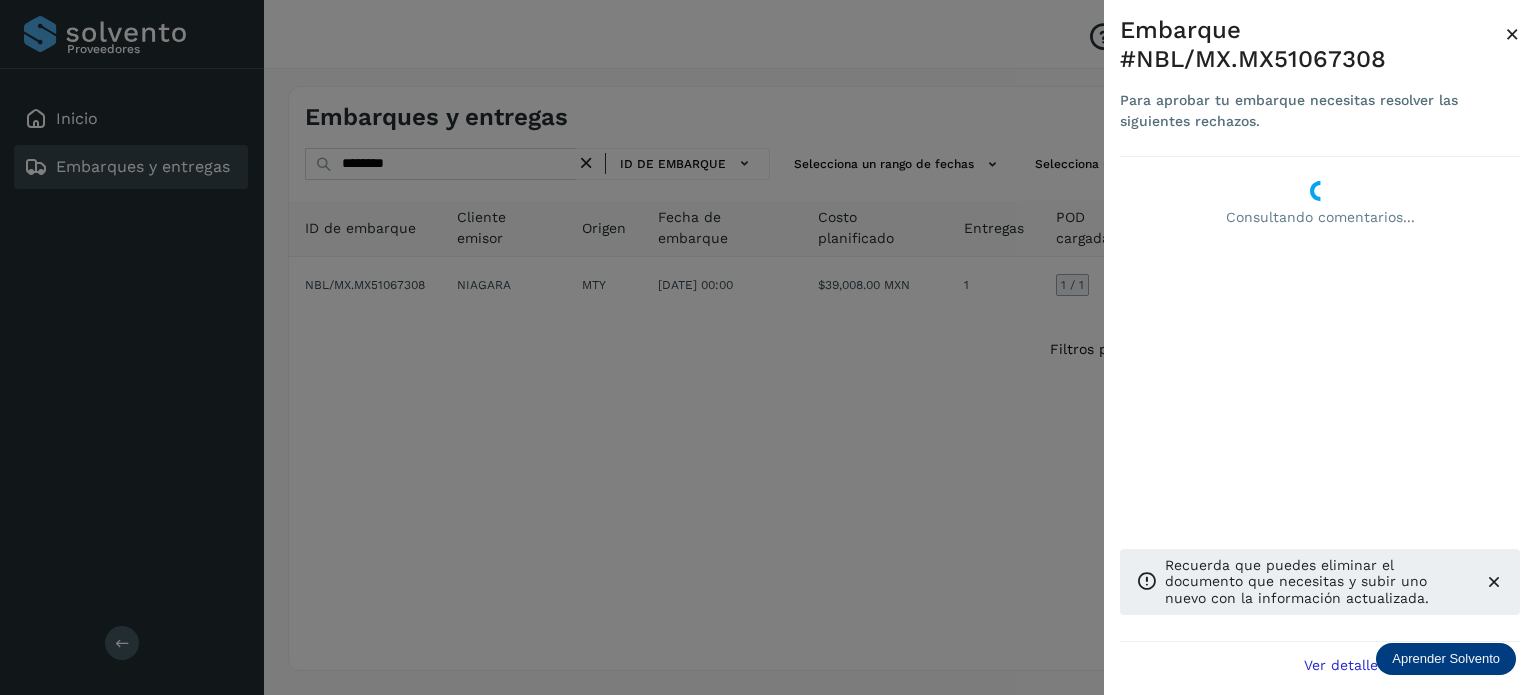 click at bounding box center (768, 347) 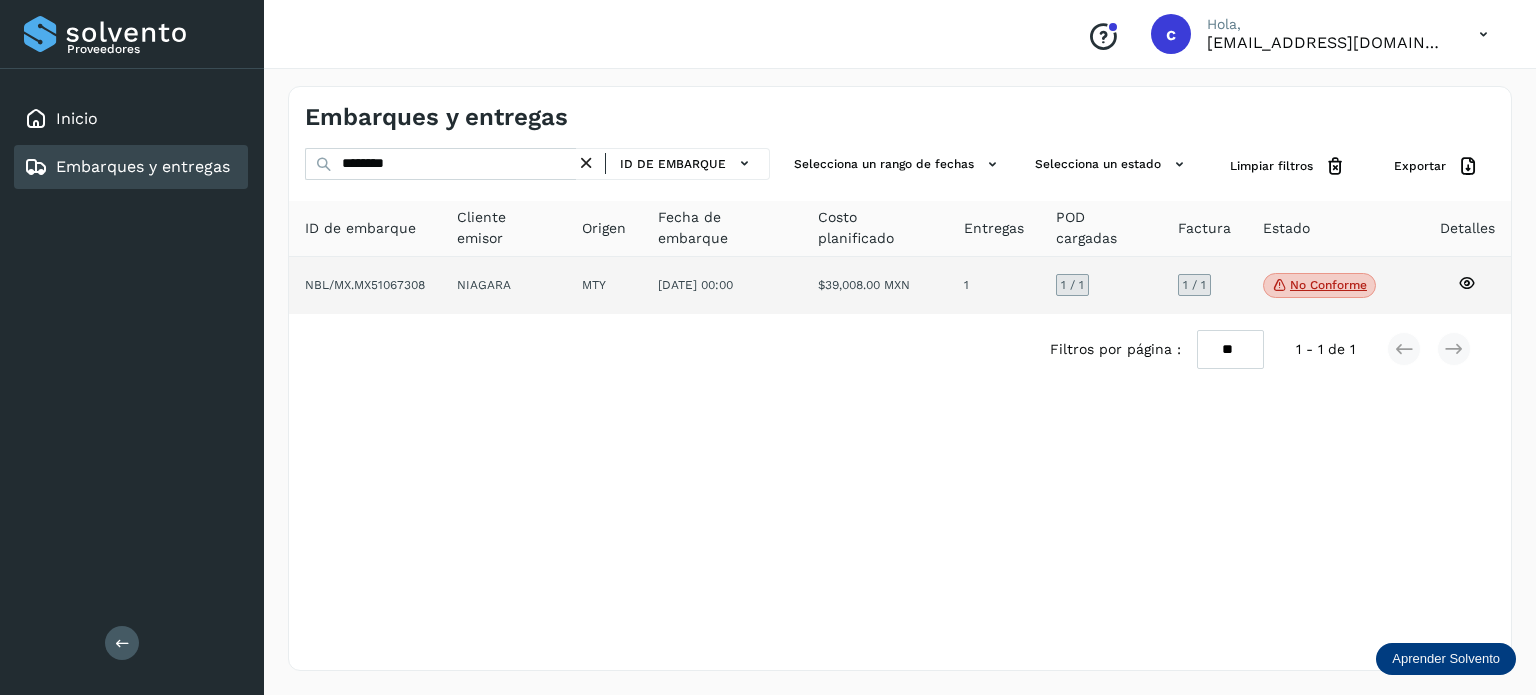 click on "No conforme" 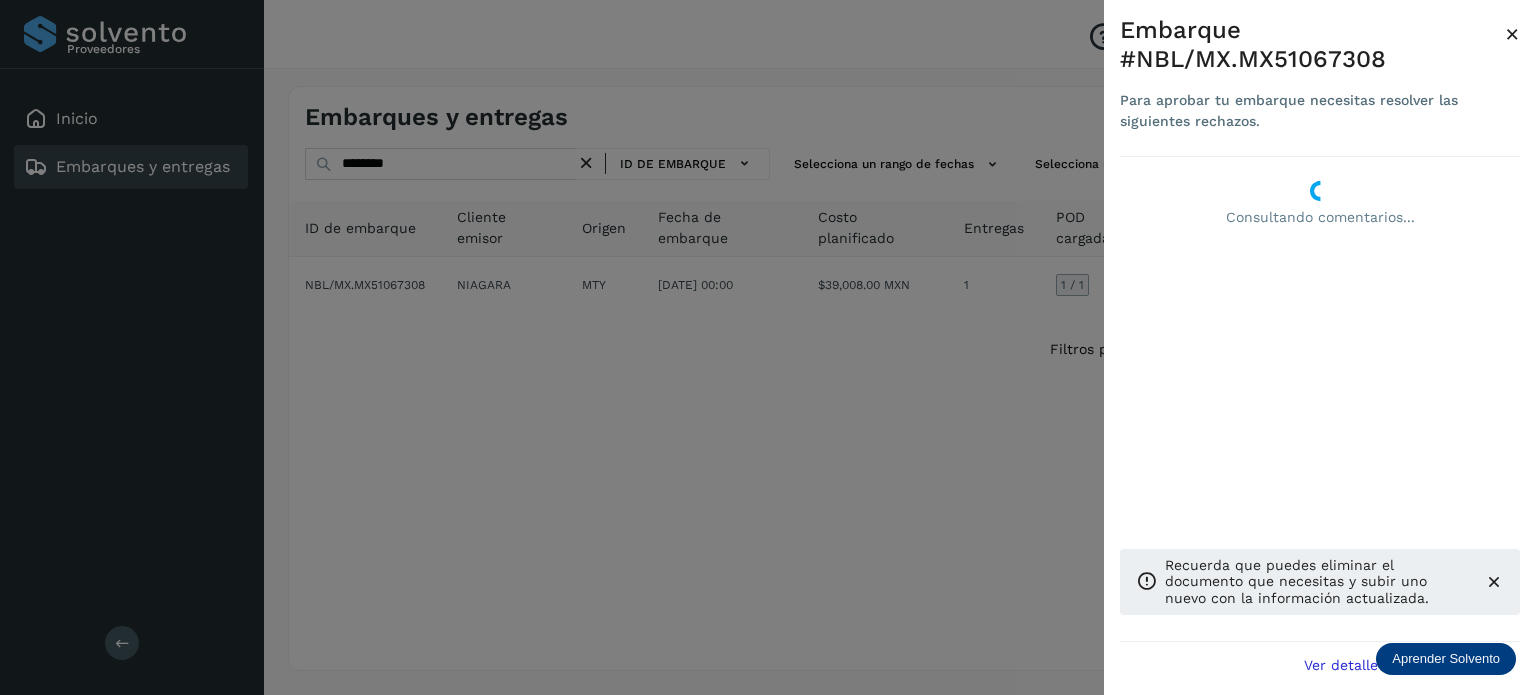 click at bounding box center (768, 347) 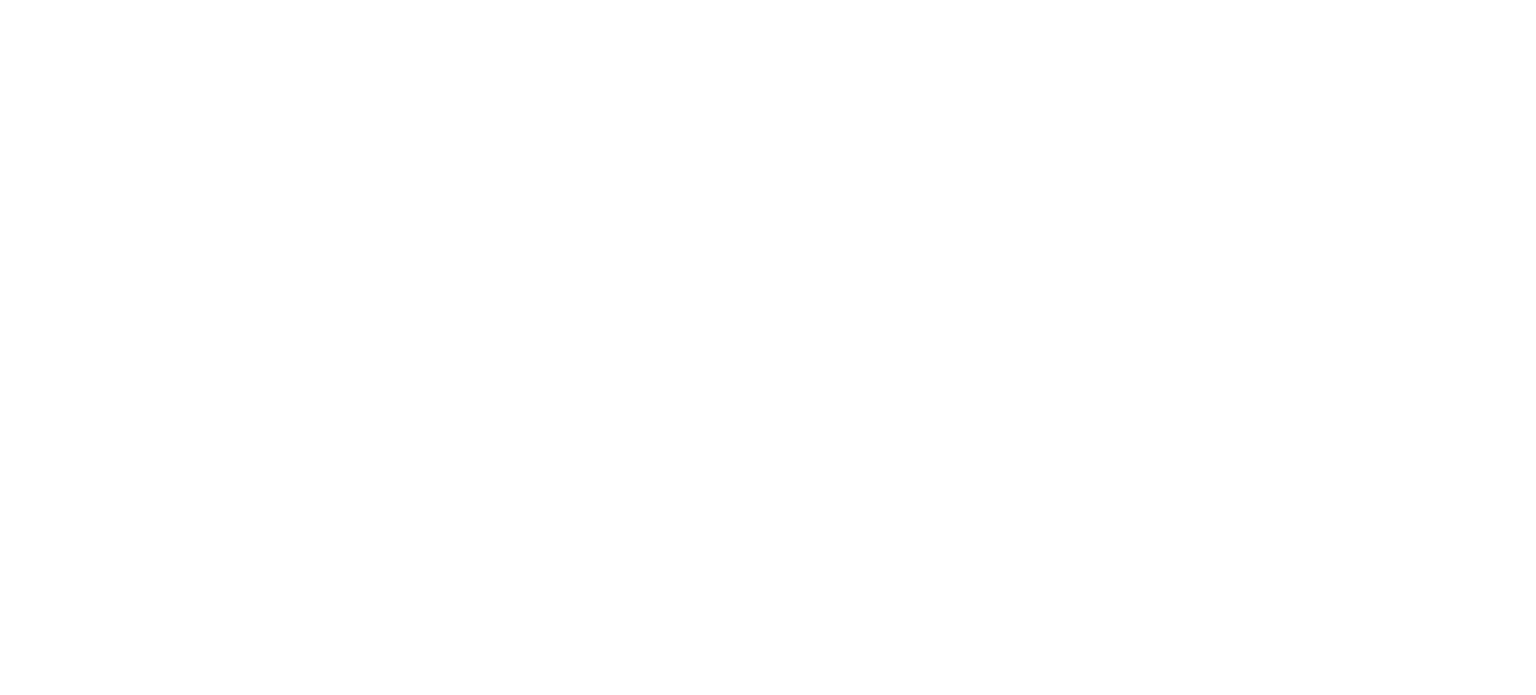 scroll, scrollTop: 0, scrollLeft: 0, axis: both 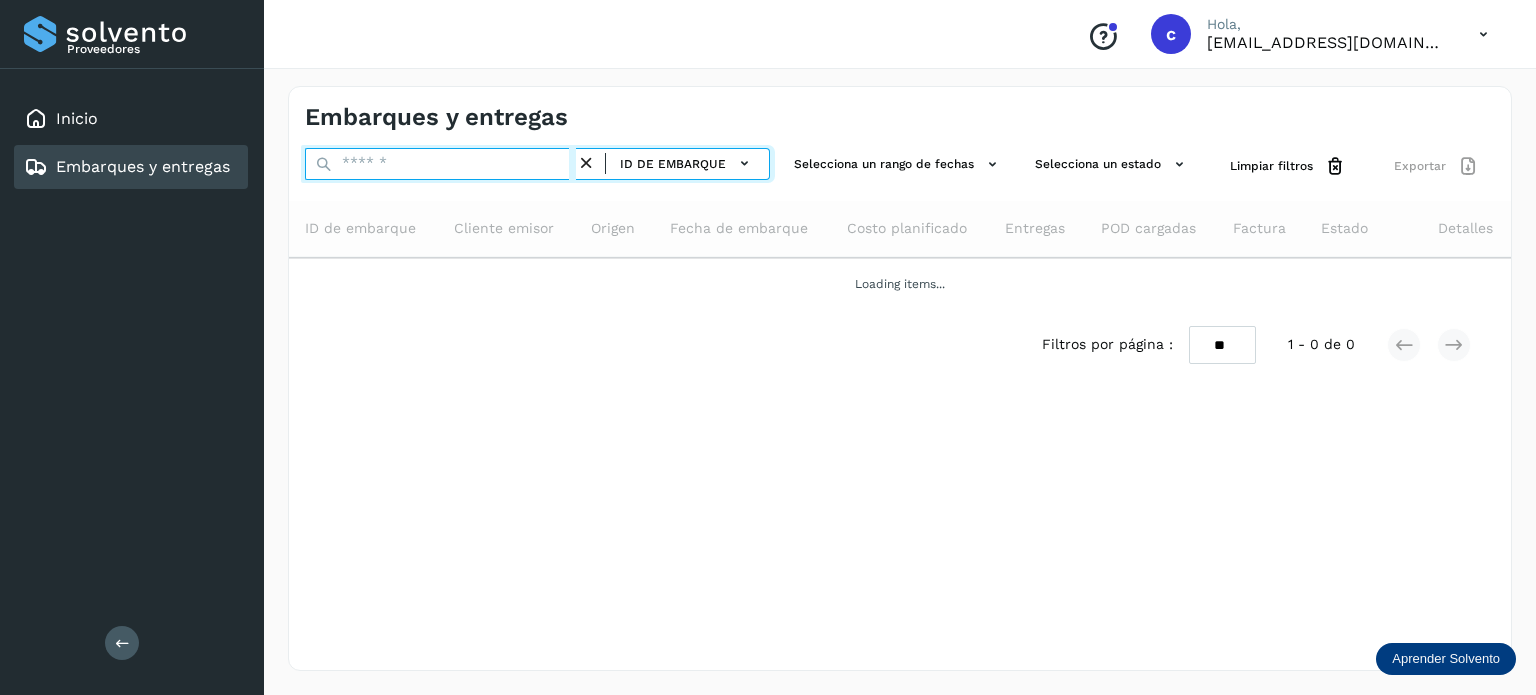 click at bounding box center [440, 164] 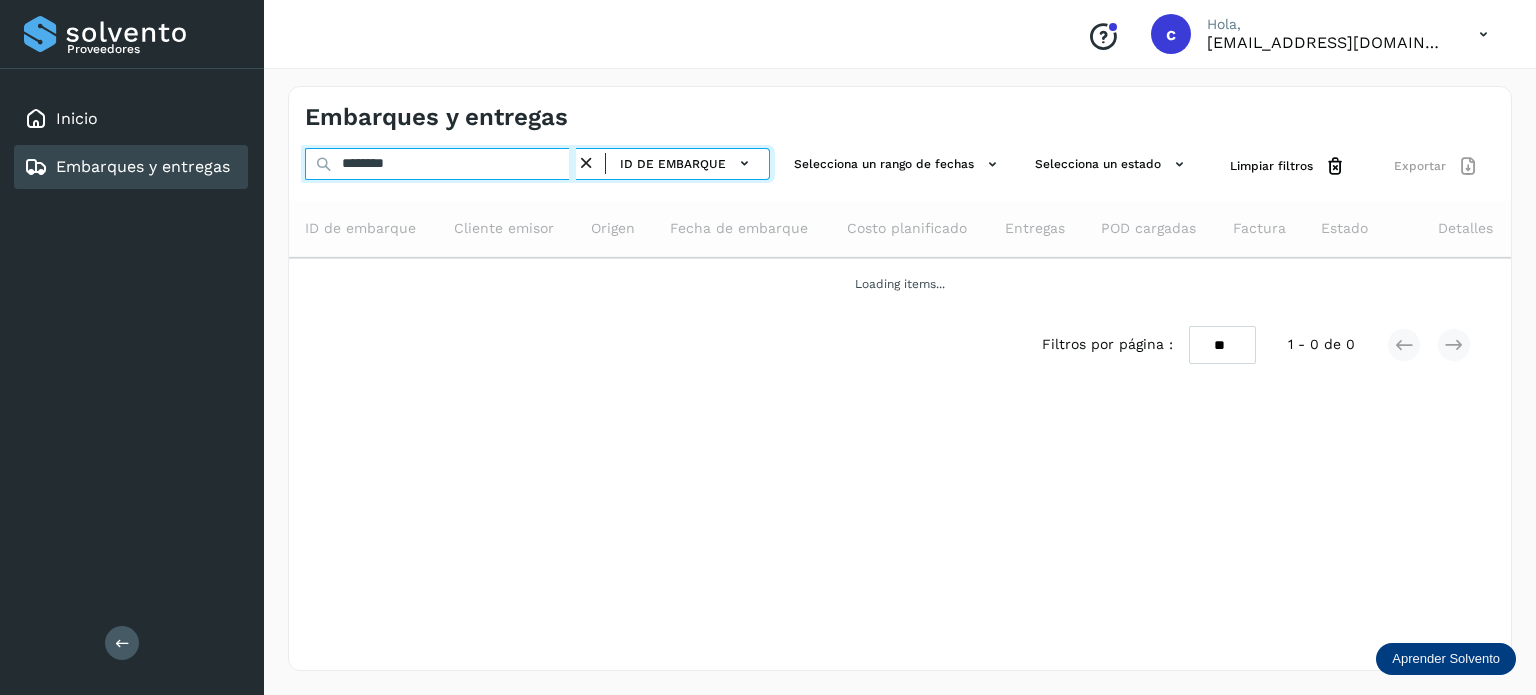 type on "********" 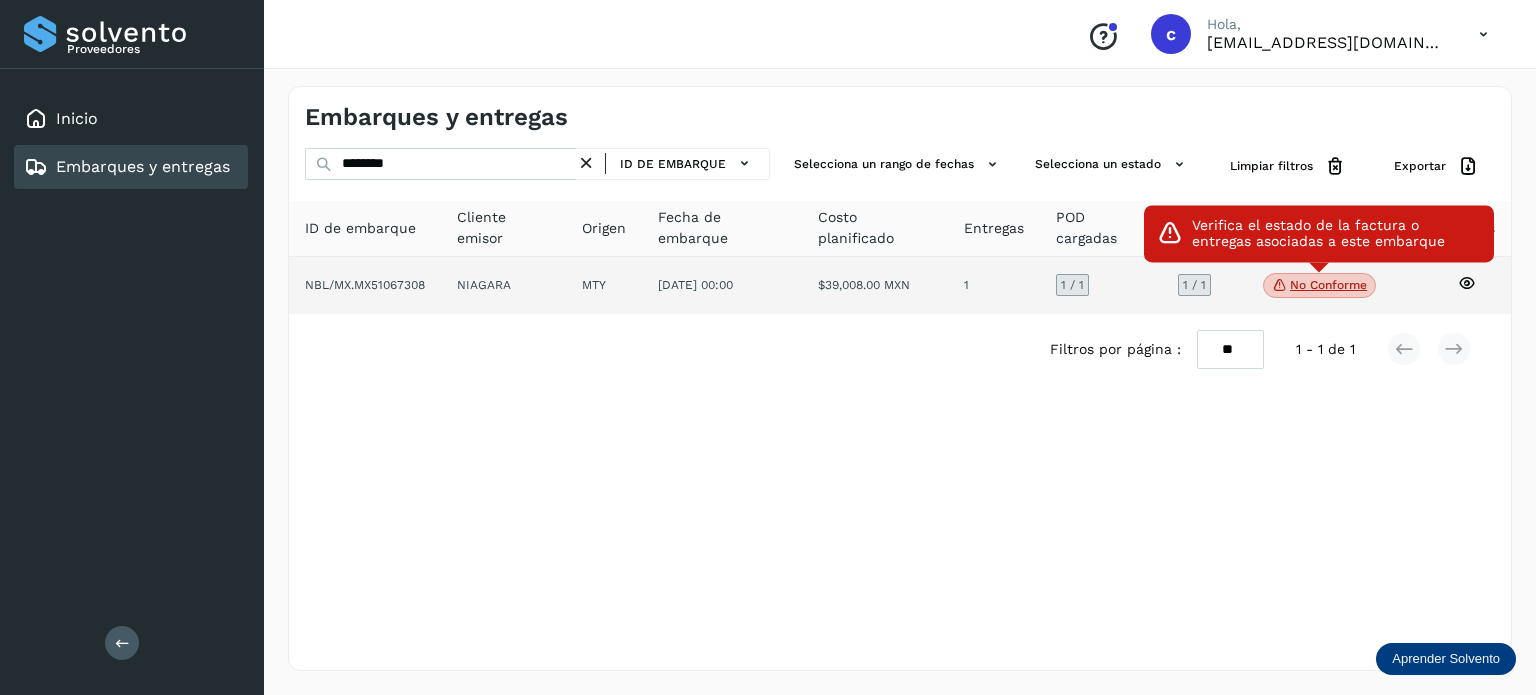 click on "No conforme" at bounding box center [1319, 286] 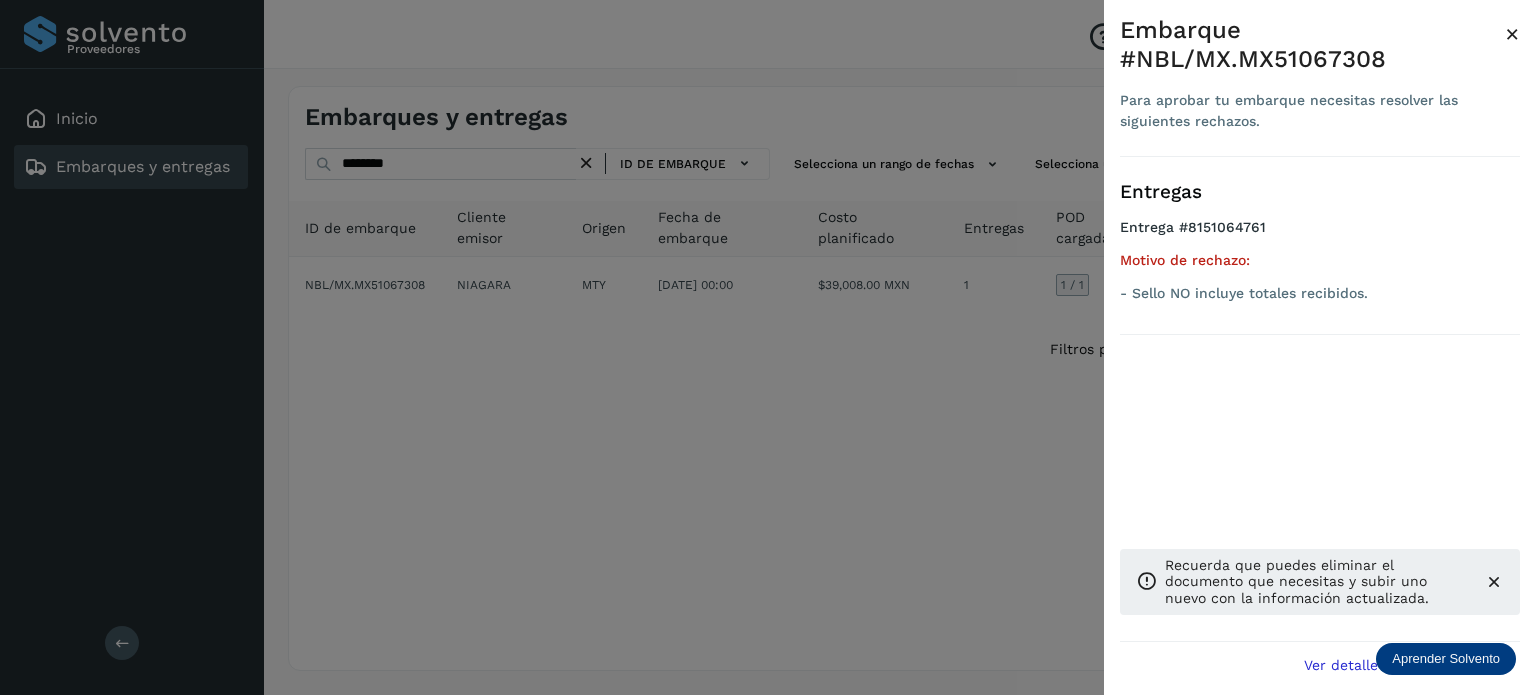 drag, startPoint x: 554, startPoint y: 460, endPoint x: 424, endPoint y: 200, distance: 290.68884 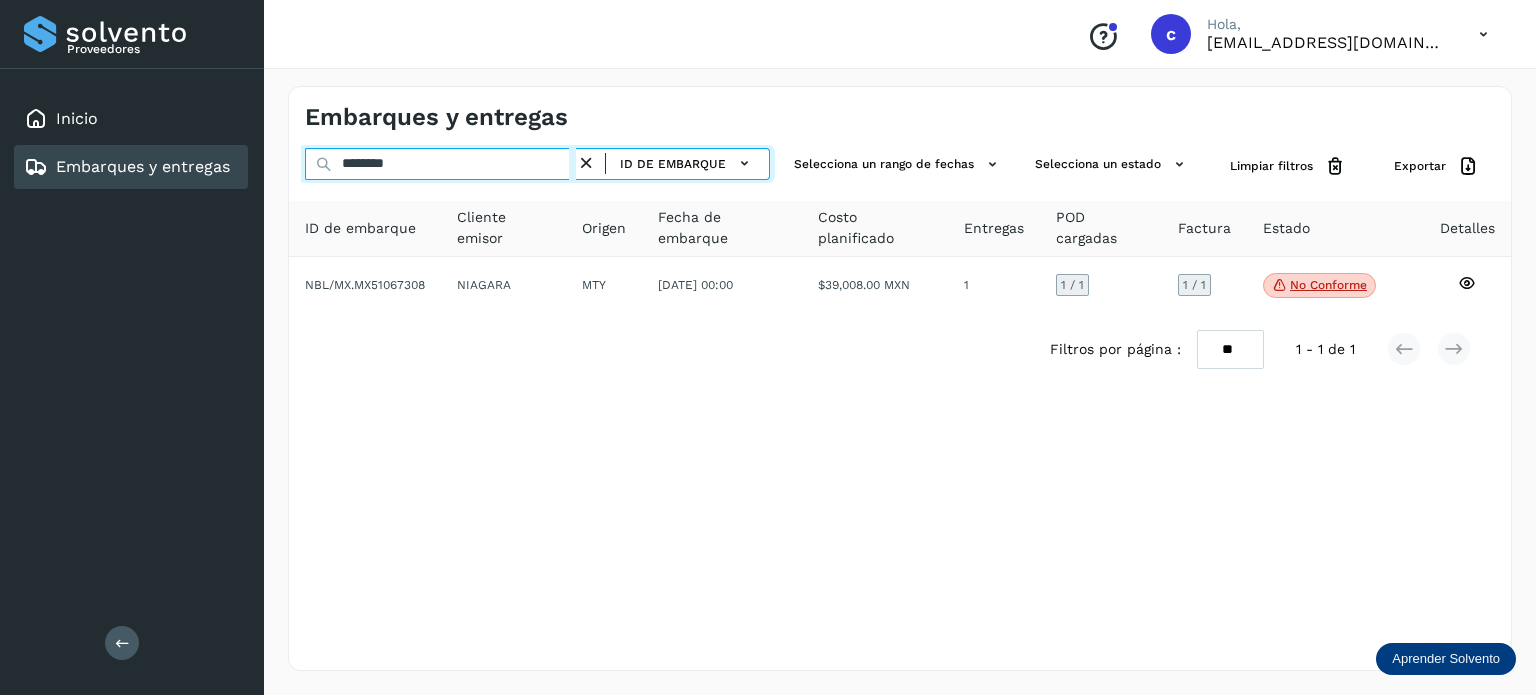drag, startPoint x: 416, startPoint y: 163, endPoint x: 212, endPoint y: 165, distance: 204.0098 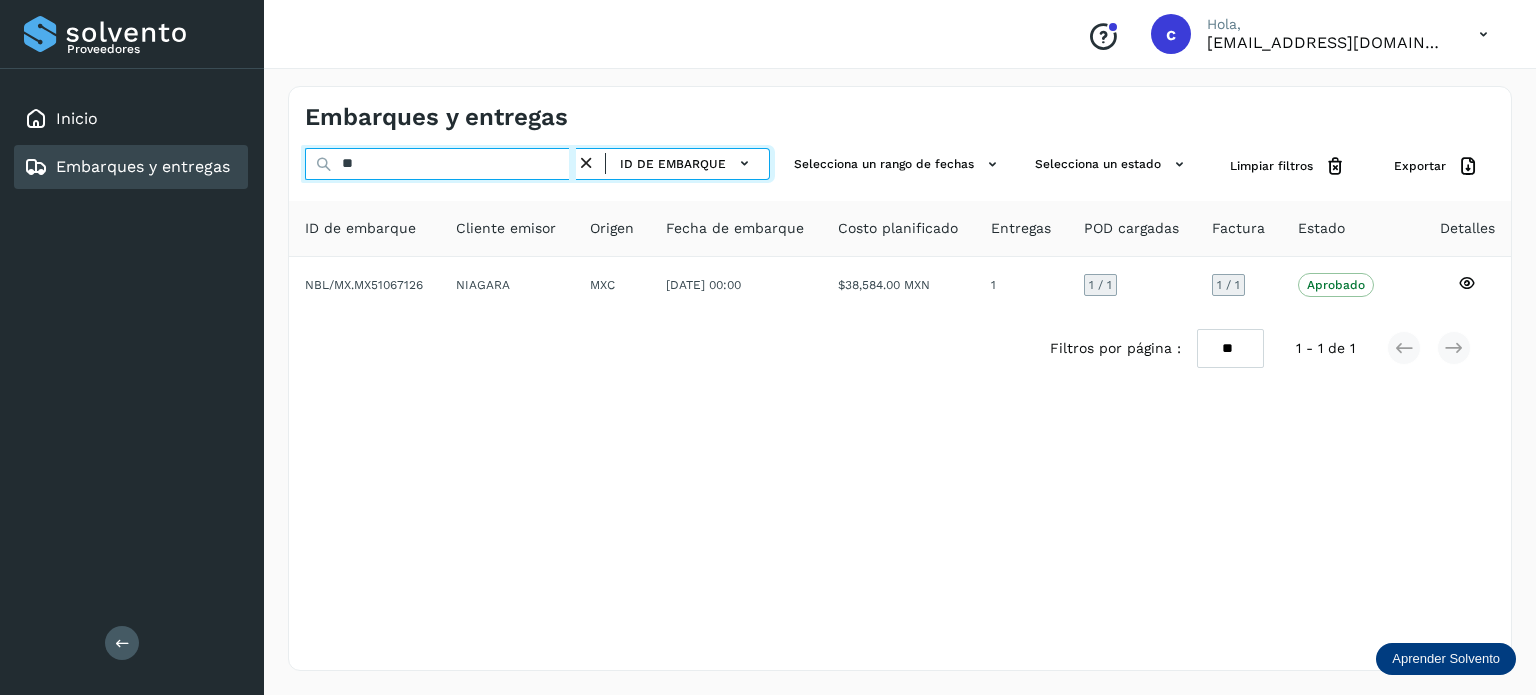 type on "*" 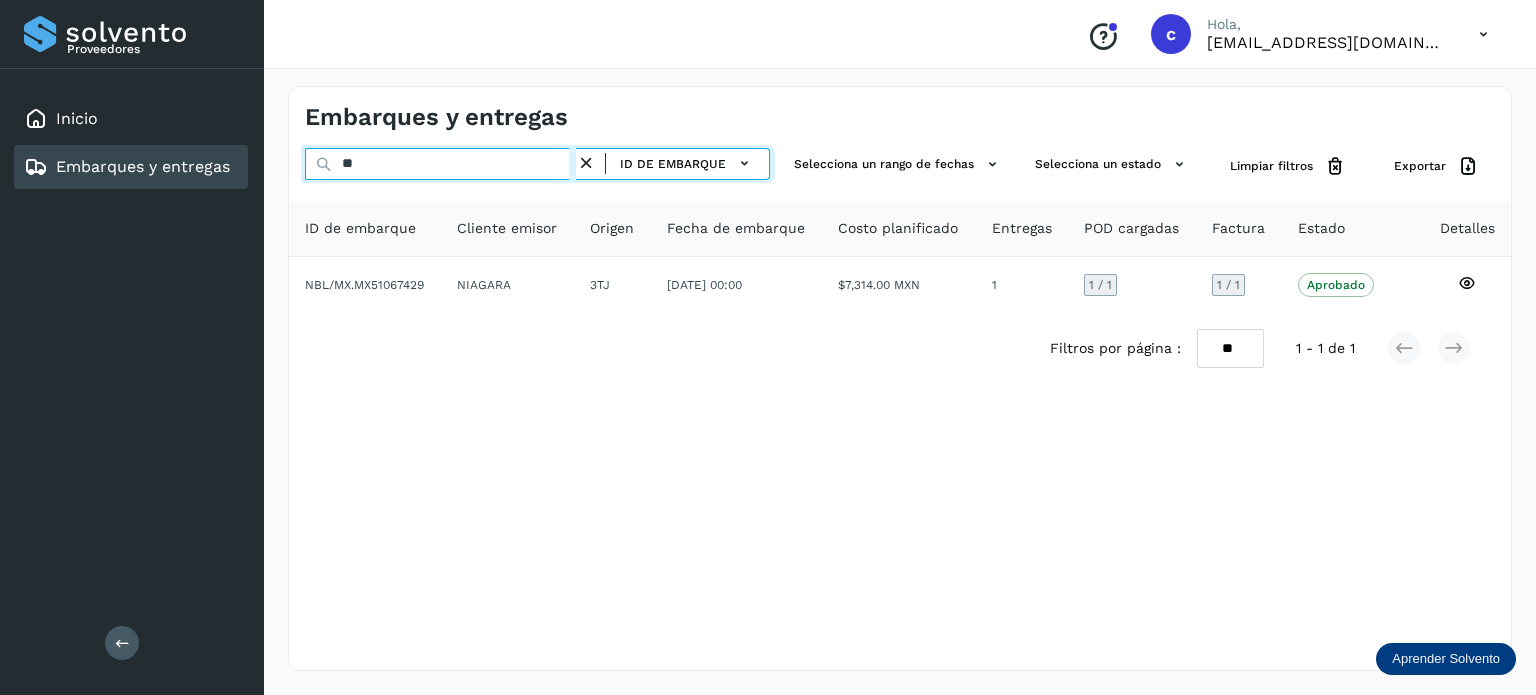 type on "*" 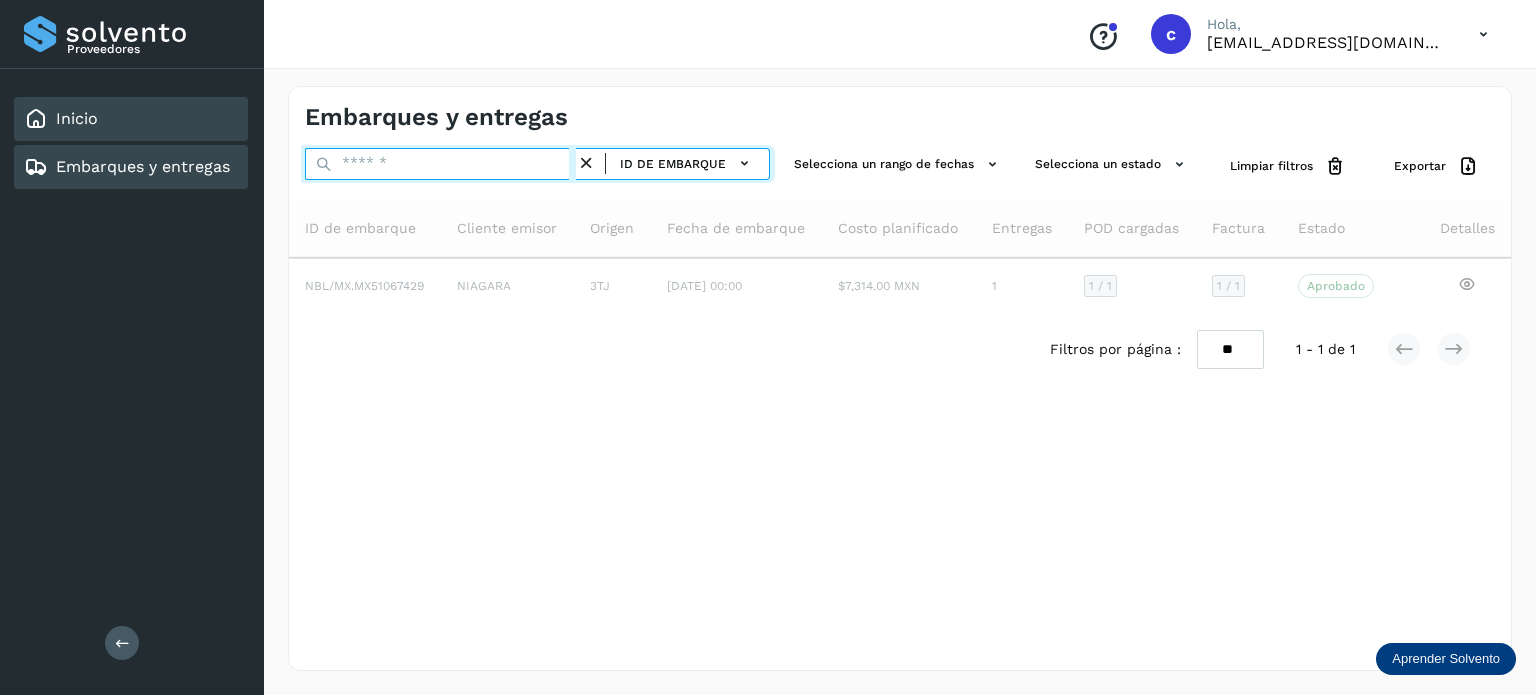 type 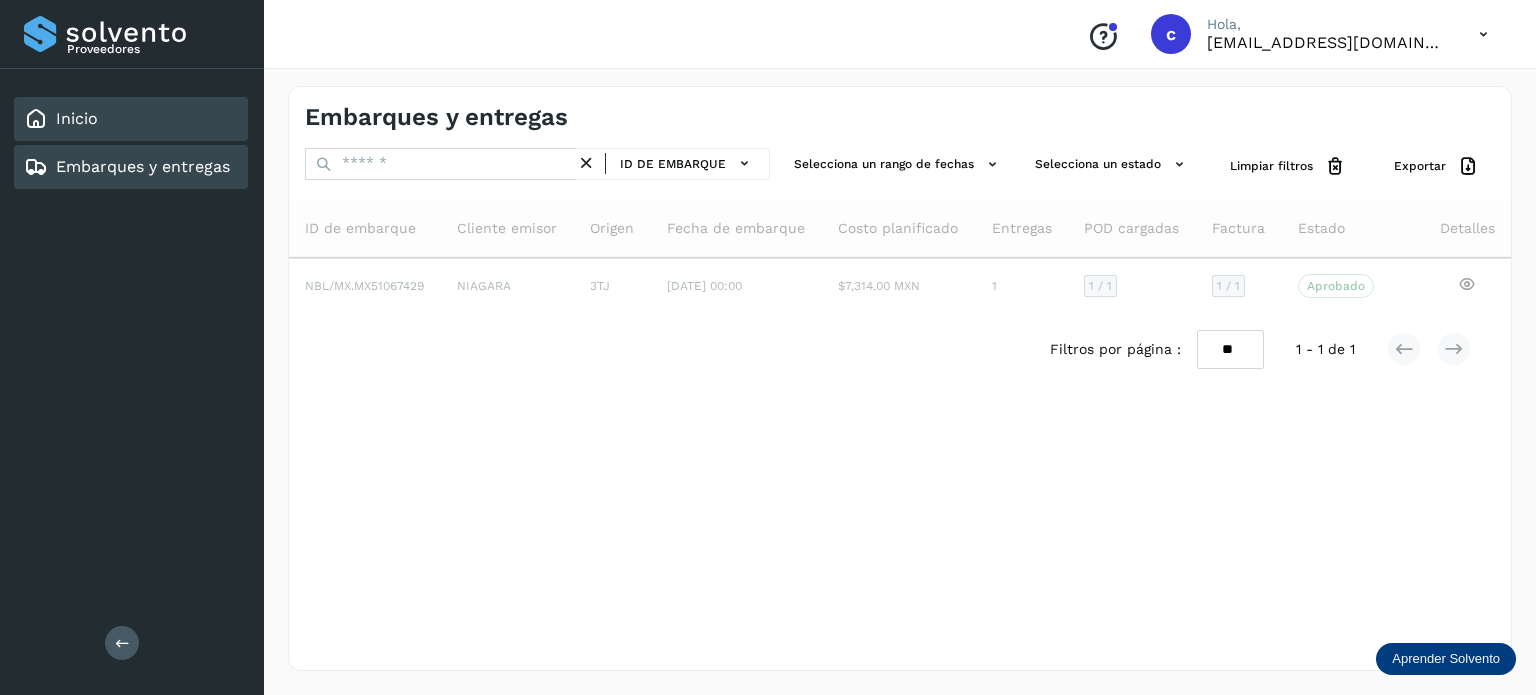 click on "Inicio" 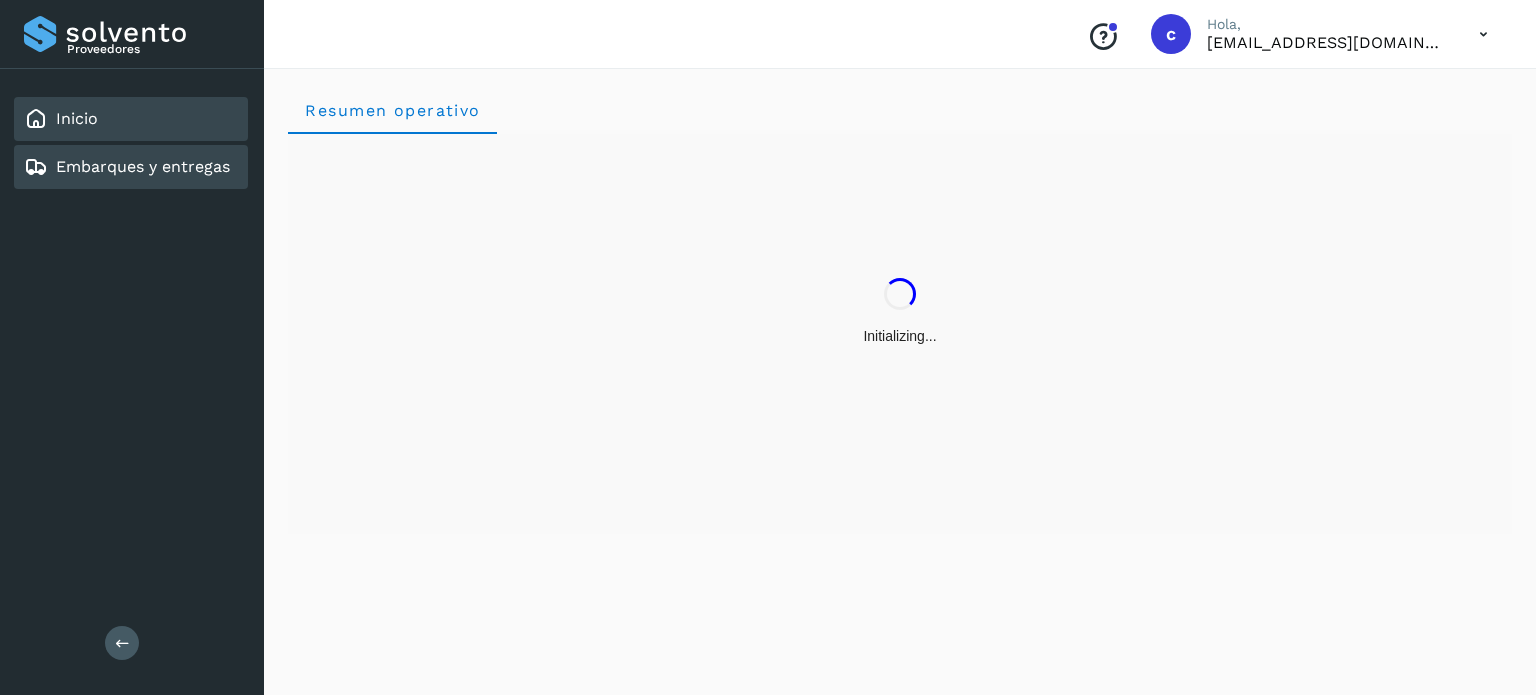 click on "Embarques y entregas" at bounding box center [143, 166] 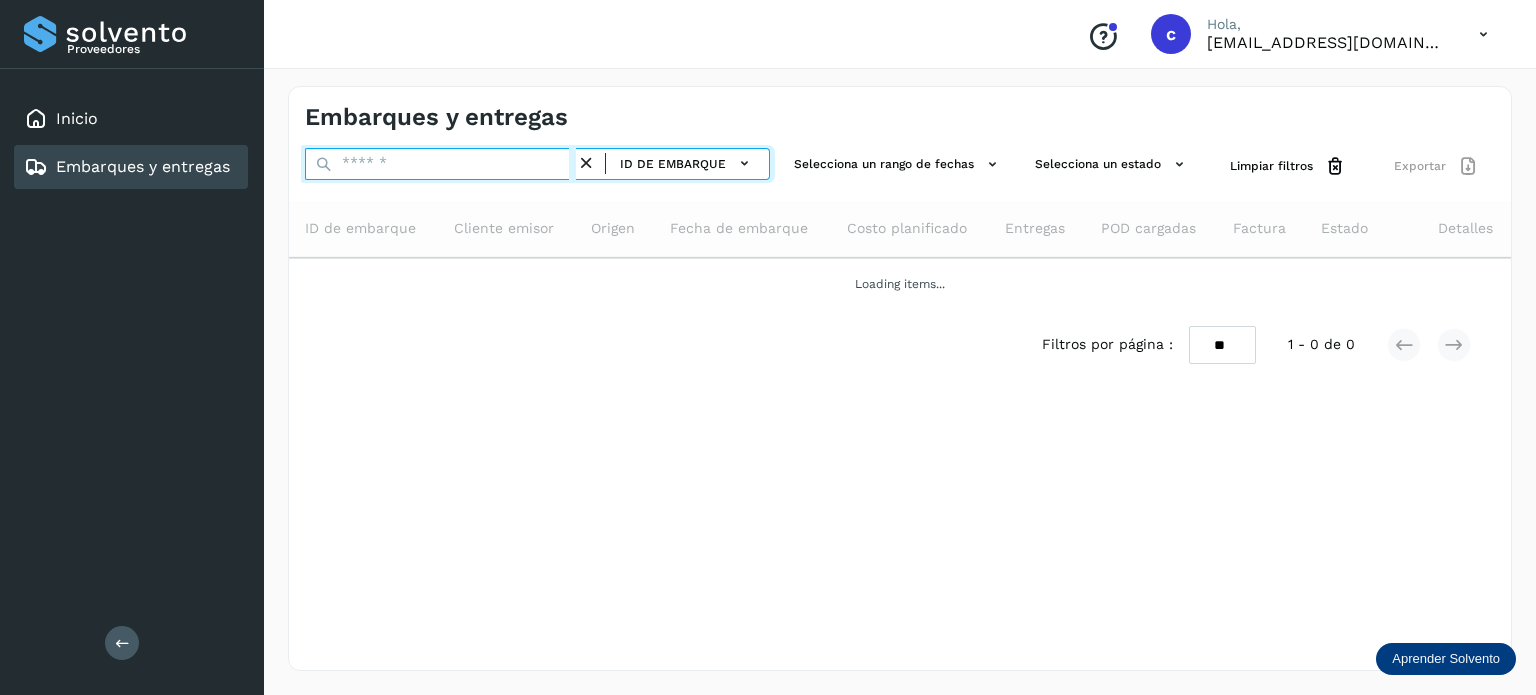click at bounding box center [440, 164] 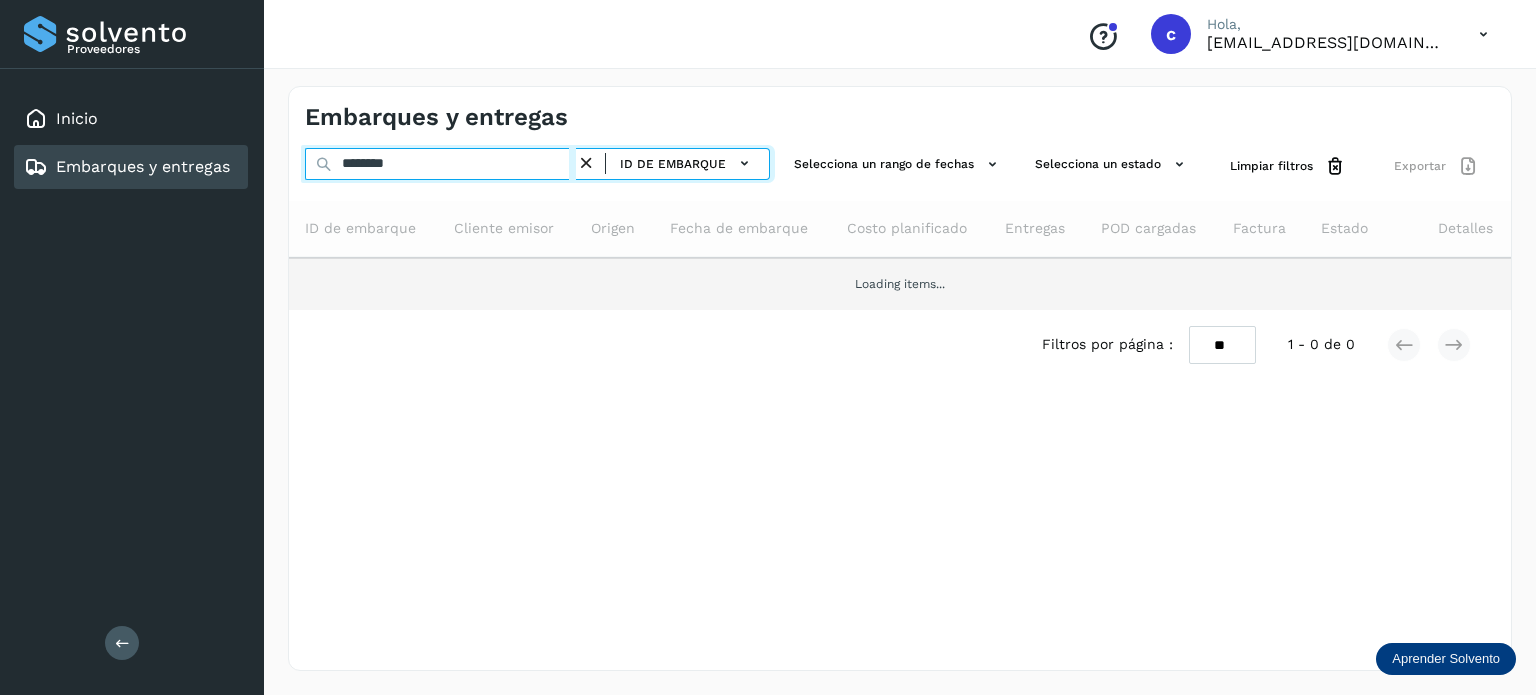 type on "********" 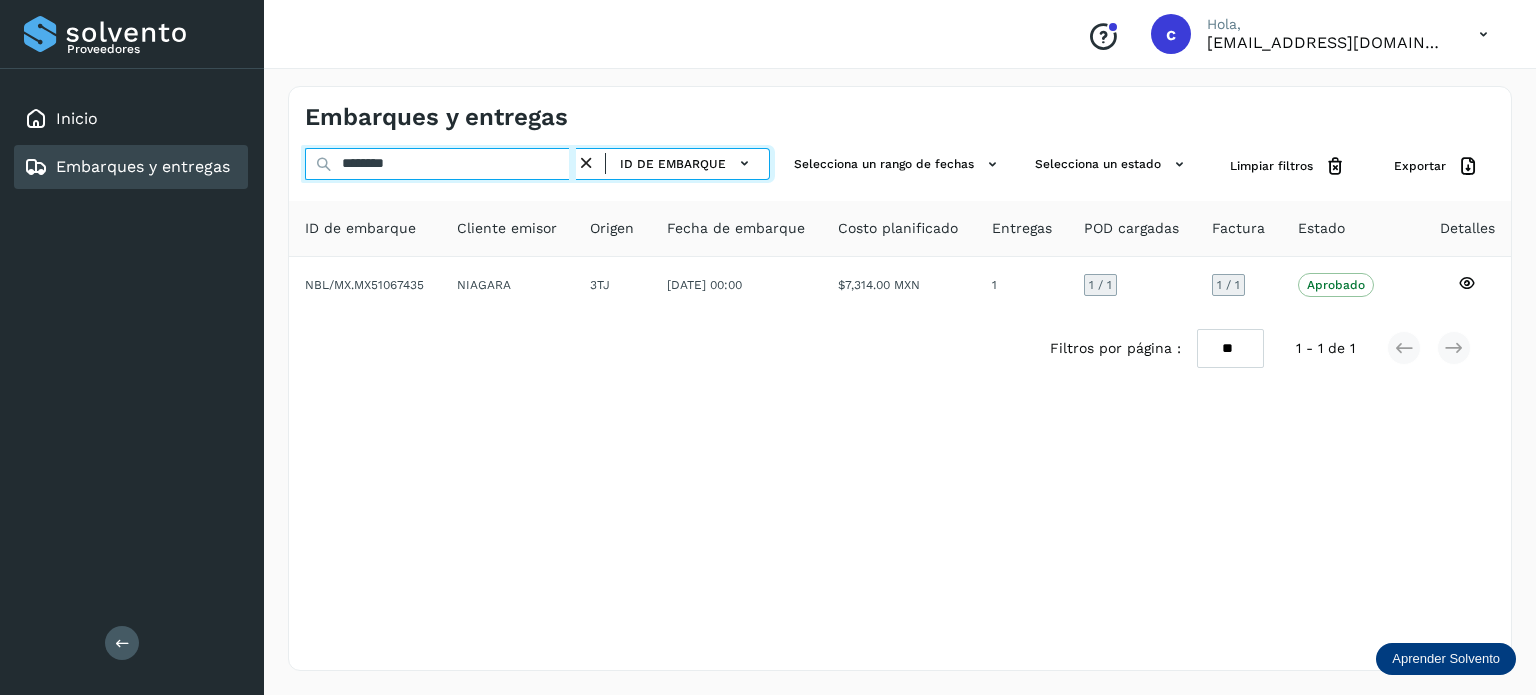drag, startPoint x: 213, startPoint y: 189, endPoint x: 101, endPoint y: 213, distance: 114.54257 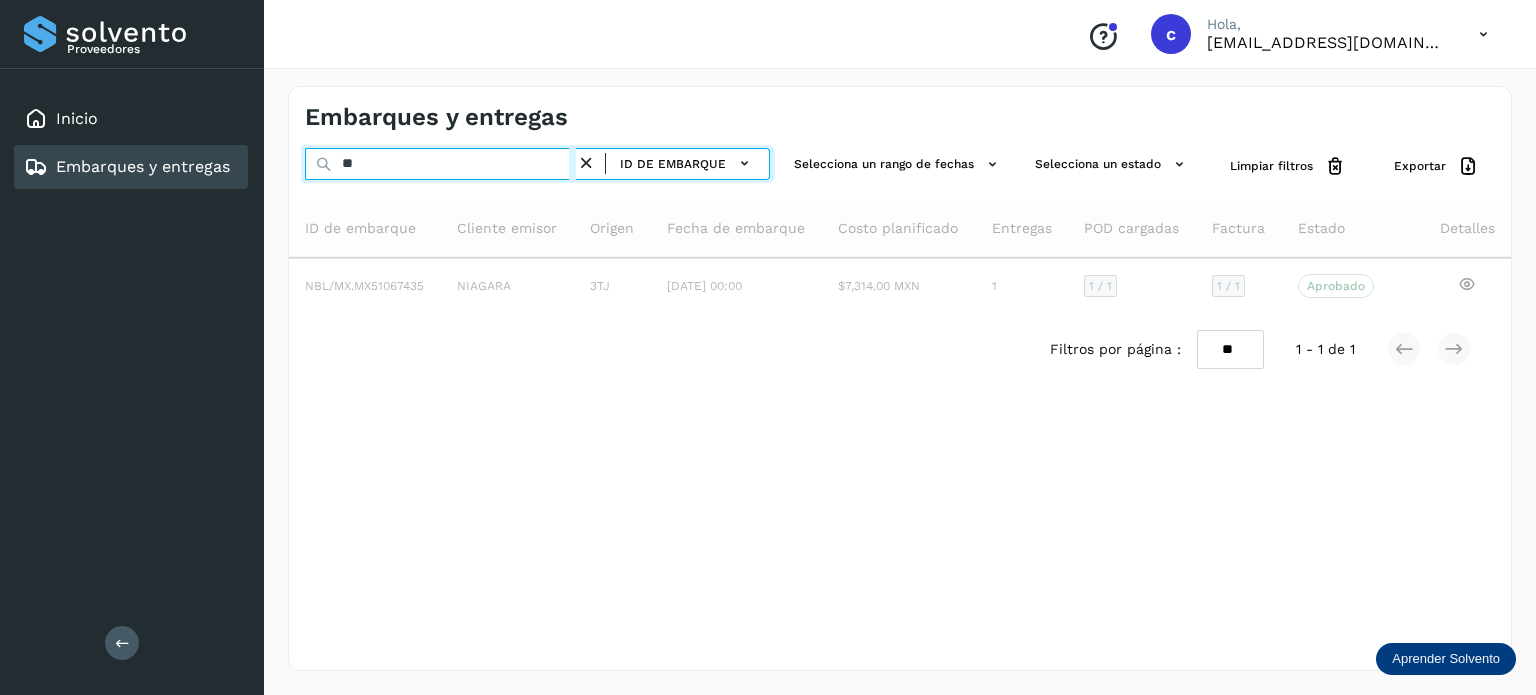 type on "*" 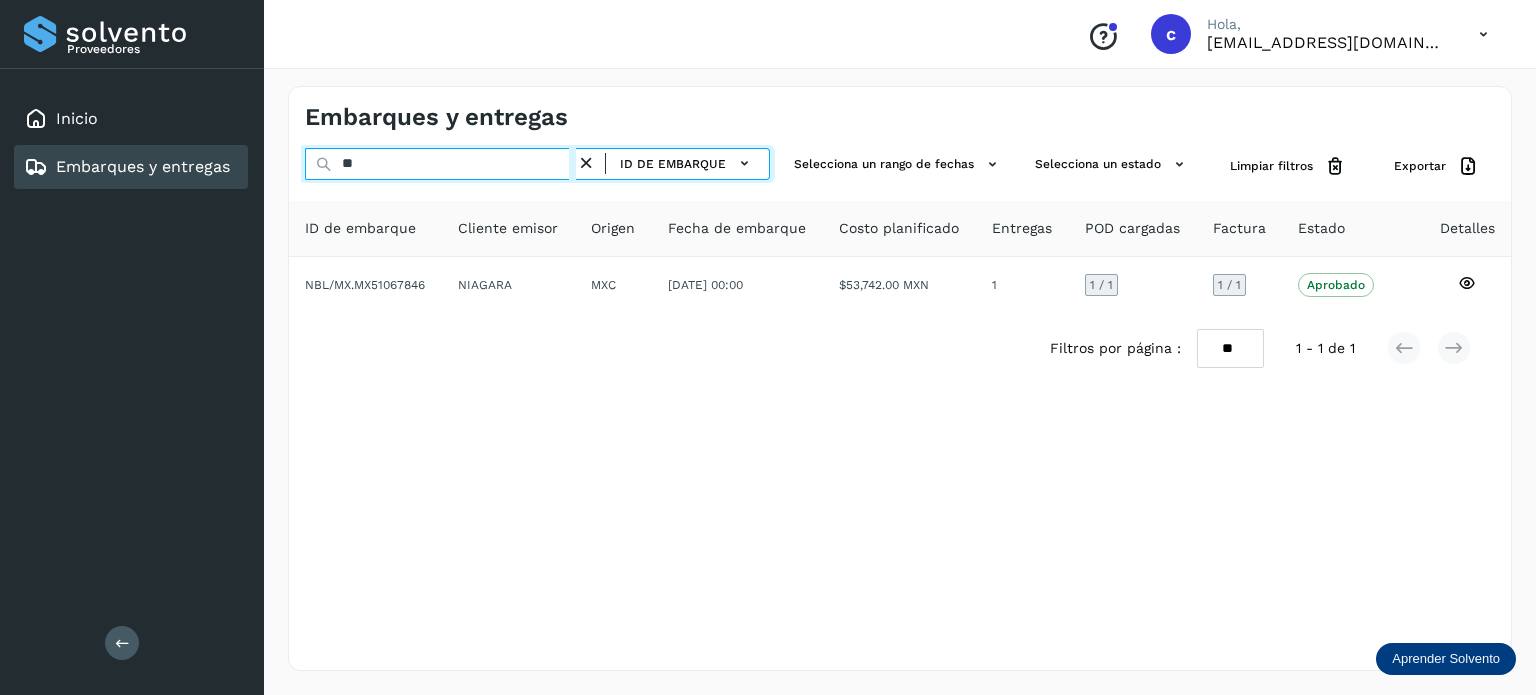 type on "*" 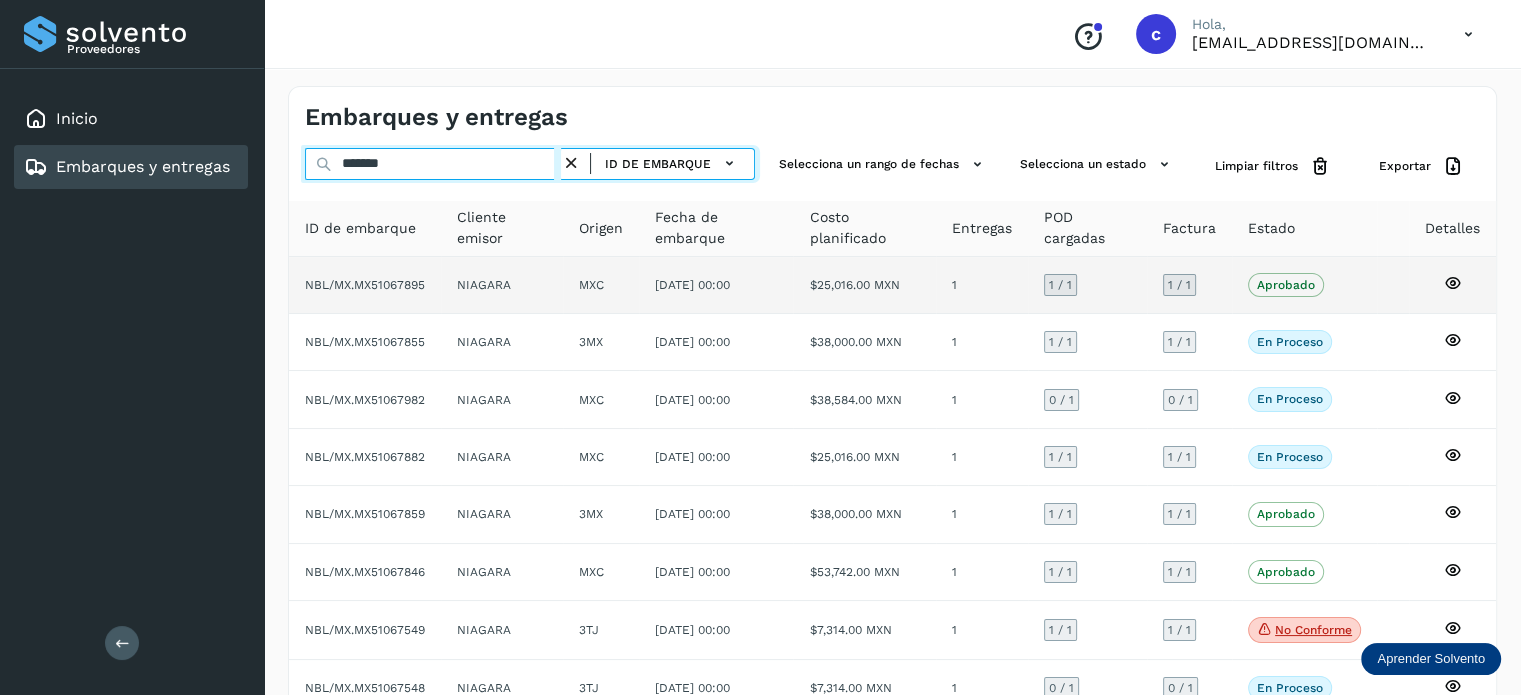type on "********" 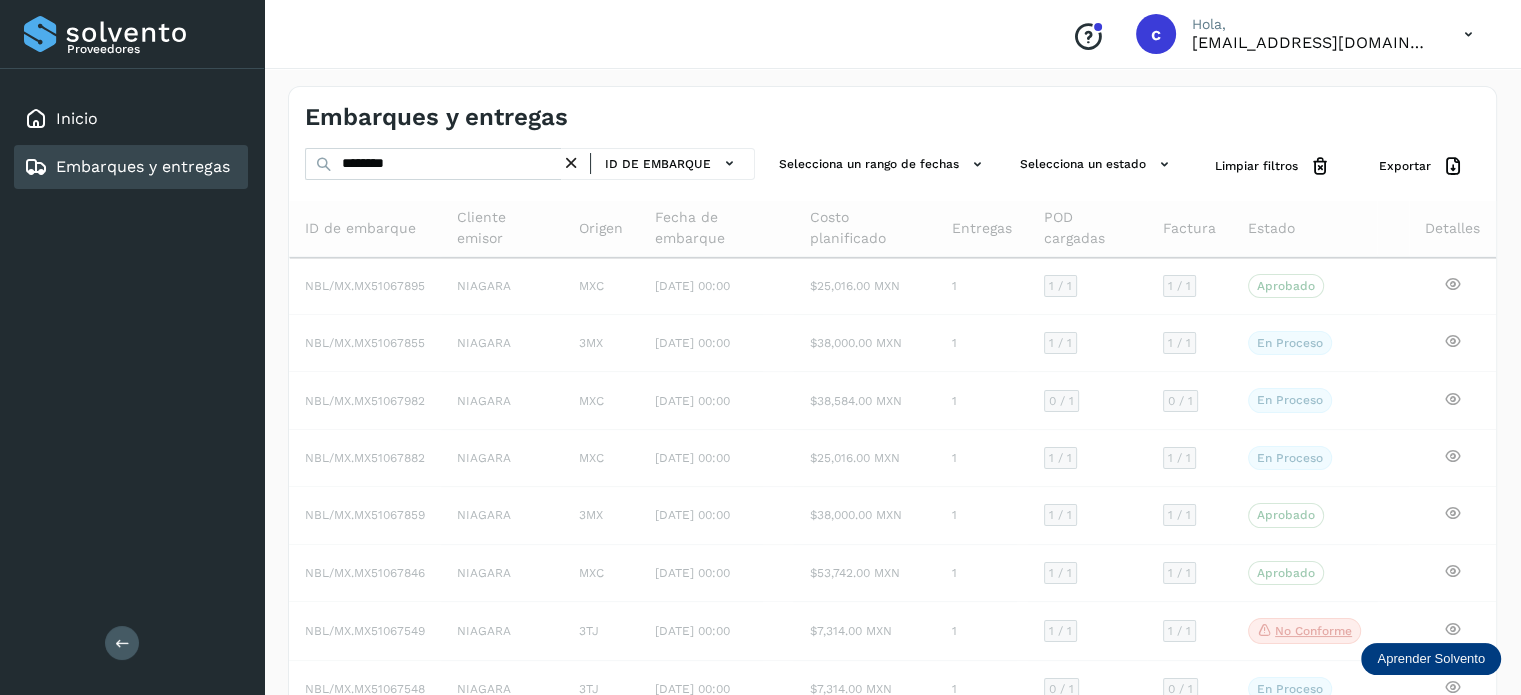click on "Inicio Embarques y entregas" at bounding box center [132, 143] 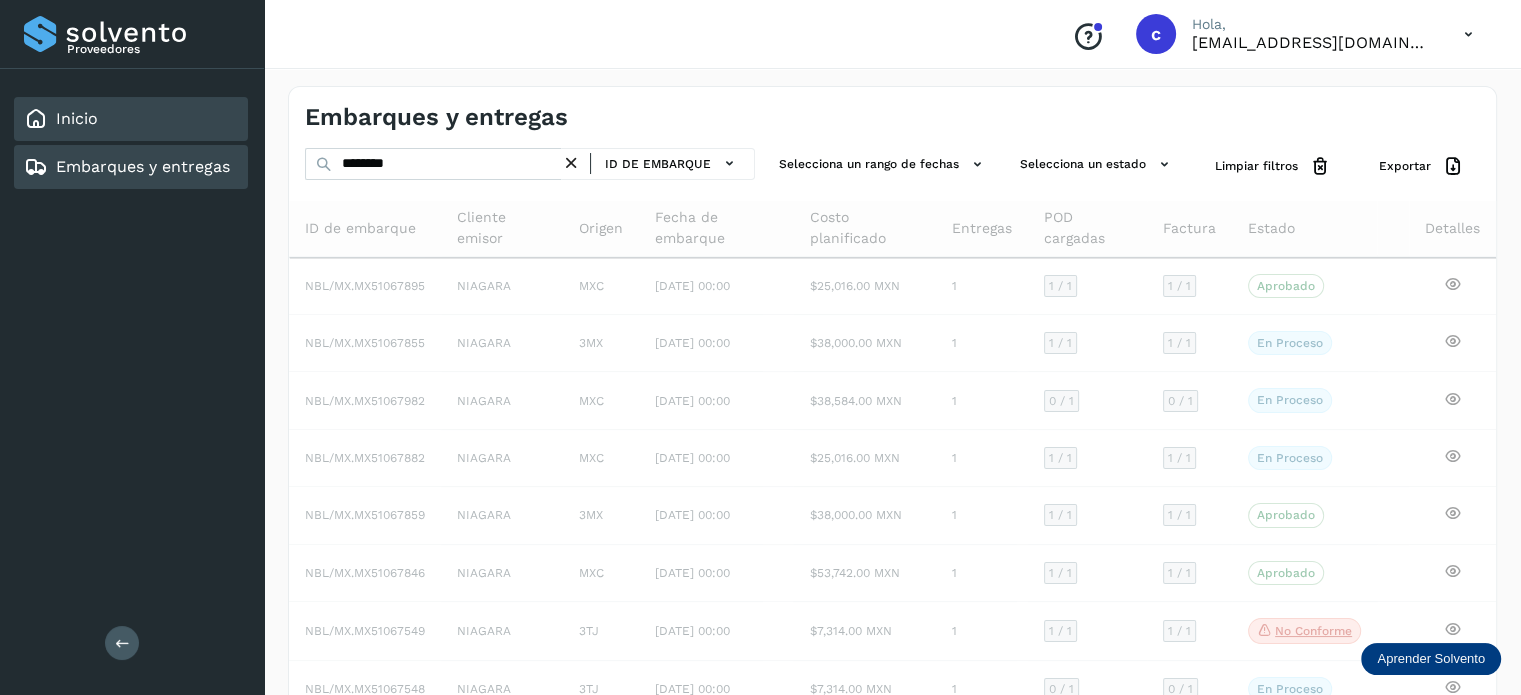 click on "Inicio" 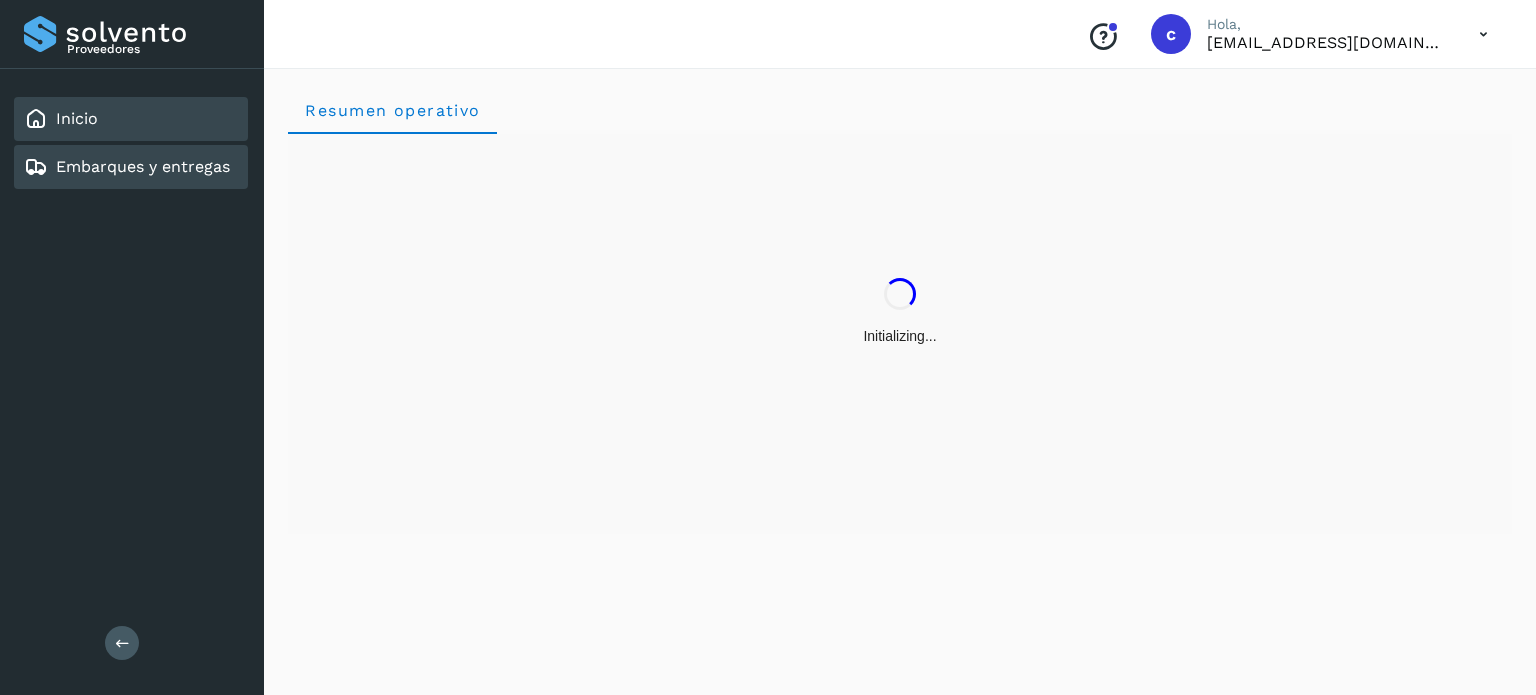 click on "Embarques y entregas" at bounding box center [143, 166] 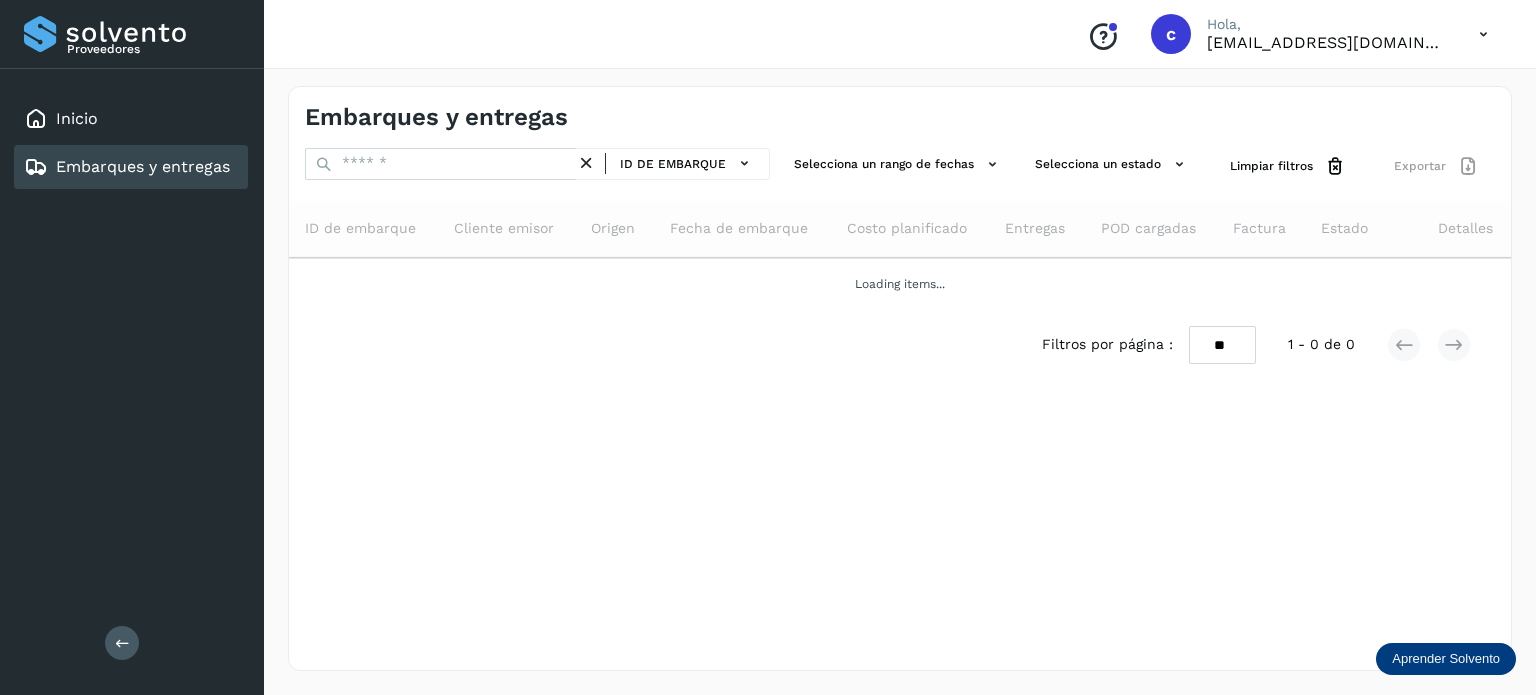 click on "ID de embarque" at bounding box center (537, 166) 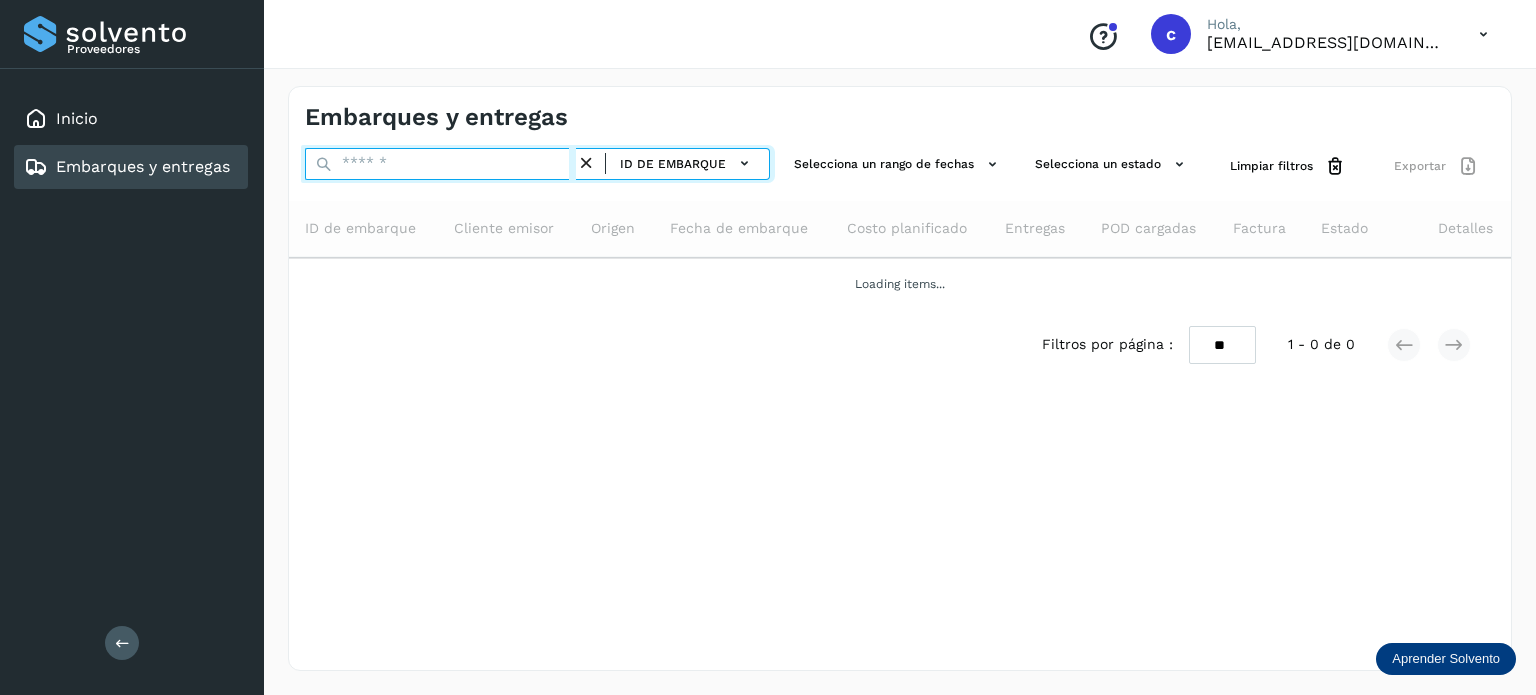 click at bounding box center (440, 164) 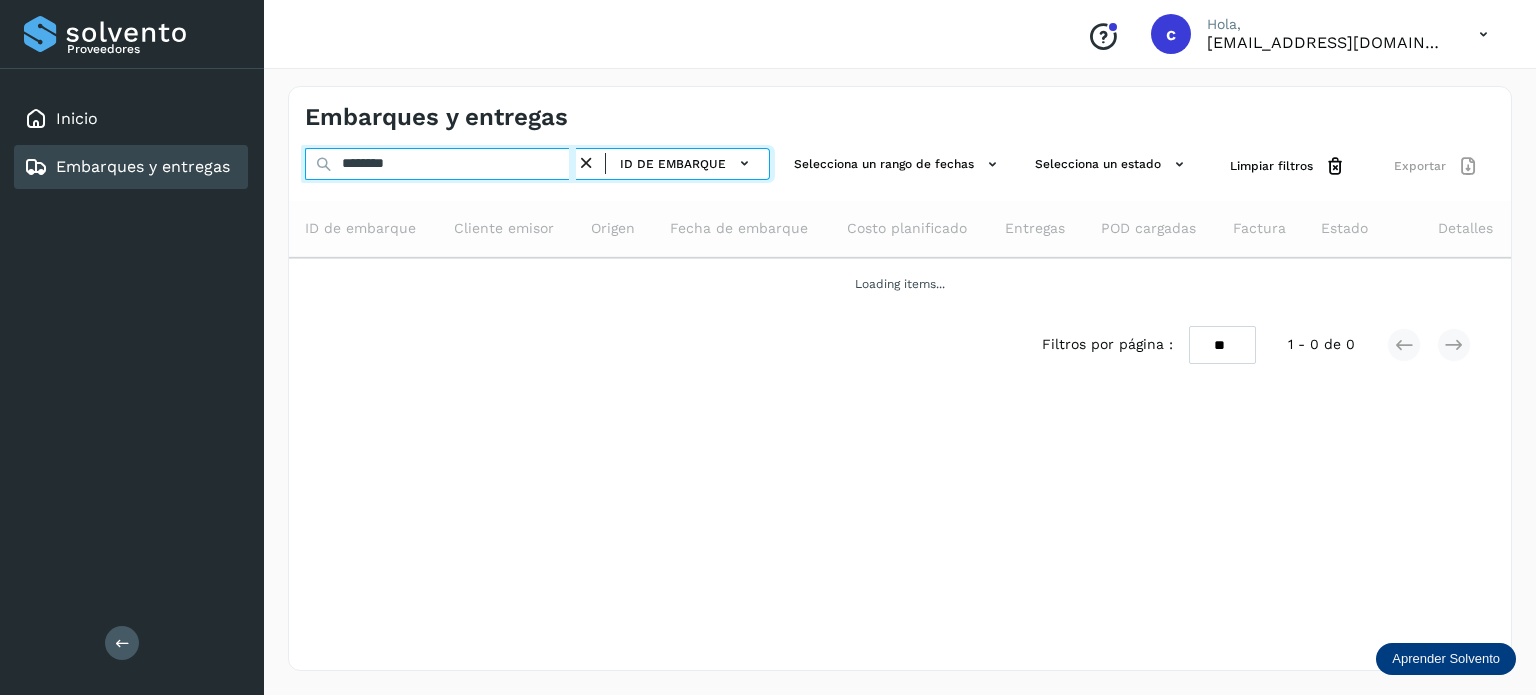 type on "********" 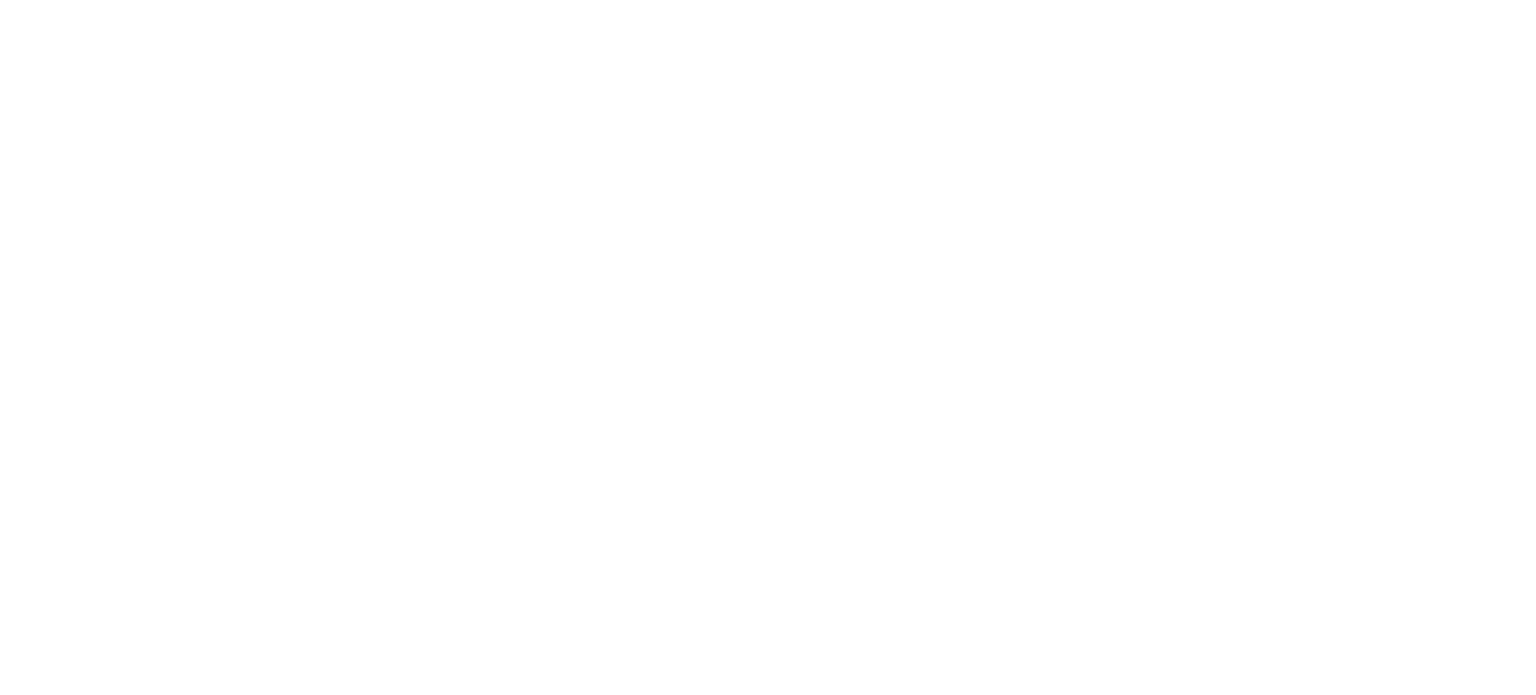 scroll, scrollTop: 0, scrollLeft: 0, axis: both 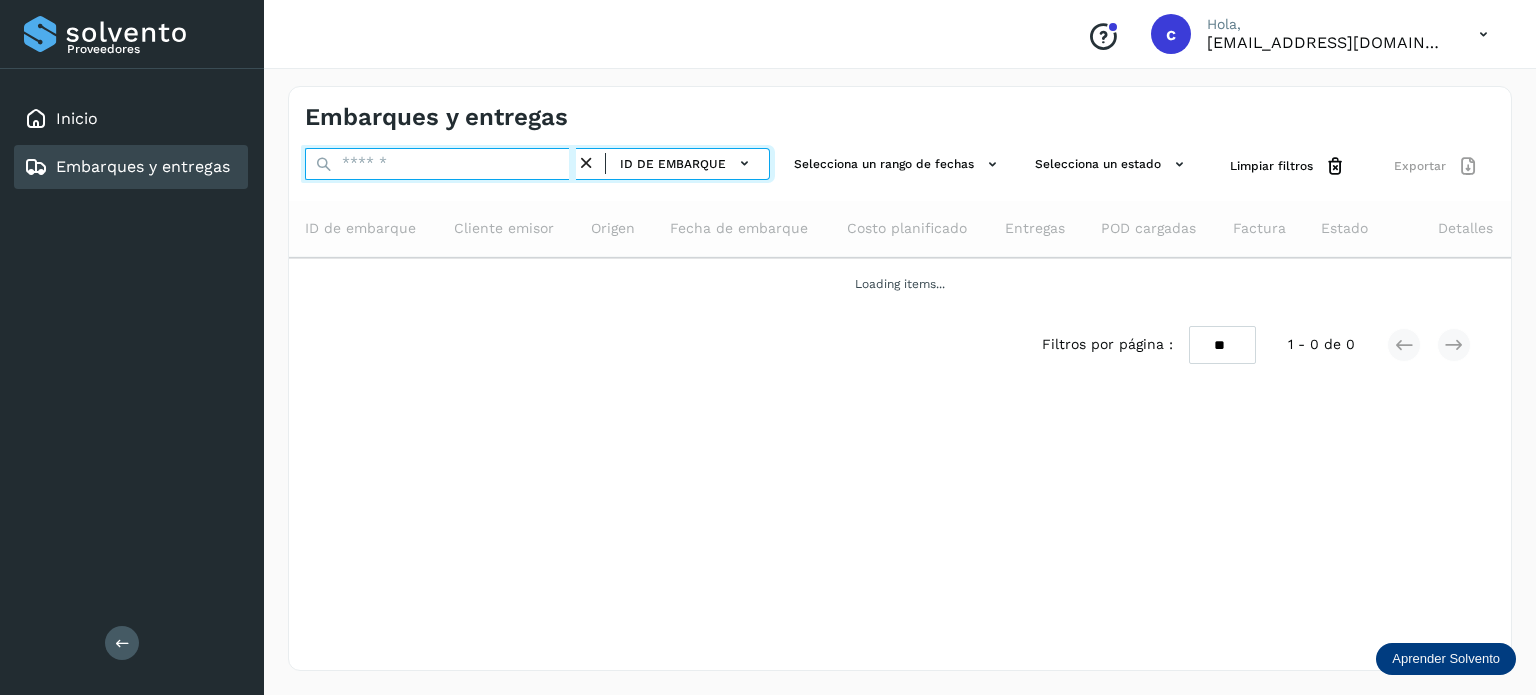click at bounding box center [440, 164] 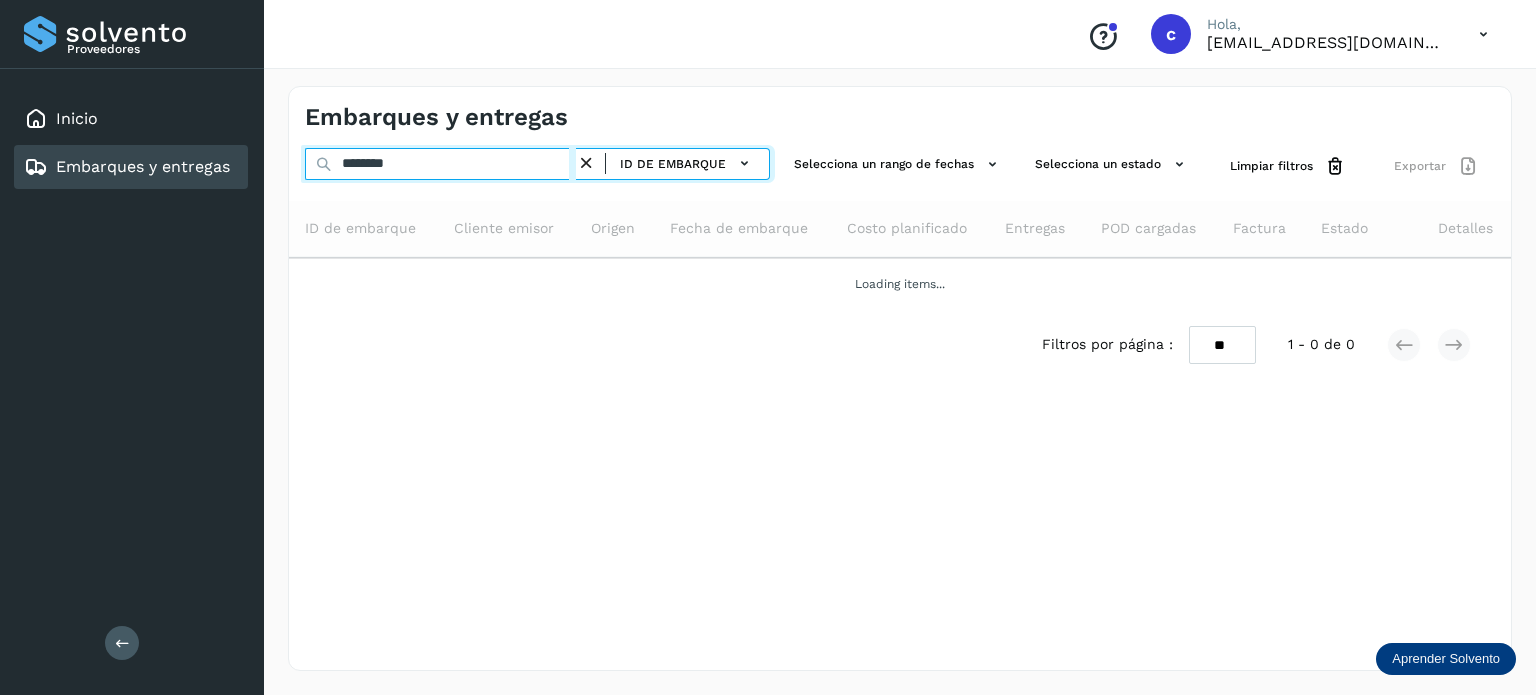 type on "********" 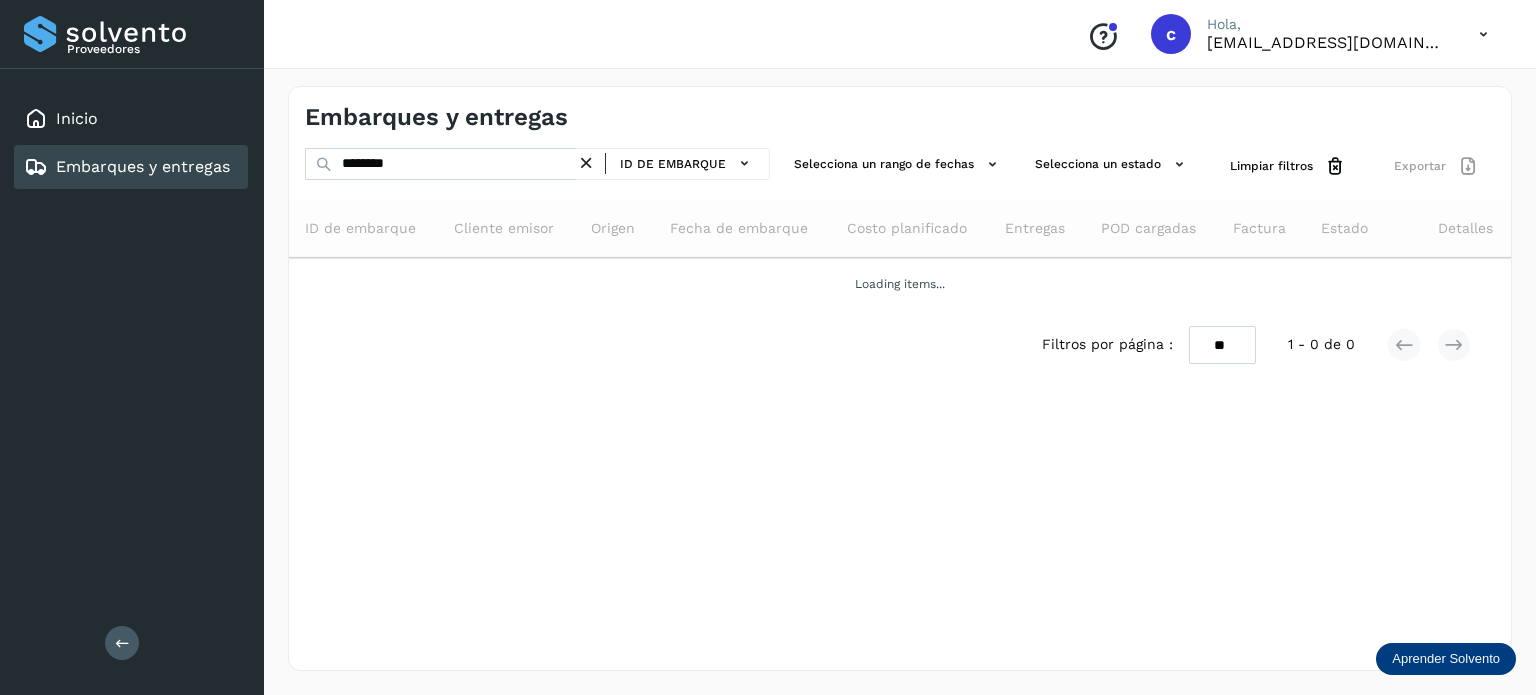 click on "Filtros por página : ** ** ** 1 - 0 de 0" at bounding box center [900, 345] 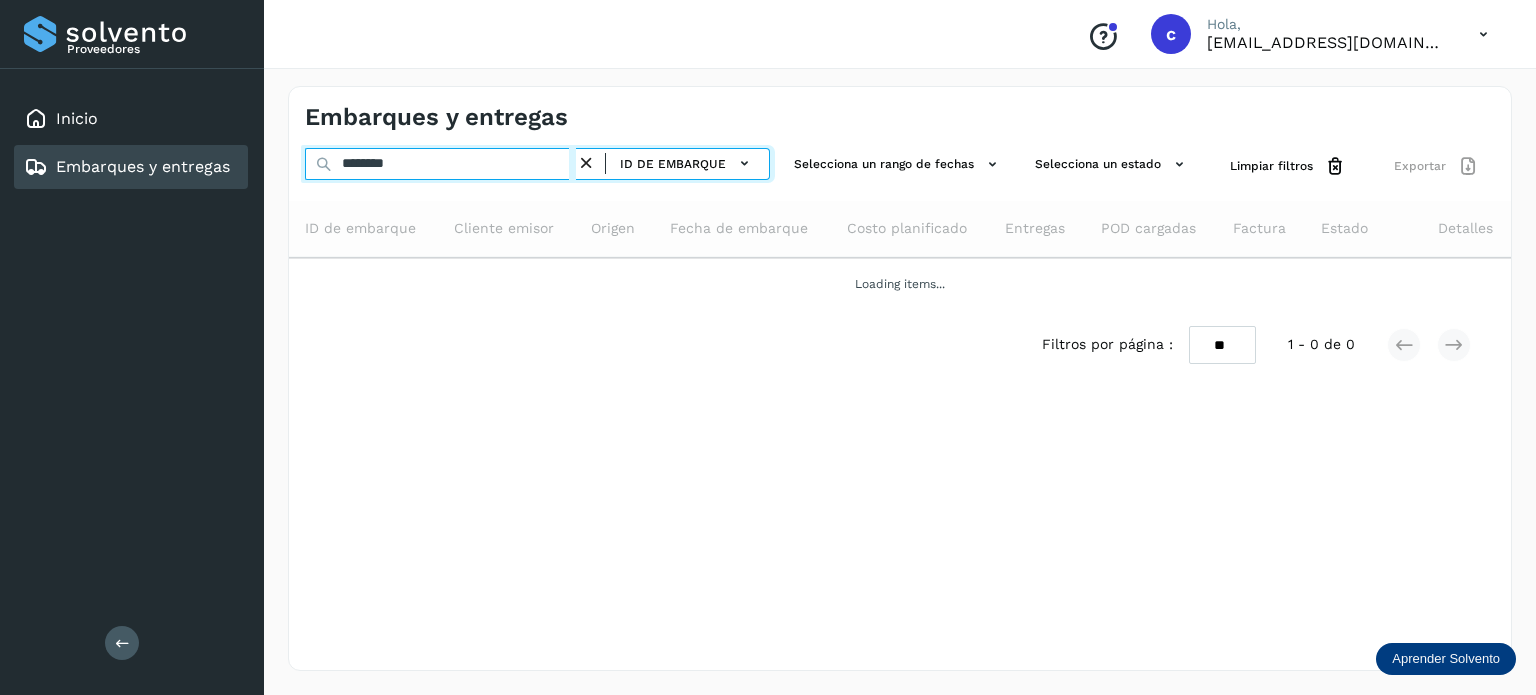 drag, startPoint x: 419, startPoint y: 163, endPoint x: 228, endPoint y: 171, distance: 191.16747 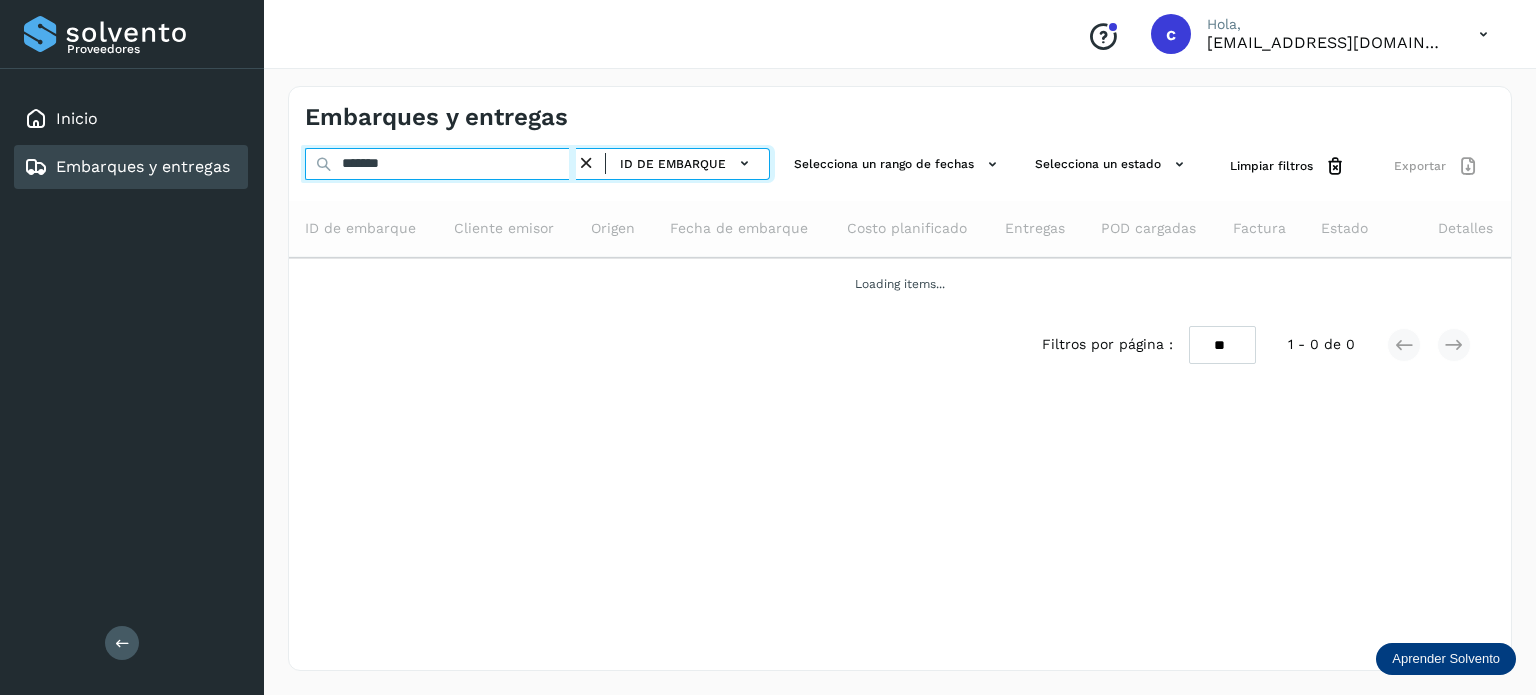 type on "********" 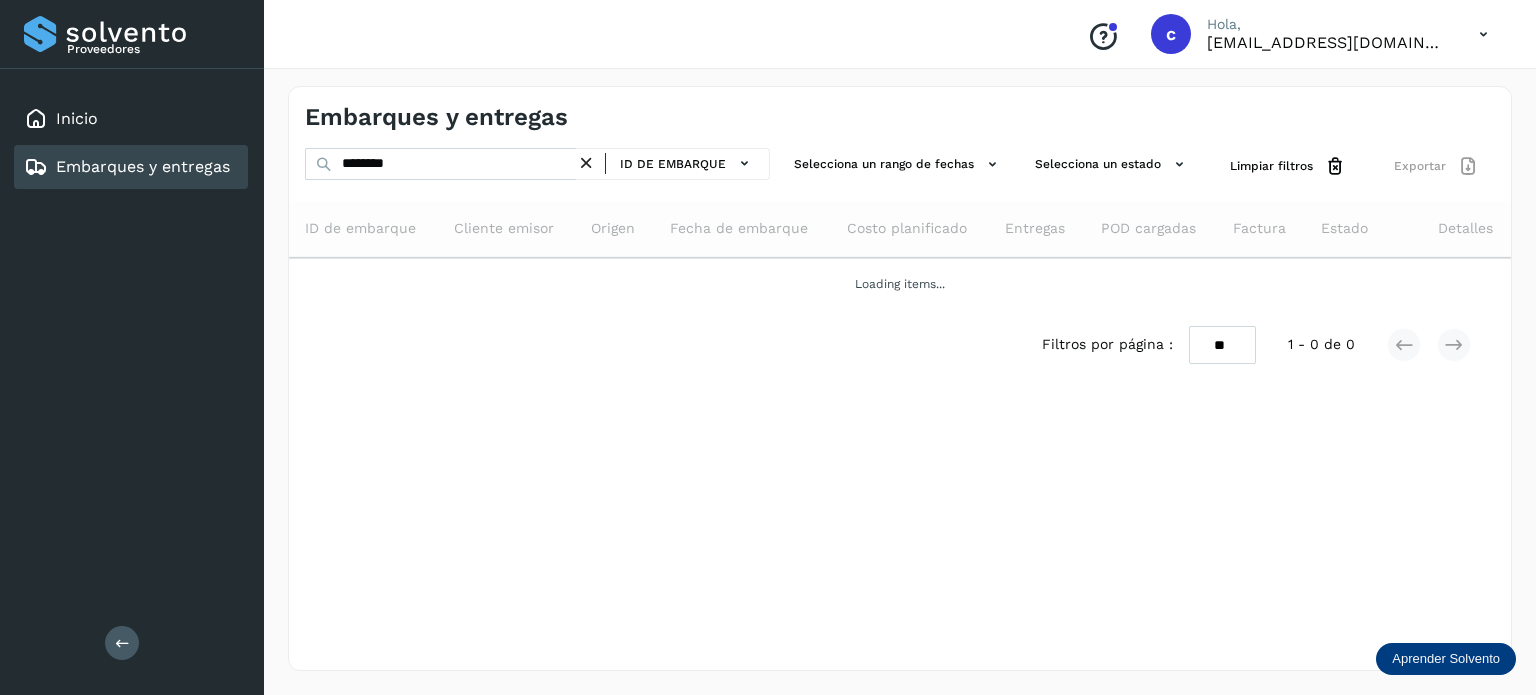click on "Embarques y entregas ******** ID de embarque Selecciona un rango de fechas  Selecciona un estado Limpiar filtros Exportar ID de embarque Cliente emisor Origen Fecha de embarque Costo planificado Entregas POD cargadas Factura Estado Detalles Loading items... Filtros por página : ** ** ** 1 - 0 de 0" at bounding box center [900, 378] 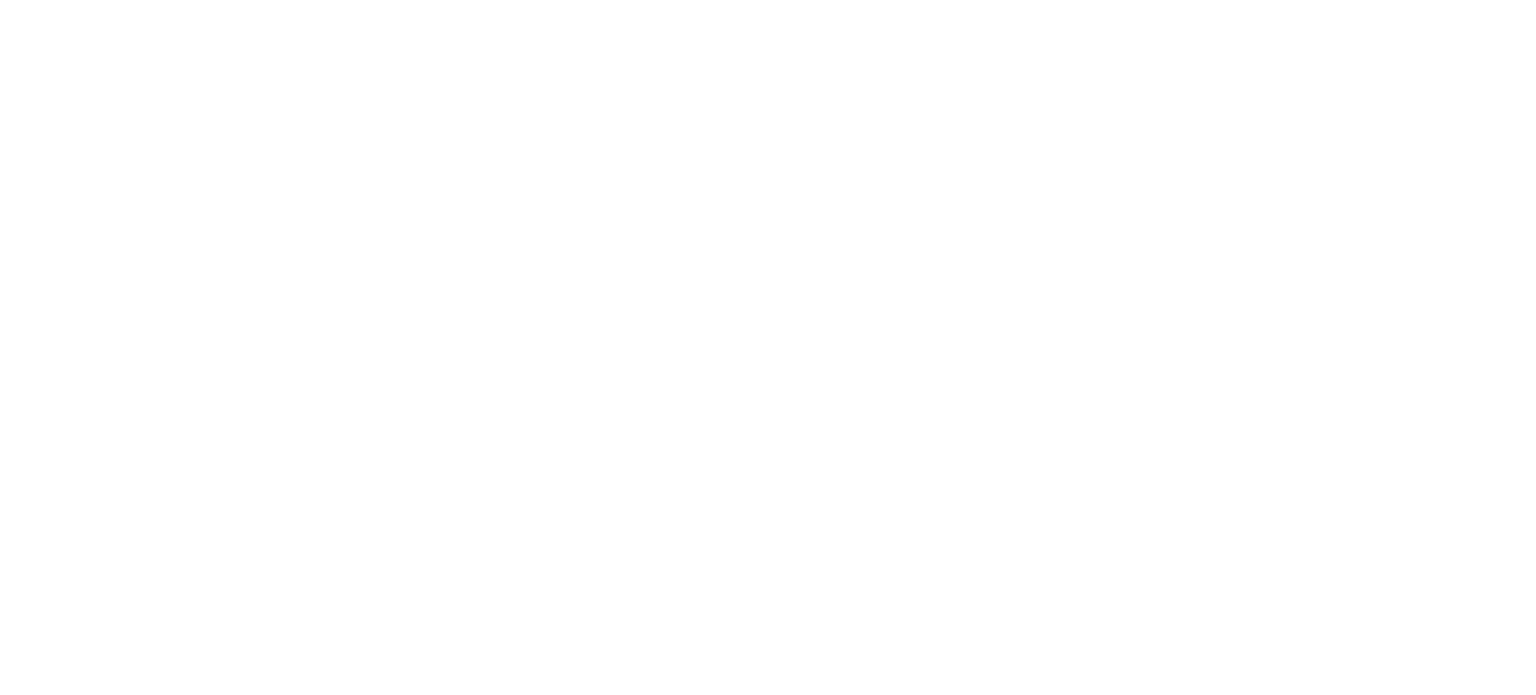 scroll, scrollTop: 0, scrollLeft: 0, axis: both 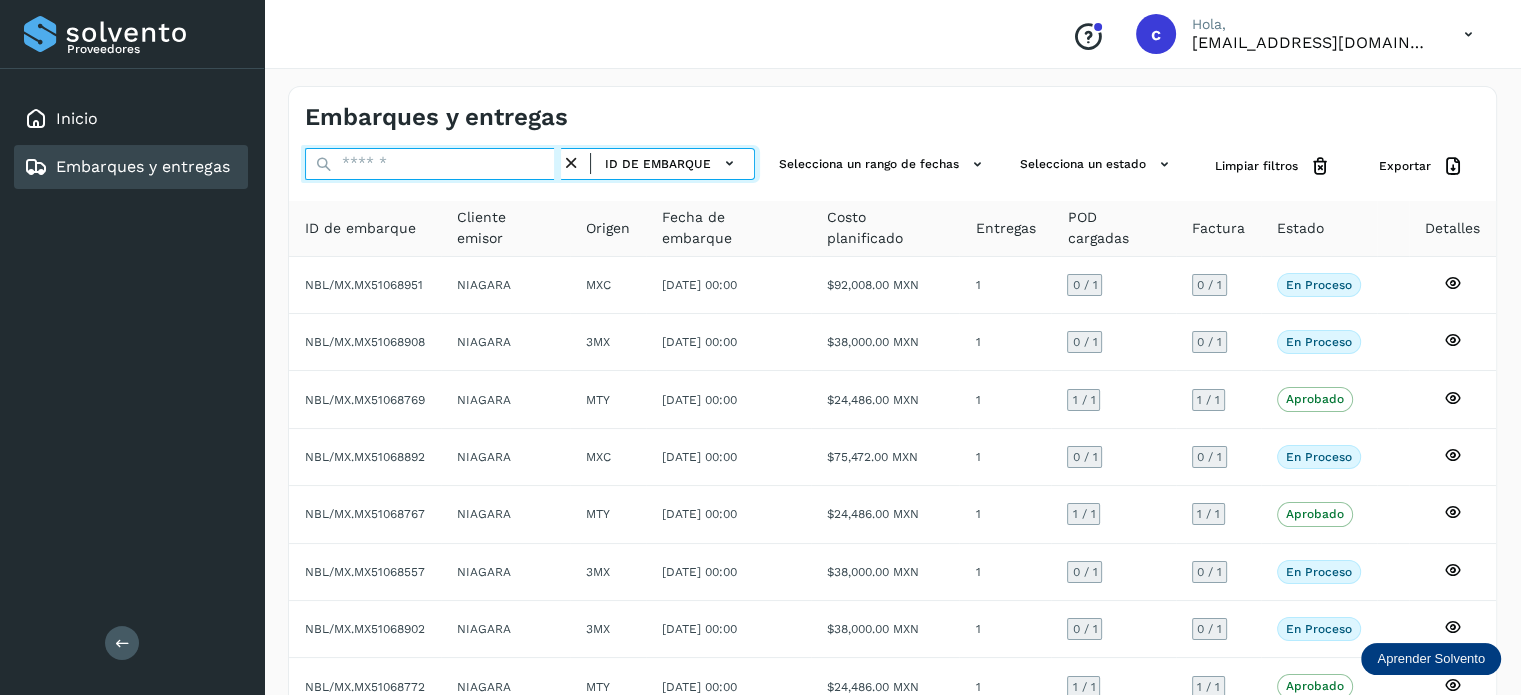 click at bounding box center (433, 164) 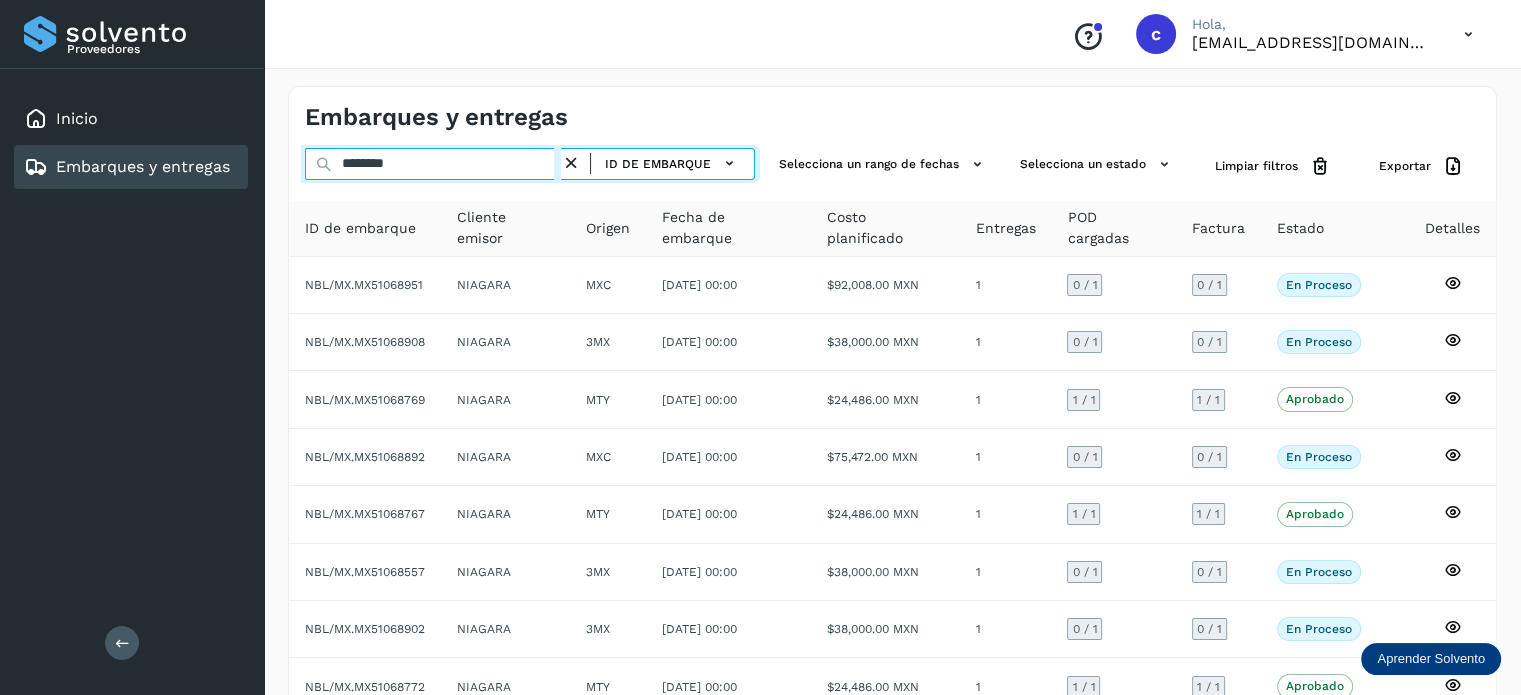 type on "********" 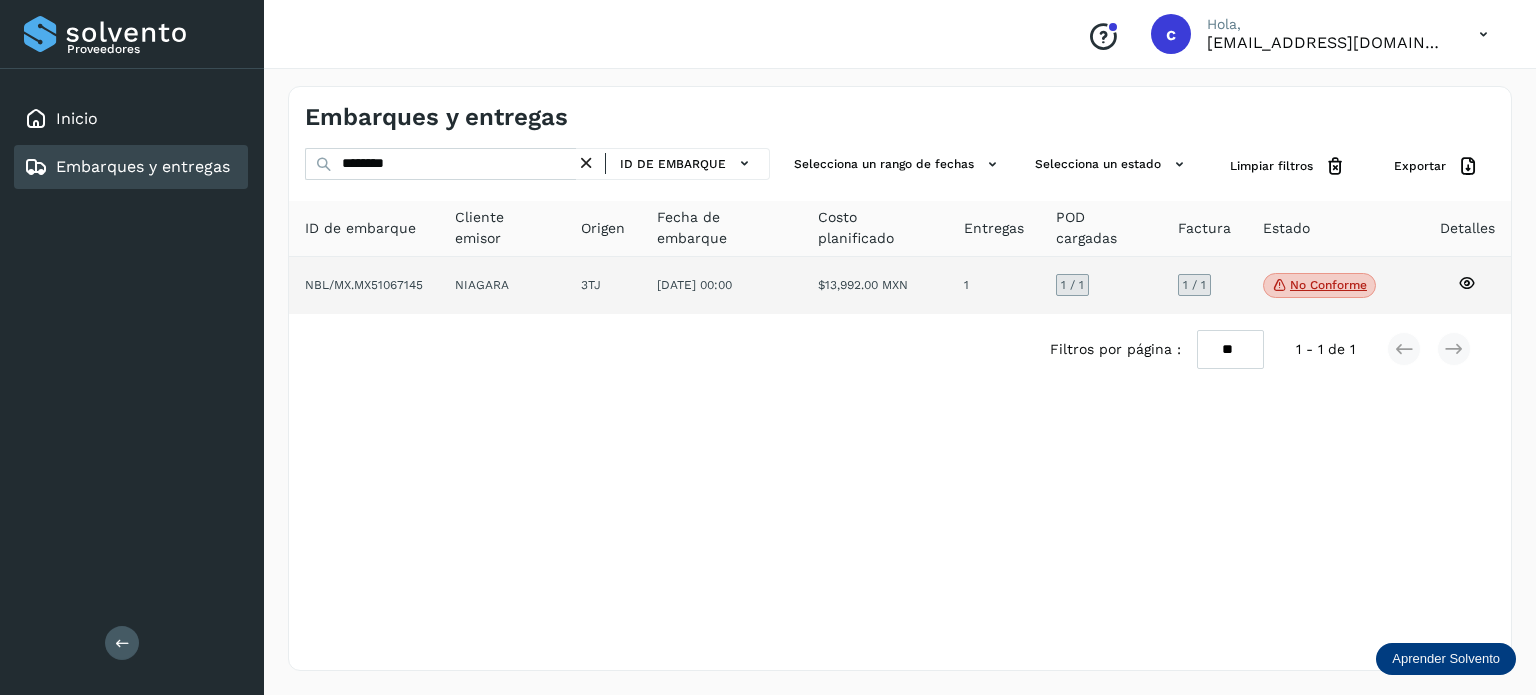 click on "No conforme" 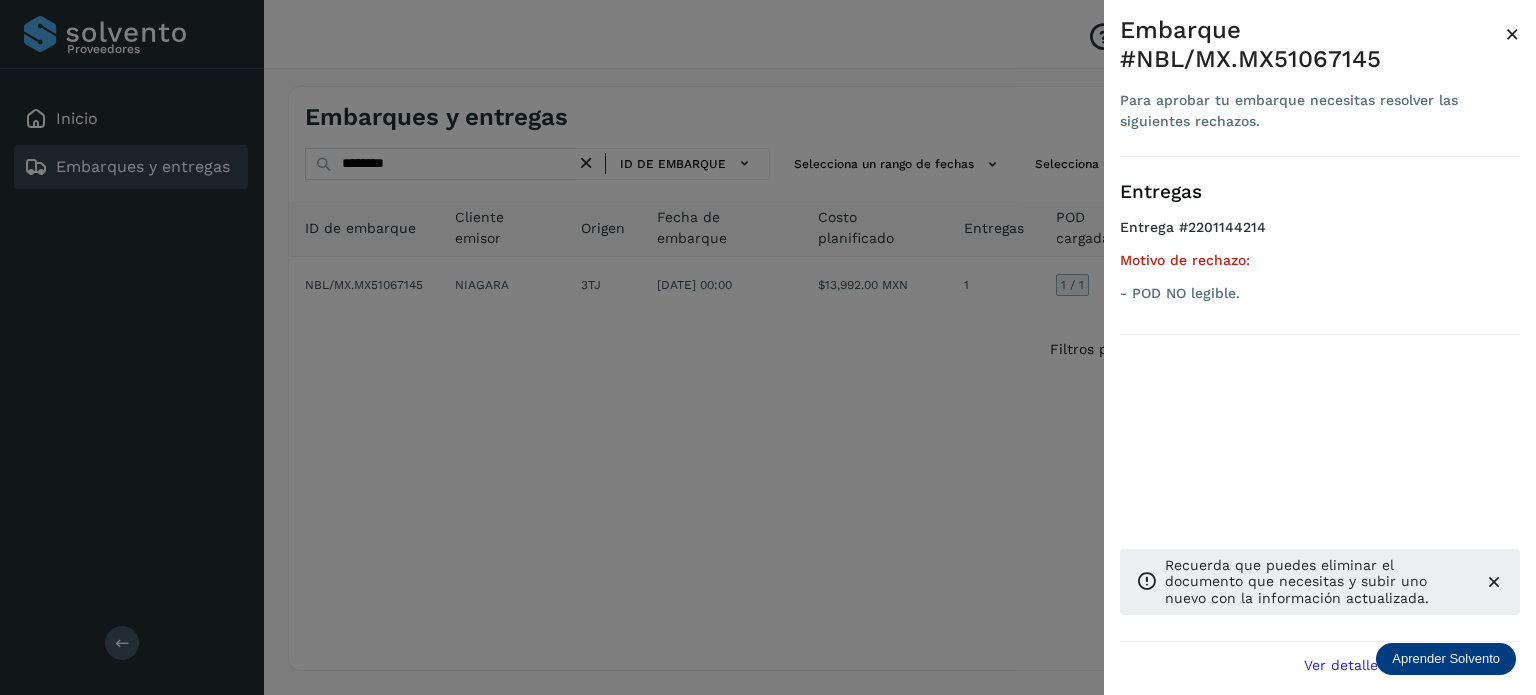 drag, startPoint x: 580, startPoint y: 387, endPoint x: 405, endPoint y: 160, distance: 286.62518 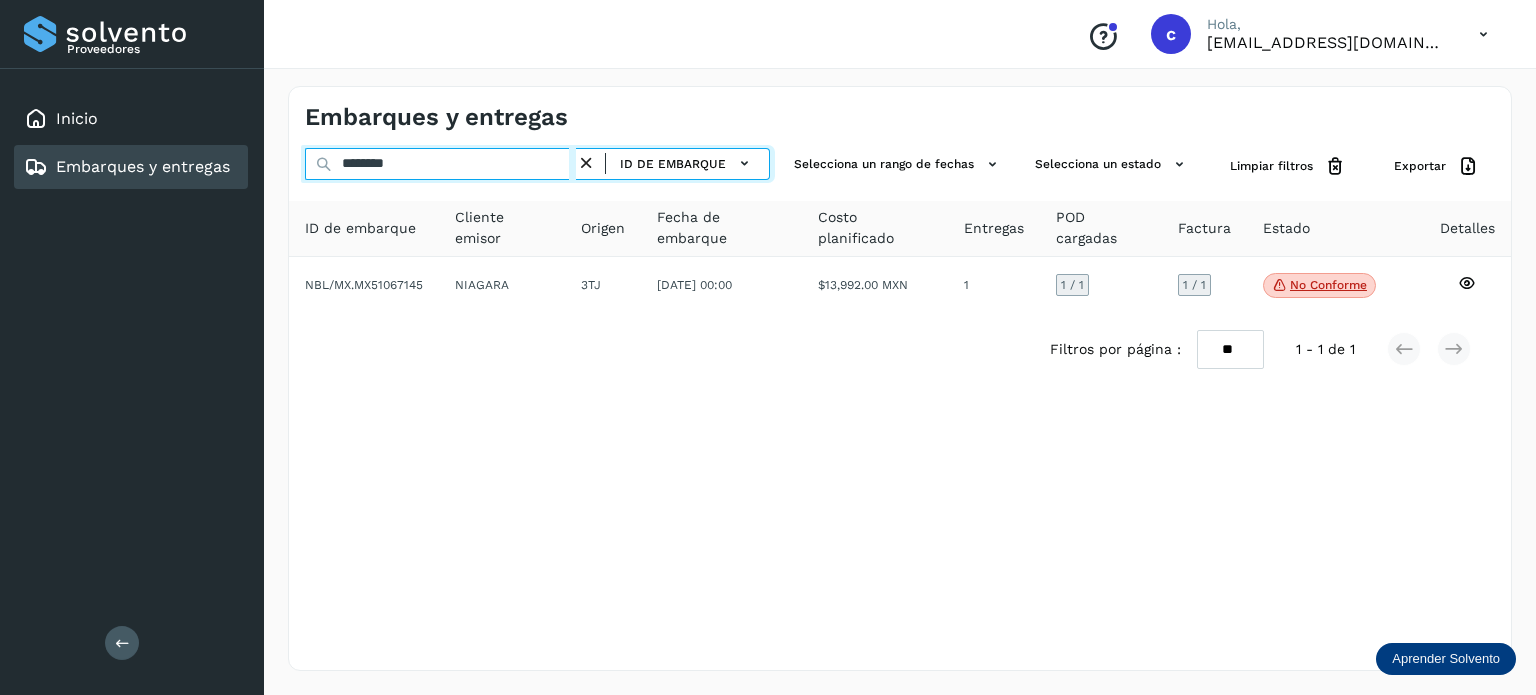 drag, startPoint x: 409, startPoint y: 161, endPoint x: 256, endPoint y: 179, distance: 154.05519 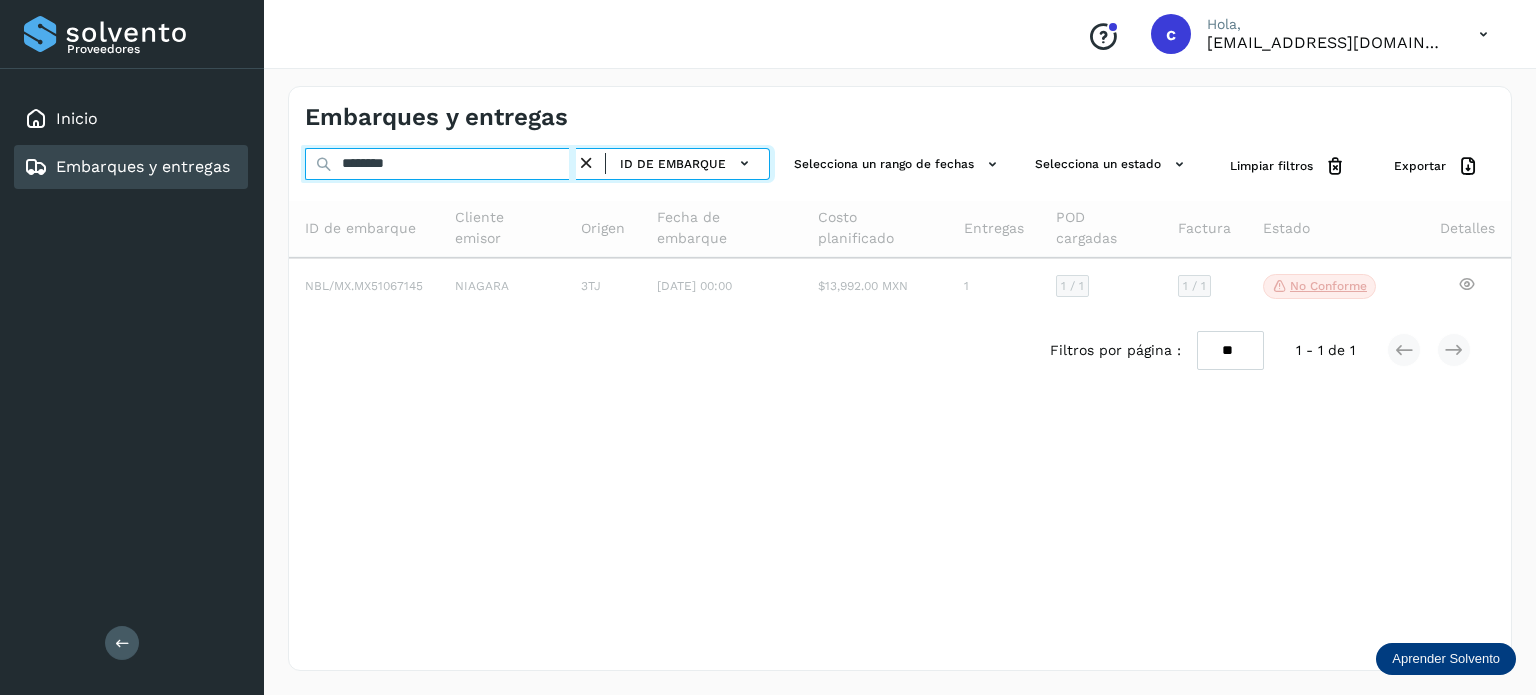 type on "********" 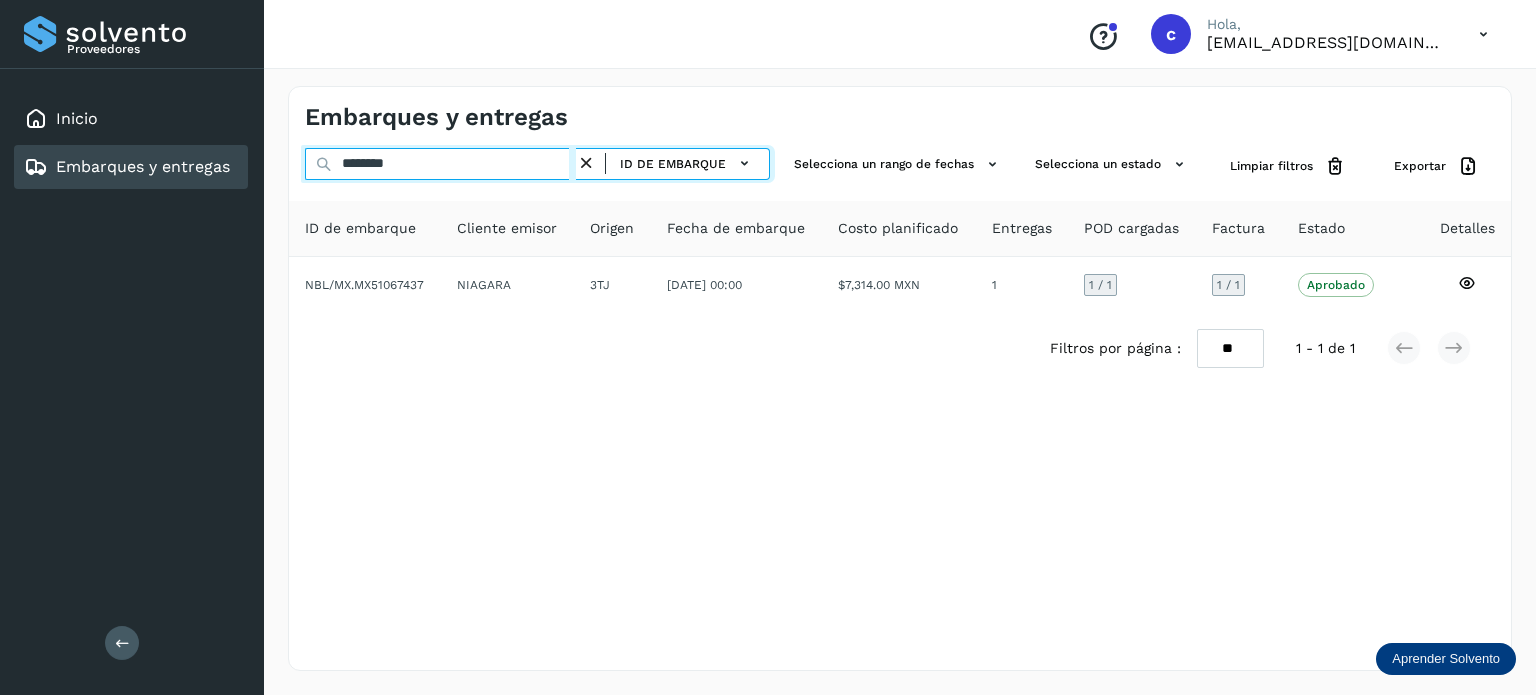 click on "Embarques y entregas ******** ID de embarque Selecciona un rango de fechas  Selecciona un estado Limpiar filtros Exportar ID de embarque Cliente emisor Origen Fecha de embarque Costo planificado Entregas POD cargadas Factura Estado Detalles NBL/MX.MX51067437 NIAGARA 3TJ [DATE] 00:00  $7,314.00 MXN  1 1  / 1 1 / 1 Aprobado
Verifica el estado de la factura o entregas asociadas a este embarque
Filtros por página : ** ** ** 1 - 1 de 1" at bounding box center (900, 378) 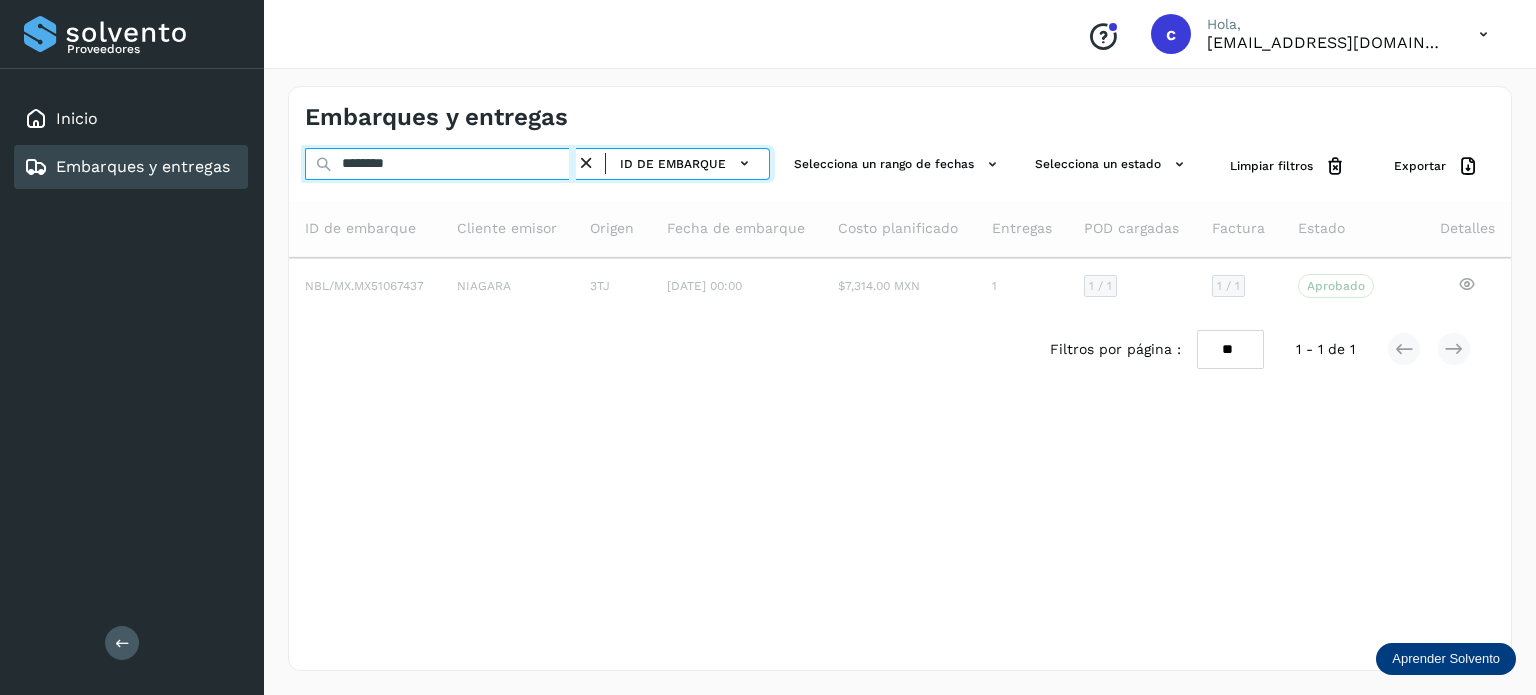 type on "********" 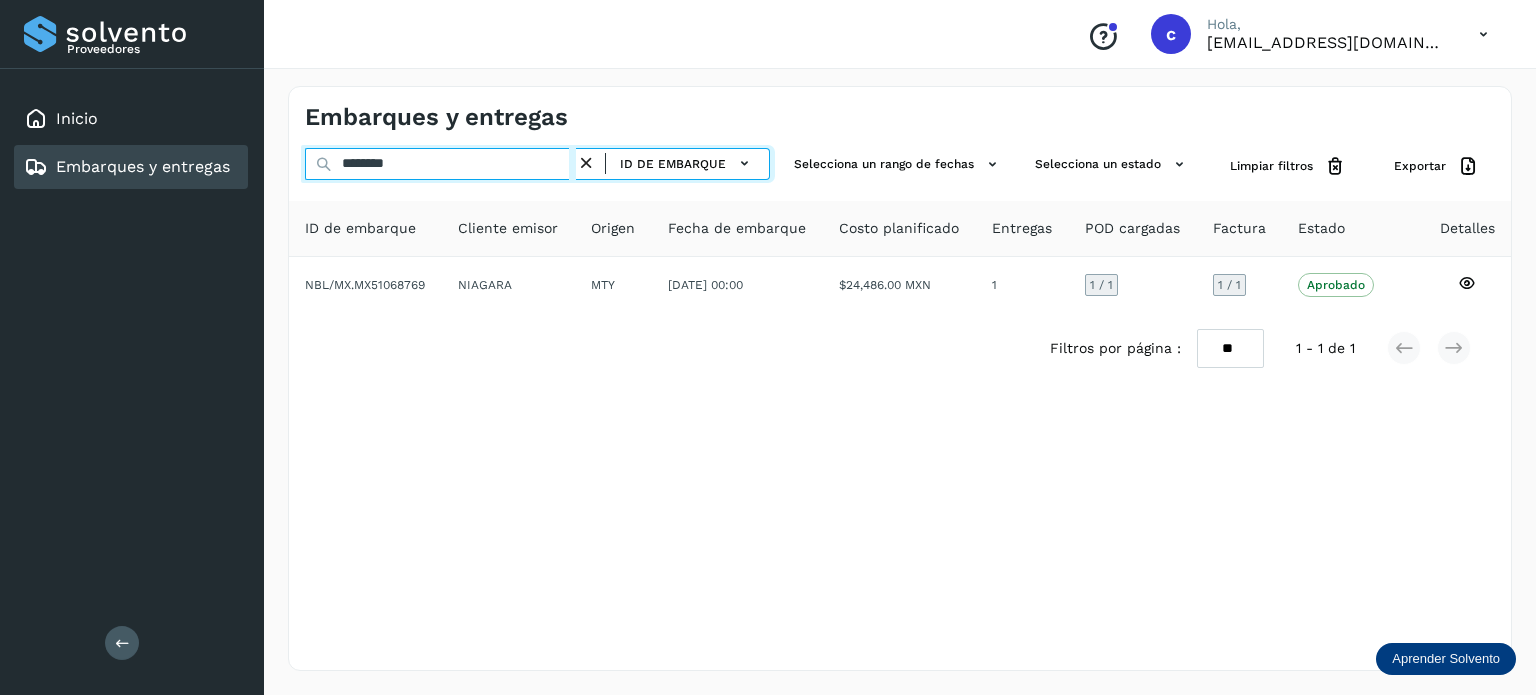 drag, startPoint x: 424, startPoint y: 167, endPoint x: 55, endPoint y: 204, distance: 370.85037 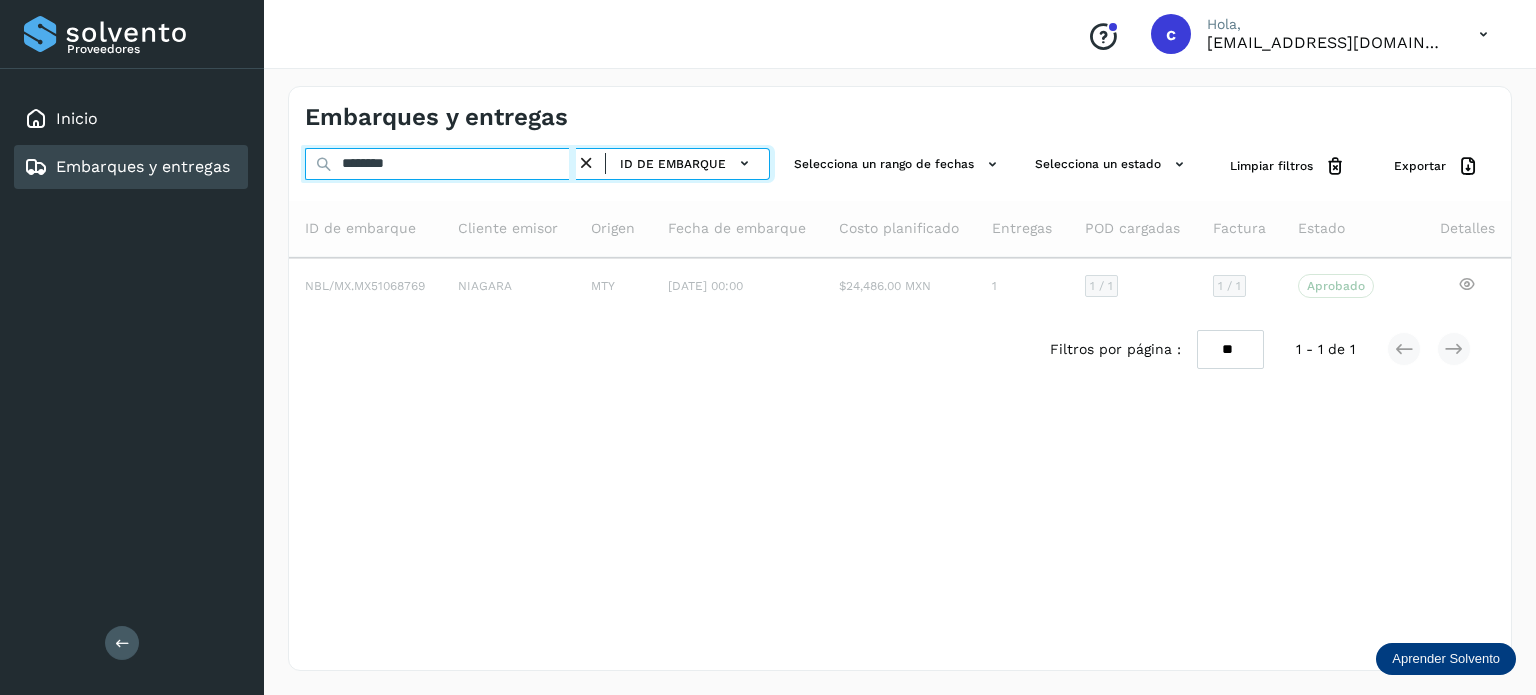 type on "********" 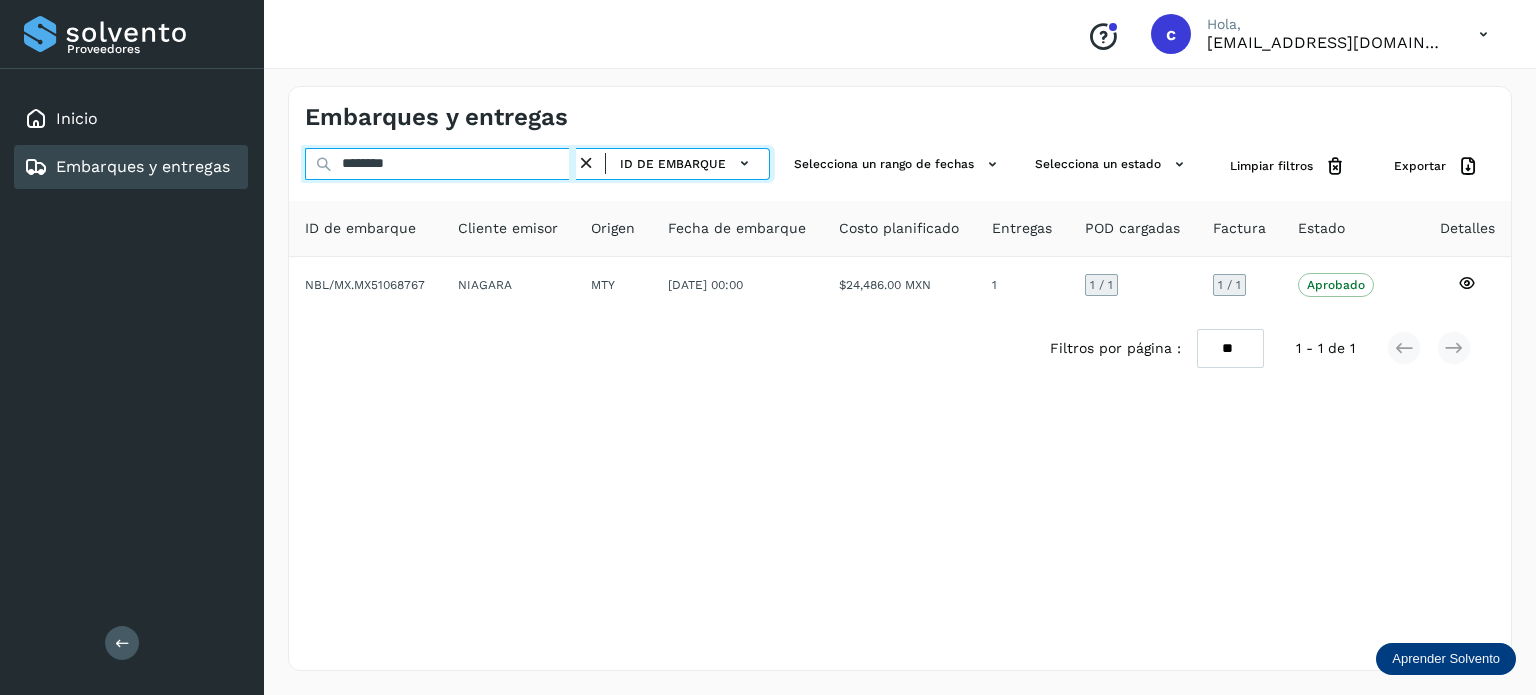 drag, startPoint x: 436, startPoint y: 175, endPoint x: 192, endPoint y: 170, distance: 244.05122 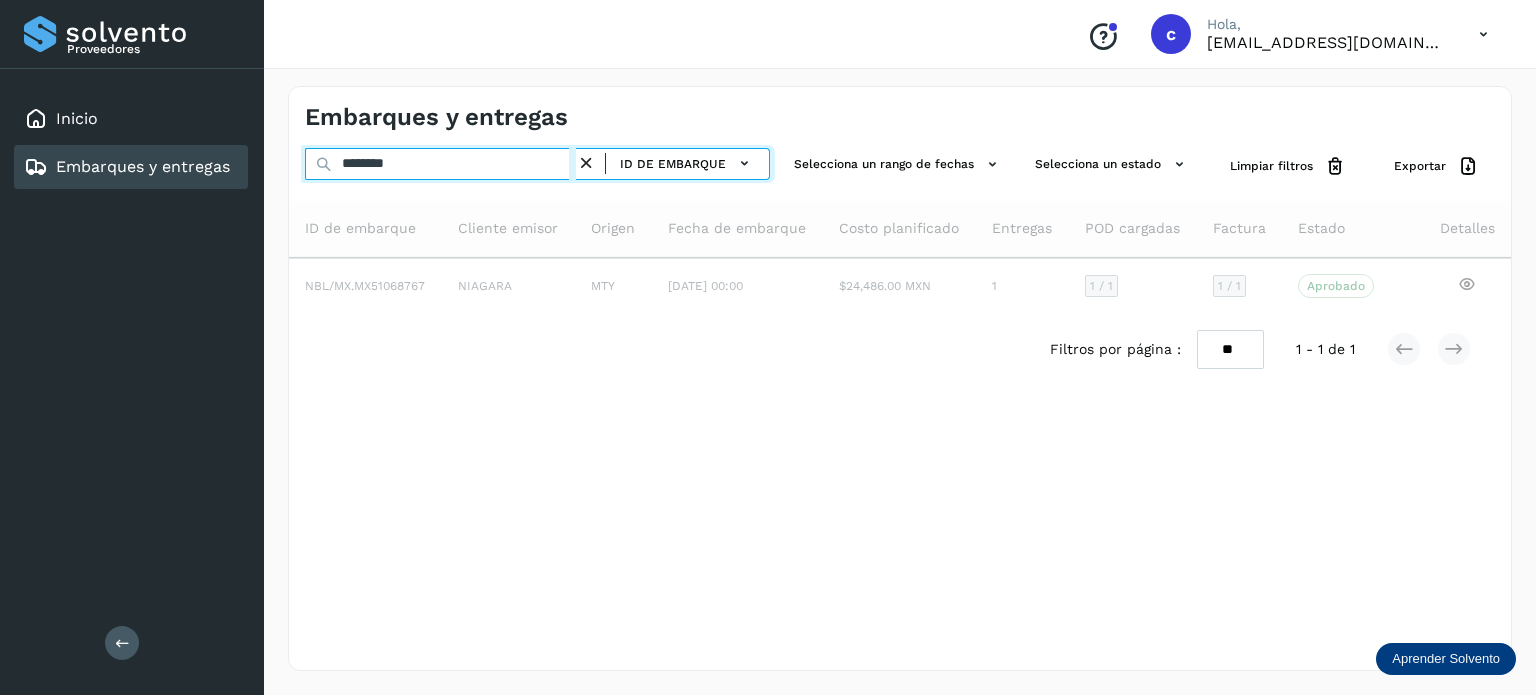 type on "********" 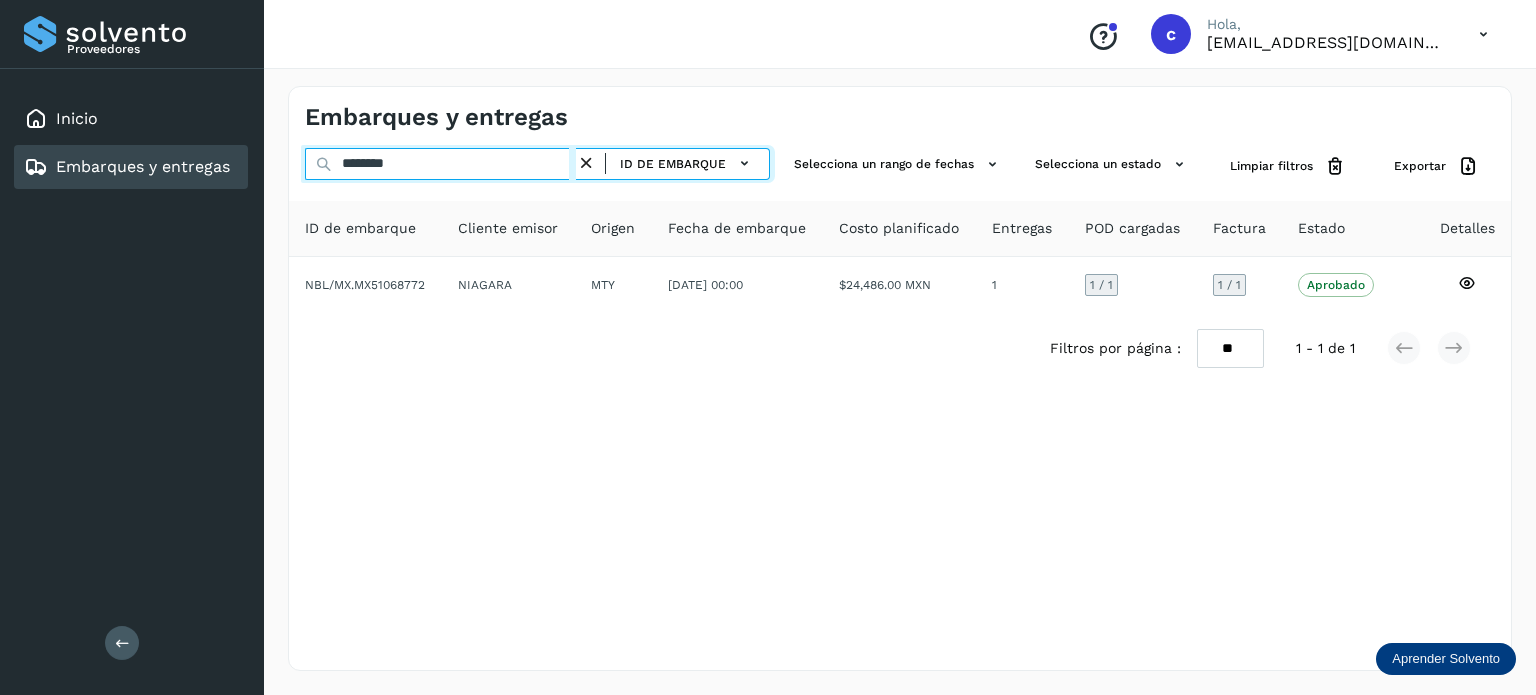 drag, startPoint x: 282, startPoint y: 175, endPoint x: 266, endPoint y: 163, distance: 20 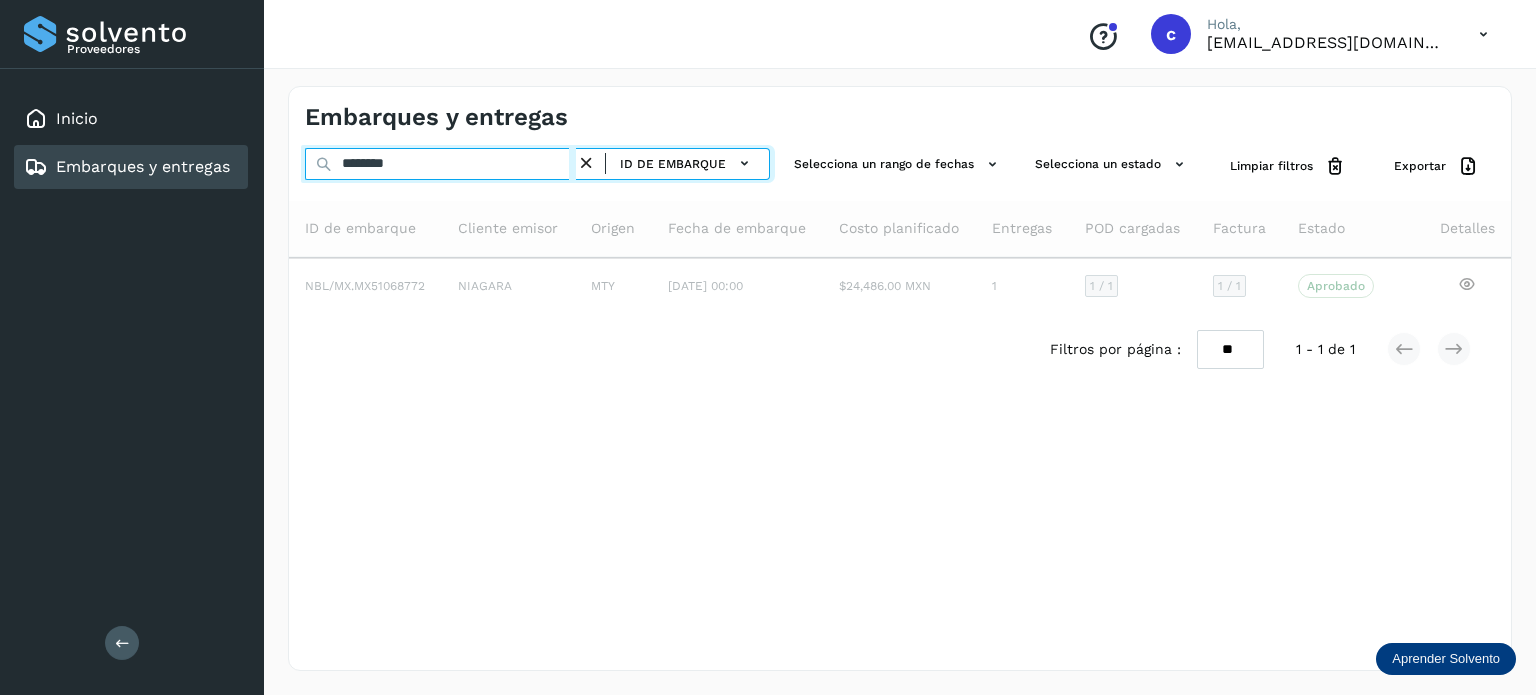 type on "********" 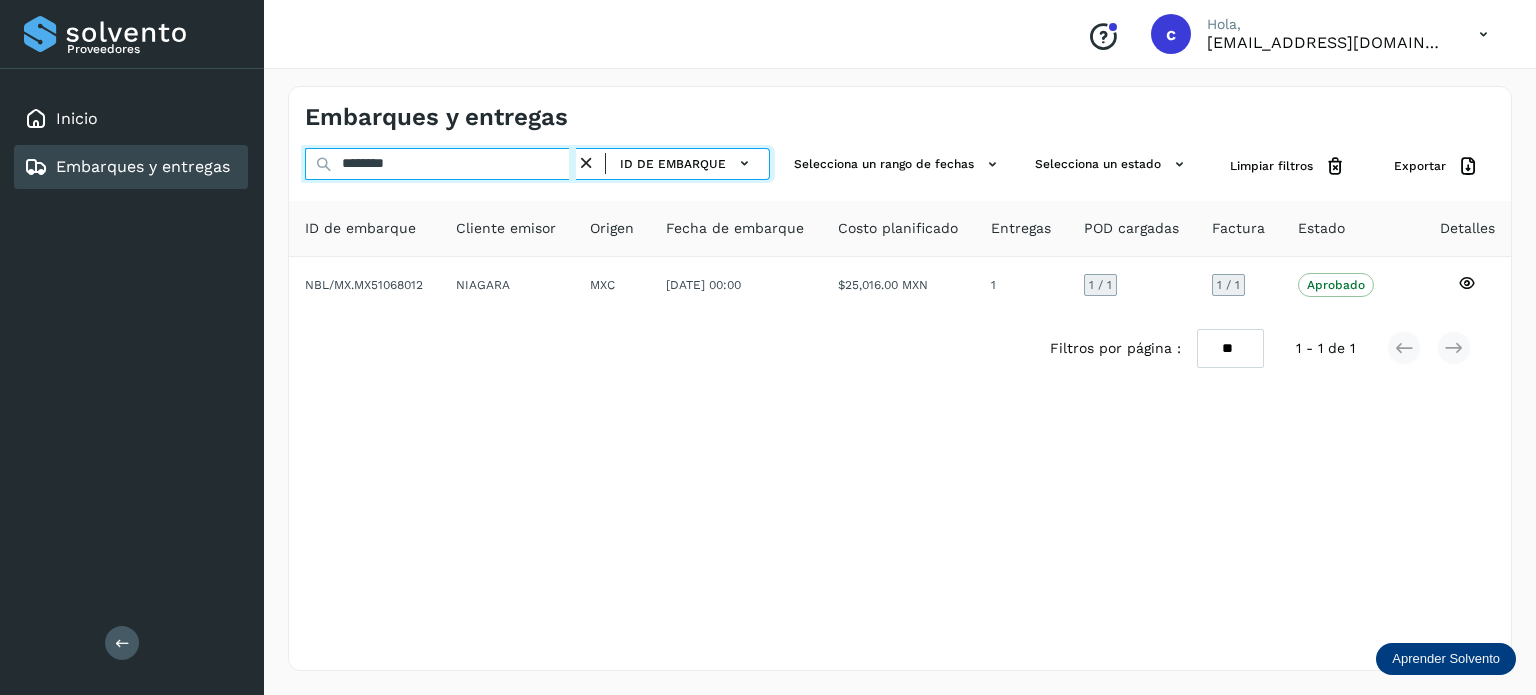 drag, startPoint x: 410, startPoint y: 163, endPoint x: 267, endPoint y: 164, distance: 143.0035 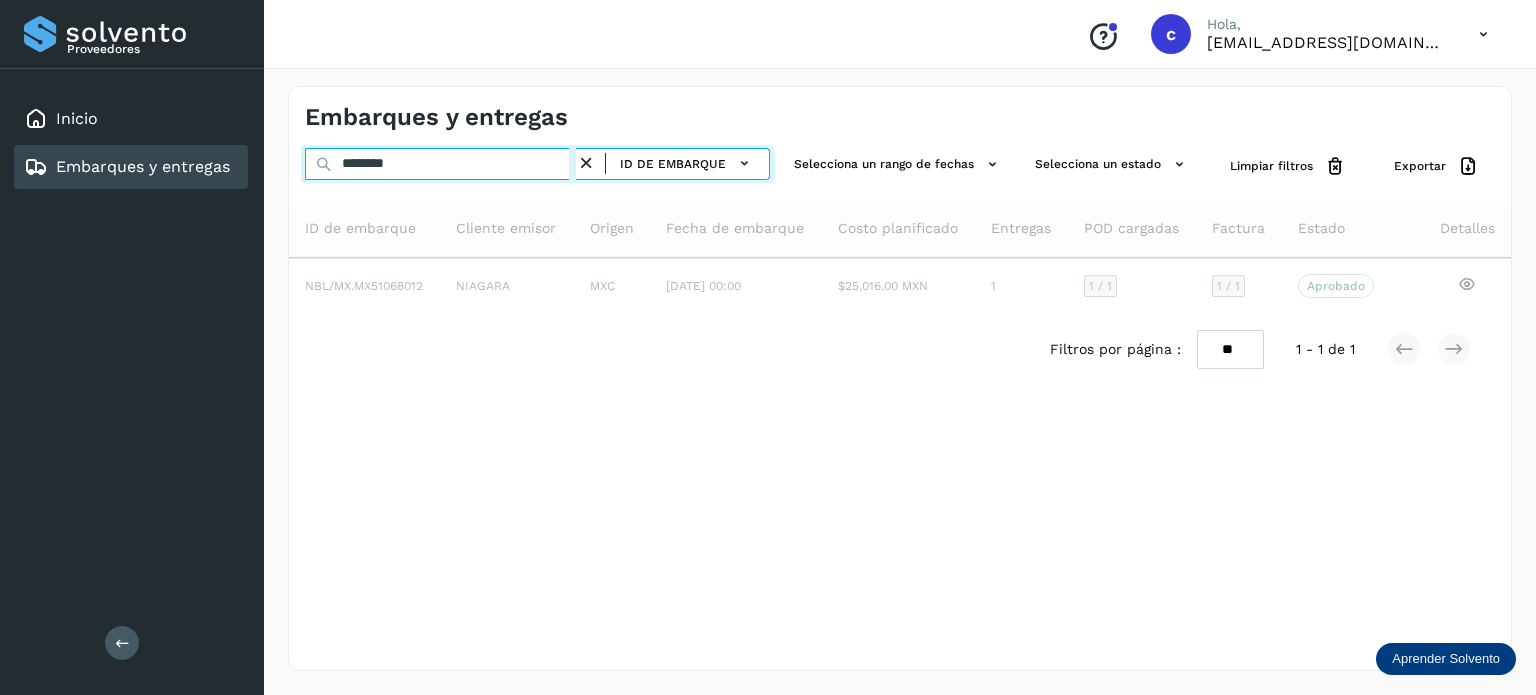 type on "********" 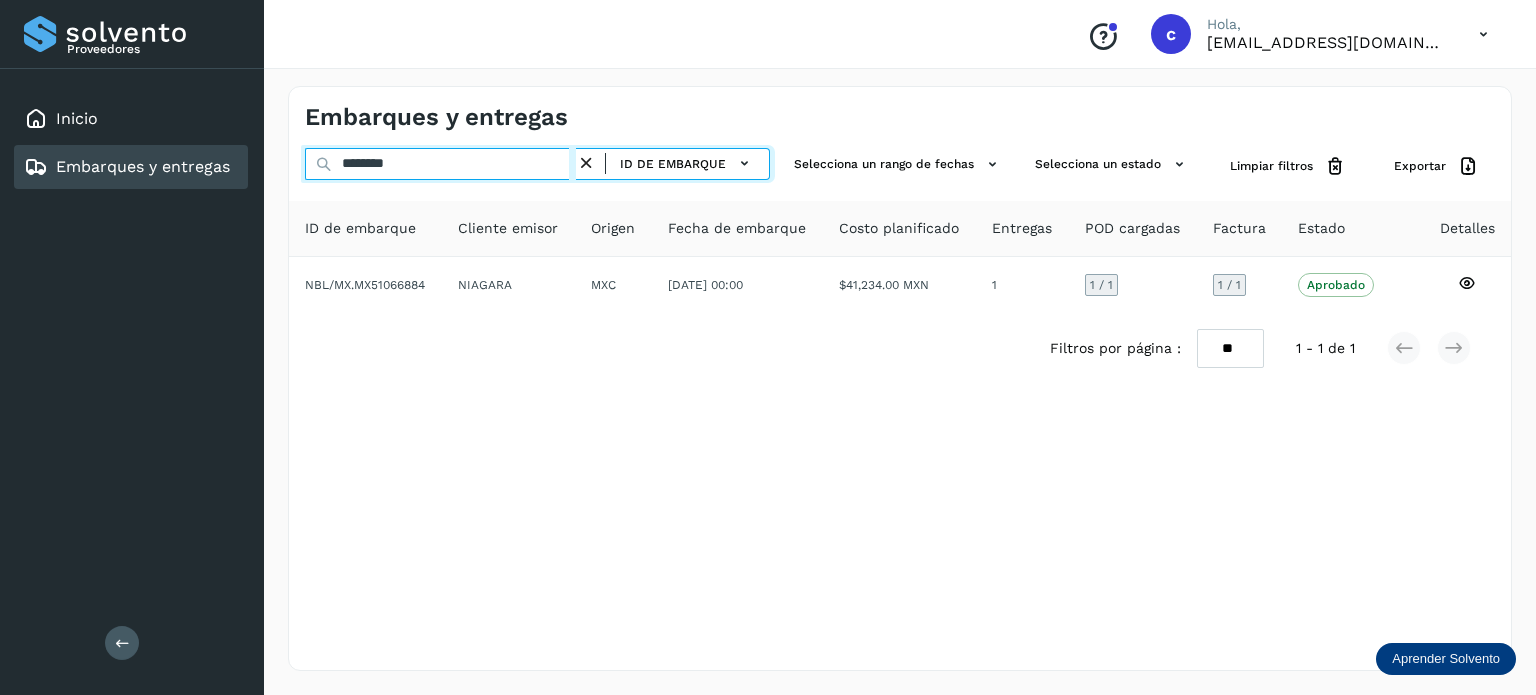 drag, startPoint x: 235, startPoint y: 184, endPoint x: 187, endPoint y: 192, distance: 48.6621 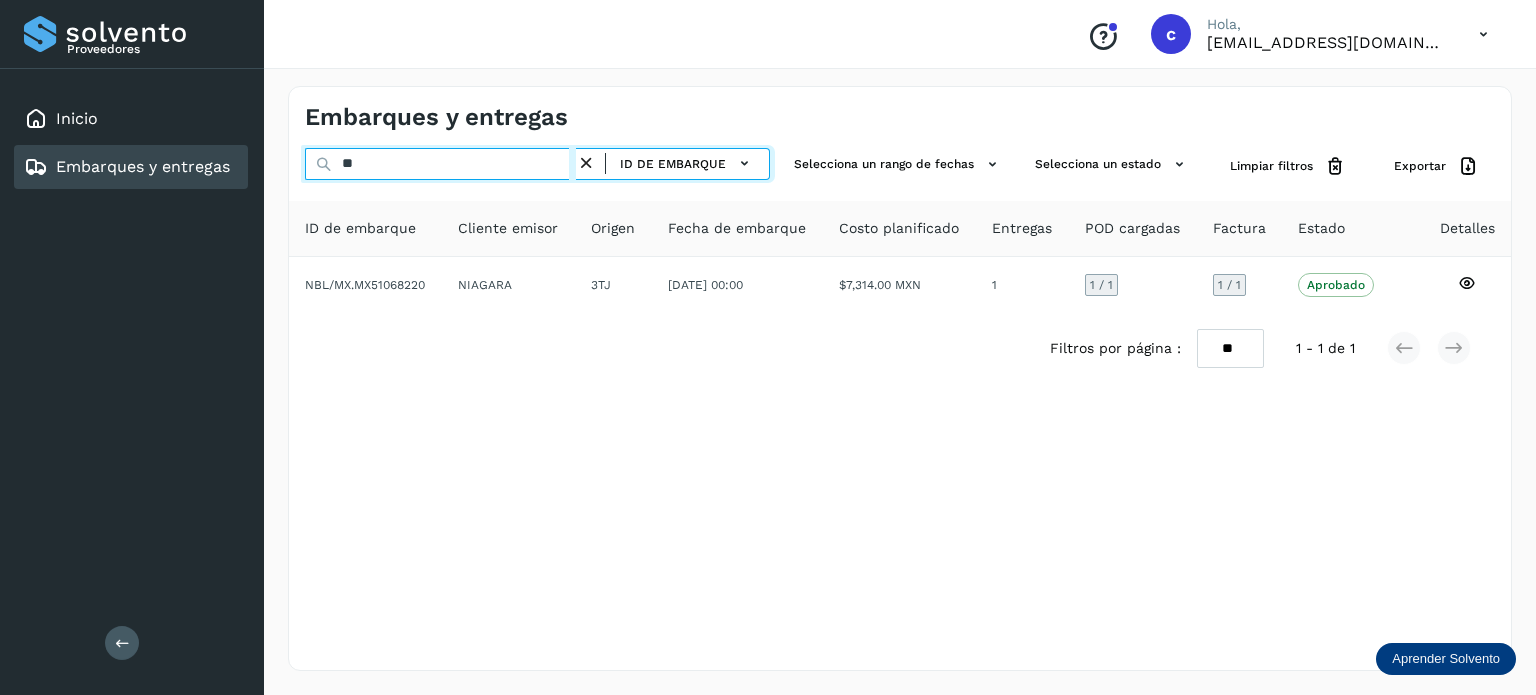 type on "*" 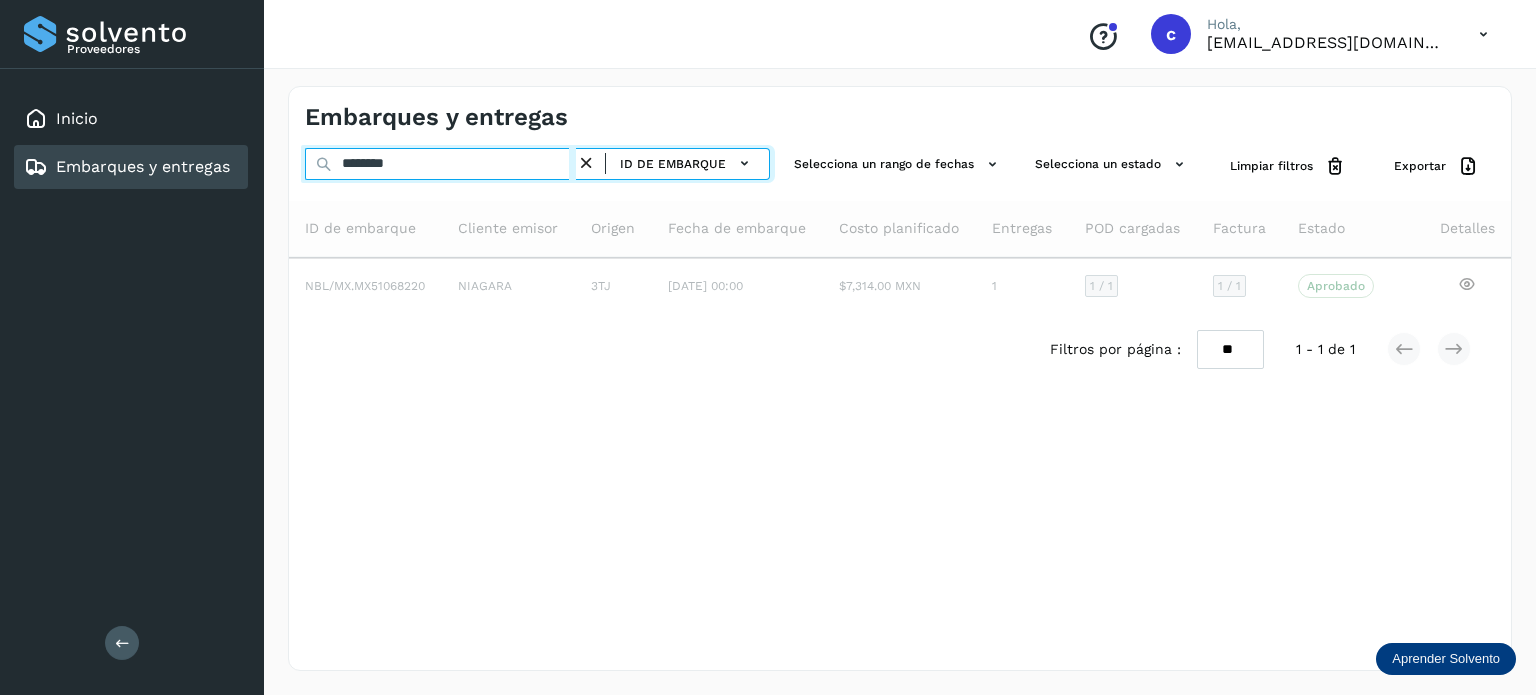 type on "********" 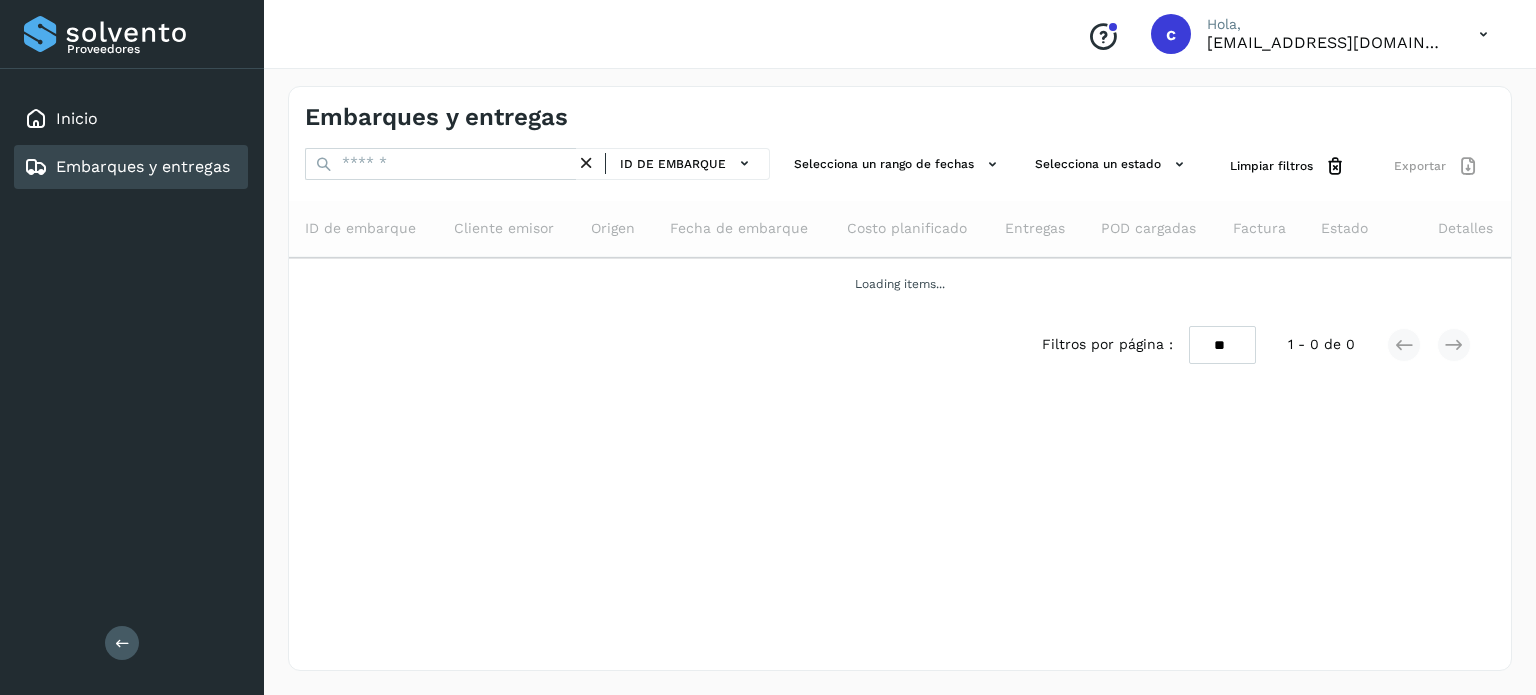 scroll, scrollTop: 0, scrollLeft: 0, axis: both 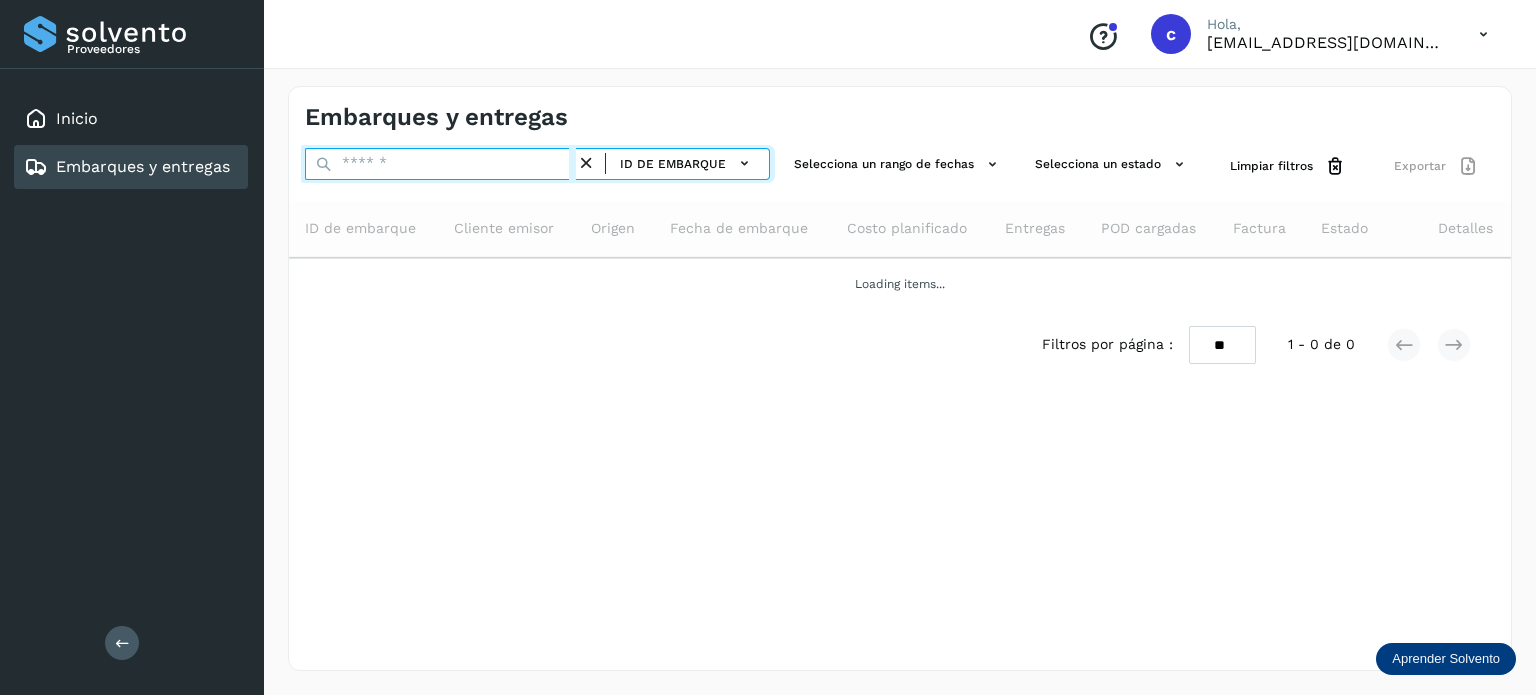 click at bounding box center [440, 164] 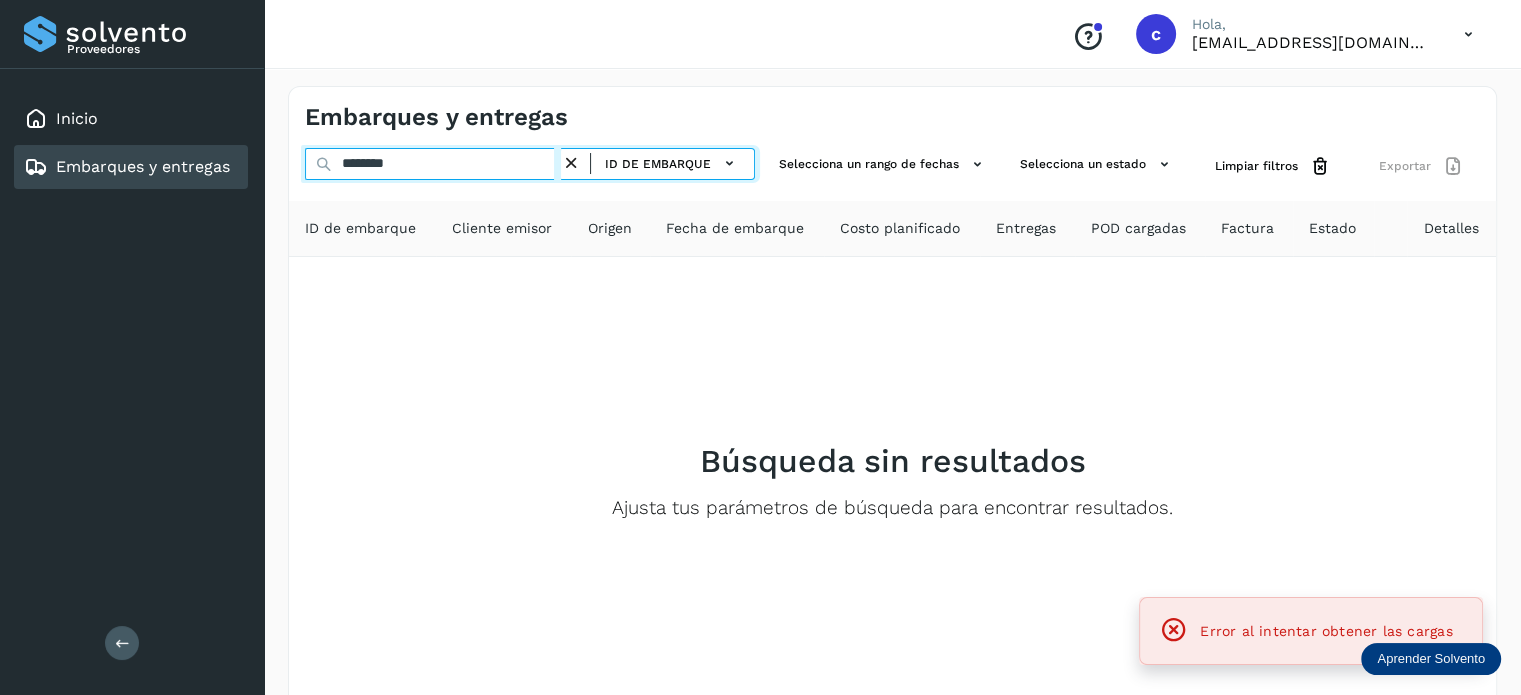 type on "********" 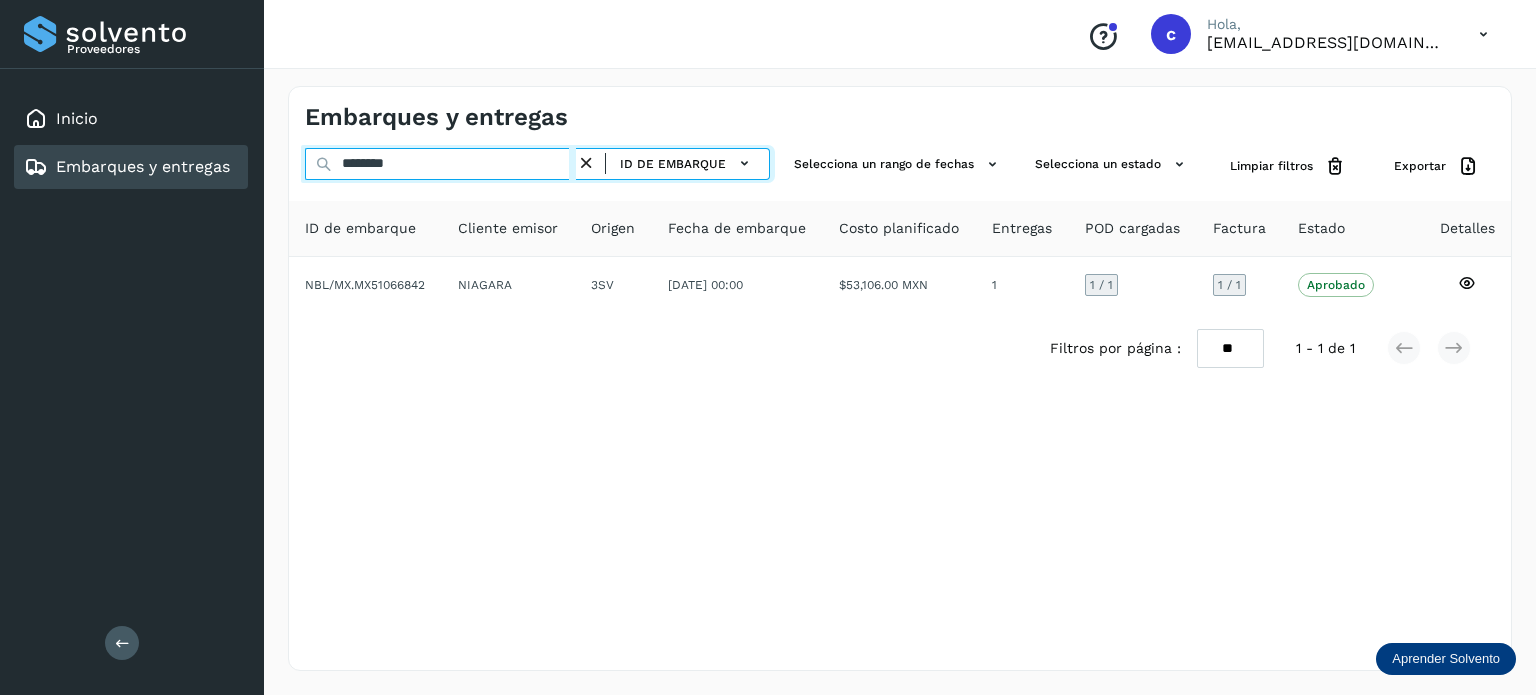 drag, startPoint x: 420, startPoint y: 167, endPoint x: 256, endPoint y: 151, distance: 164.77864 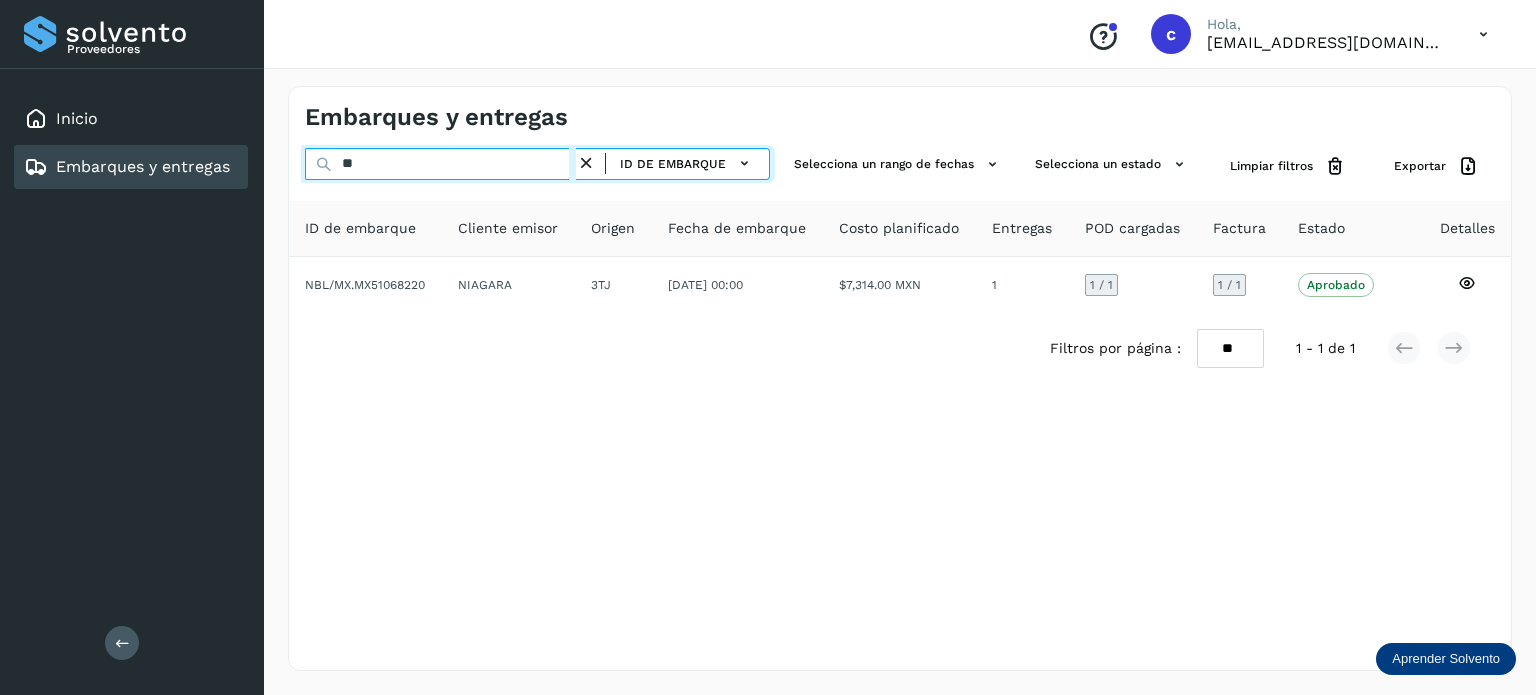 type on "*" 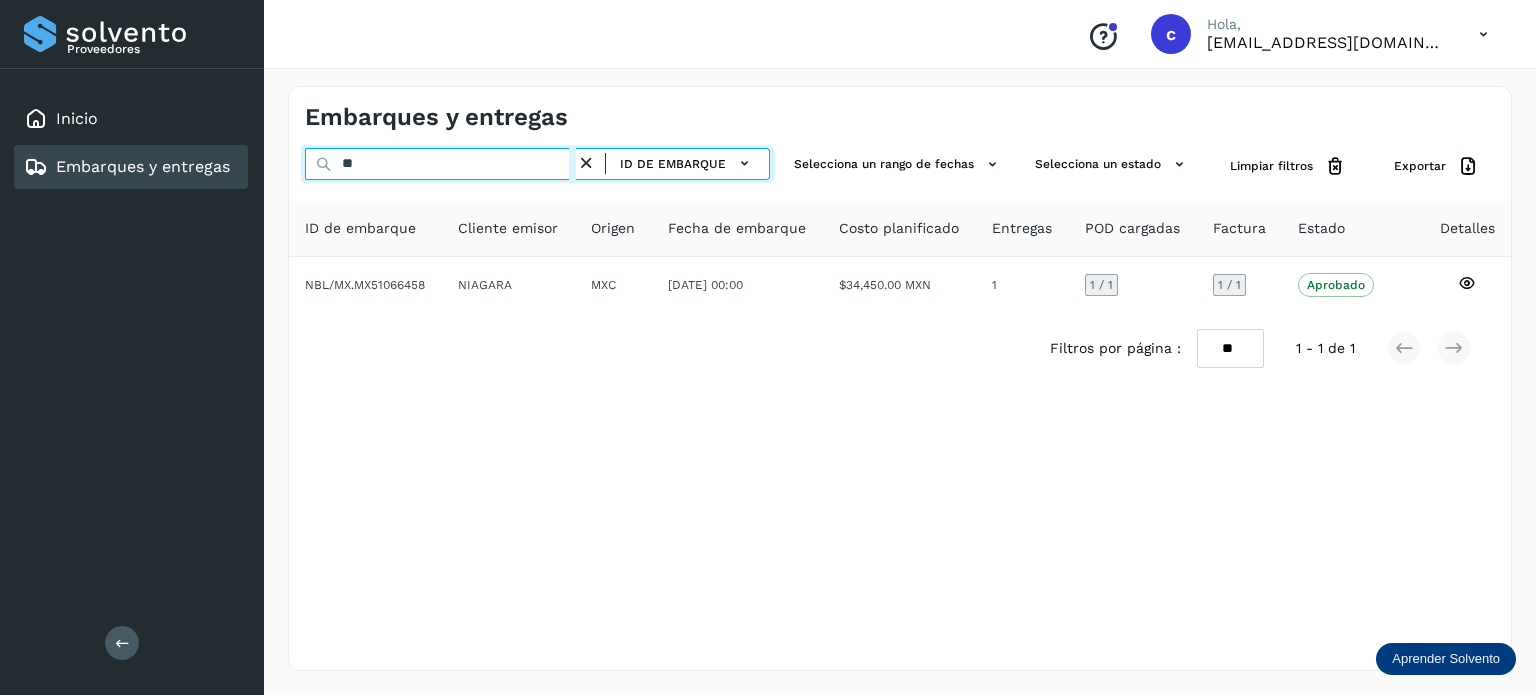 type on "*" 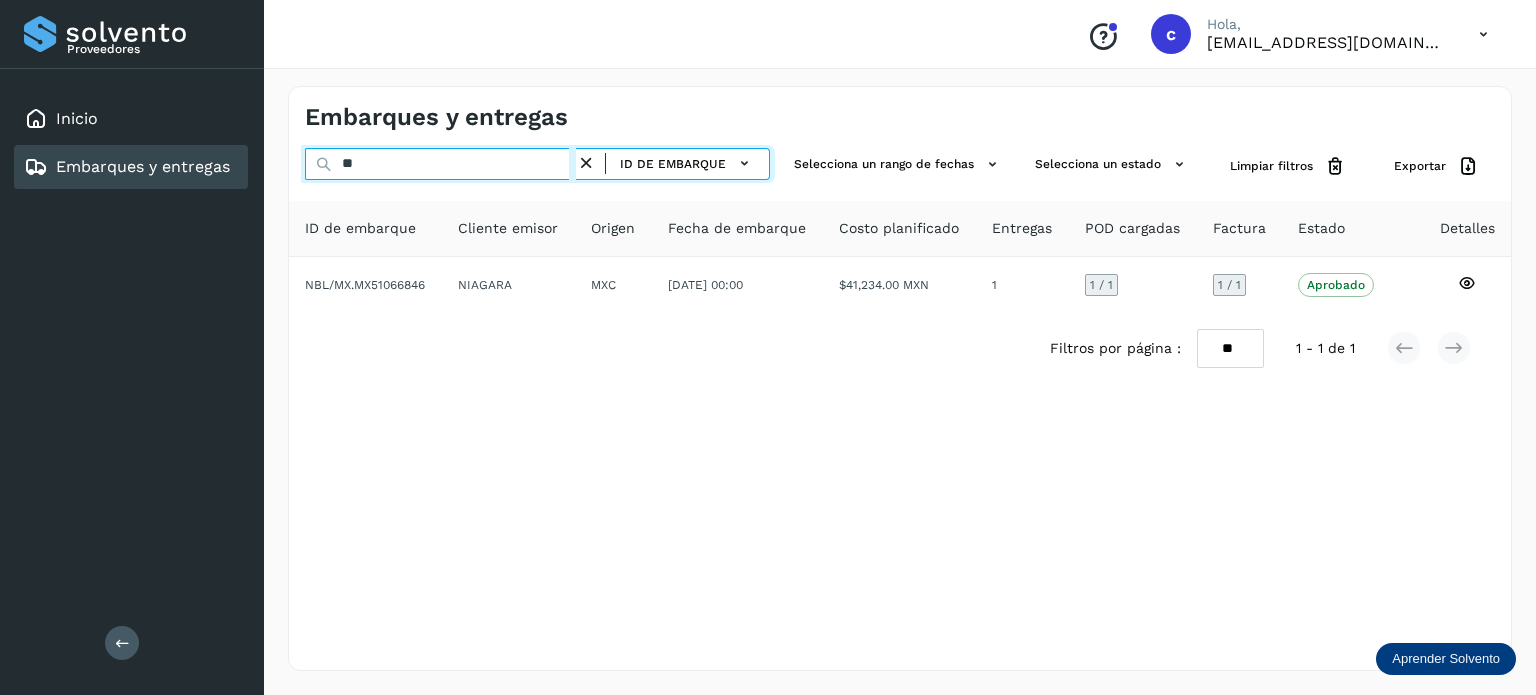 type on "*" 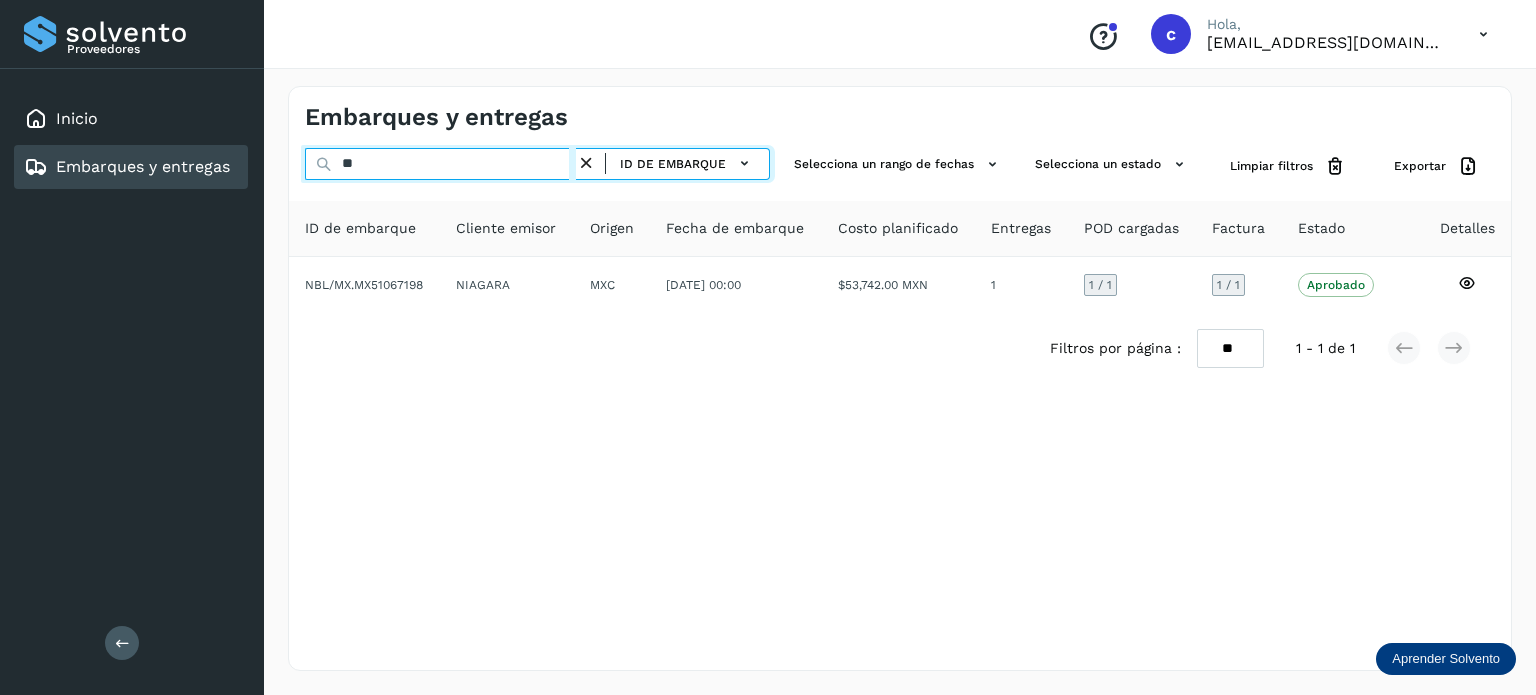 type on "*" 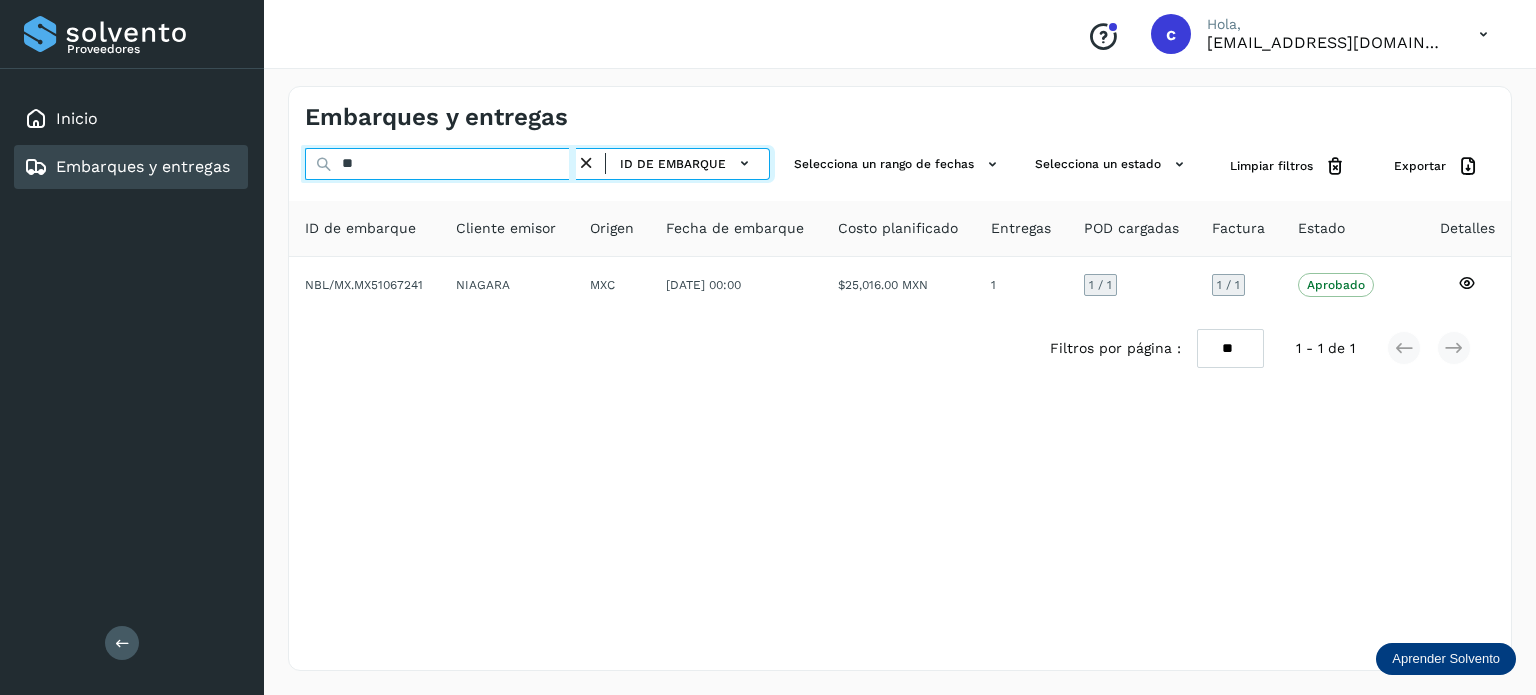 type on "*" 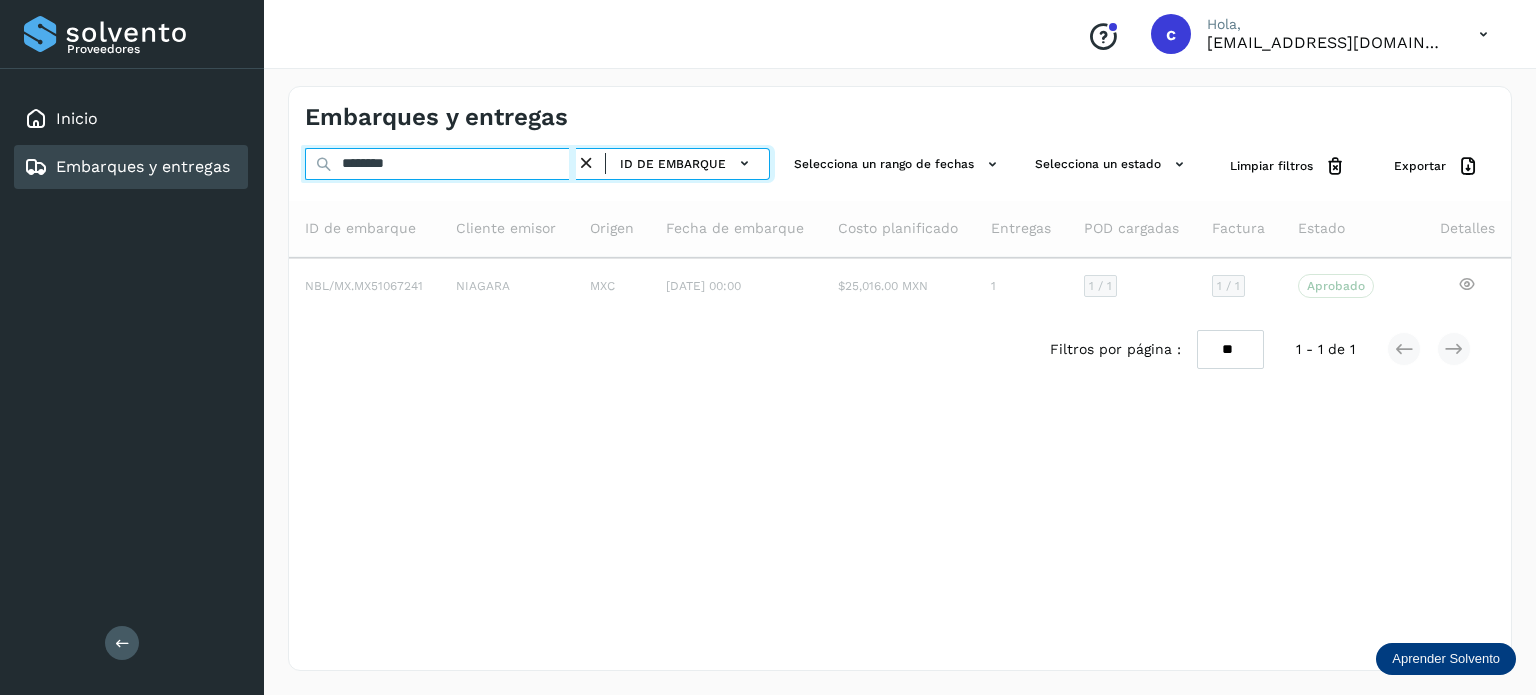 type on "********" 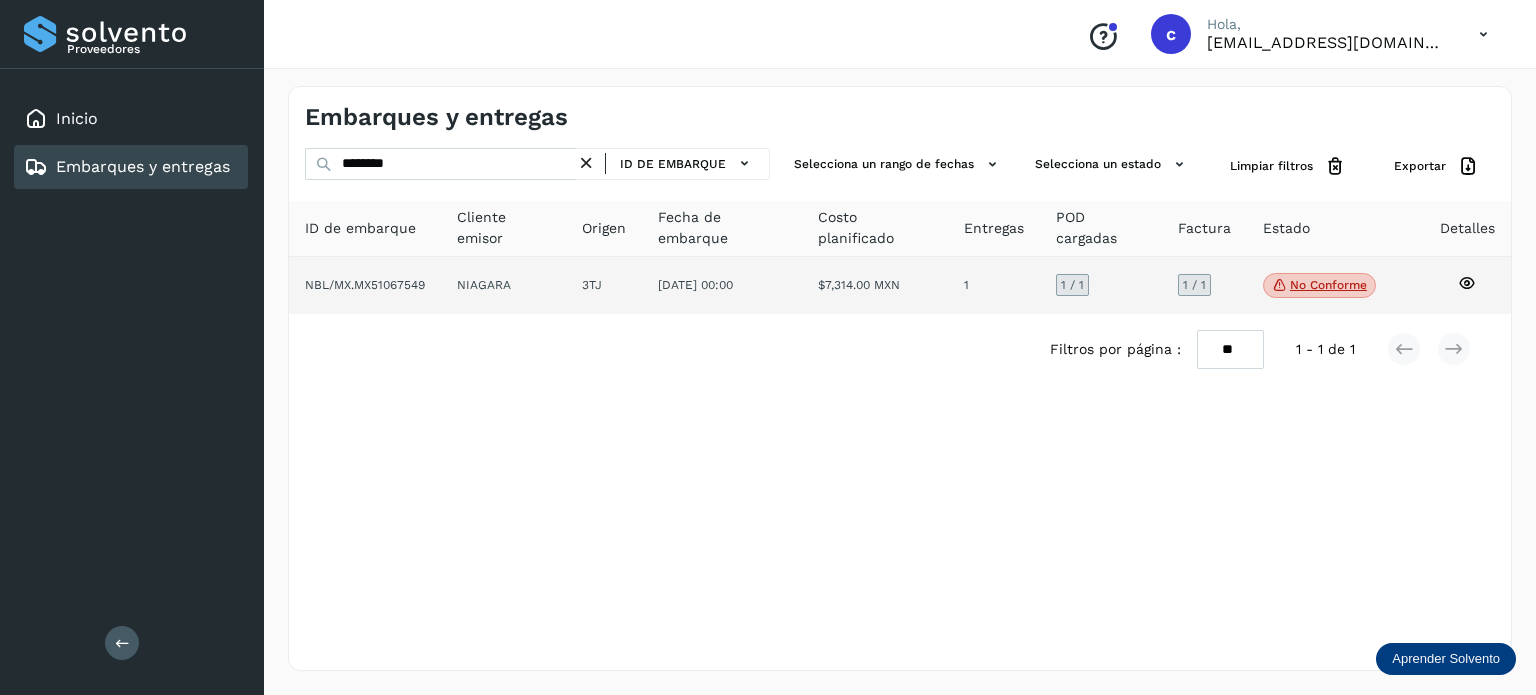 click on "No conforme" 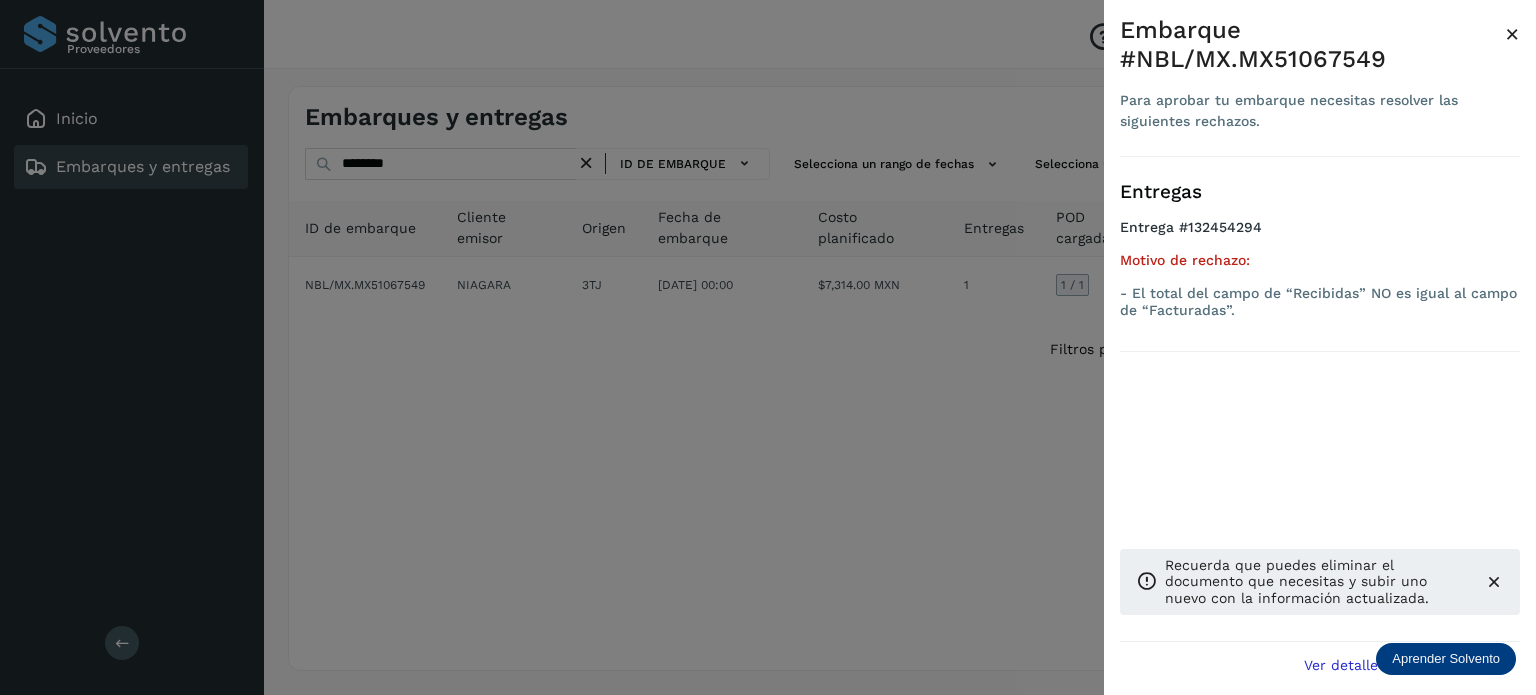 drag, startPoint x: 396, startPoint y: 159, endPoint x: 244, endPoint y: 174, distance: 152.73834 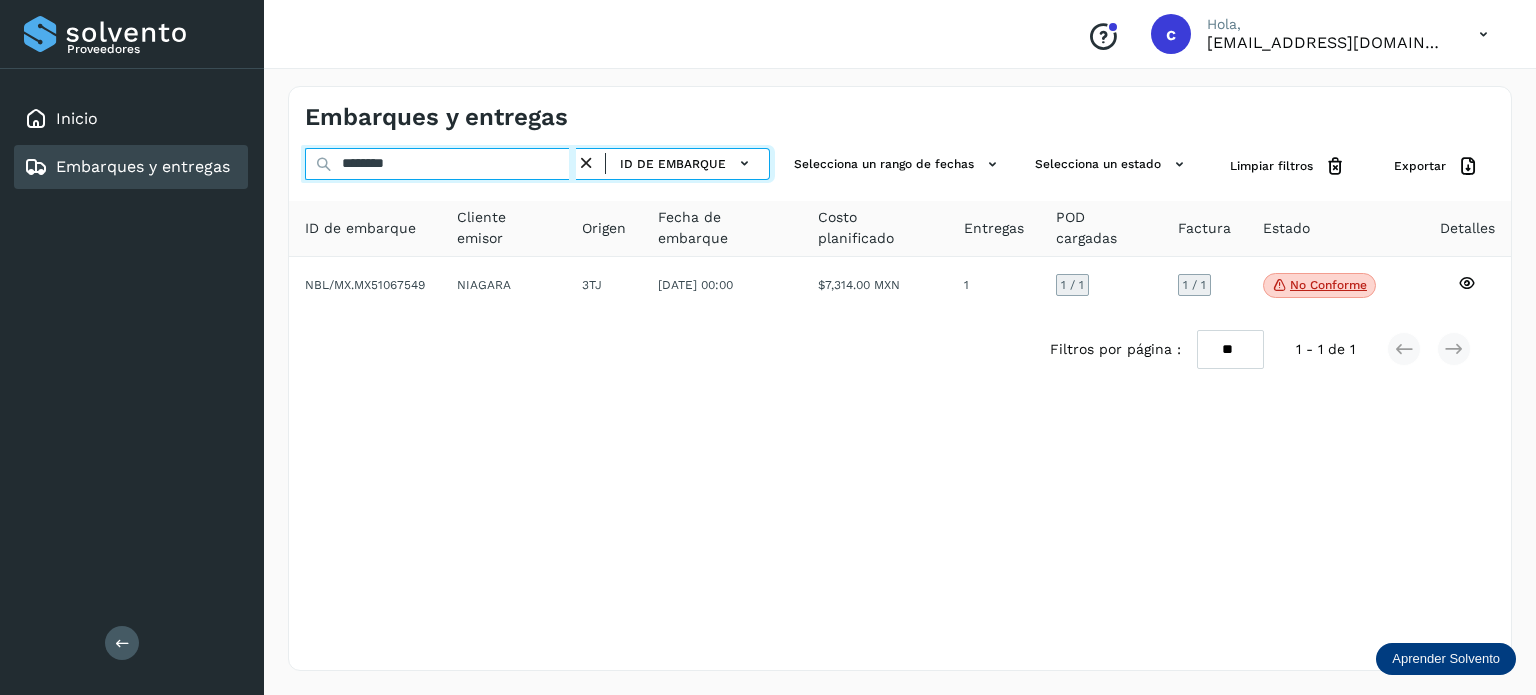 drag, startPoint x: 394, startPoint y: 161, endPoint x: 320, endPoint y: 184, distance: 77.491936 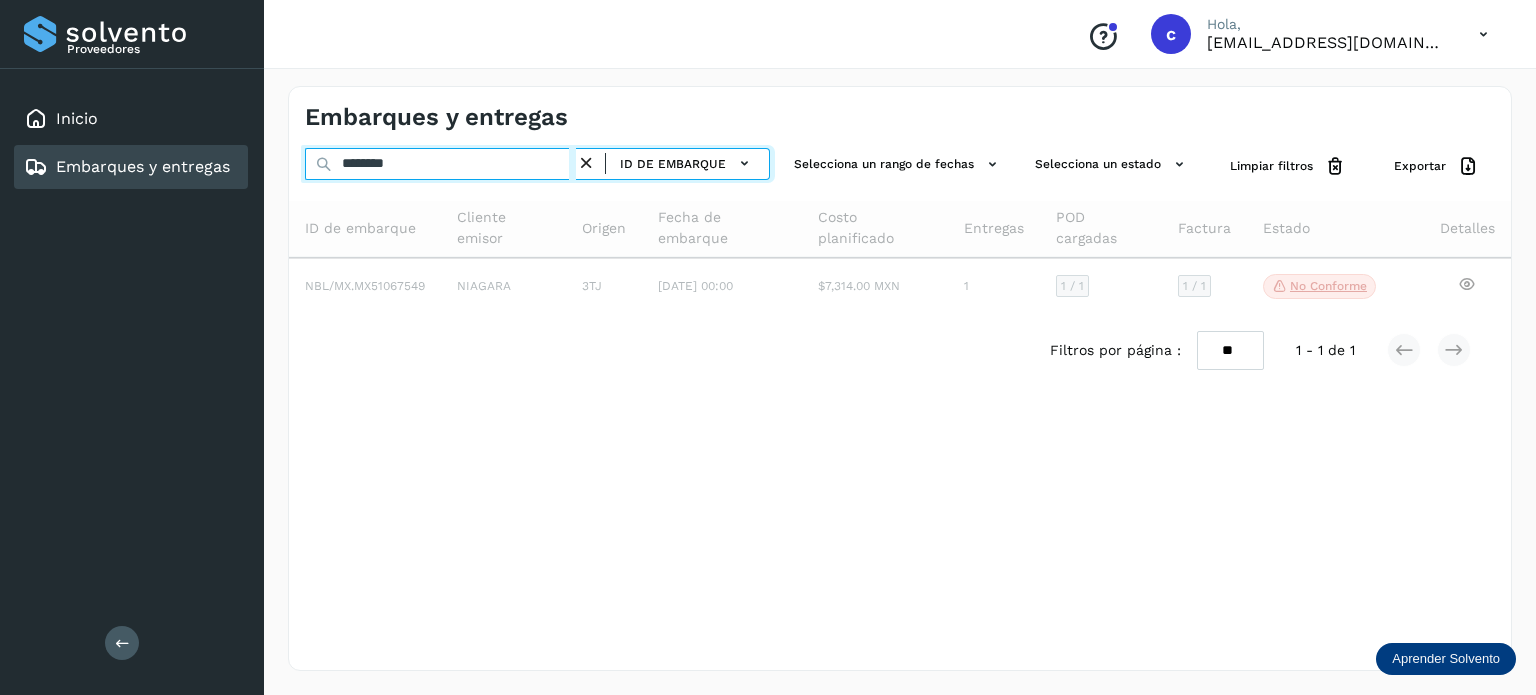 type on "********" 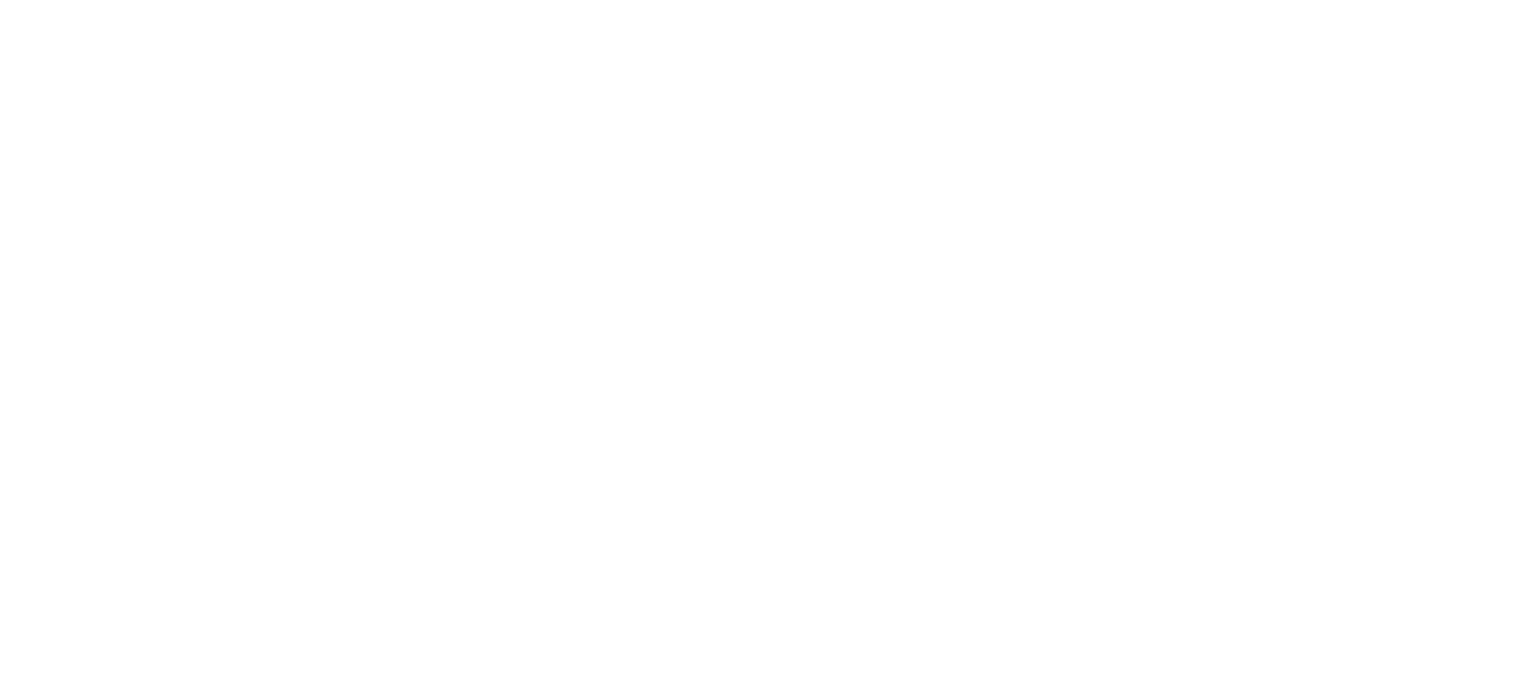 scroll, scrollTop: 0, scrollLeft: 0, axis: both 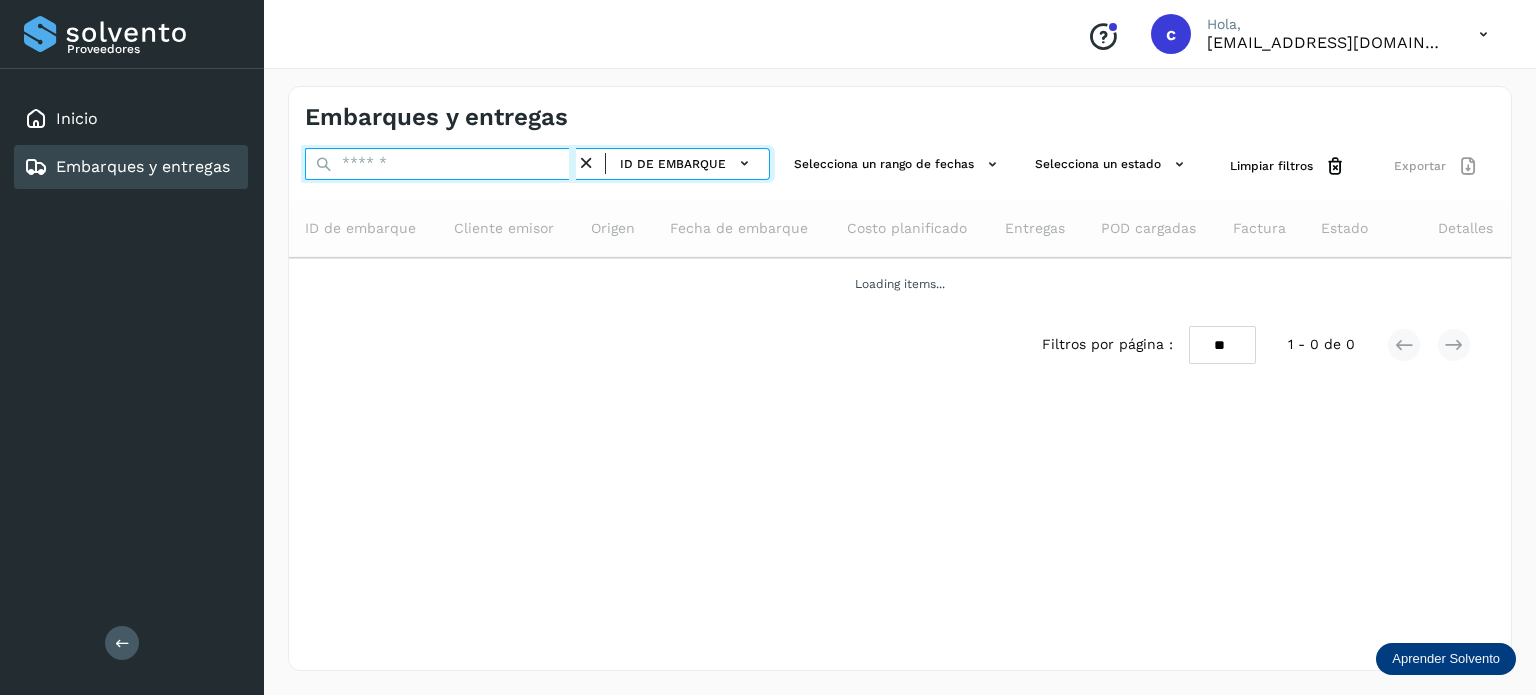 click at bounding box center [440, 164] 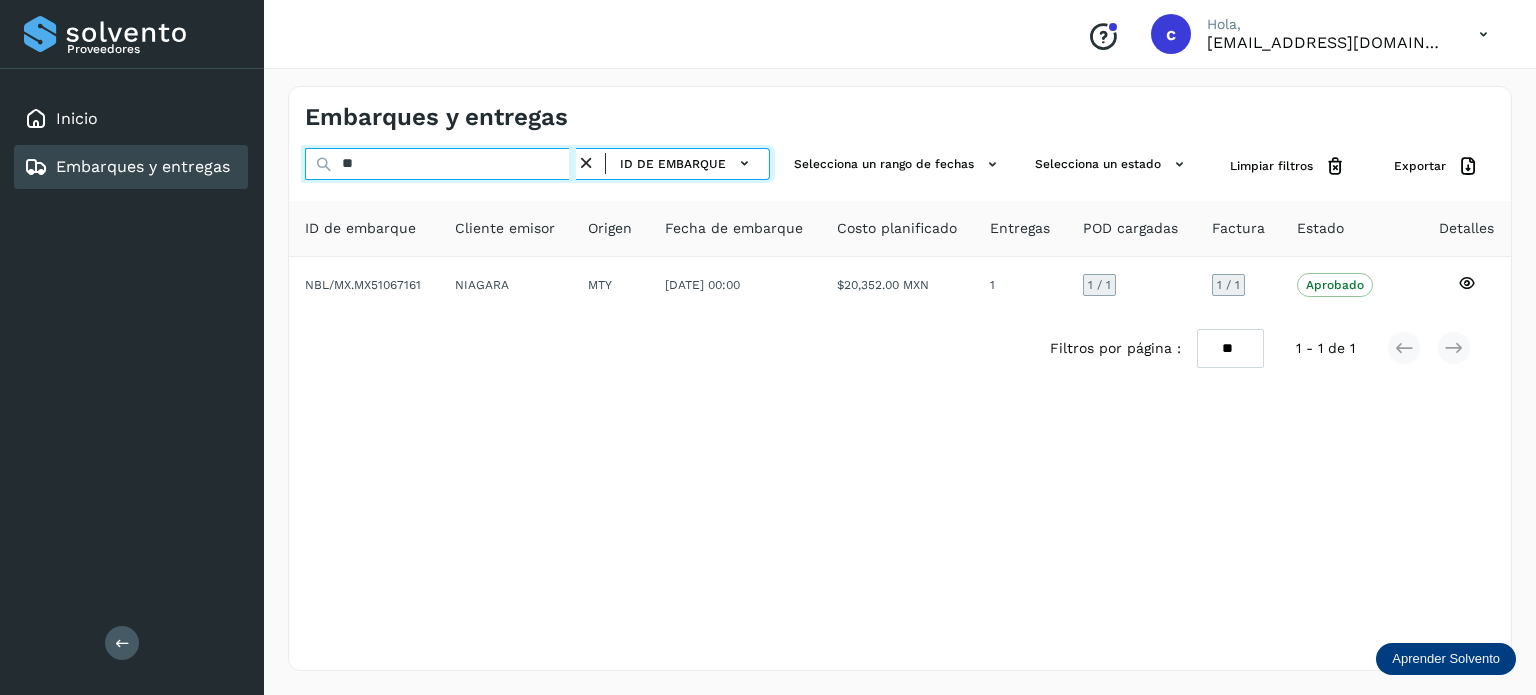 type on "*" 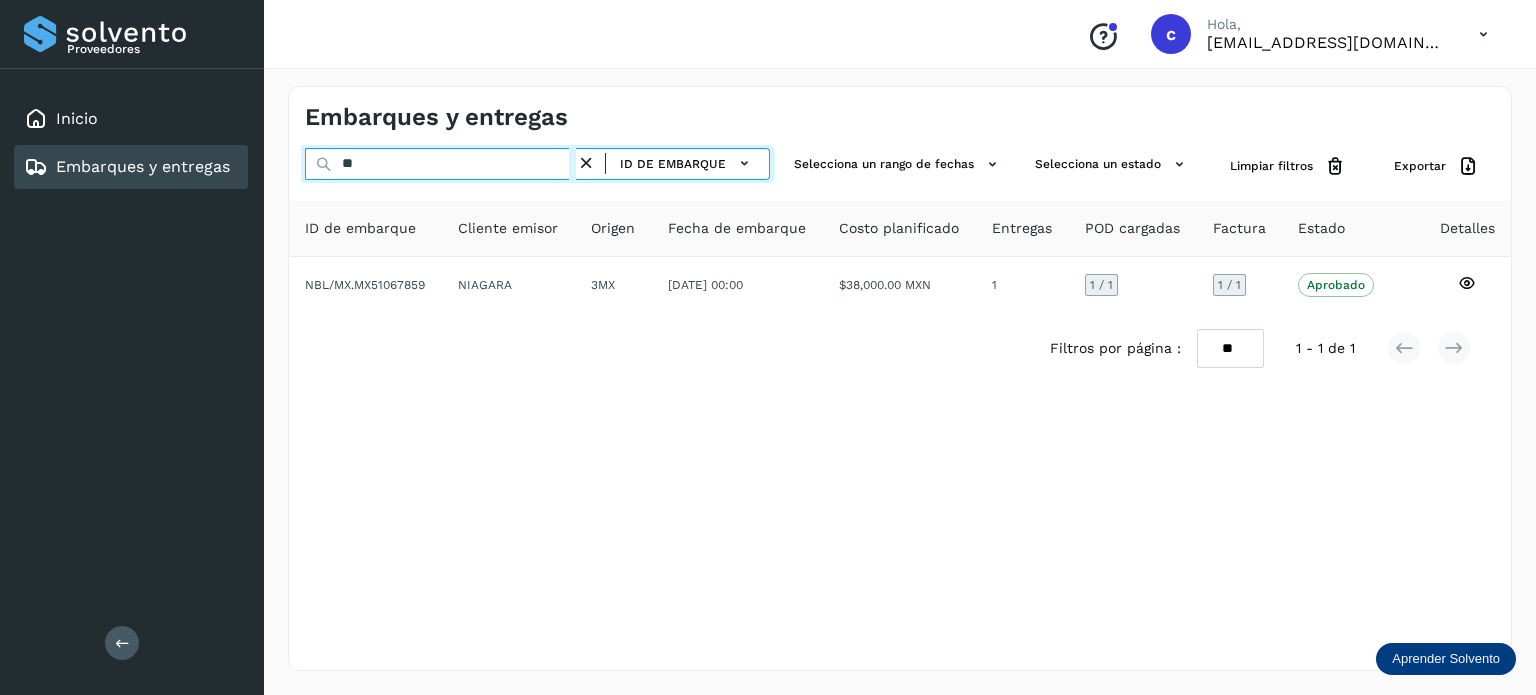 type on "*" 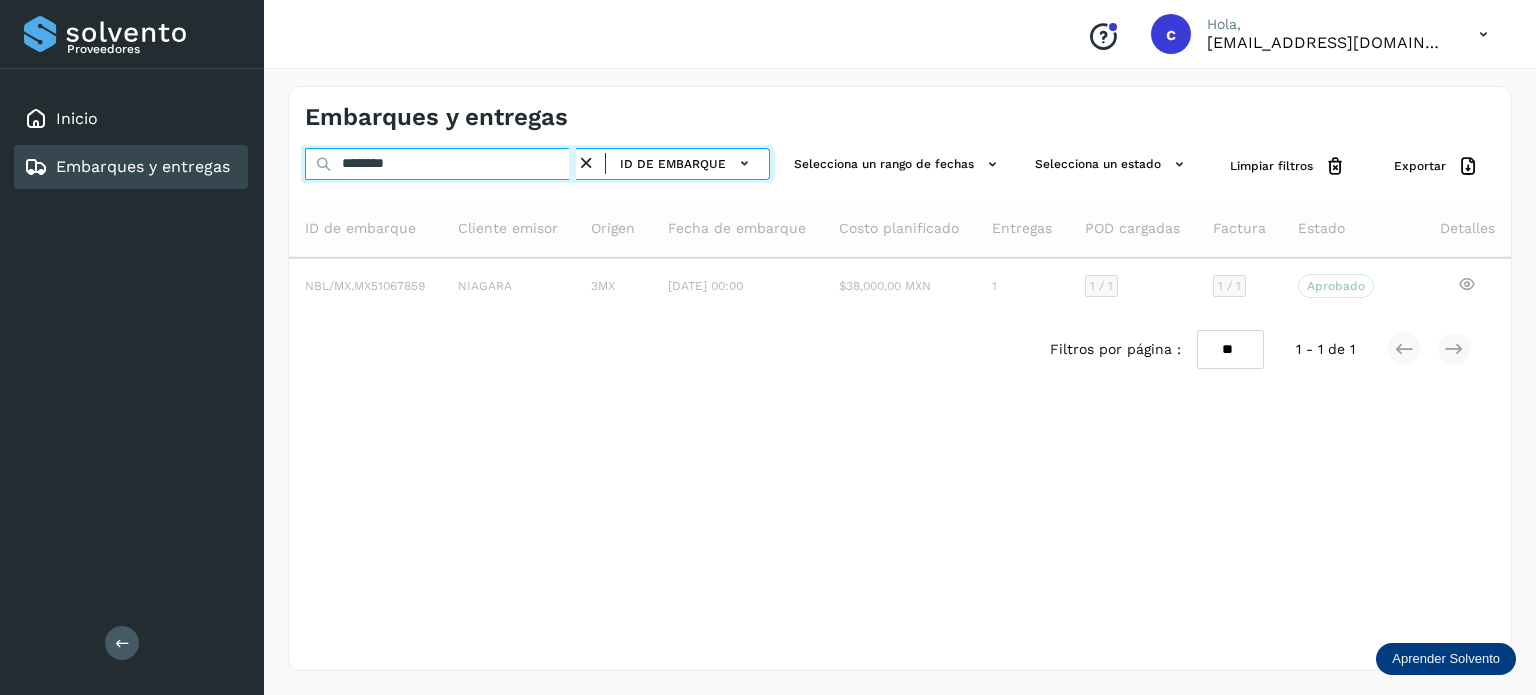 type on "********" 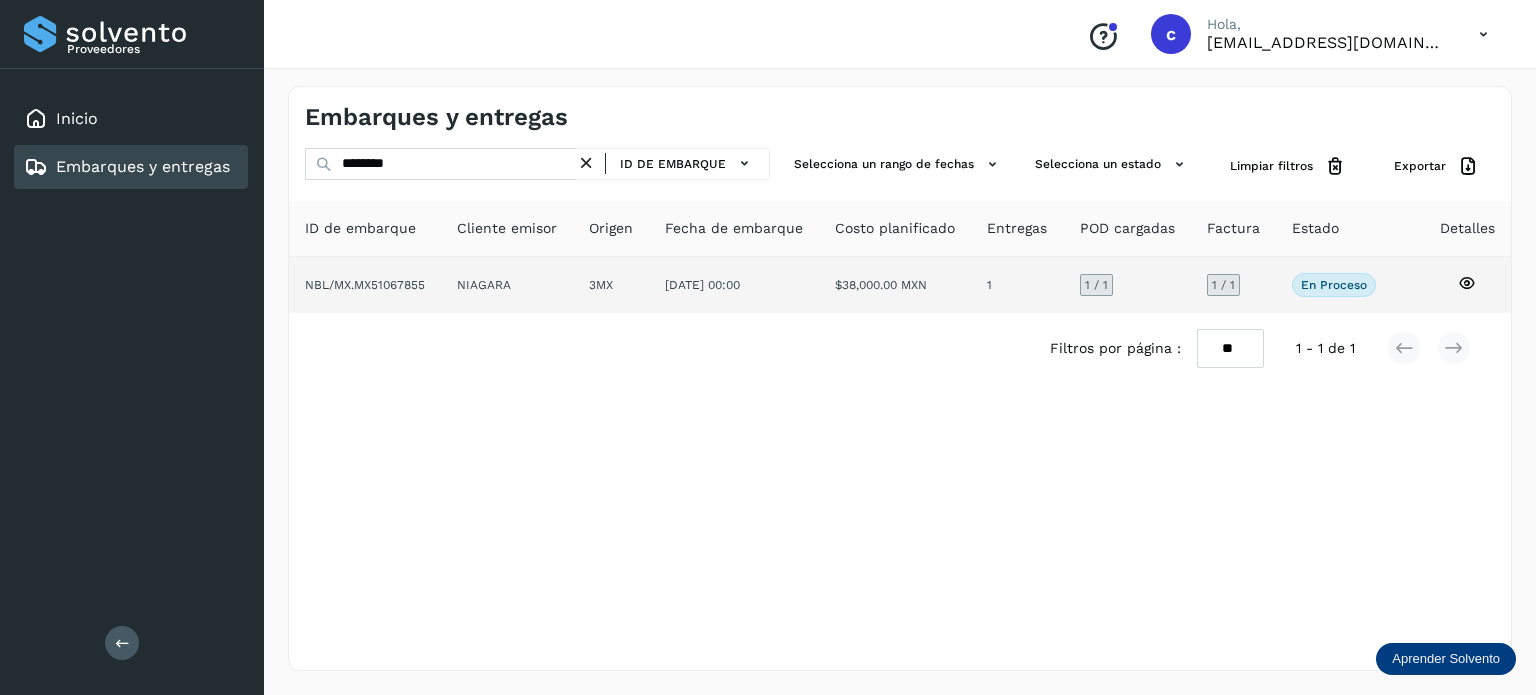 click 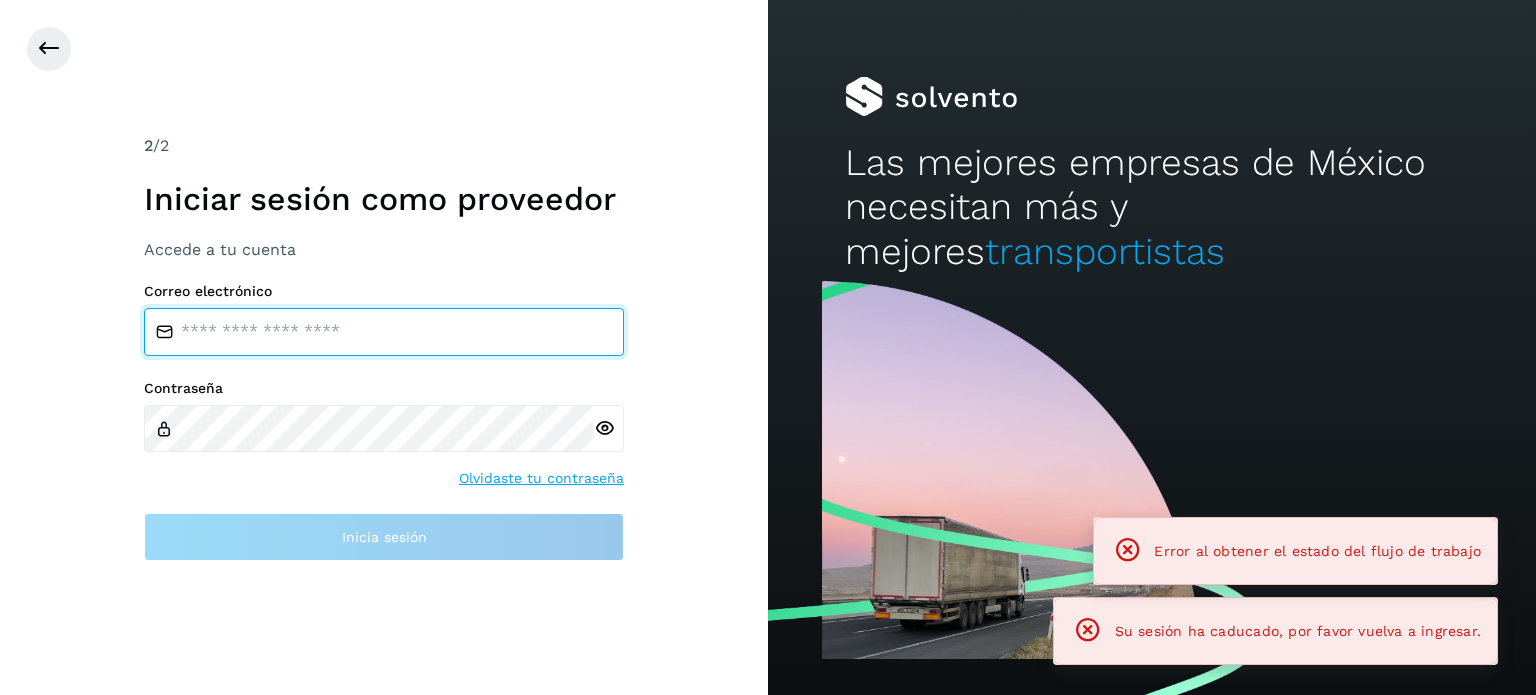 type on "**********" 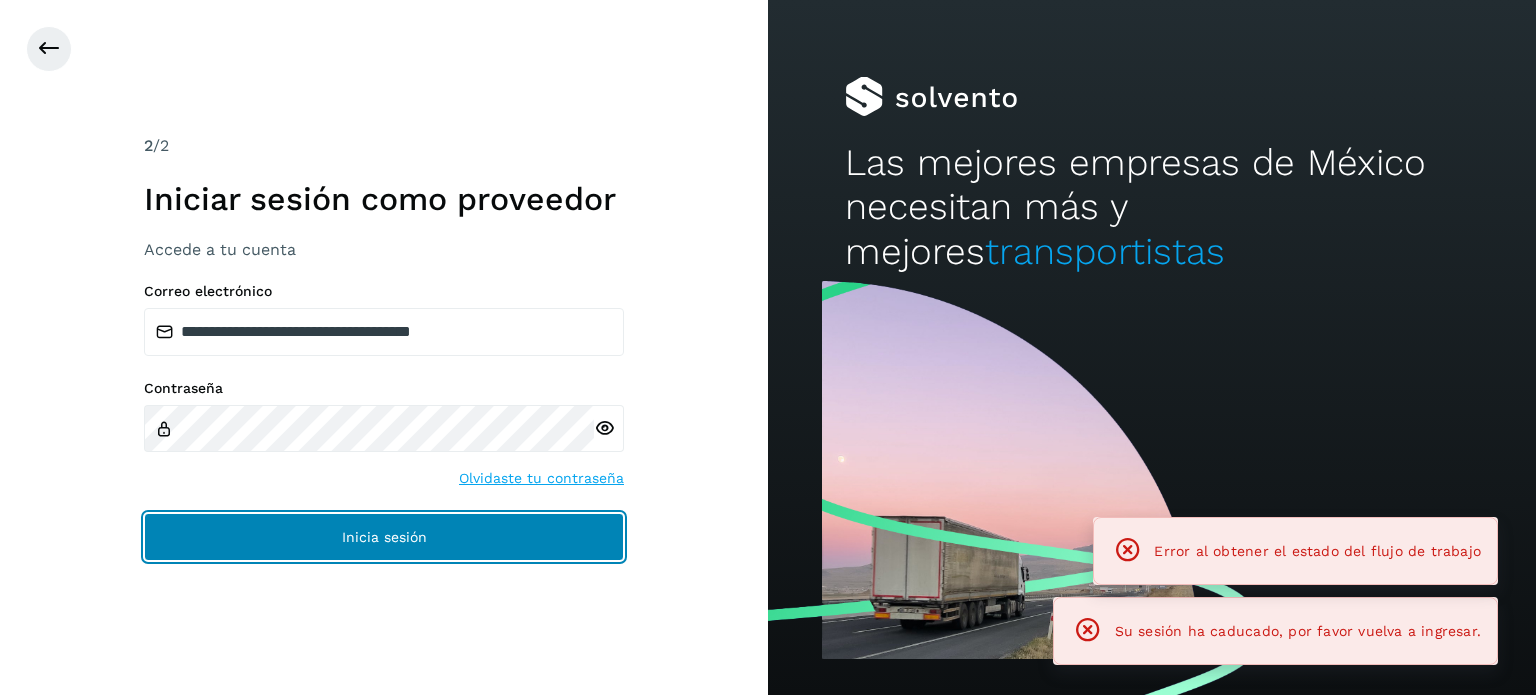 click on "Inicia sesión" at bounding box center [384, 537] 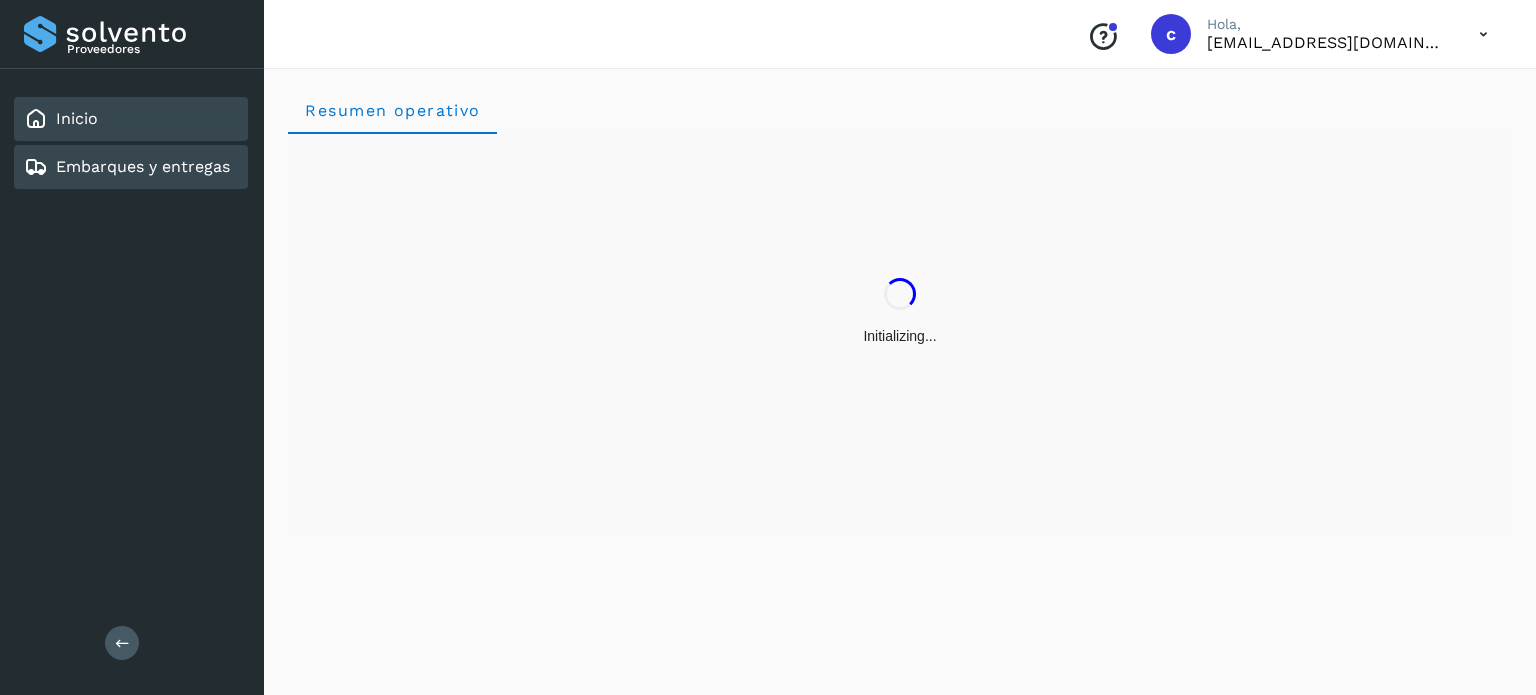 click on "Embarques y entregas" at bounding box center (127, 167) 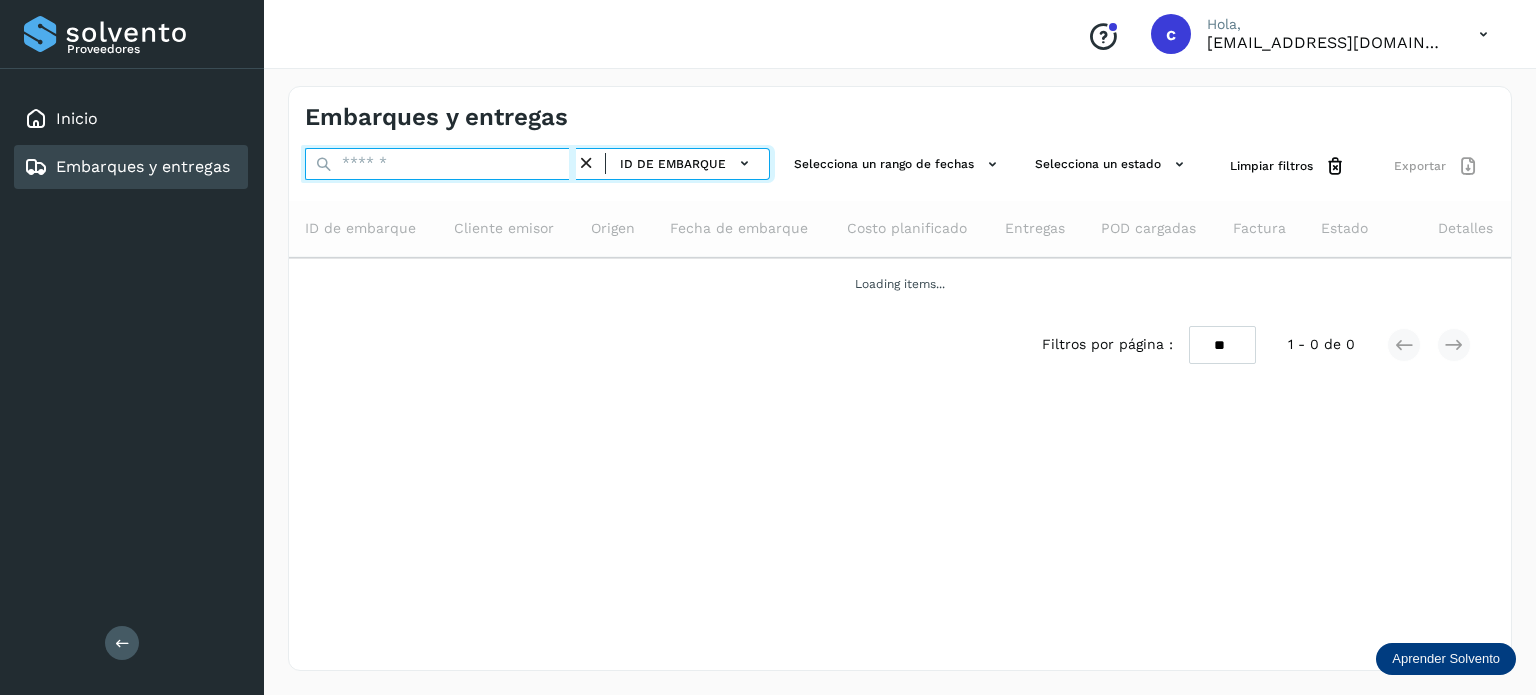 click at bounding box center [440, 164] 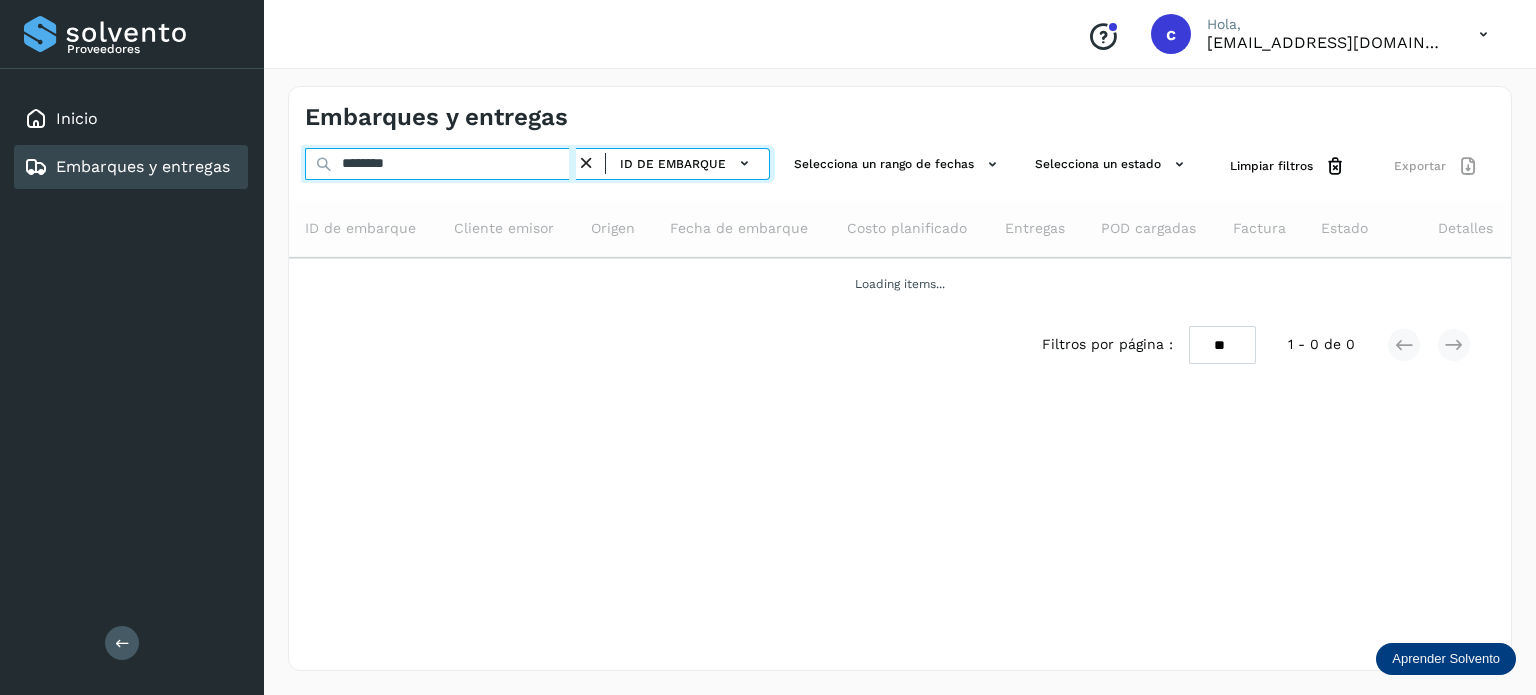 type on "********" 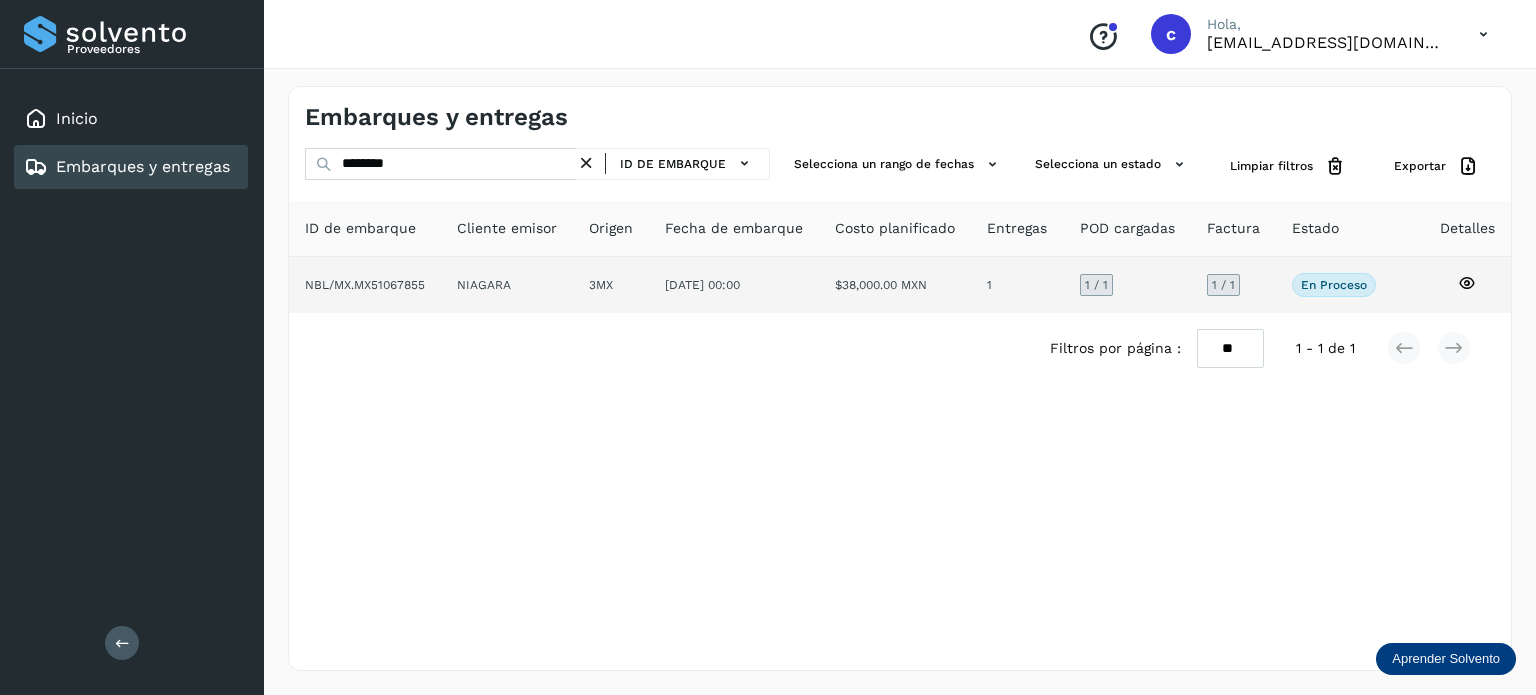 click 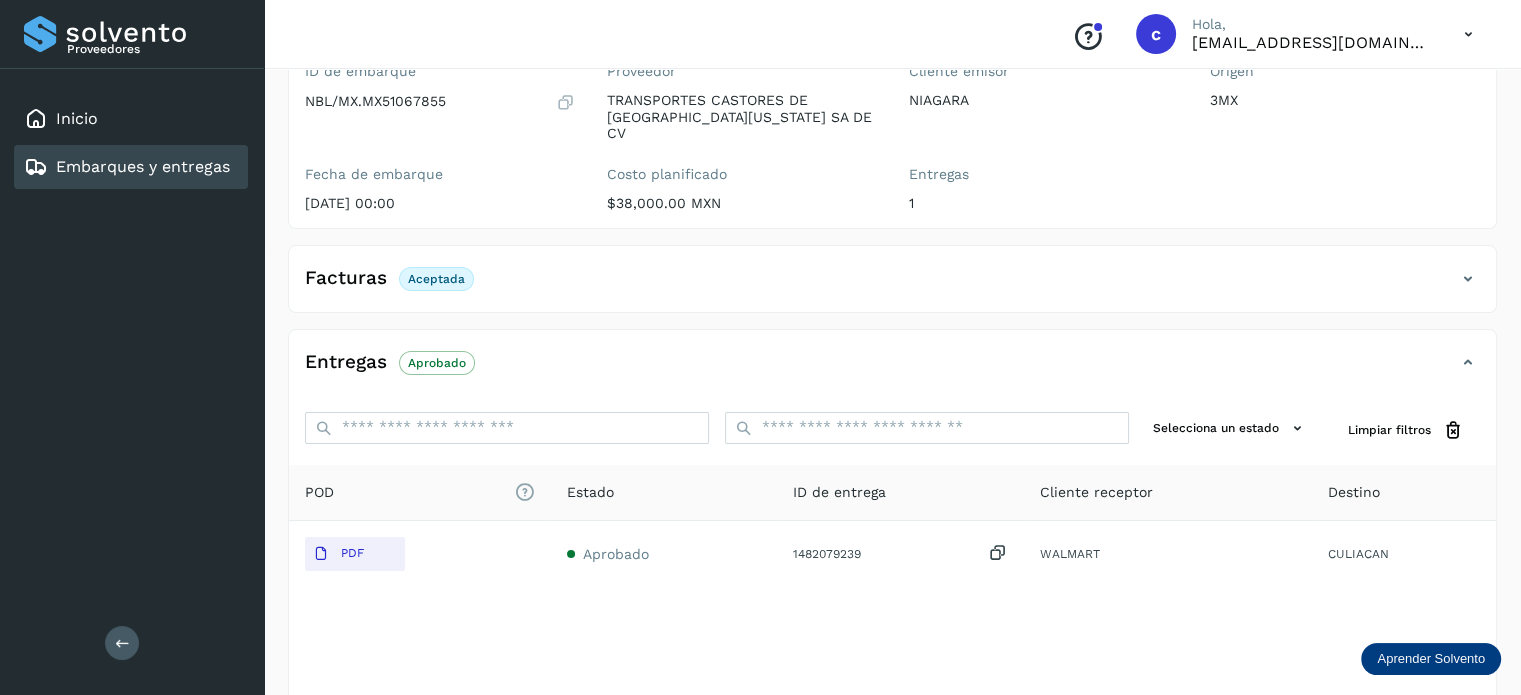 scroll, scrollTop: 200, scrollLeft: 0, axis: vertical 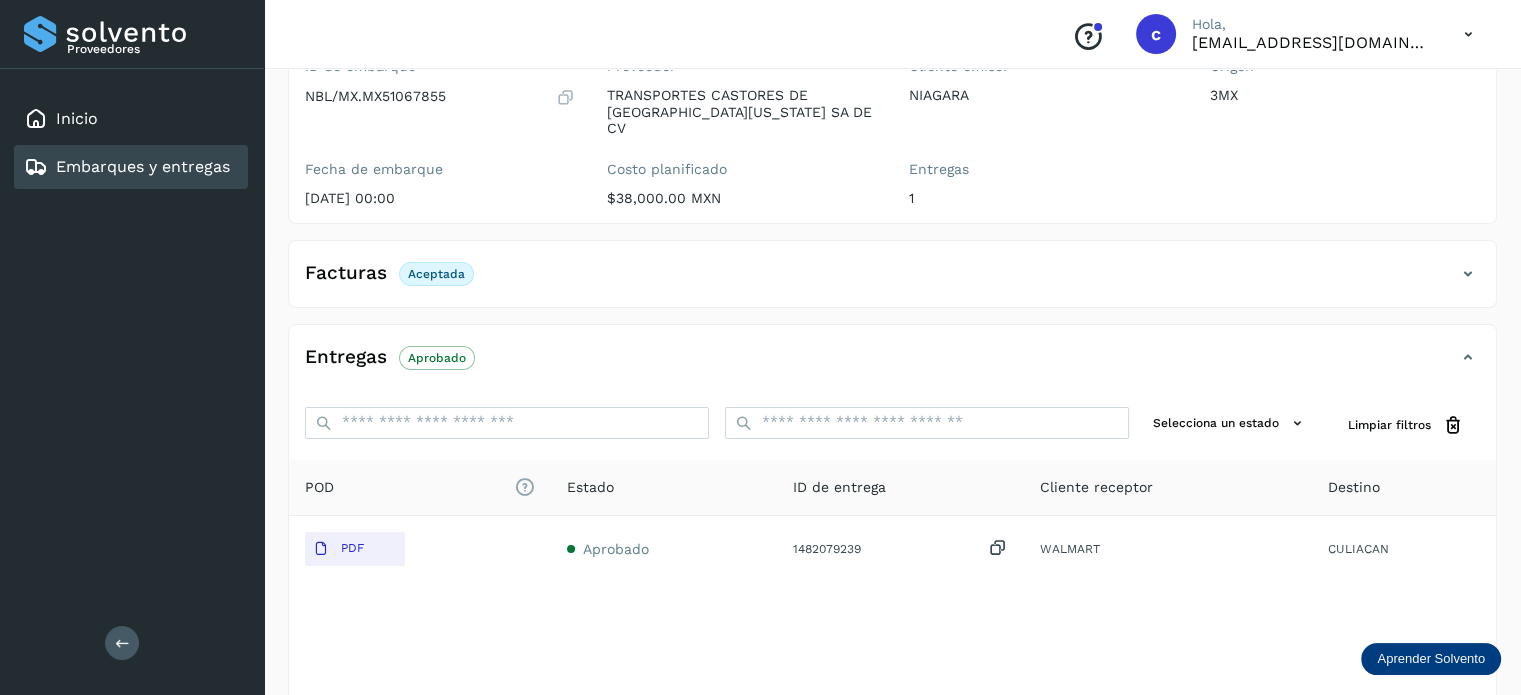 click on "Embarques y entregas" 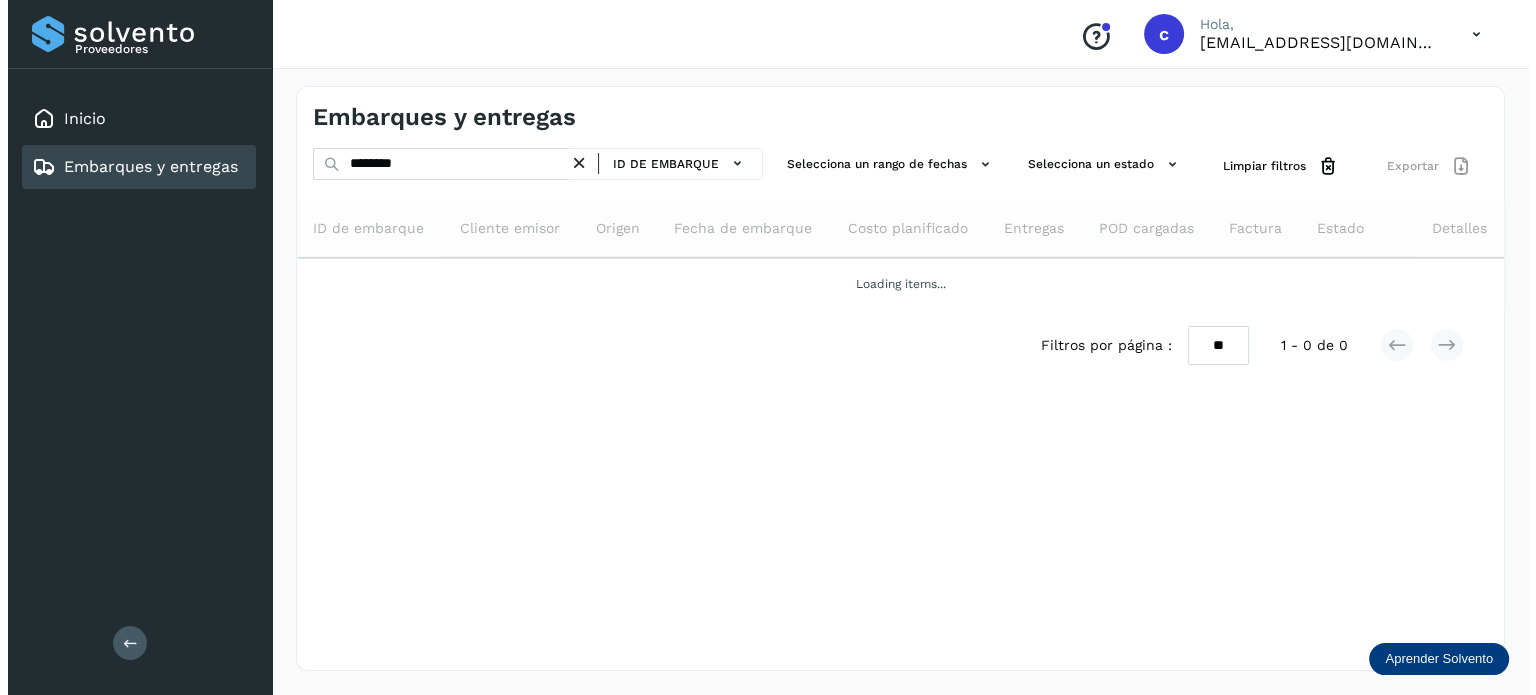 scroll, scrollTop: 0, scrollLeft: 0, axis: both 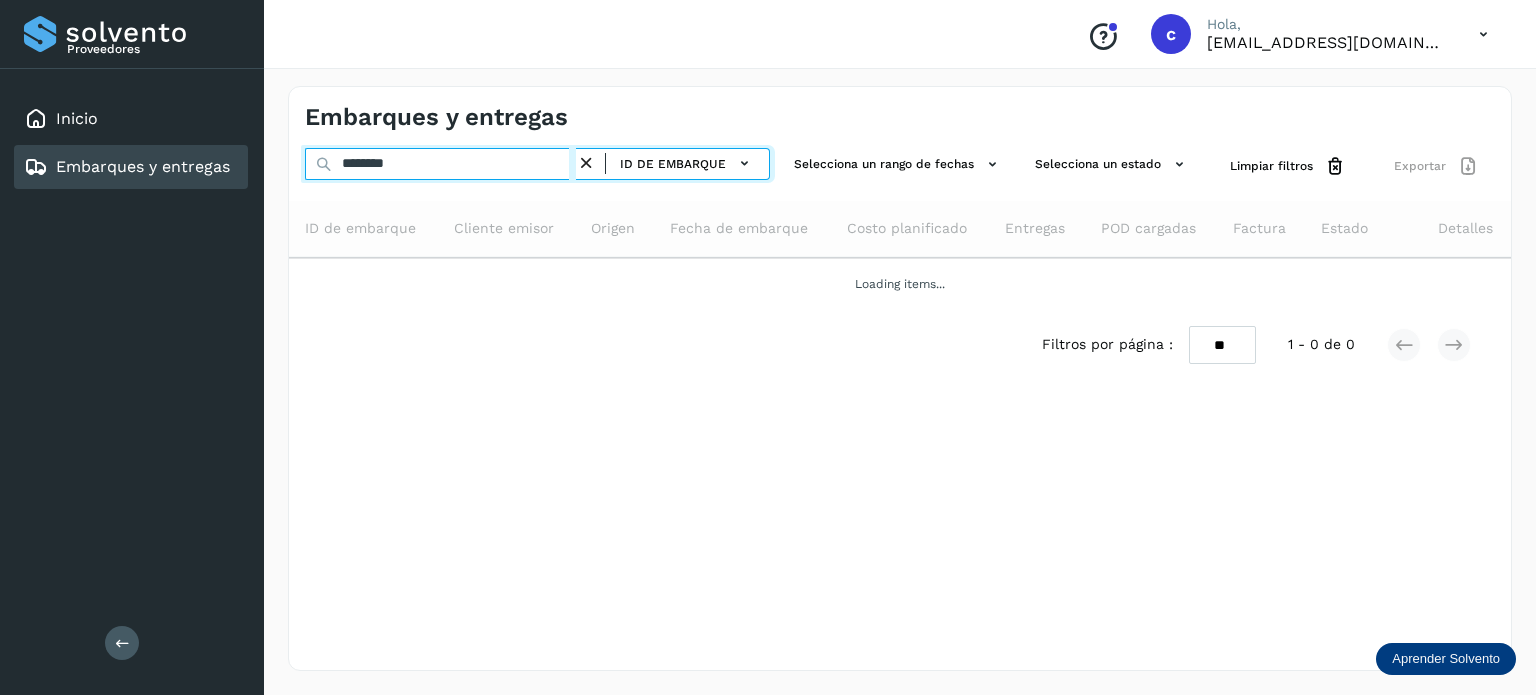 drag, startPoint x: 426, startPoint y: 162, endPoint x: 142, endPoint y: 164, distance: 284.00705 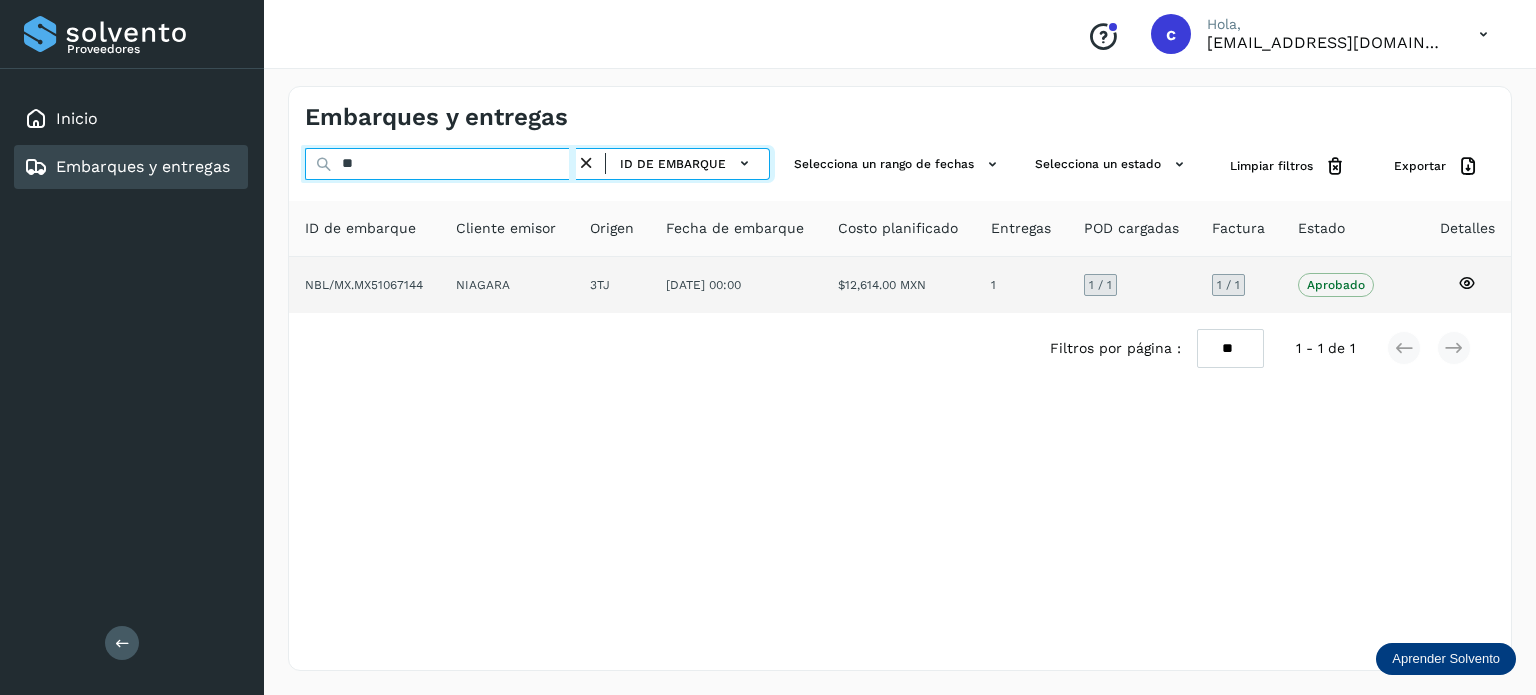 type on "*" 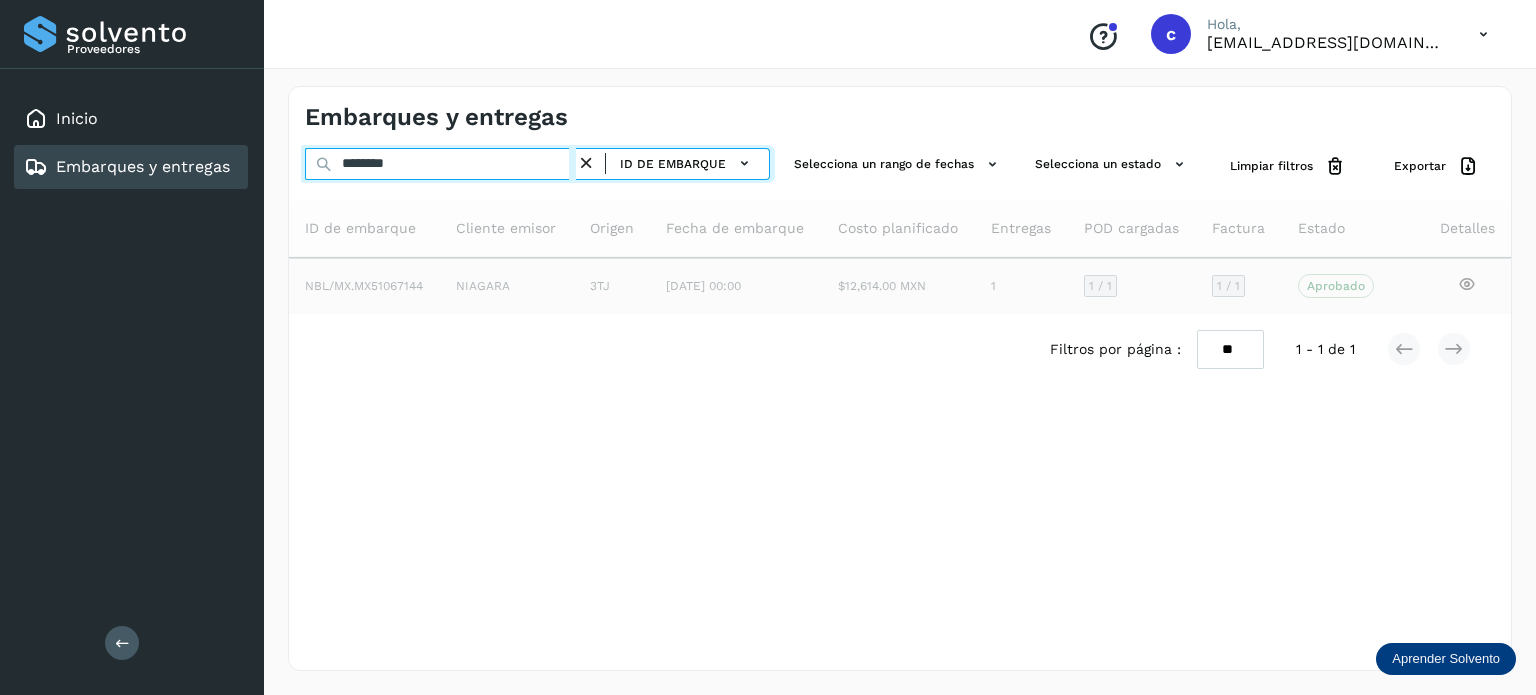 type on "********" 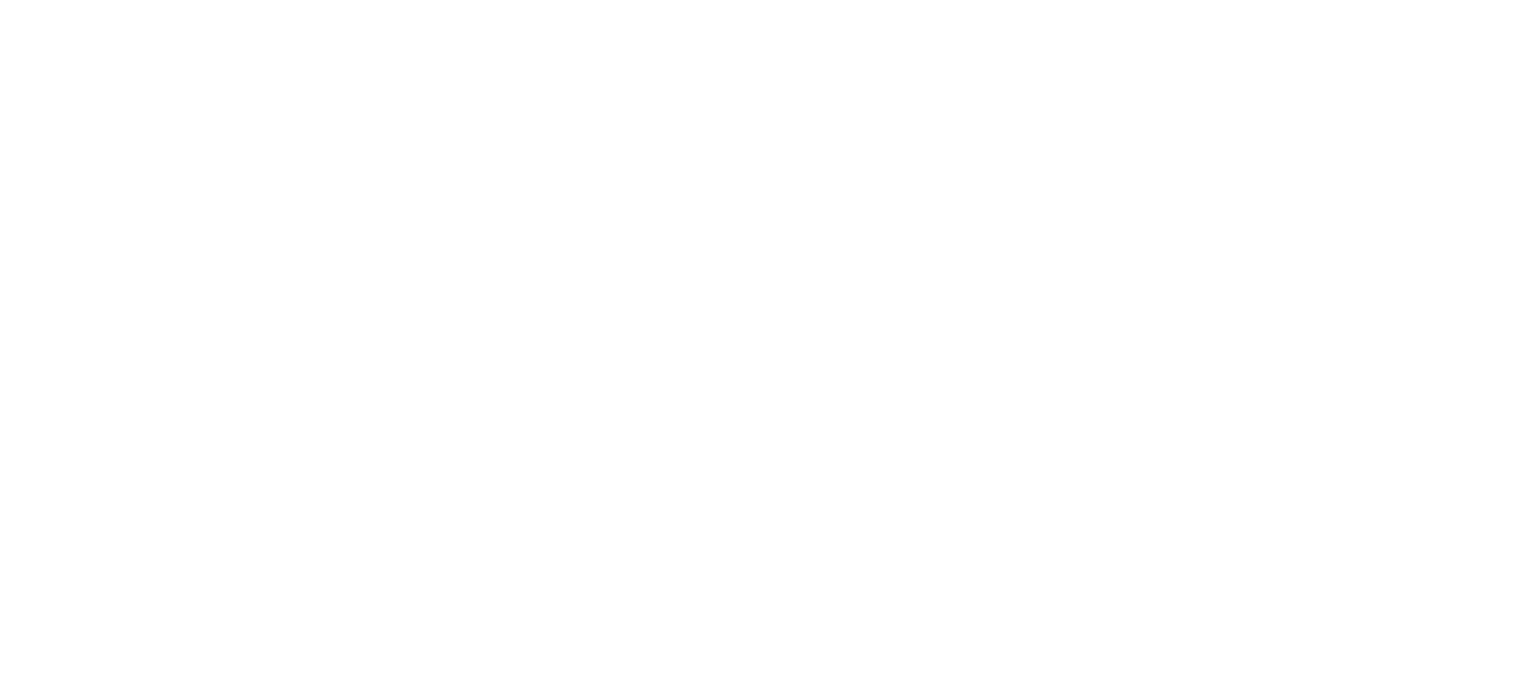 scroll, scrollTop: 0, scrollLeft: 0, axis: both 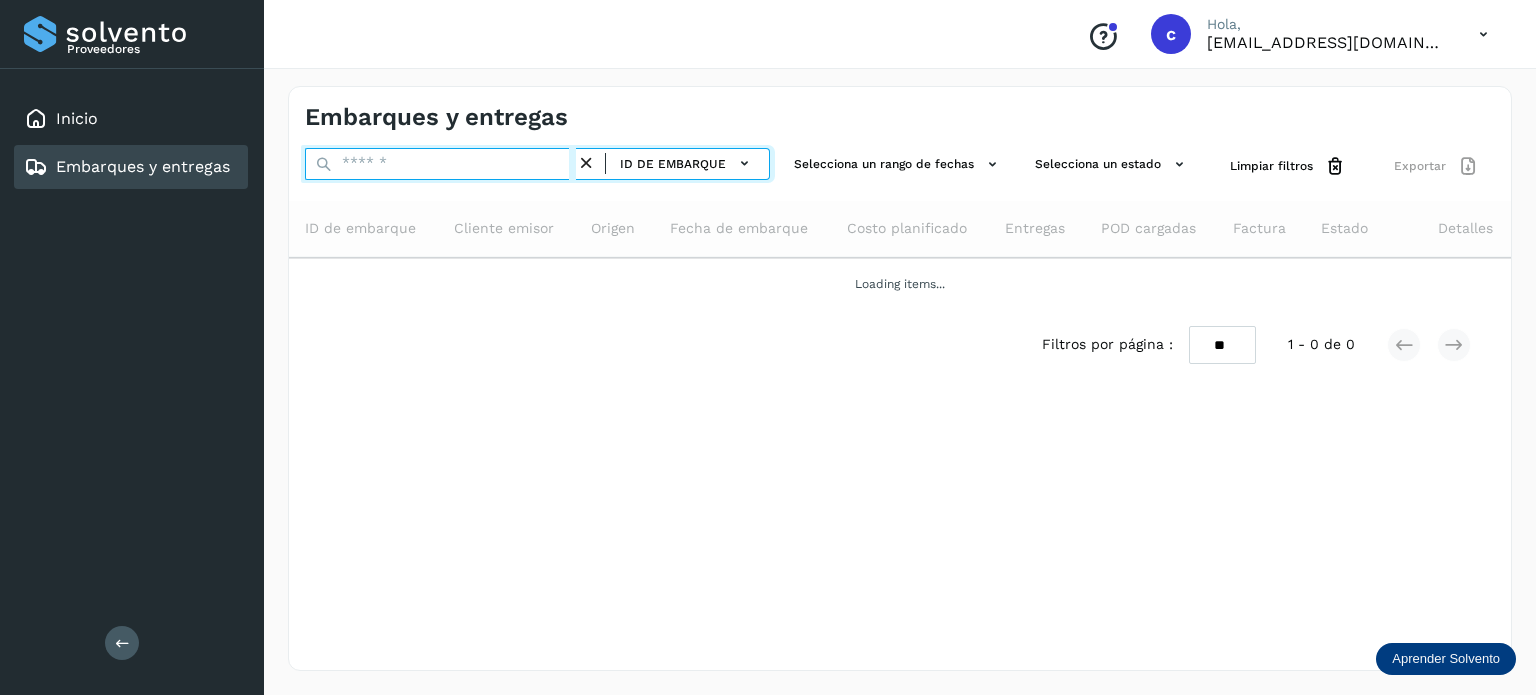 click at bounding box center [440, 164] 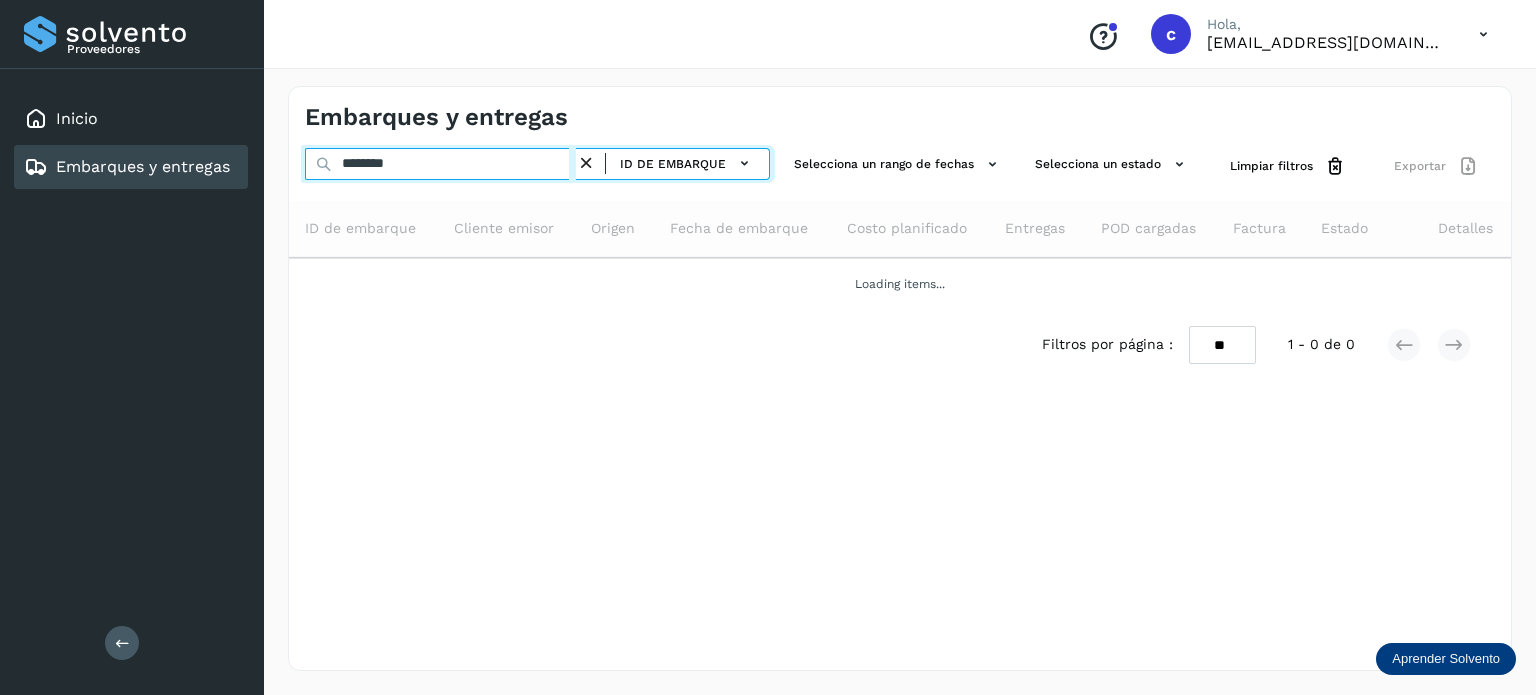type on "********" 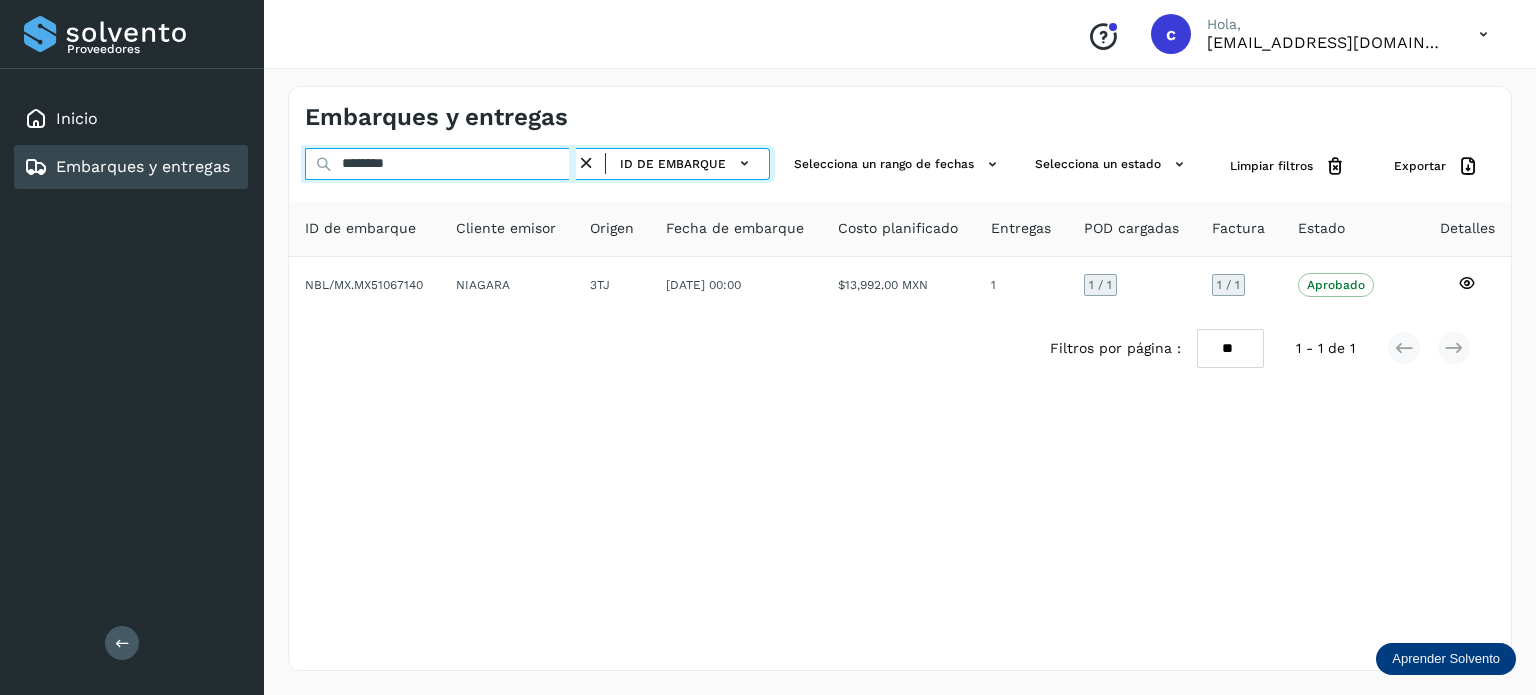drag, startPoint x: 417, startPoint y: 163, endPoint x: 264, endPoint y: 165, distance: 153.01308 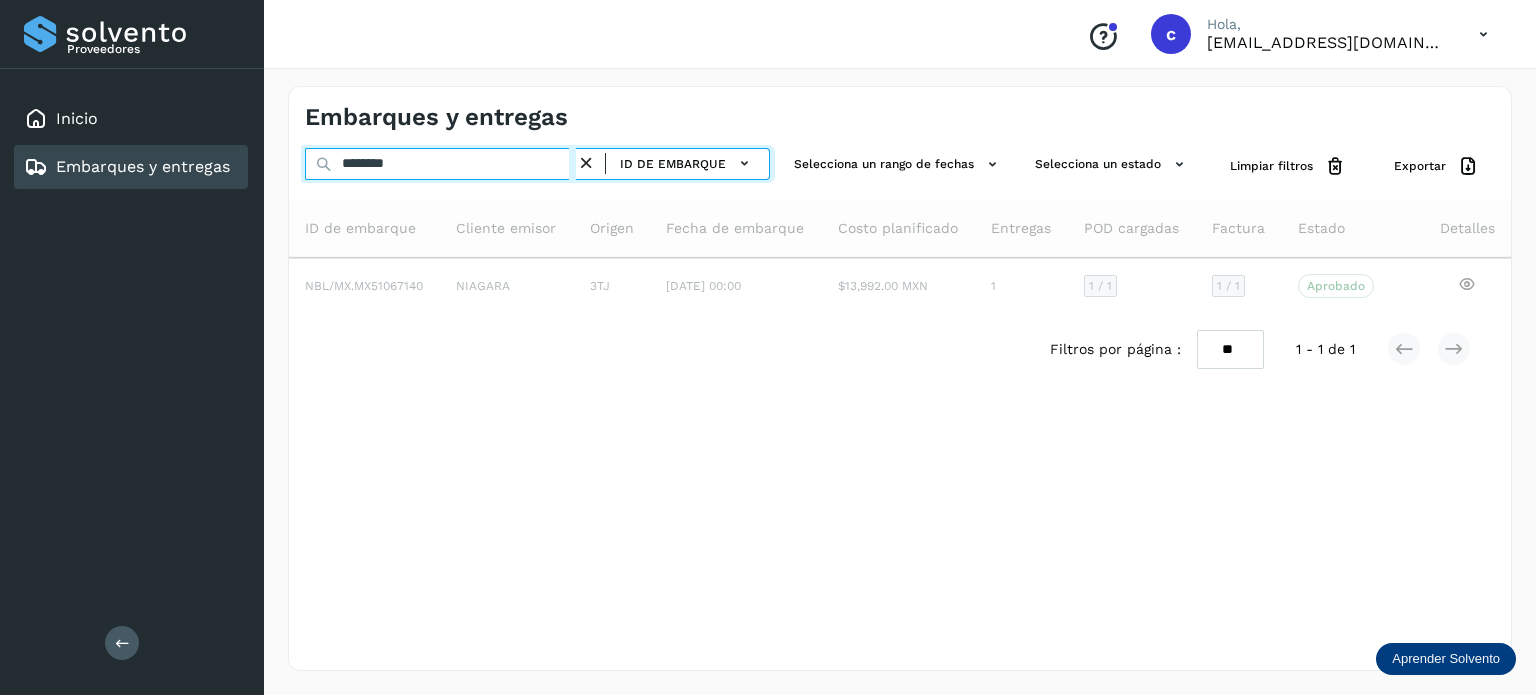 type on "********" 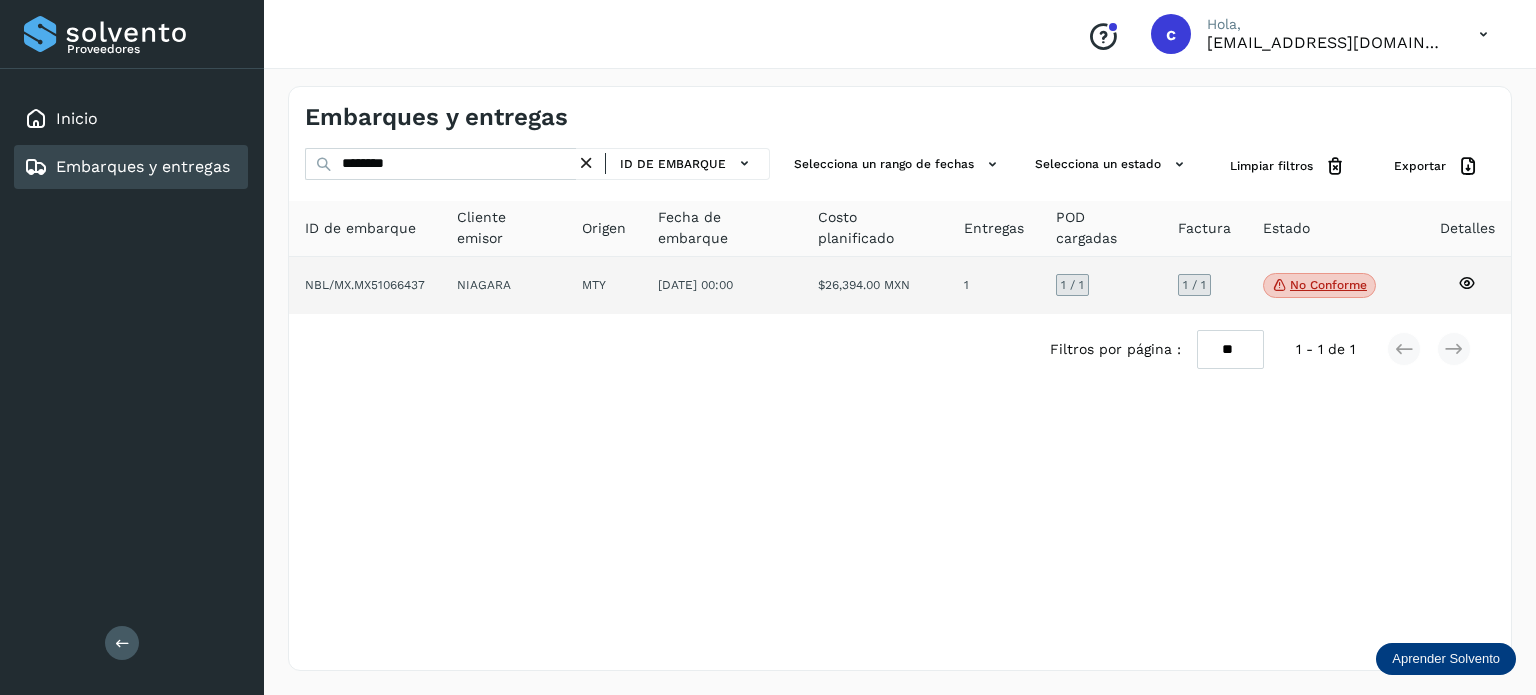 click on "No conforme" 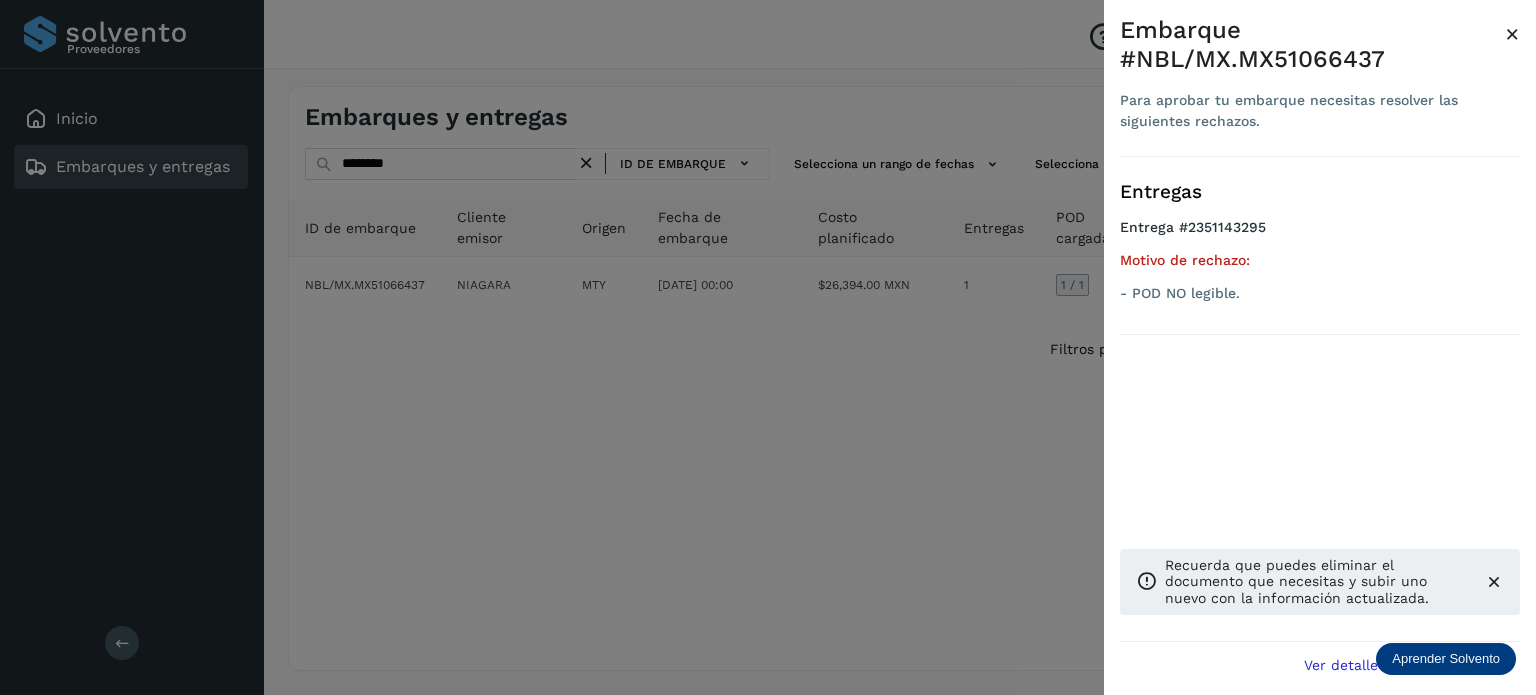 click at bounding box center (768, 347) 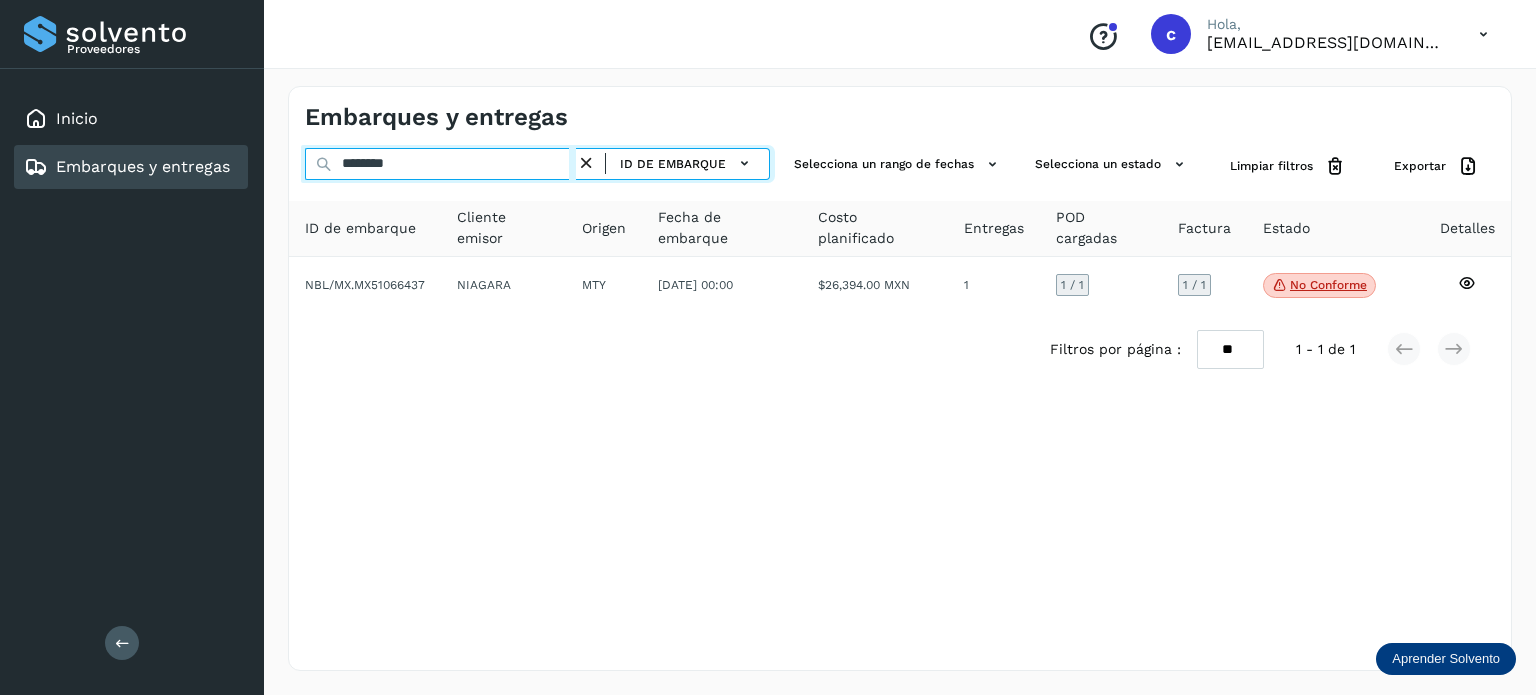 drag, startPoint x: 347, startPoint y: 155, endPoint x: 321, endPoint y: 148, distance: 26.925823 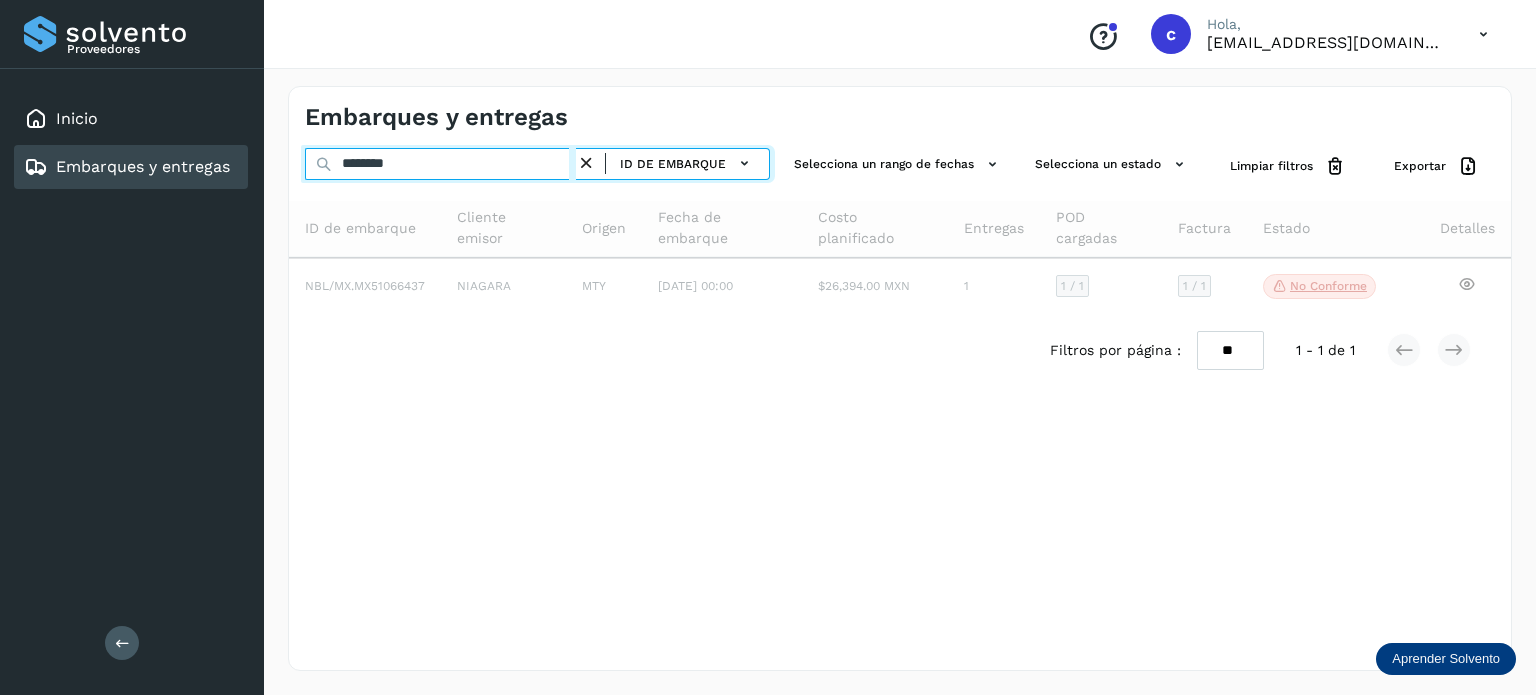 type on "********" 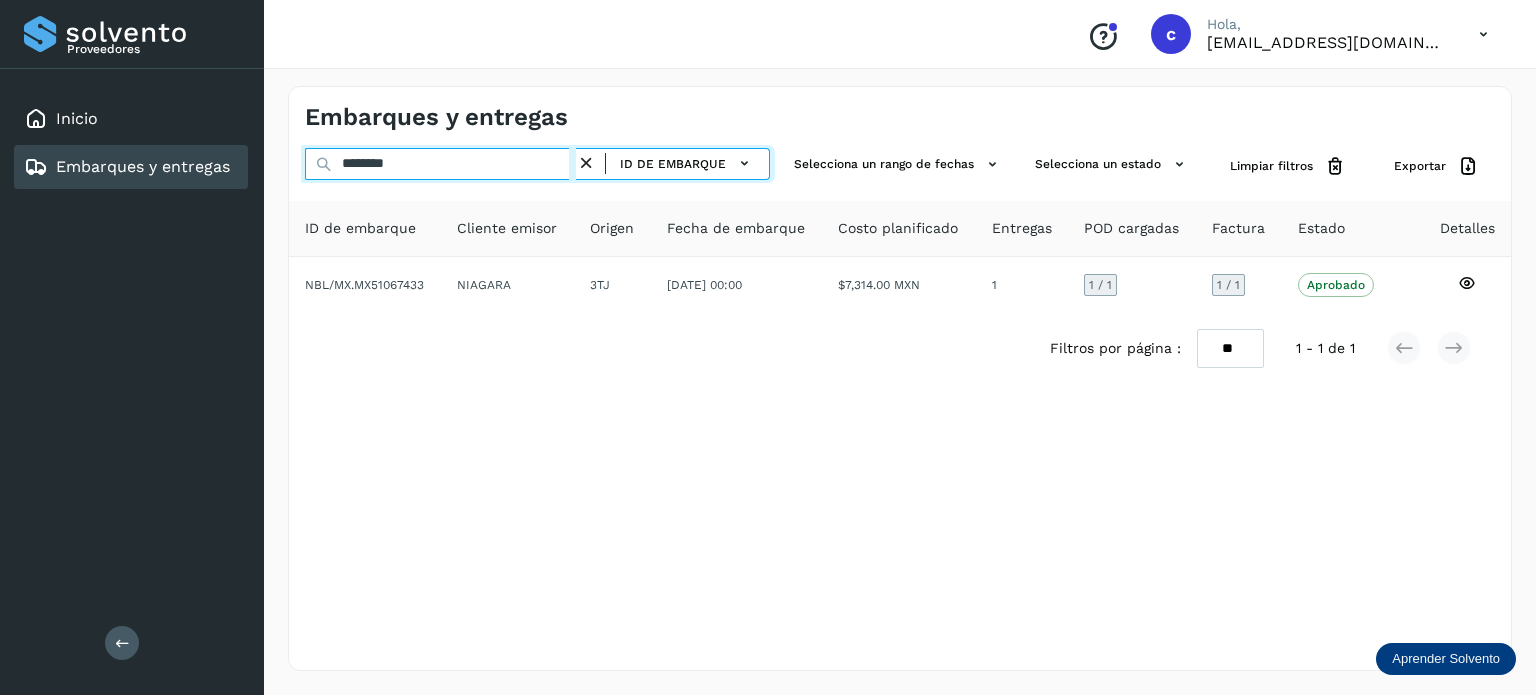 drag, startPoint x: 426, startPoint y: 161, endPoint x: 316, endPoint y: 155, distance: 110.16351 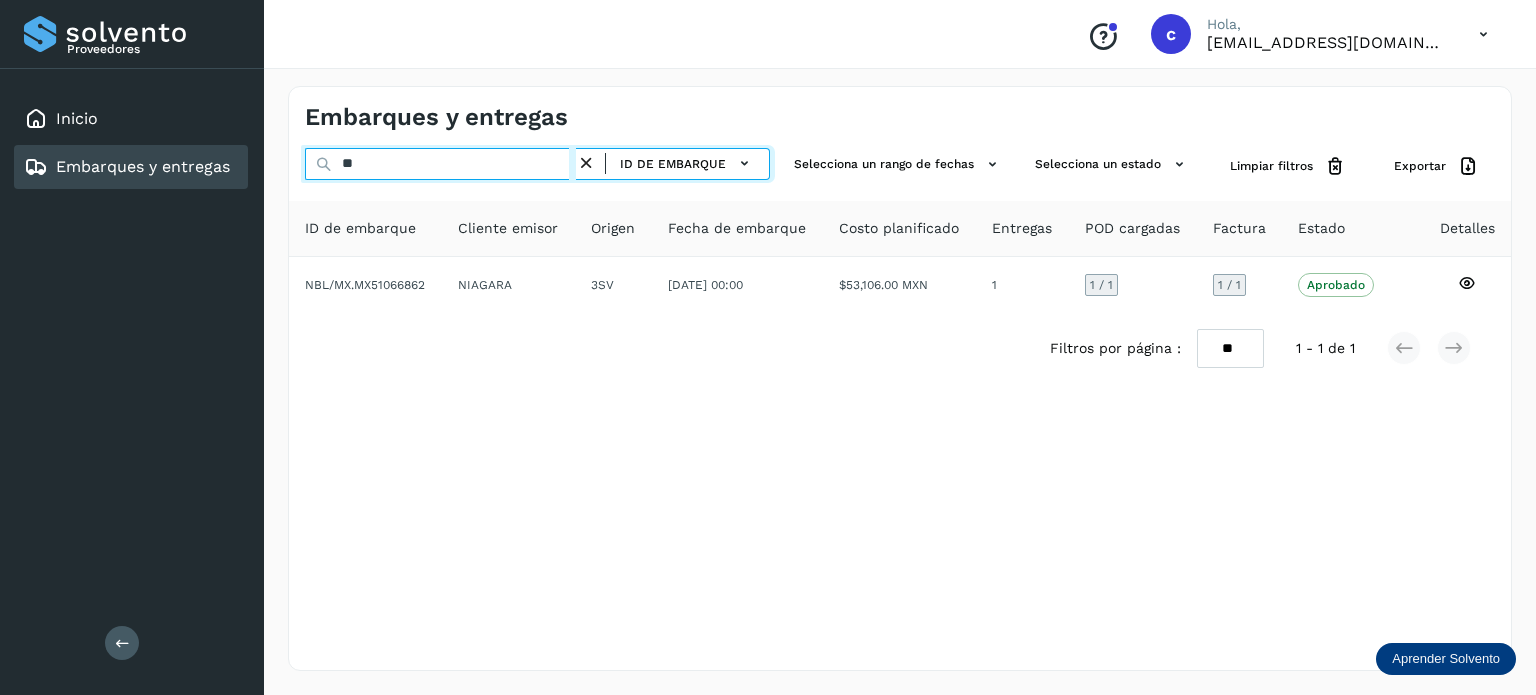 type on "*" 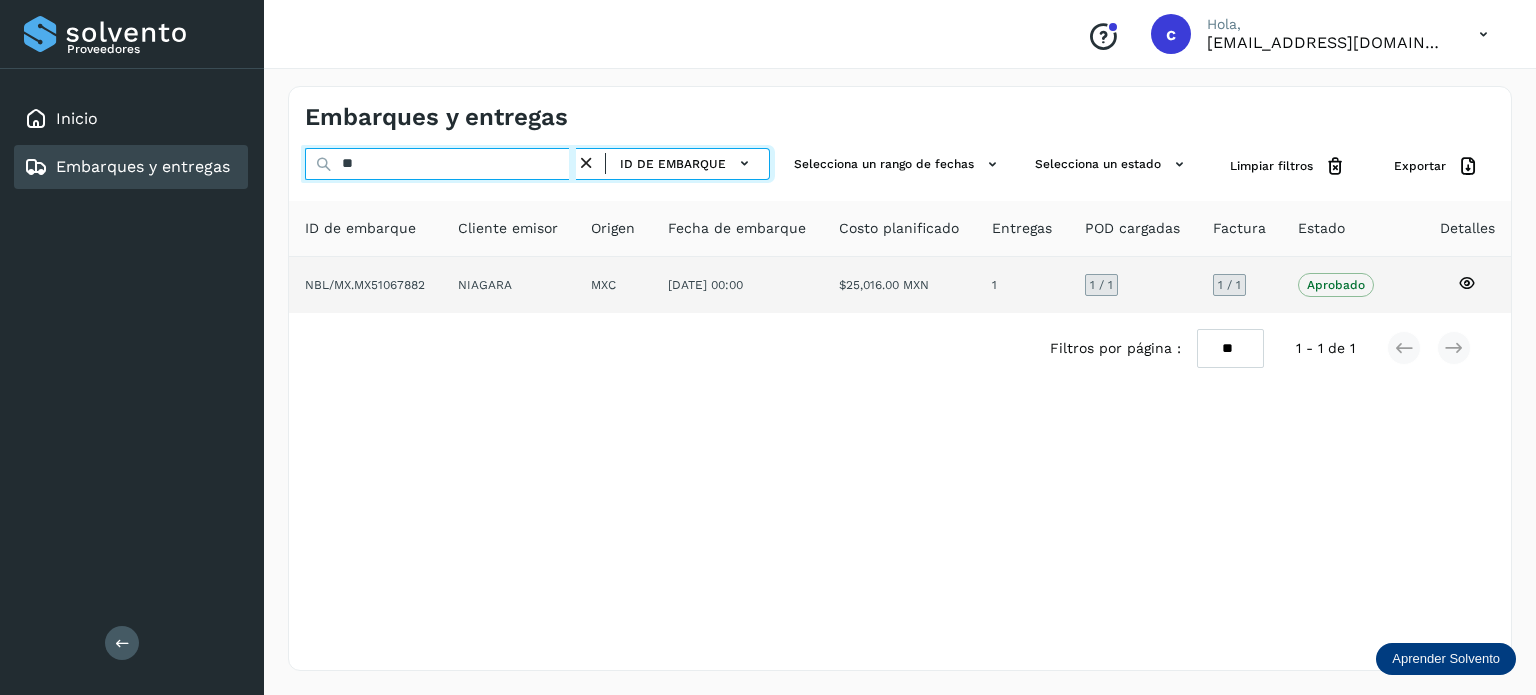 type on "*" 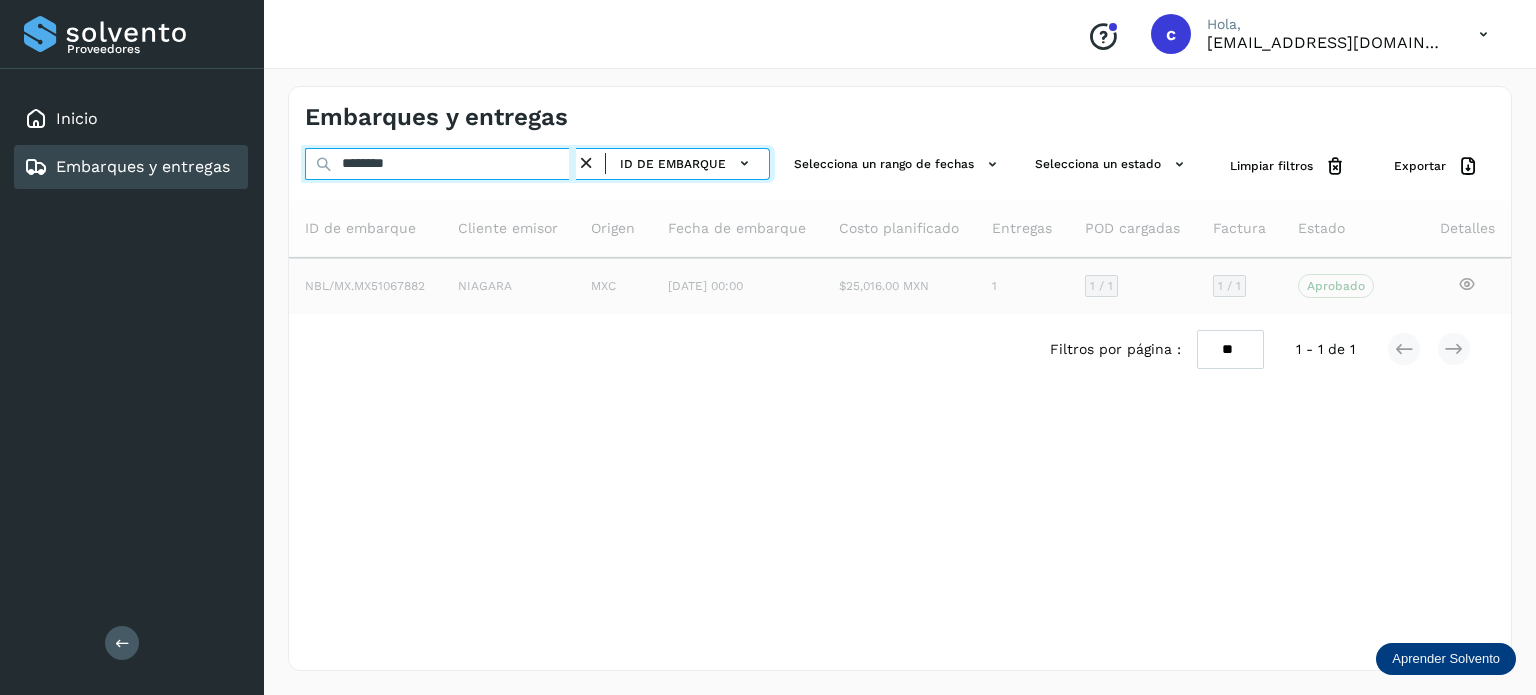 type on "********" 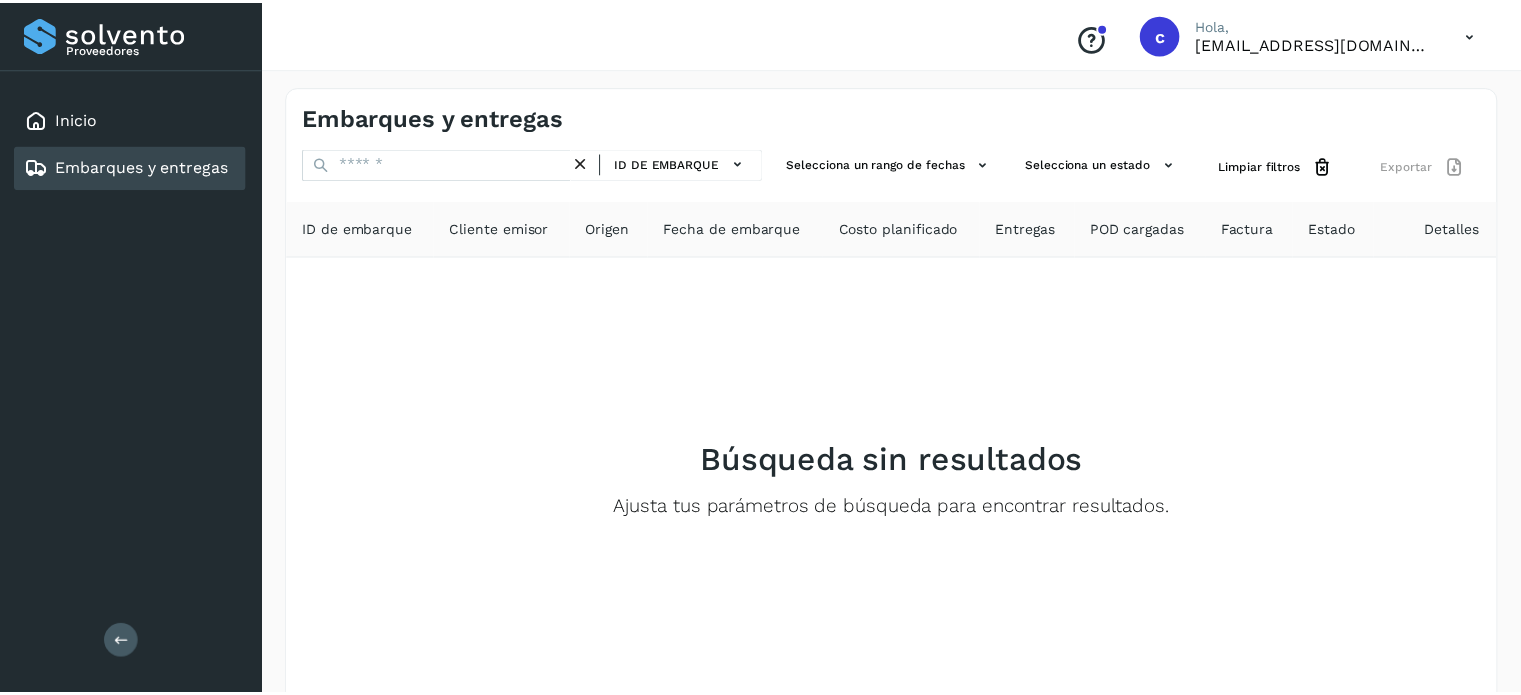 scroll, scrollTop: 0, scrollLeft: 0, axis: both 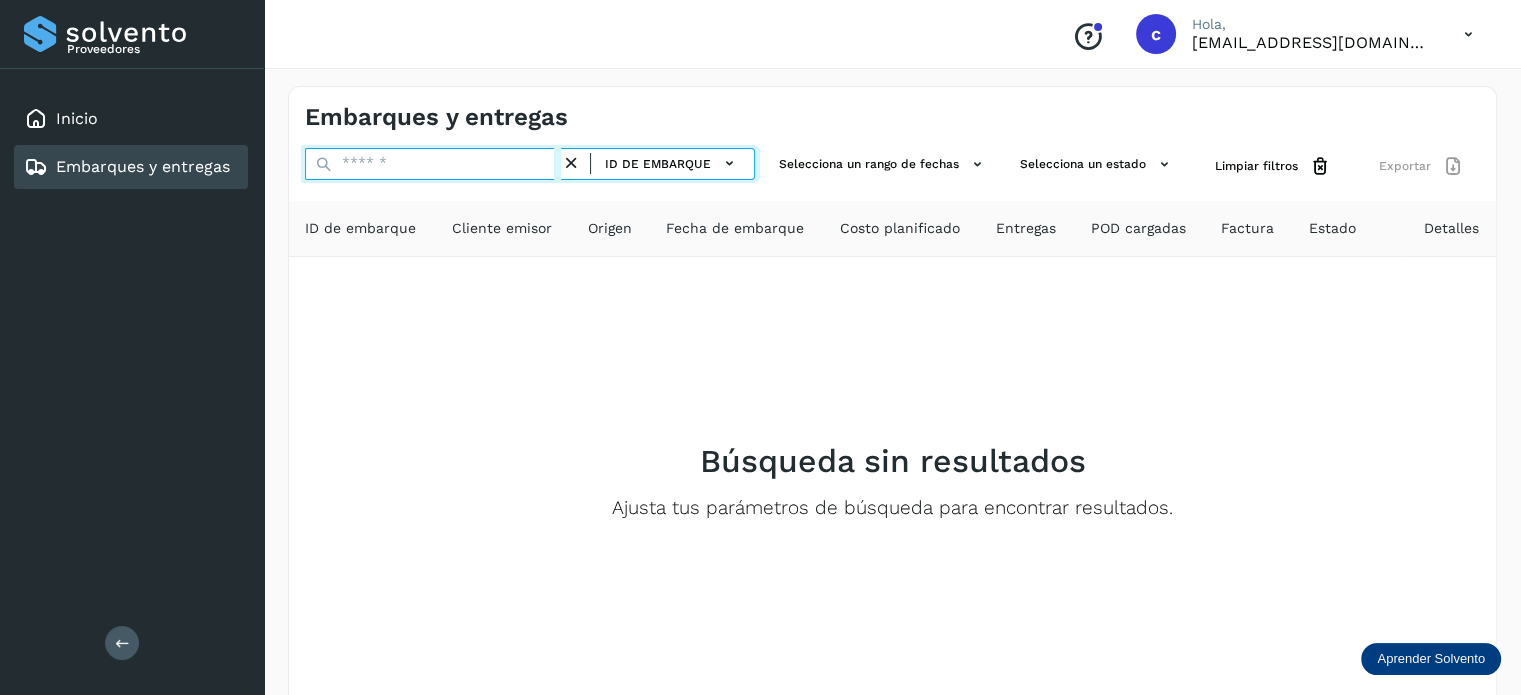 click at bounding box center [433, 164] 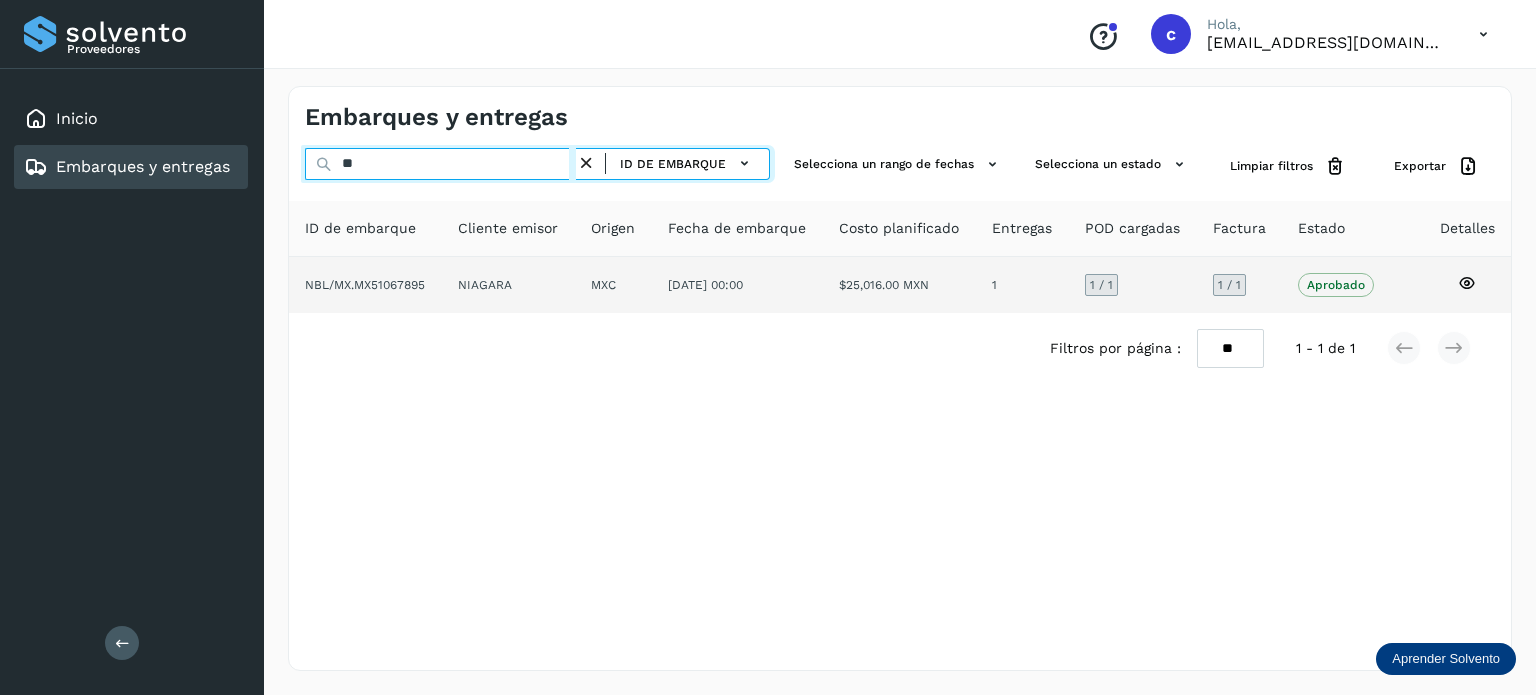 type on "*" 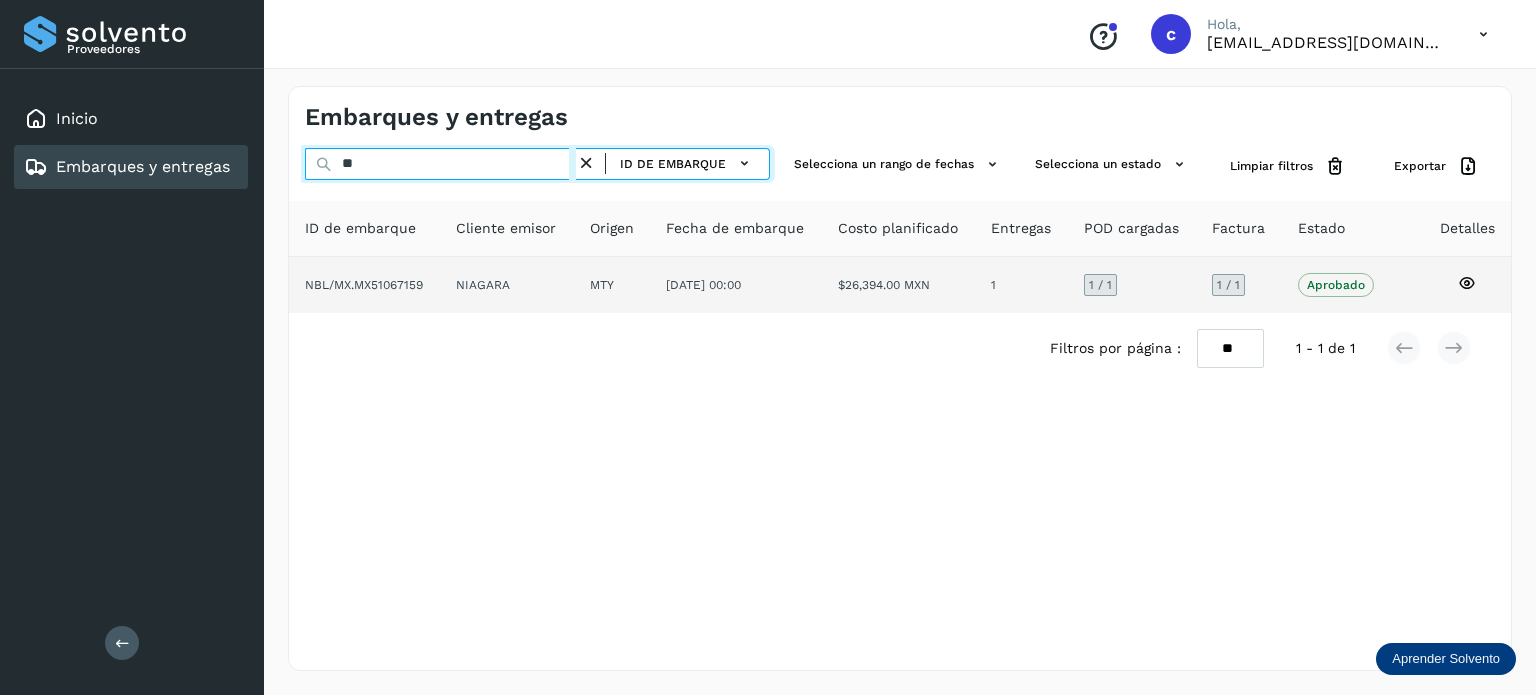 type on "*" 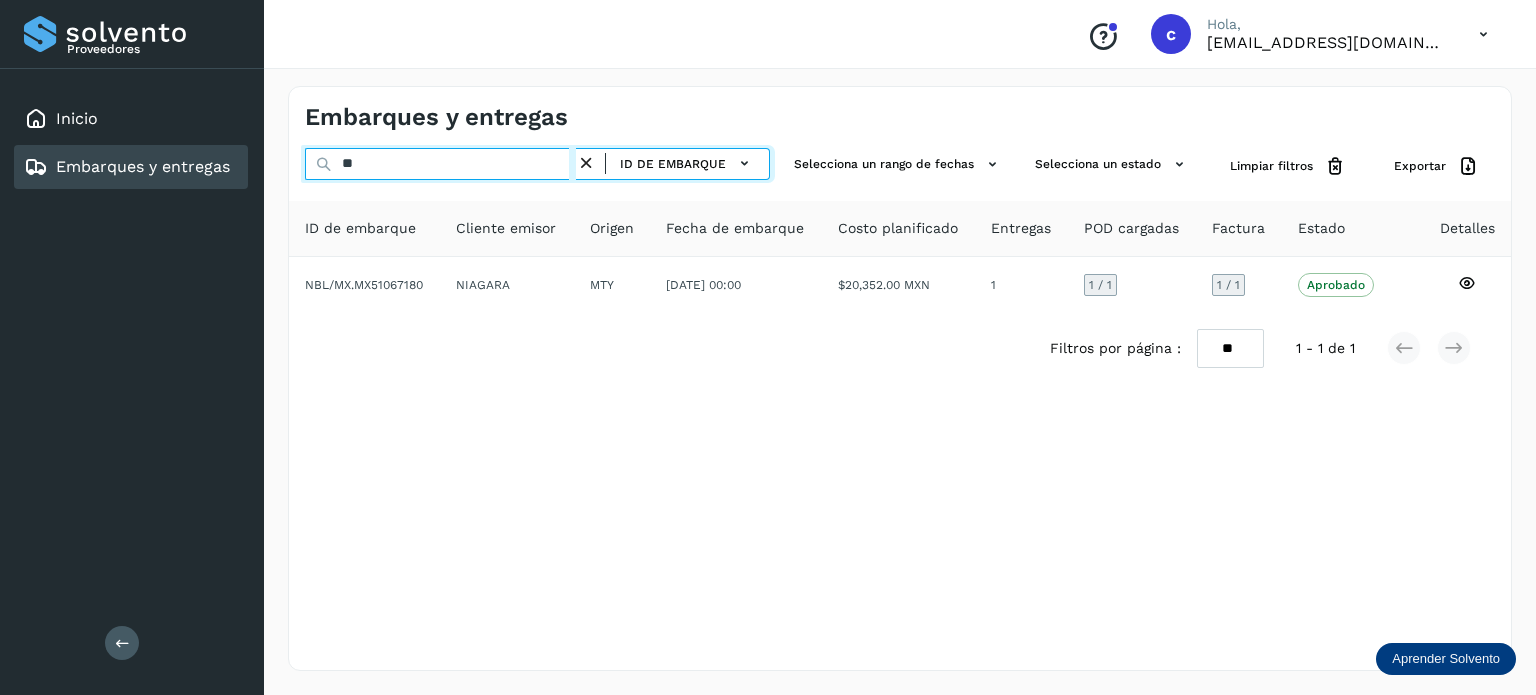type on "*" 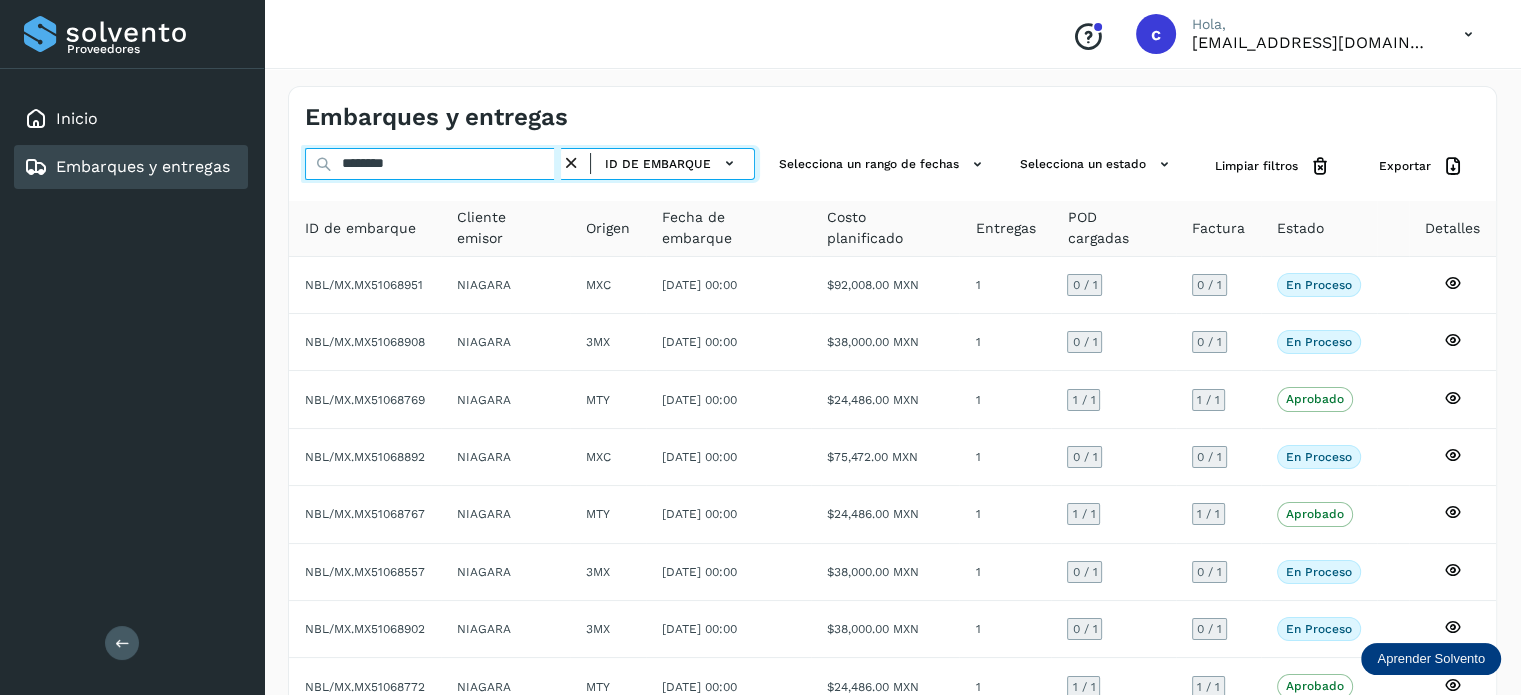 drag, startPoint x: 372, startPoint y: 157, endPoint x: 354, endPoint y: 160, distance: 18.248287 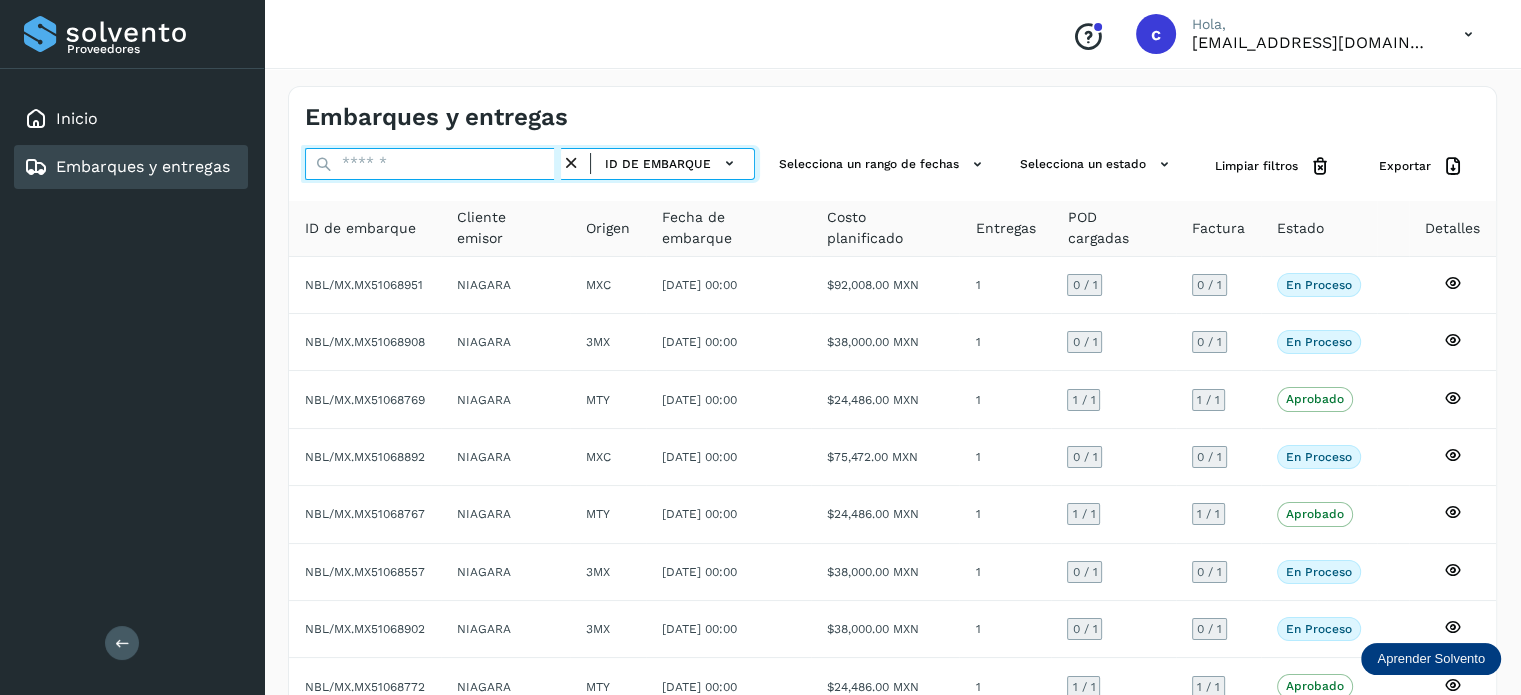 paste on "********" 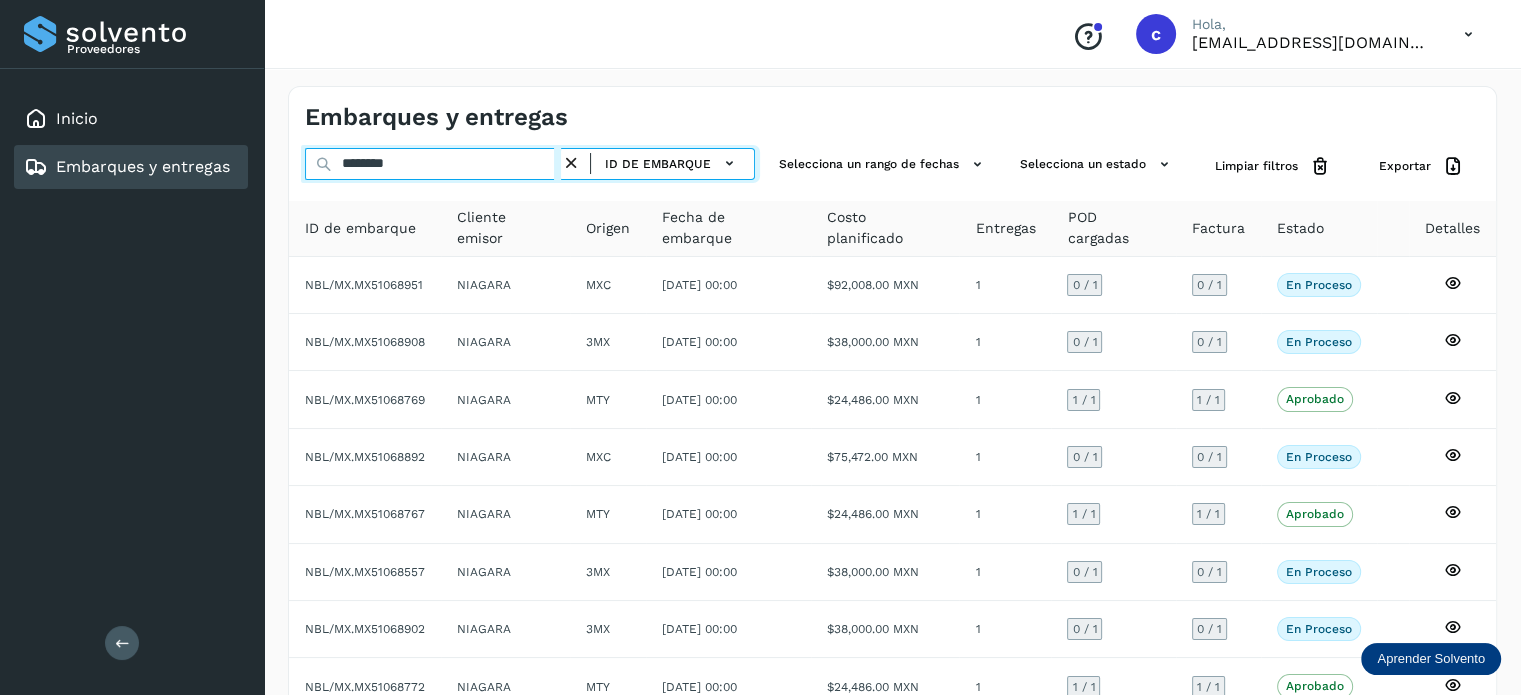 type on "********" 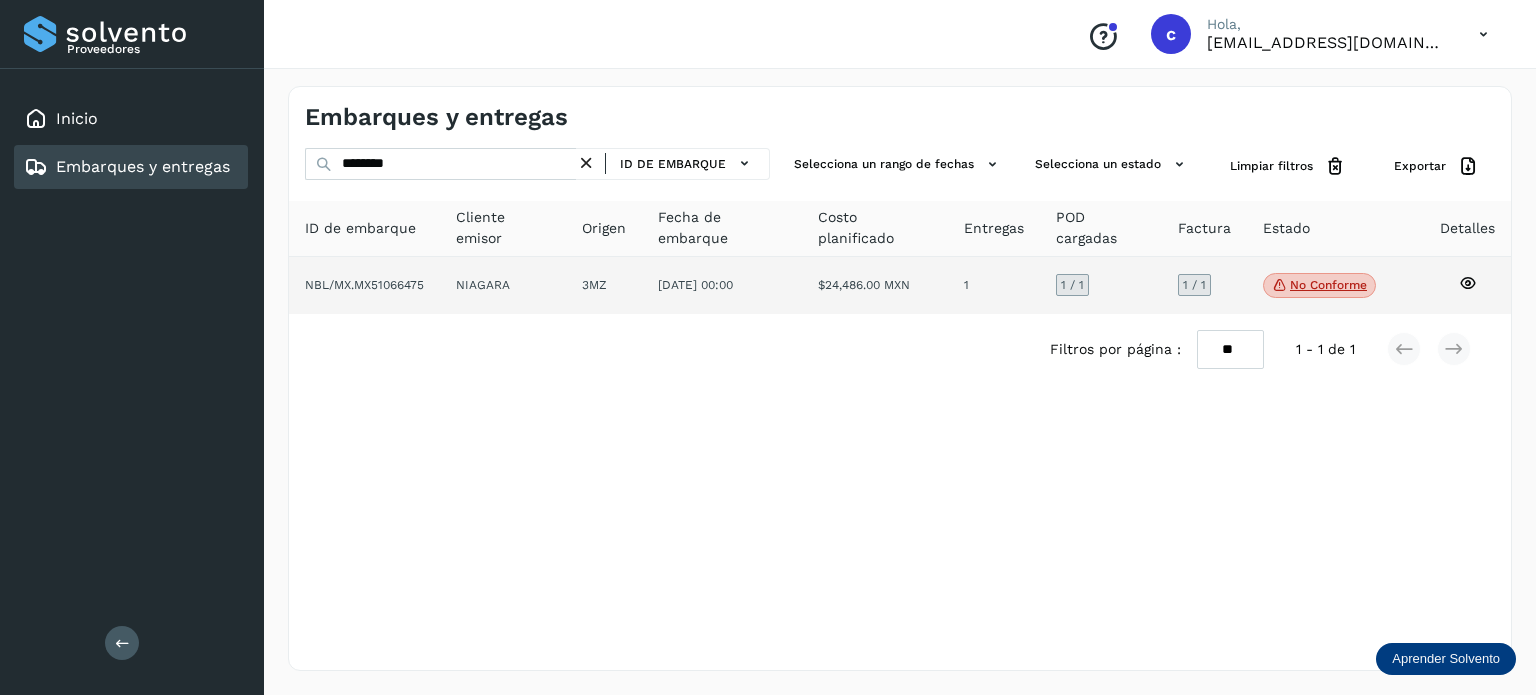 click on "No conforme" 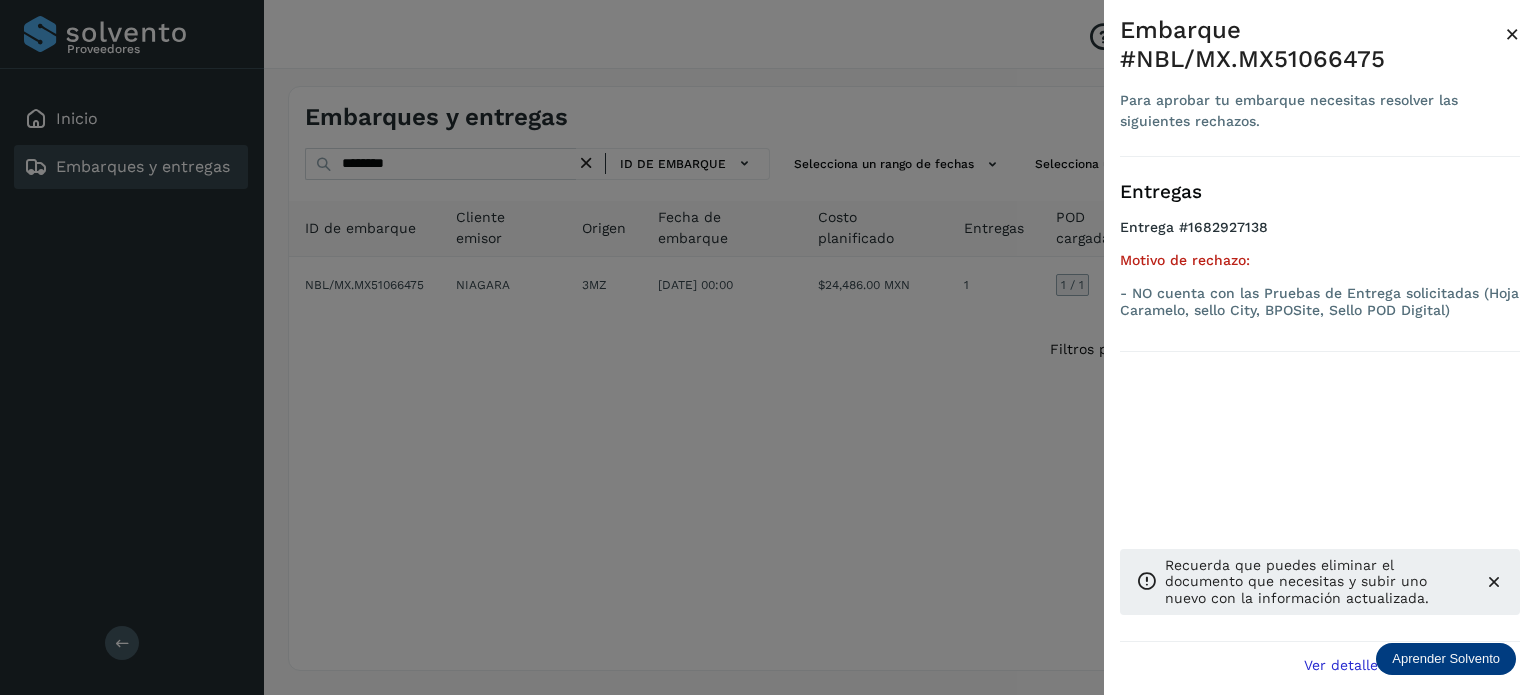 click at bounding box center [768, 347] 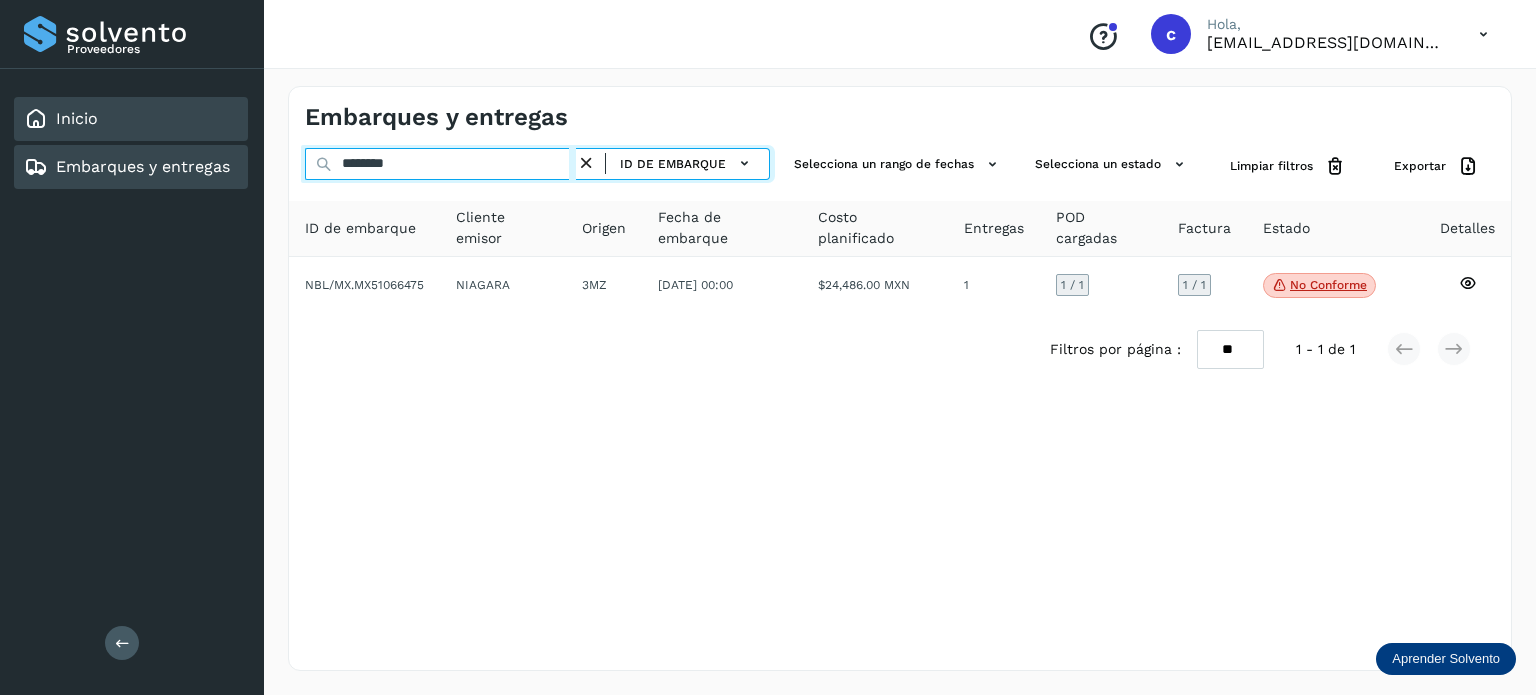 drag, startPoint x: 356, startPoint y: 169, endPoint x: 227, endPoint y: 139, distance: 132.44244 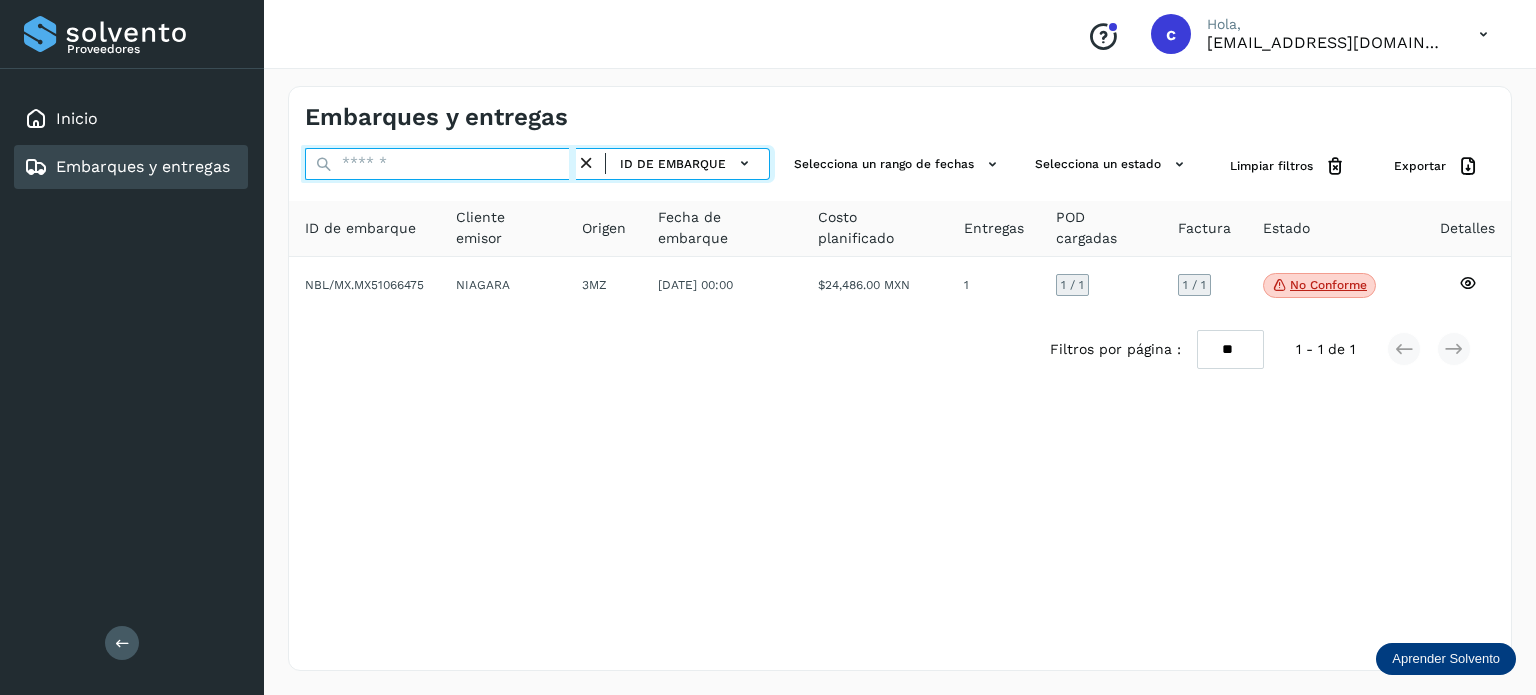 paste on "********" 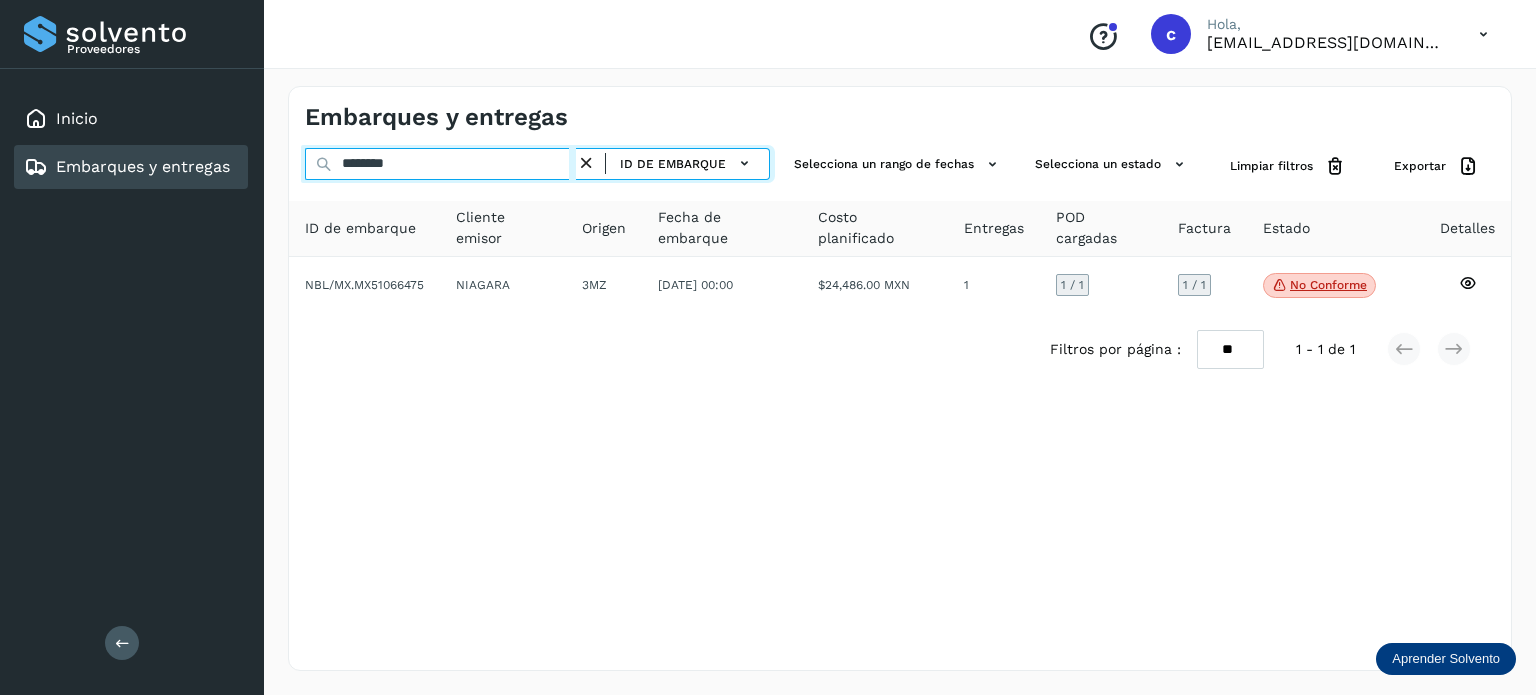 type on "********" 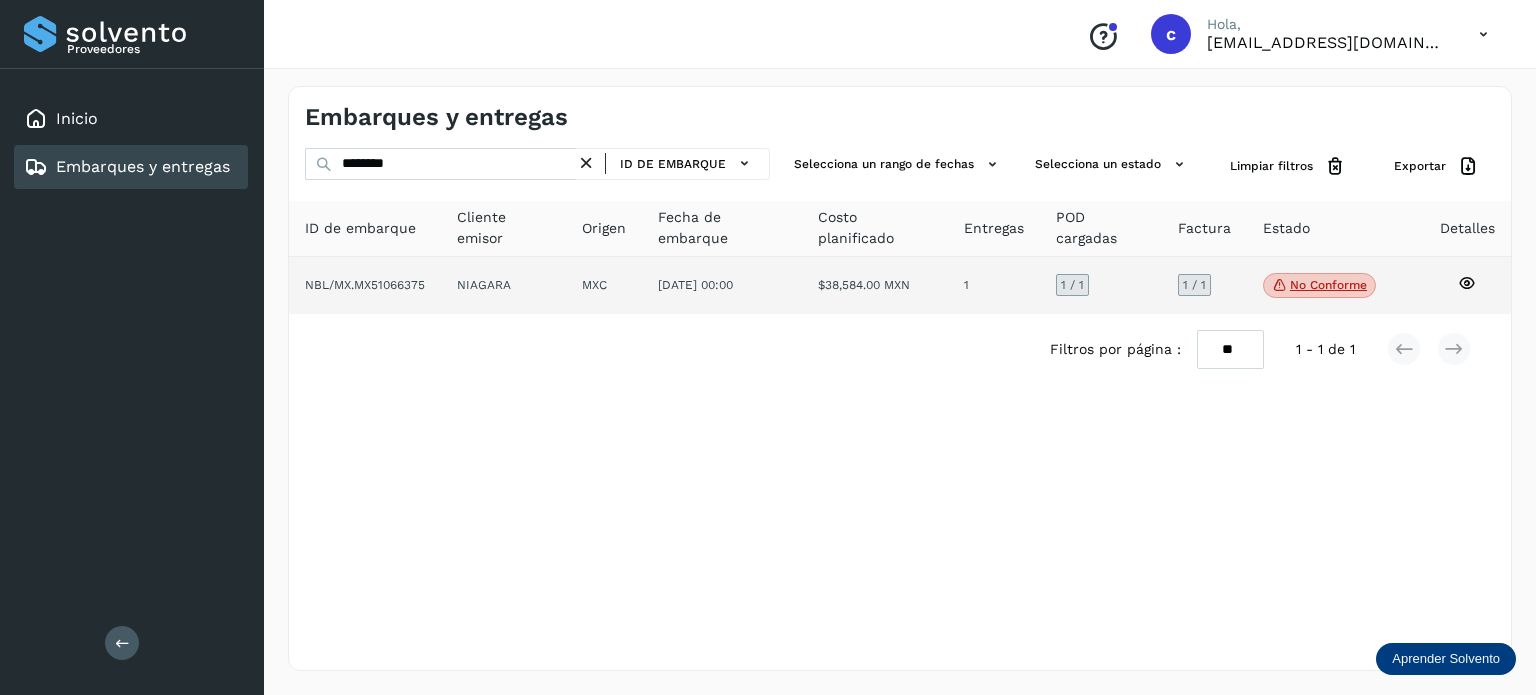 click on "No conforme" 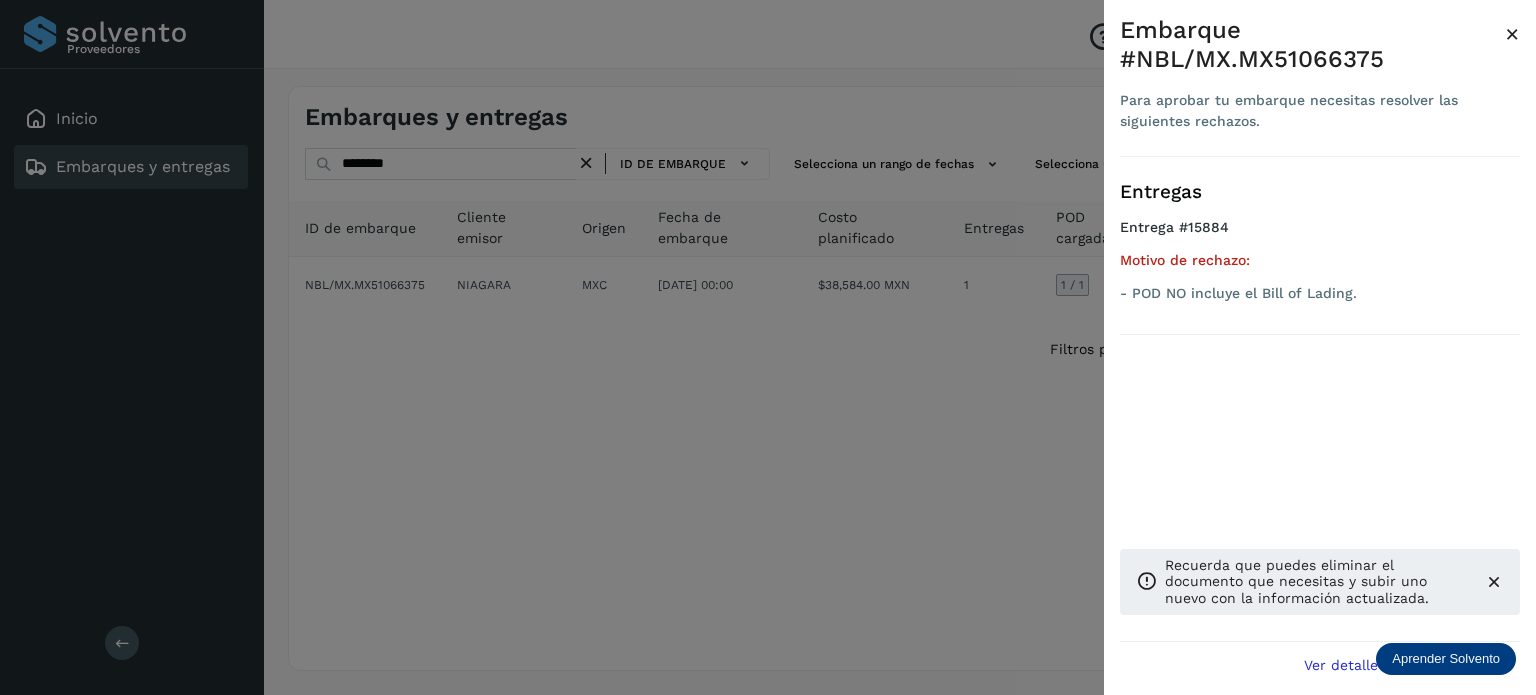 click at bounding box center (768, 347) 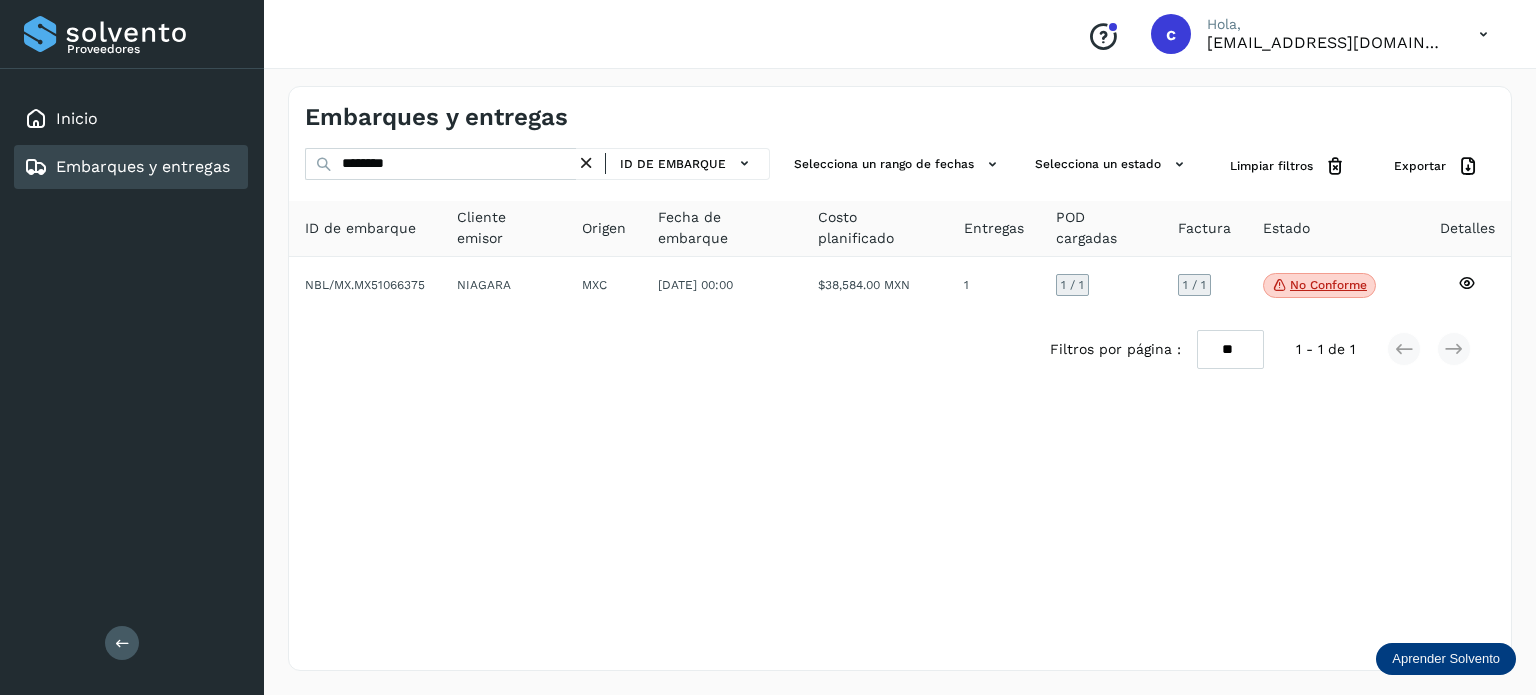 click on "Embarques y entregas ******** ID de embarque Selecciona un rango de fechas  Selecciona un estado Limpiar filtros Exportar ID de embarque Cliente emisor Origen Fecha de embarque Costo planificado Entregas POD cargadas Factura Estado Detalles NBL/MX.MX51066375 NIAGARA MXC 19/jul/2025 00:00  $38,584.00 MXN  1 1  / 1 1 / 1 No conforme
Verifica el estado de la factura o entregas asociadas a este embarque
Filtros por página : ** ** ** 1 - 1 de 1" at bounding box center [900, 378] 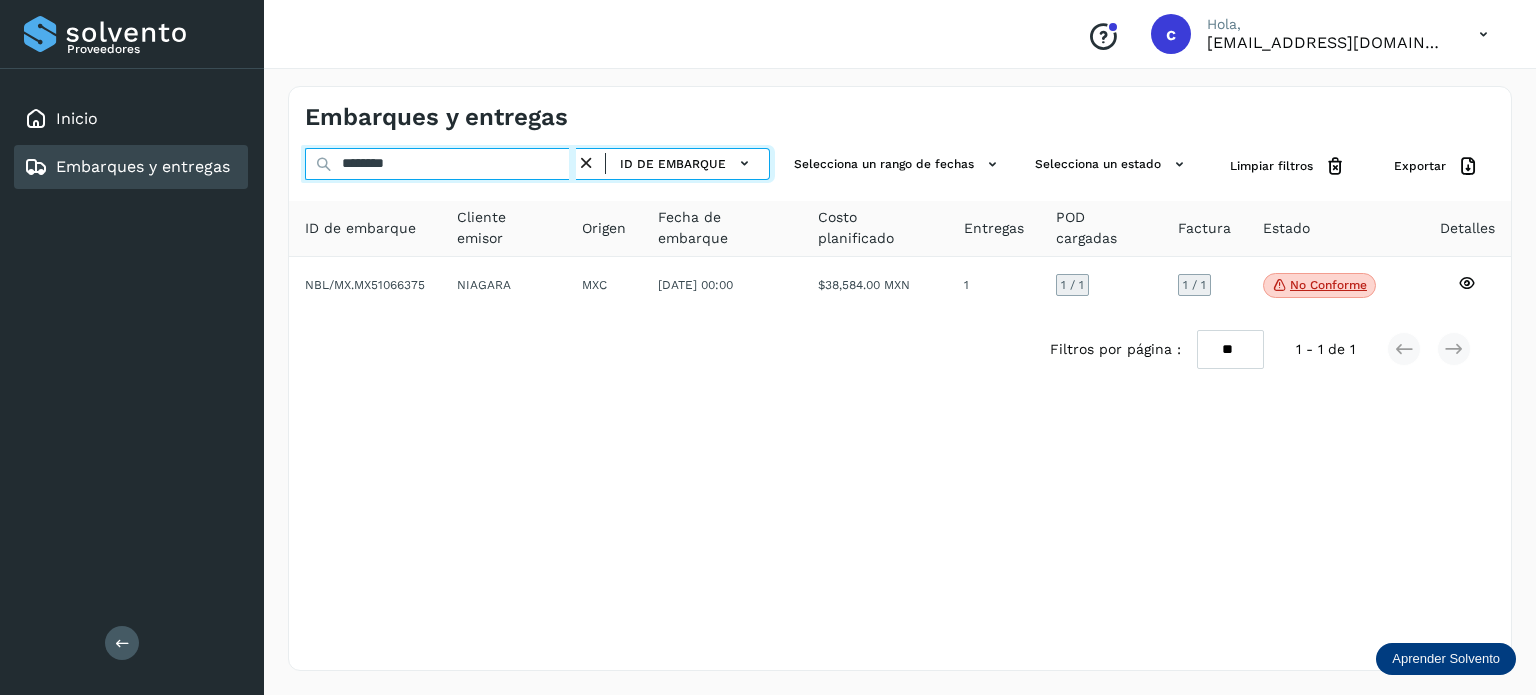 drag, startPoint x: 429, startPoint y: 162, endPoint x: 124, endPoint y: 151, distance: 305.1983 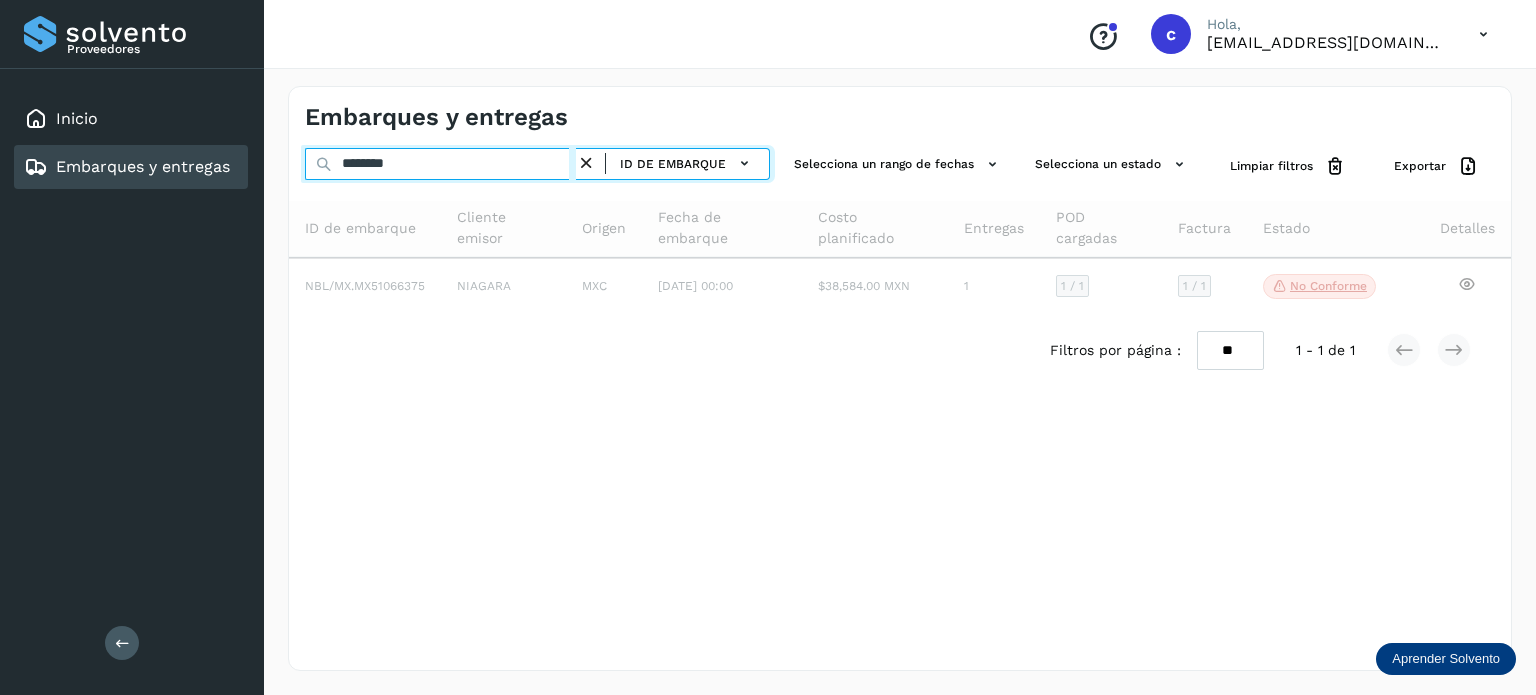 type on "********" 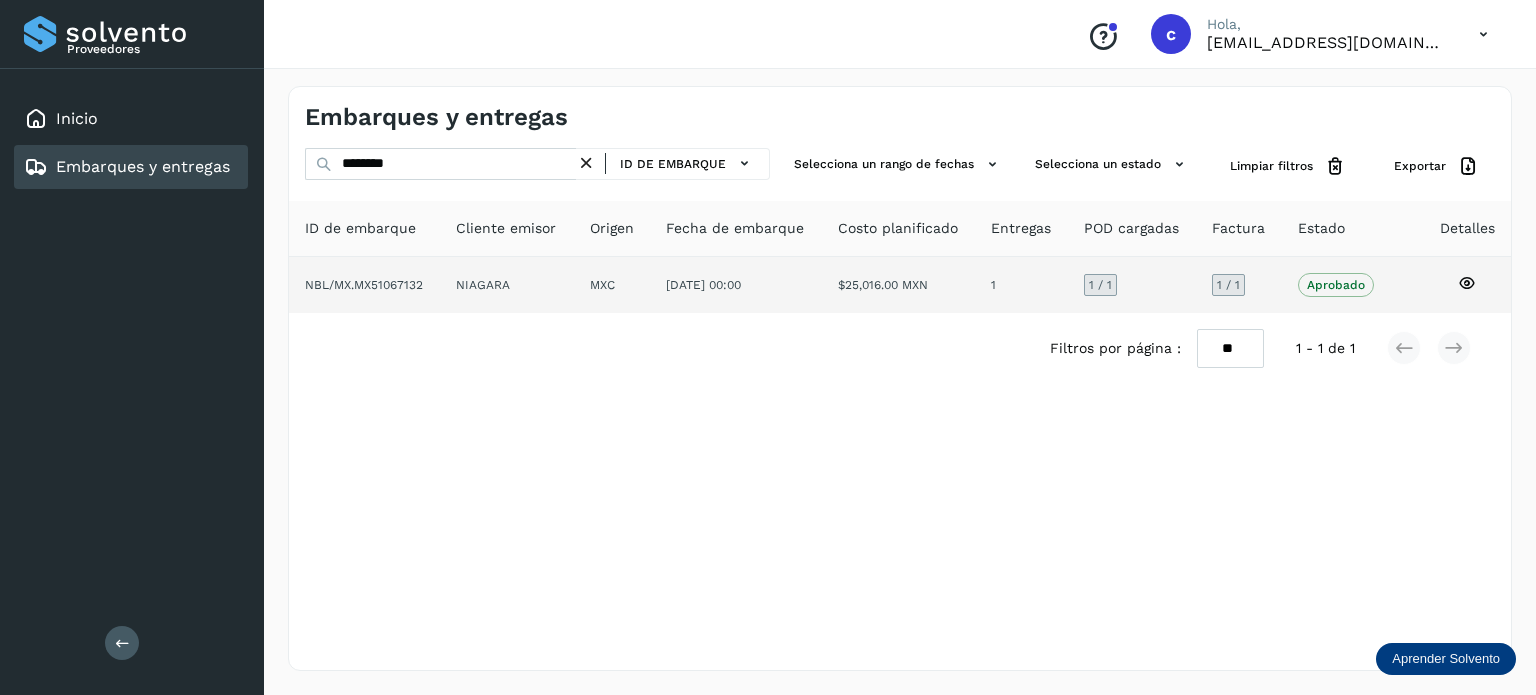 click 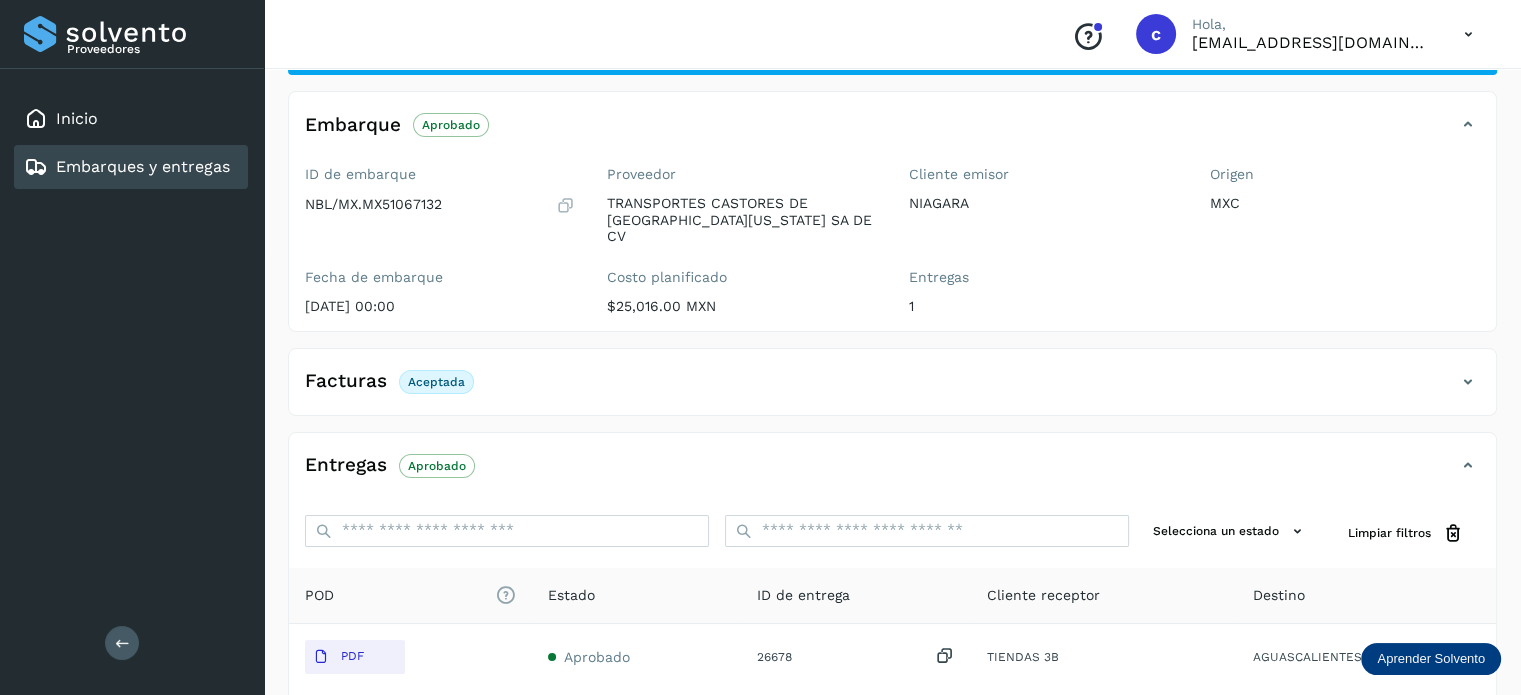 scroll, scrollTop: 200, scrollLeft: 0, axis: vertical 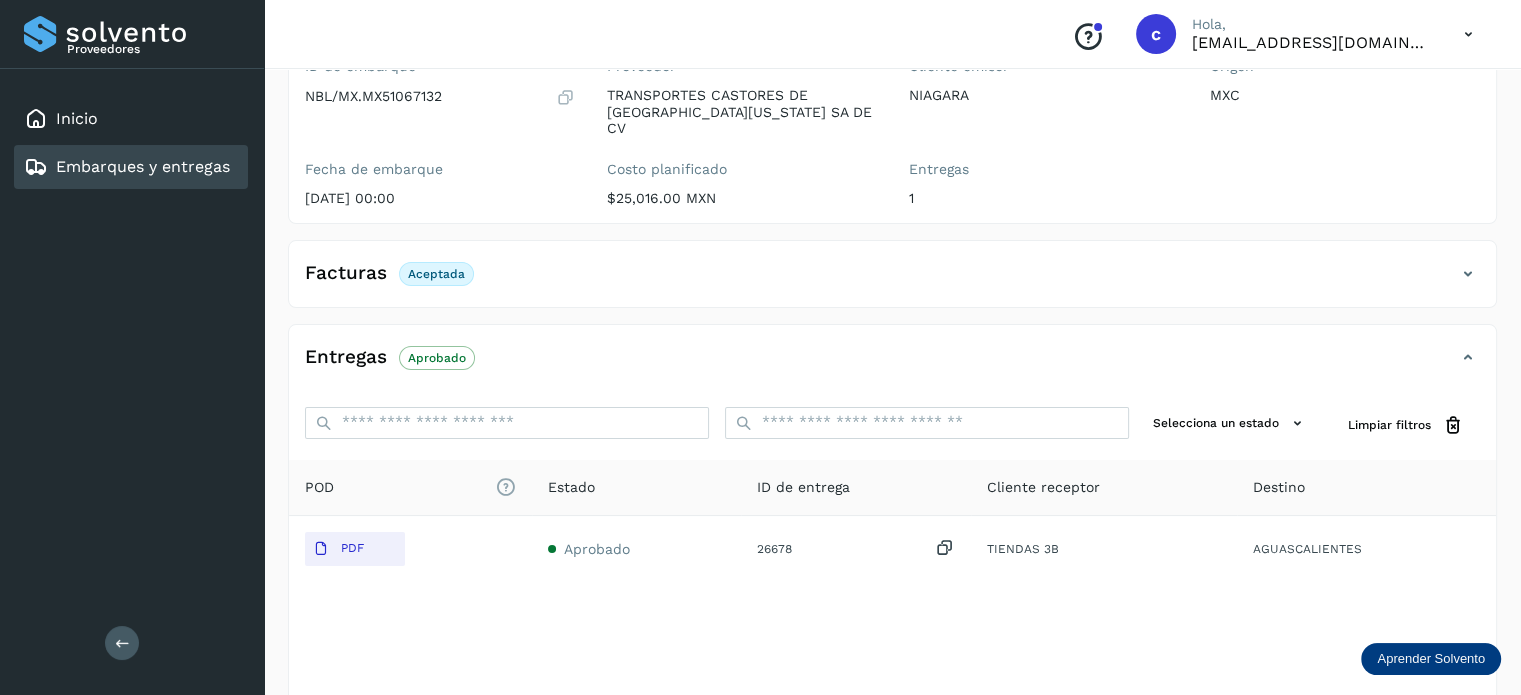 drag, startPoint x: 124, startPoint y: 166, endPoint x: 118, endPoint y: 156, distance: 11.661903 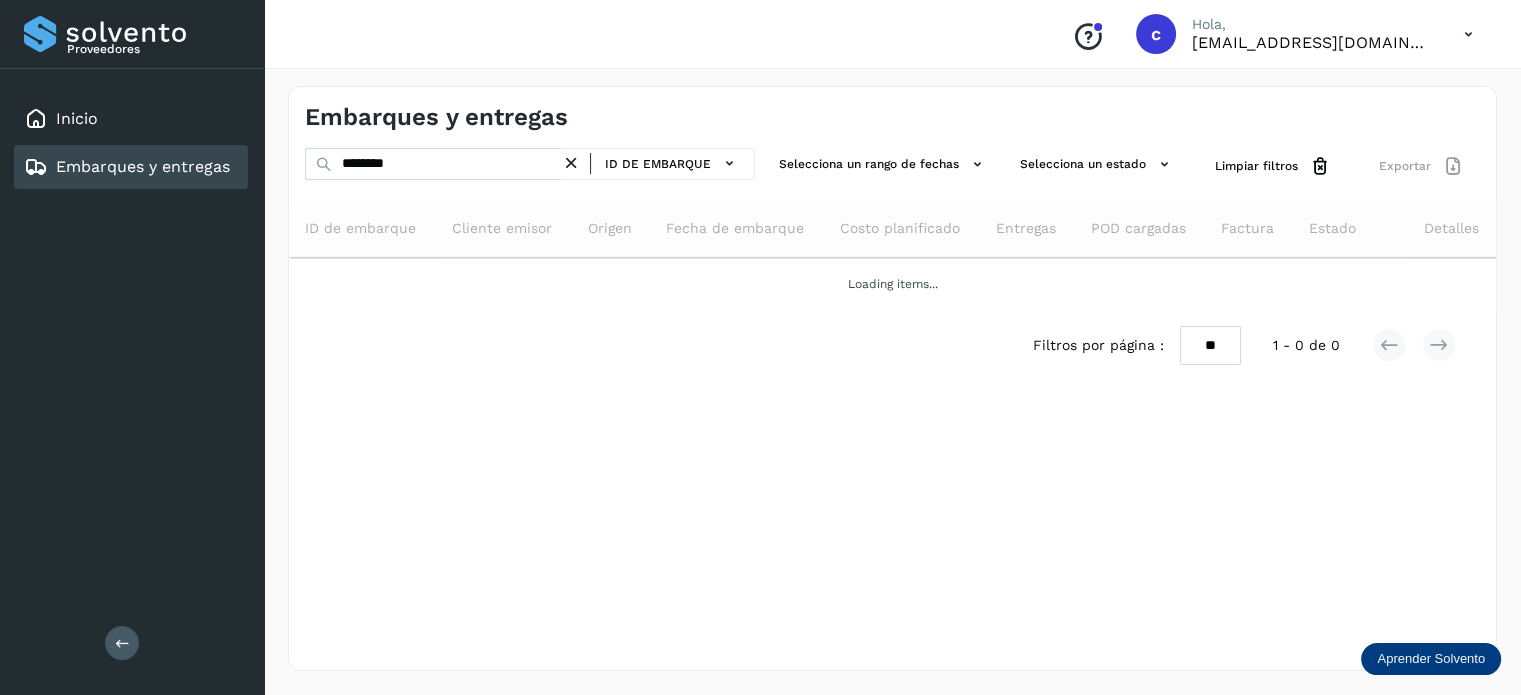 scroll, scrollTop: 0, scrollLeft: 0, axis: both 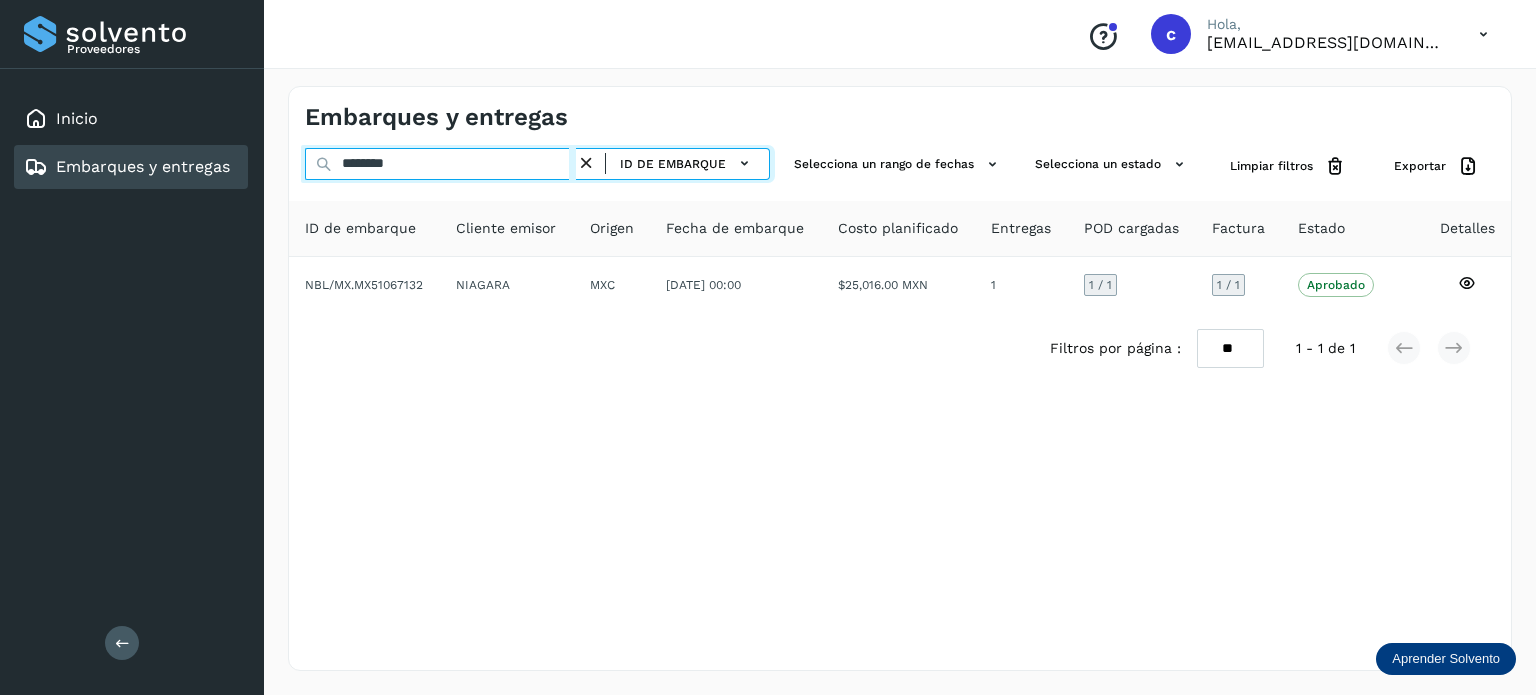 drag, startPoint x: 401, startPoint y: 164, endPoint x: 324, endPoint y: 157, distance: 77.31753 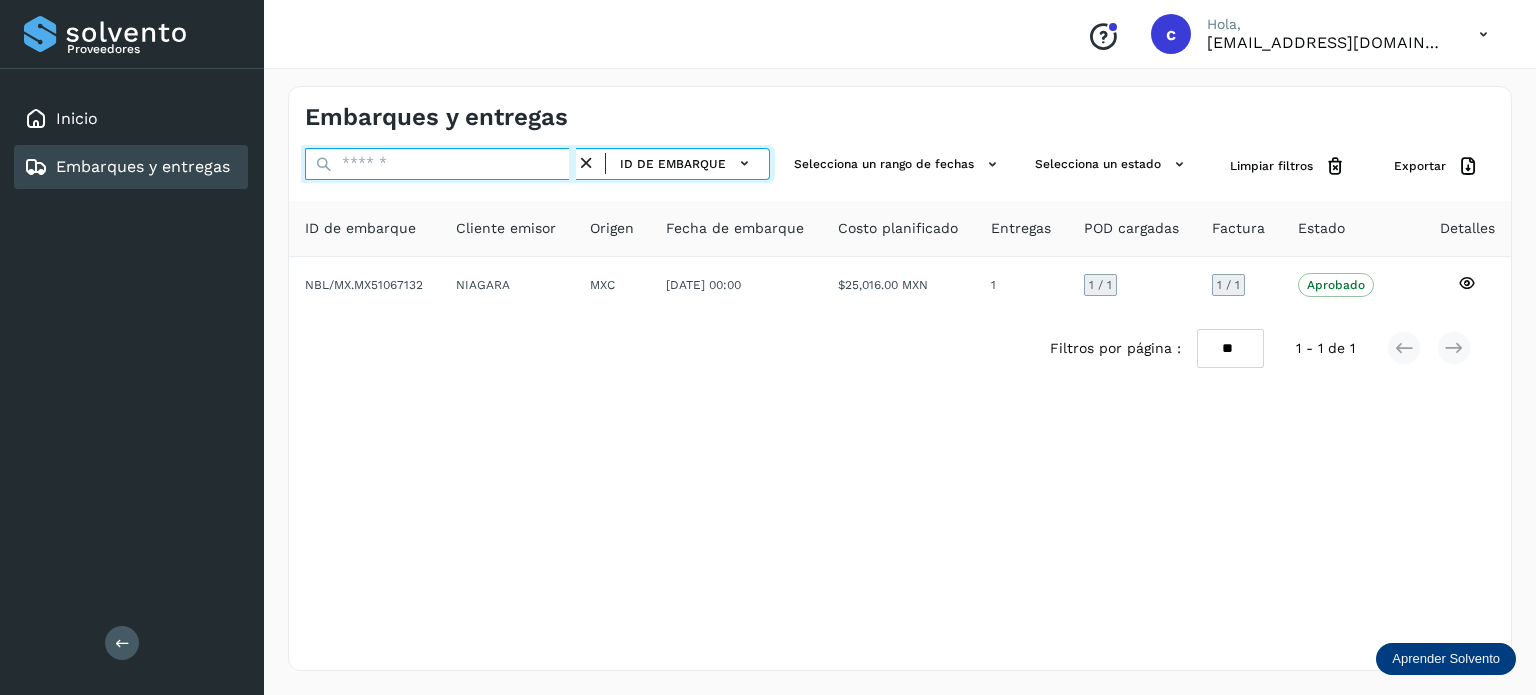 paste on "**********" 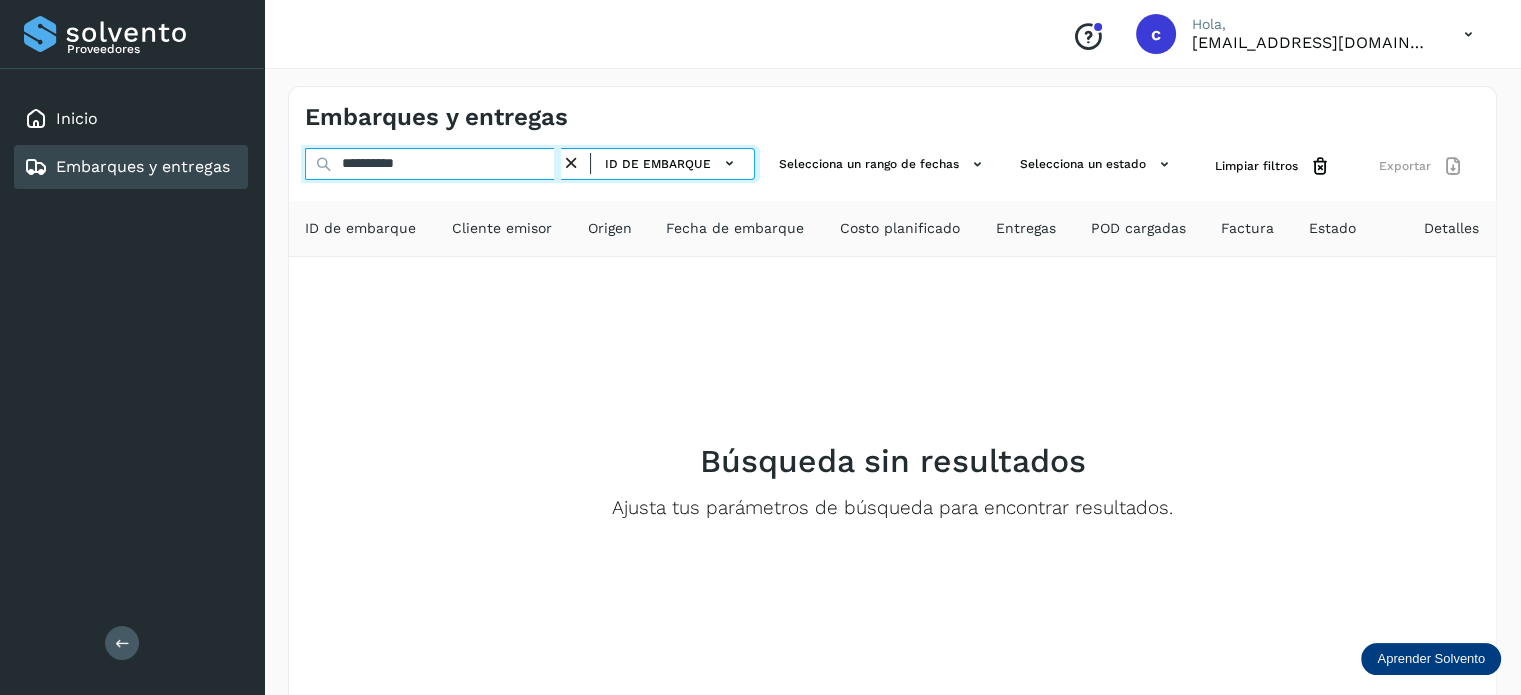 type on "**********" 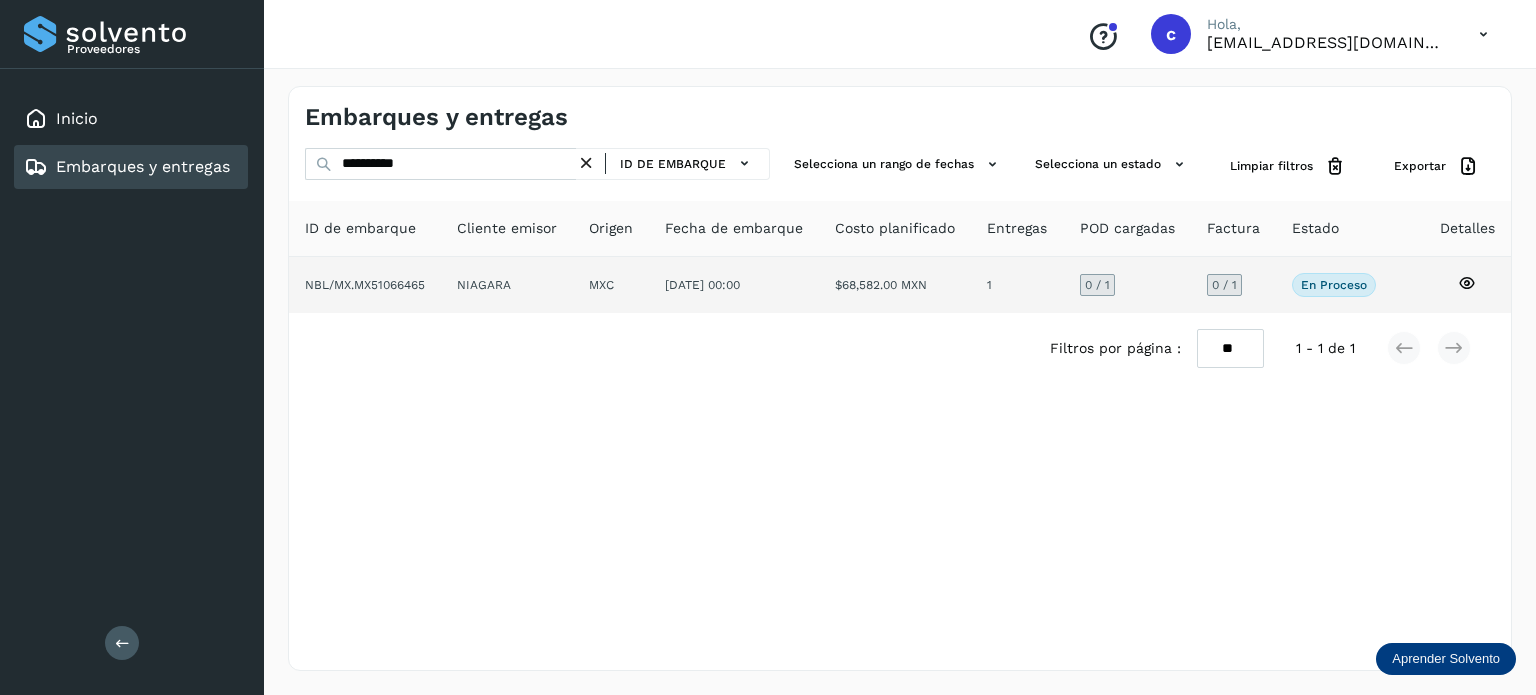 click 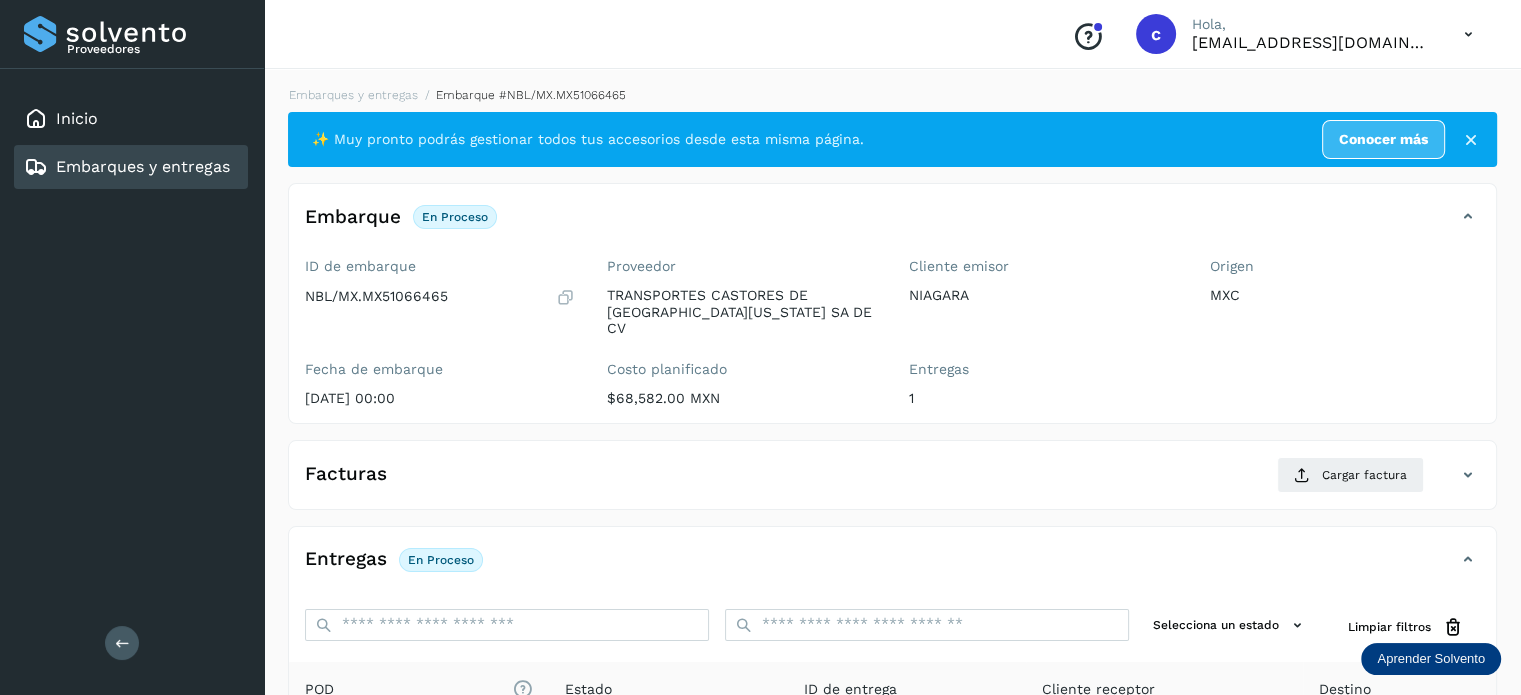 click on "Embarques y entregas" at bounding box center (143, 166) 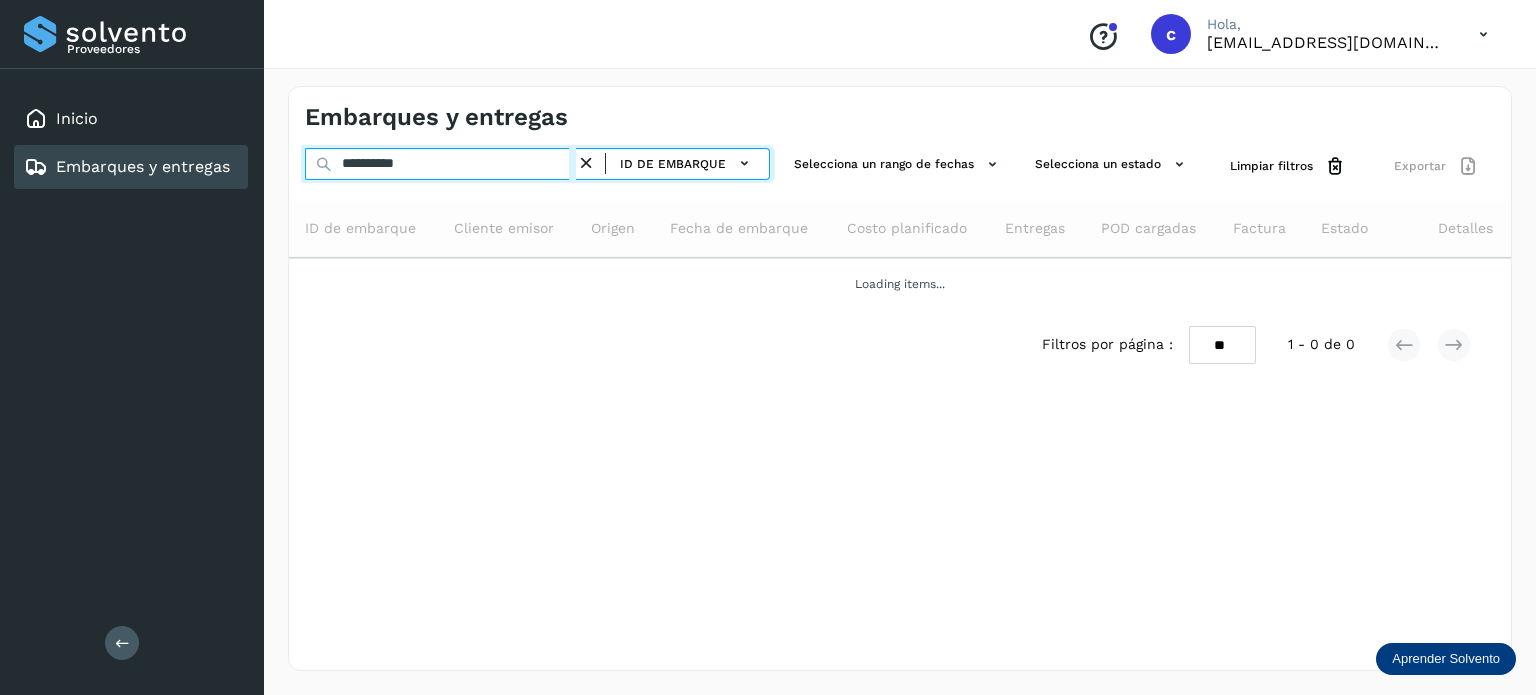 drag, startPoint x: 436, startPoint y: 167, endPoint x: 258, endPoint y: 127, distance: 182.43903 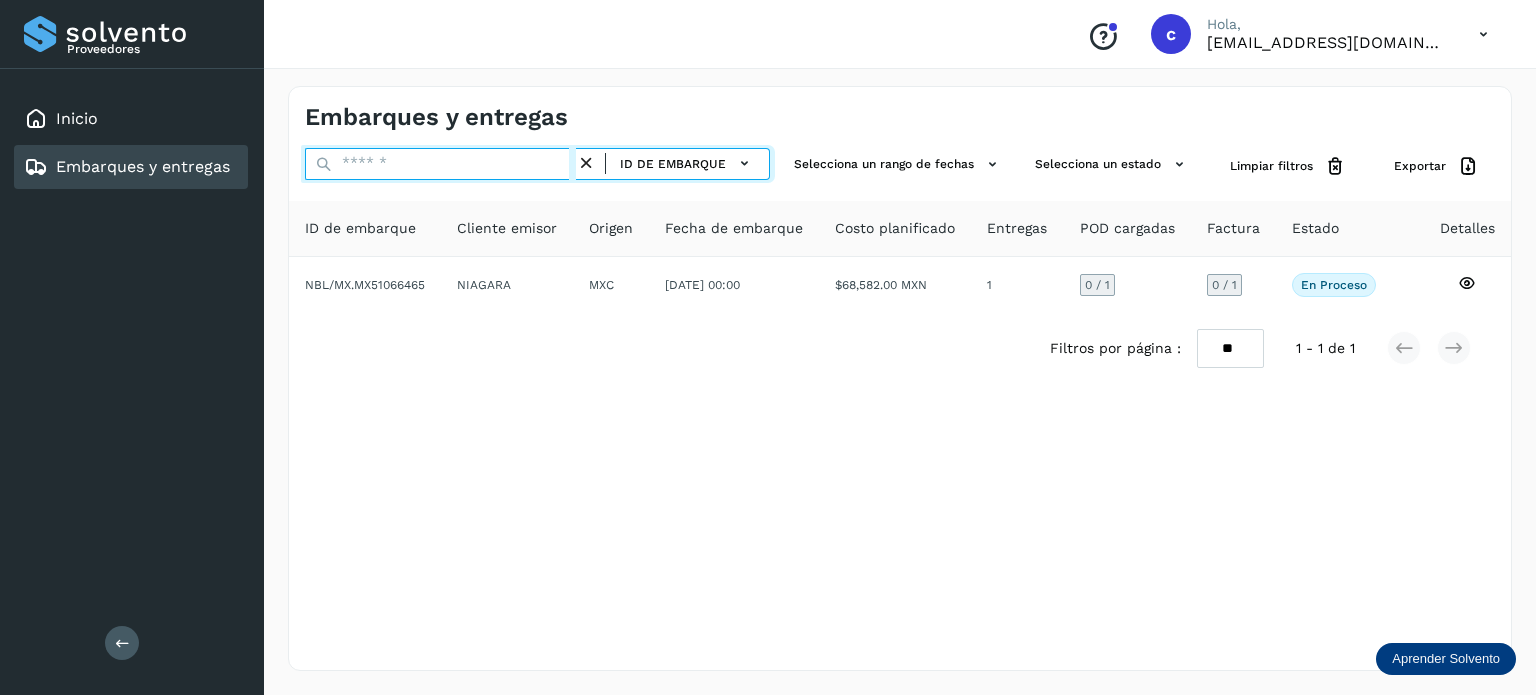 paste on "********" 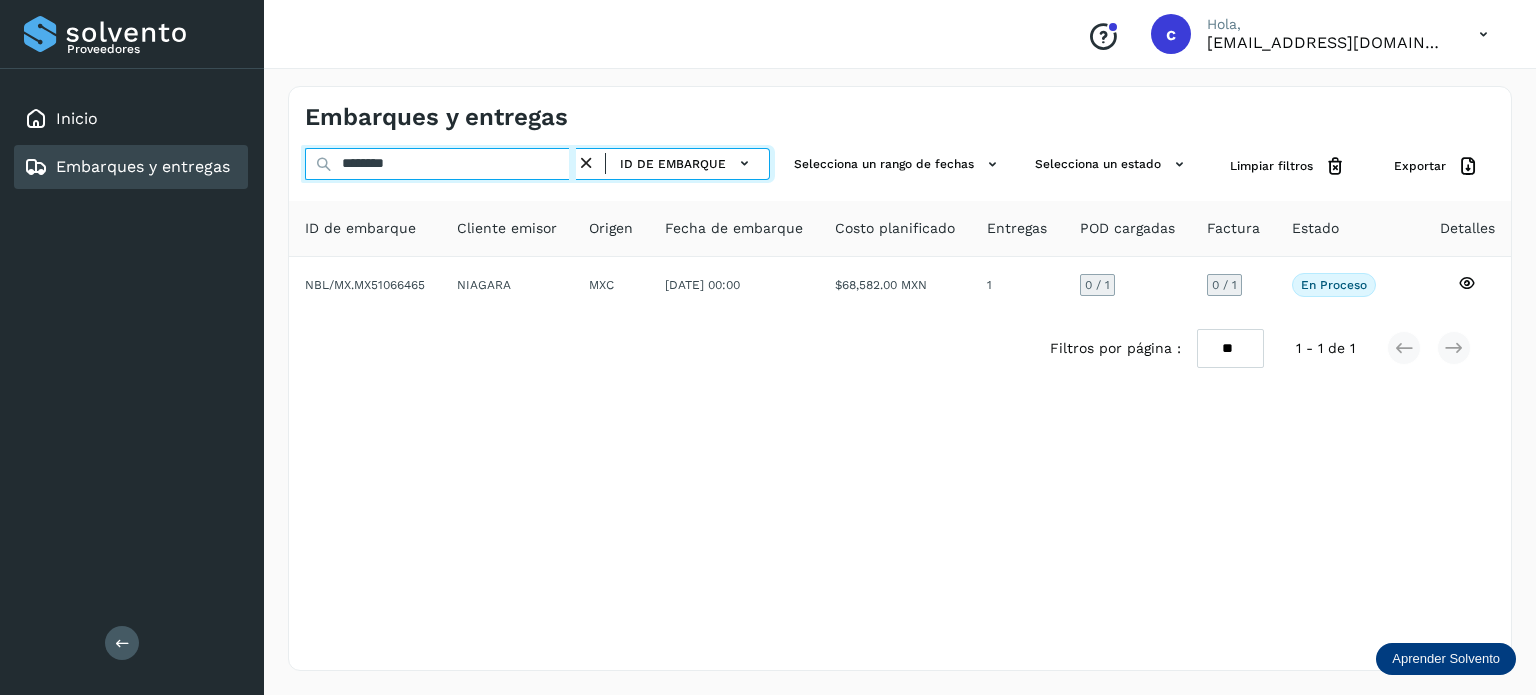 type on "********" 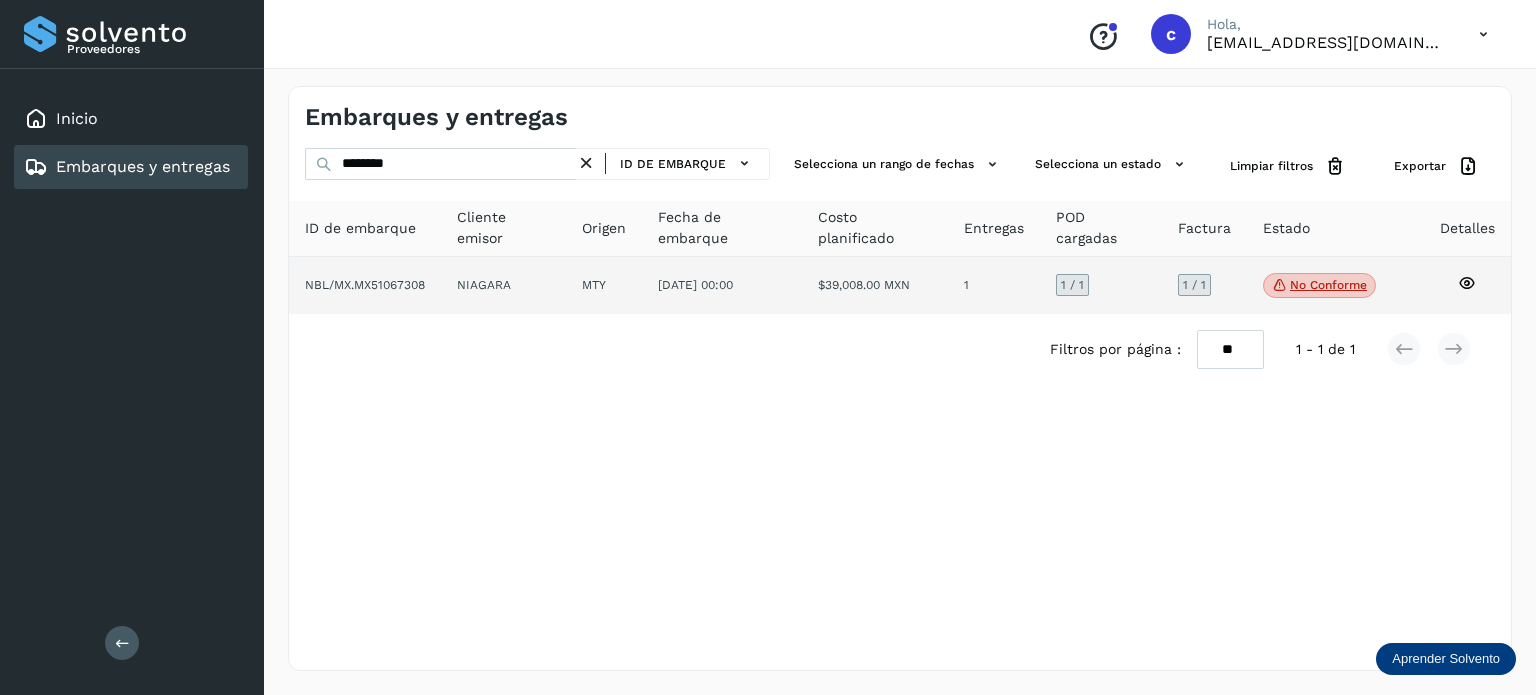 click on "No conforme" 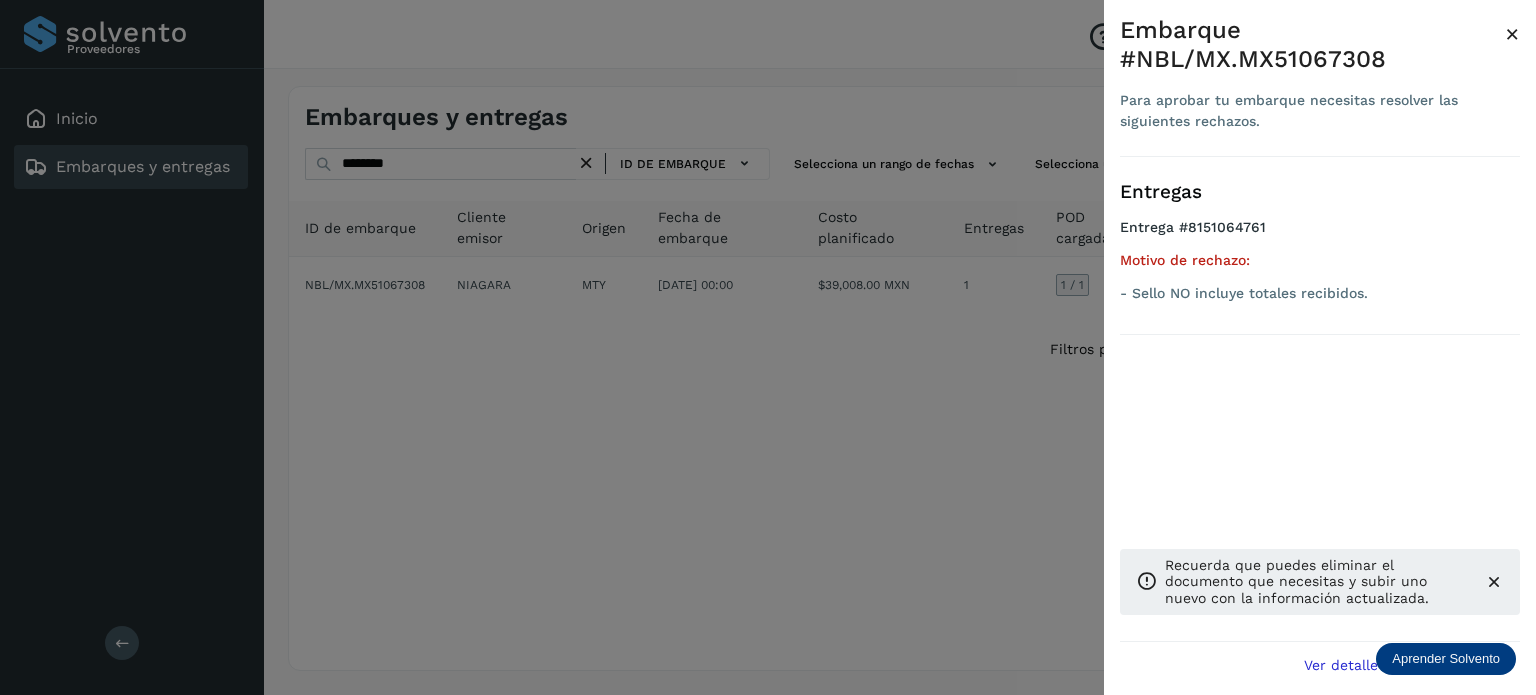 drag, startPoint x: 414, startPoint y: 159, endPoint x: 304, endPoint y: 172, distance: 110.76552 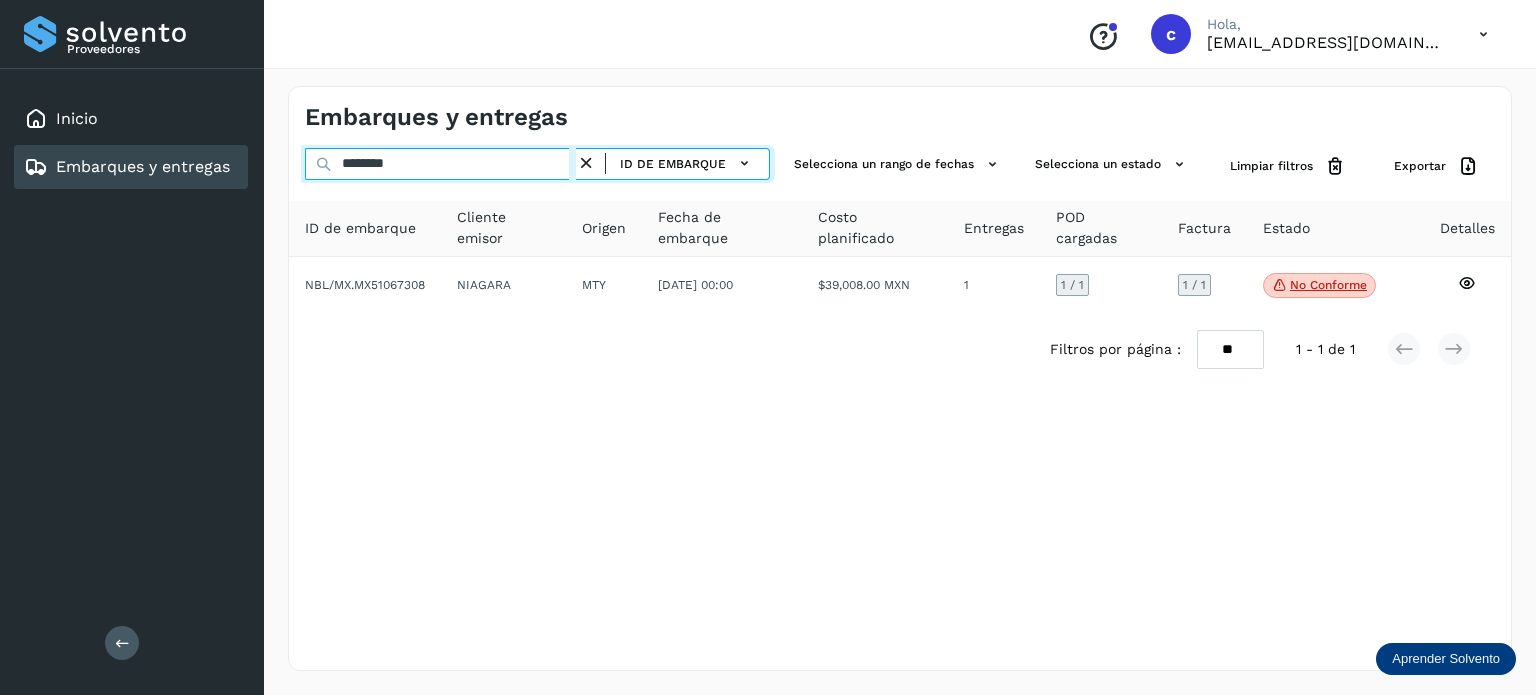drag, startPoint x: 425, startPoint y: 169, endPoint x: 308, endPoint y: 166, distance: 117.03845 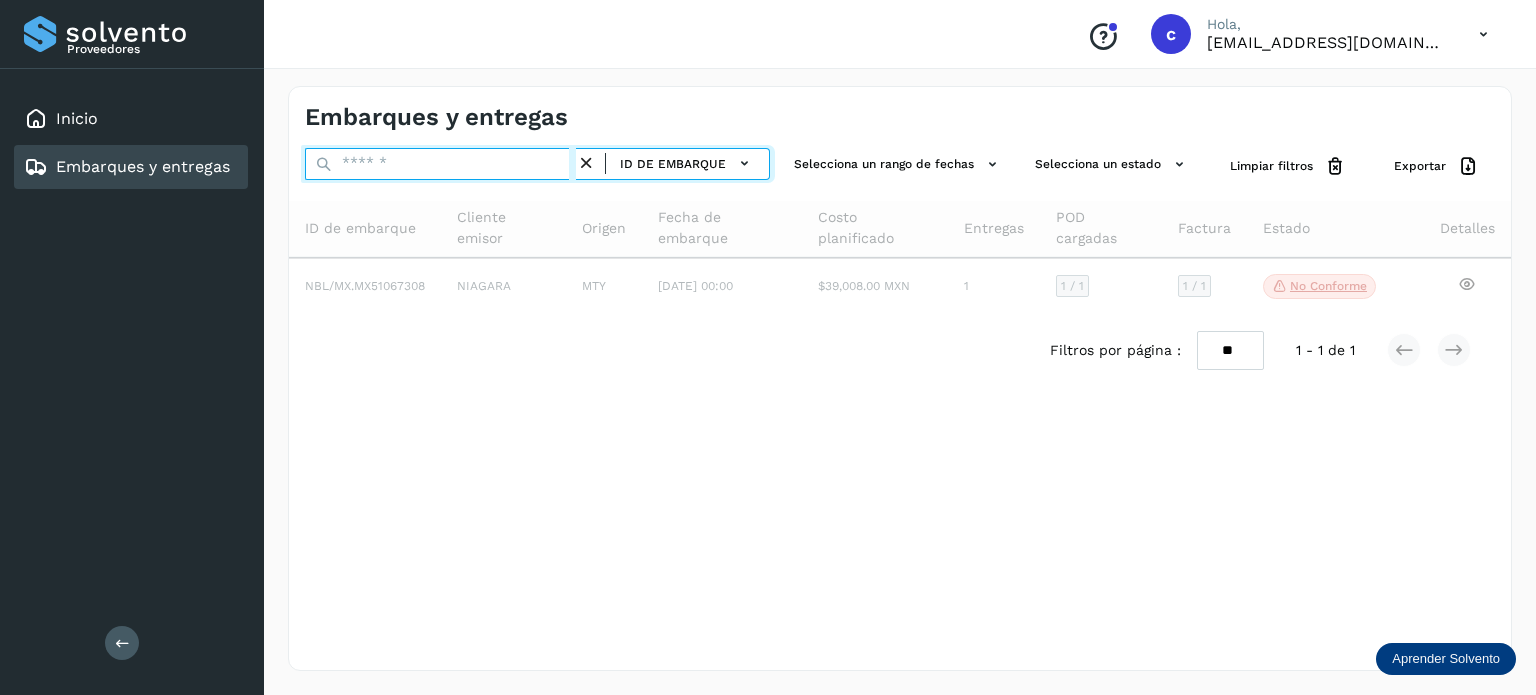 paste on "********" 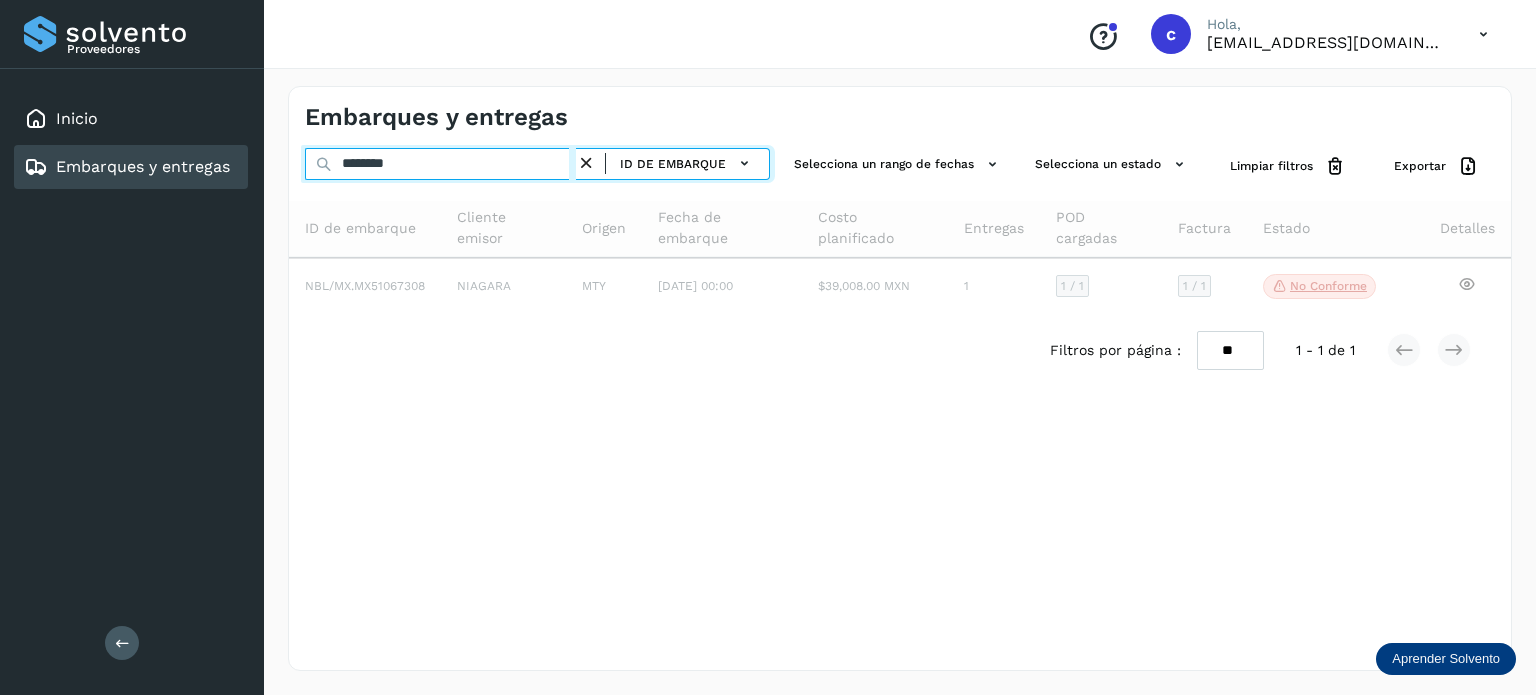 type on "********" 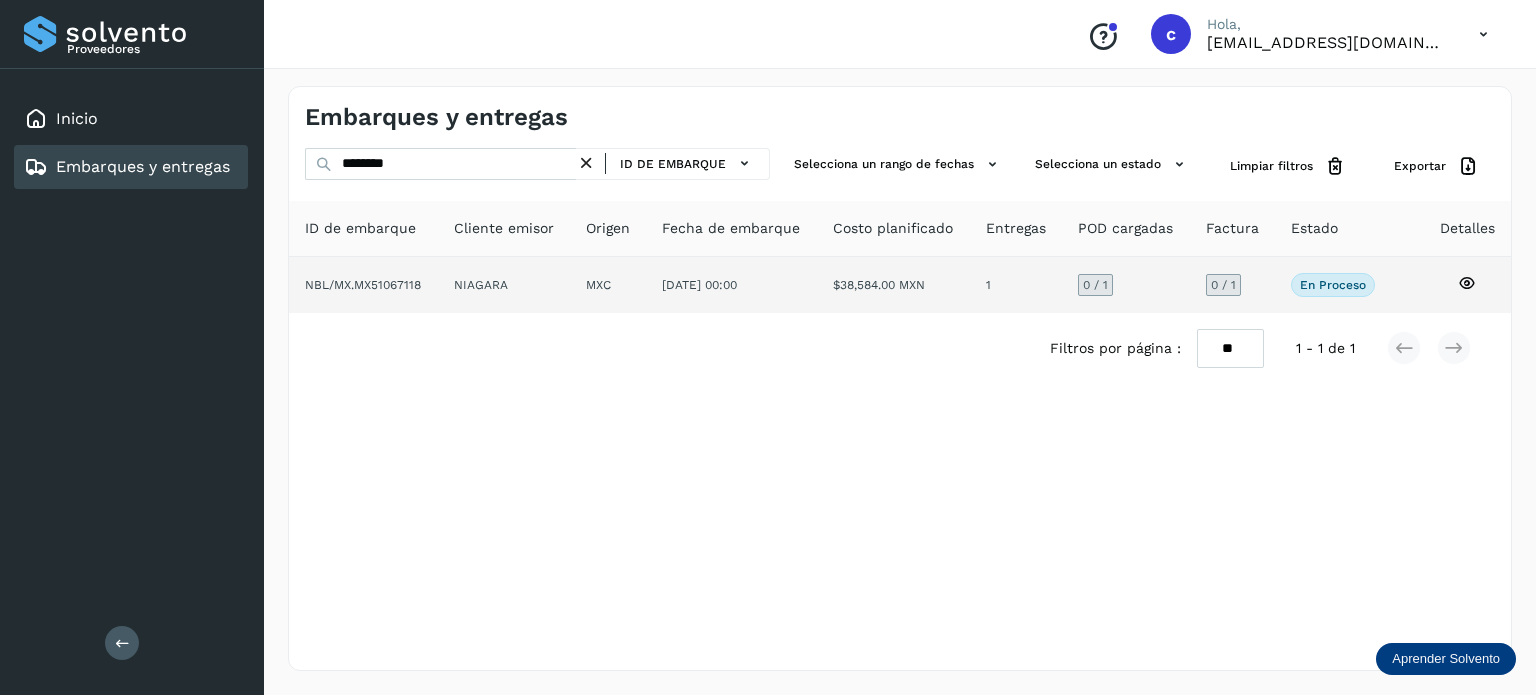 click 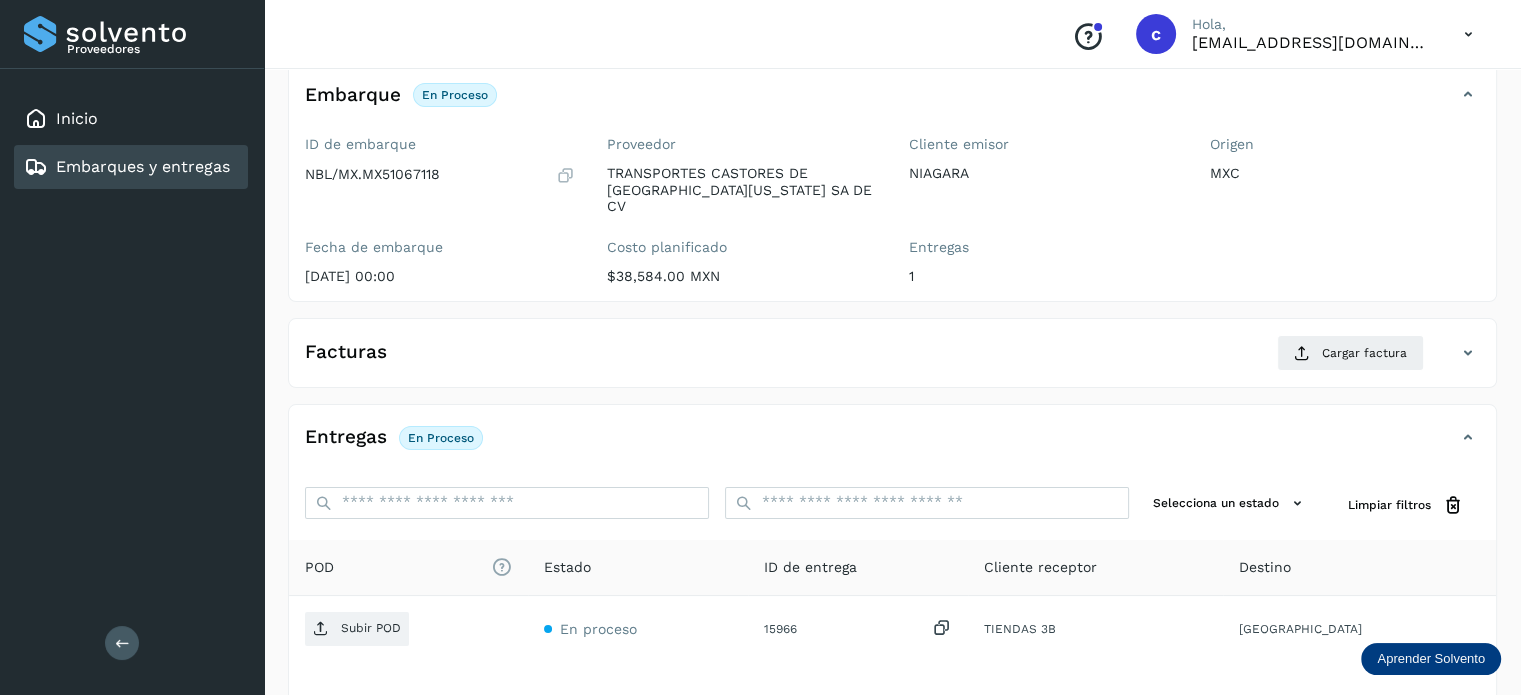 scroll, scrollTop: 0, scrollLeft: 0, axis: both 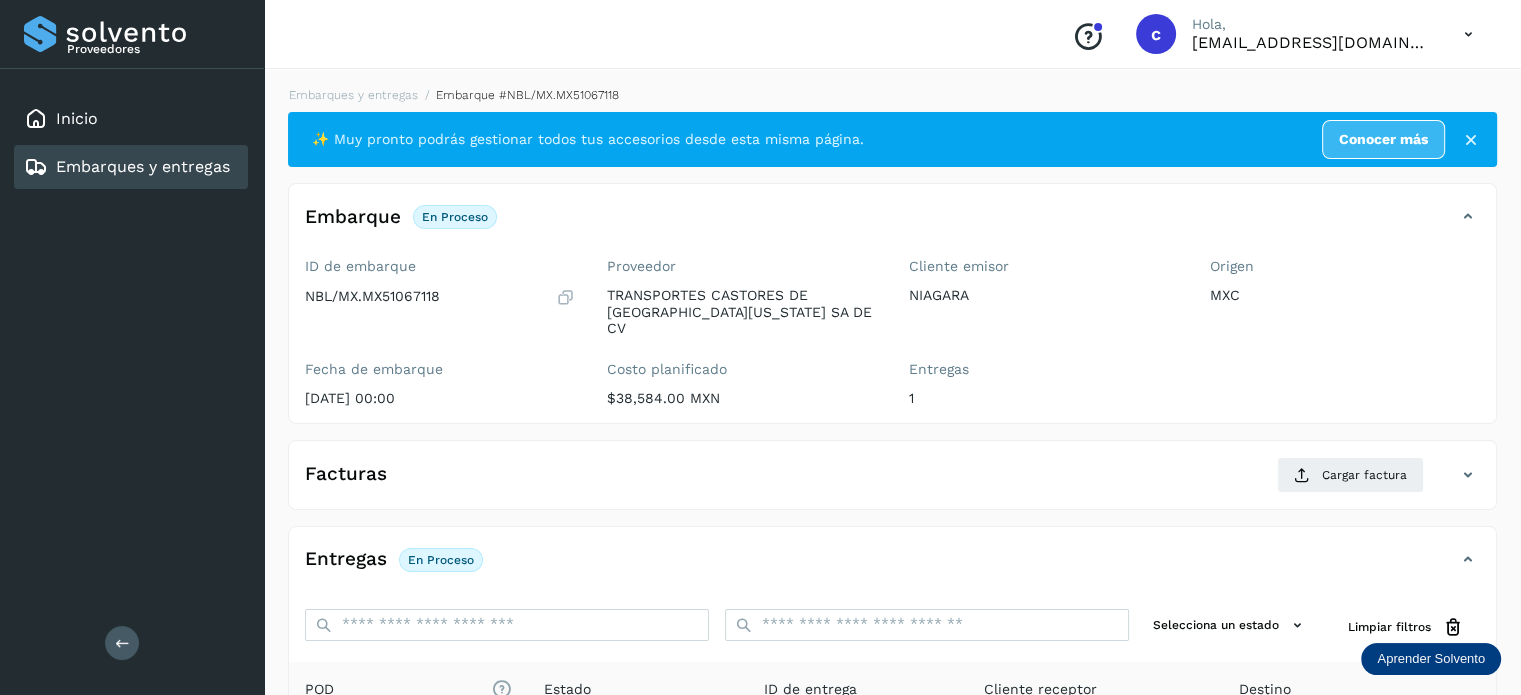 click on "Embarques y entregas" at bounding box center [143, 166] 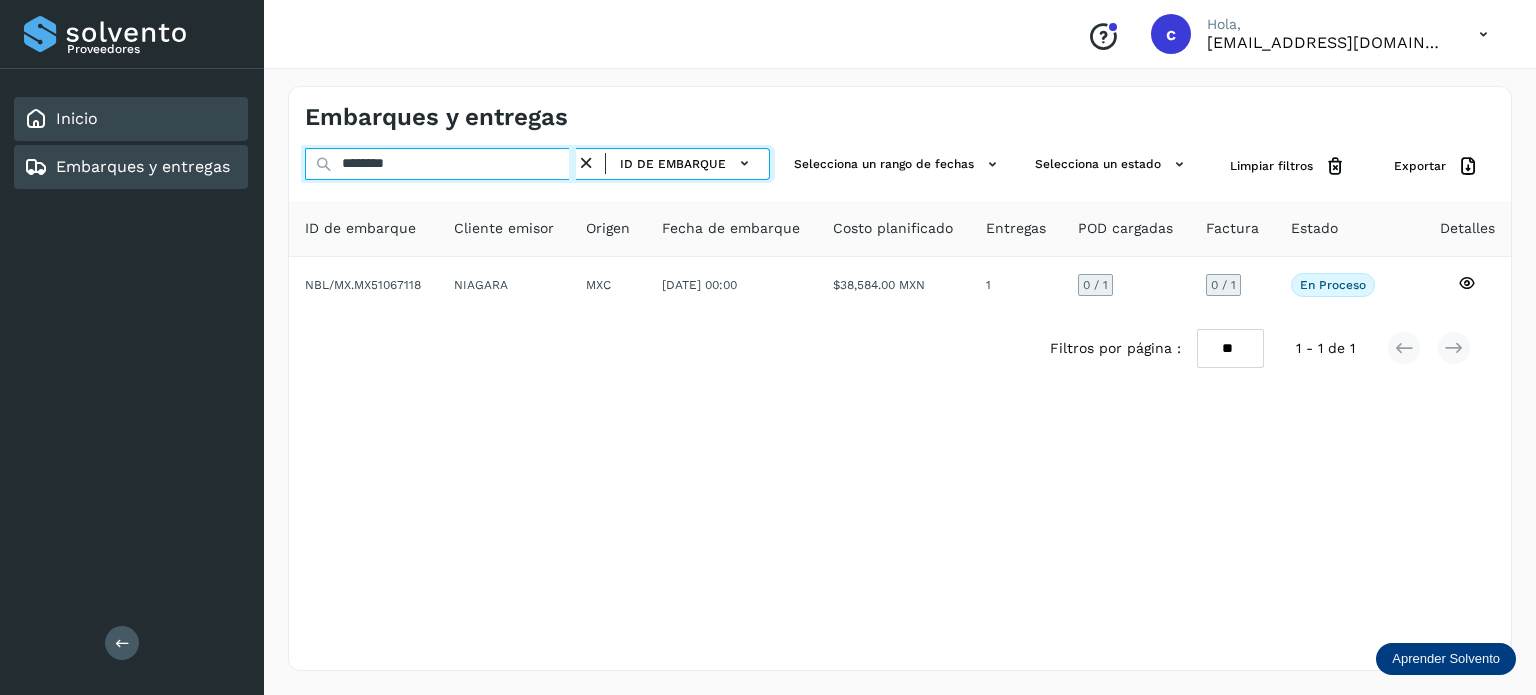drag, startPoint x: 412, startPoint y: 169, endPoint x: 105, endPoint y: 123, distance: 310.42712 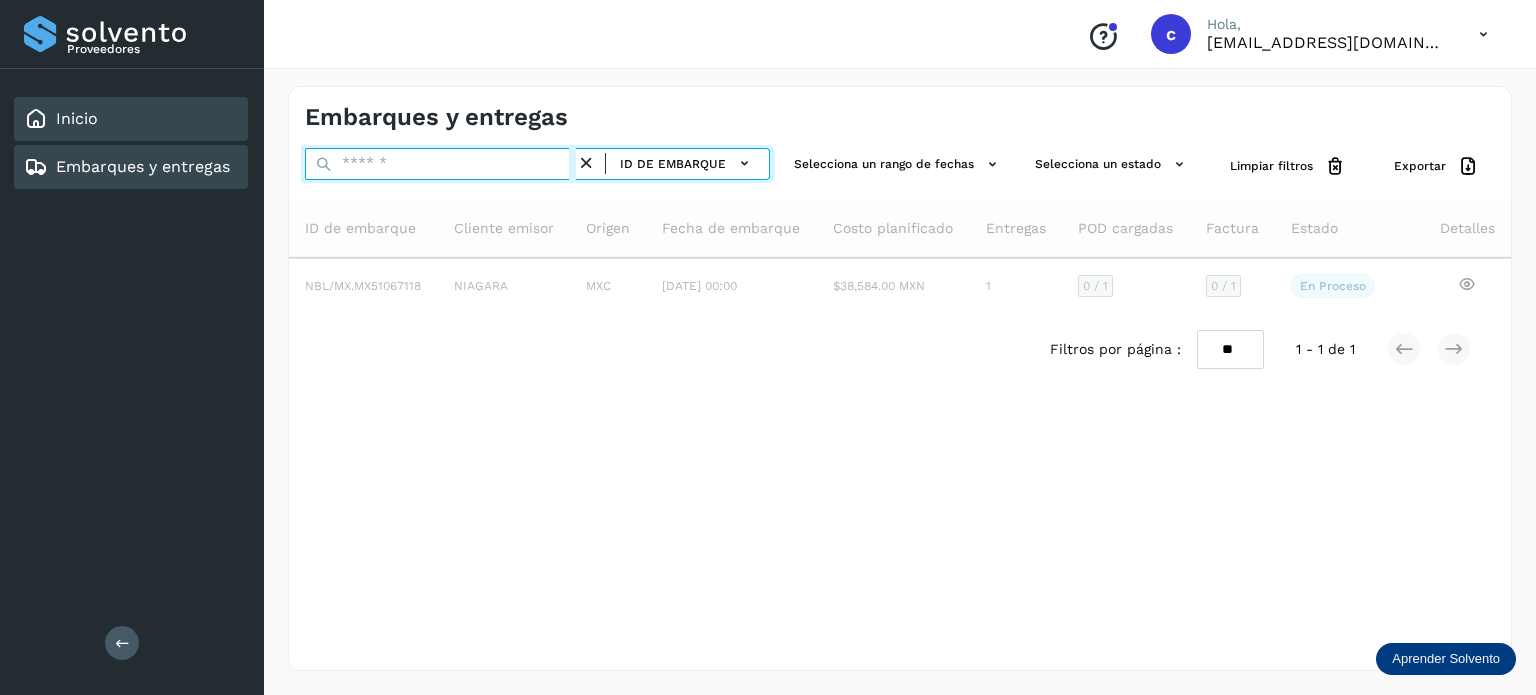 paste on "********" 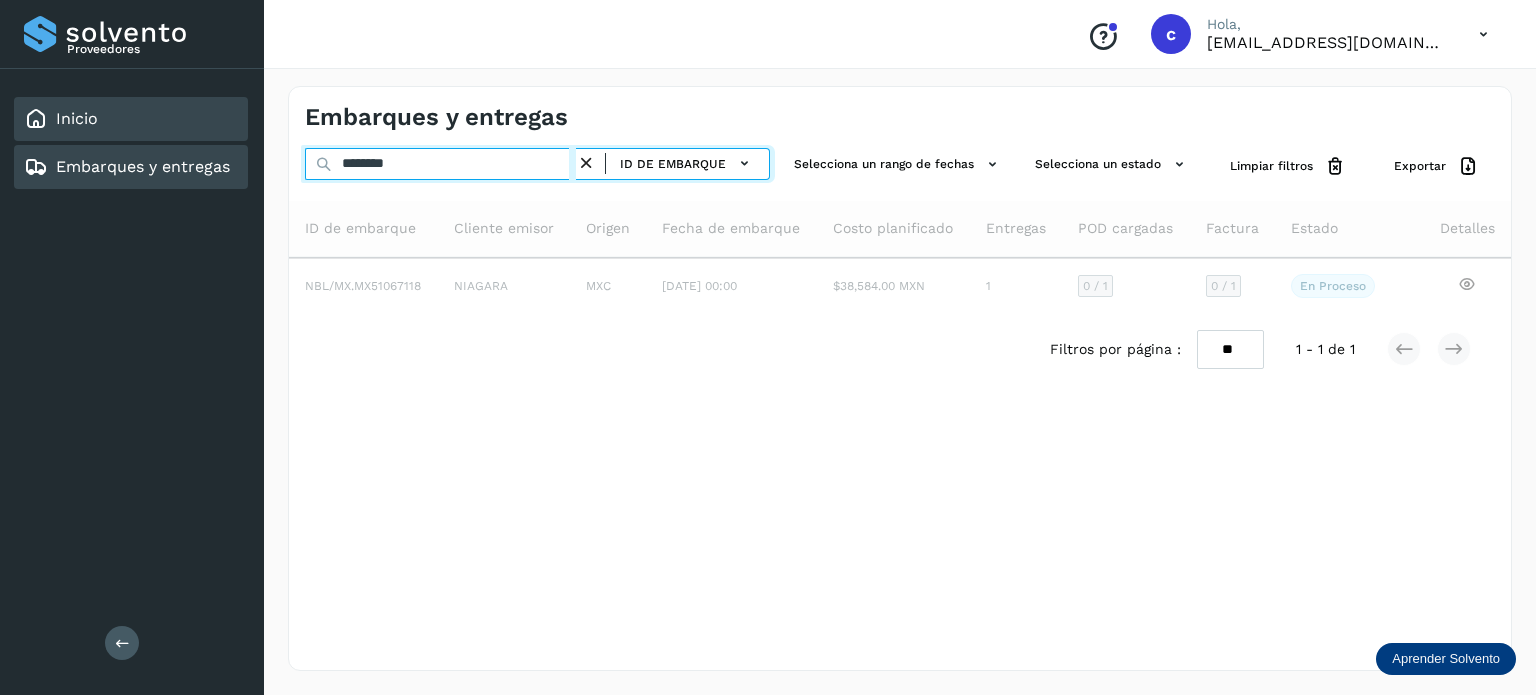 type on "********" 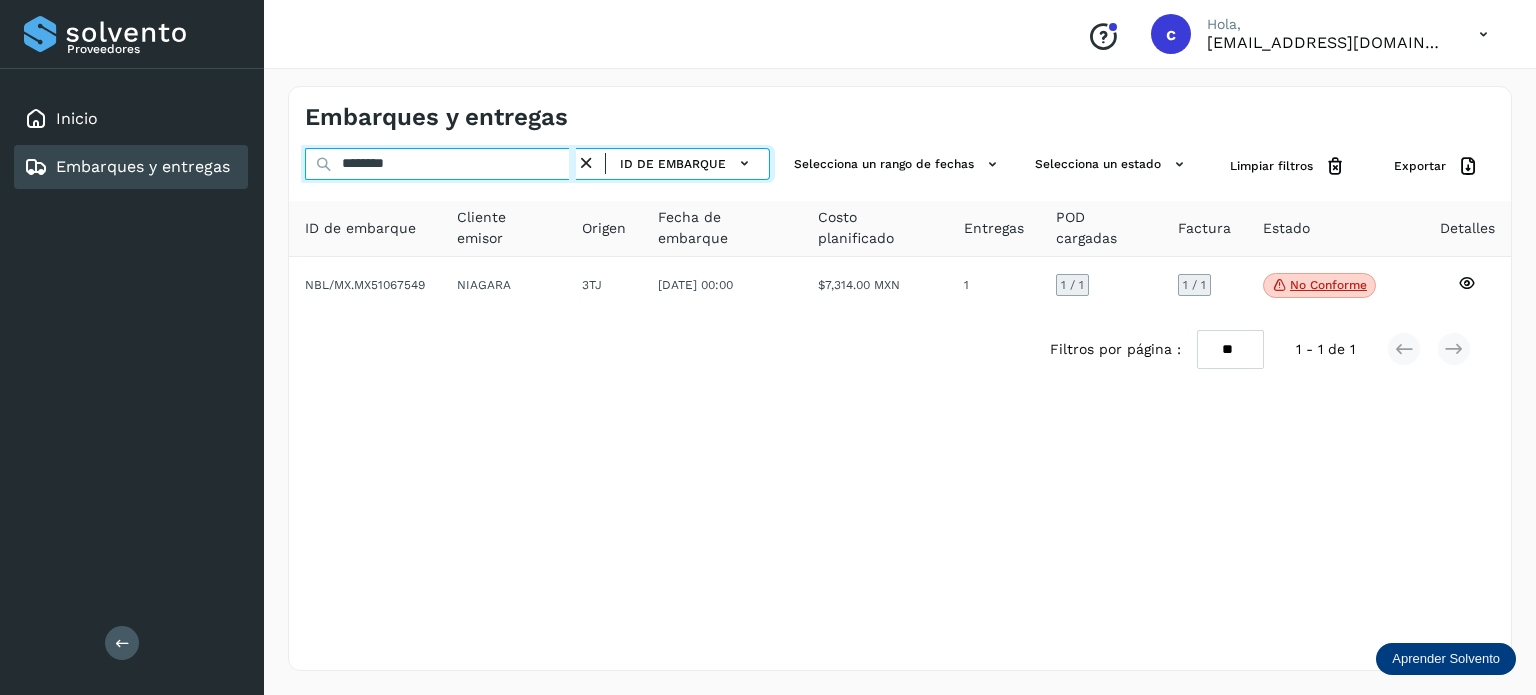drag, startPoint x: 443, startPoint y: 171, endPoint x: 304, endPoint y: 167, distance: 139.05754 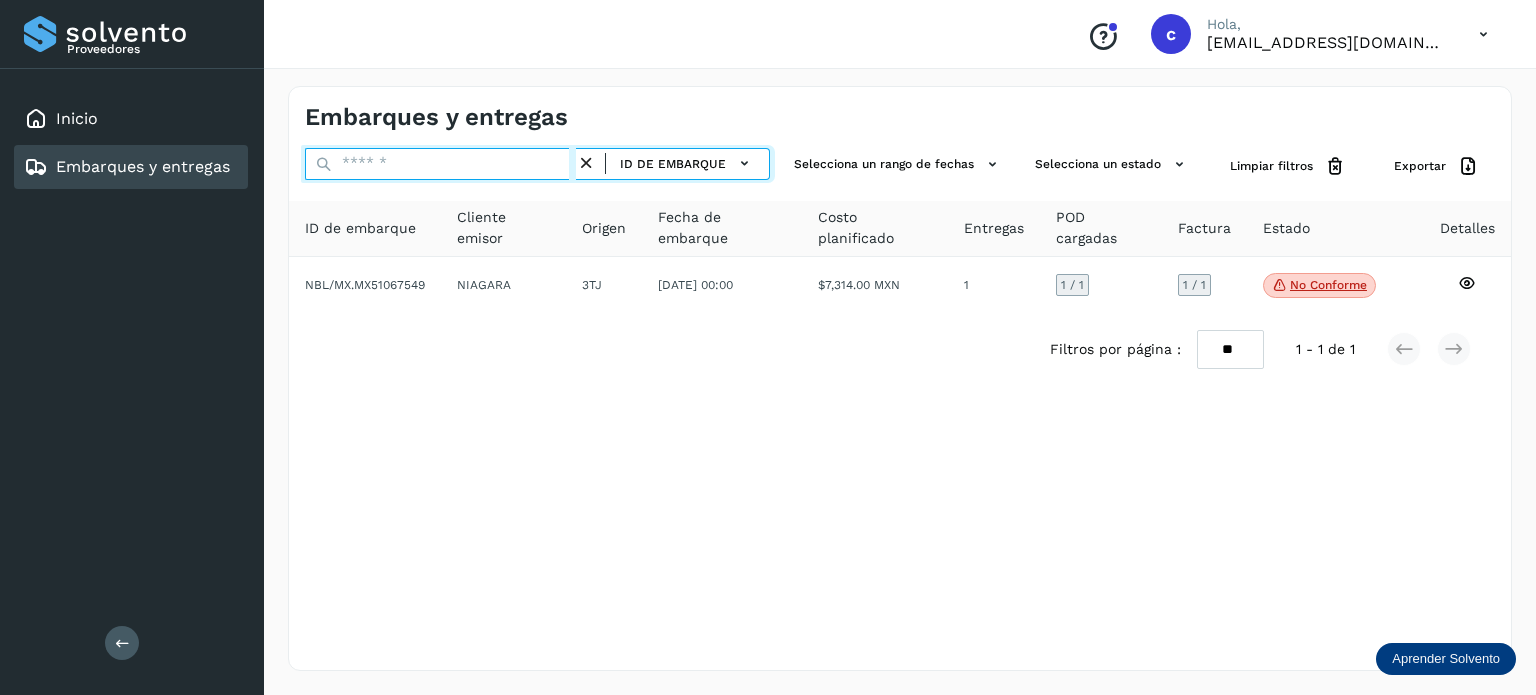 paste on "********" 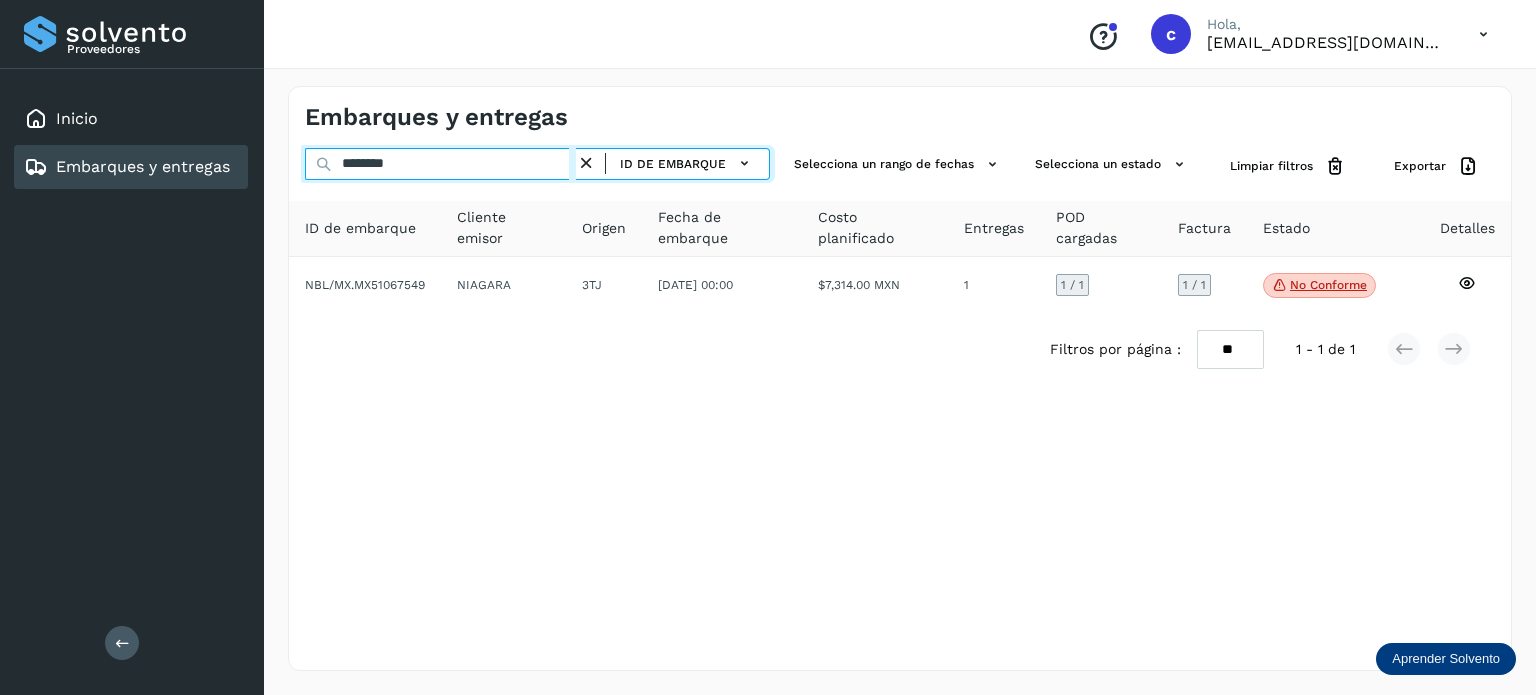 type on "********" 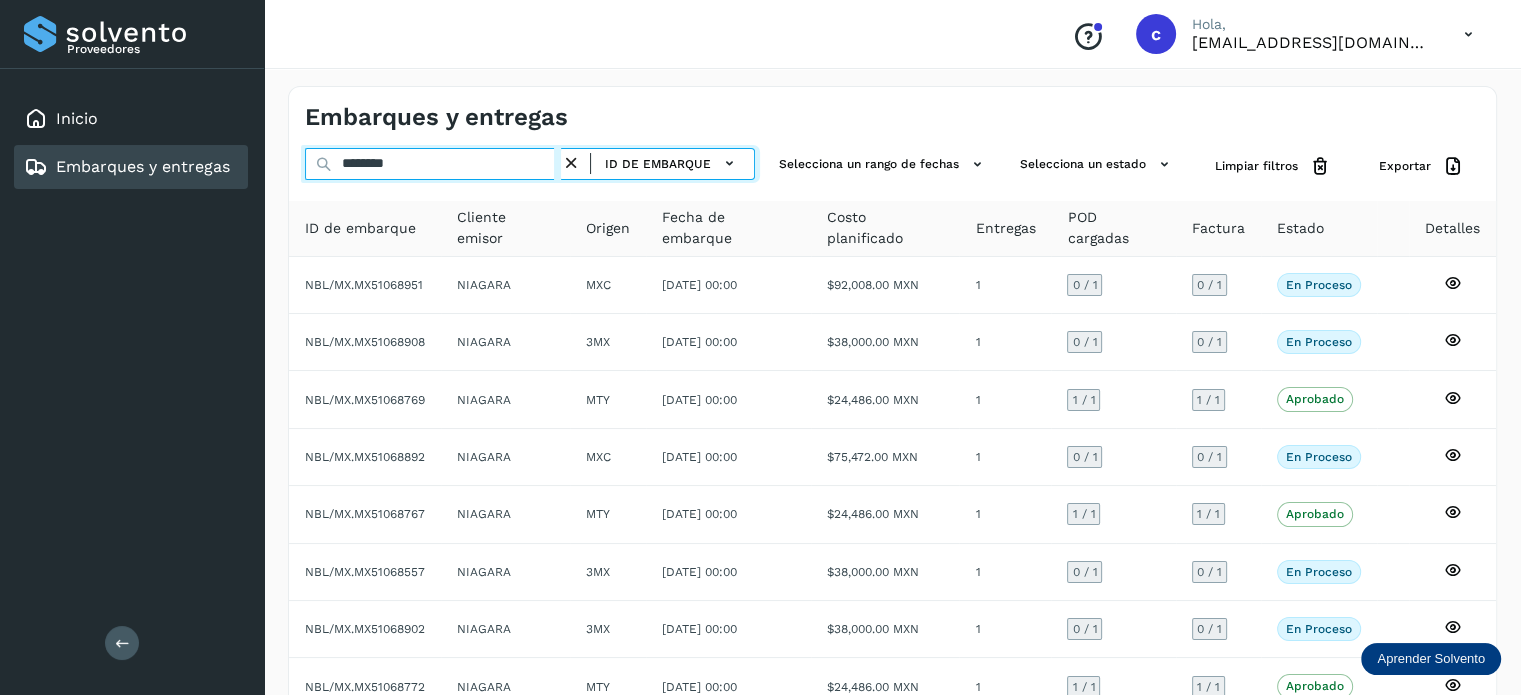 drag, startPoint x: 409, startPoint y: 163, endPoint x: 308, endPoint y: 167, distance: 101.07918 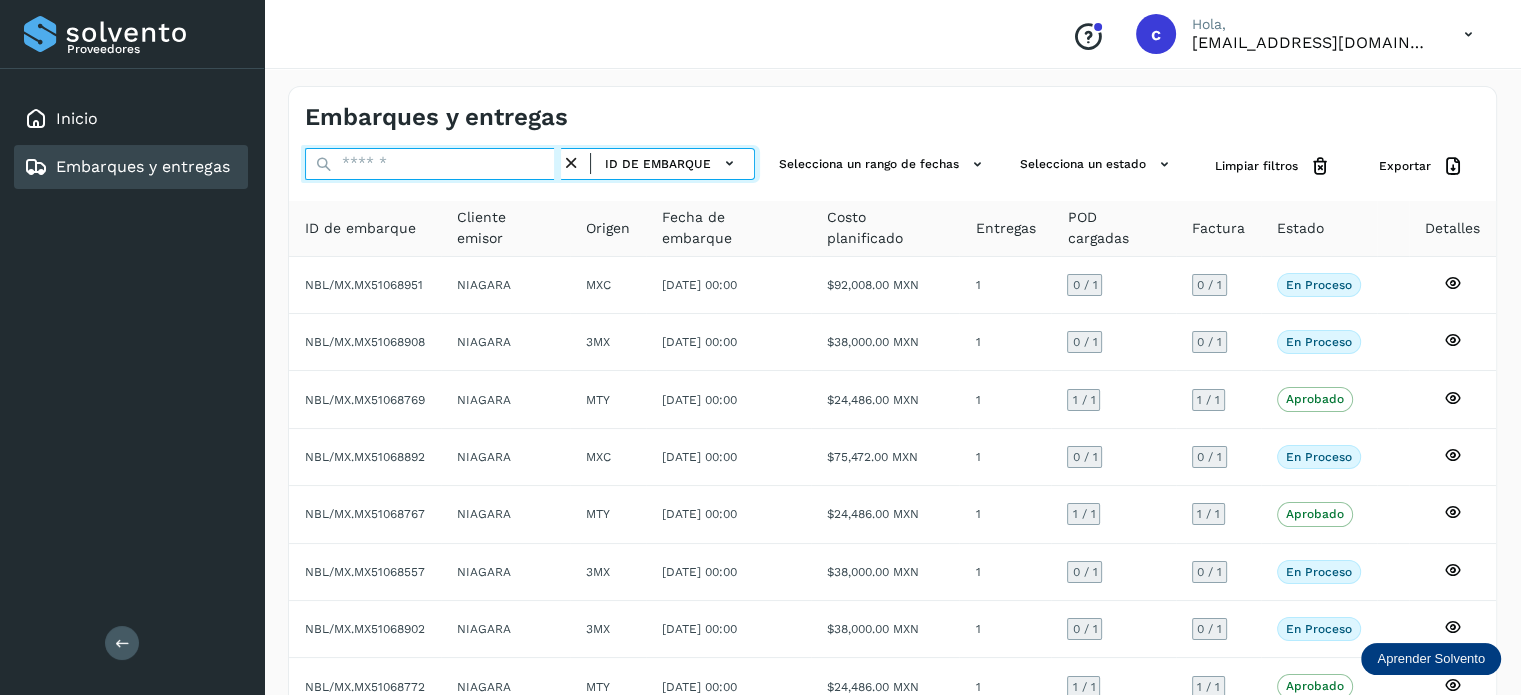 paste on "********" 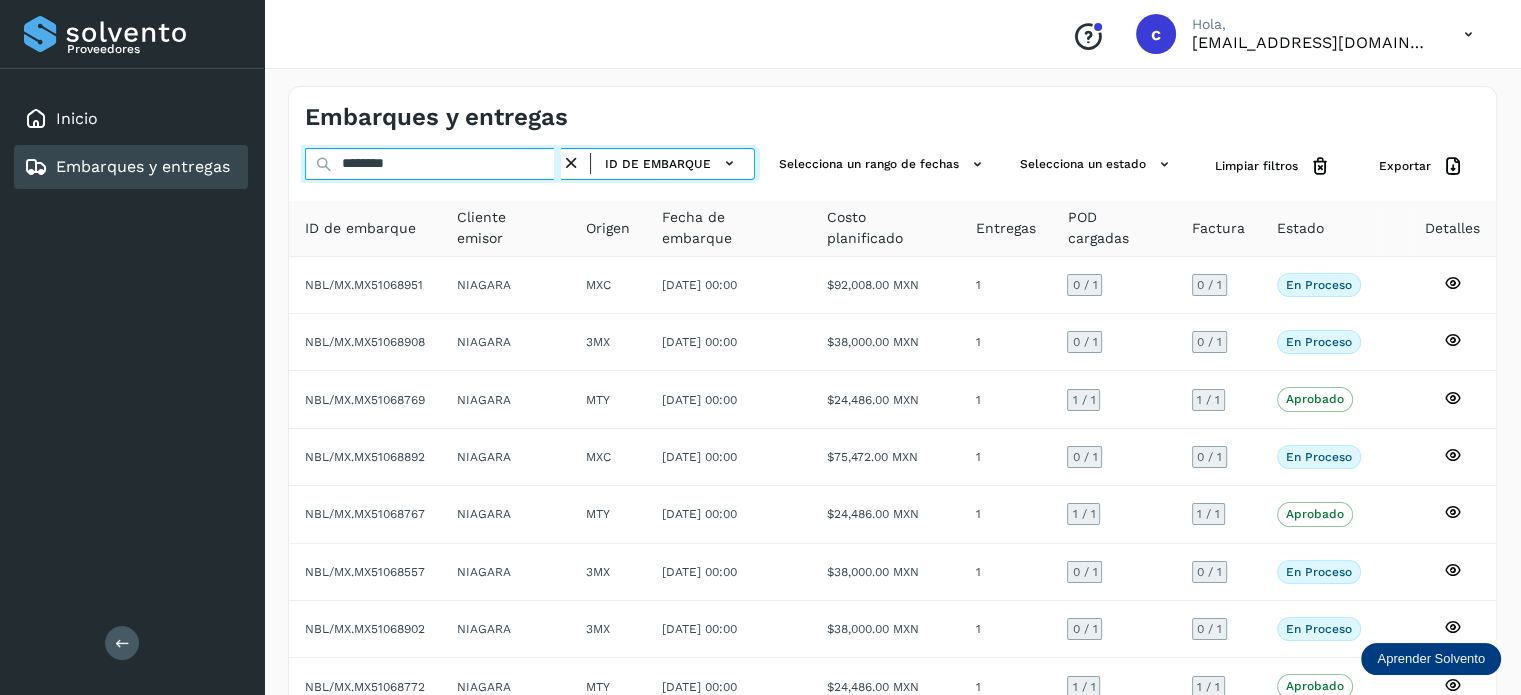 type on "********" 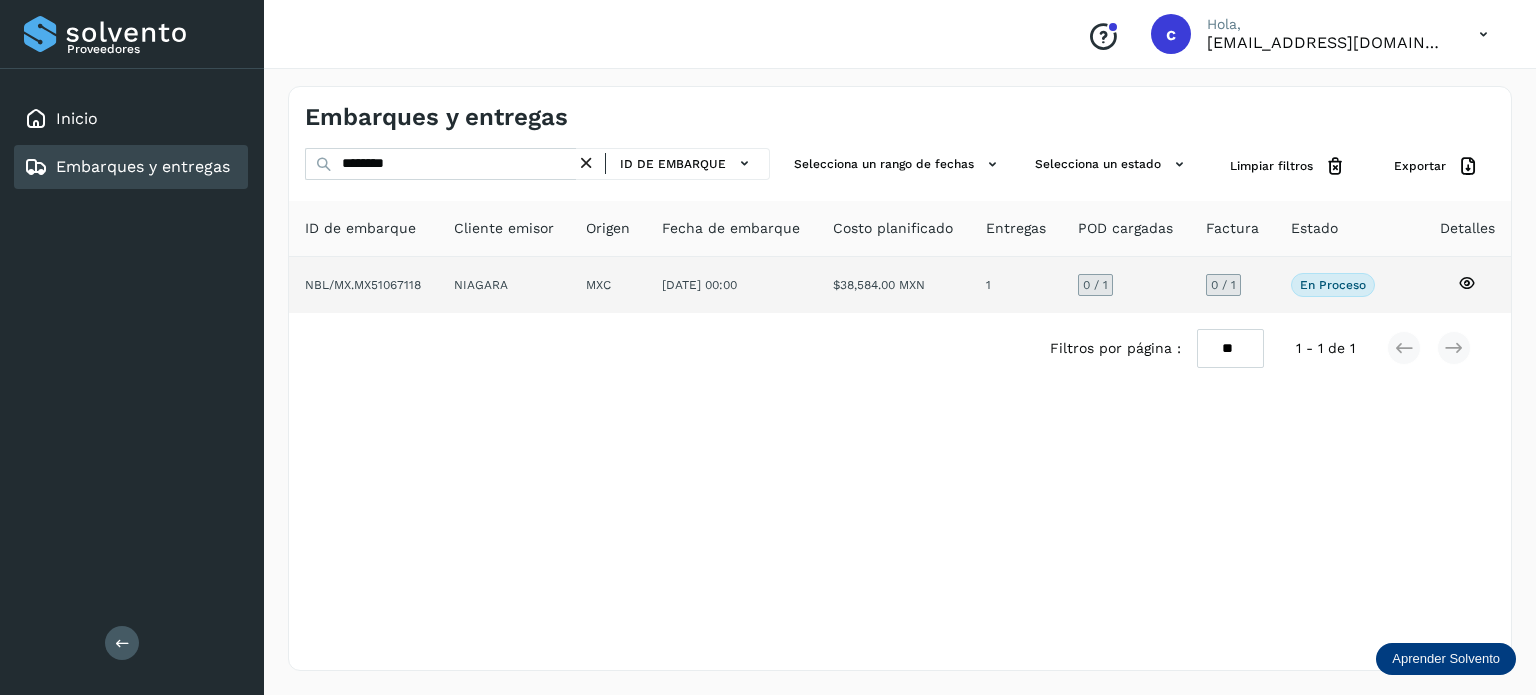 click 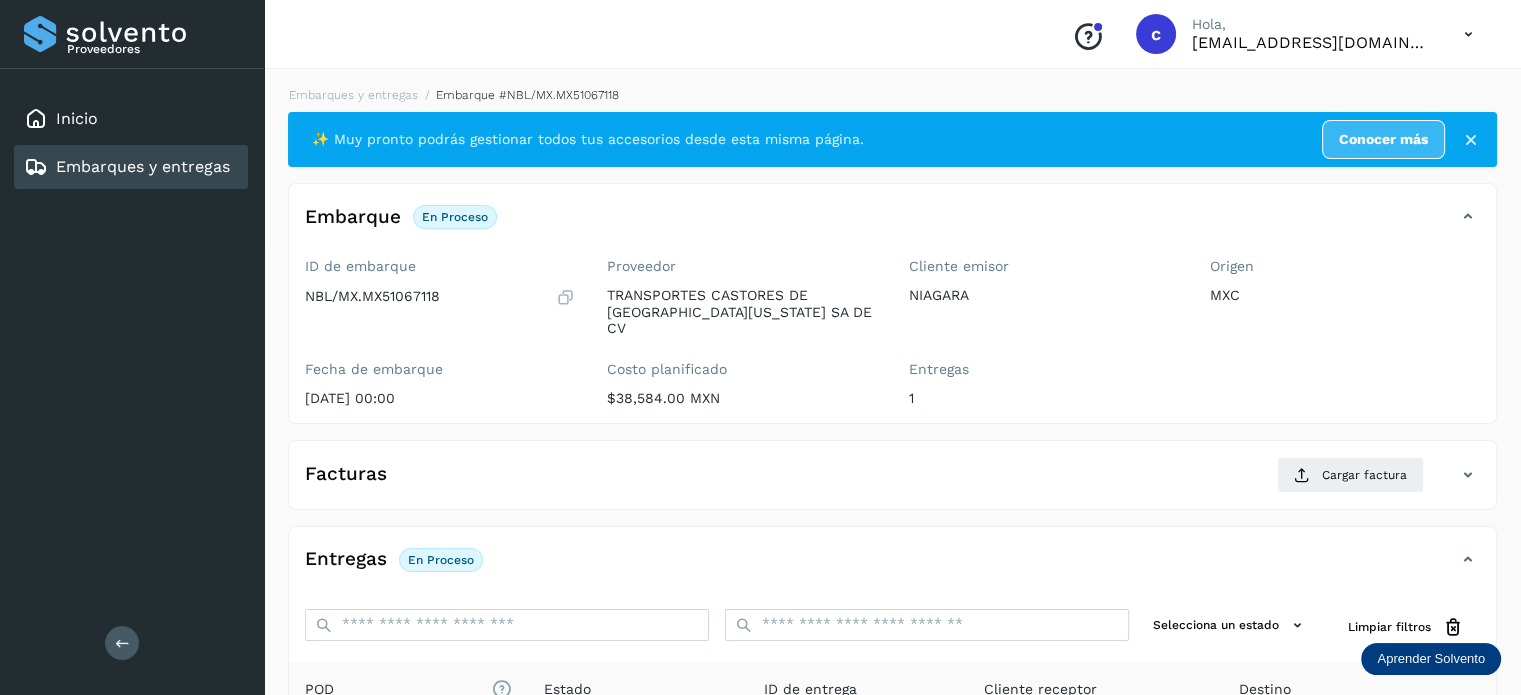 click on "Embarques y entregas" at bounding box center (143, 166) 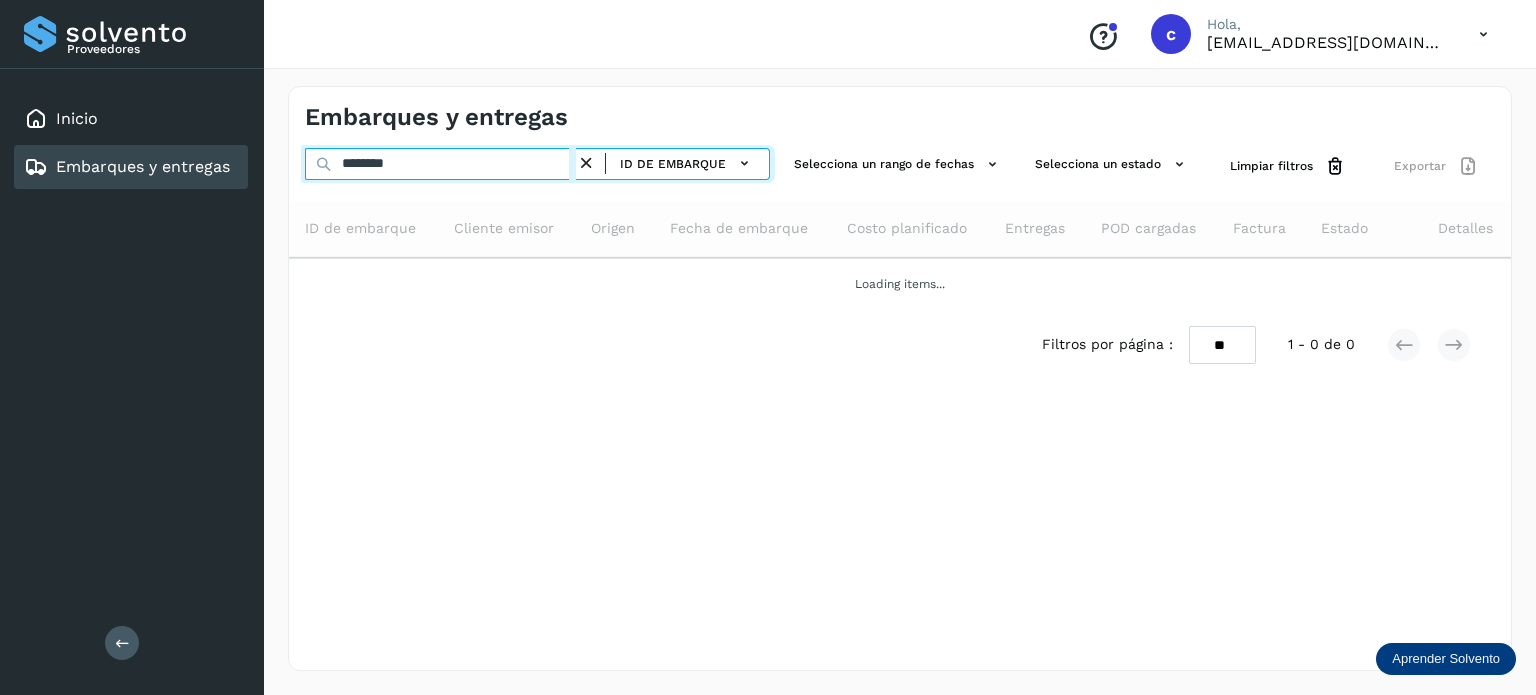 drag, startPoint x: 280, startPoint y: 170, endPoint x: 180, endPoint y: 171, distance: 100.005 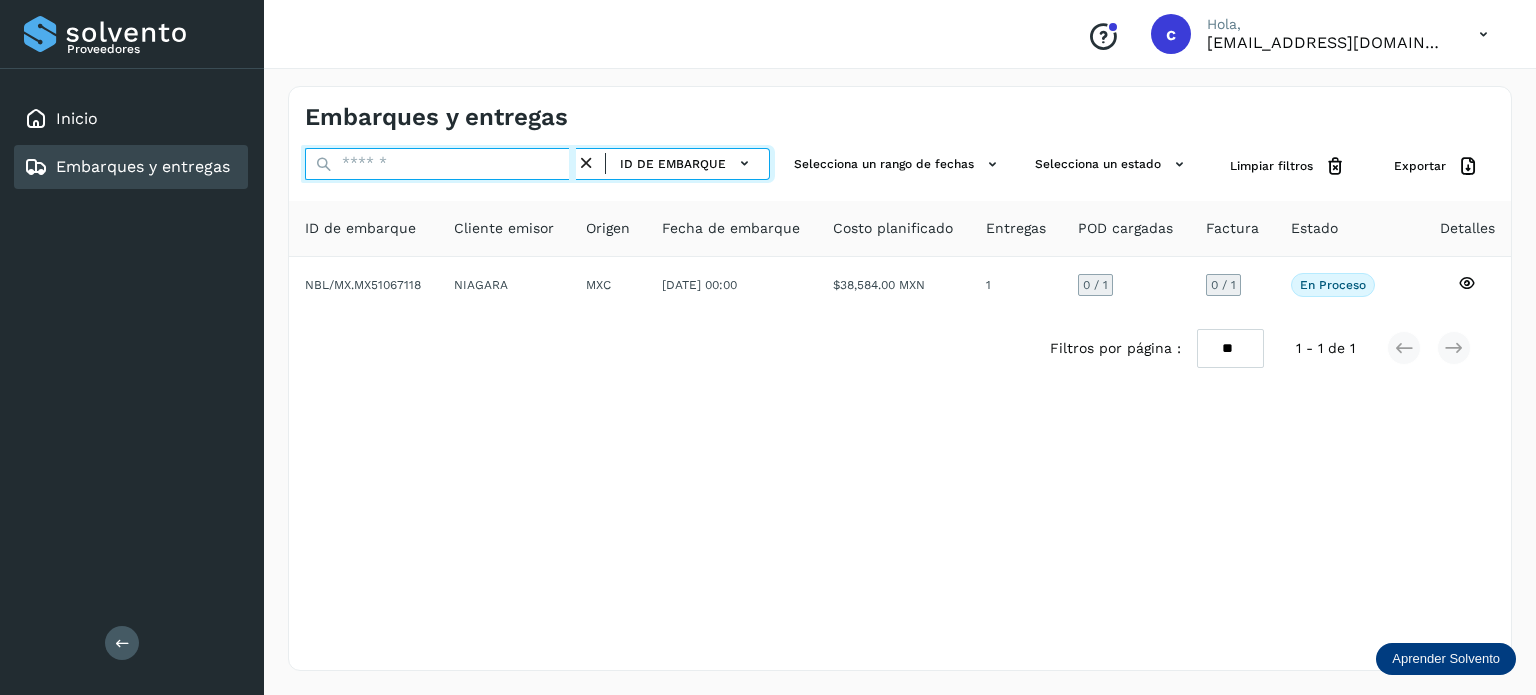 paste on "********" 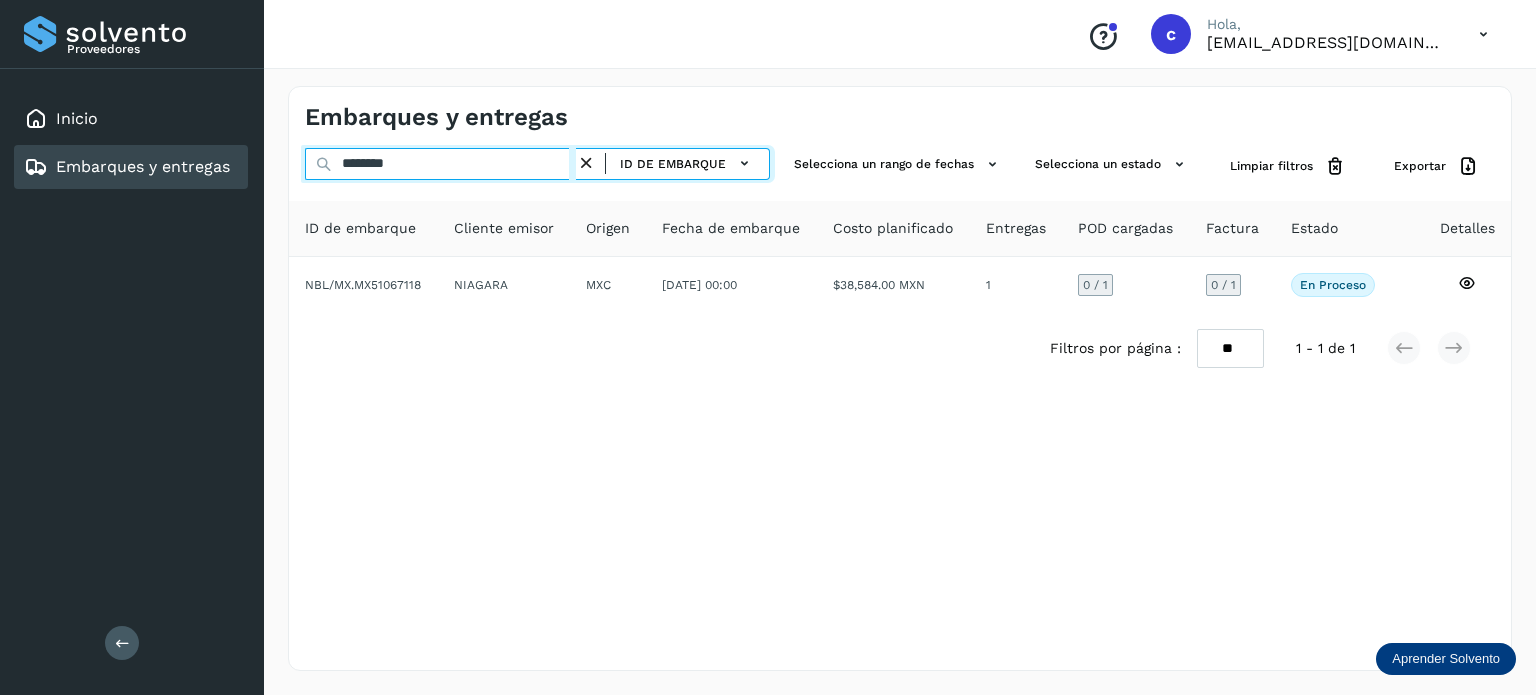 type on "********" 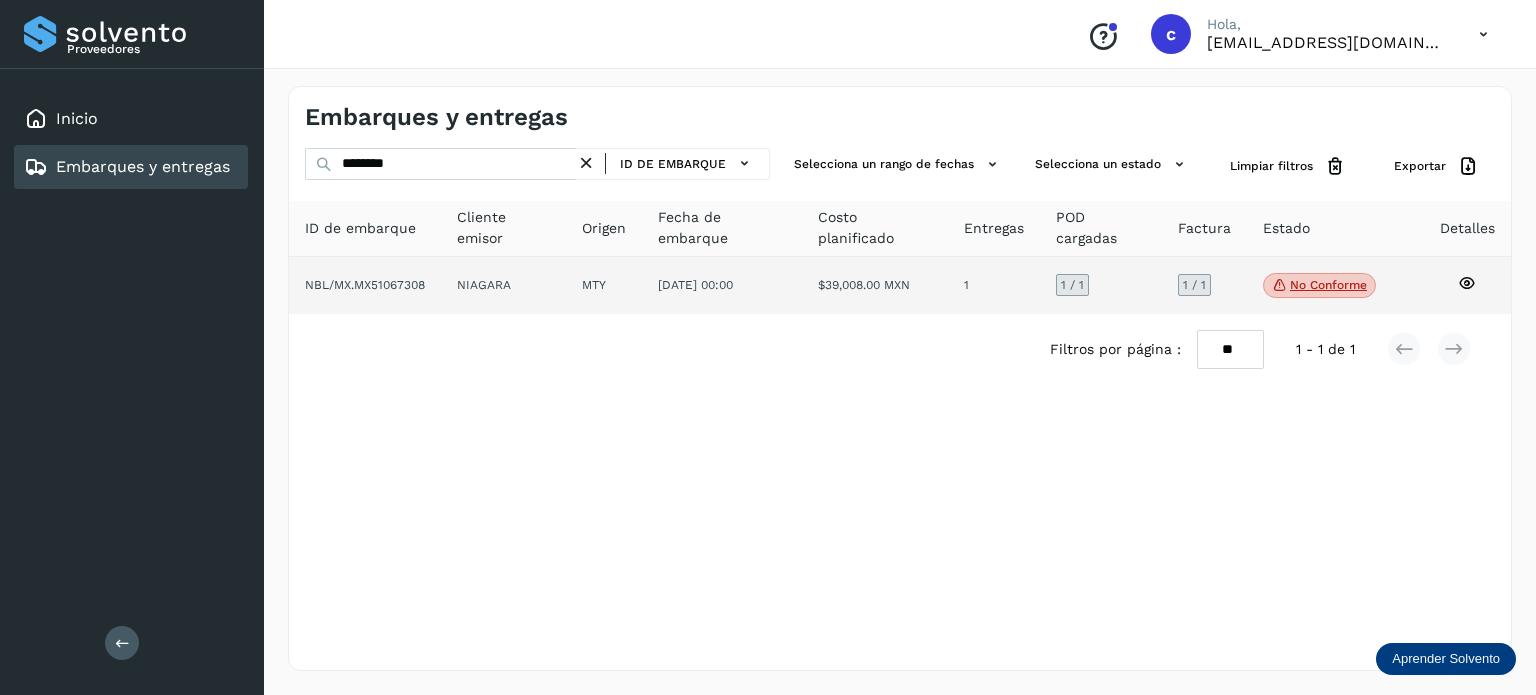 click on "No conforme" 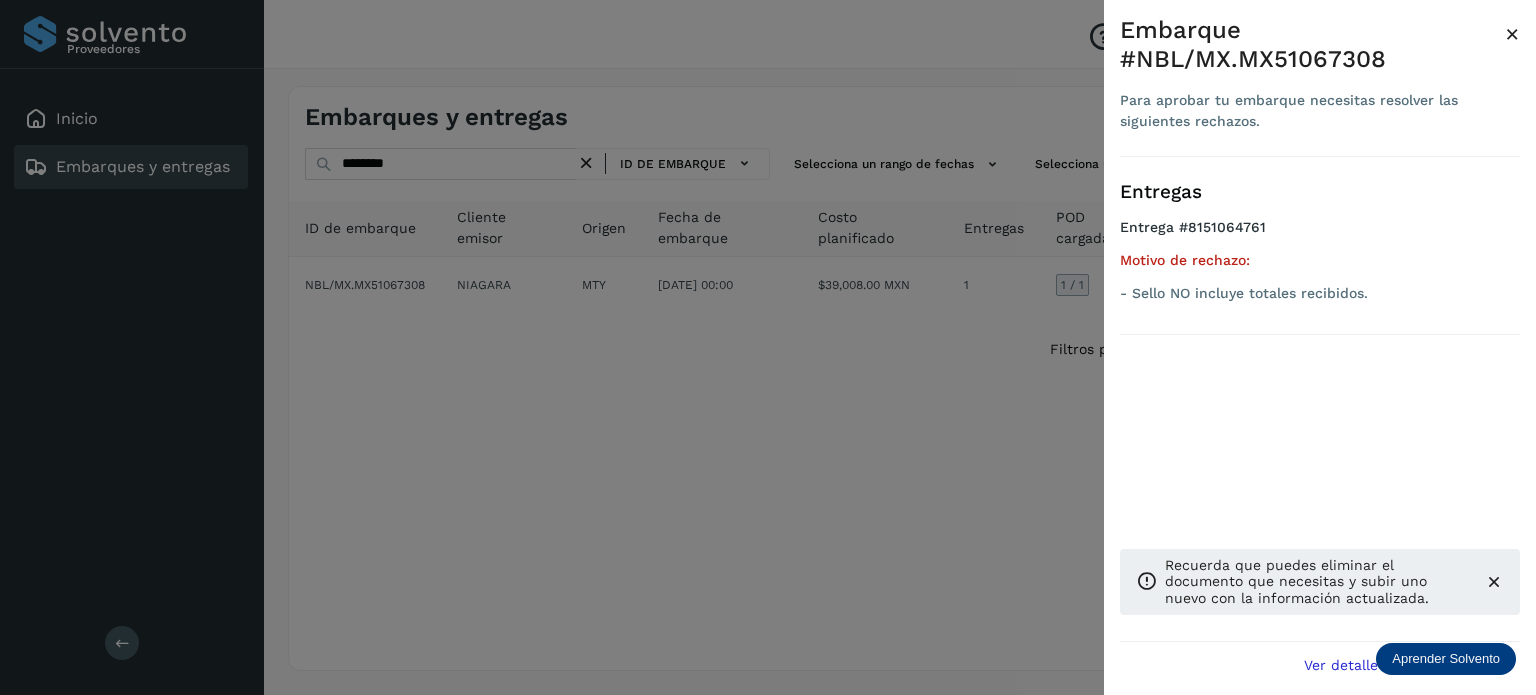 click at bounding box center [768, 347] 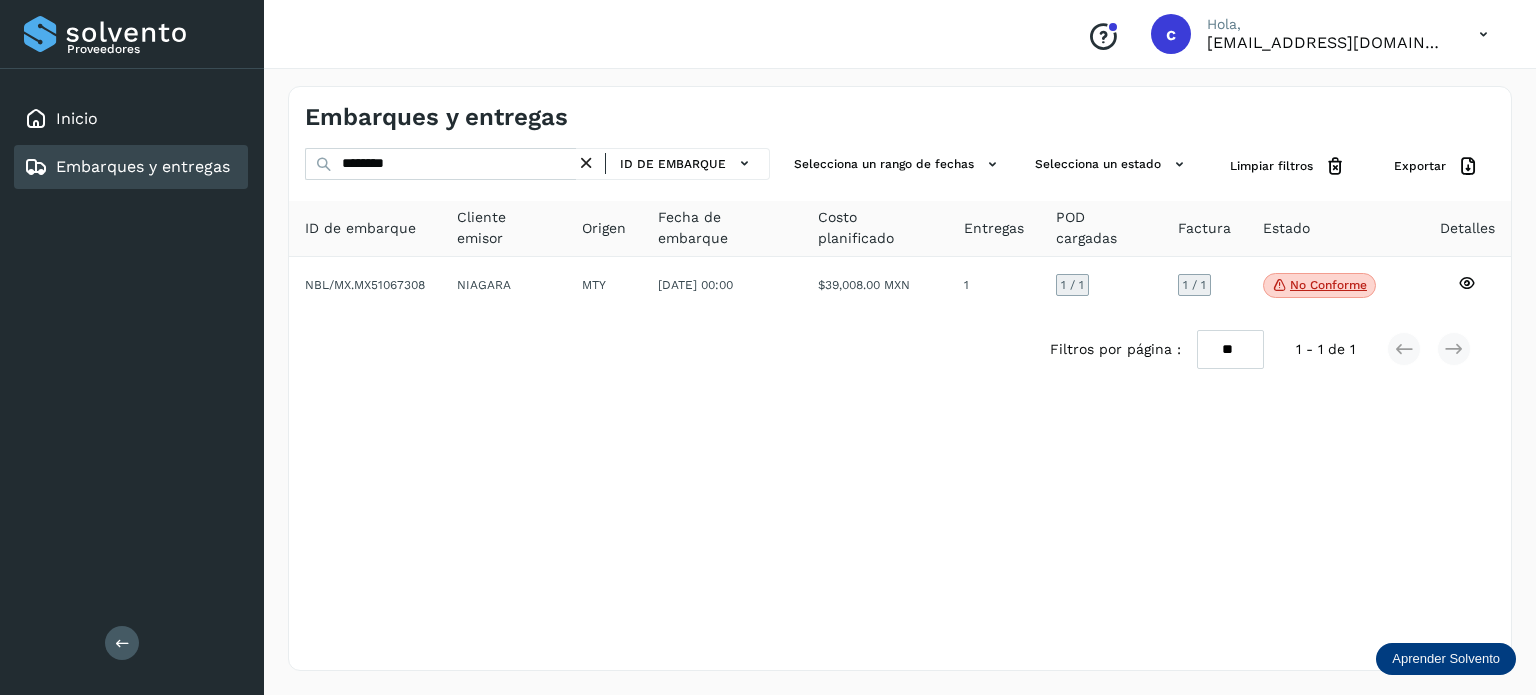 click on "Embarques y entregas" at bounding box center (143, 166) 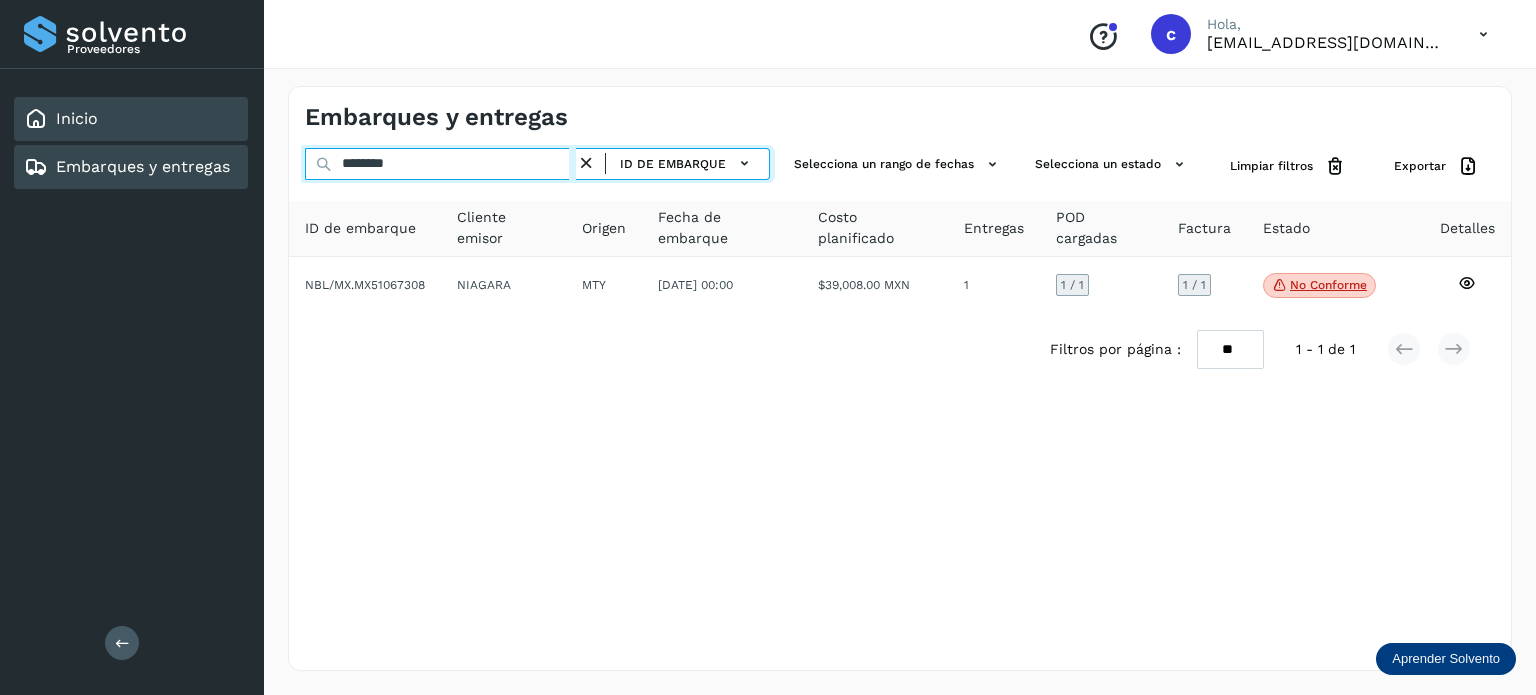 drag, startPoint x: 431, startPoint y: 164, endPoint x: 240, endPoint y: 136, distance: 193.04144 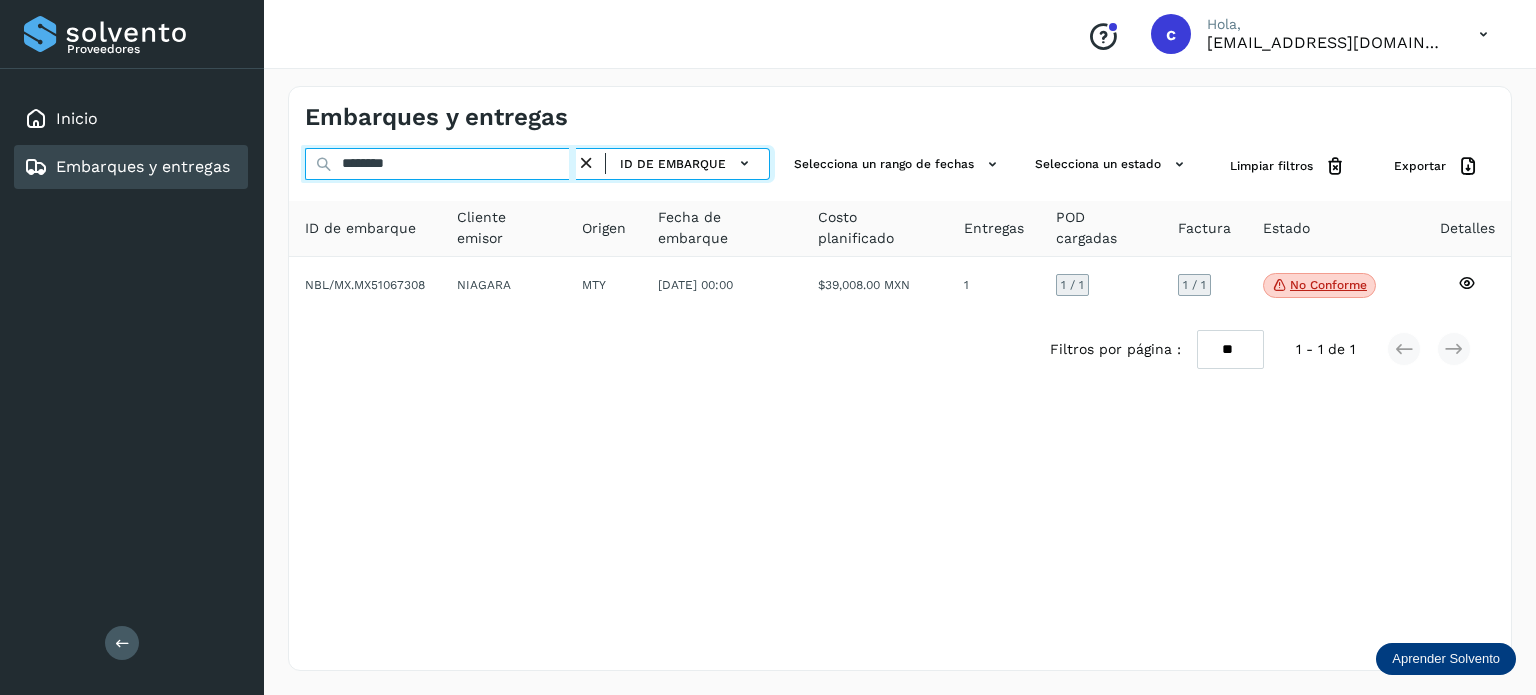 type 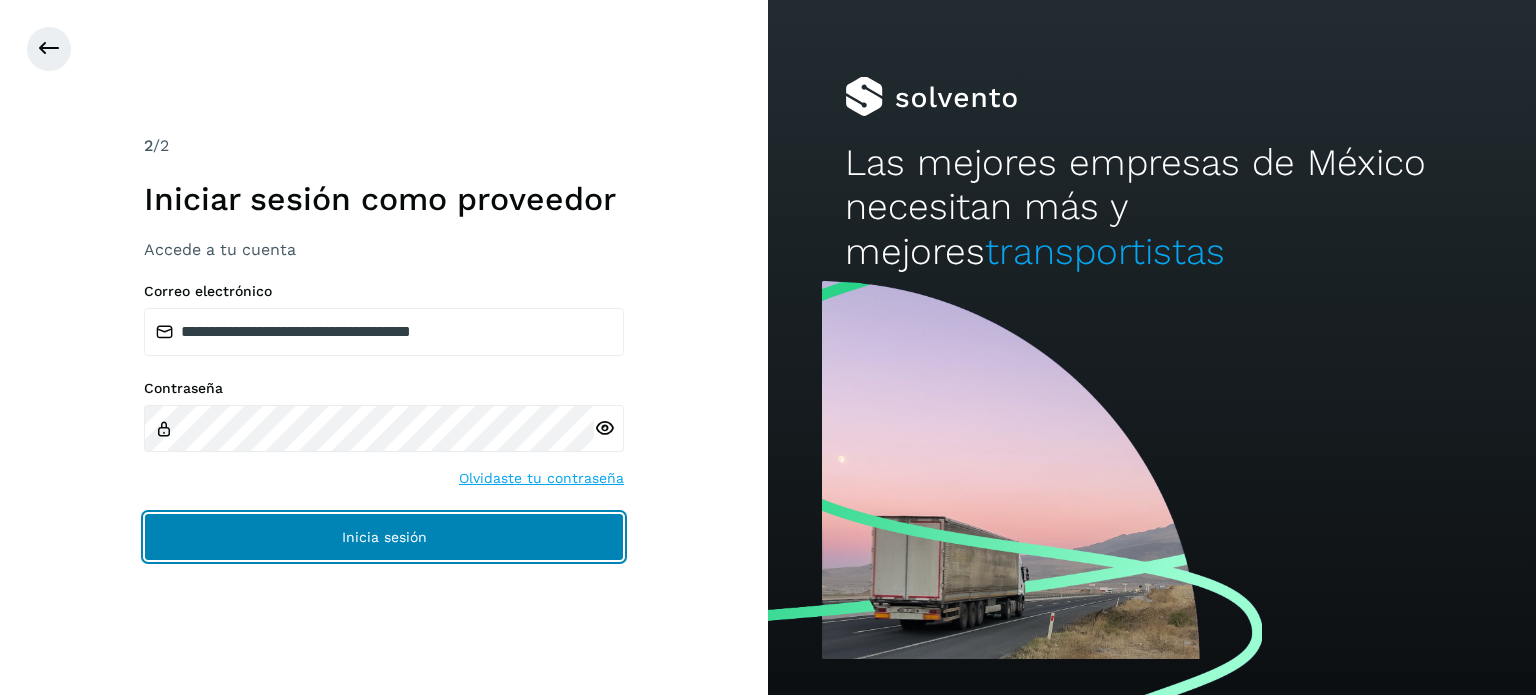 click on "Inicia sesión" at bounding box center [384, 537] 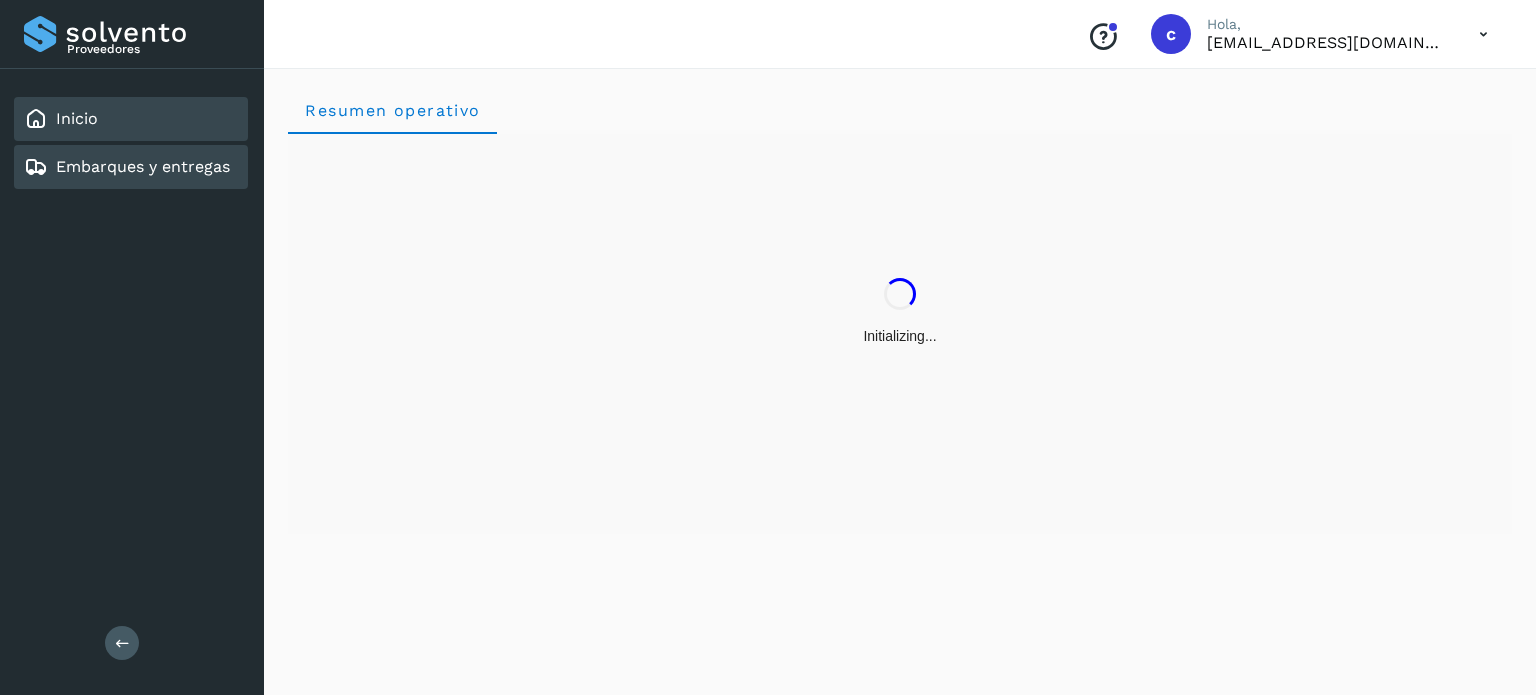click on "Embarques y entregas" at bounding box center (143, 166) 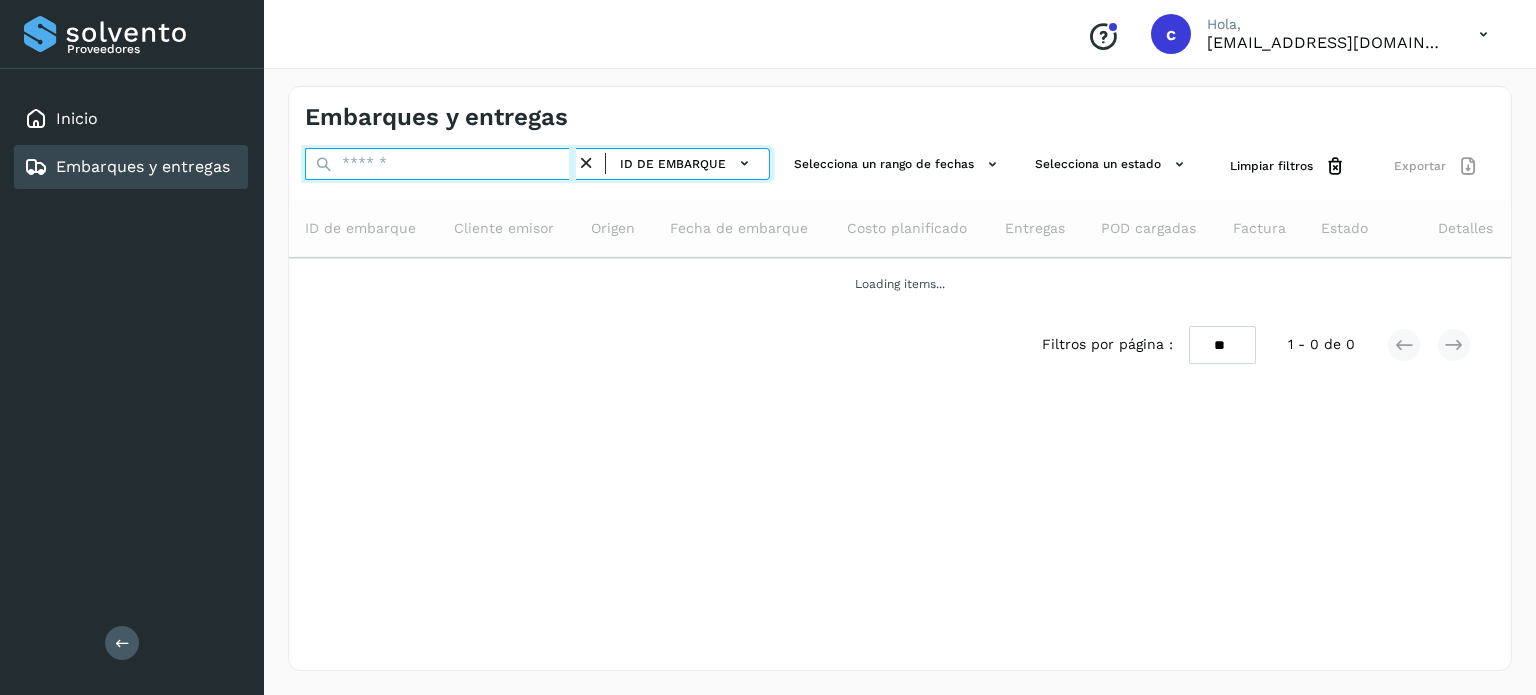 click at bounding box center (440, 164) 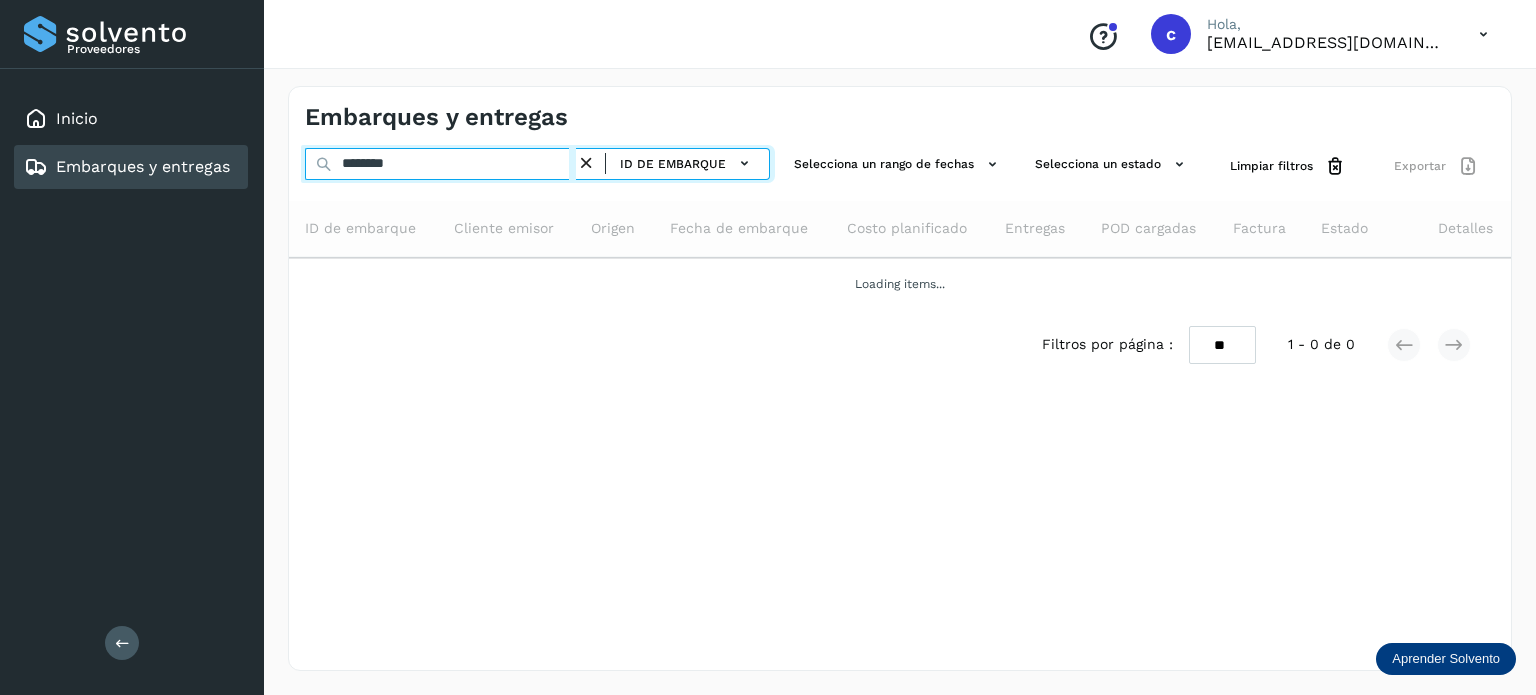type on "********" 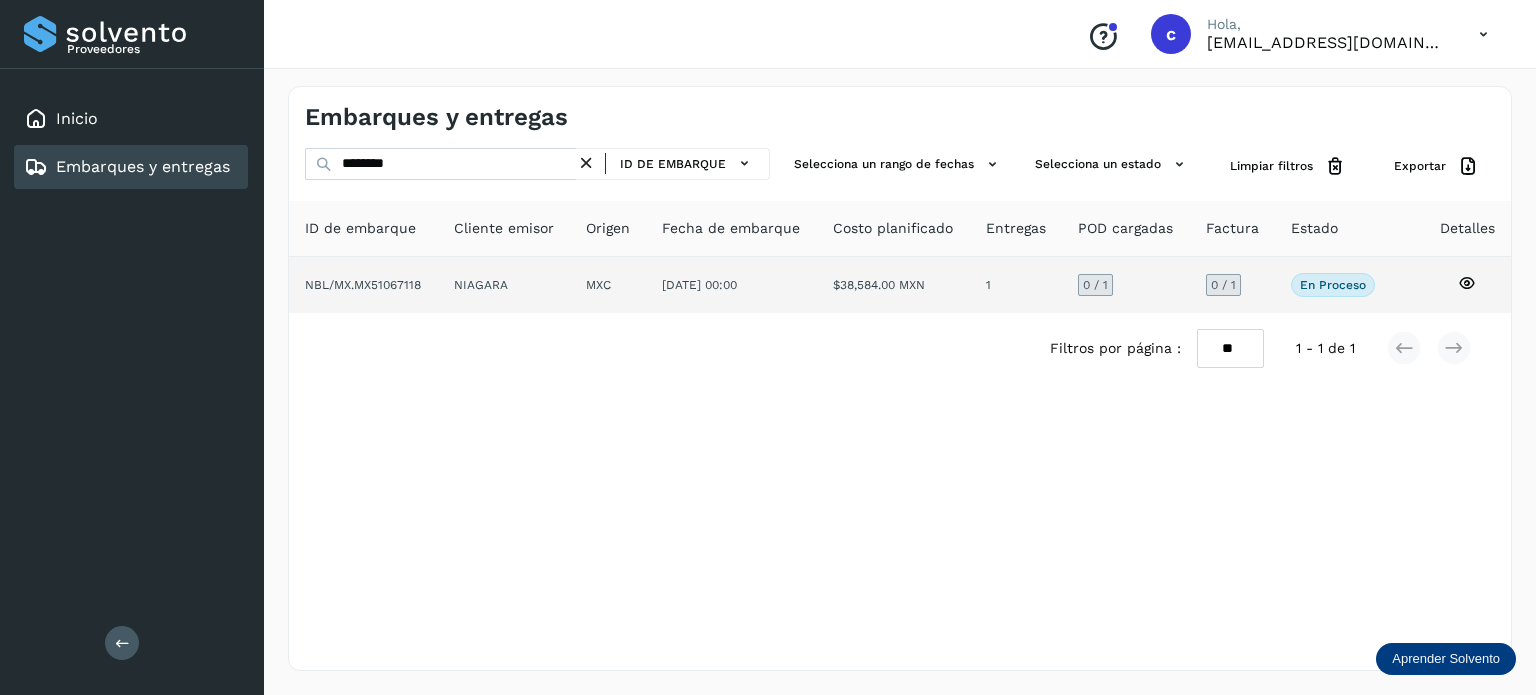 click 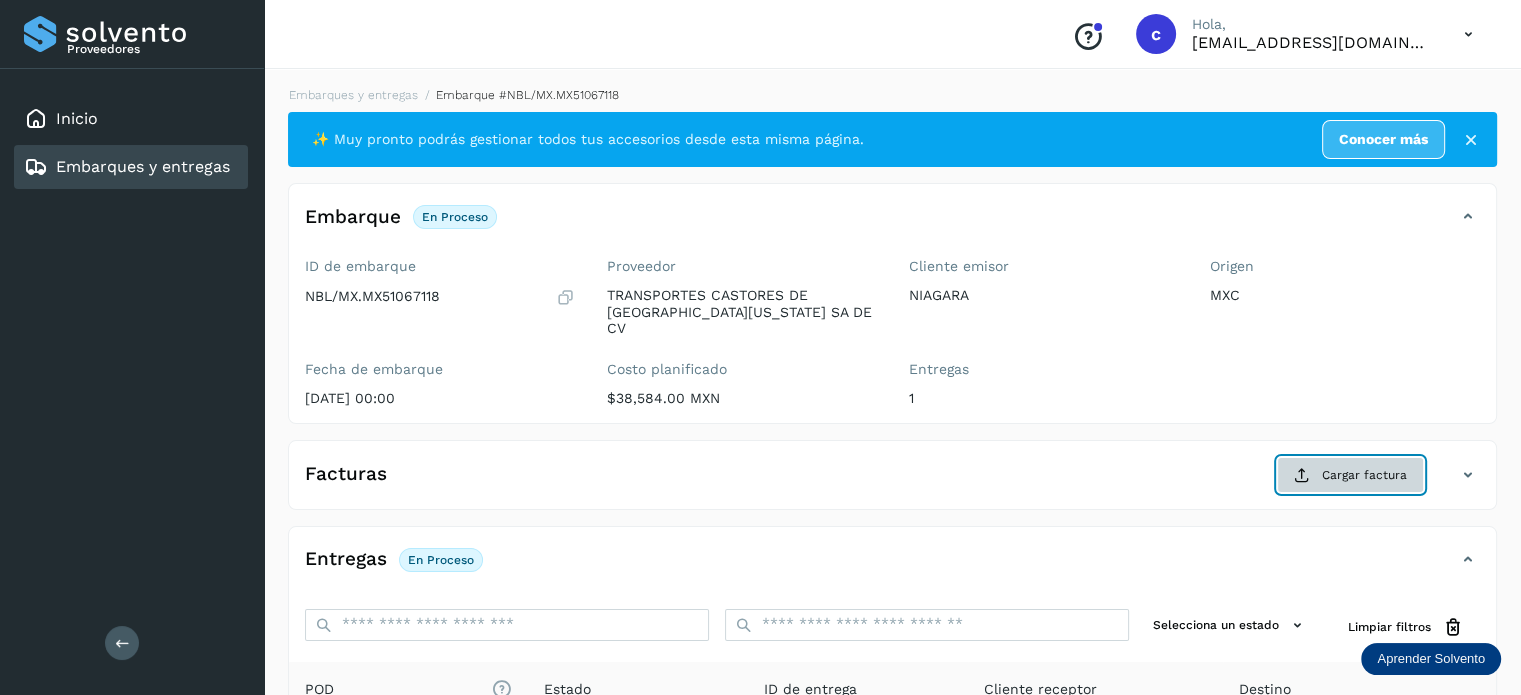click on "Cargar factura" 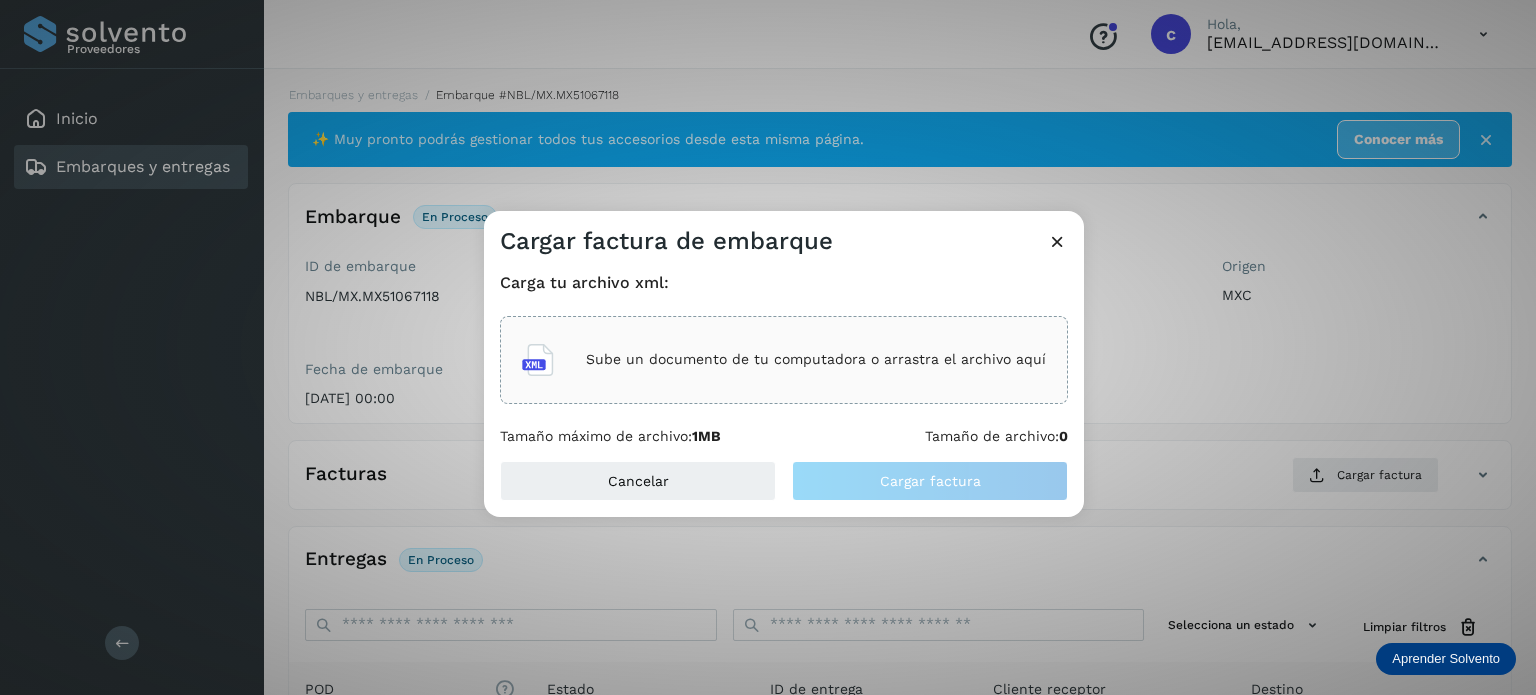 click on "Sube un documento de tu computadora o arrastra el archivo aquí" at bounding box center [816, 359] 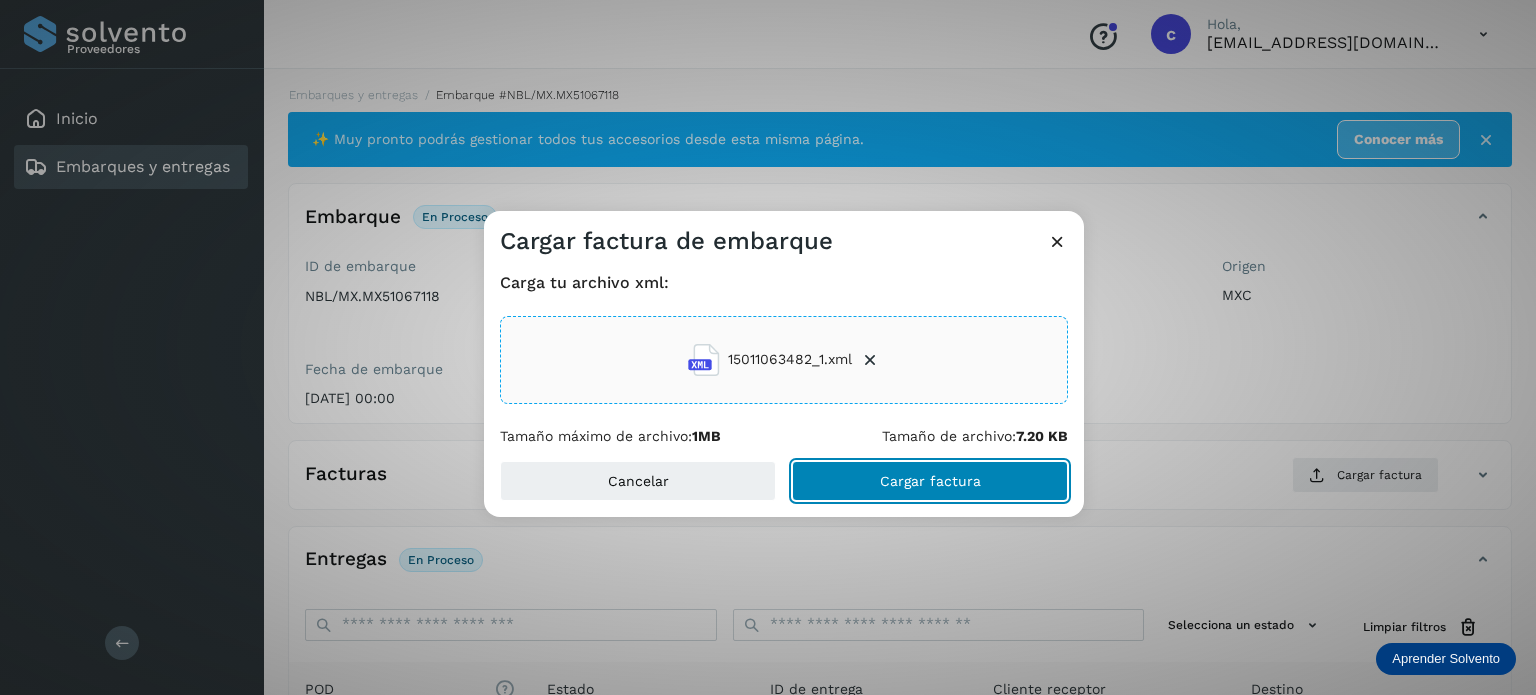 click on "Cargar factura" 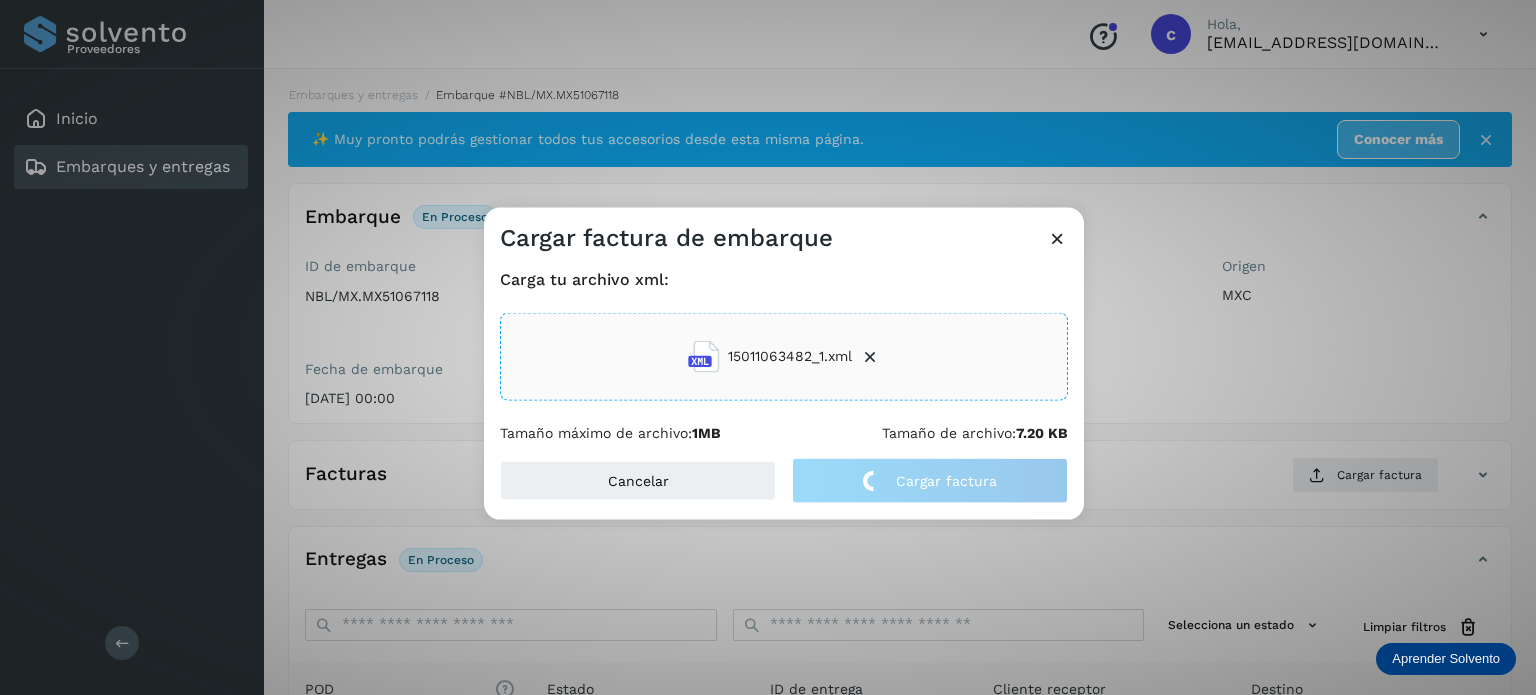 click on "Cargar factura de embarque Carga tu archivo xml: 15011063482_1.xml Tamaño máximo de archivo:  1MB Tamaño de archivo:  7.20 KB Cancelar Cargar factura" 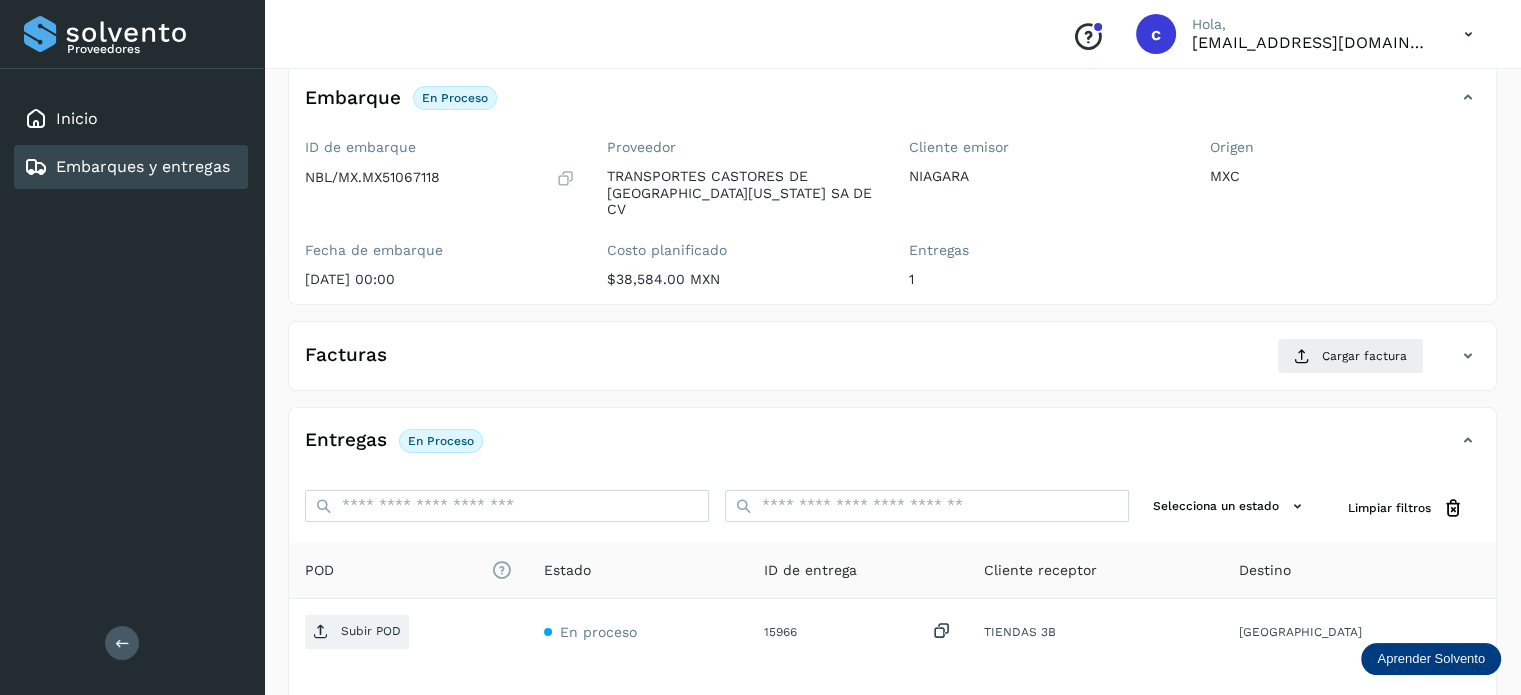 scroll, scrollTop: 265, scrollLeft: 0, axis: vertical 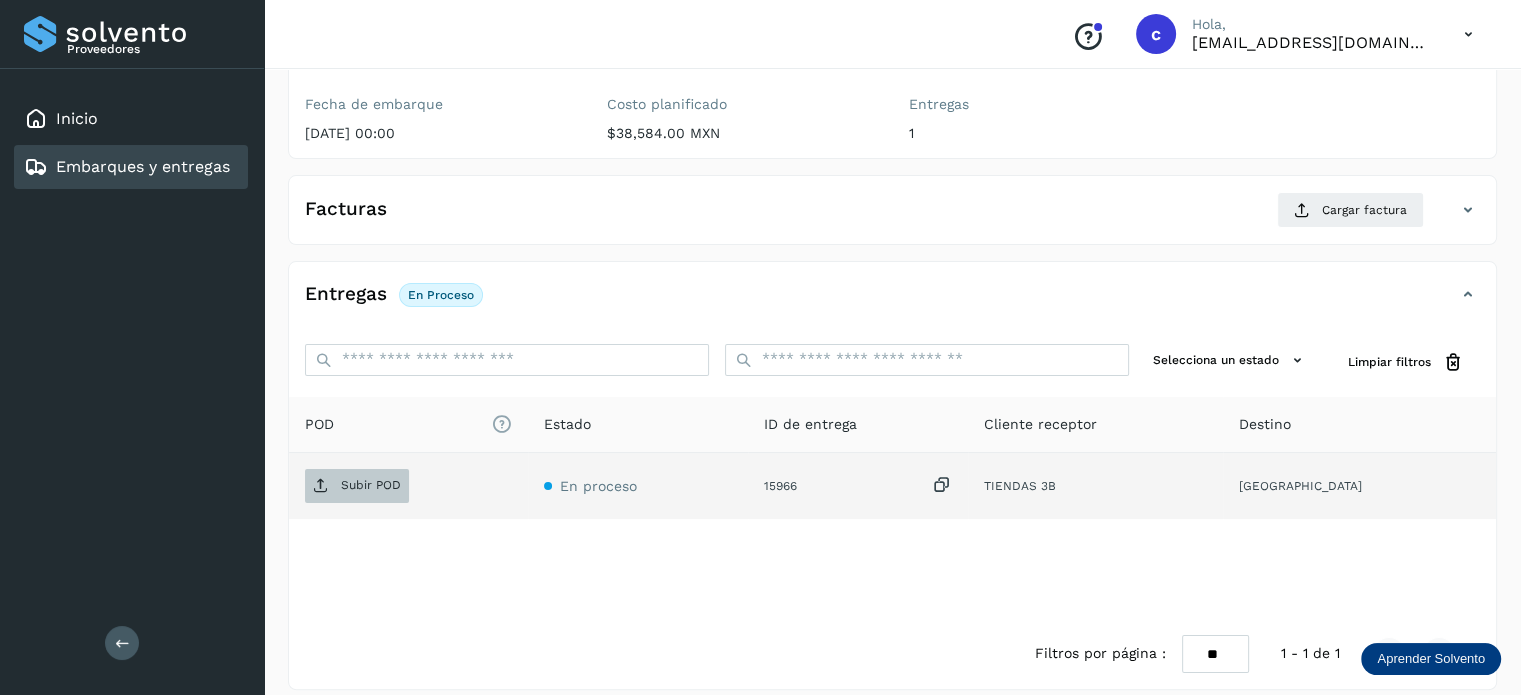 click on "Subir POD" at bounding box center (371, 485) 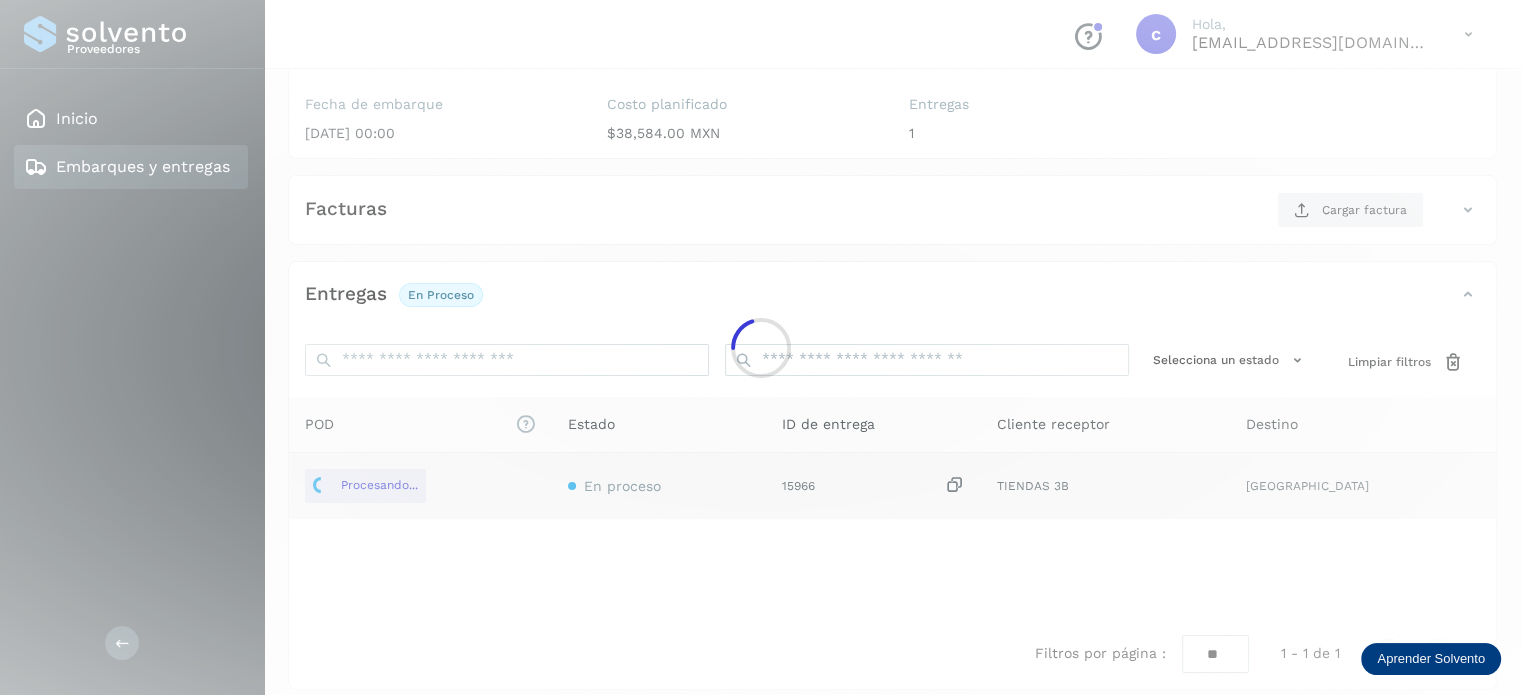 scroll, scrollTop: 264, scrollLeft: 0, axis: vertical 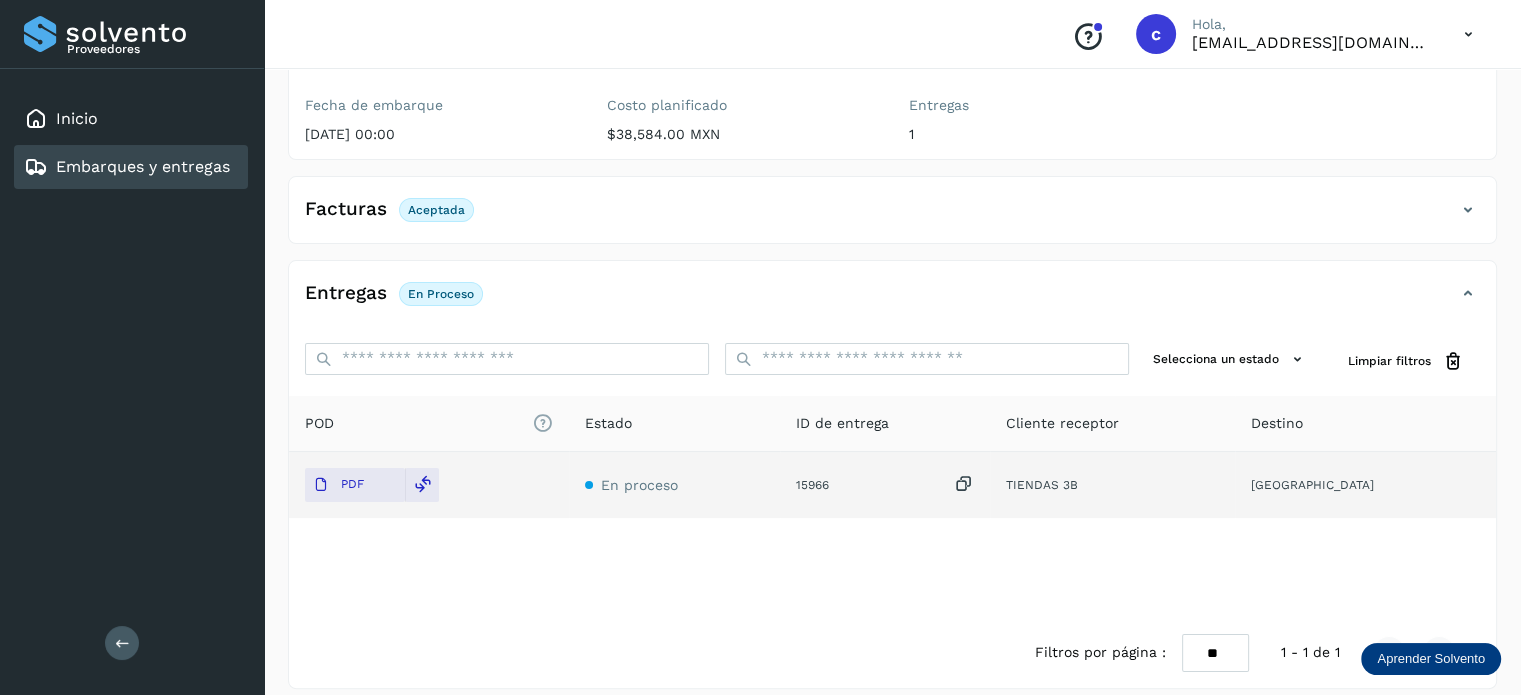 click on "Embarques y entregas" at bounding box center (143, 166) 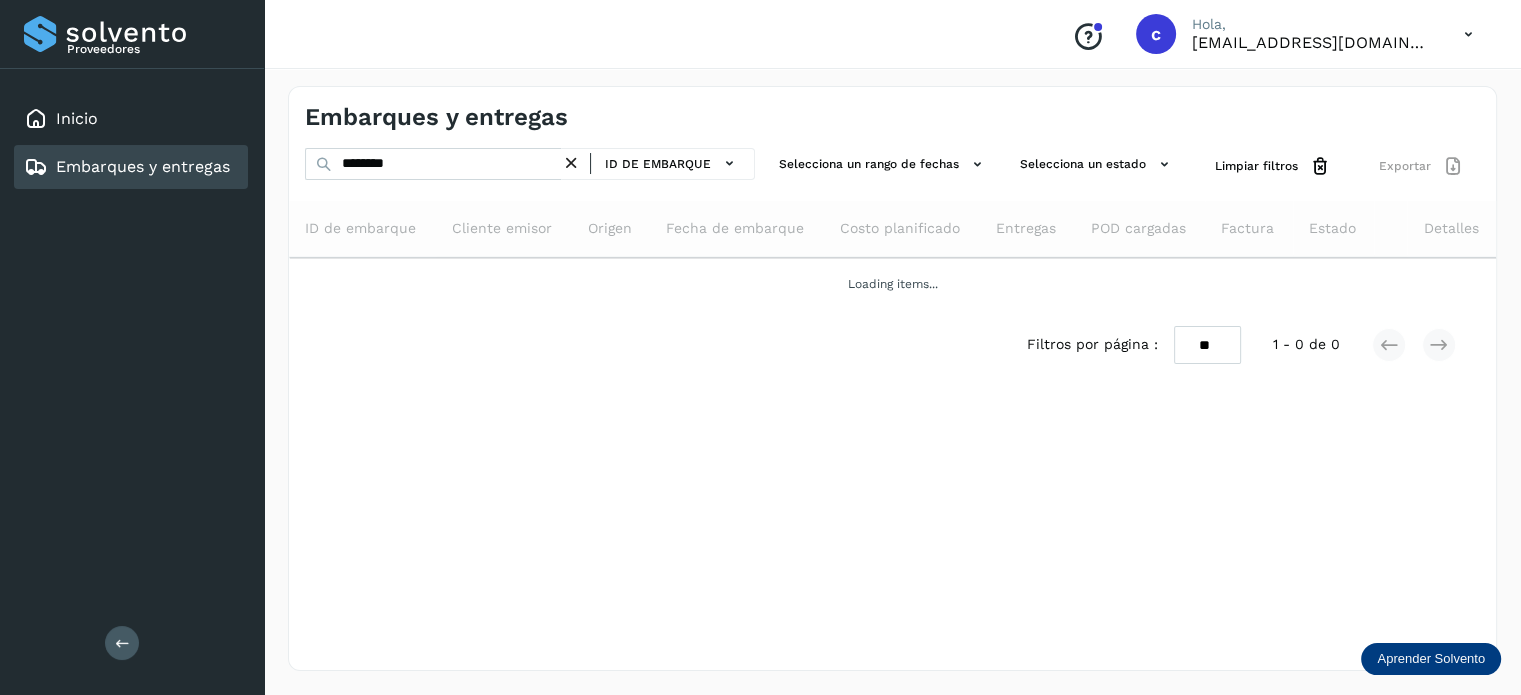 scroll, scrollTop: 0, scrollLeft: 0, axis: both 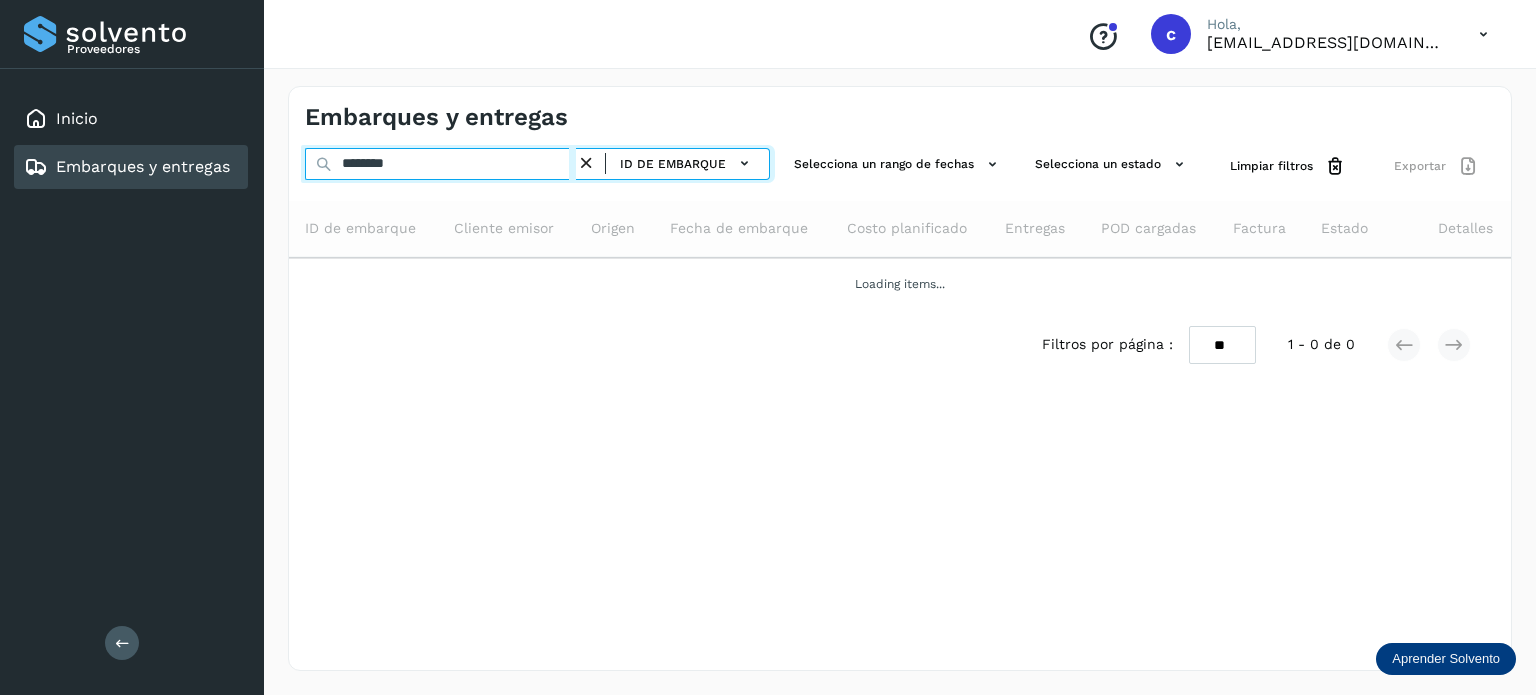 drag, startPoint x: 511, startPoint y: 163, endPoint x: 231, endPoint y: 183, distance: 280.71338 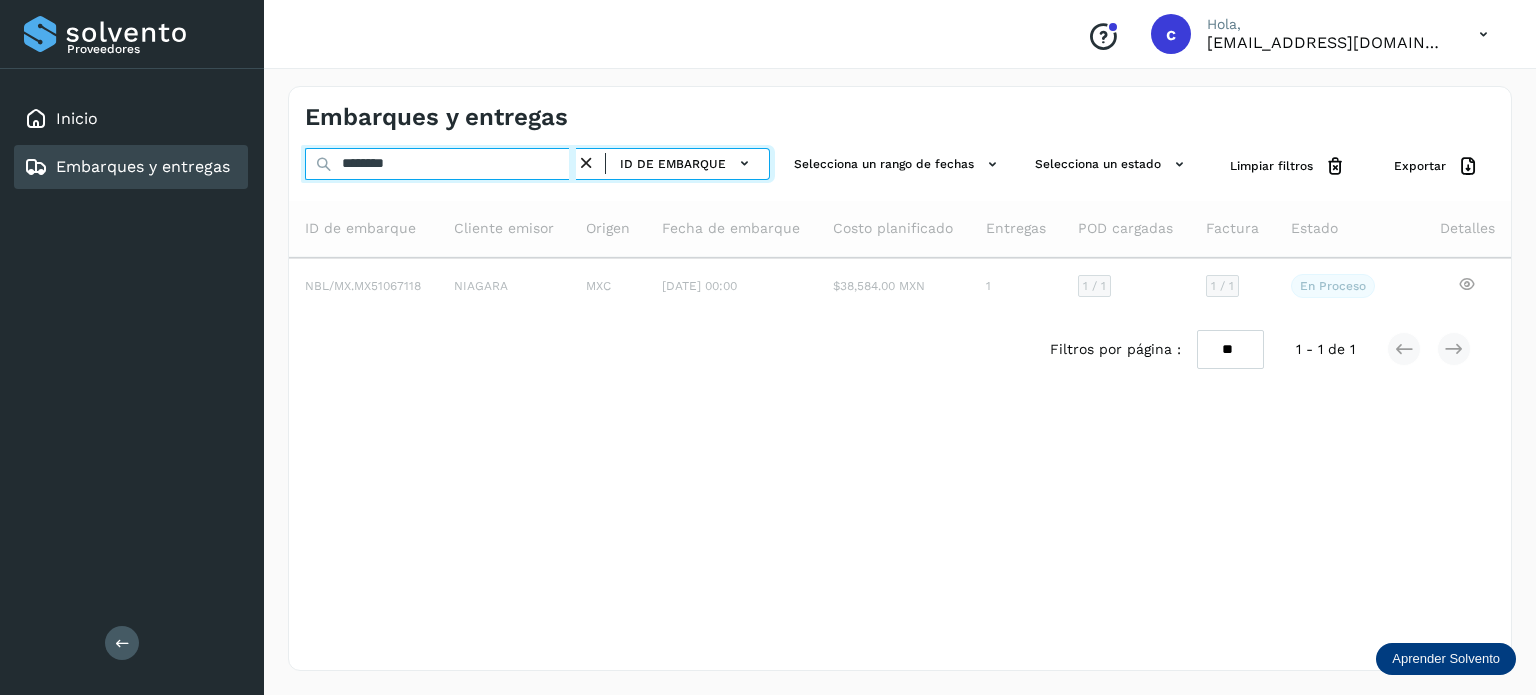 type on "********" 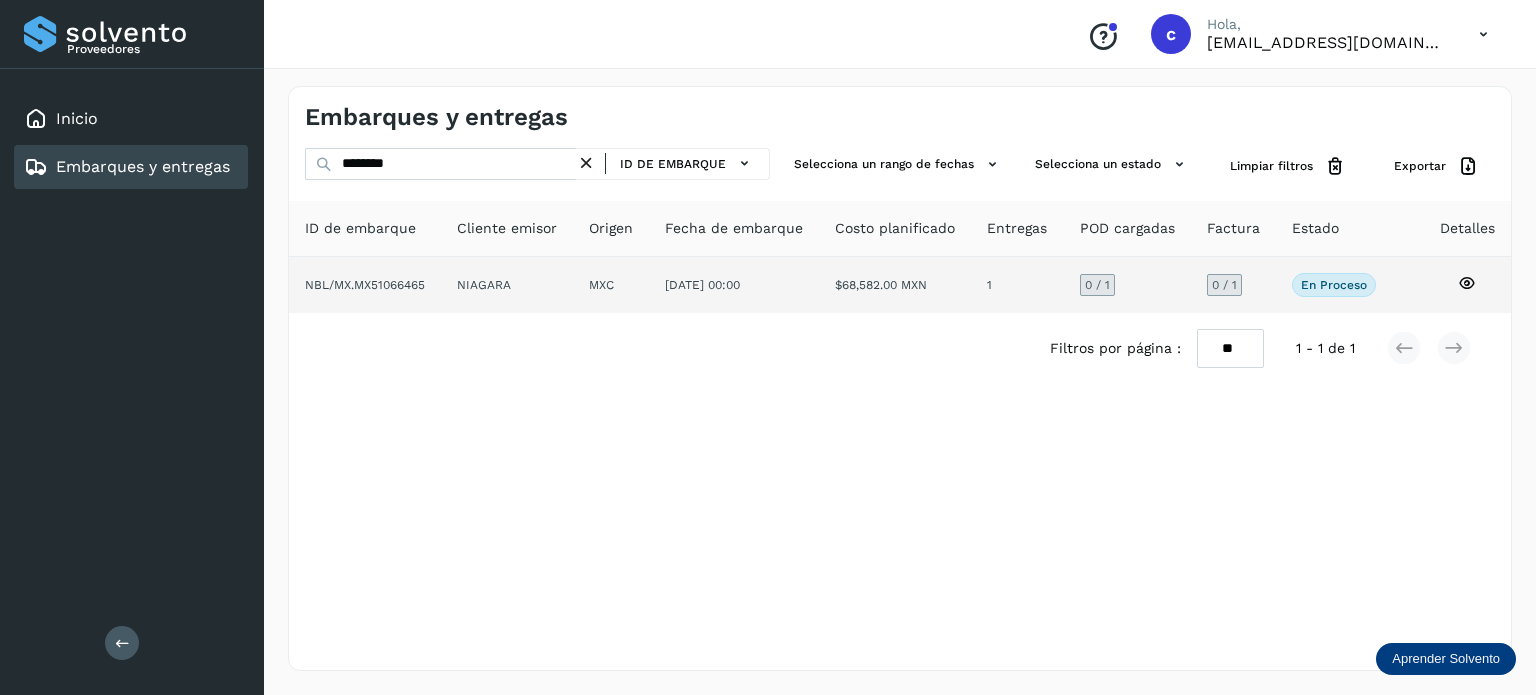 click 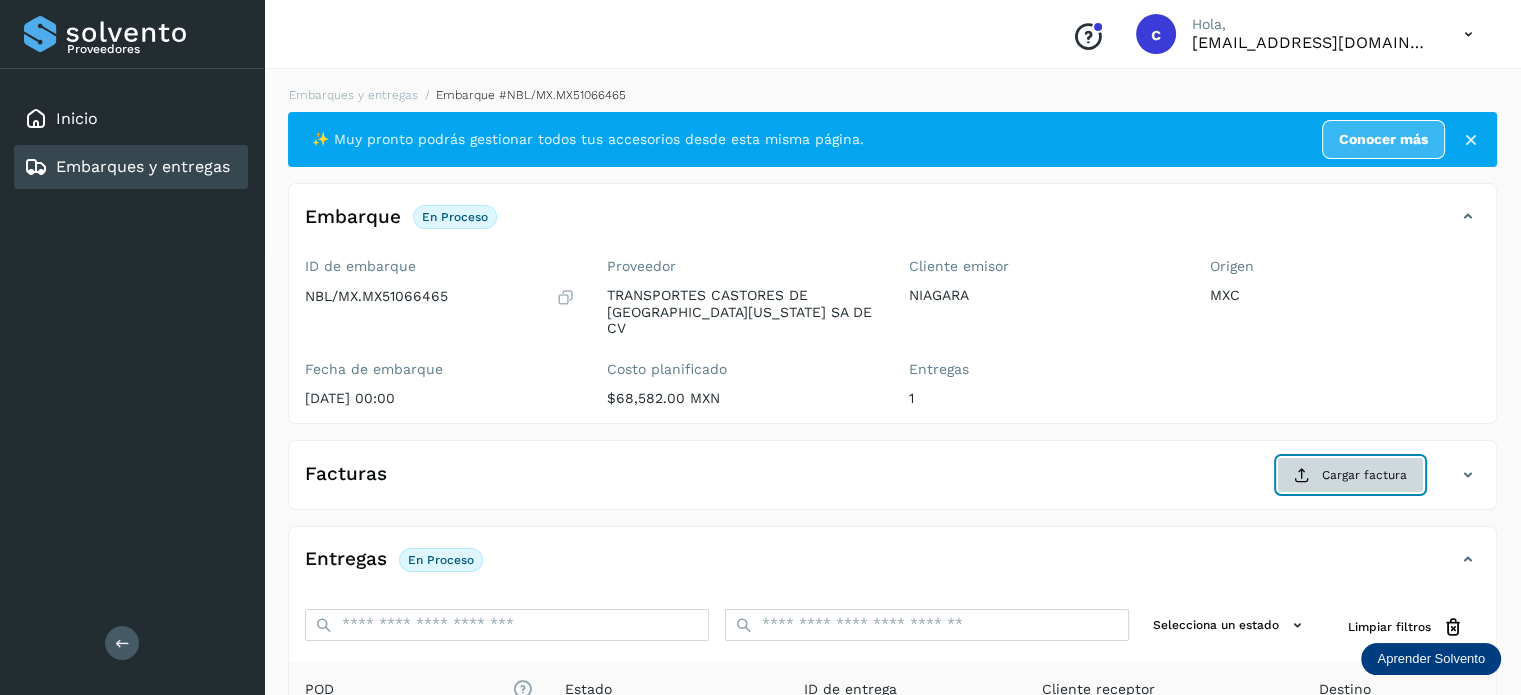 click on "Cargar factura" 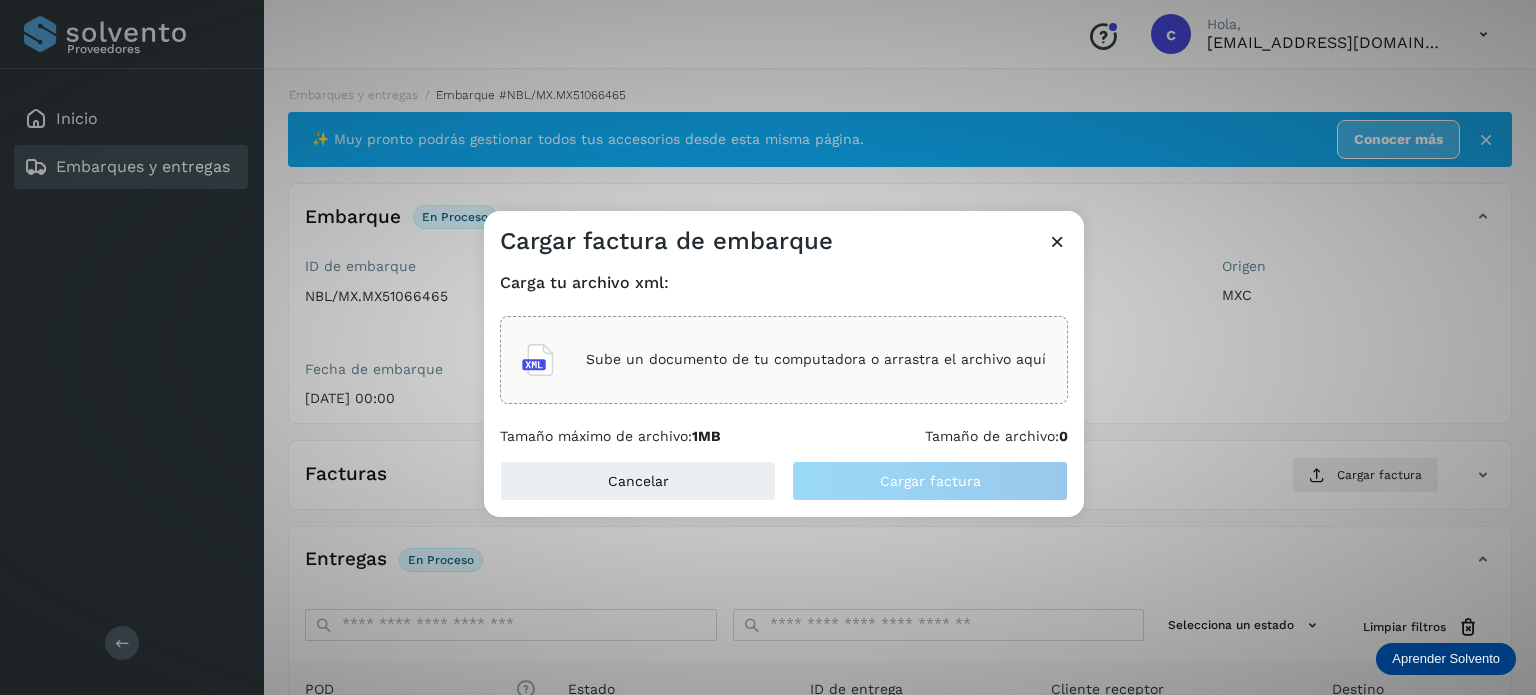 click on "Sube un documento de tu computadora o arrastra el archivo aquí" 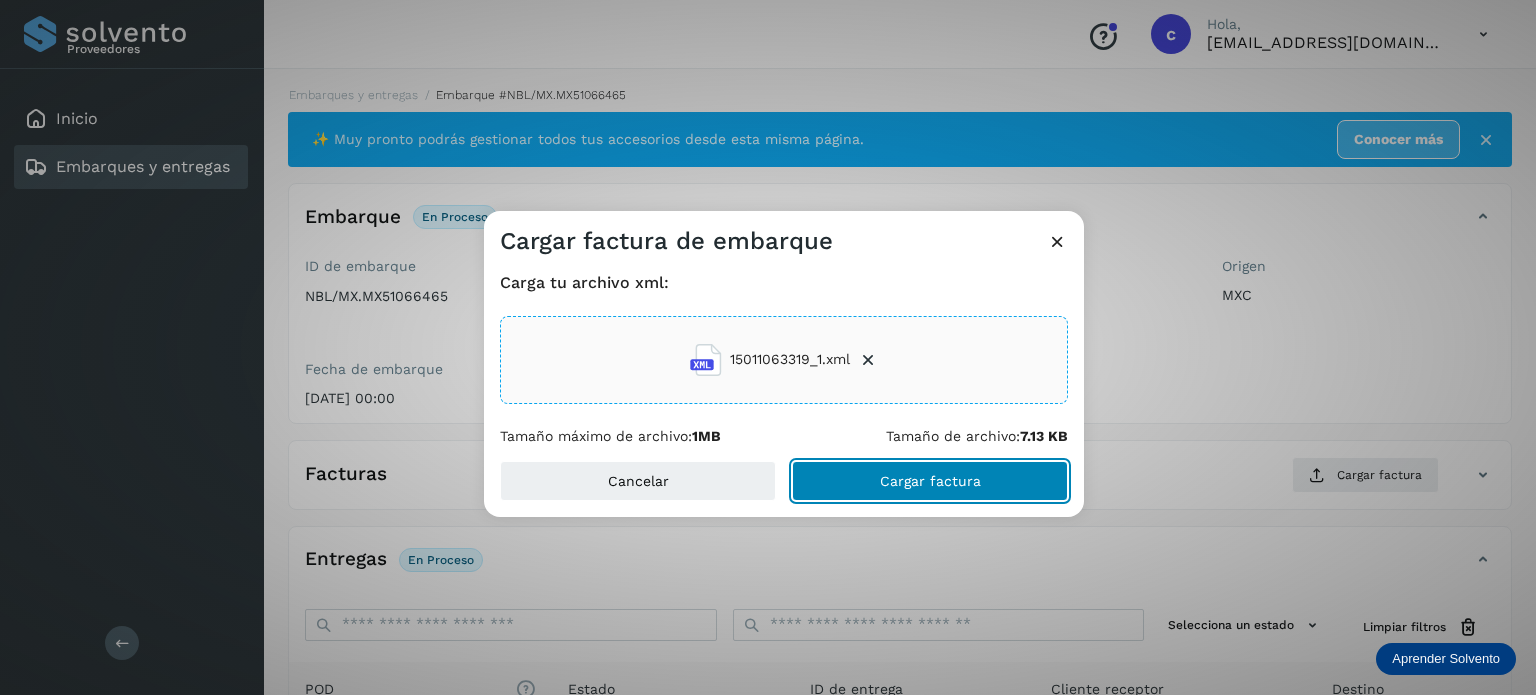 click on "Cargar factura" 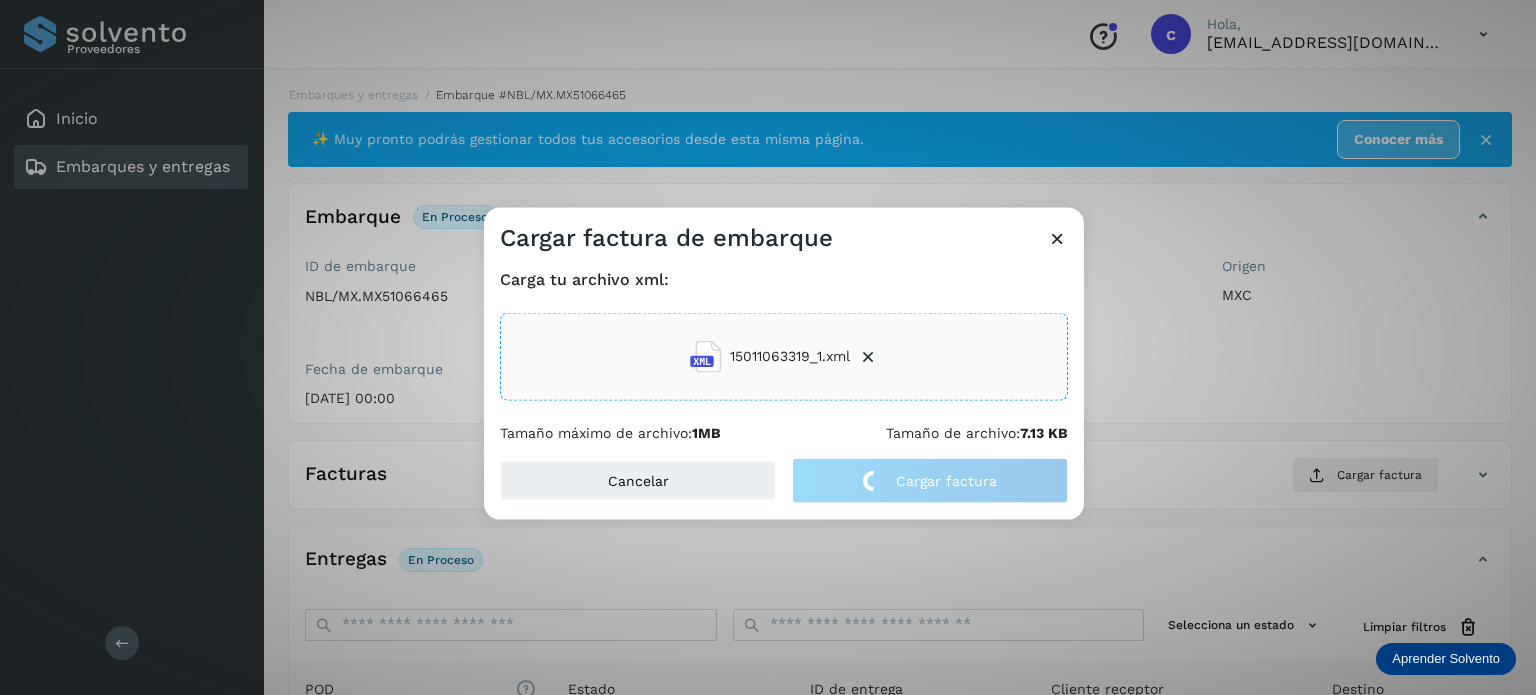 click on "Cargar factura de embarque Carga tu archivo xml: 15011063319_1.xml Tamaño máximo de archivo:  1MB Tamaño de archivo:  7.13 KB Cancelar Cargar factura" 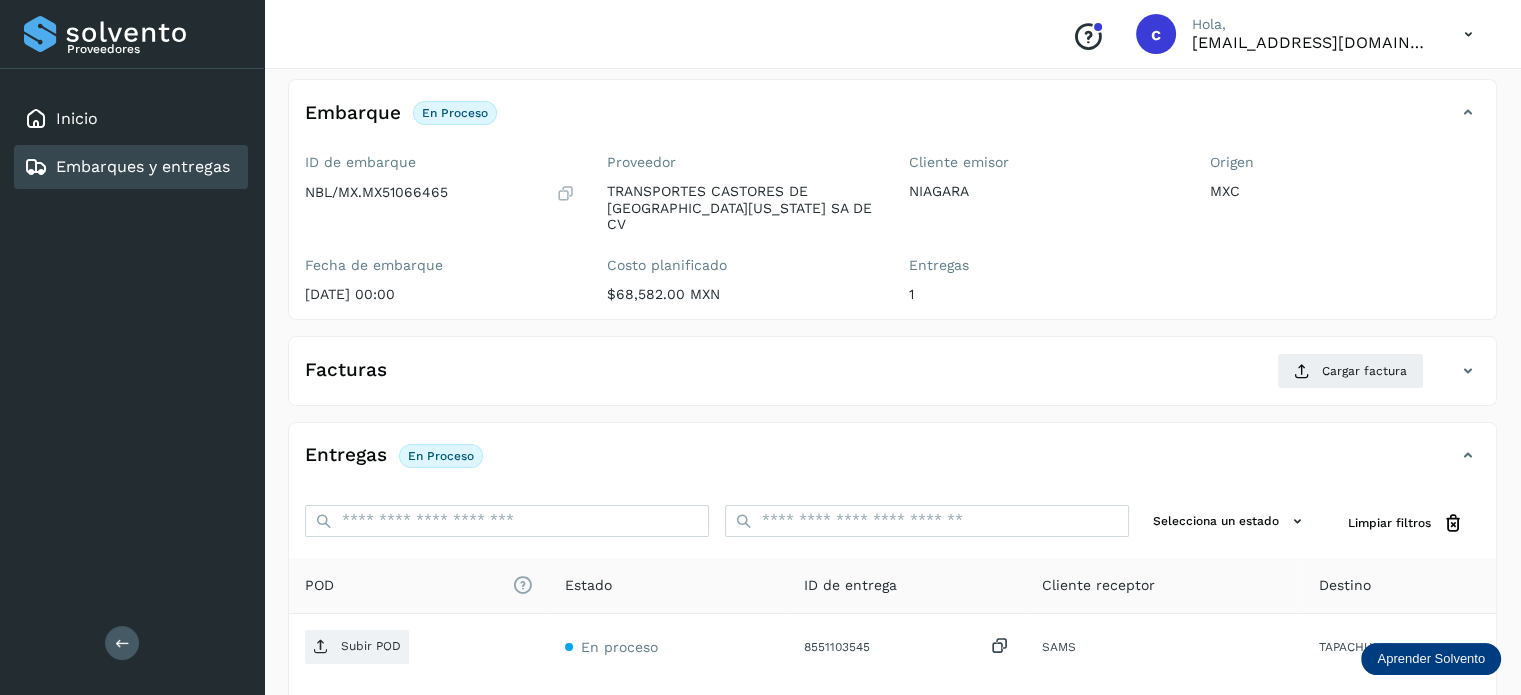 scroll, scrollTop: 265, scrollLeft: 0, axis: vertical 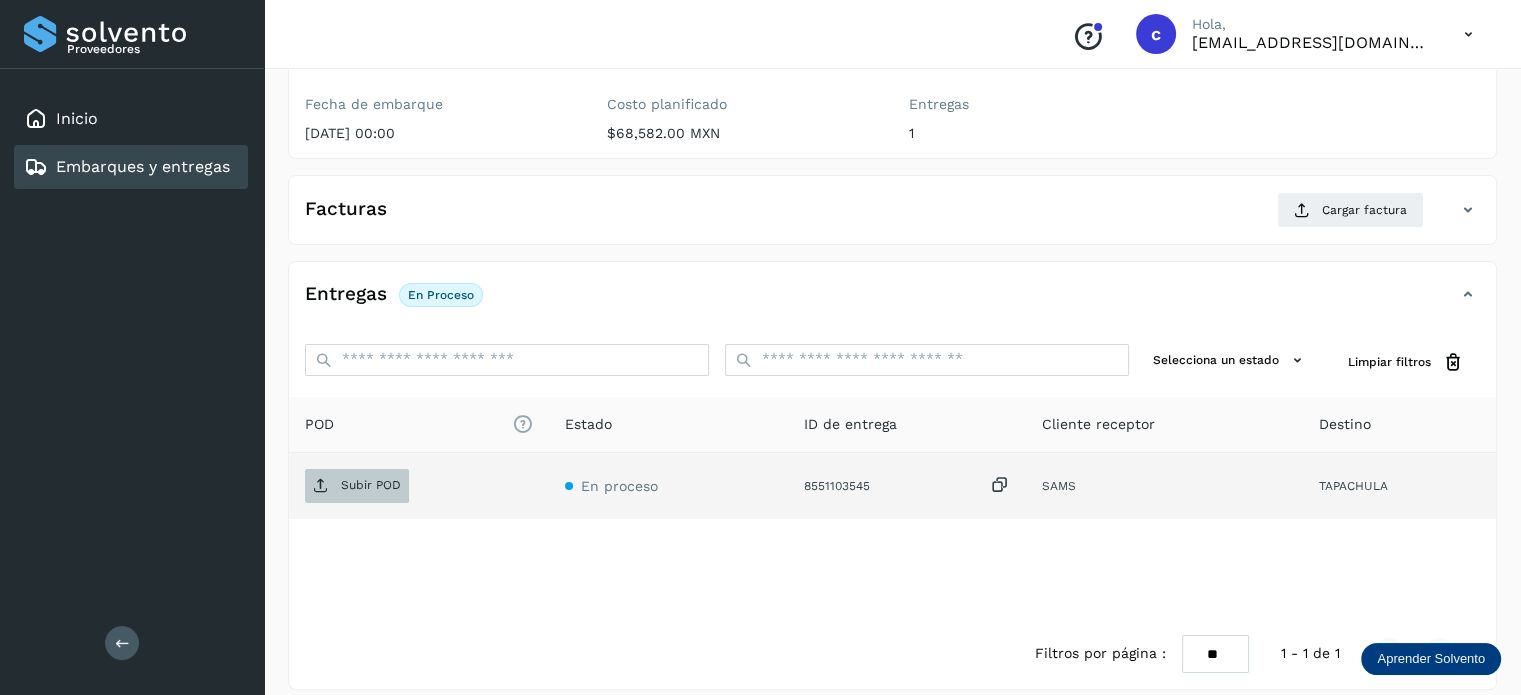 click on "Subir POD" at bounding box center (371, 485) 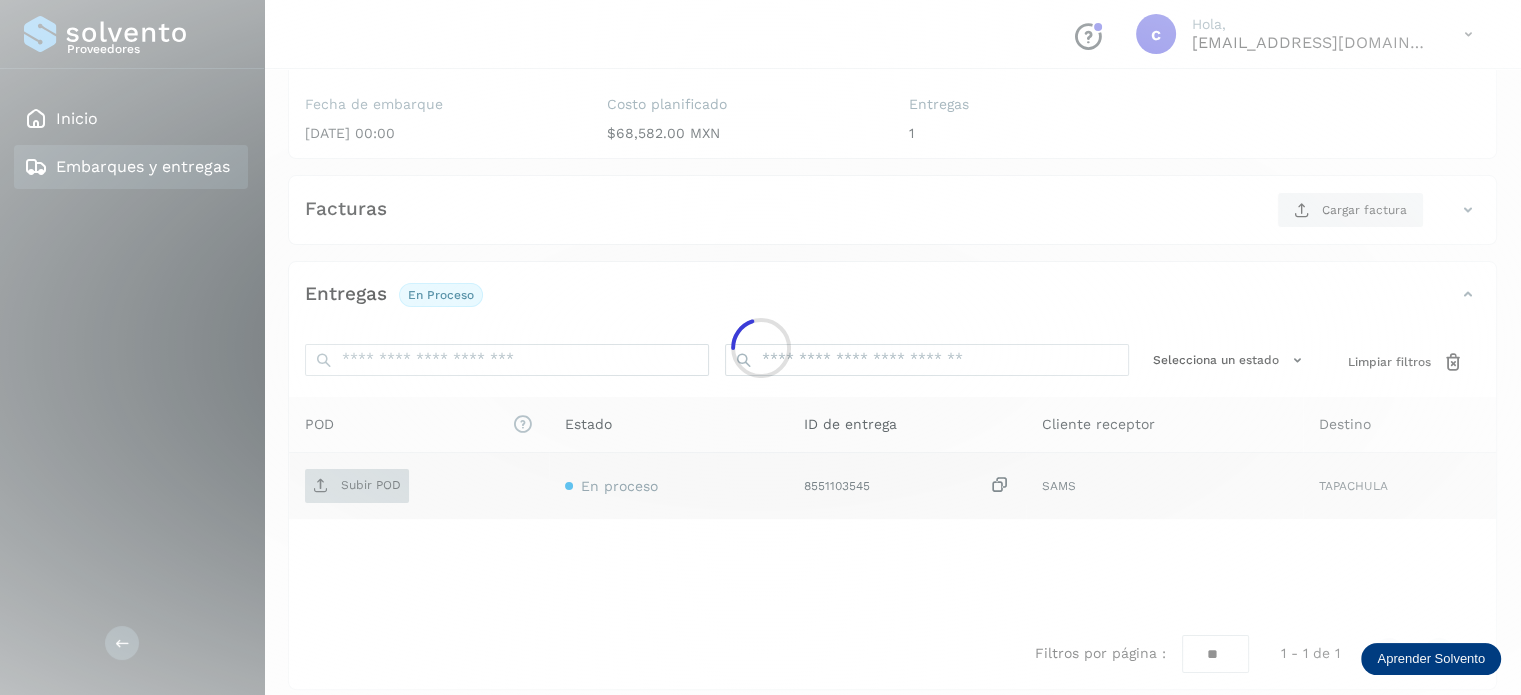 scroll, scrollTop: 264, scrollLeft: 0, axis: vertical 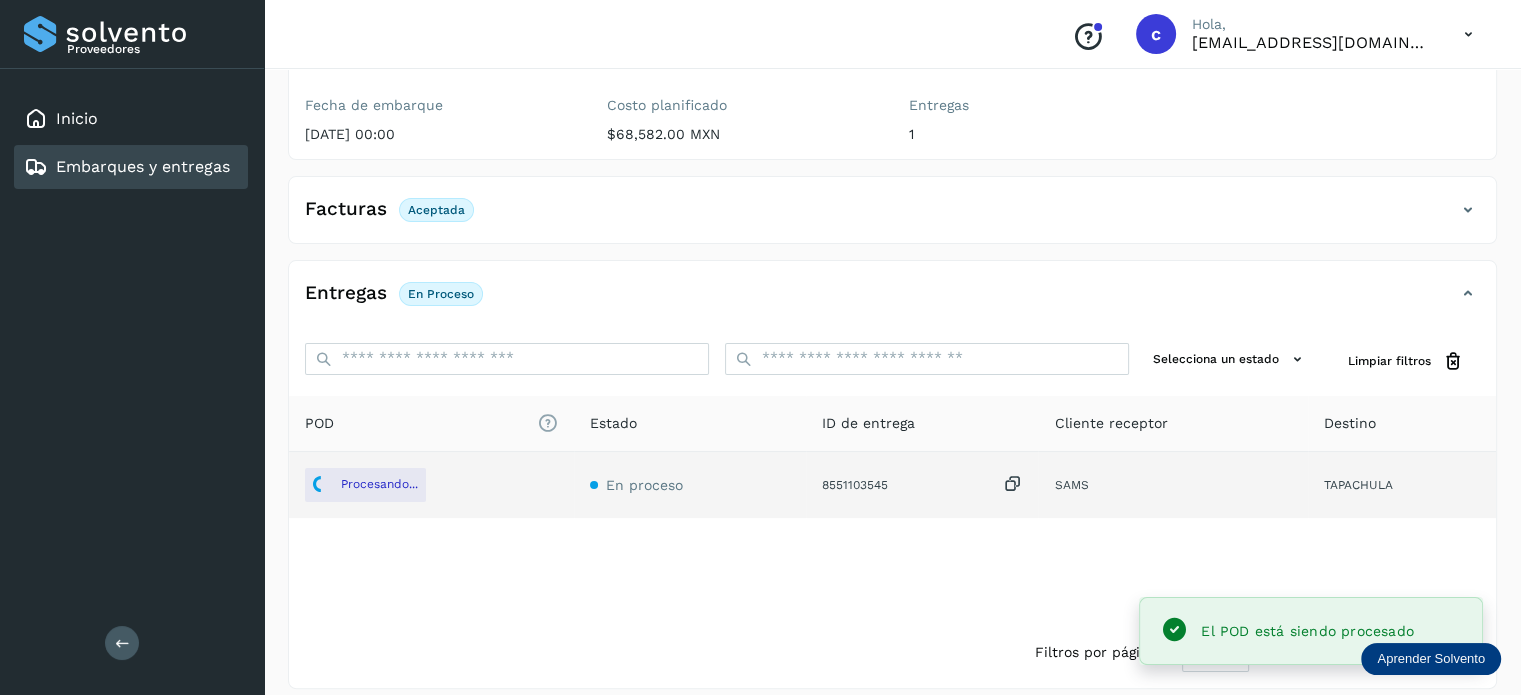 click on "Embarques y entregas" at bounding box center [143, 166] 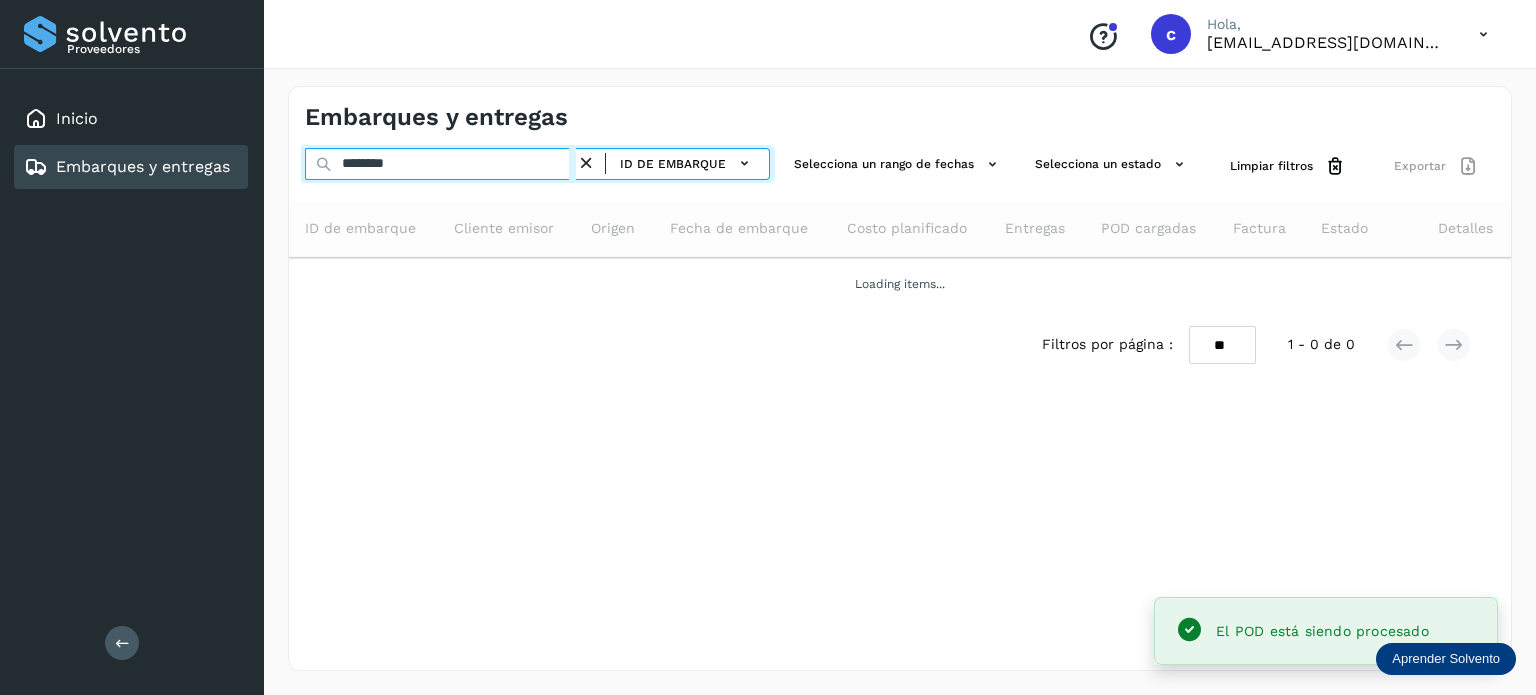 drag, startPoint x: 429, startPoint y: 166, endPoint x: 300, endPoint y: 163, distance: 129.03488 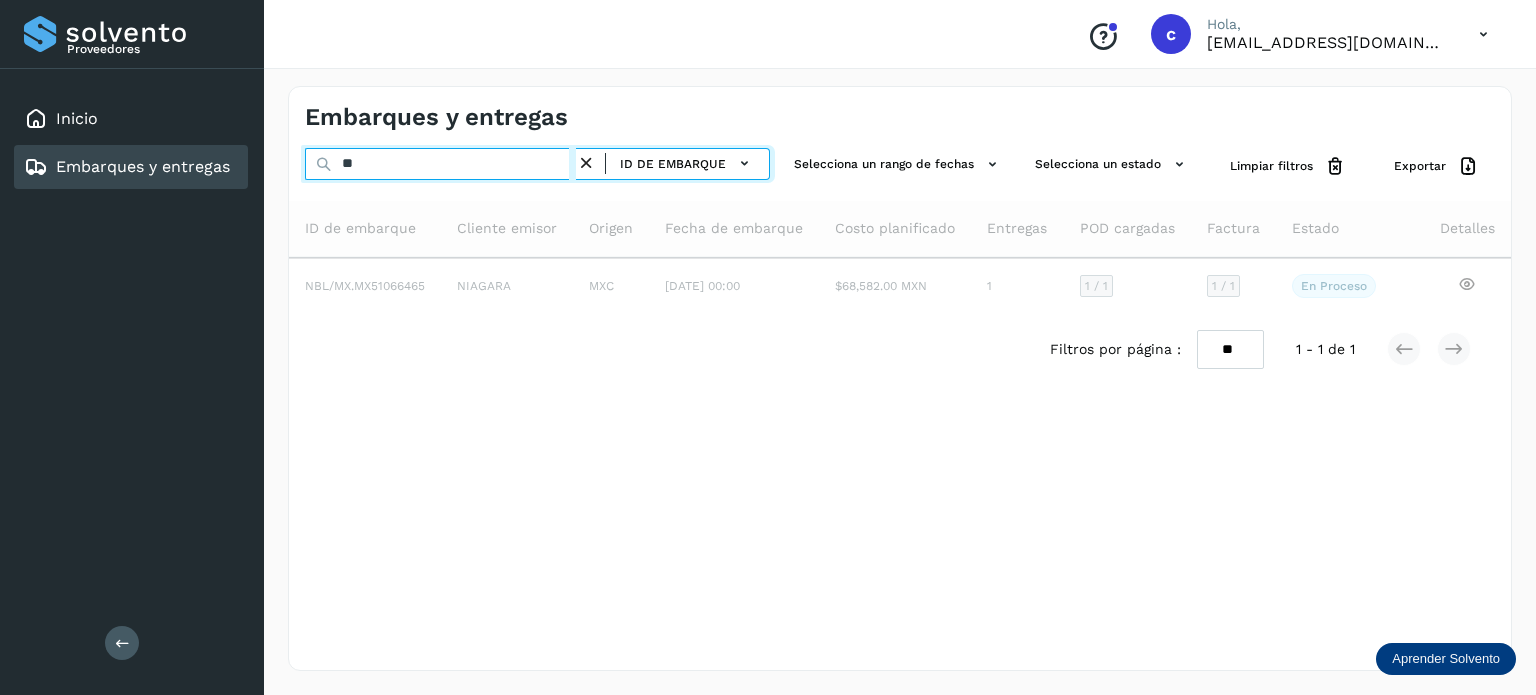 type on "*" 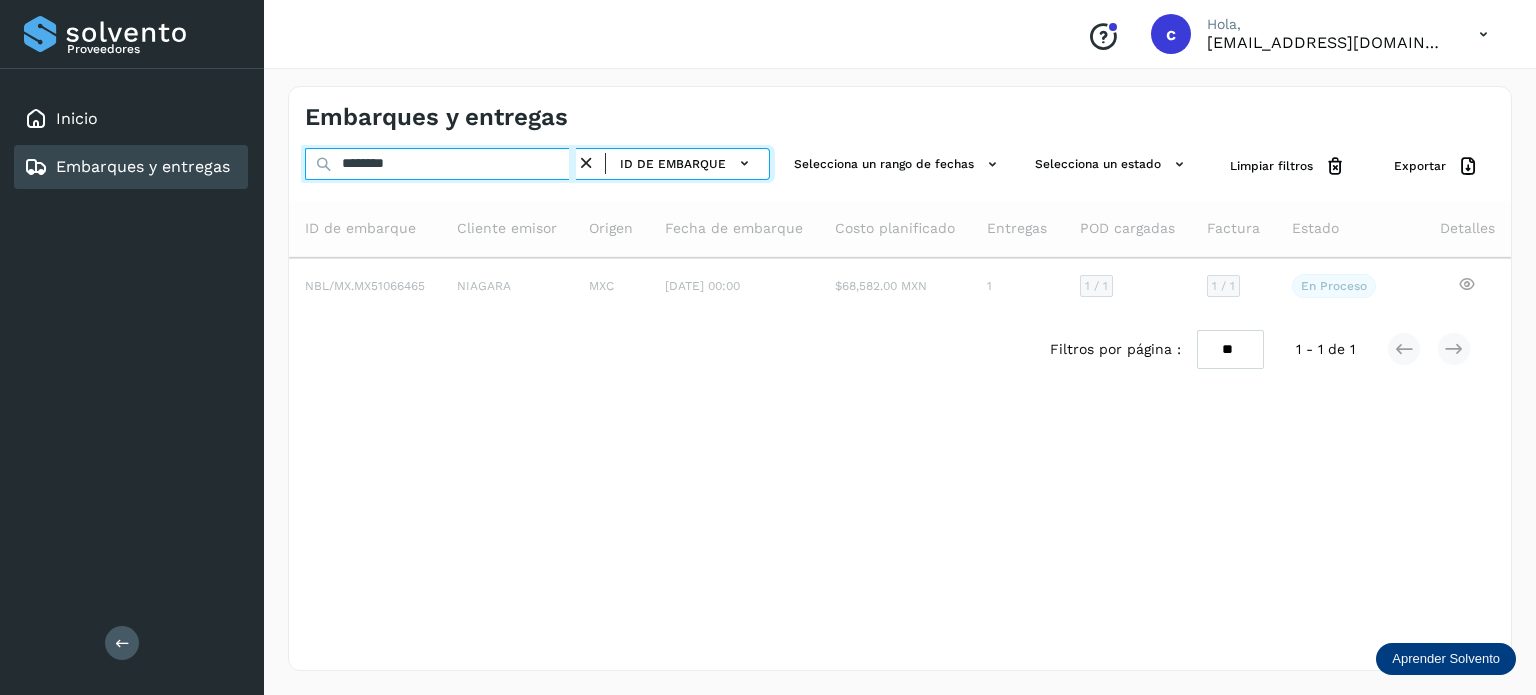 type on "********" 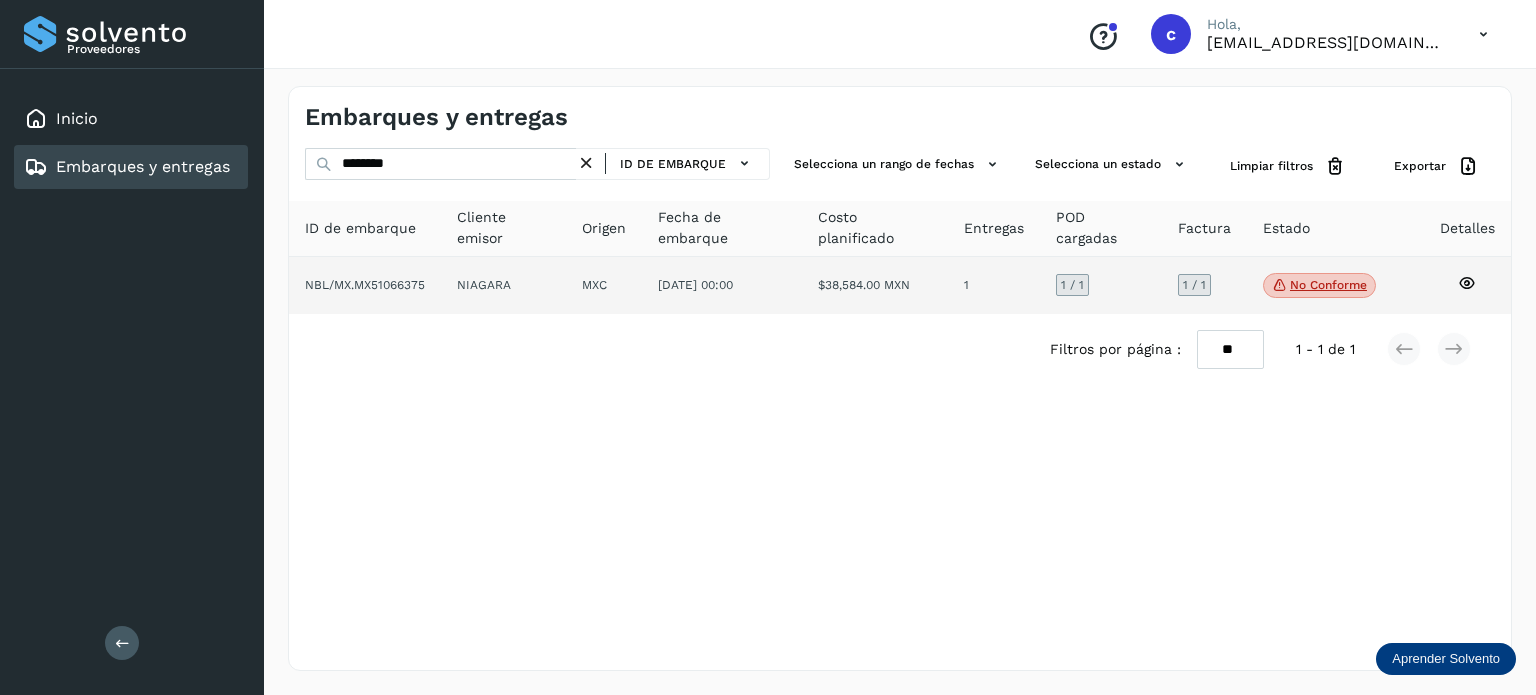 click on "No conforme" 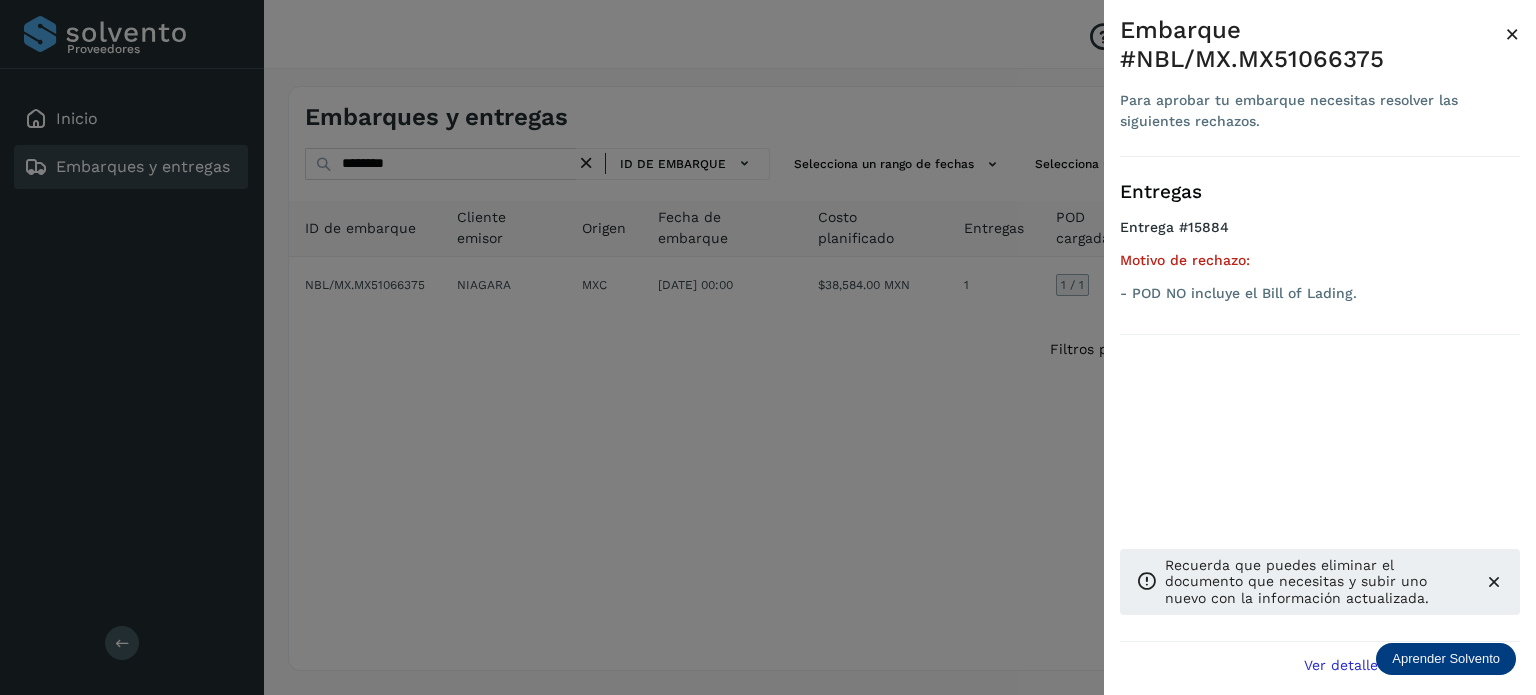 click at bounding box center (768, 347) 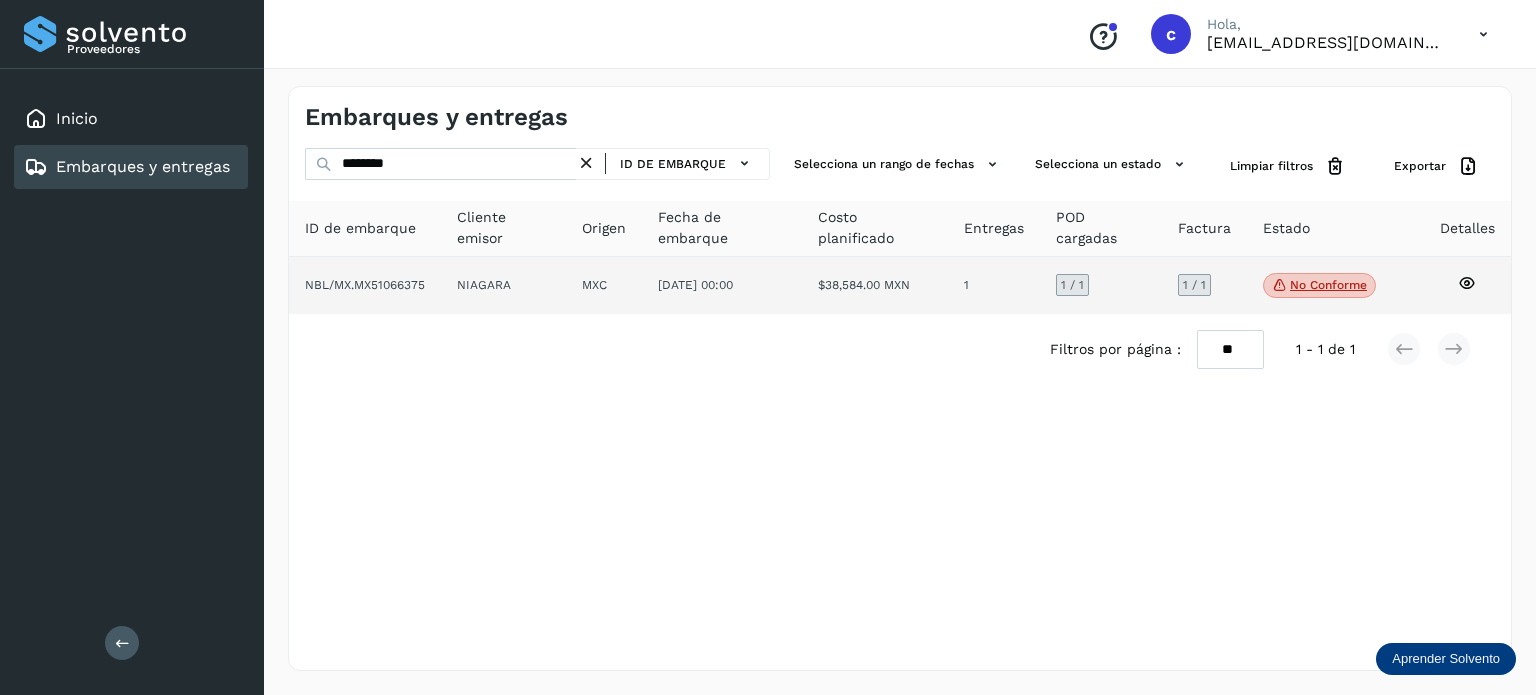 click 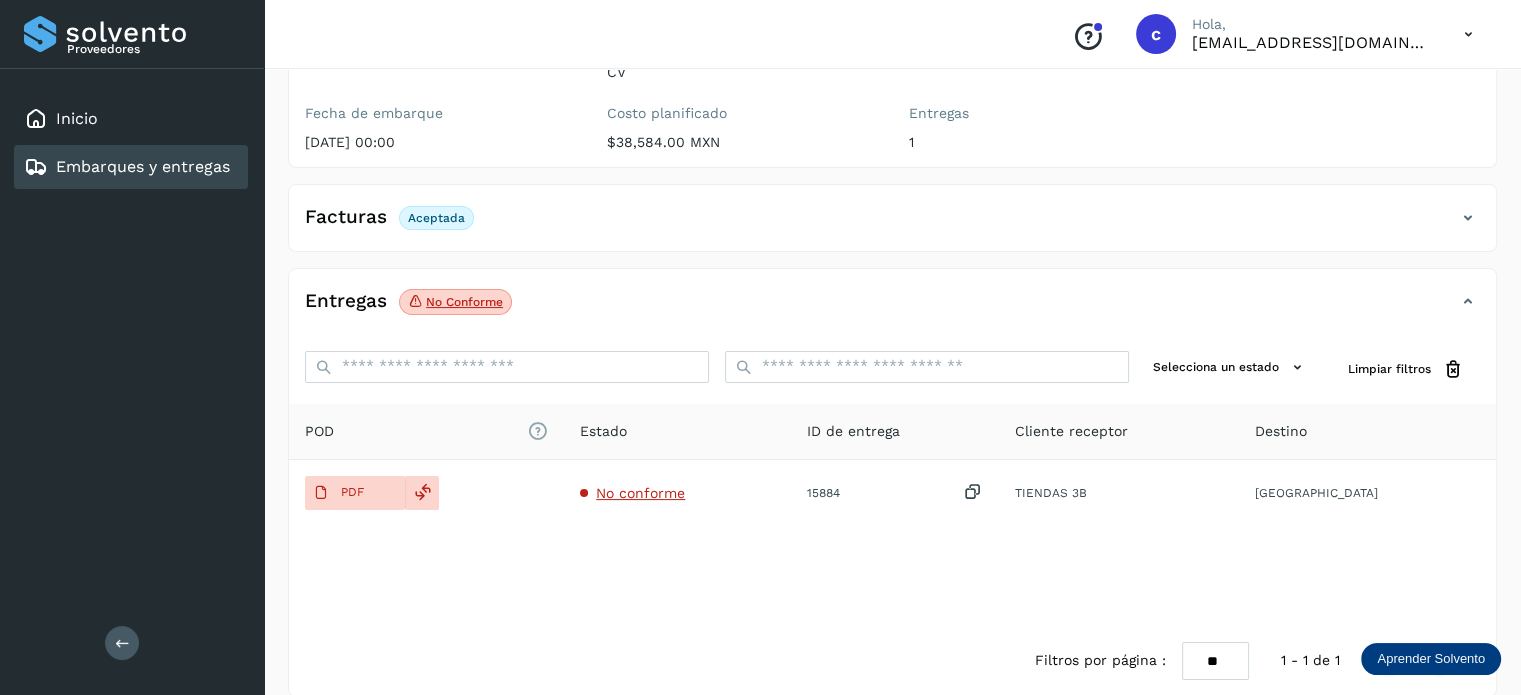 scroll, scrollTop: 264, scrollLeft: 0, axis: vertical 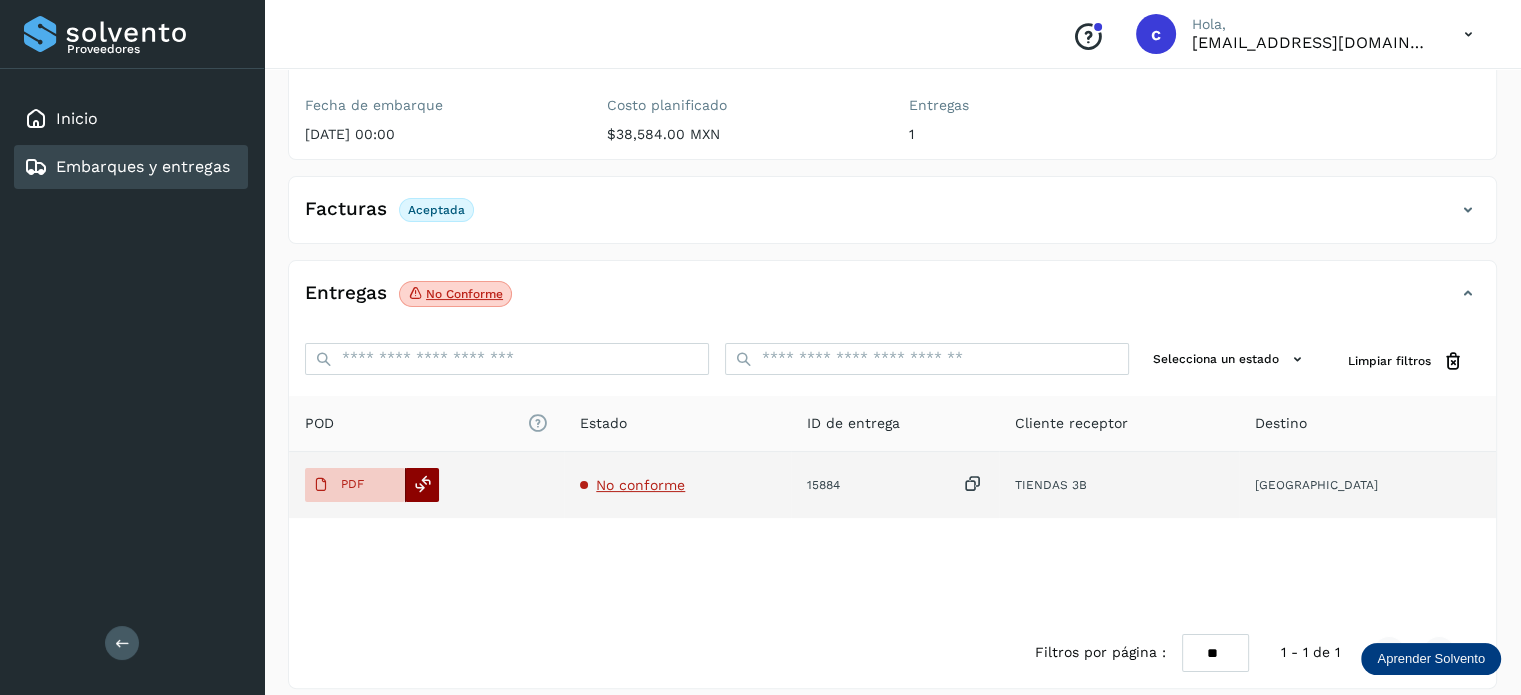 click at bounding box center [423, 484] 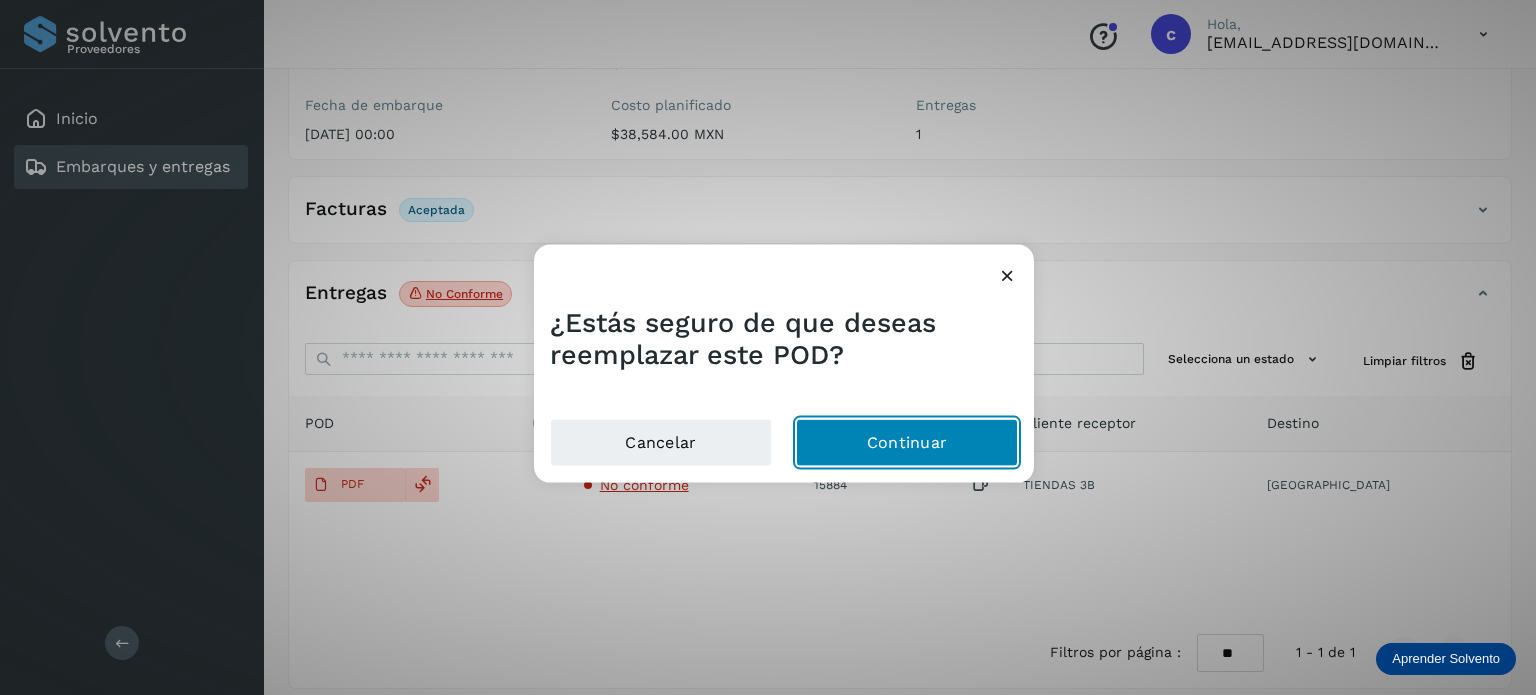 click on "Continuar" 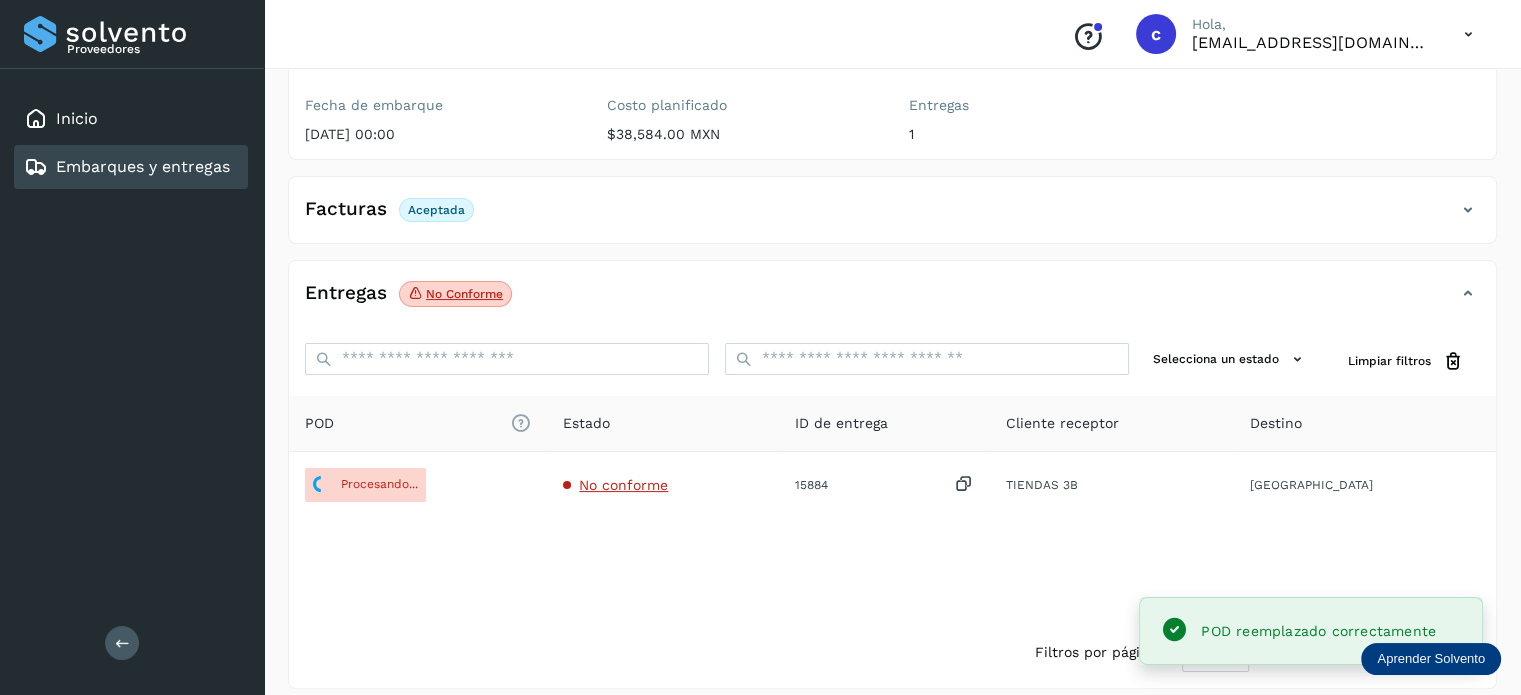 click on "Embarques y entregas" at bounding box center [143, 166] 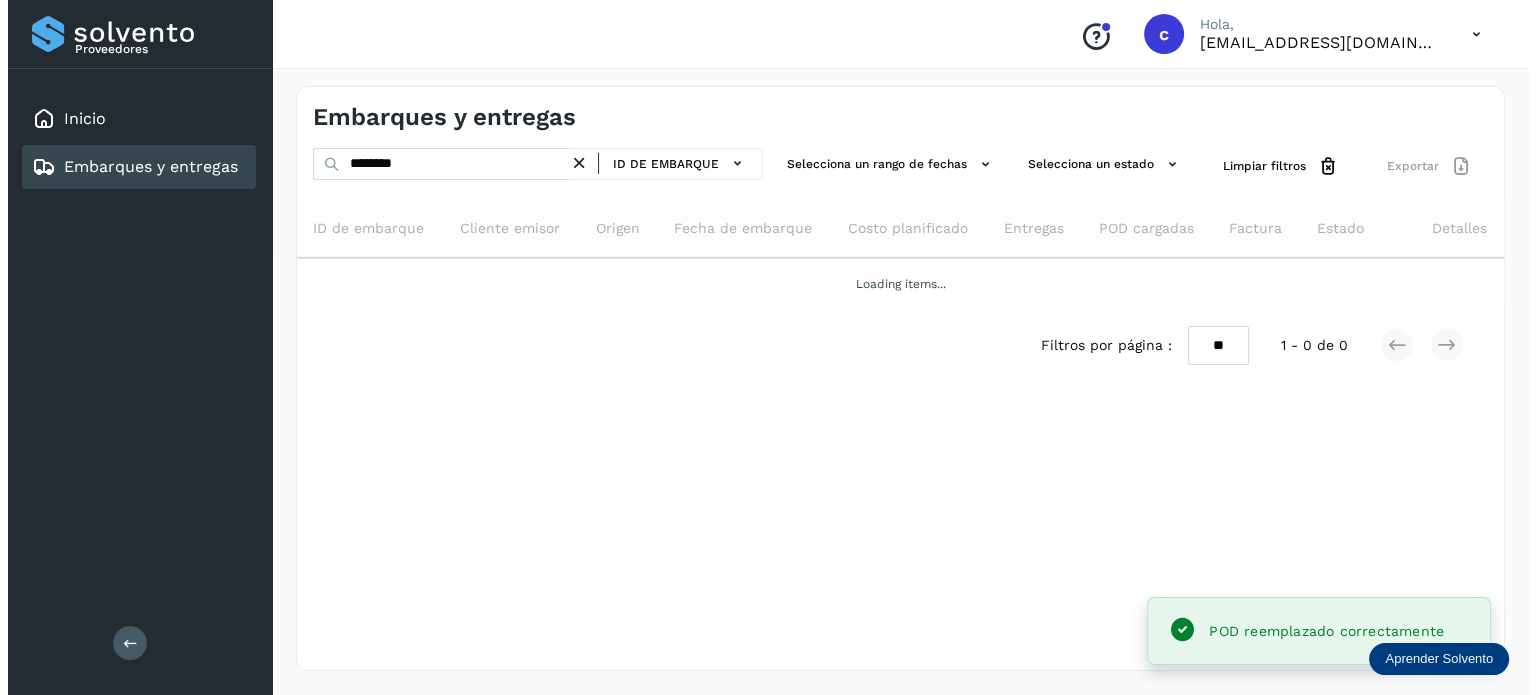 scroll, scrollTop: 0, scrollLeft: 0, axis: both 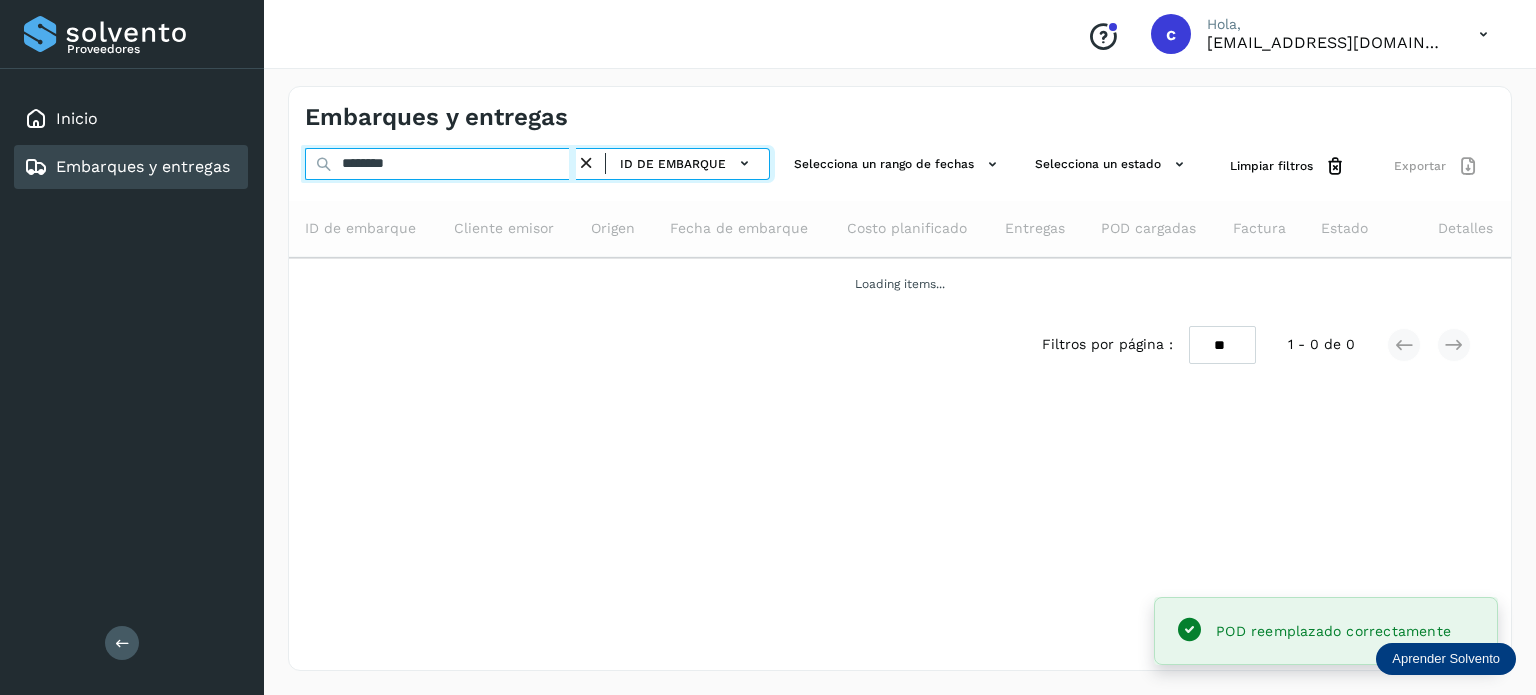 drag, startPoint x: 420, startPoint y: 171, endPoint x: 256, endPoint y: 157, distance: 164.59648 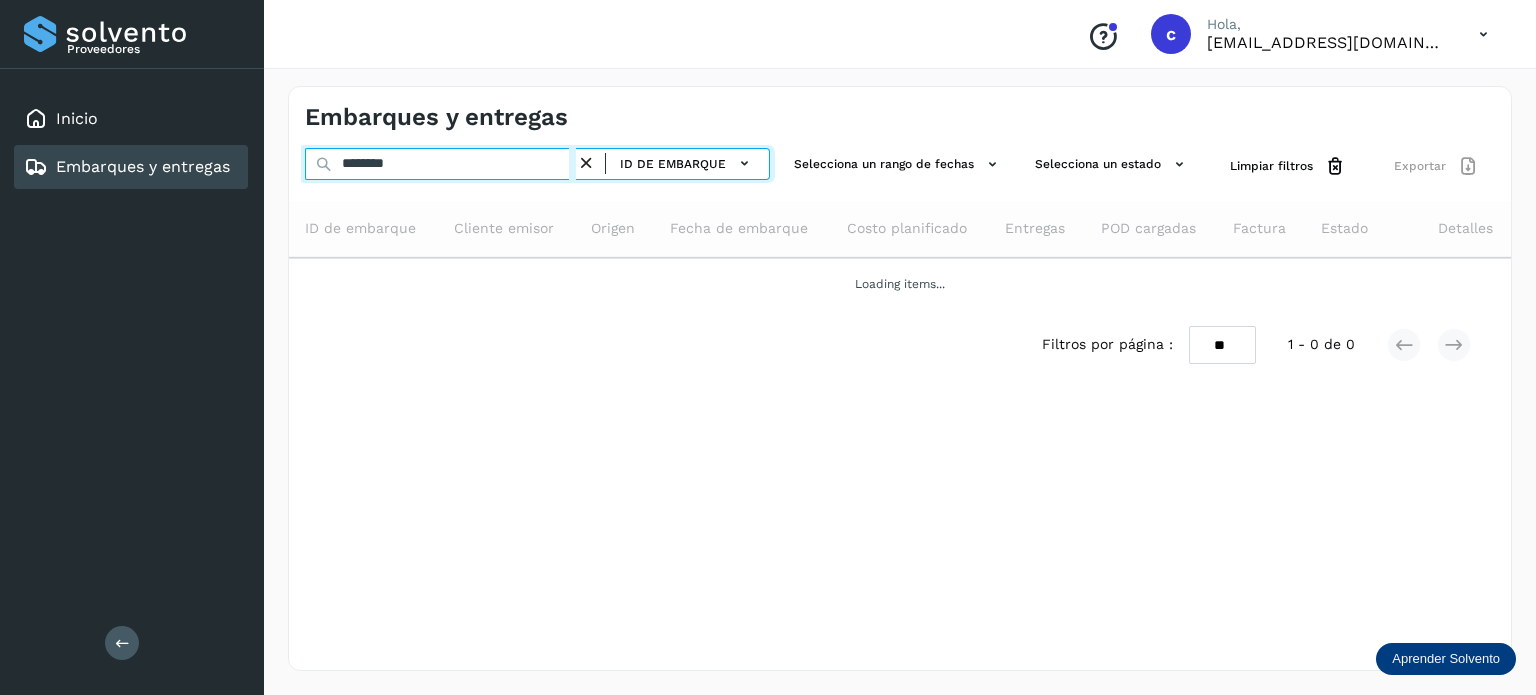 type on "********" 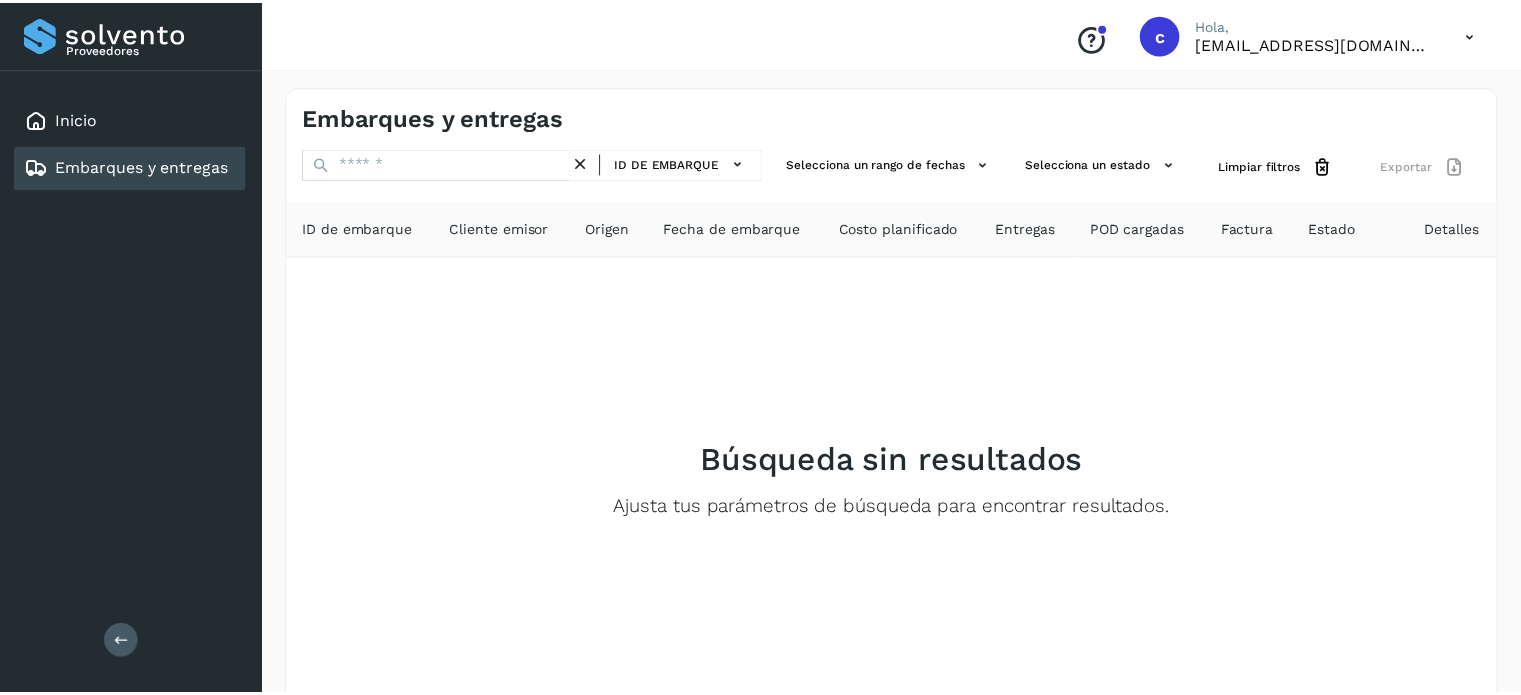scroll, scrollTop: 0, scrollLeft: 0, axis: both 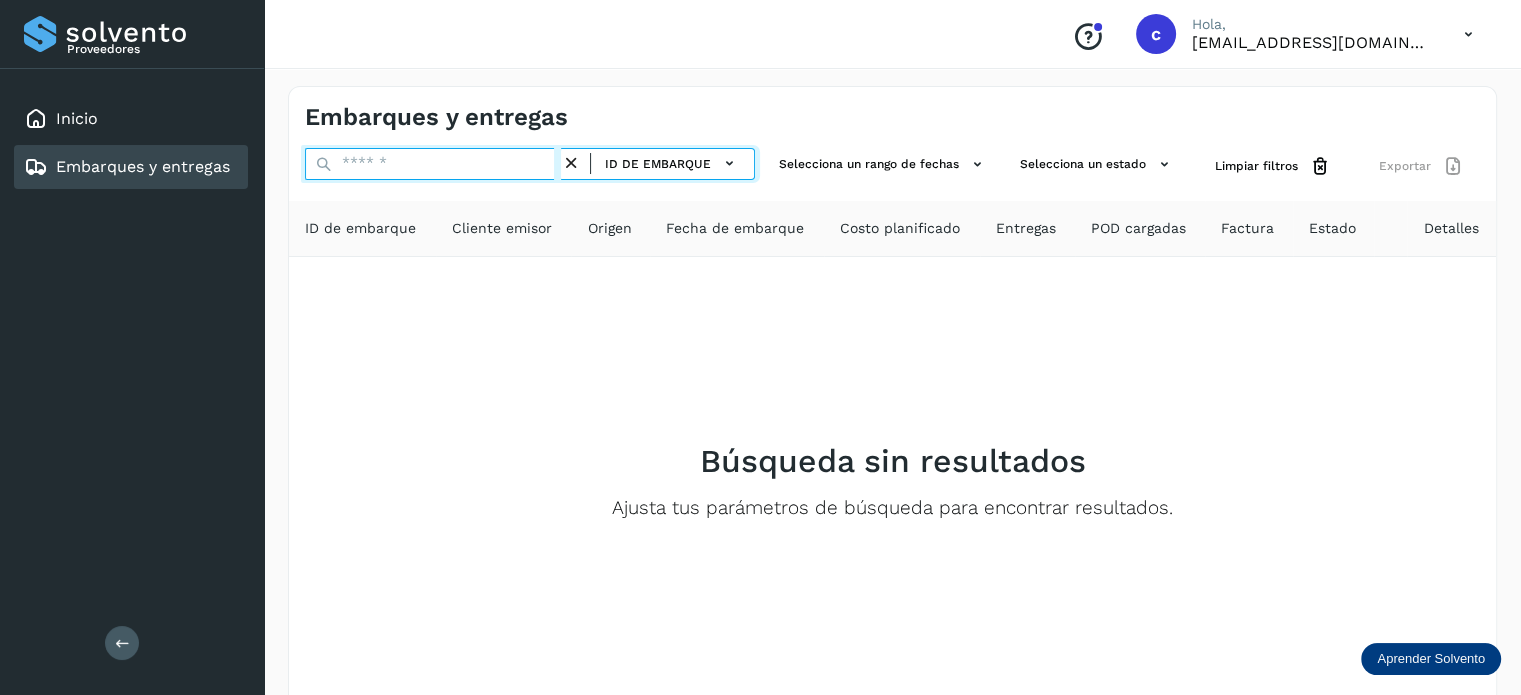 click at bounding box center [433, 164] 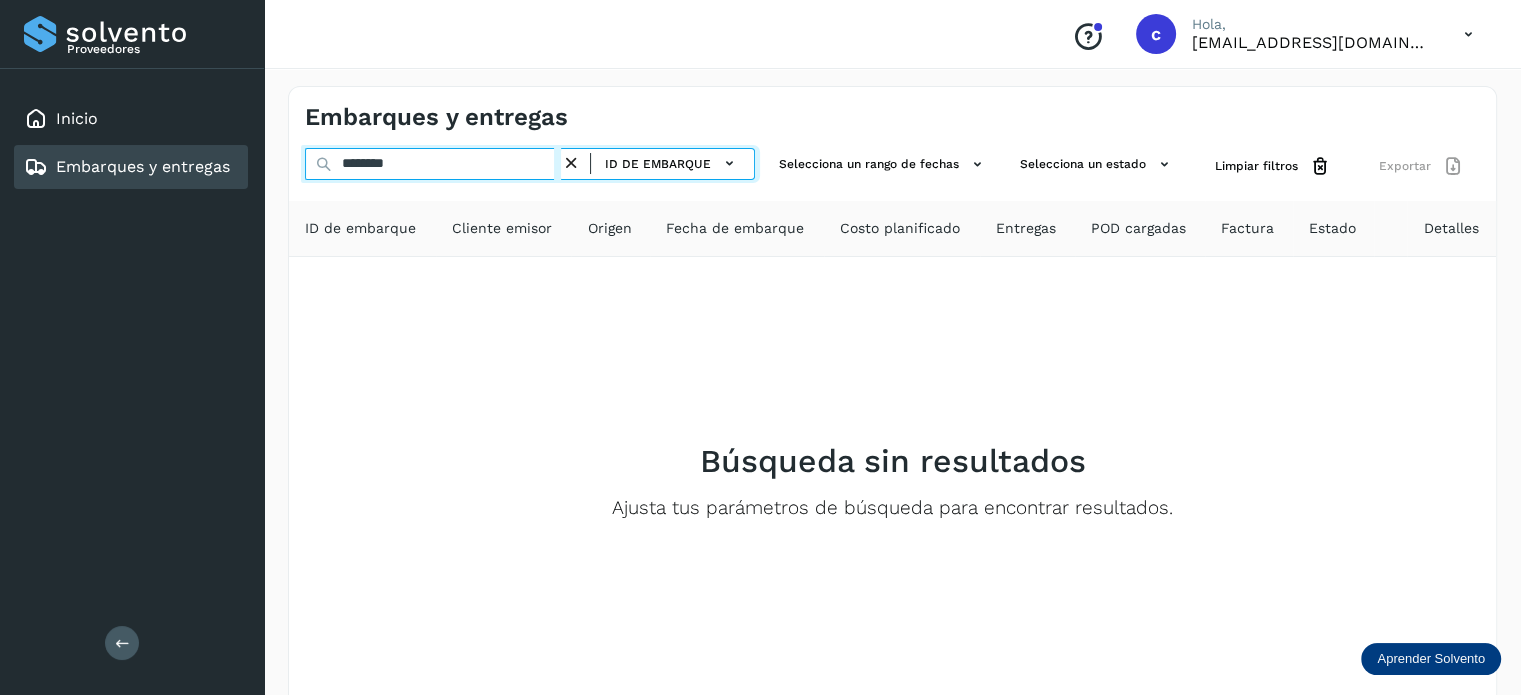 type on "********" 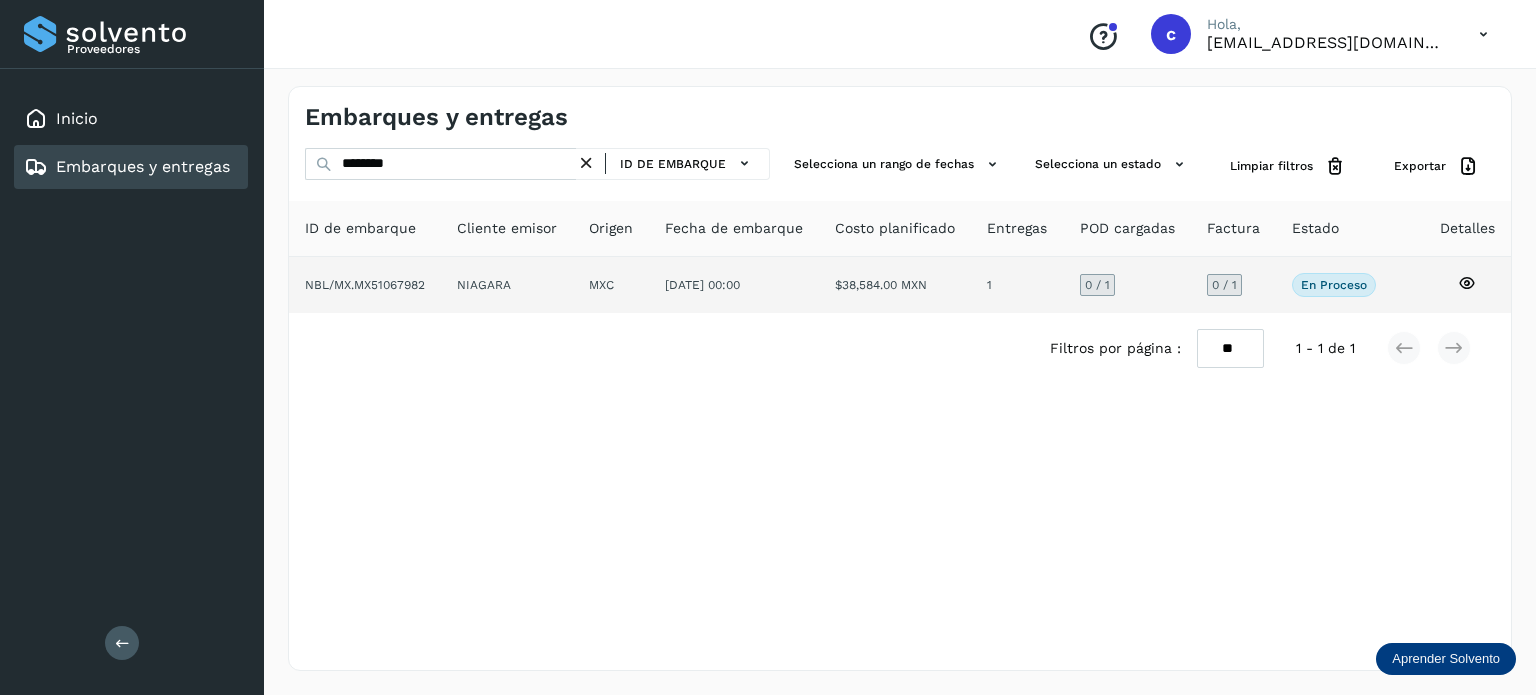 click 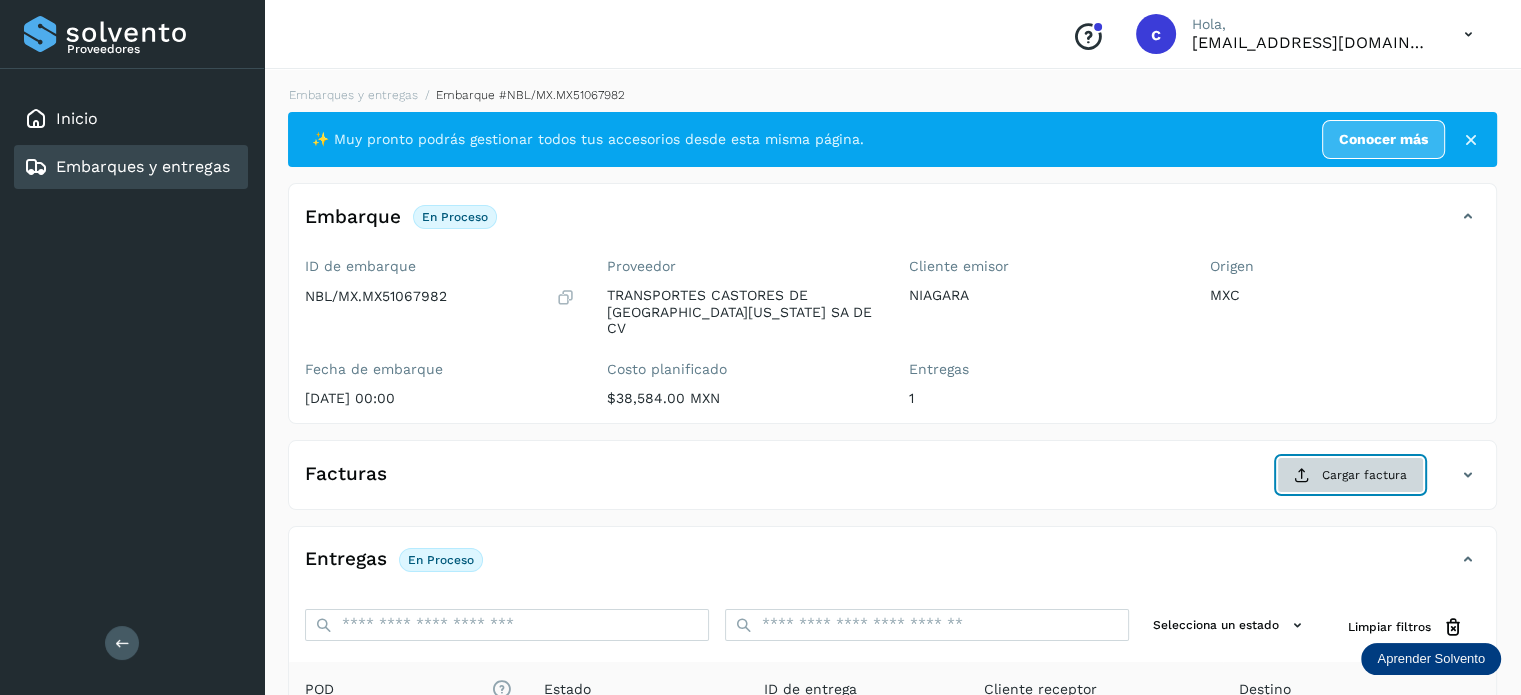 click on "Cargar factura" 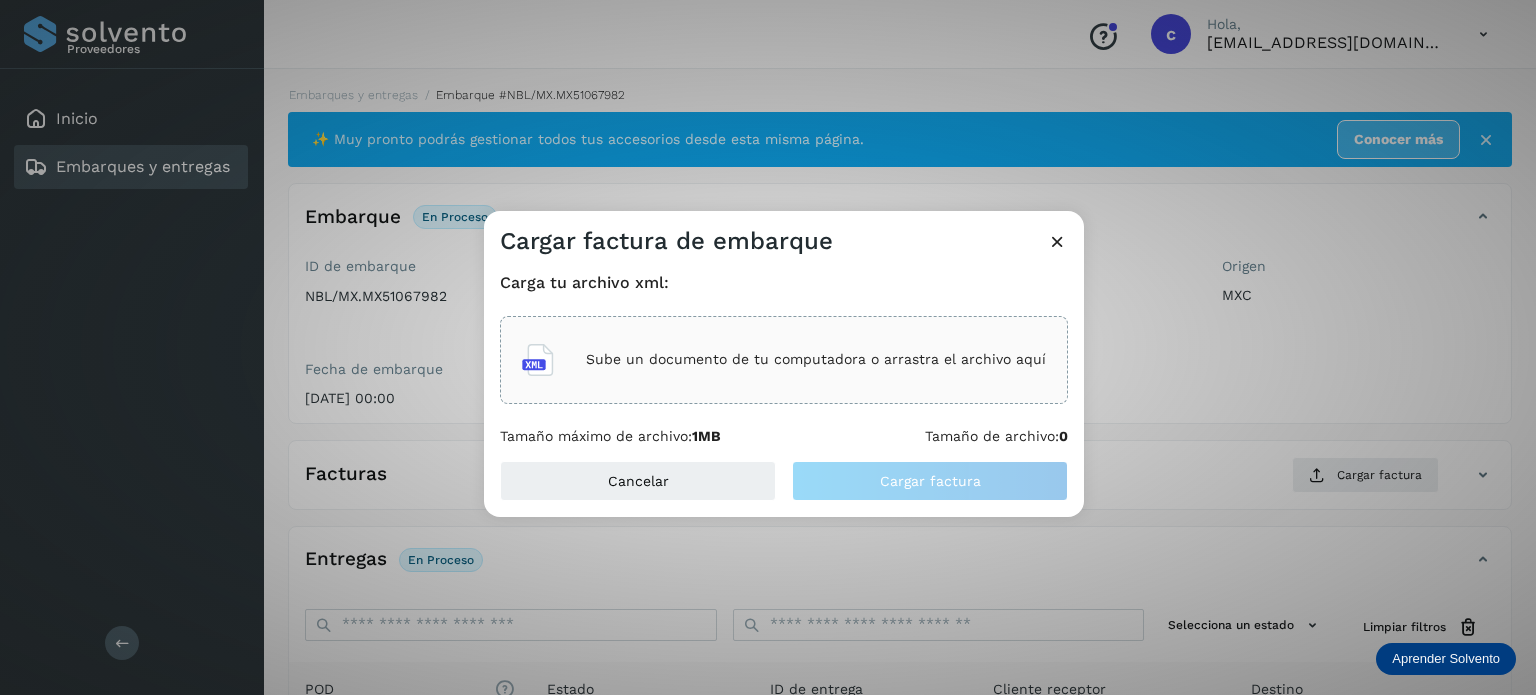 click on "Sube un documento de tu computadora o arrastra el archivo aquí" at bounding box center [816, 359] 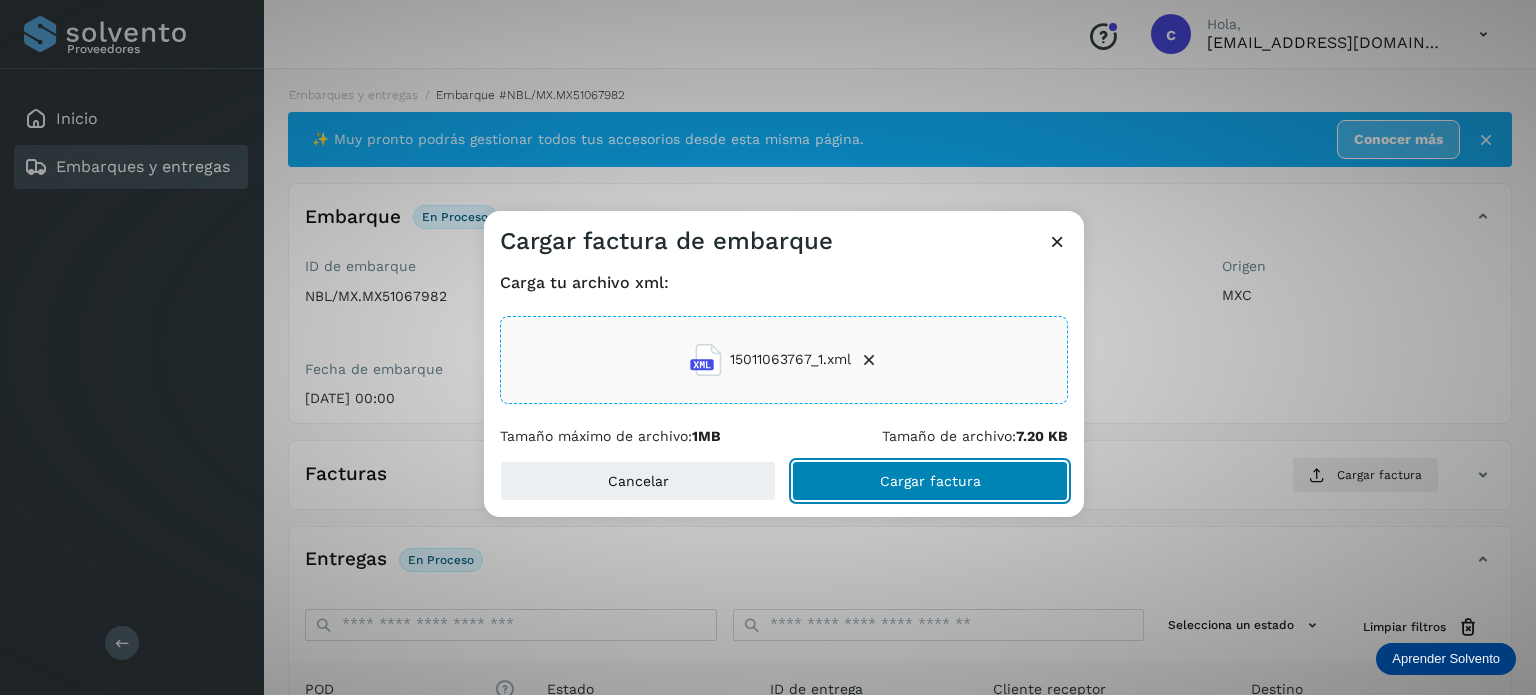 click on "Cargar factura" 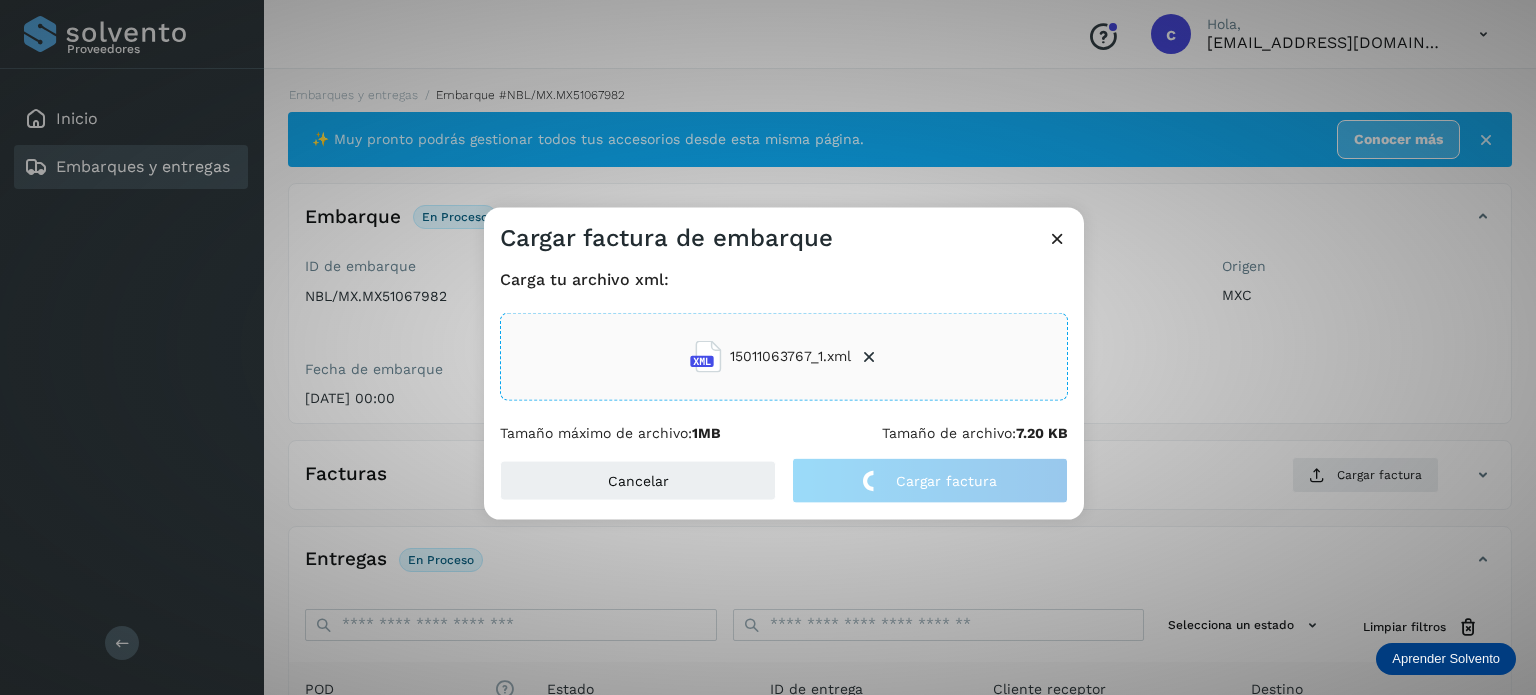 click on "Cargar factura de embarque Carga tu archivo xml: 15011063767_1.xml Tamaño máximo de archivo:  1MB Tamaño de archivo:  7.20 KB Cancelar Cargar factura" 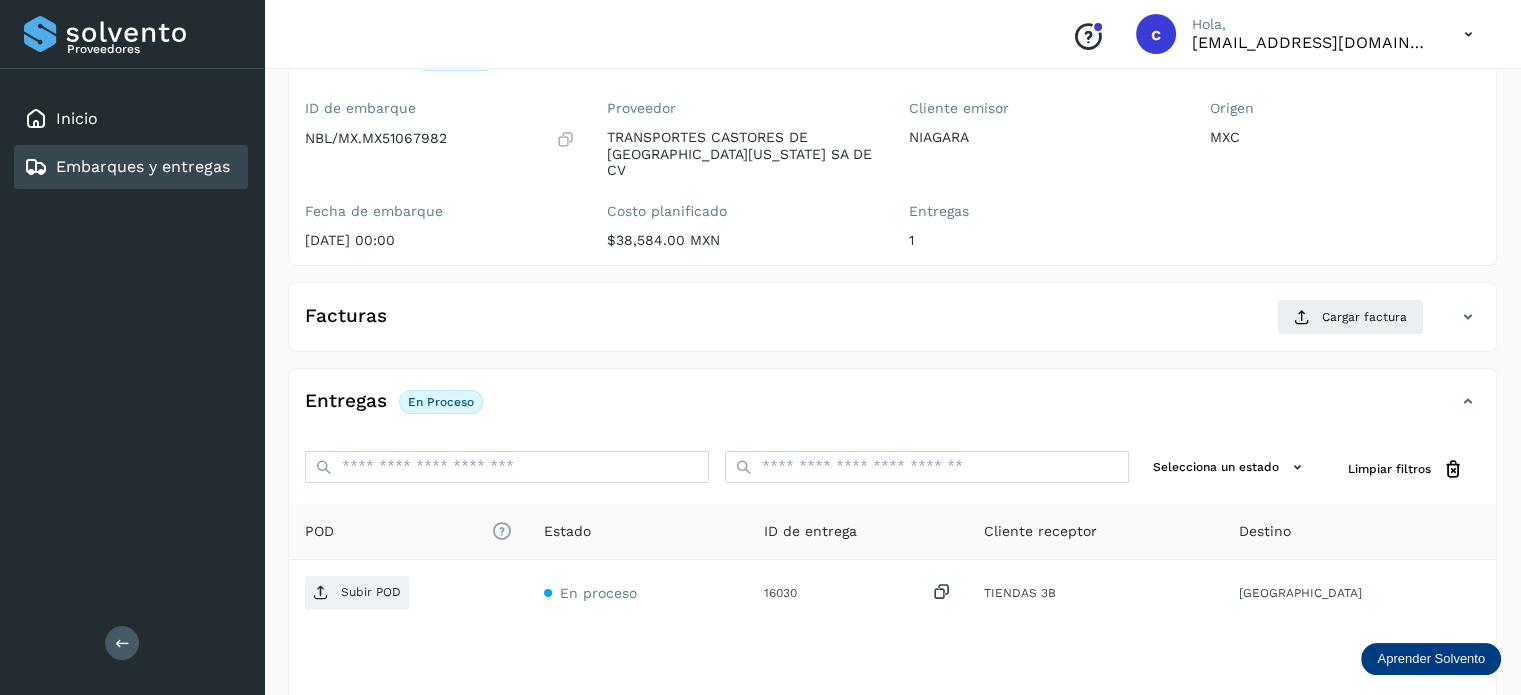scroll, scrollTop: 265, scrollLeft: 0, axis: vertical 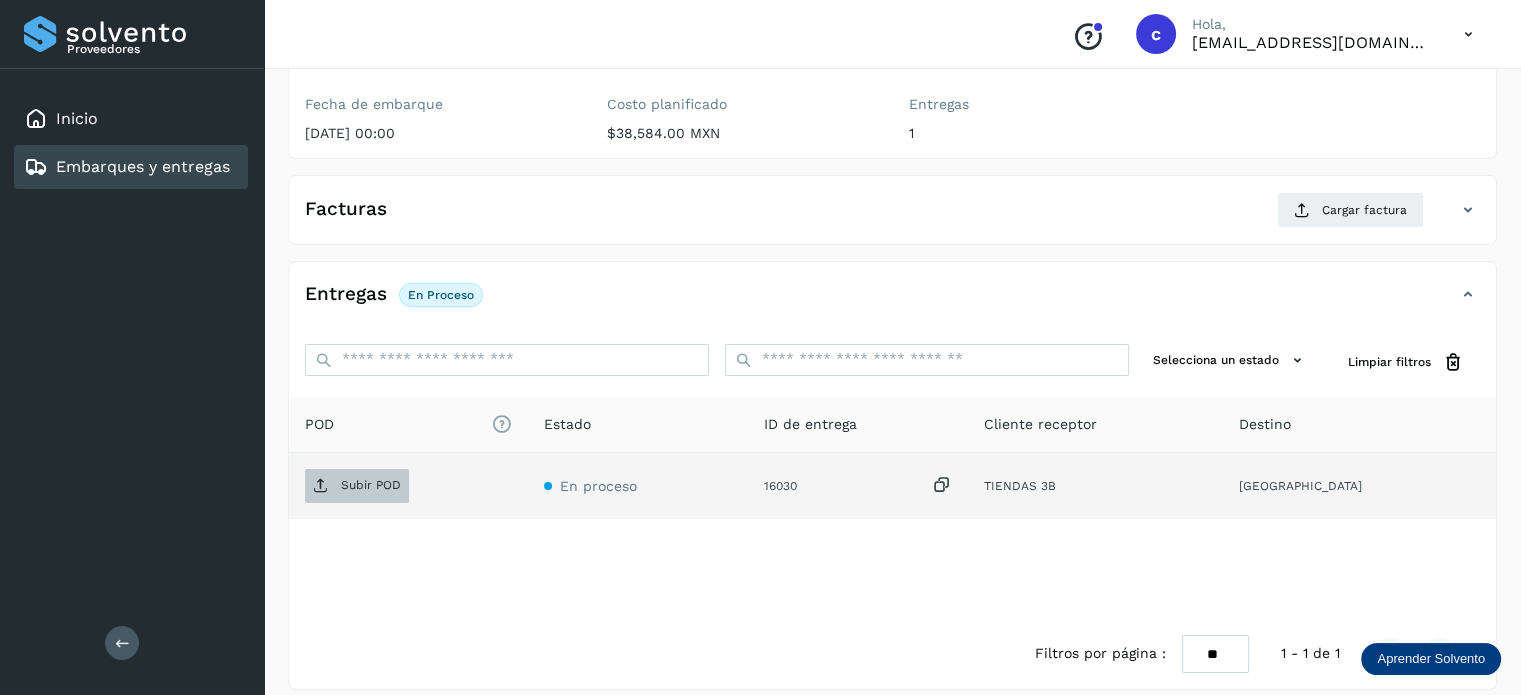 click on "Subir POD" at bounding box center (371, 485) 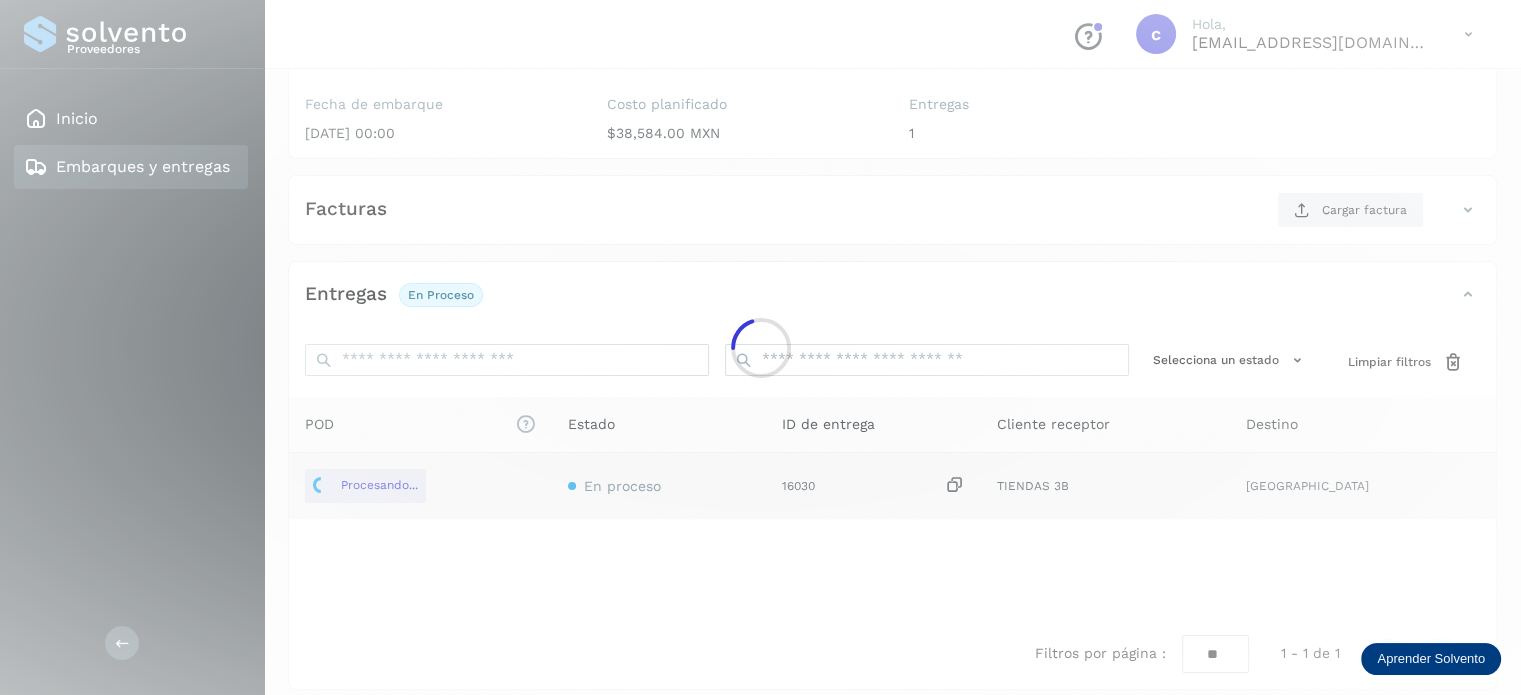 click 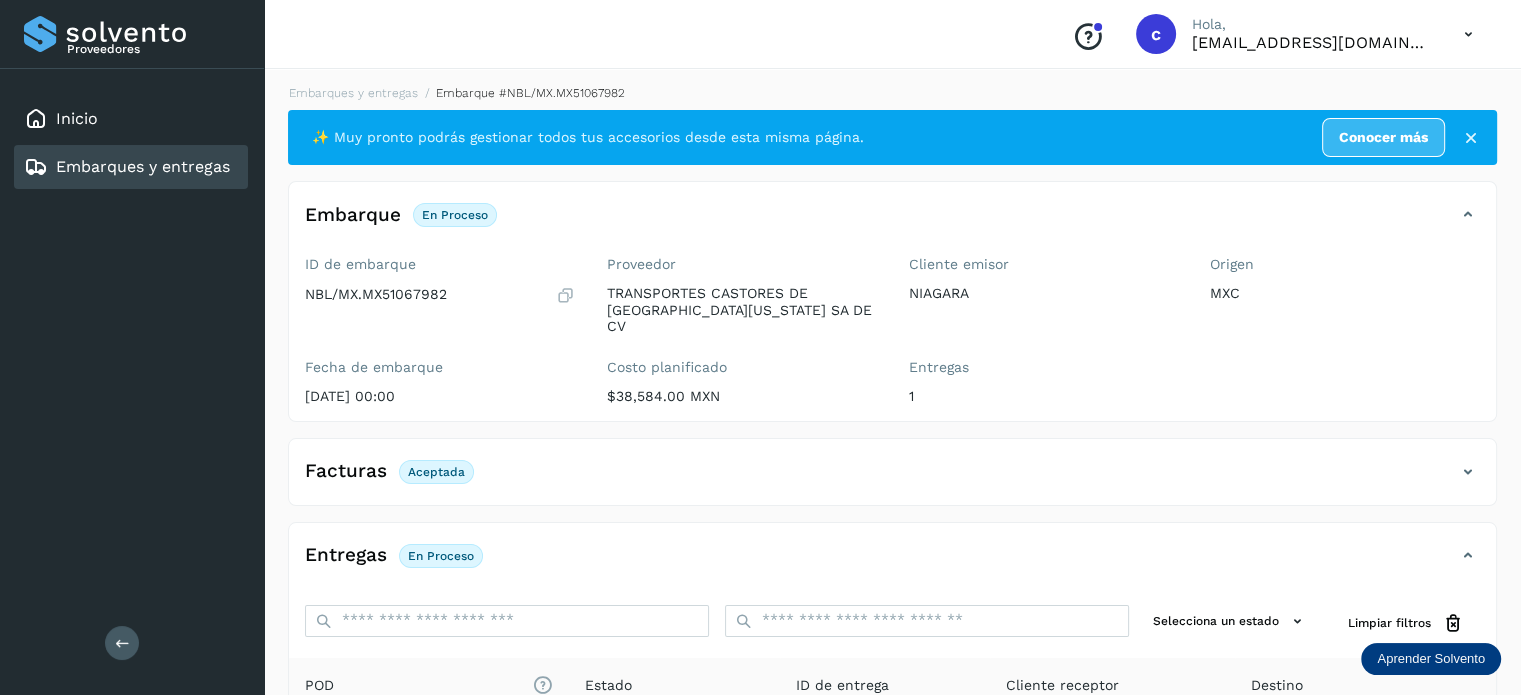 scroll, scrollTop: 0, scrollLeft: 0, axis: both 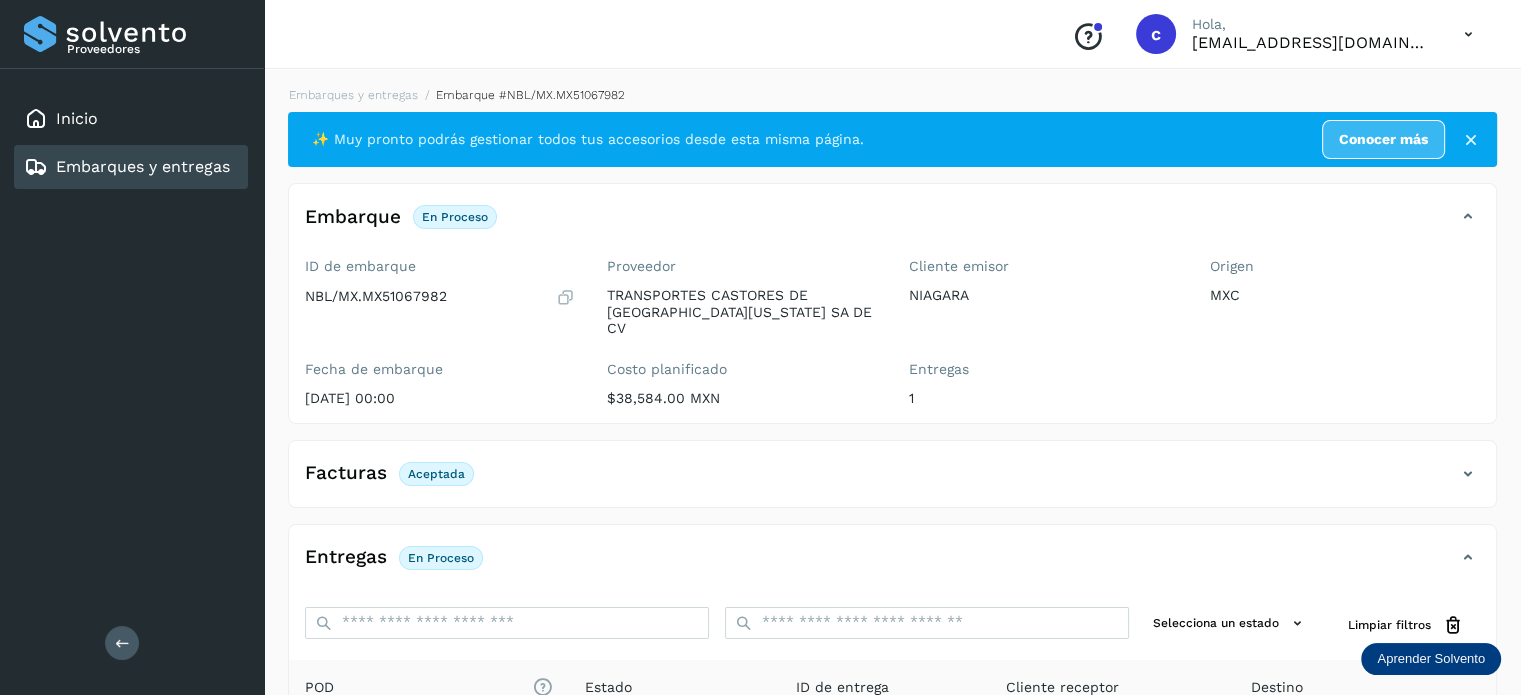 click on "Embarques y entregas" at bounding box center (143, 166) 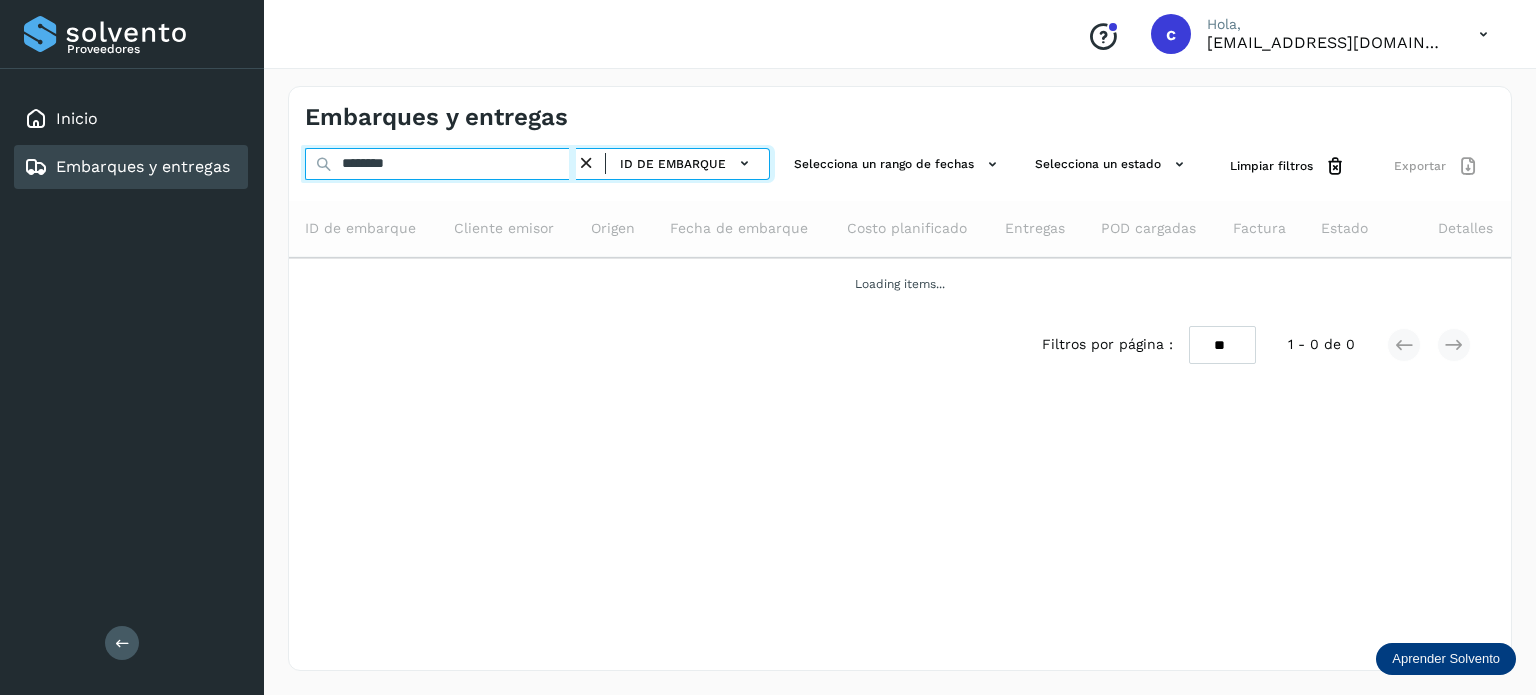 drag, startPoint x: 409, startPoint y: 164, endPoint x: 338, endPoint y: 170, distance: 71.25307 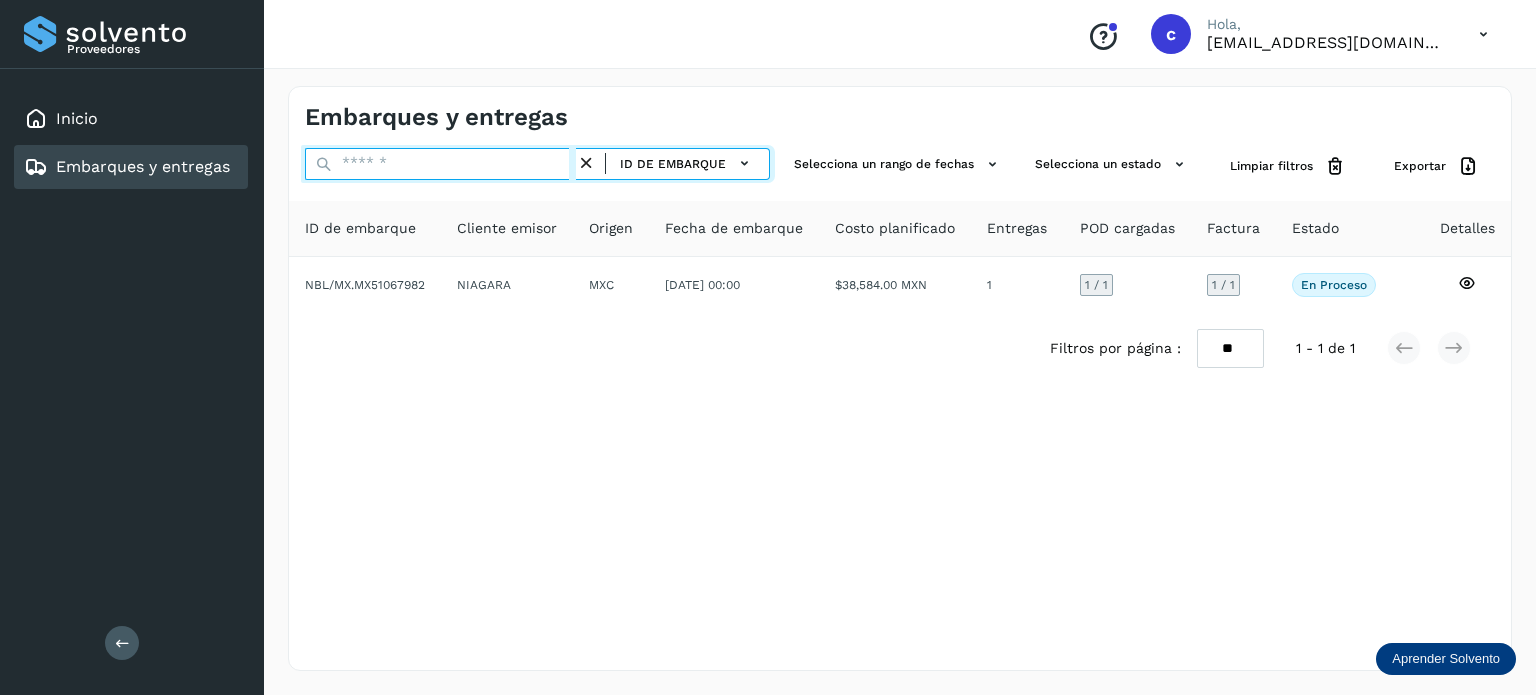 paste on "**********" 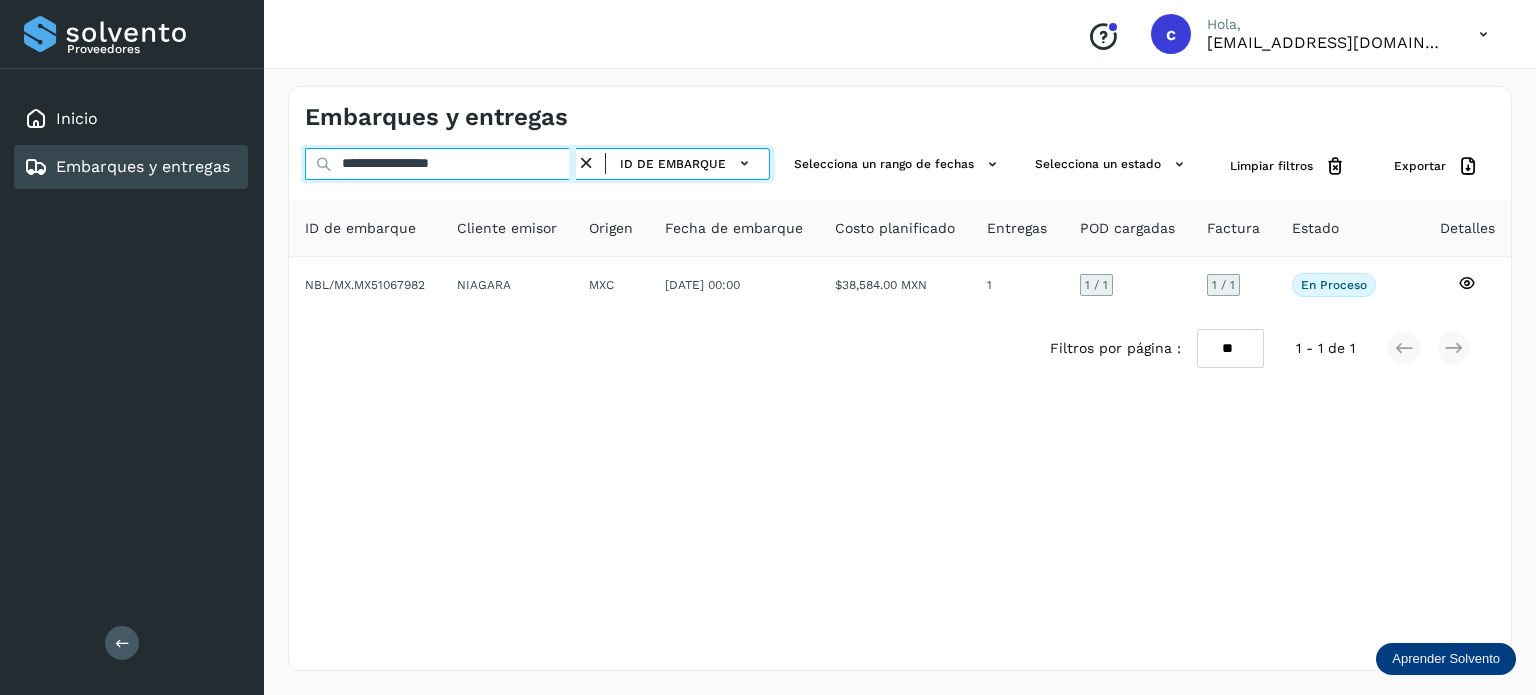 type on "**********" 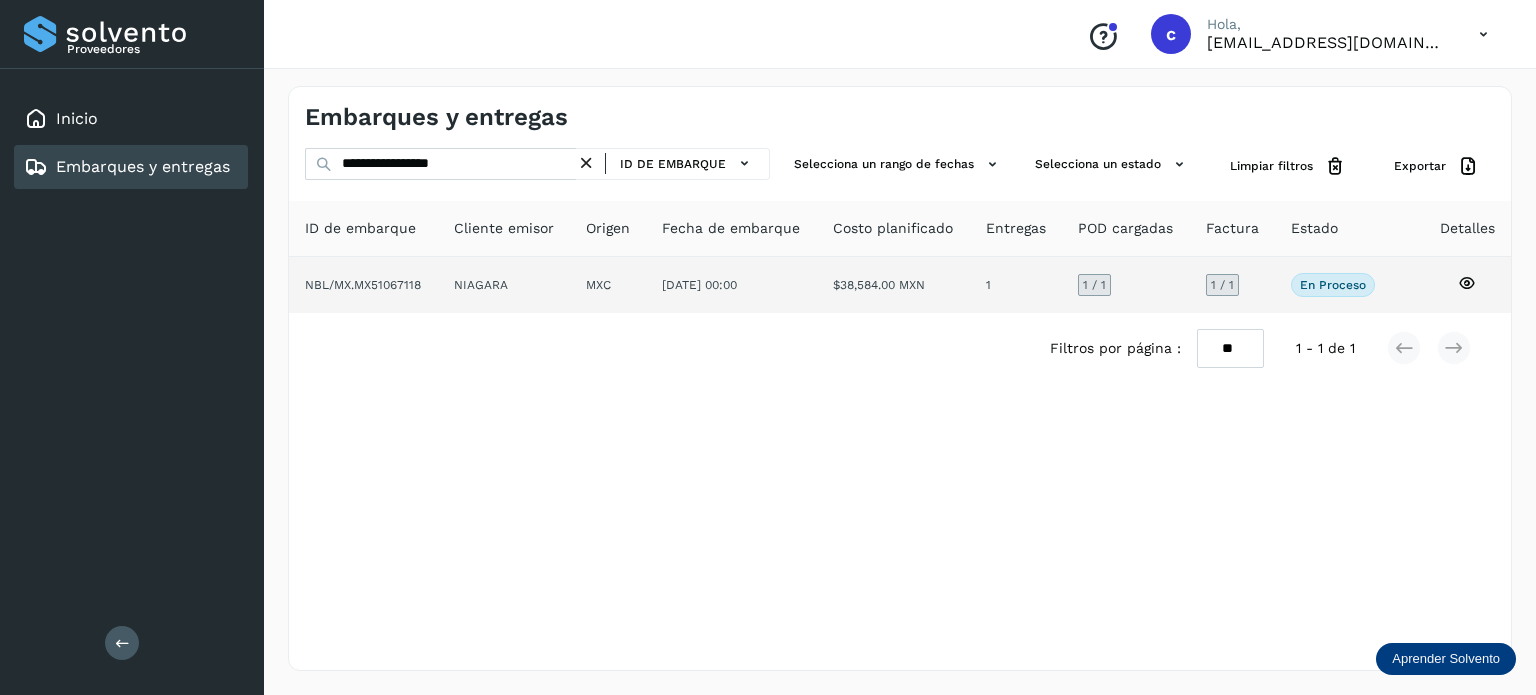click 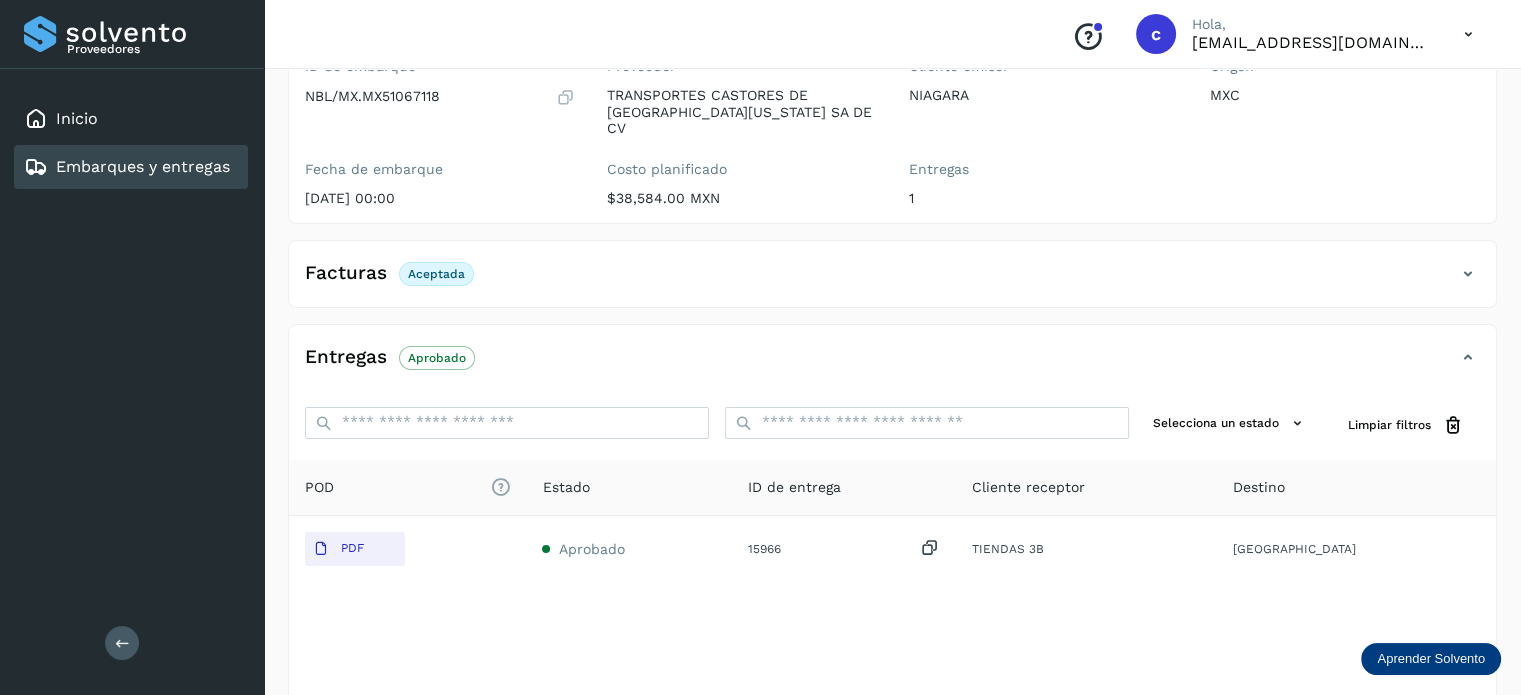scroll, scrollTop: 264, scrollLeft: 0, axis: vertical 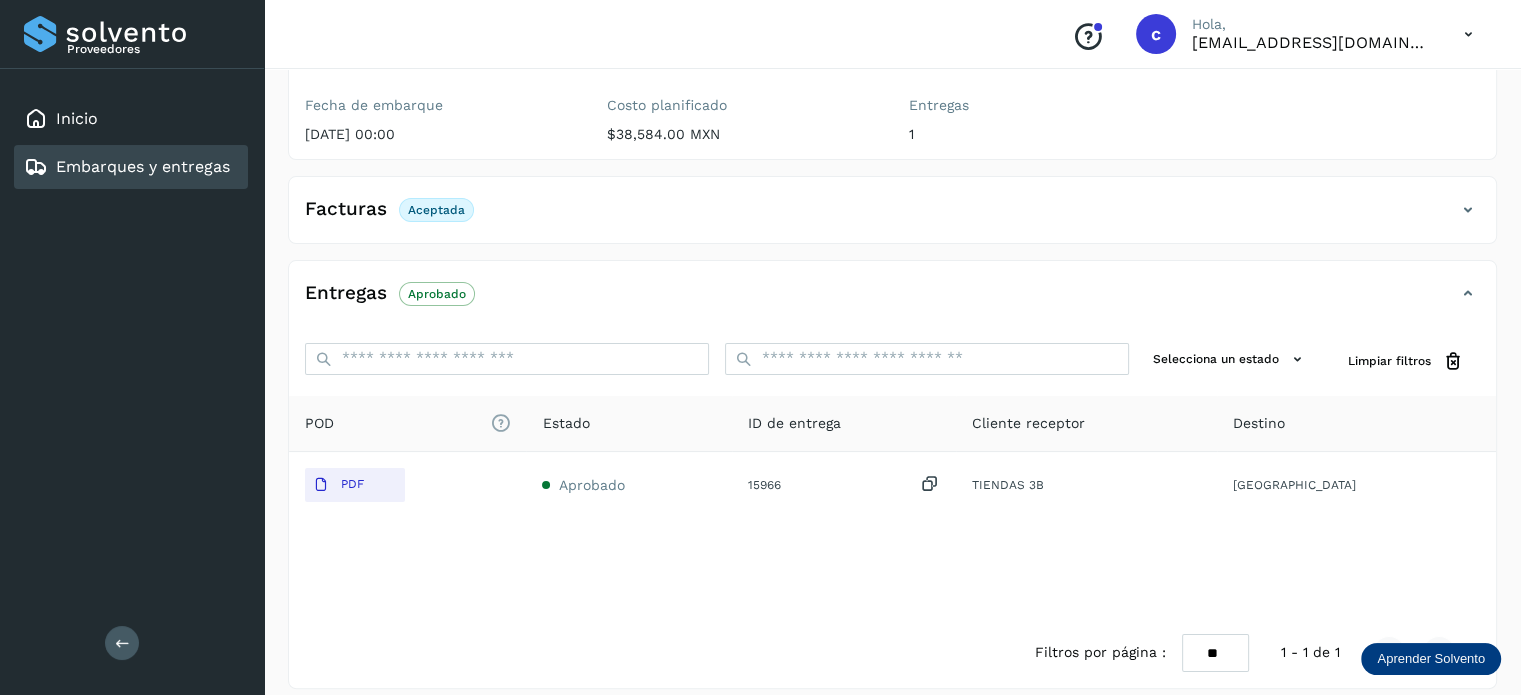 click on "POD
El tamaño máximo de archivo es de 20 Mb.
Estado ID de entrega Cliente receptor Destino PDF Aprobado 15966  TIENDAS 3B [GEOGRAPHIC_DATA]" 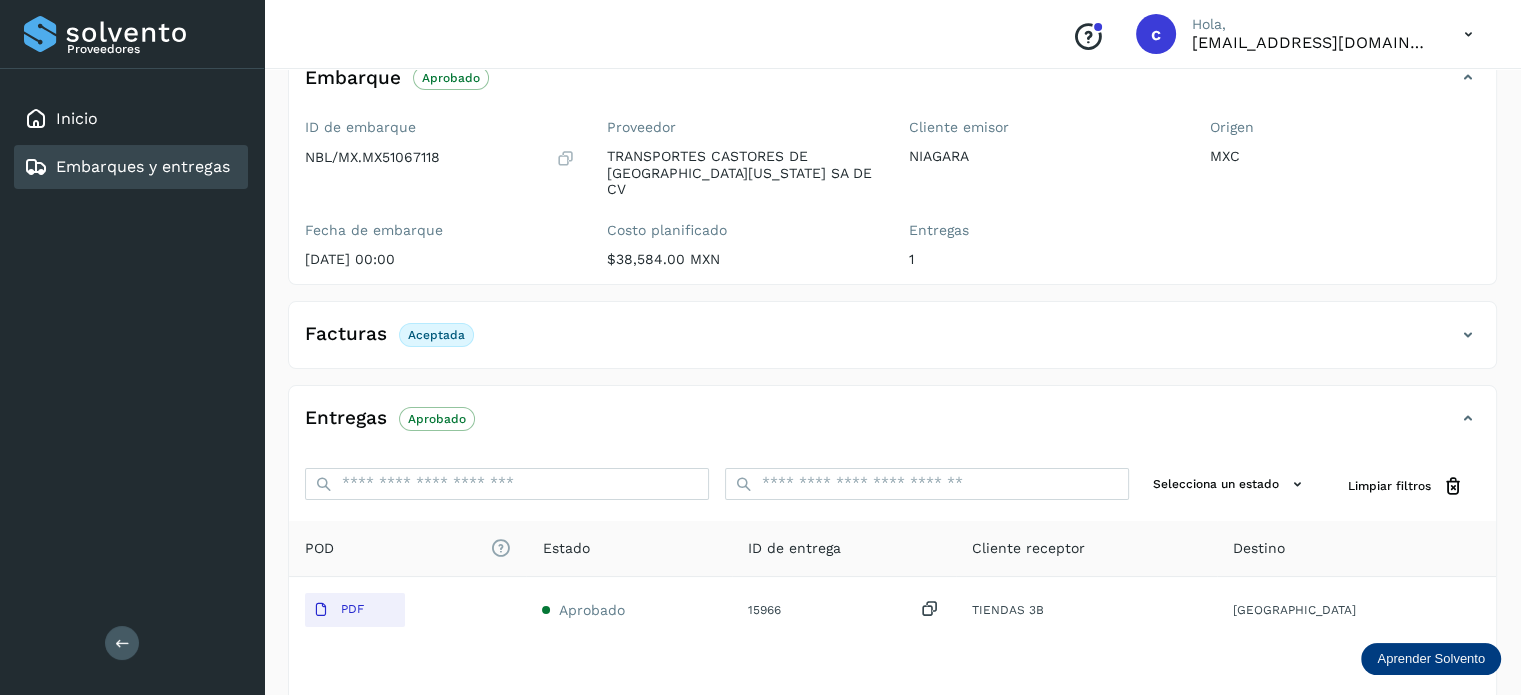 scroll, scrollTop: 0, scrollLeft: 0, axis: both 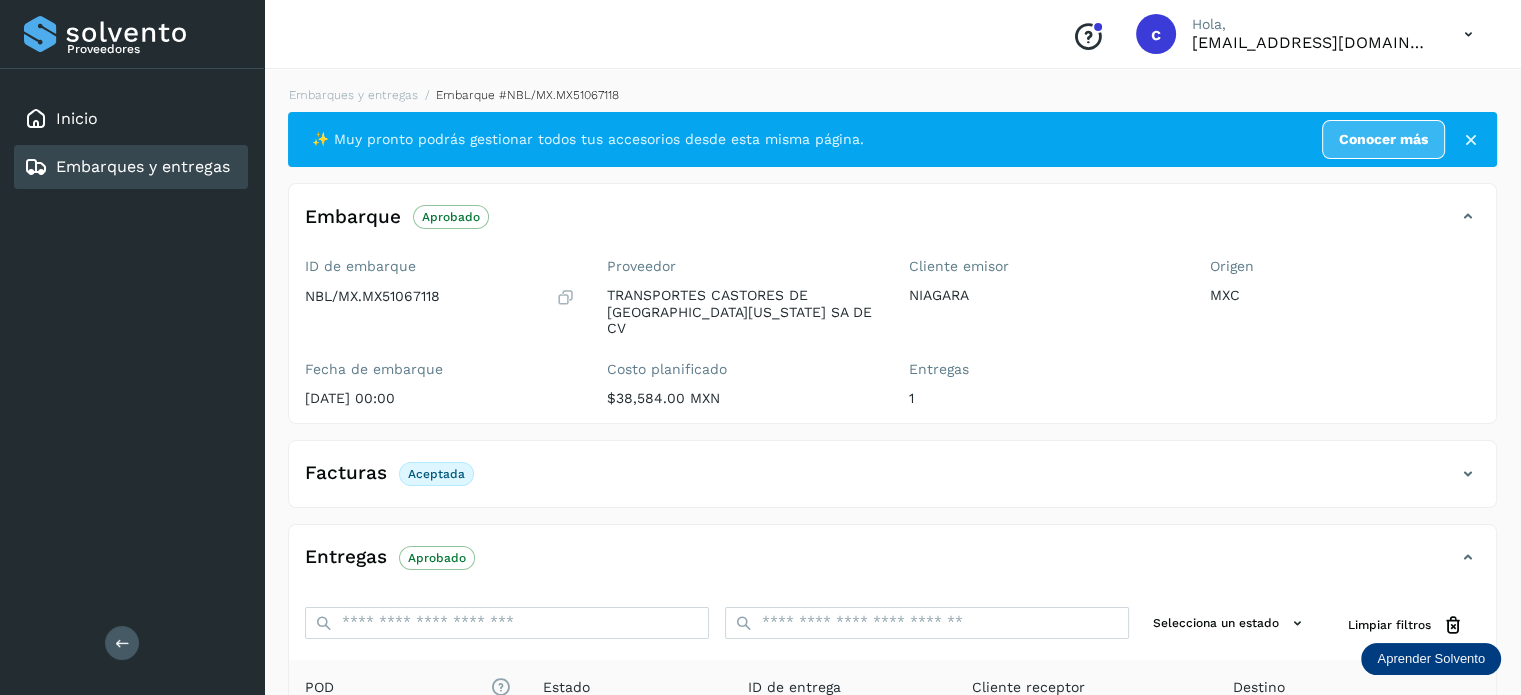 click on "Embarques y entregas" at bounding box center (143, 166) 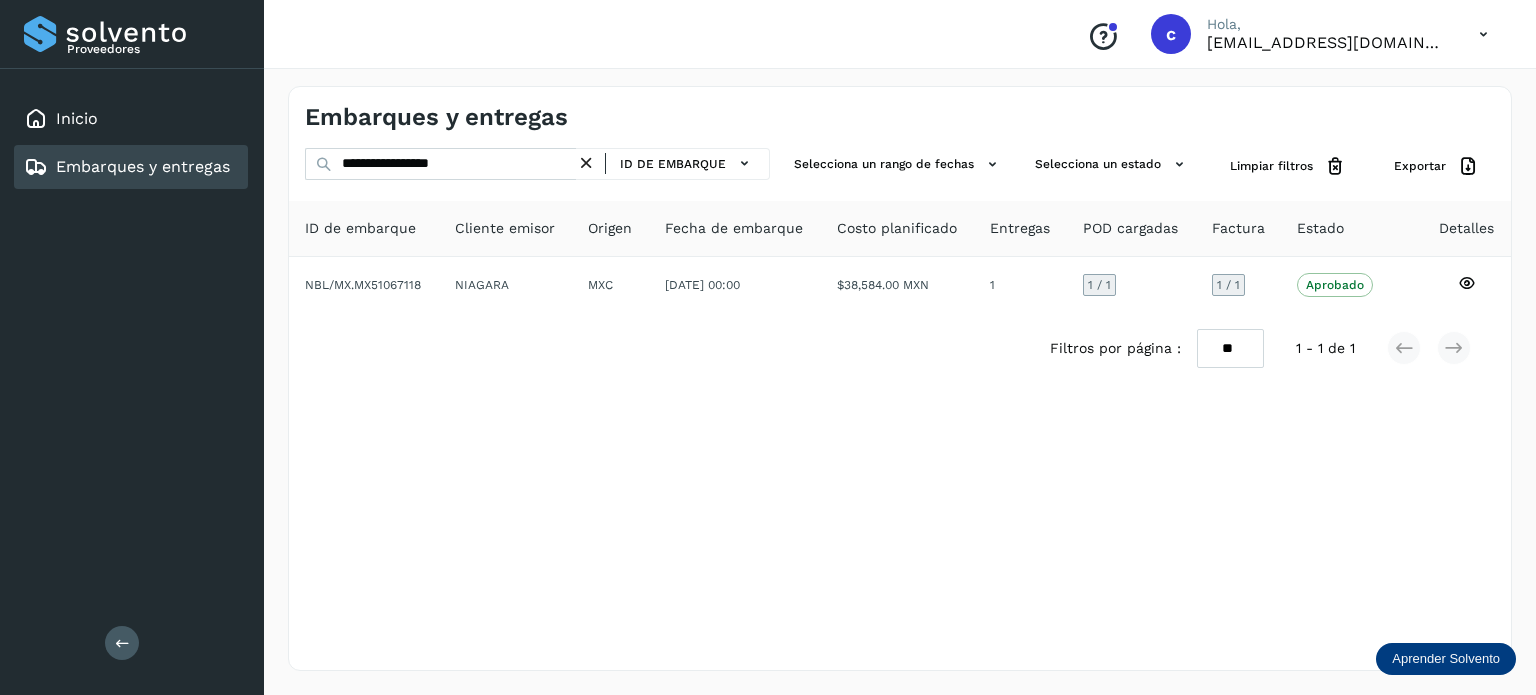 click on "**********" at bounding box center (900, 378) 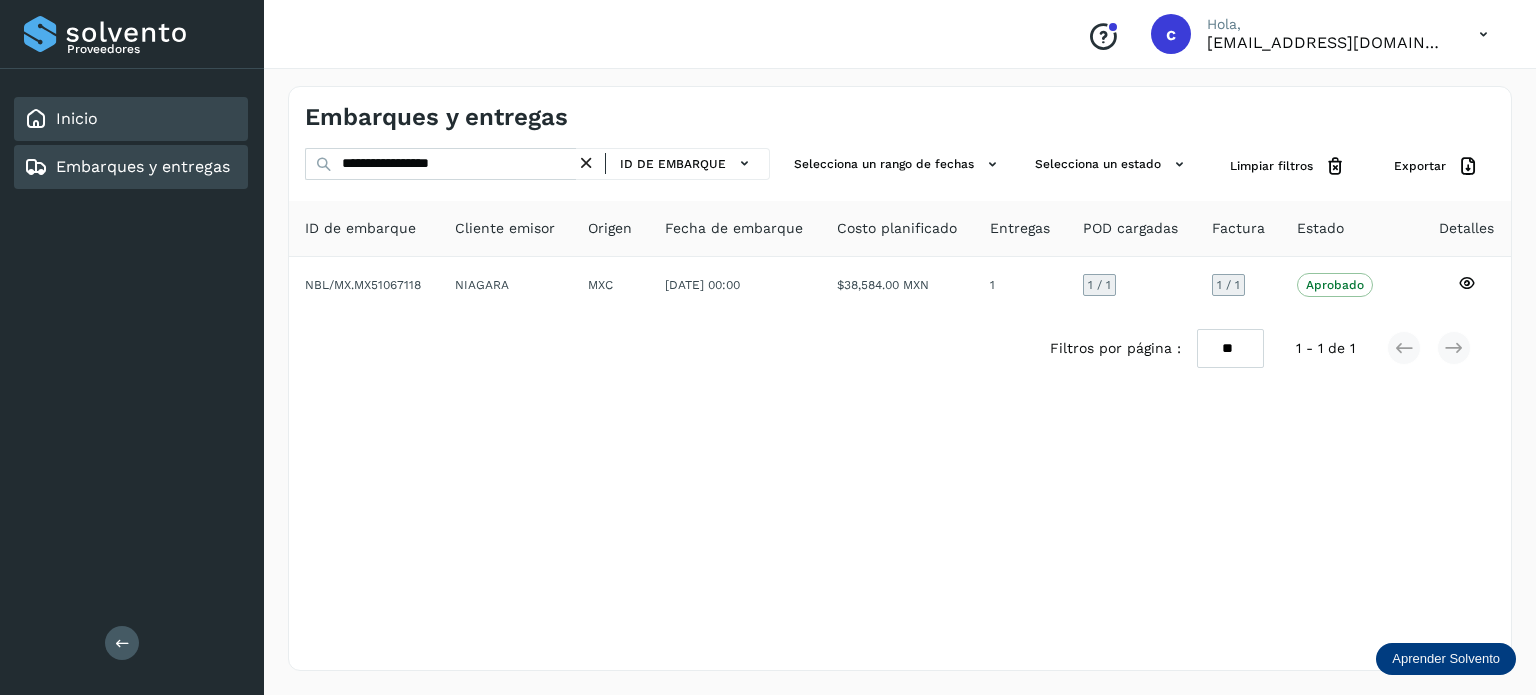 click on "Inicio" 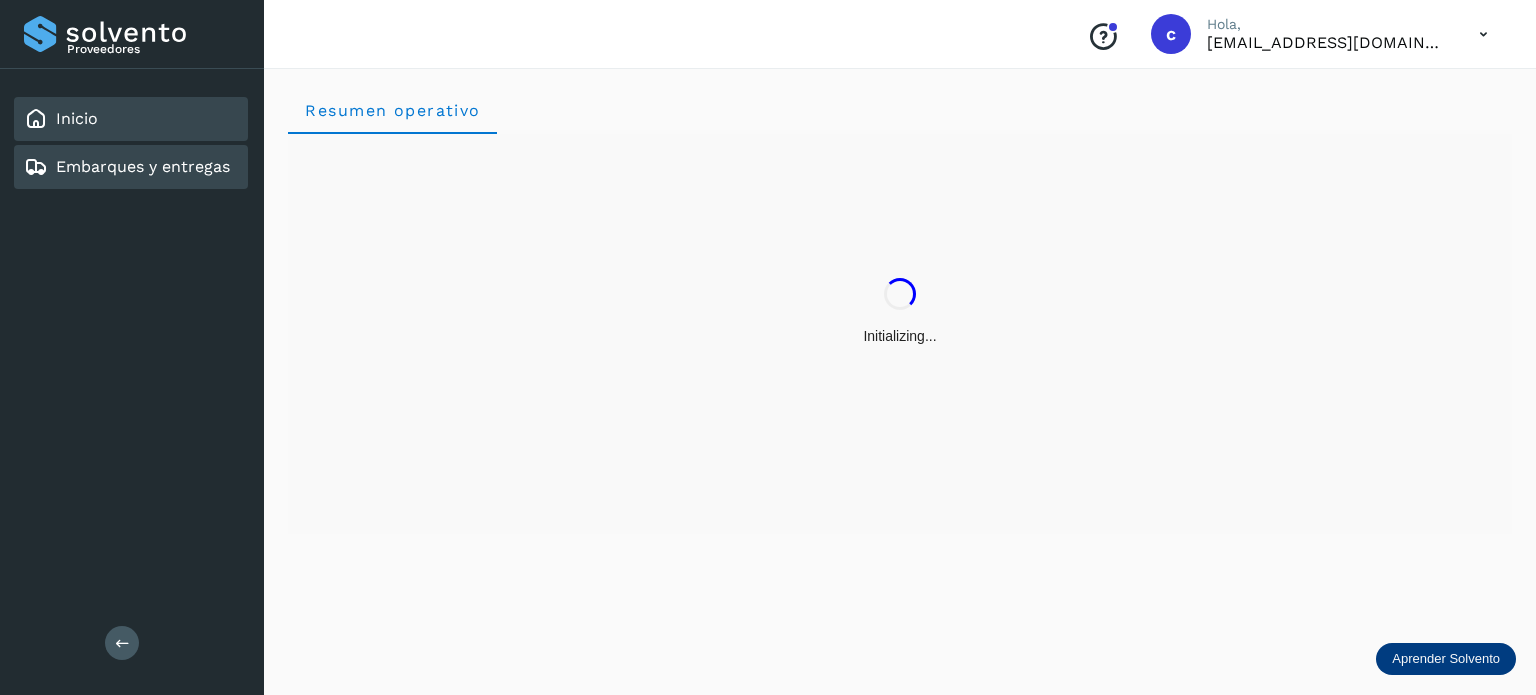 click on "Embarques y entregas" at bounding box center (143, 166) 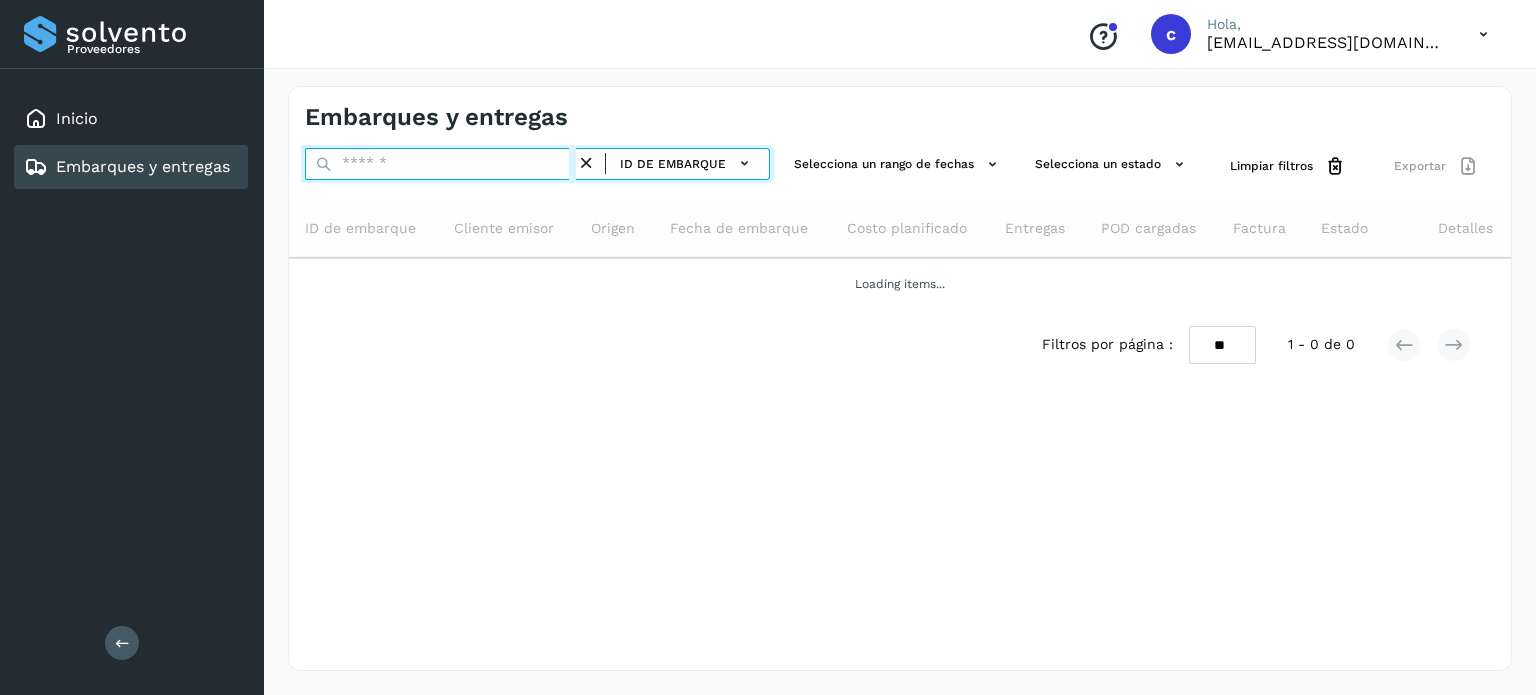 click at bounding box center (440, 164) 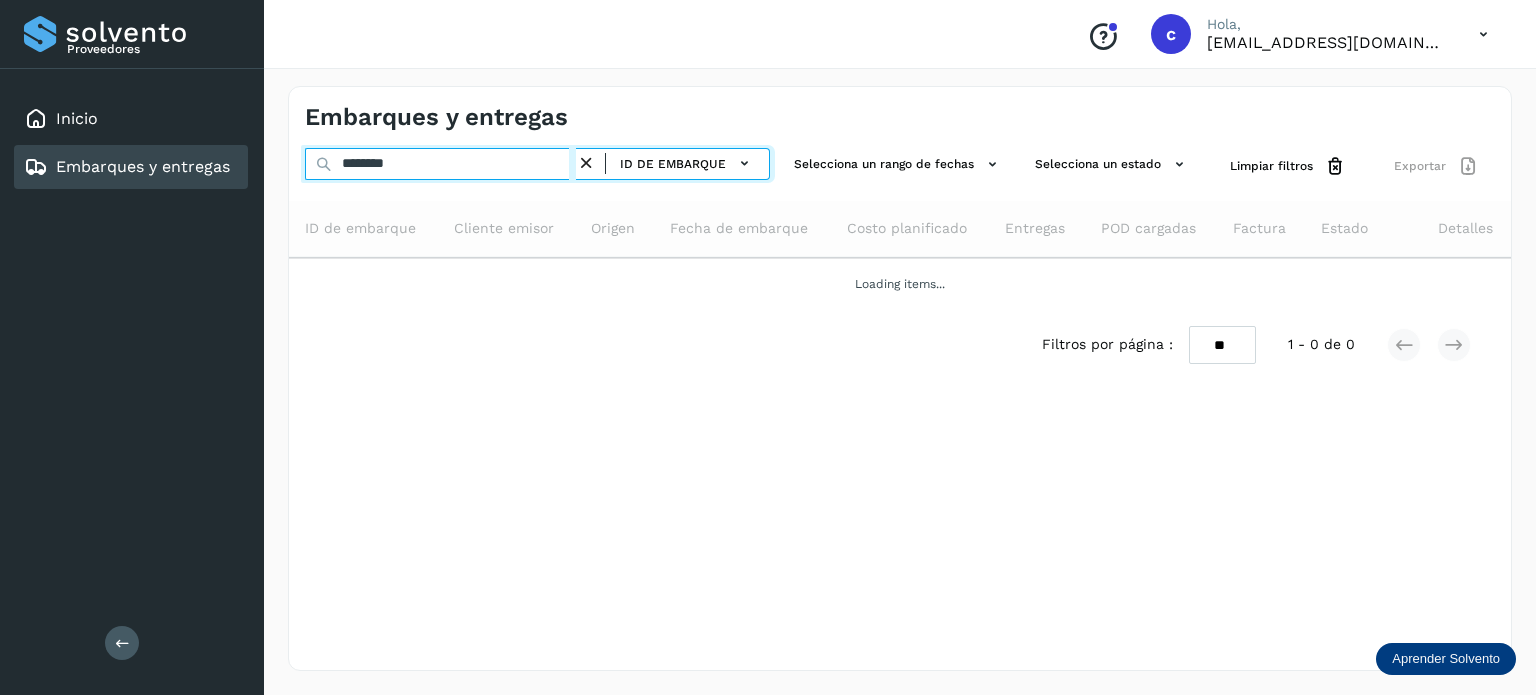 type on "********" 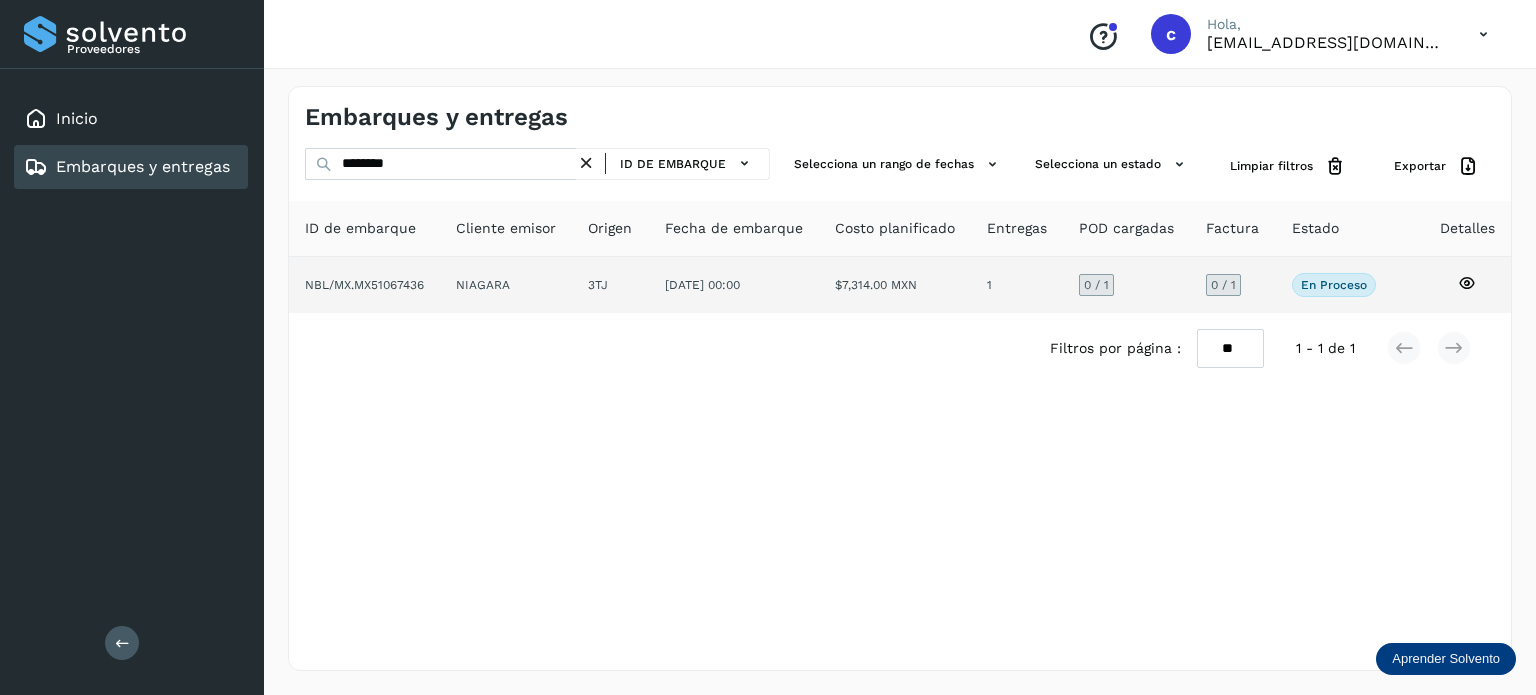 click 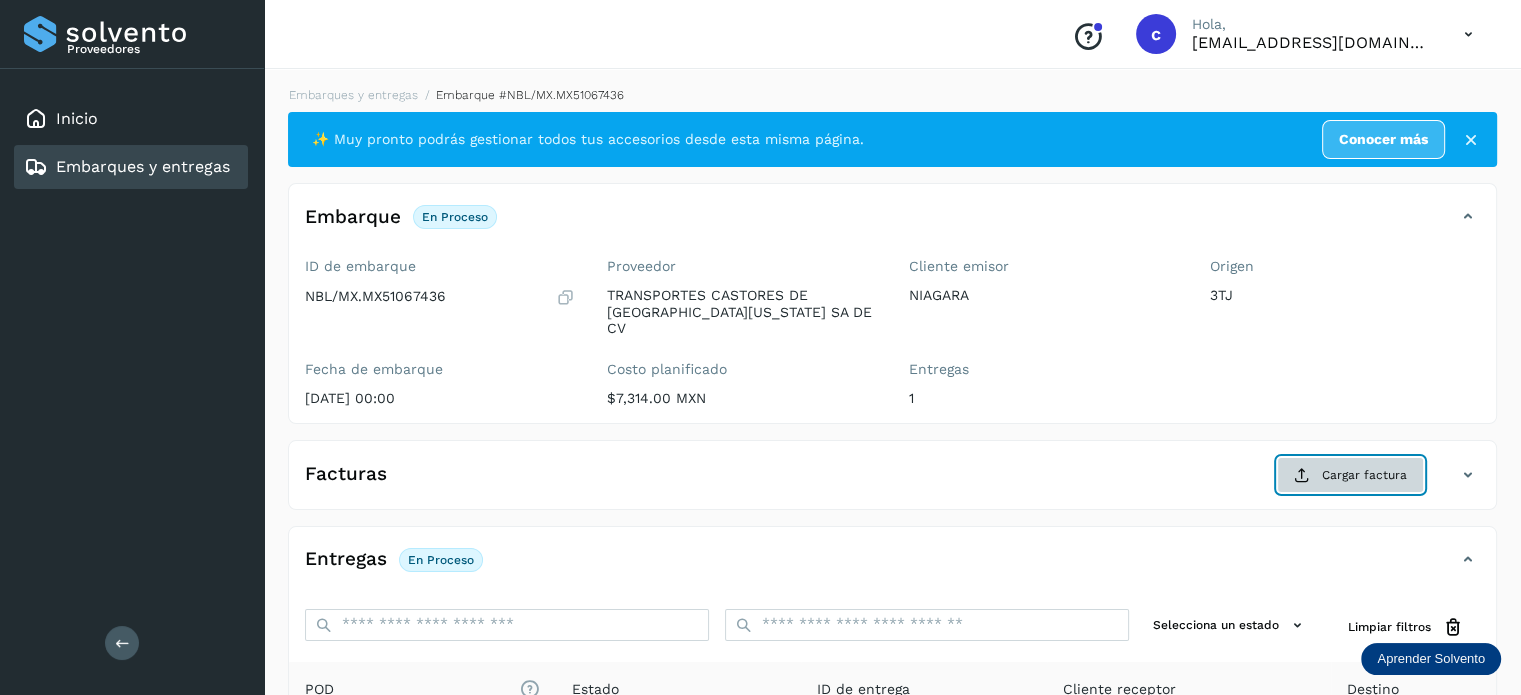 click on "Cargar factura" 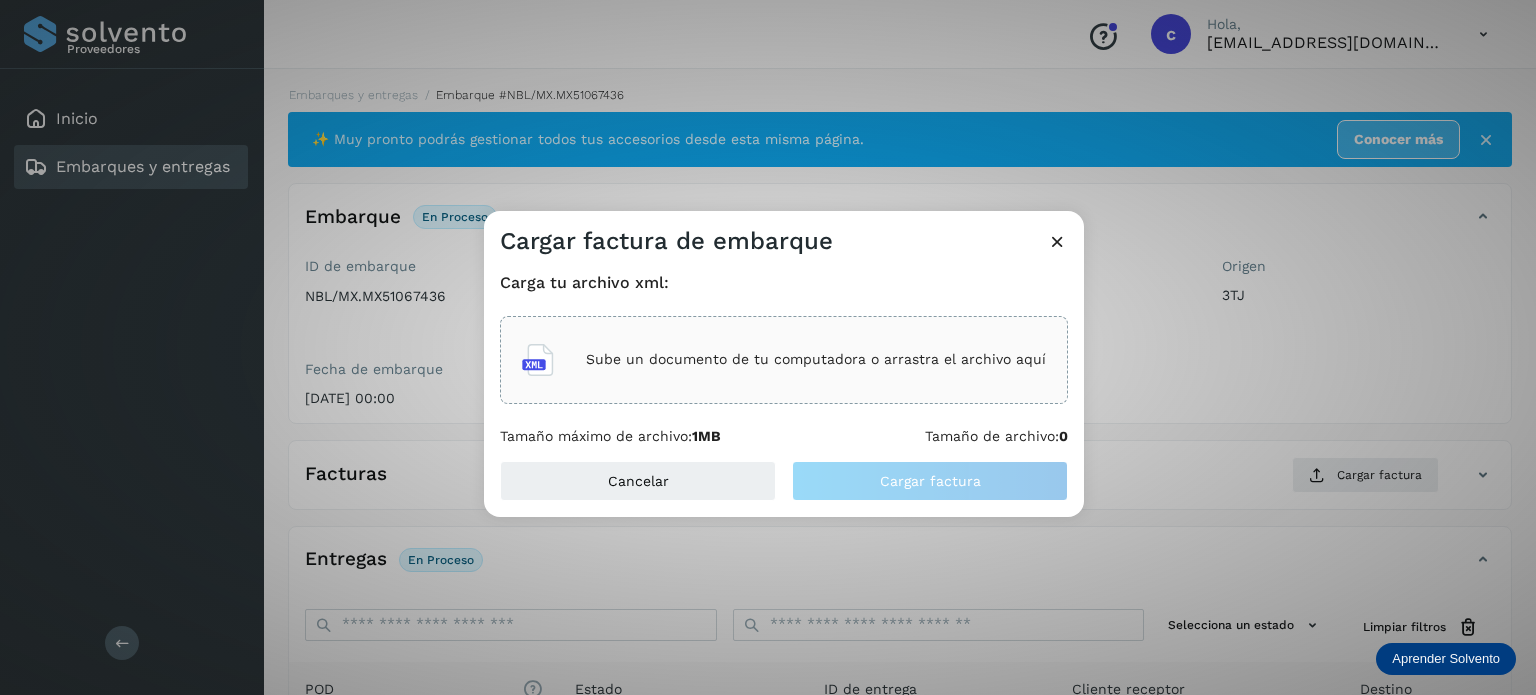 click on "Sube un documento de tu computadora o arrastra el archivo aquí" at bounding box center (816, 359) 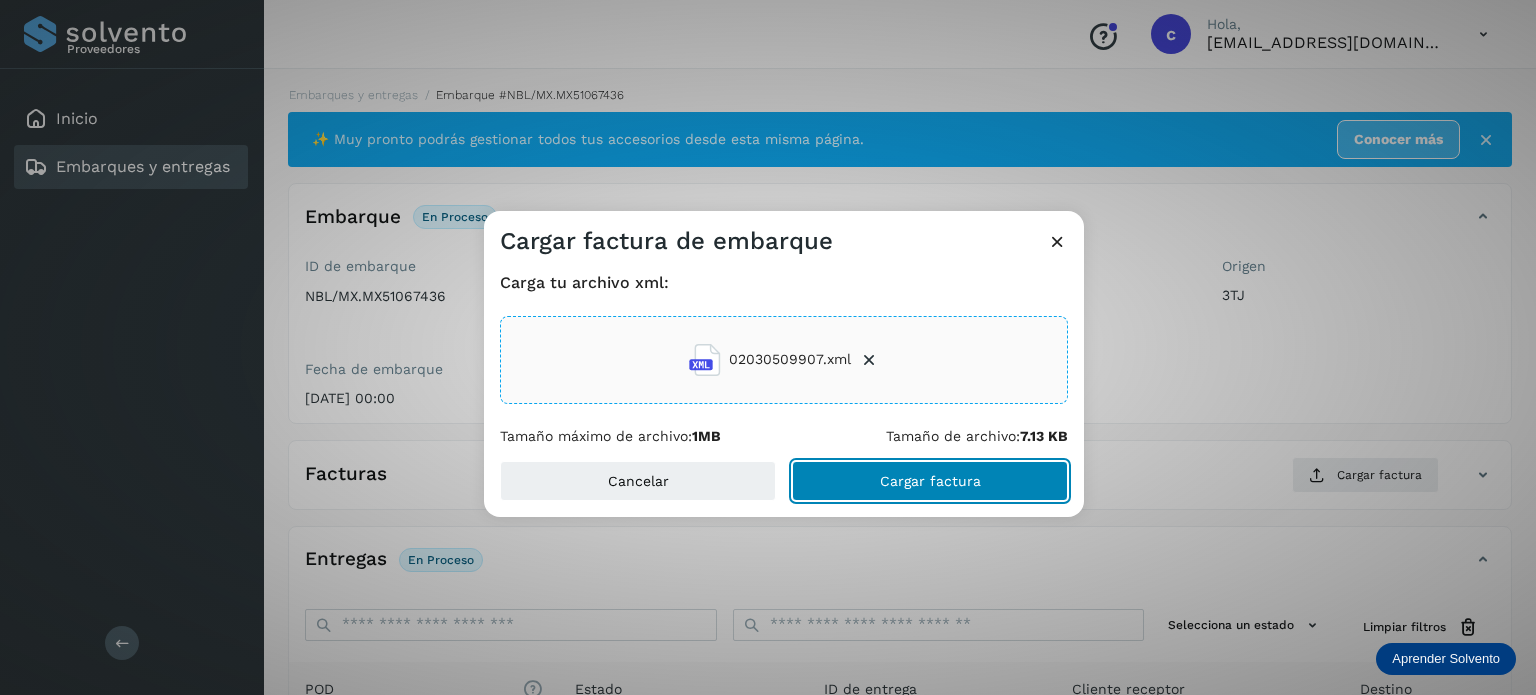 click on "Cargar factura" 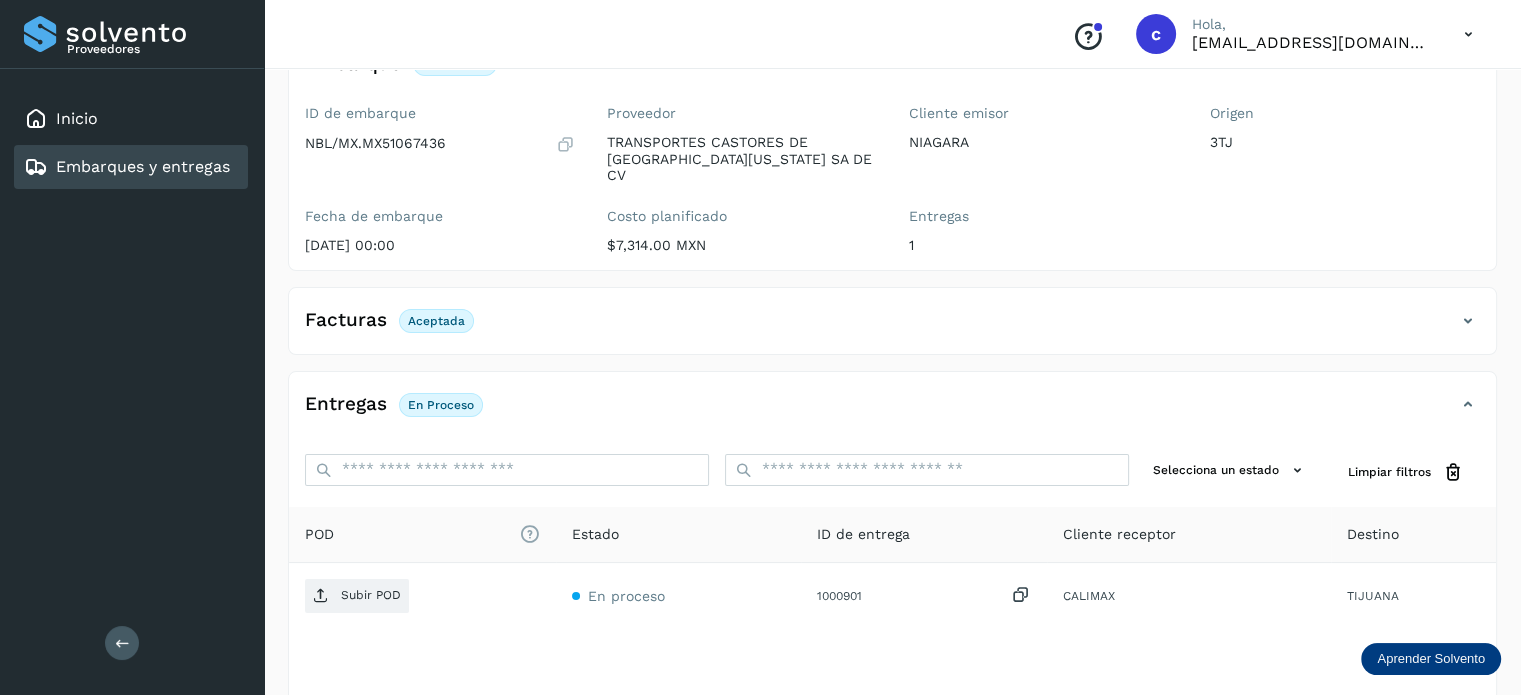 scroll, scrollTop: 264, scrollLeft: 0, axis: vertical 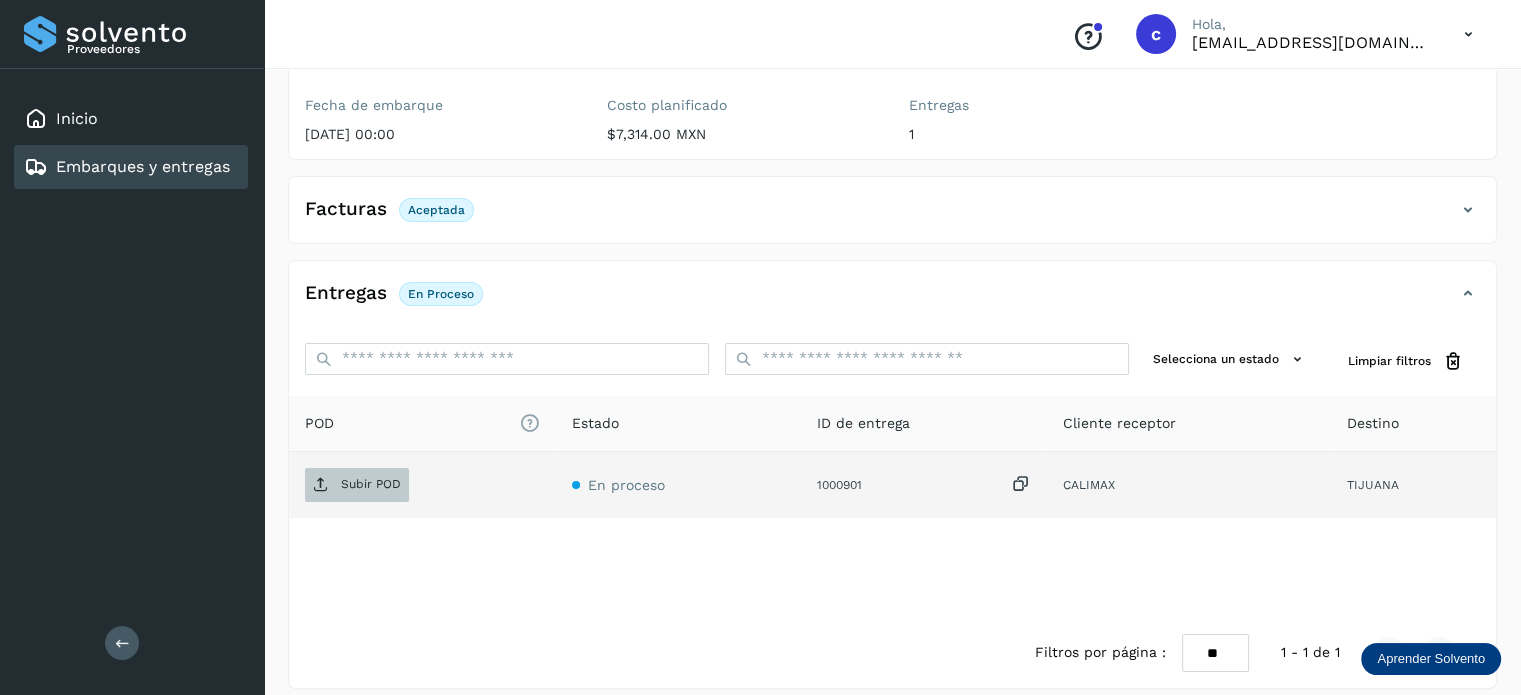 click on "Subir POD" at bounding box center [371, 484] 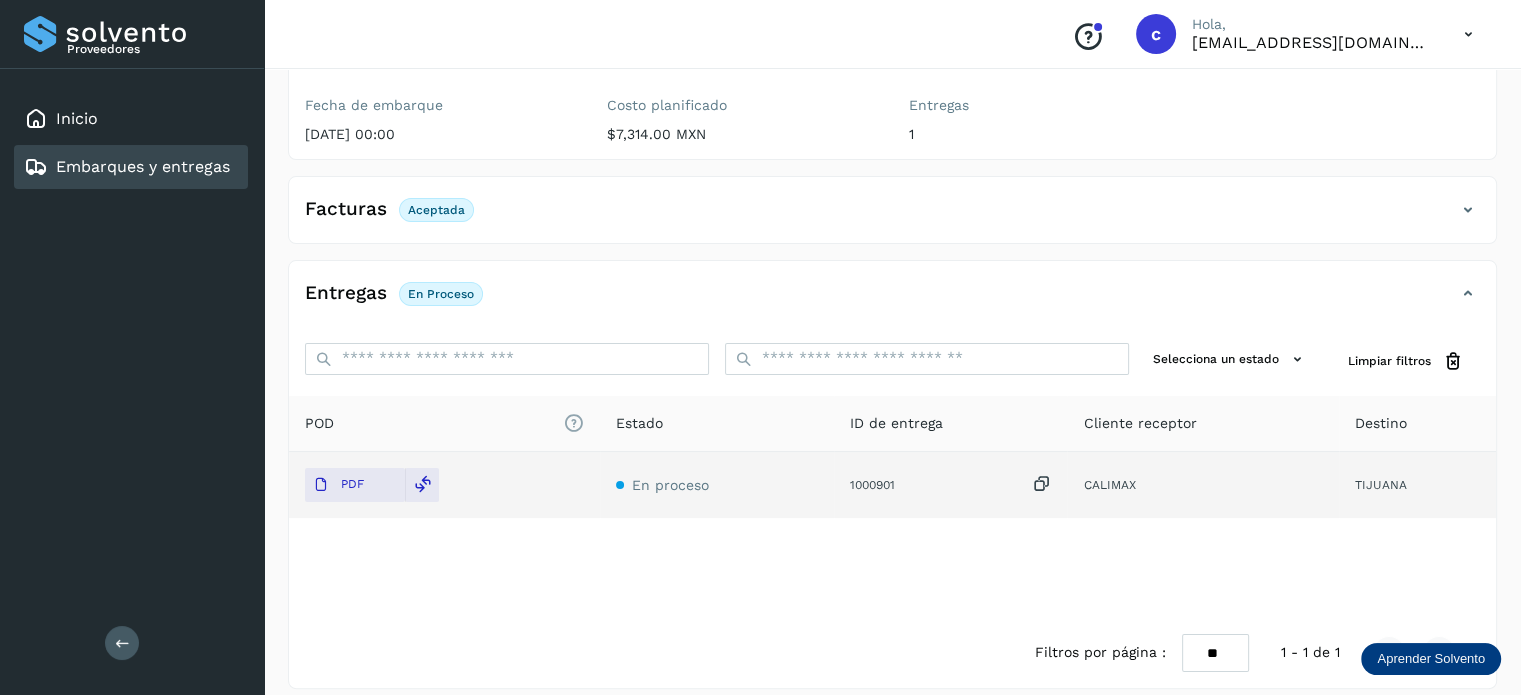 click on "Embarques y entregas" 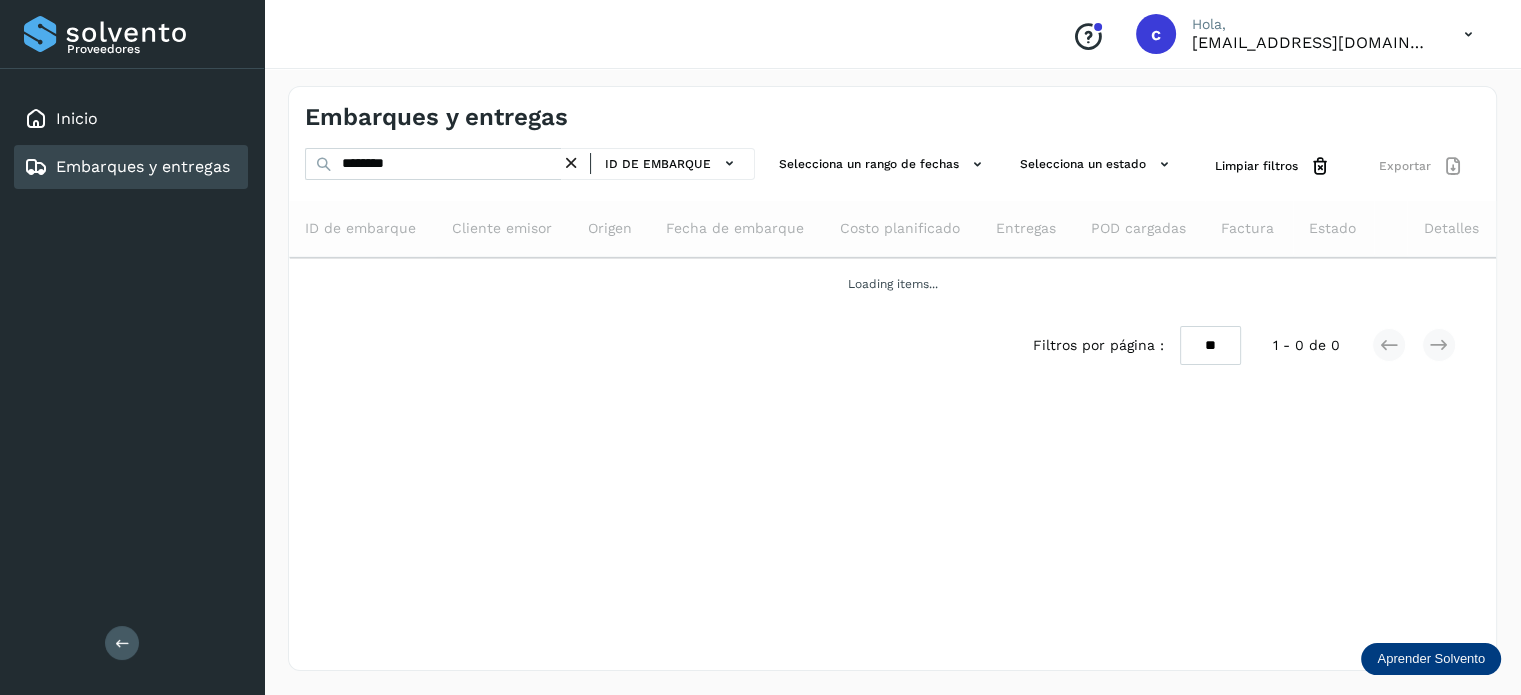 scroll, scrollTop: 0, scrollLeft: 0, axis: both 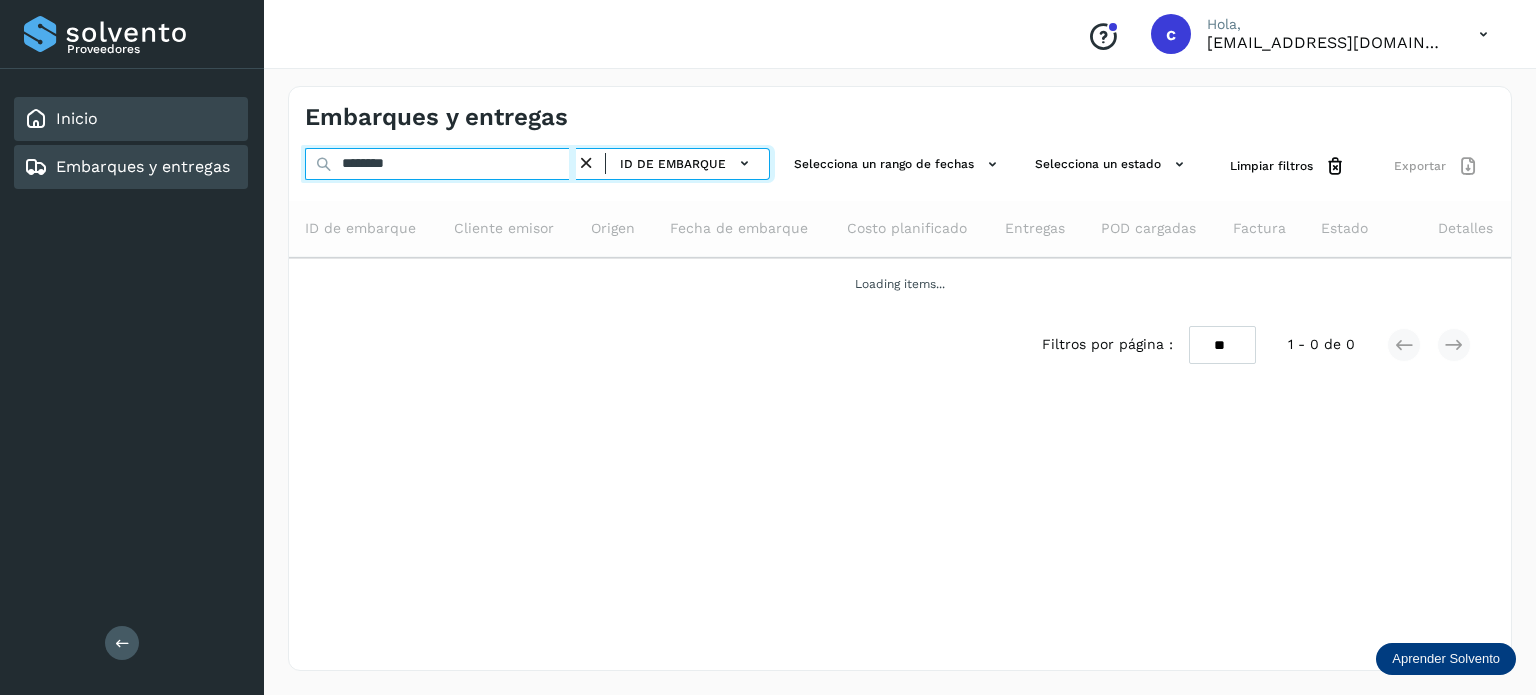 click on "Proveedores Inicio Embarques y entregas Salir
Conoce nuestros beneficios
c Hola, cuentasespeciales8_met@castores.com.mx Embarques y entregas ******** ID de embarque Selecciona un rango de fechas  Selecciona un estado Limpiar filtros Exportar ID de embarque Cliente emisor Origen Fecha de embarque Costo planificado Entregas POD cargadas Factura Estado Detalles Loading items... Filtros por página : ** ** ** 1 - 0 de 0" 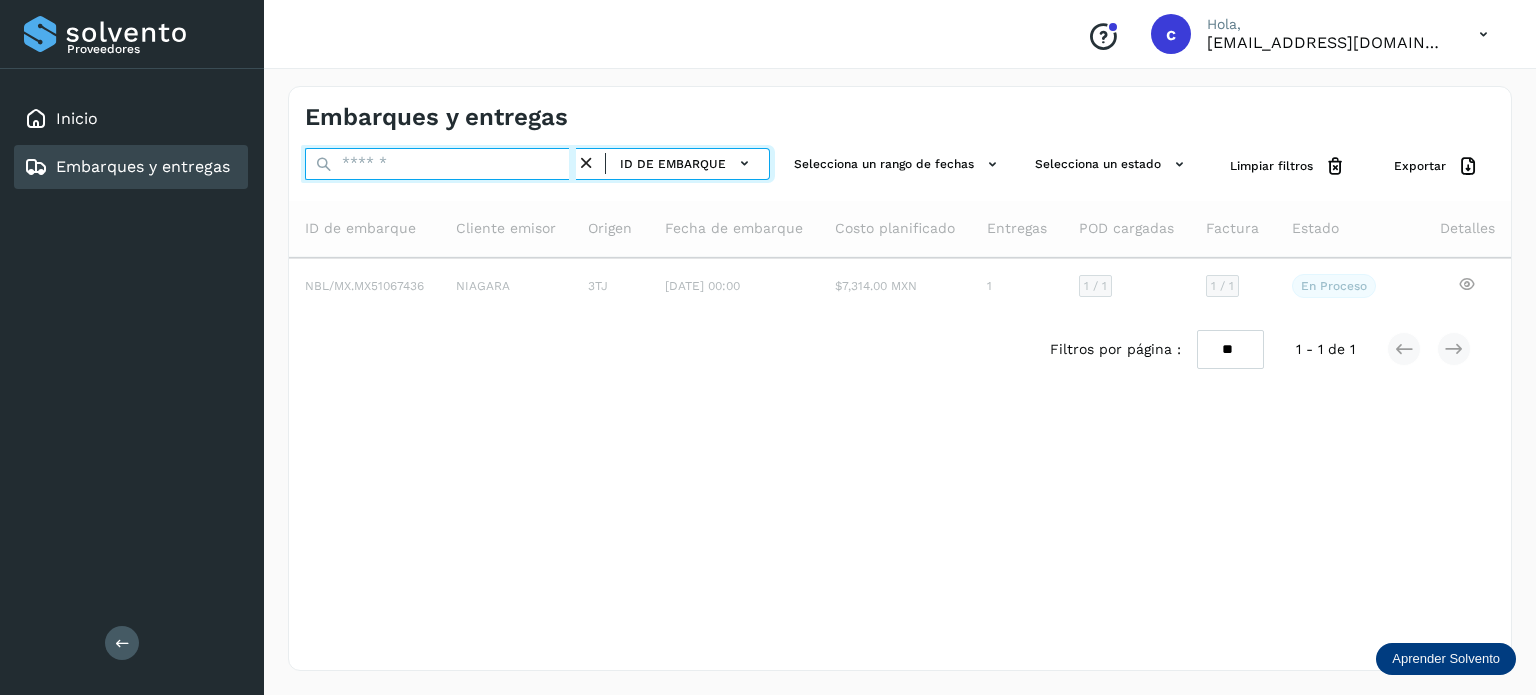 click at bounding box center [440, 164] 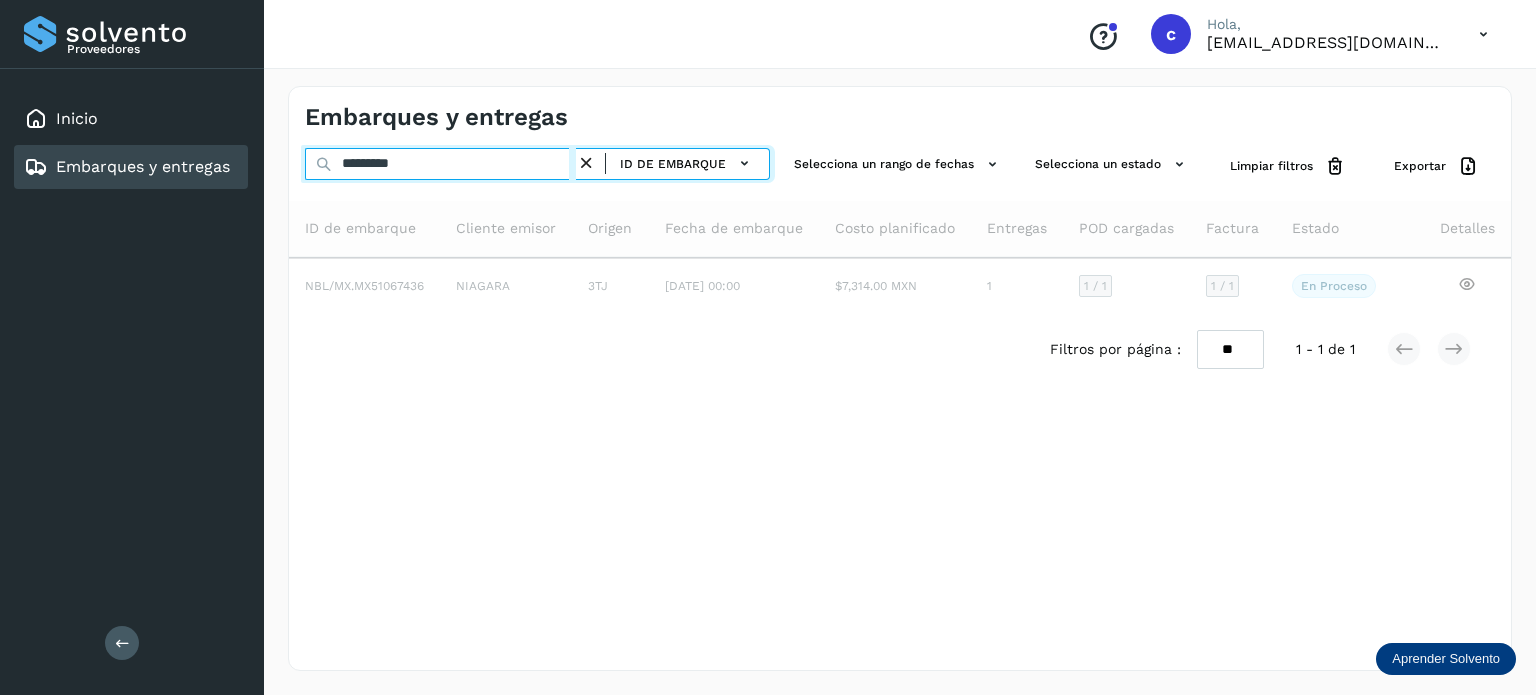 type on "*********" 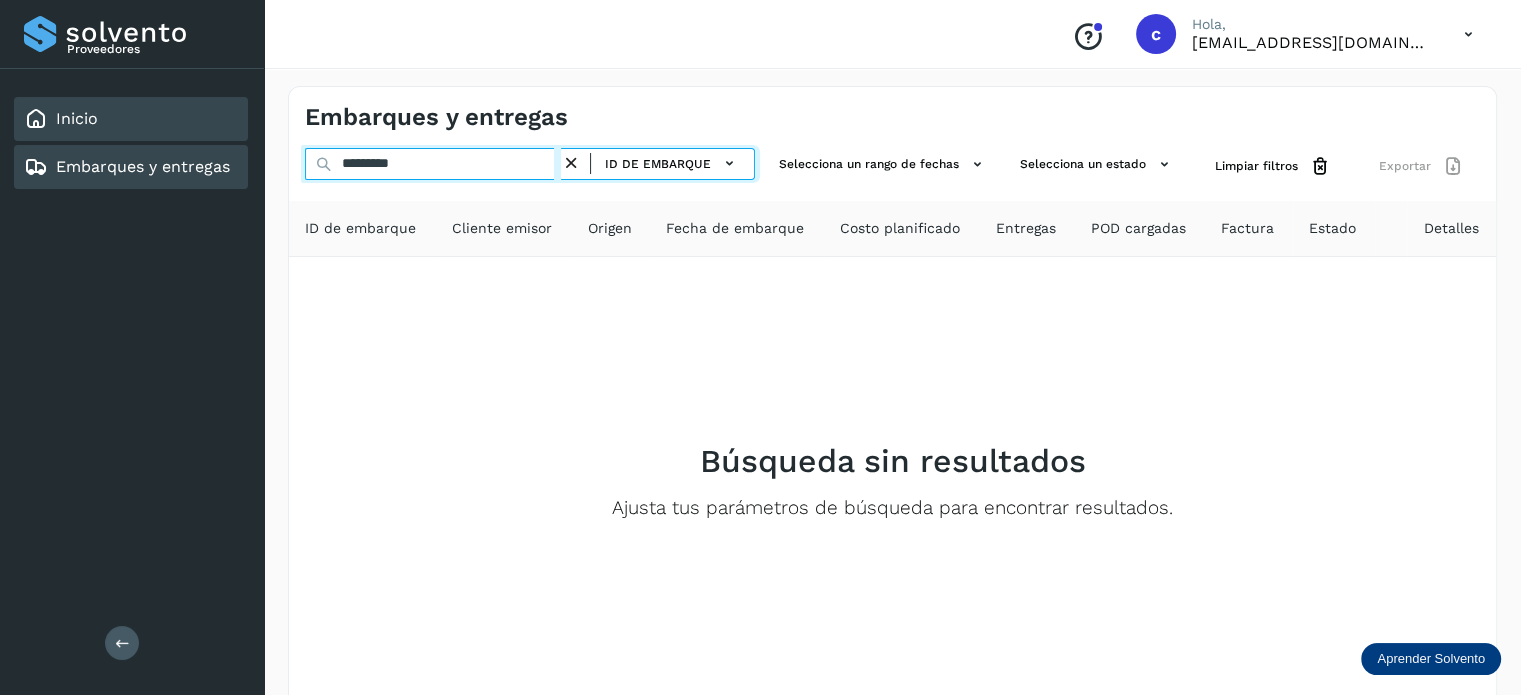 click on "Proveedores Inicio Embarques y entregas Salir
Conoce nuestros beneficios
c Hola, cuentasespeciales8_met@castores.com.mx Embarques y entregas ********* ID de embarque Selecciona un rango de fechas  Selecciona un estado Limpiar filtros Exportar ID de embarque Cliente emisor Origen Fecha de embarque Costo planificado Entregas POD cargadas Factura Estado Detalles Búsqueda sin resultados Ajusta tus parámetros de búsqueda para encontrar resultados. Filtros por página : ** ** ** 1 - 0 de 0" 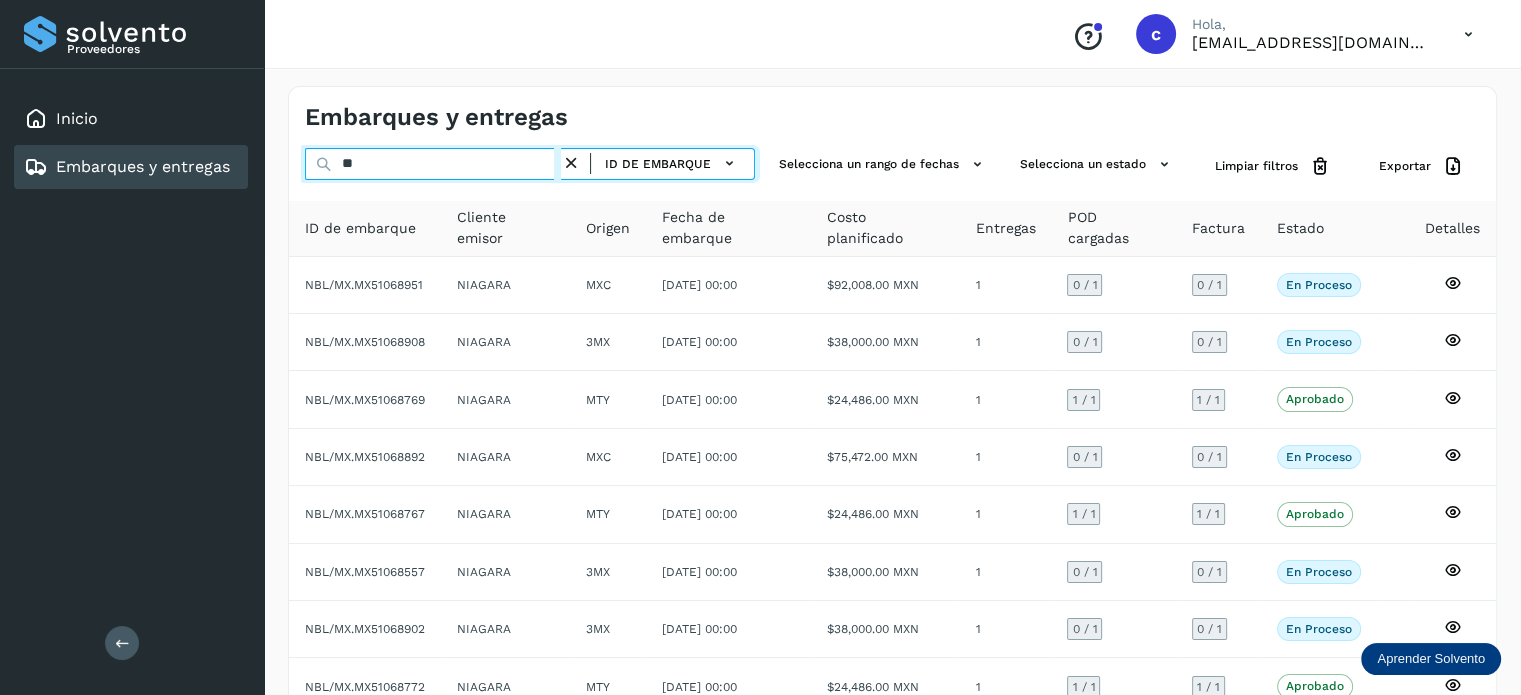 type on "*" 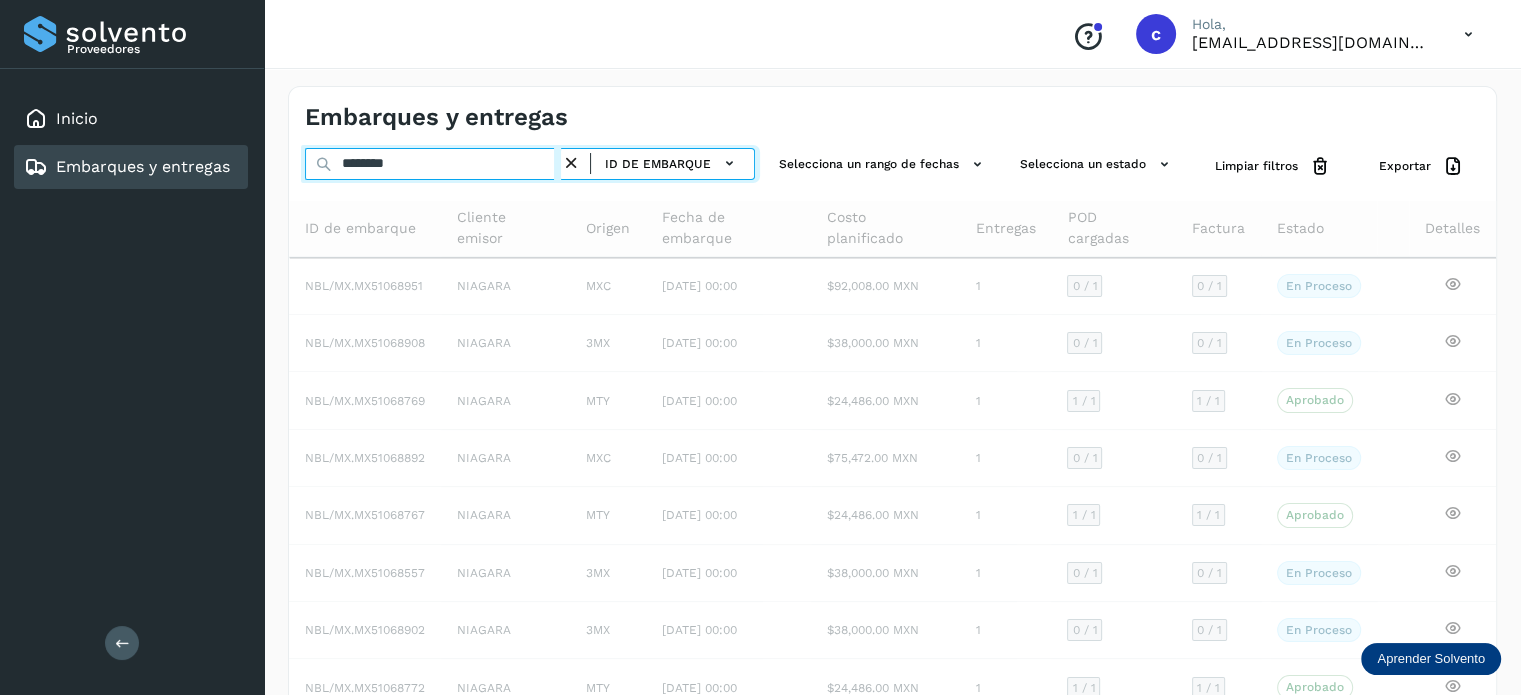 type on "********" 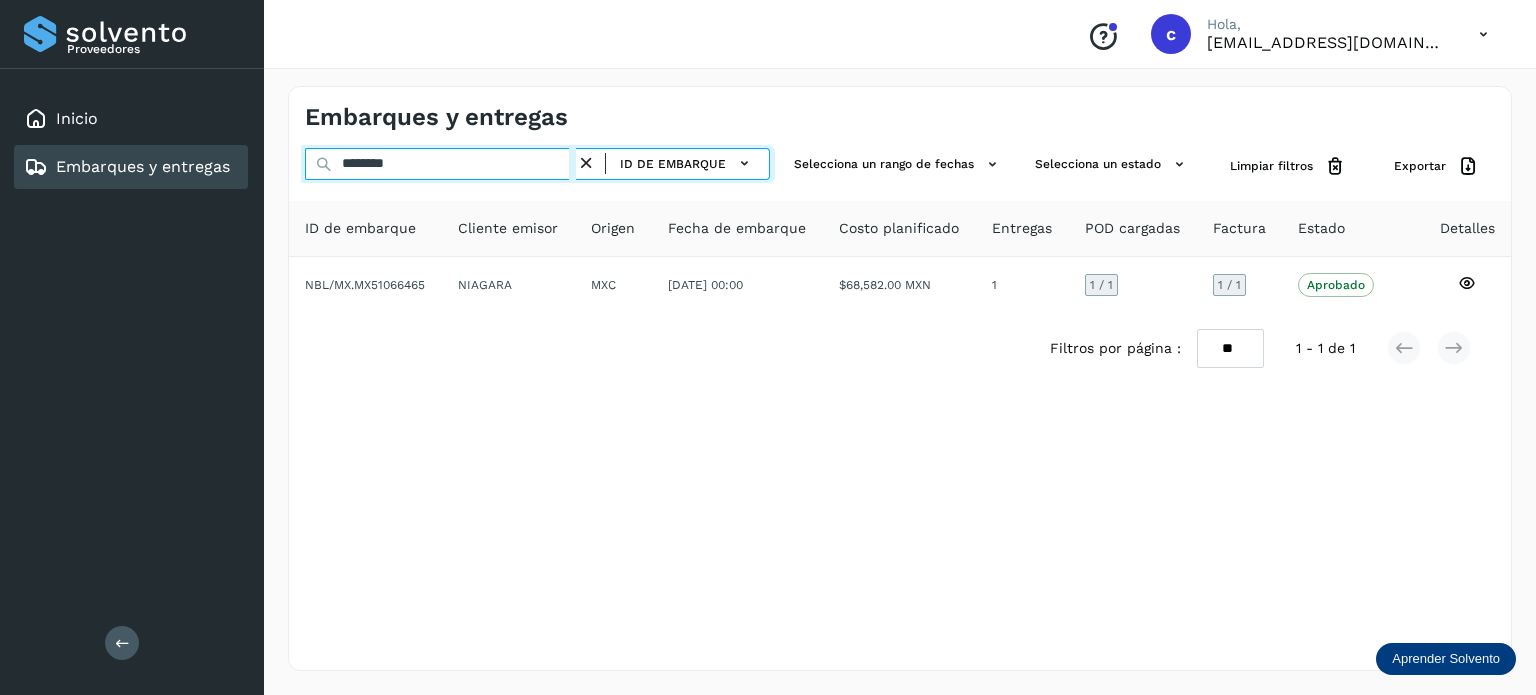 click on "Proveedores Inicio Embarques y entregas Salir
Conoce nuestros beneficios
c Hola, cuentasespeciales8_met@castores.com.mx Embarques y entregas ******** ID de embarque Selecciona un rango de fechas  Selecciona un estado Limpiar filtros Exportar ID de embarque Cliente emisor Origen Fecha de embarque Costo planificado Entregas POD cargadas Factura Estado Detalles NBL/MX.MX51066465 NIAGARA MXC 22/jul/2025 00:00  $68,582.00 MXN  1 1  / 1 1 / 1 Aprobado
Verifica el estado de la factura o entregas asociadas a este embarque
Filtros por página : ** ** ** 1 - 1 de 1" 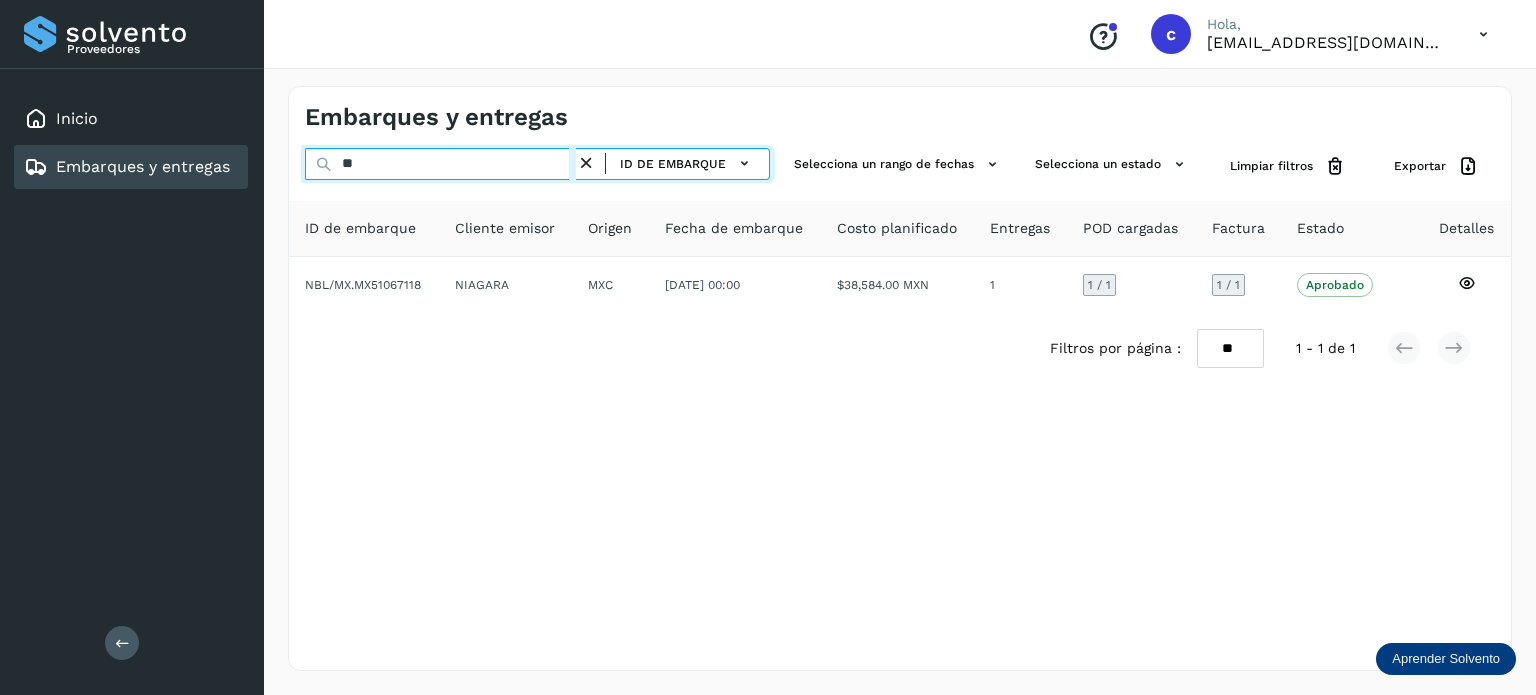 type on "*" 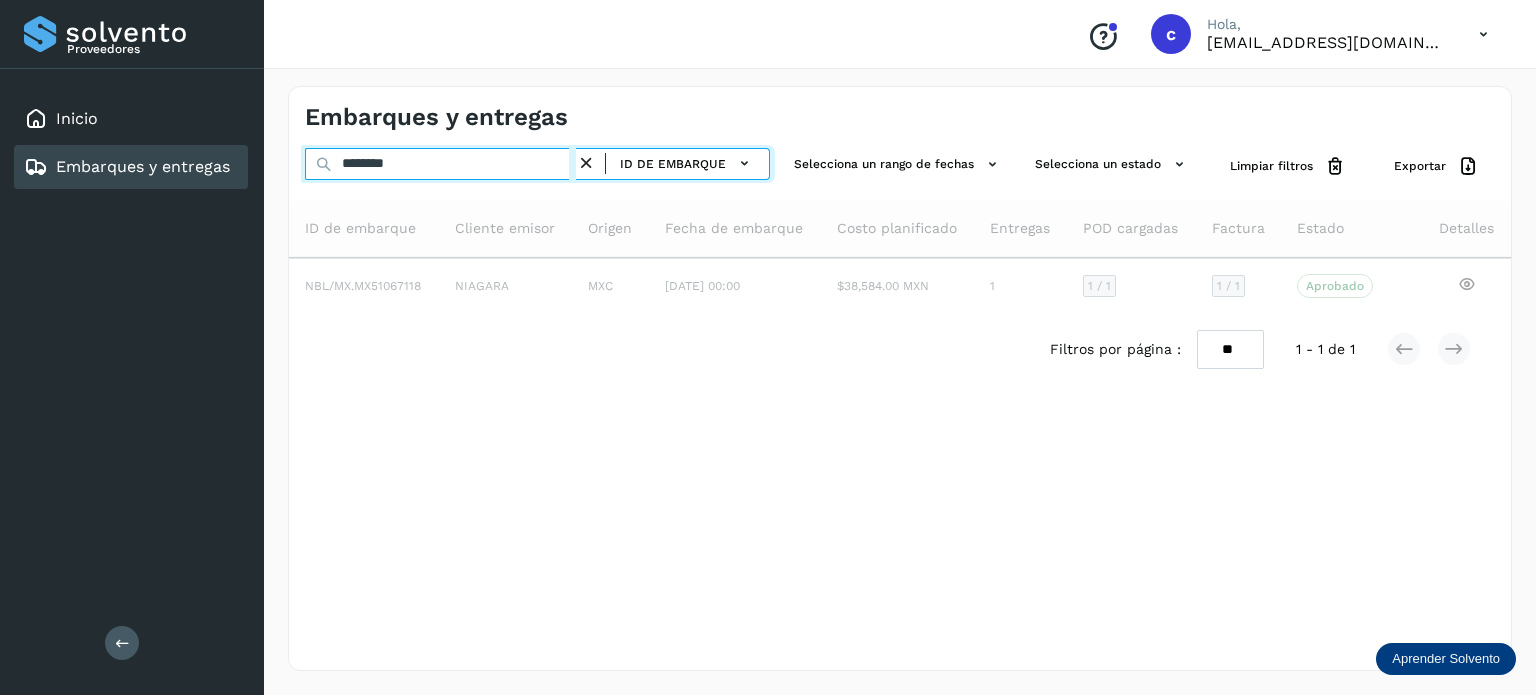 type on "********" 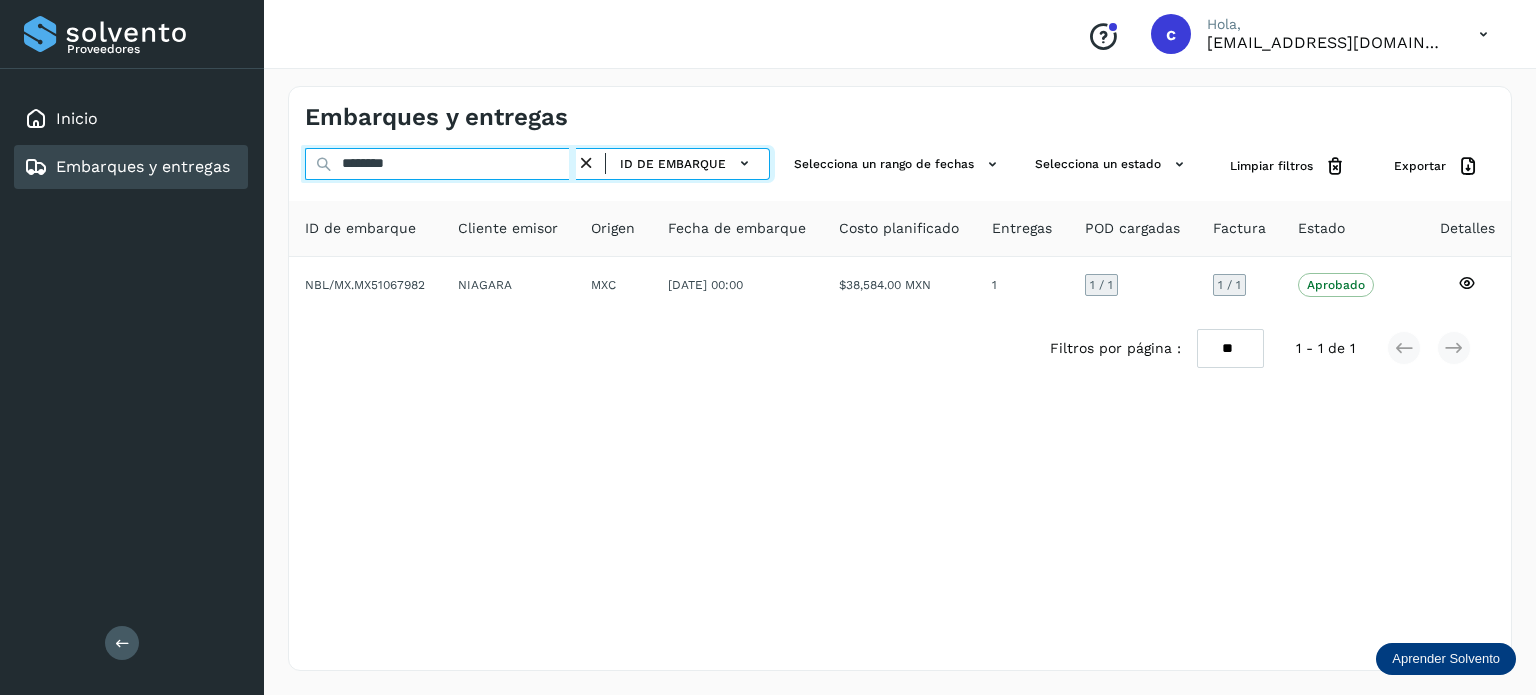 drag, startPoint x: 438, startPoint y: 159, endPoint x: 151, endPoint y: 151, distance: 287.11148 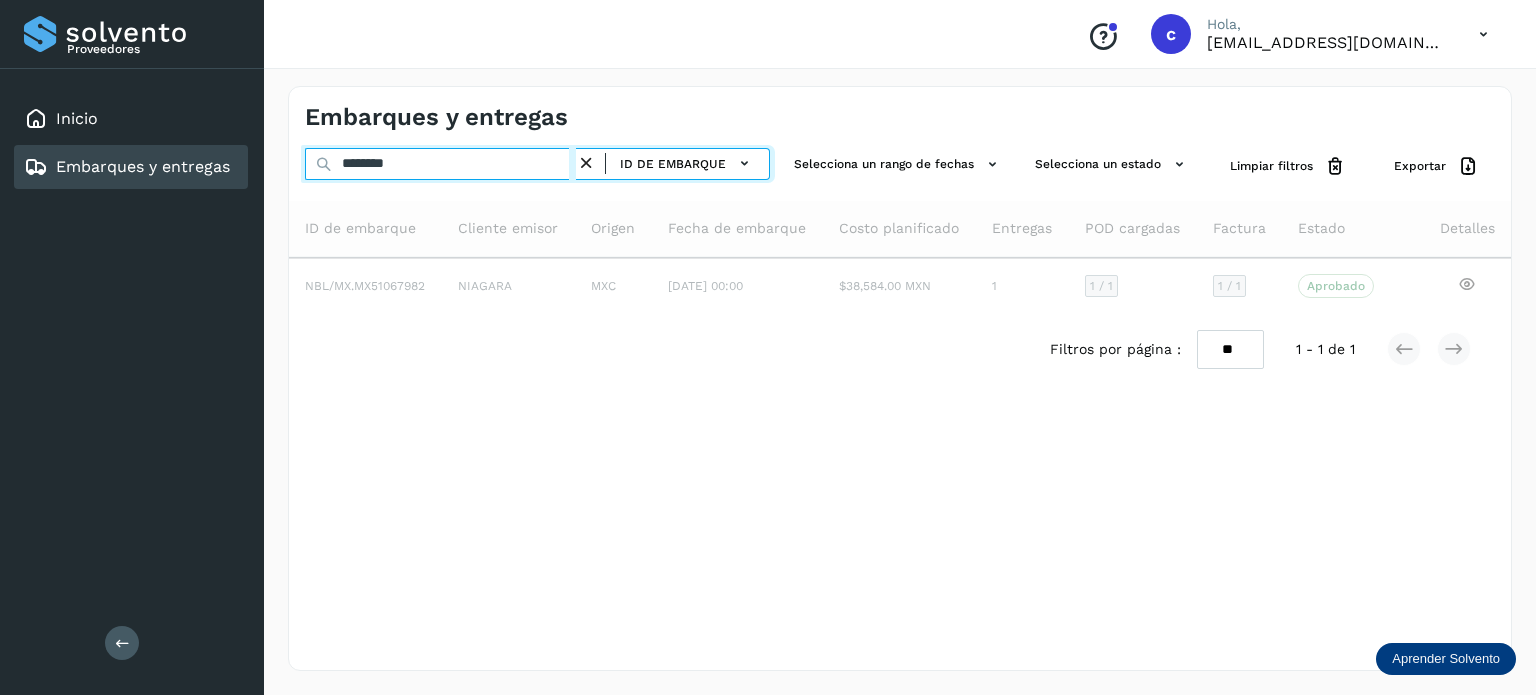 type on "********" 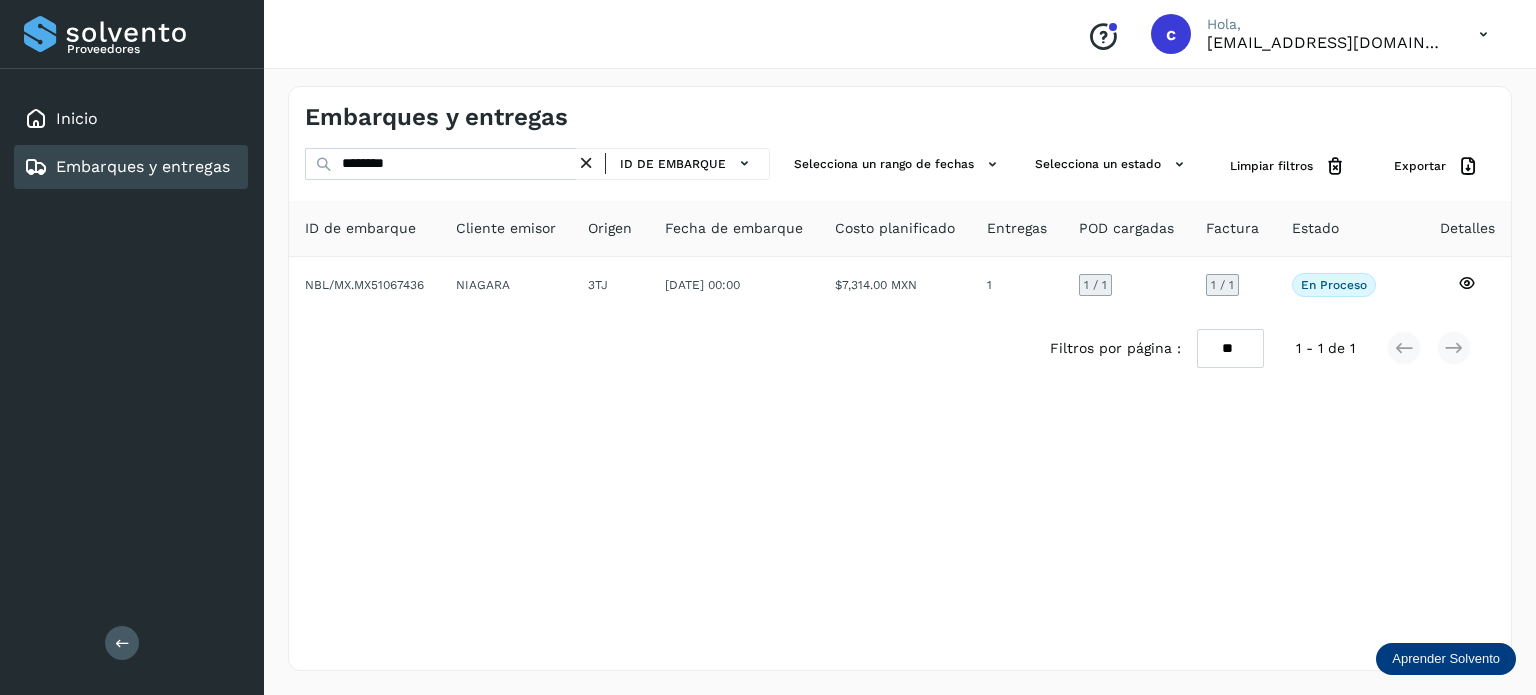 click on "Embarques y entregas ******** ID de embarque Selecciona un rango de fechas  Selecciona un estado Limpiar filtros Exportar ID de embarque Cliente emisor Origen Fecha de embarque Costo planificado Entregas POD cargadas Factura Estado Detalles NBL/MX.MX51067436 NIAGARA 3TJ 26/jul/2025 00:00  $7,314.00 MXN  1 1  / 1 1 / 1 En proceso
Verifica el estado de la factura o entregas asociadas a este embarque
Filtros por página : ** ** ** 1 - 1 de 1" at bounding box center (900, 378) 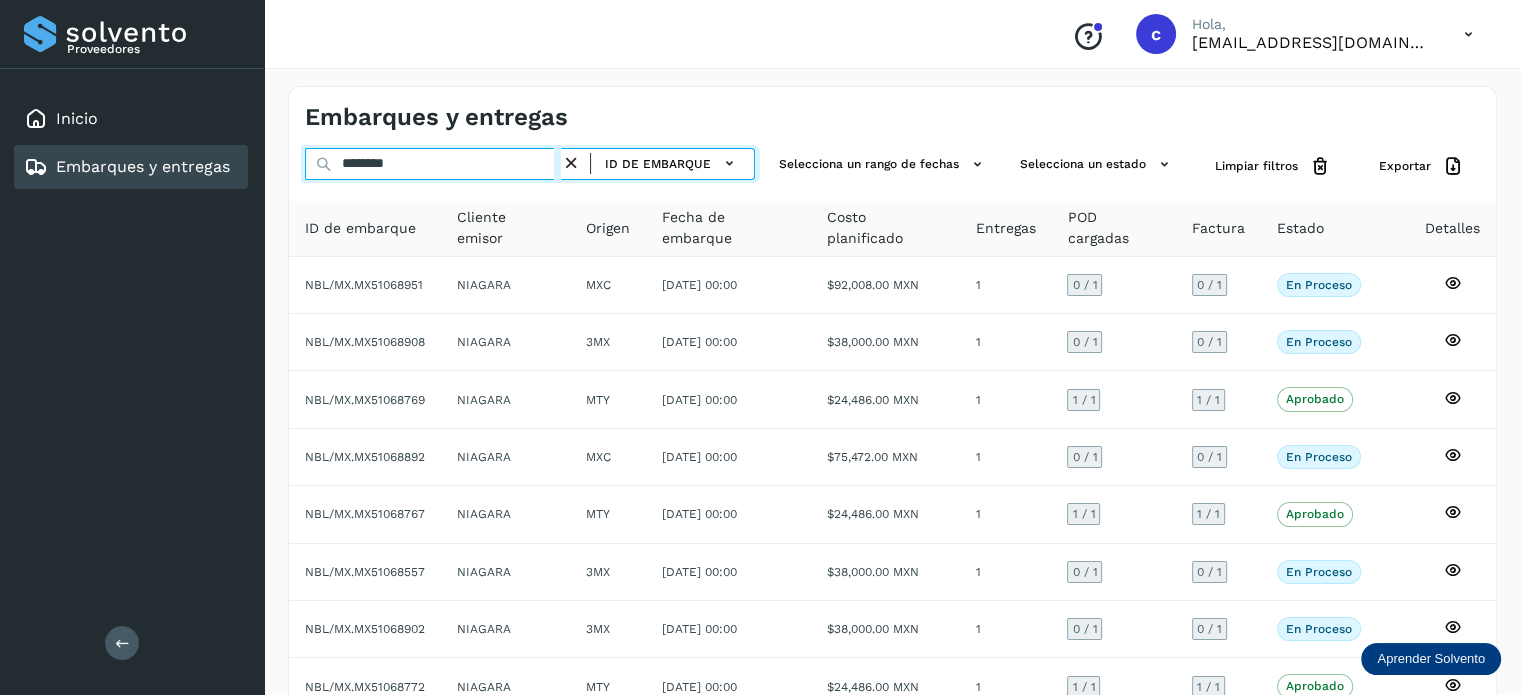 drag, startPoint x: 418, startPoint y: 163, endPoint x: 309, endPoint y: 165, distance: 109.01835 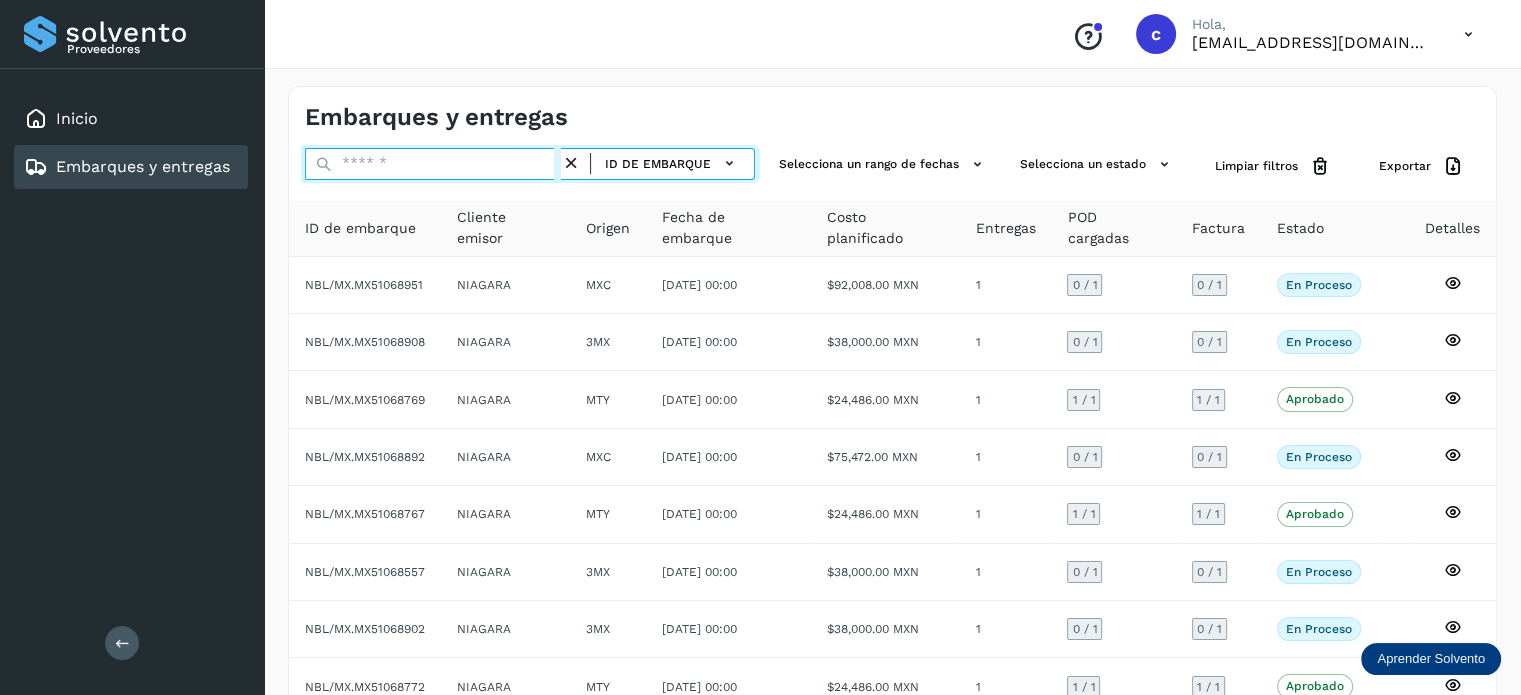 click at bounding box center (433, 164) 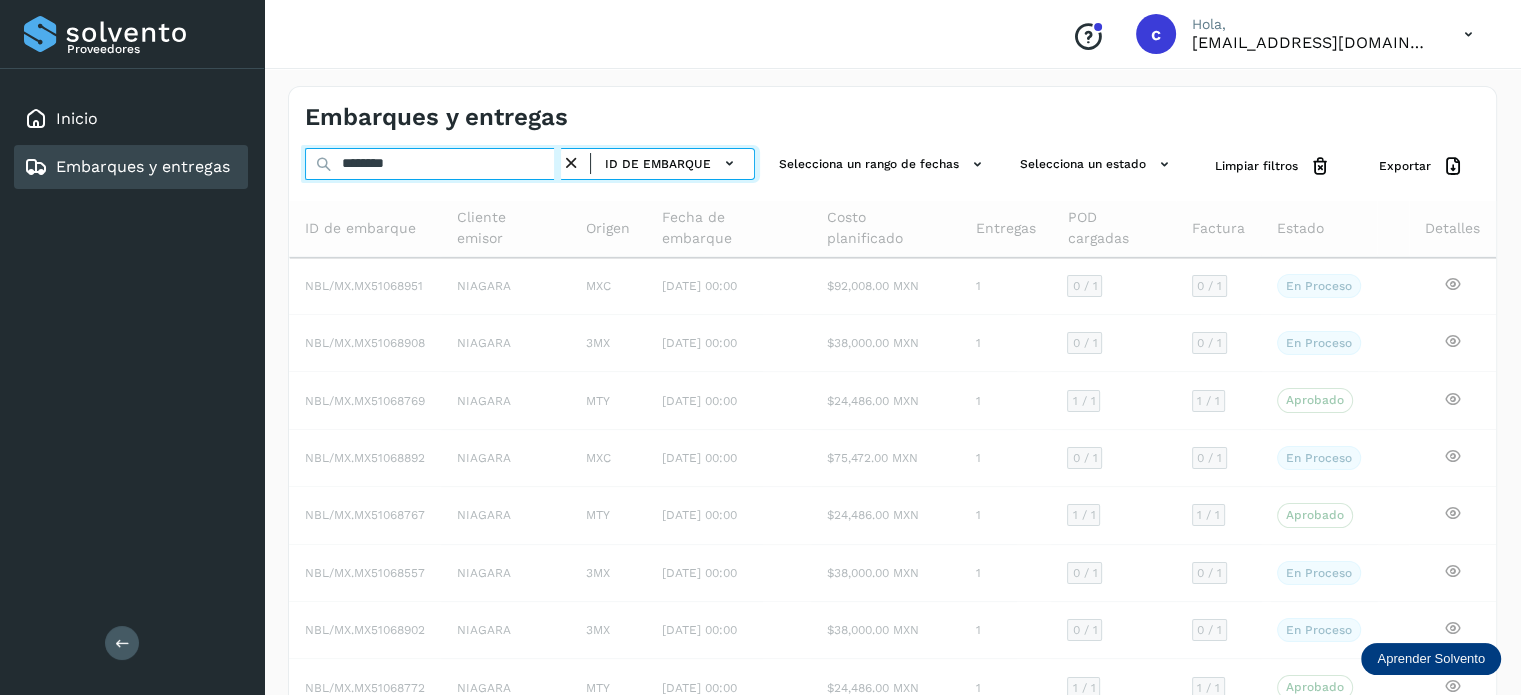 type on "********" 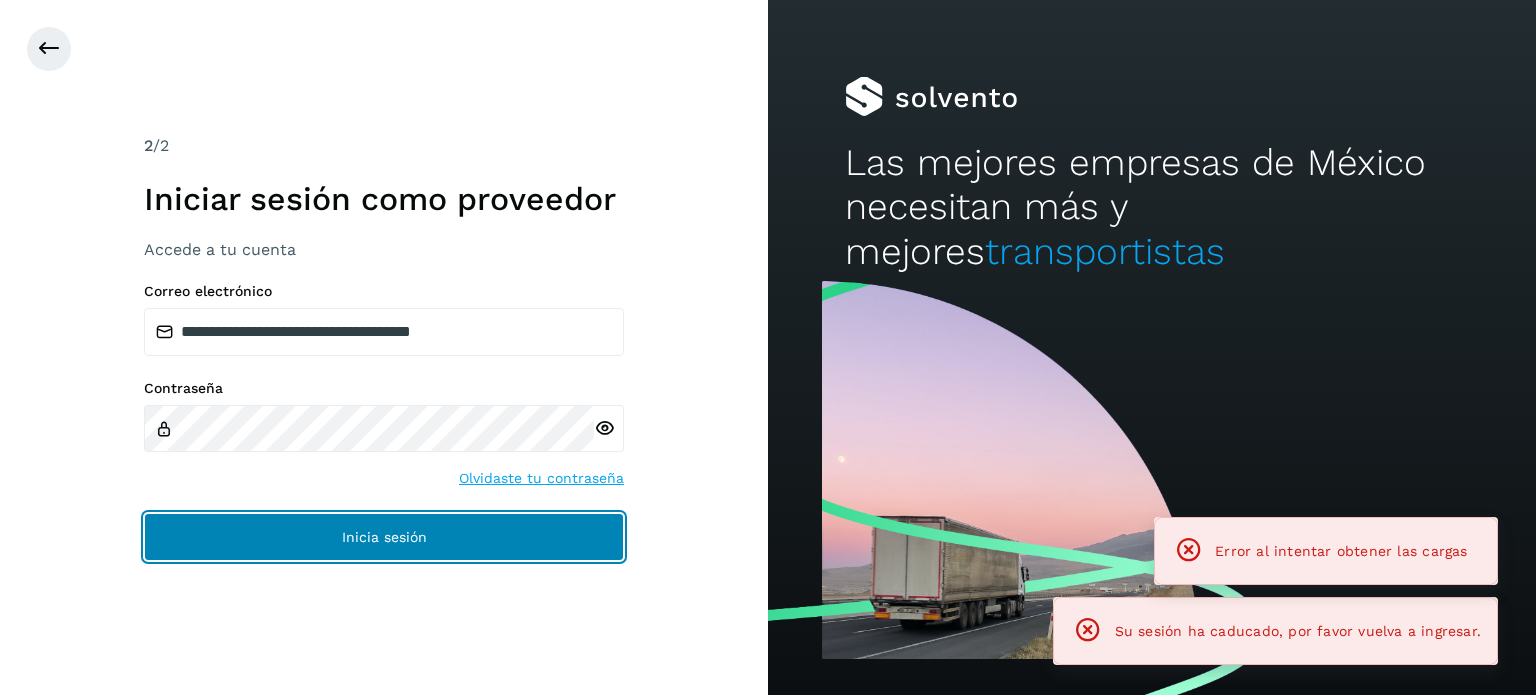 click on "Inicia sesión" 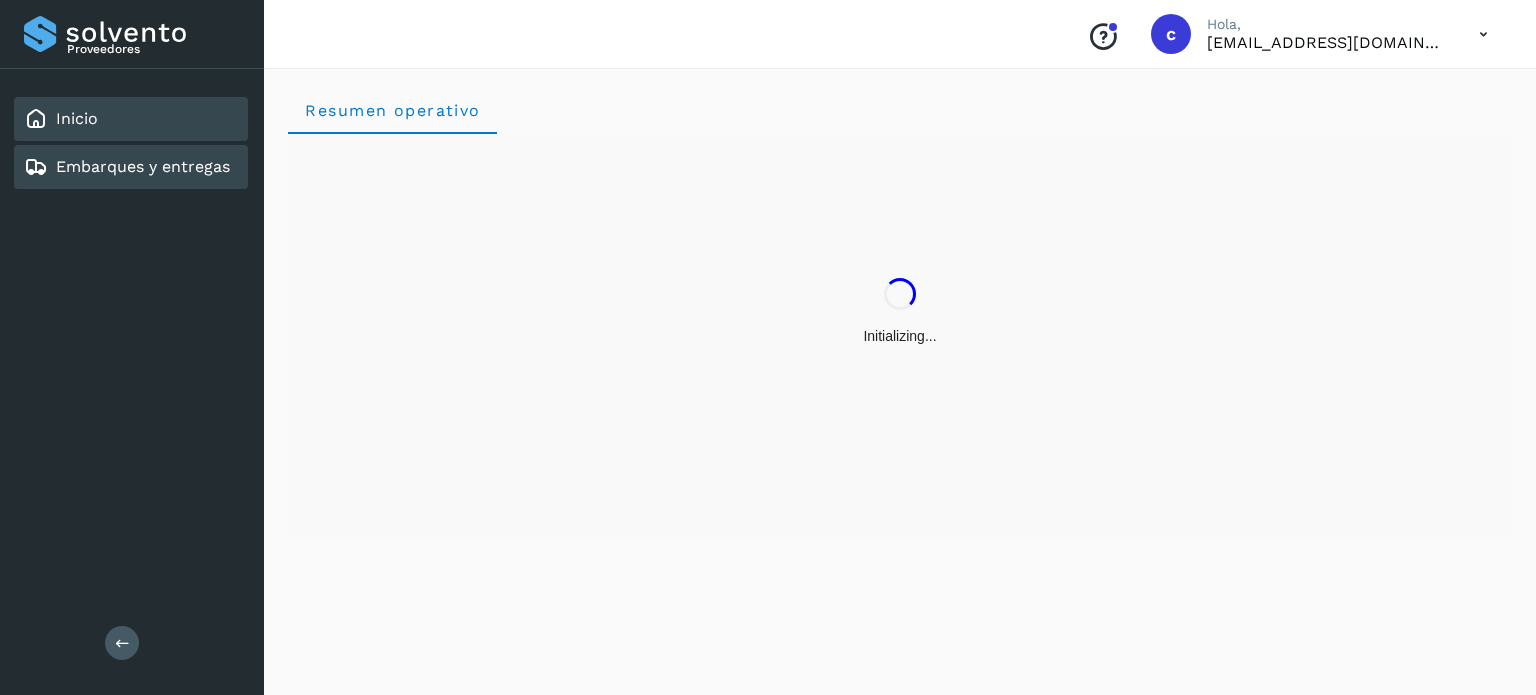 click on "Embarques y entregas" at bounding box center (143, 166) 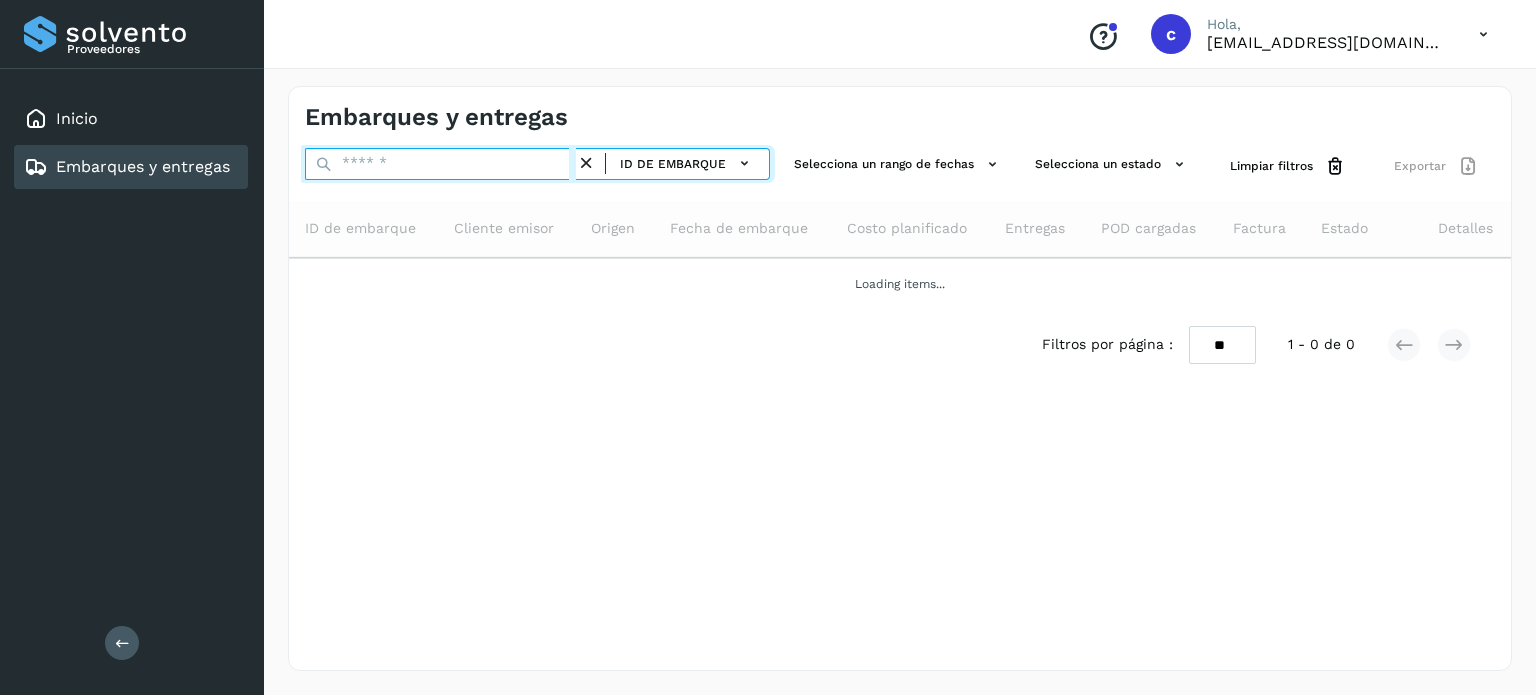 click at bounding box center (440, 164) 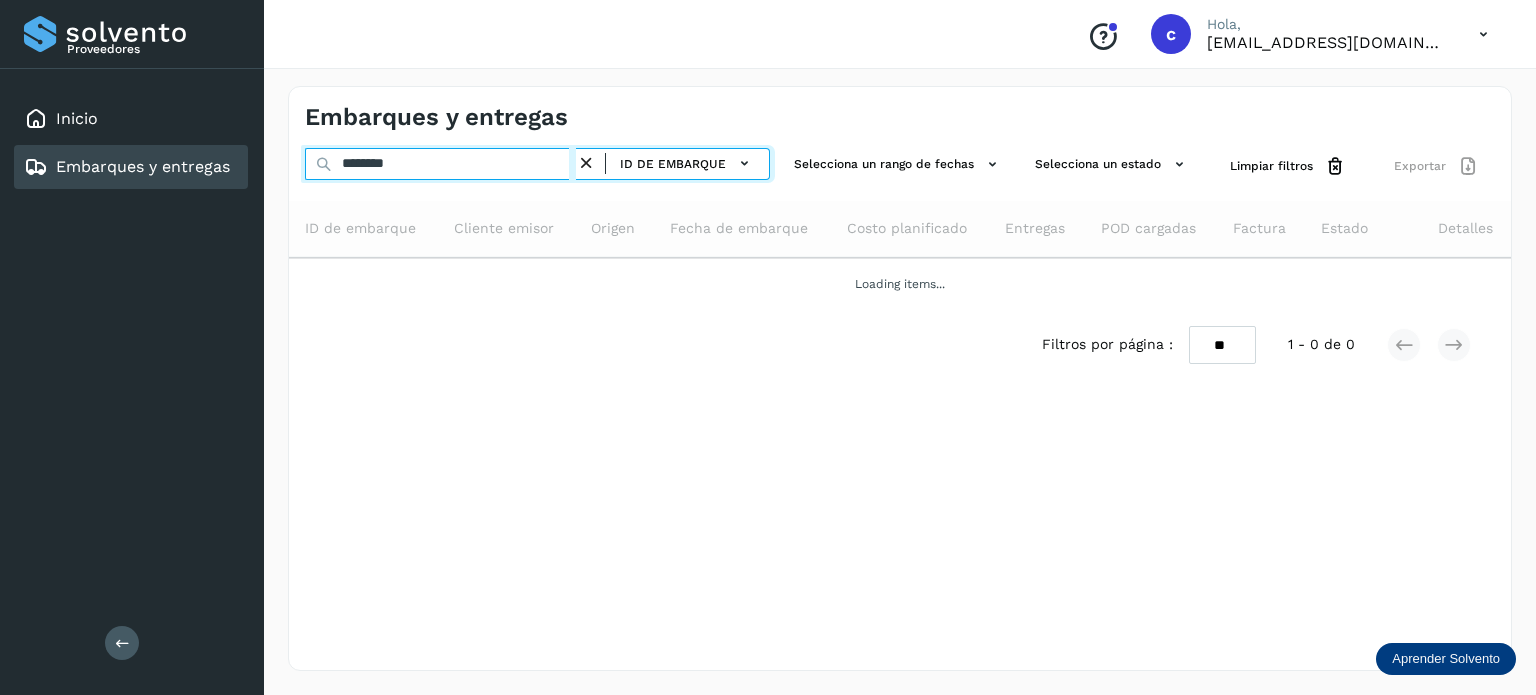 type on "********" 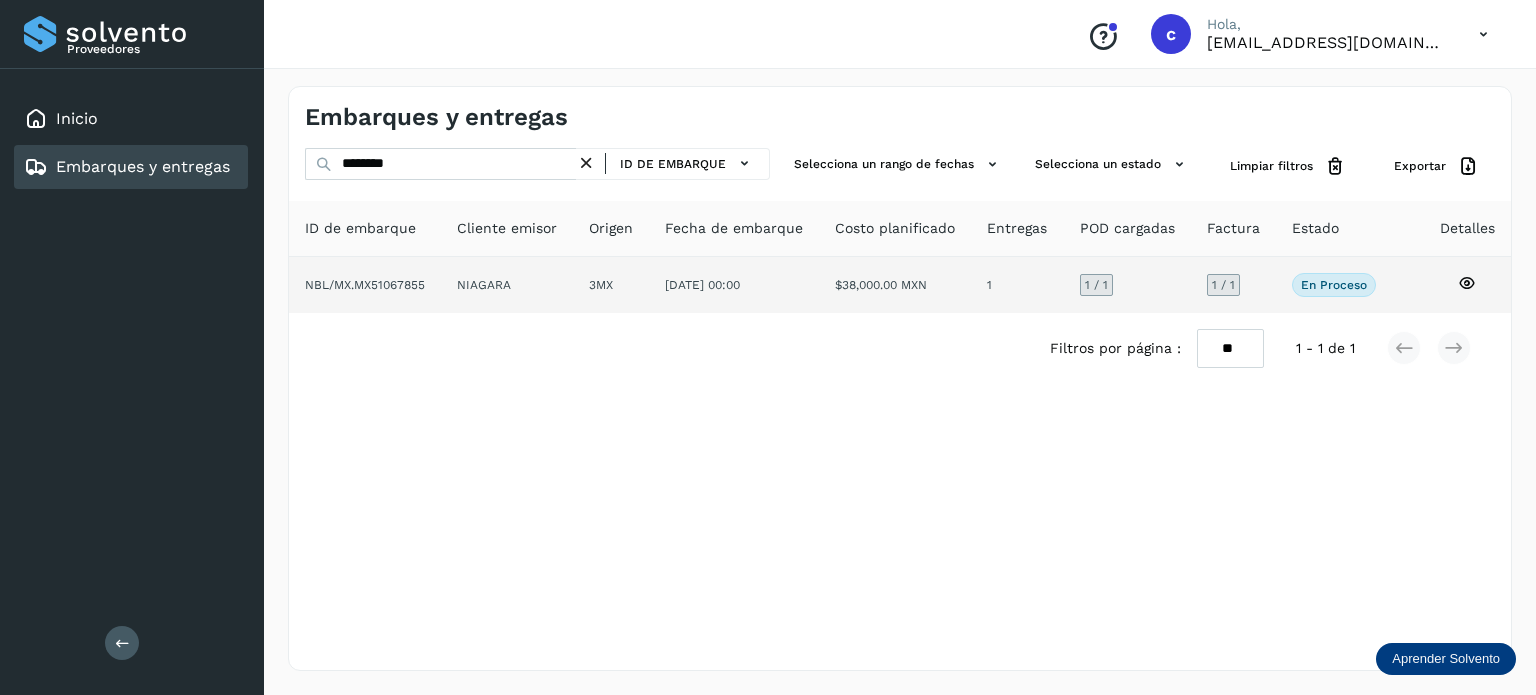 click 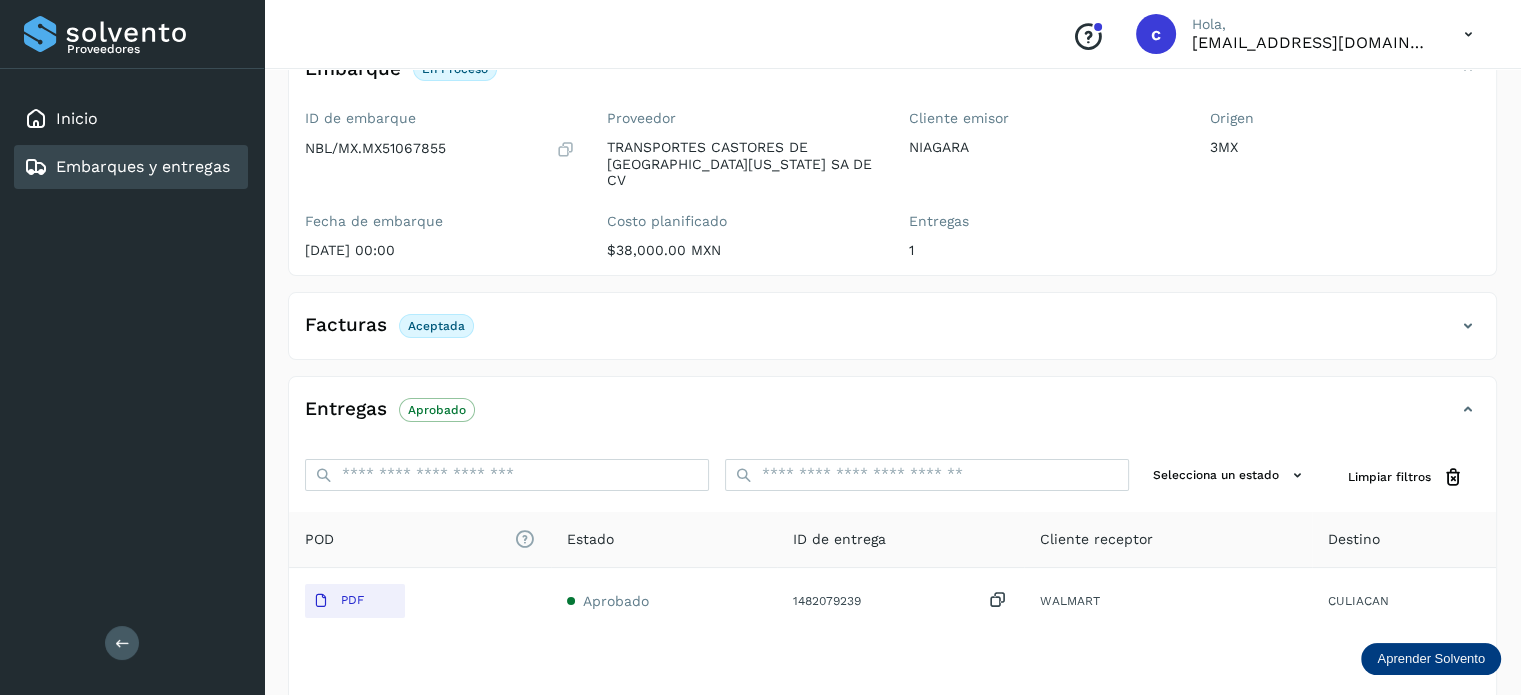 scroll, scrollTop: 0, scrollLeft: 0, axis: both 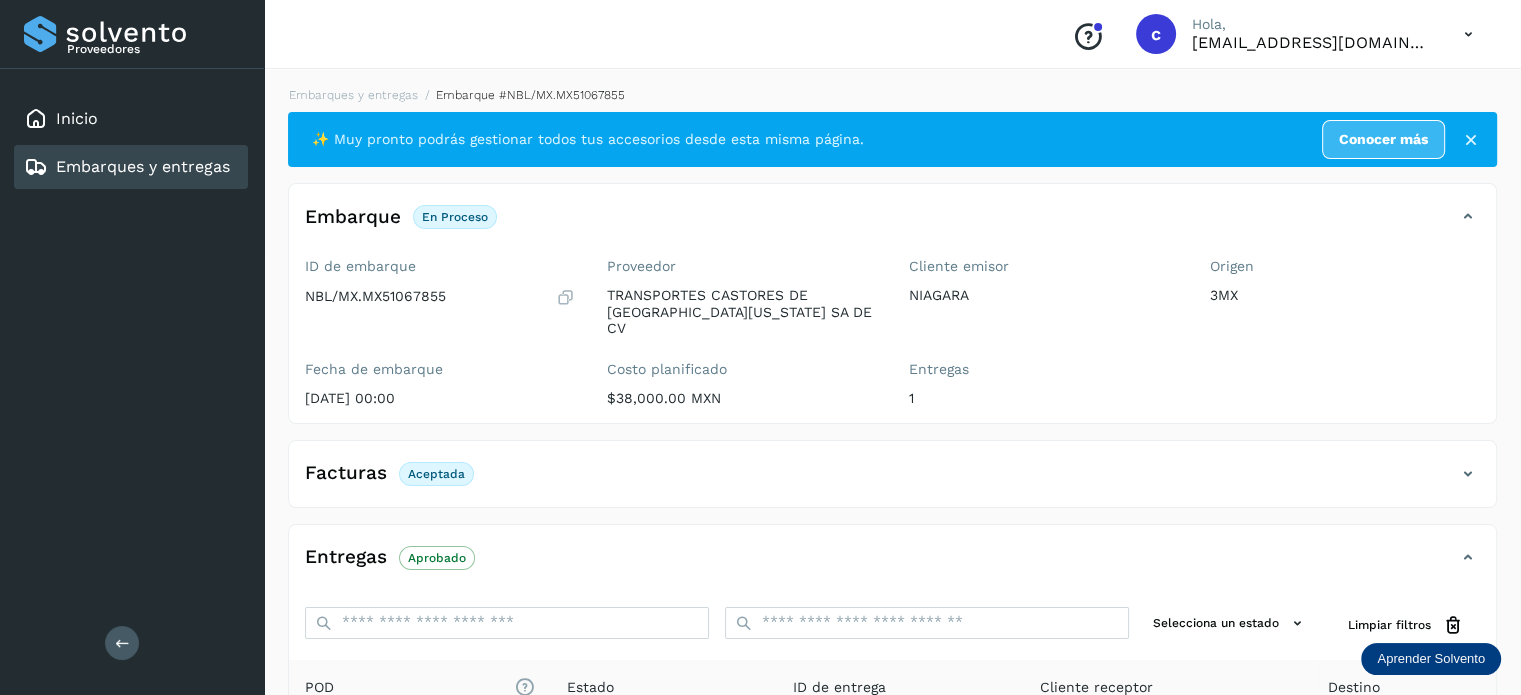 click on "Embarques y entregas" at bounding box center [143, 166] 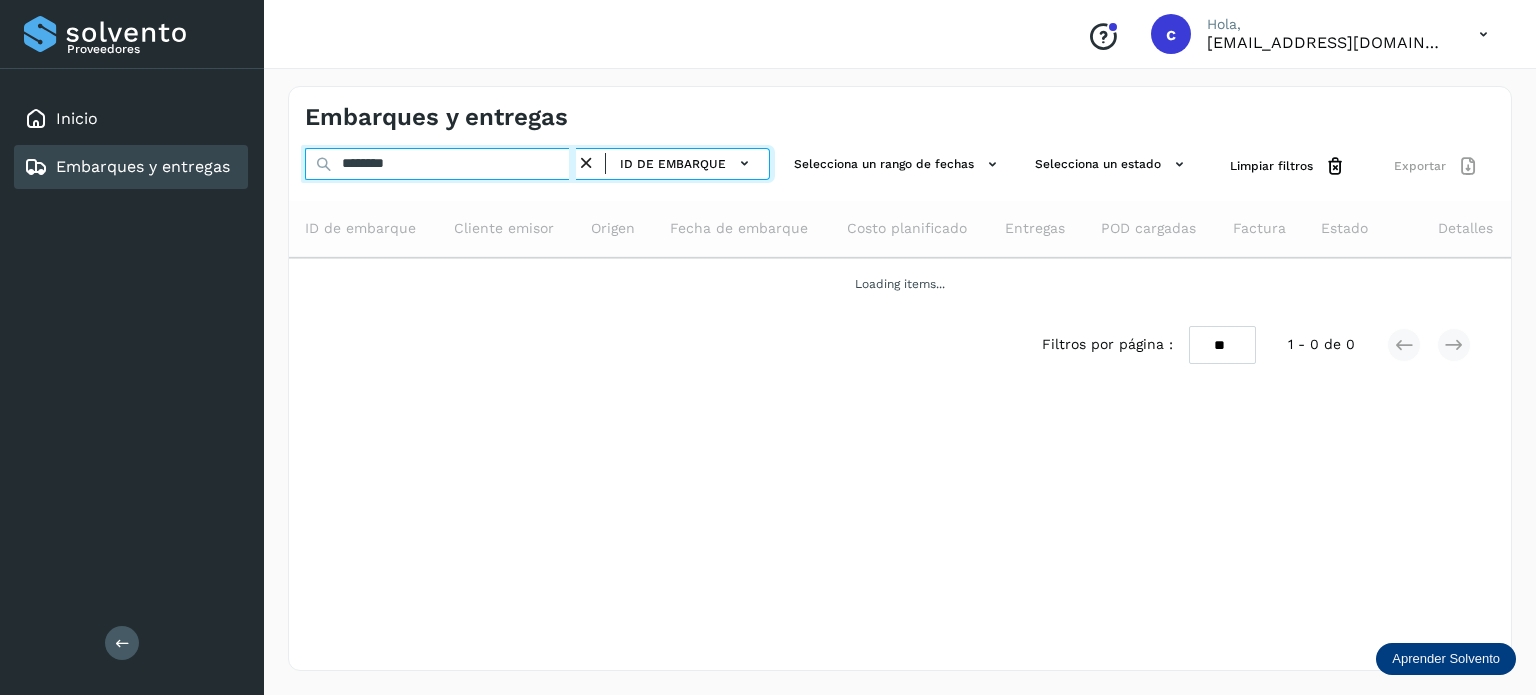 drag, startPoint x: 436, startPoint y: 167, endPoint x: 319, endPoint y: 157, distance: 117.426575 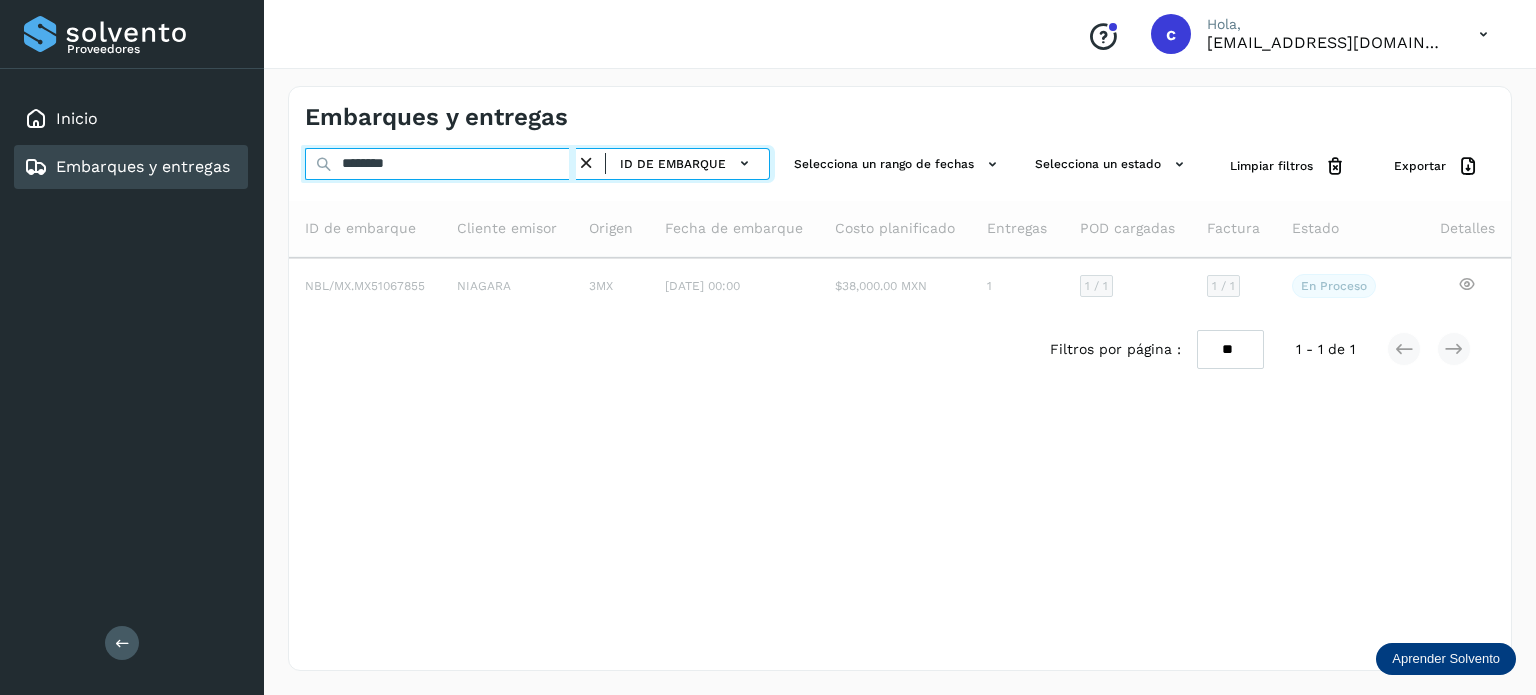 type on "********" 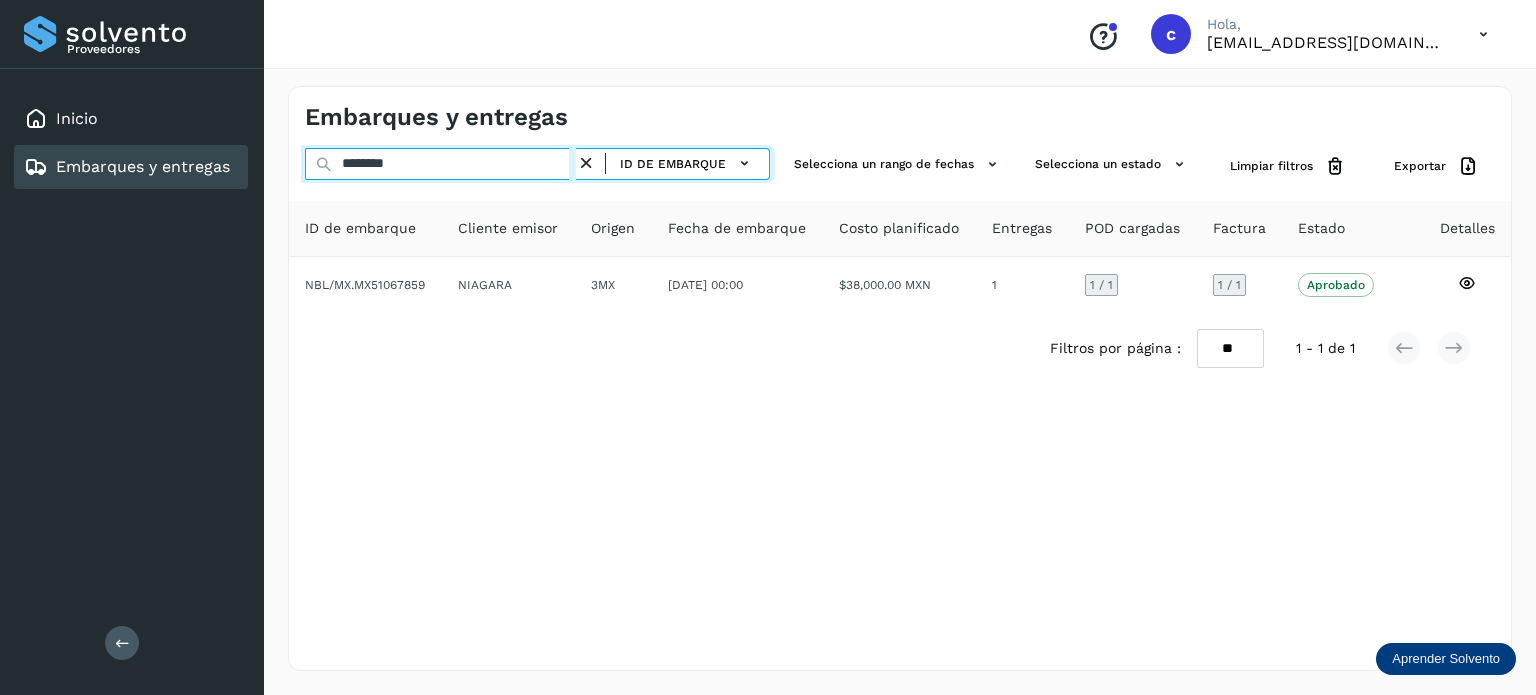 drag, startPoint x: 415, startPoint y: 161, endPoint x: 94, endPoint y: 171, distance: 321.15573 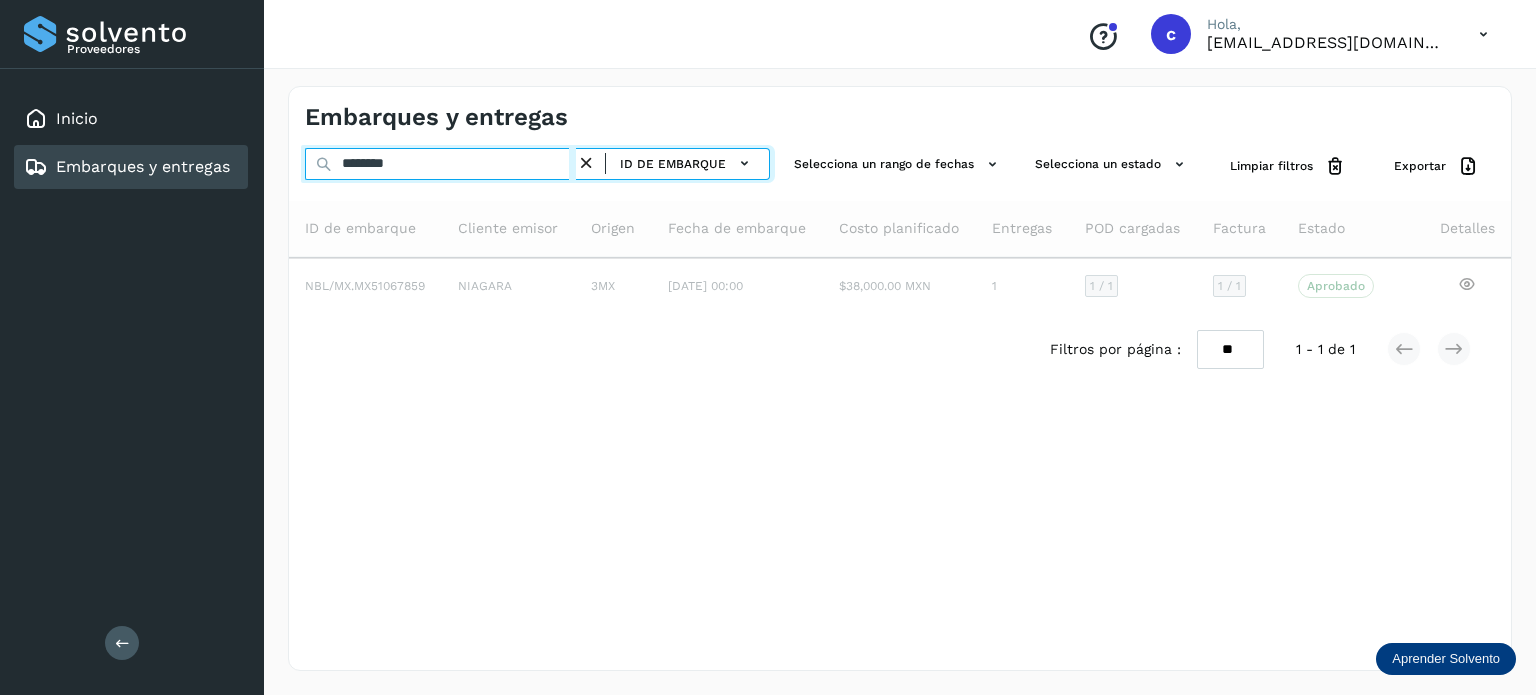 type on "********" 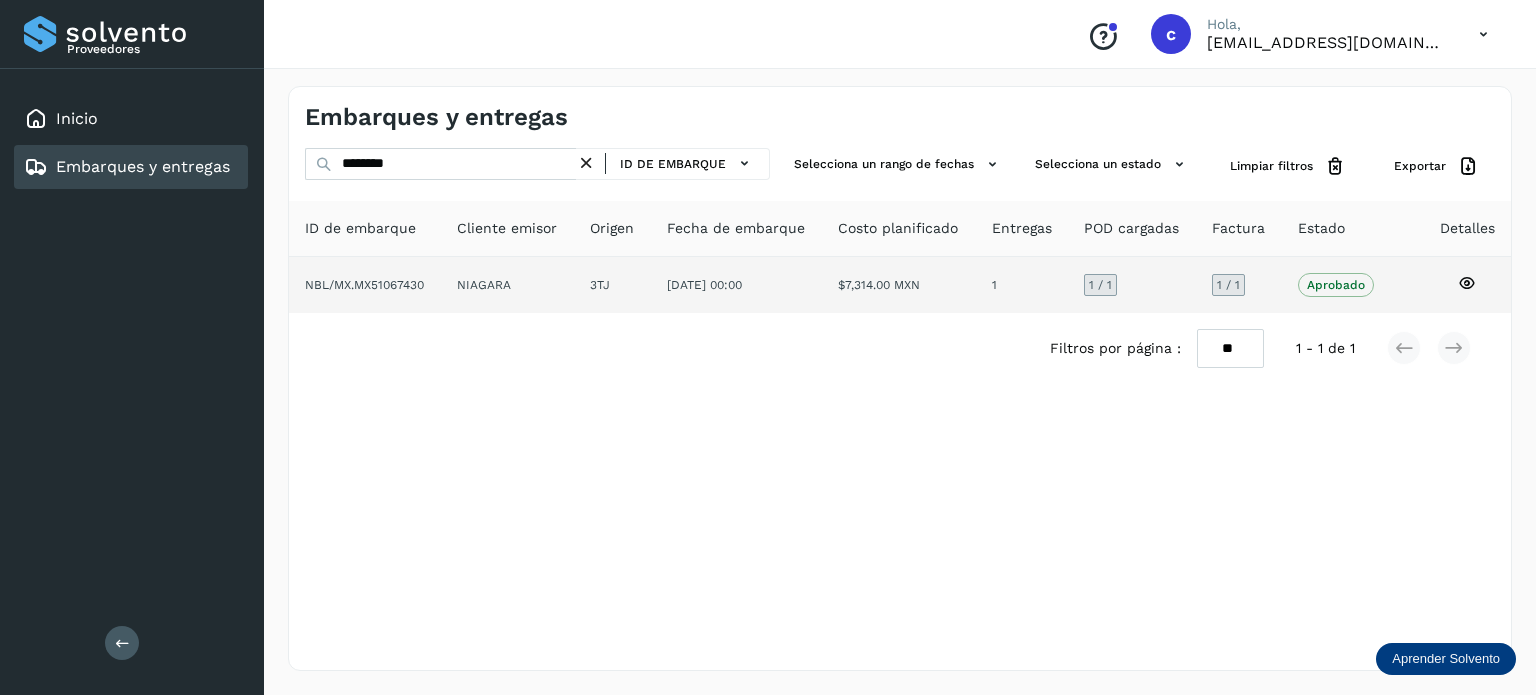 click 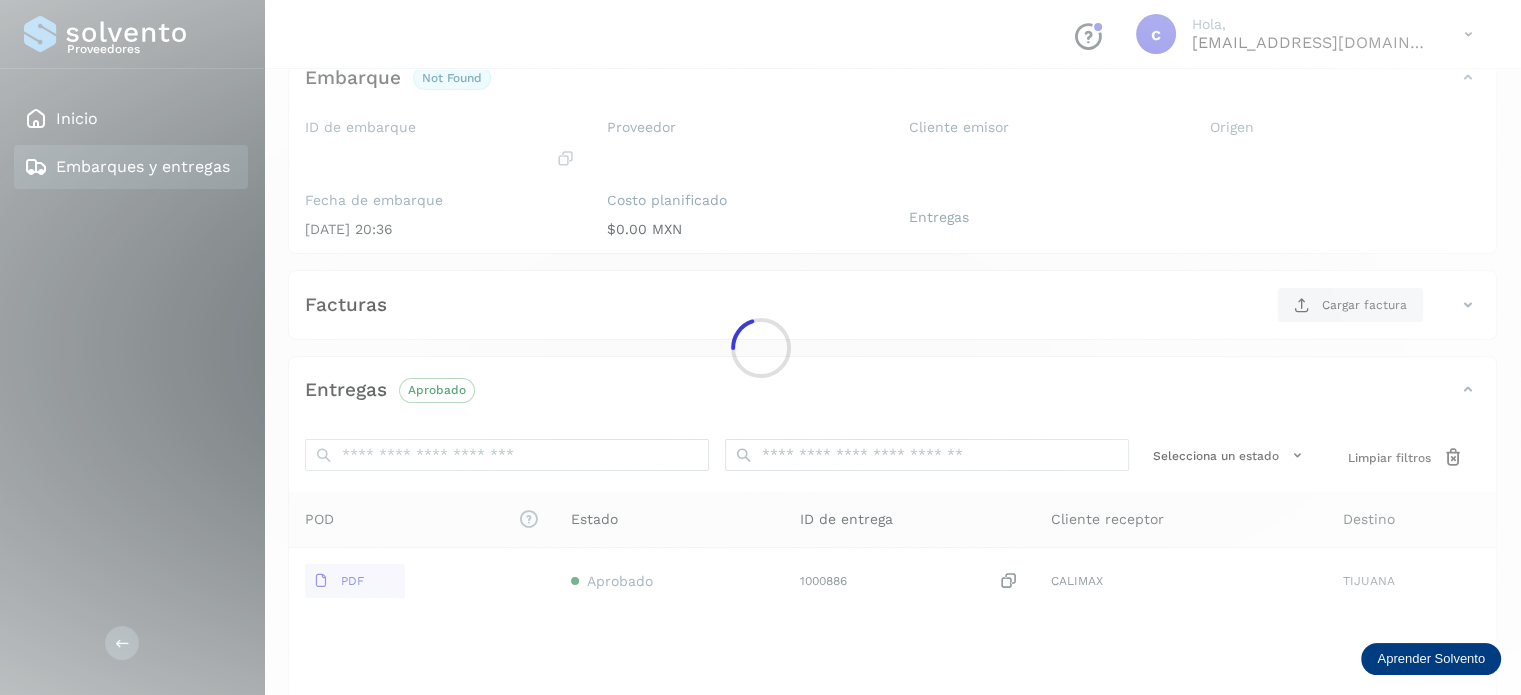 scroll, scrollTop: 252, scrollLeft: 0, axis: vertical 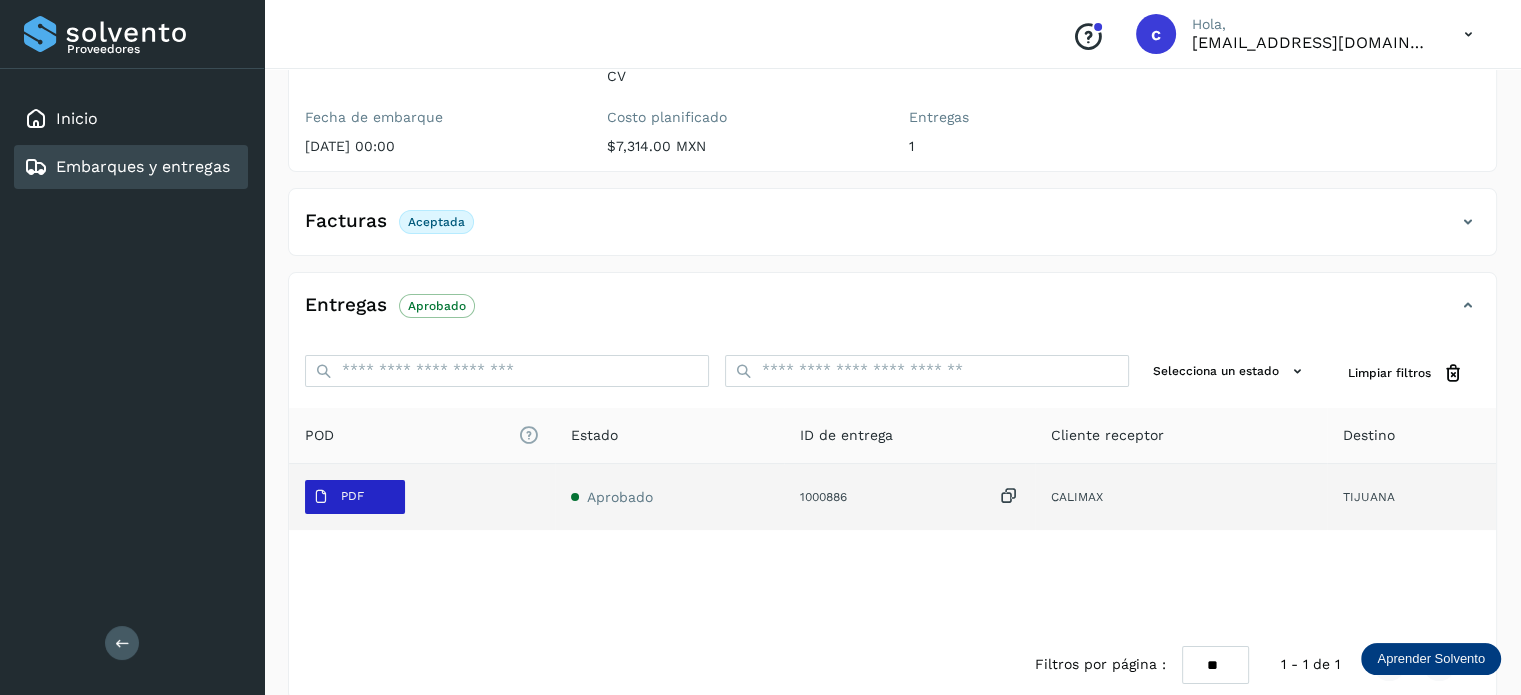 click on "PDF" at bounding box center (355, 497) 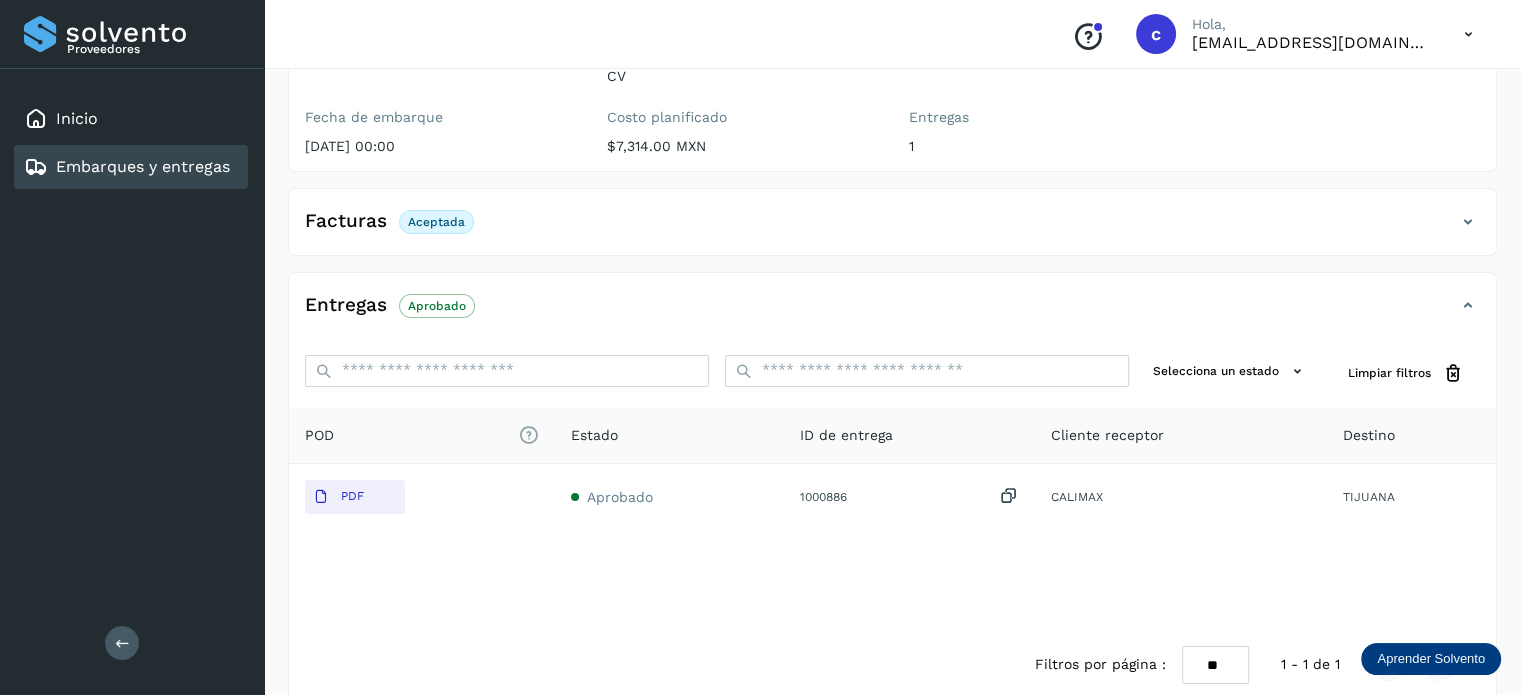 click on "Embarques y entregas" at bounding box center [143, 166] 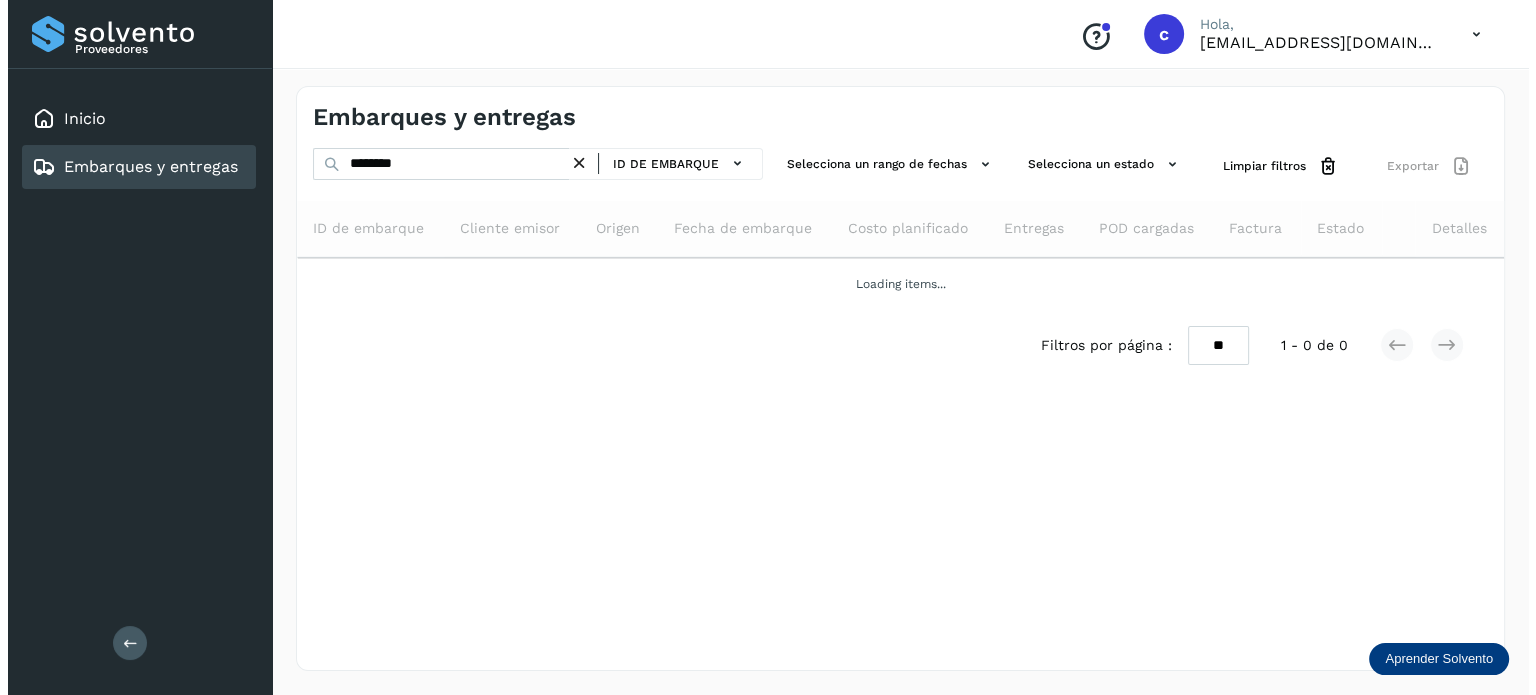 scroll, scrollTop: 0, scrollLeft: 0, axis: both 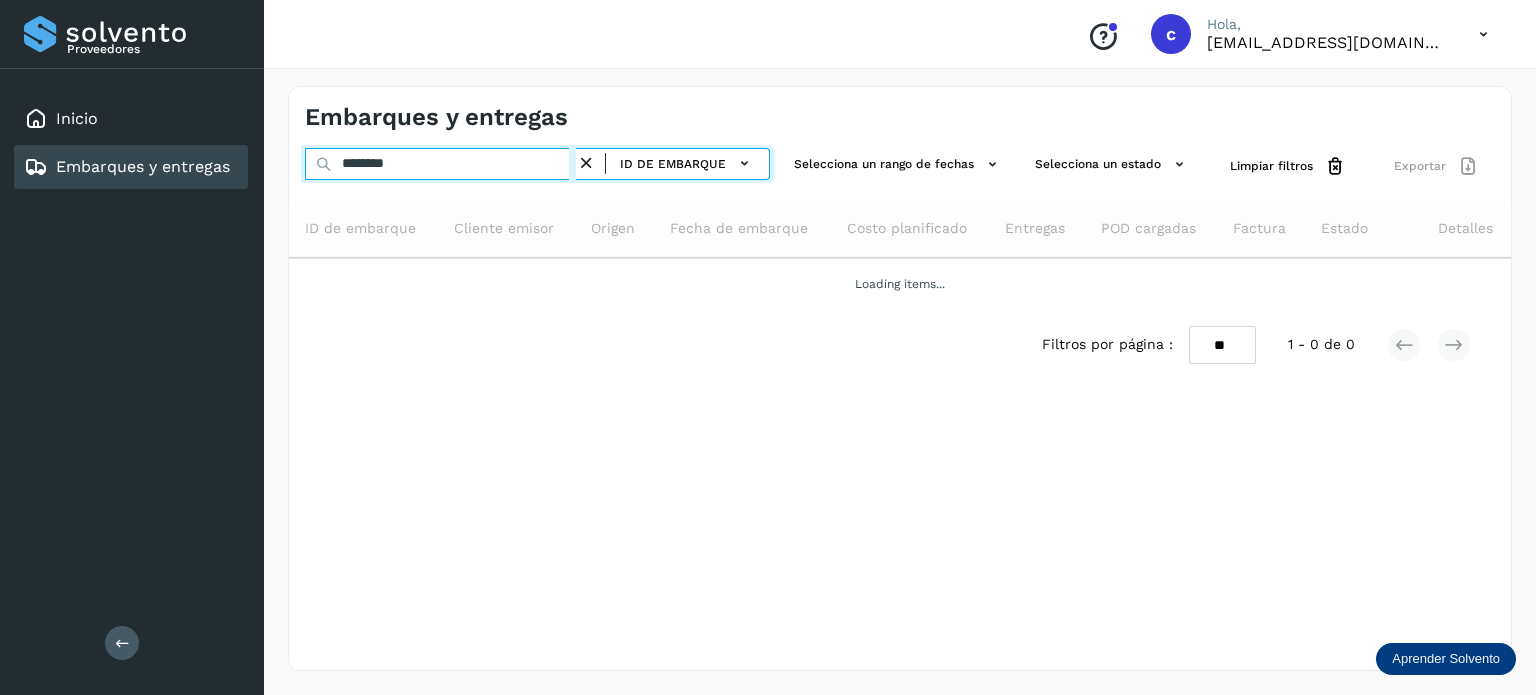 drag, startPoint x: 409, startPoint y: 163, endPoint x: 300, endPoint y: 162, distance: 109.004585 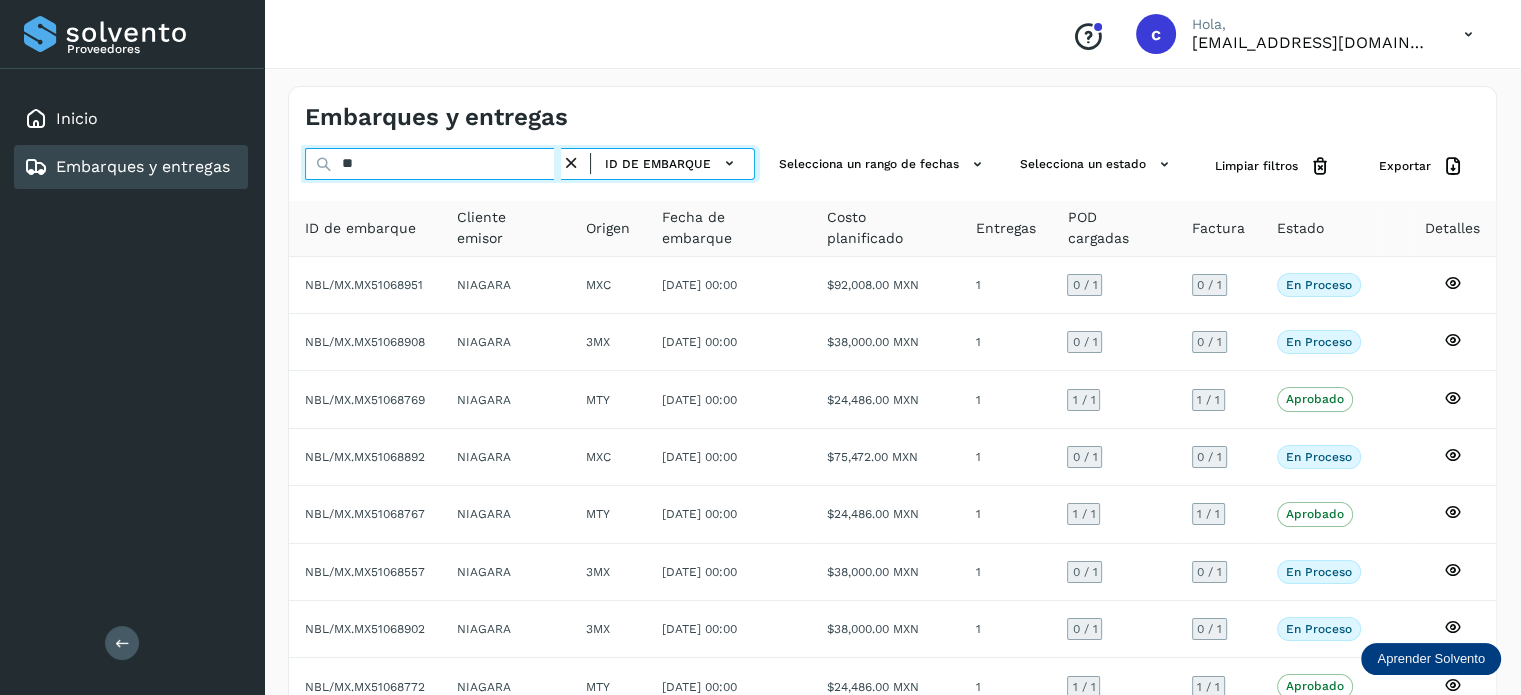 type on "*" 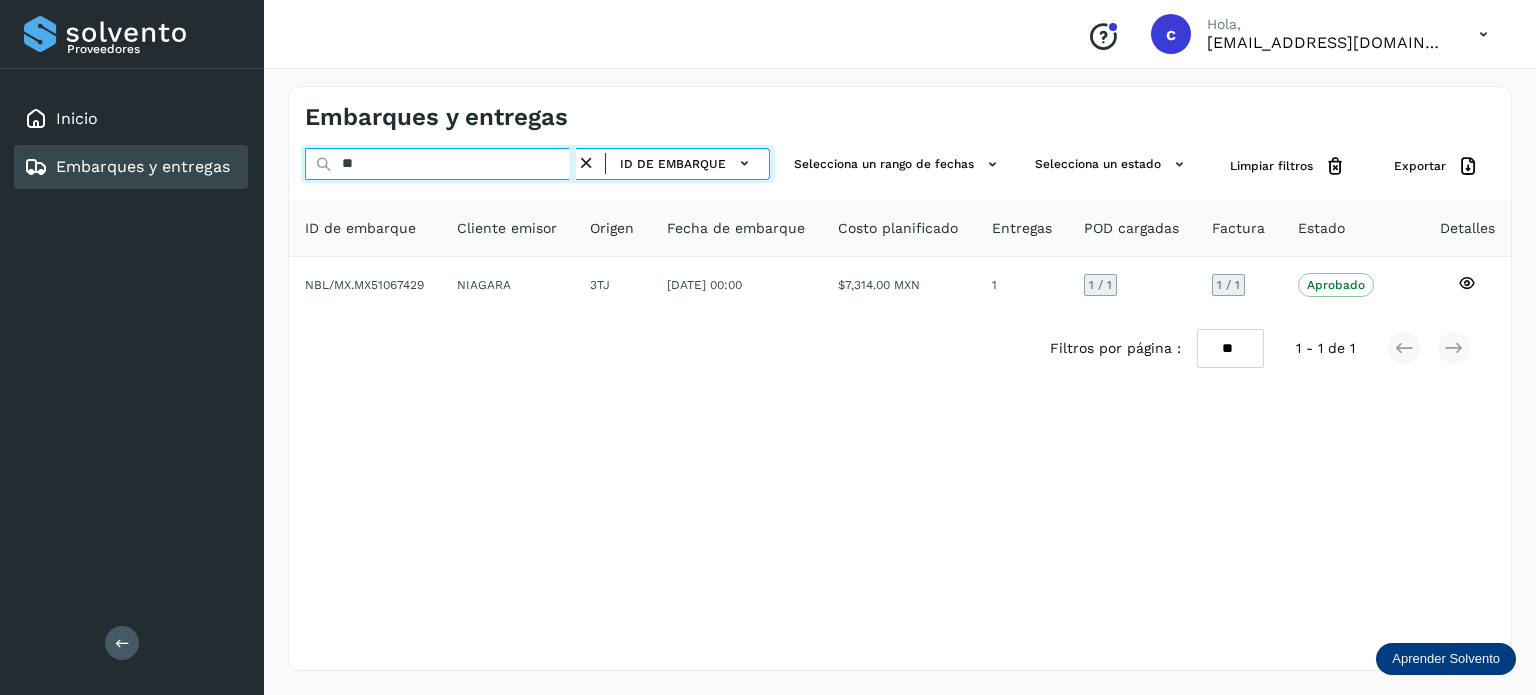 type on "*" 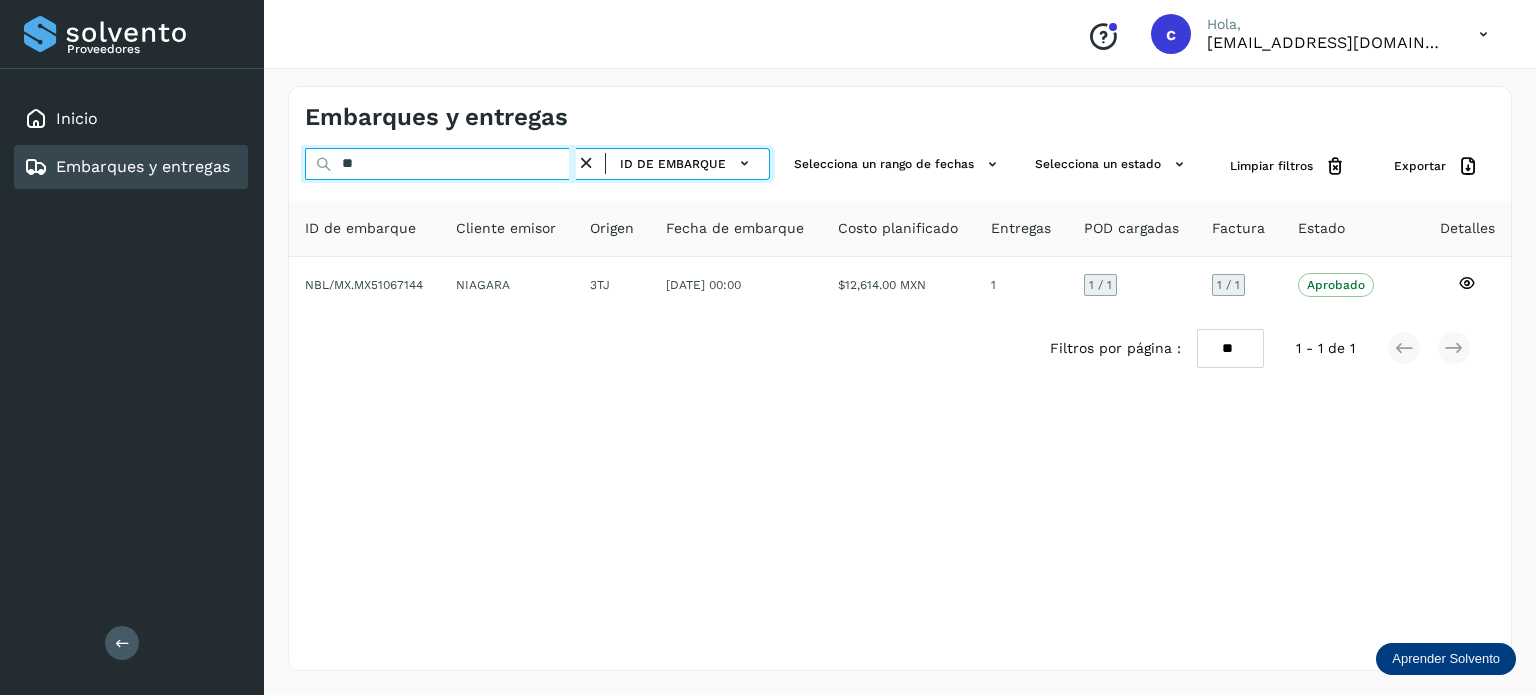 type on "*" 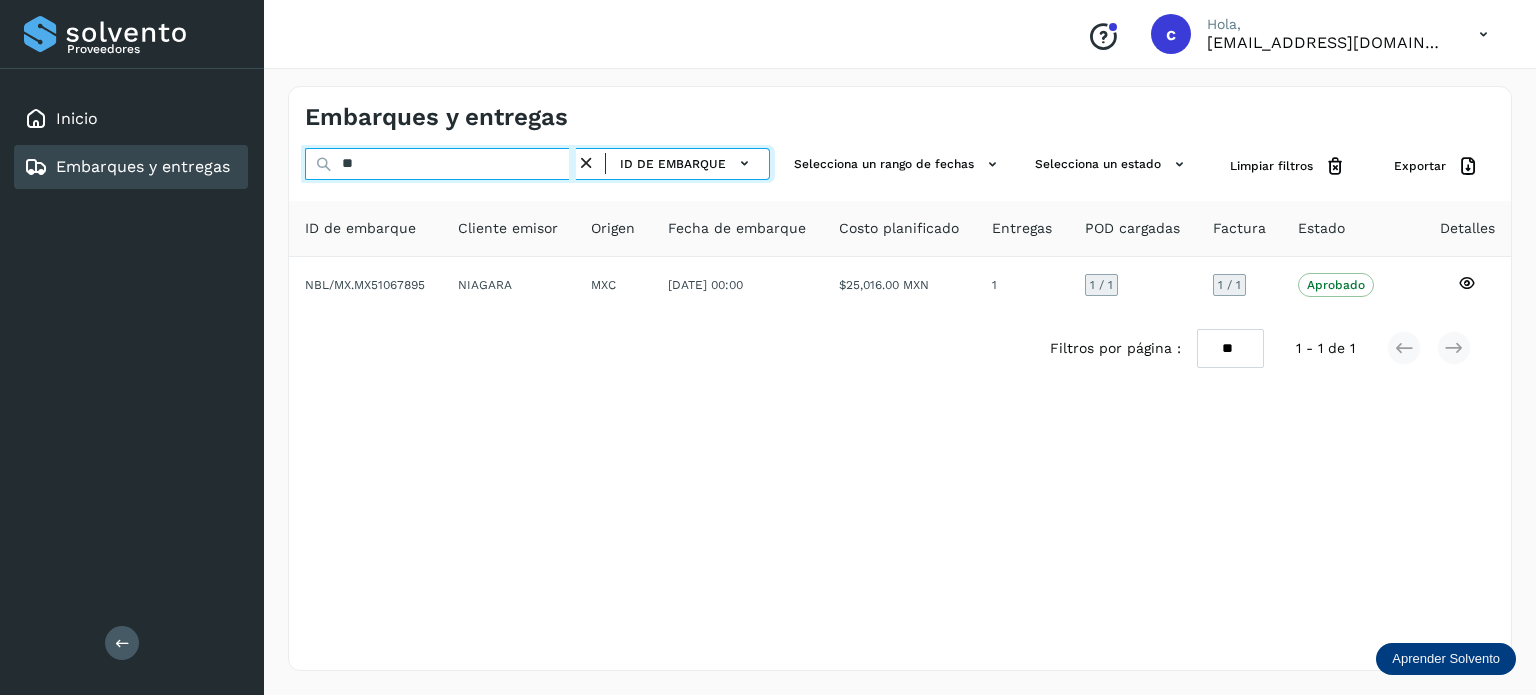 type on "*" 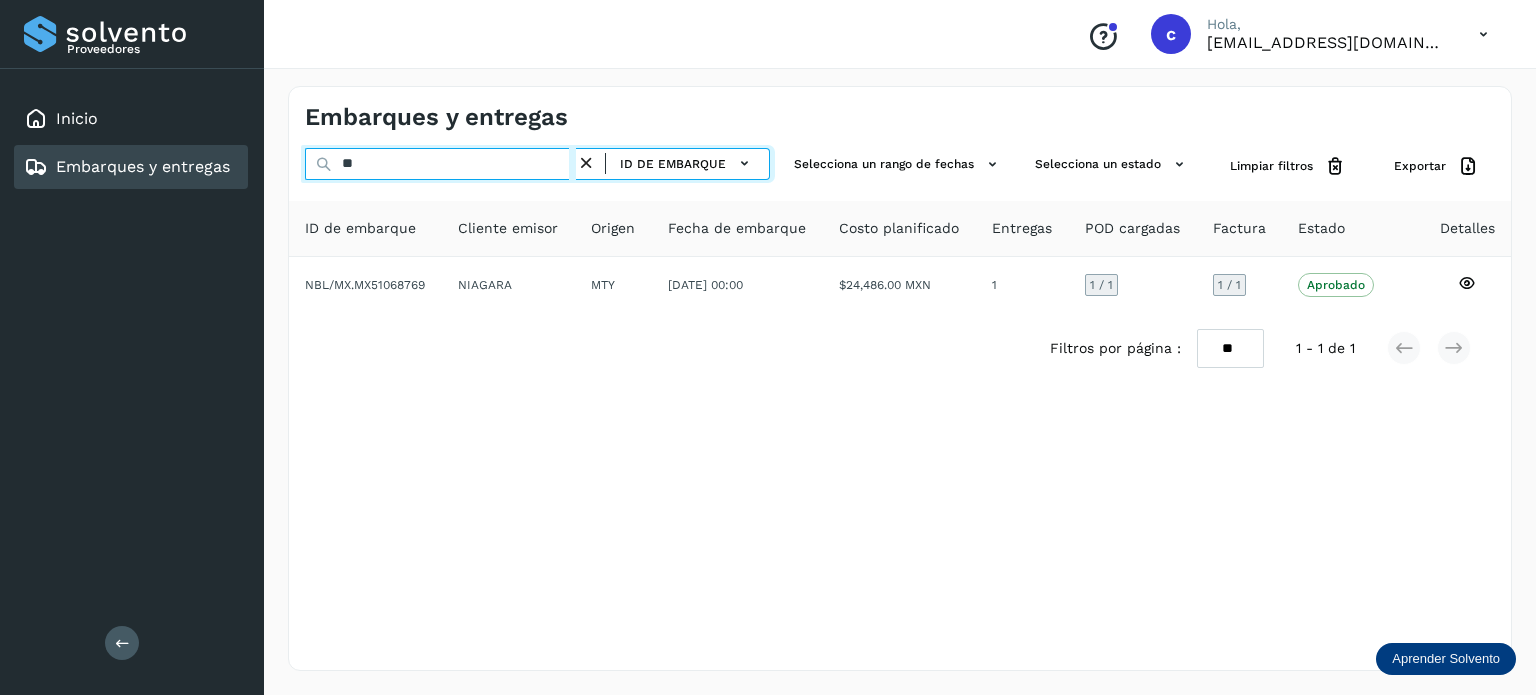 type on "*" 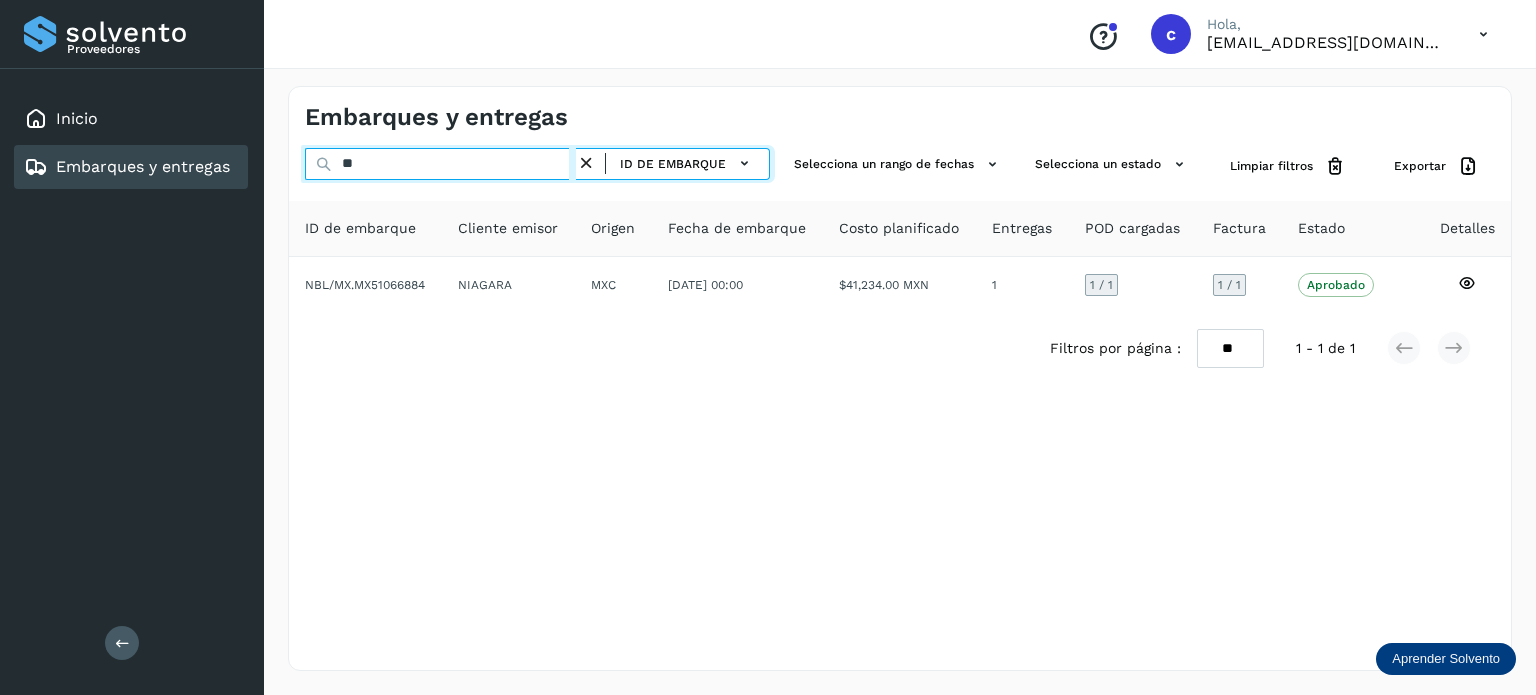 type on "*" 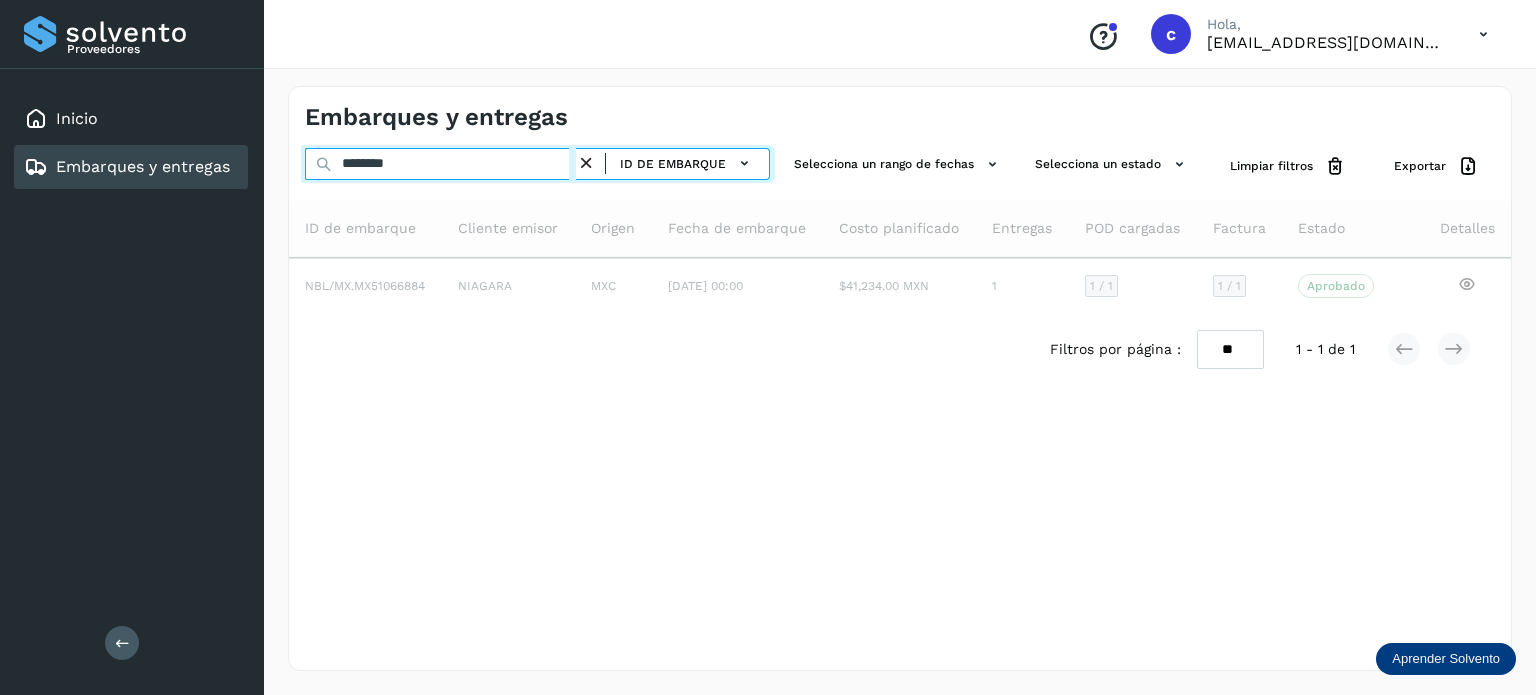 type on "********" 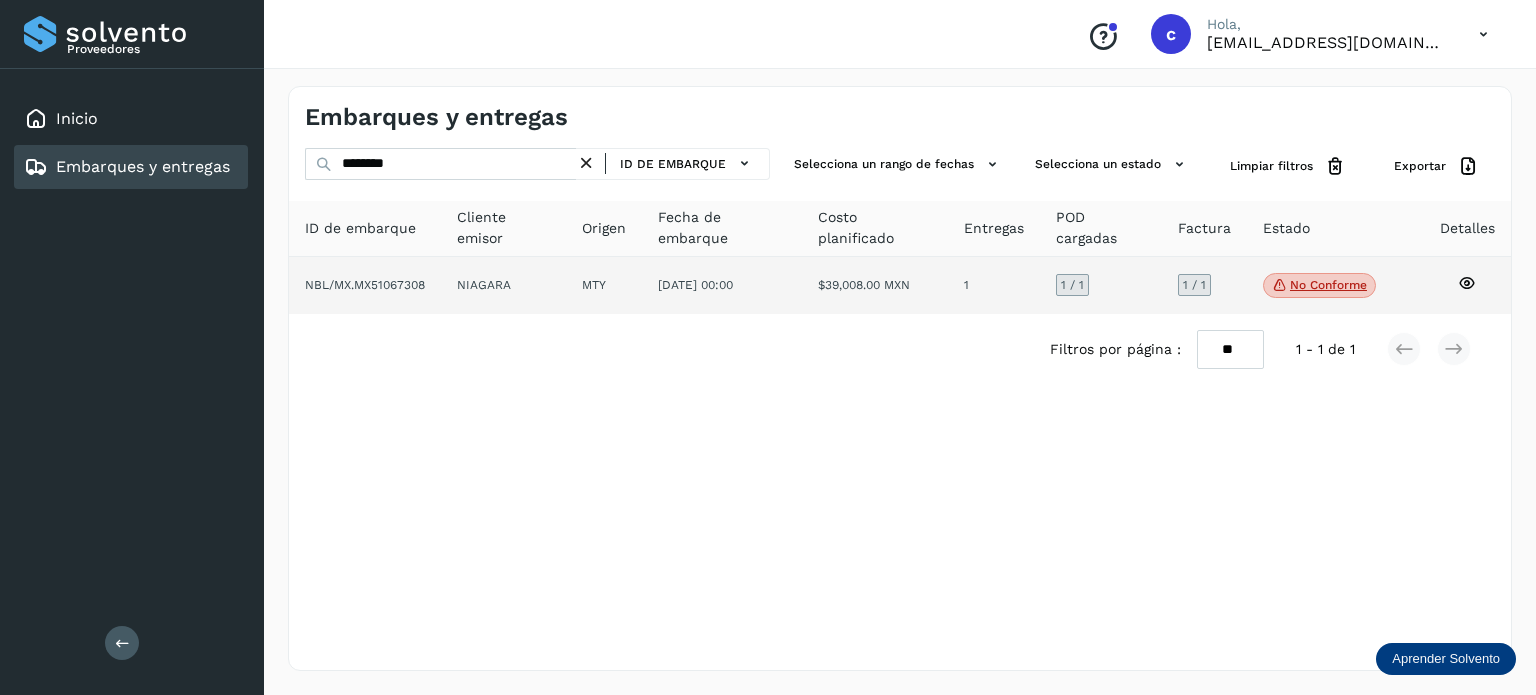 click on "No conforme" at bounding box center [1319, 286] 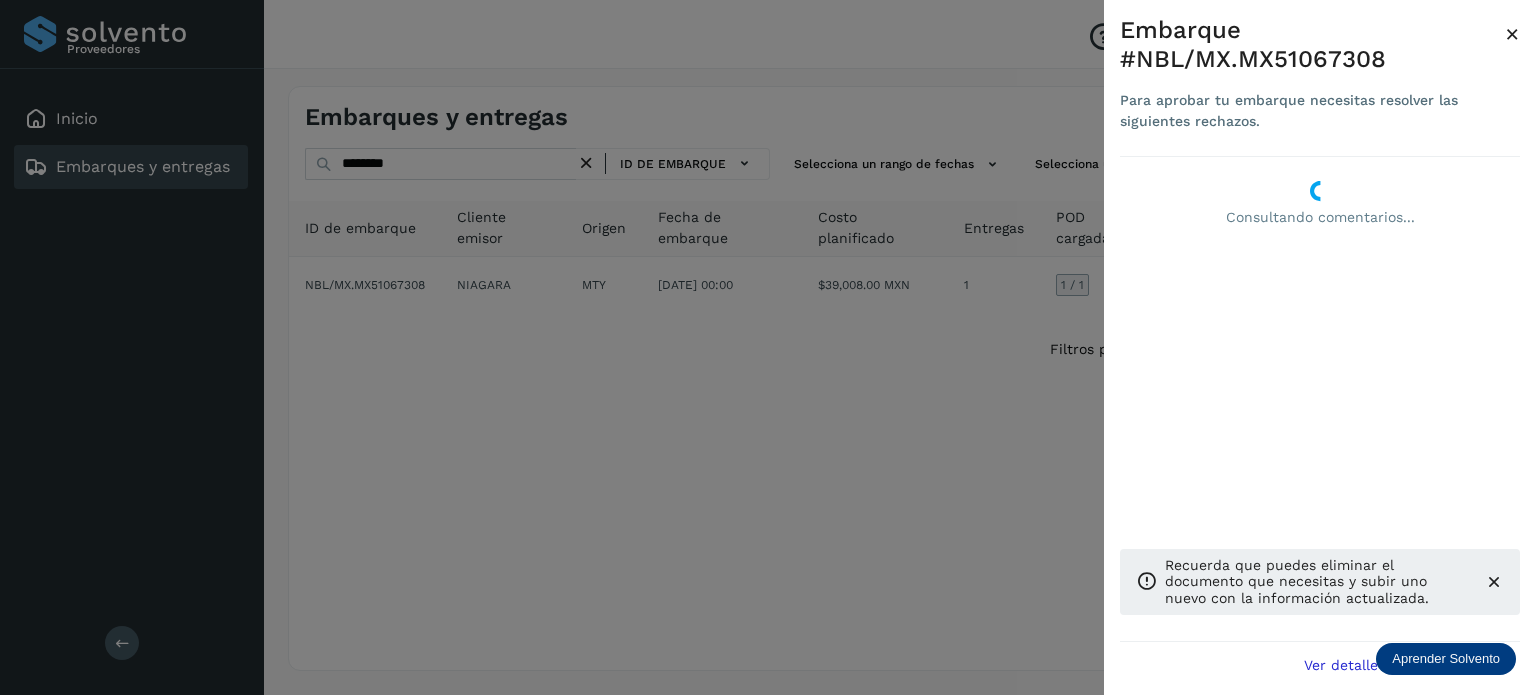 click at bounding box center [768, 347] 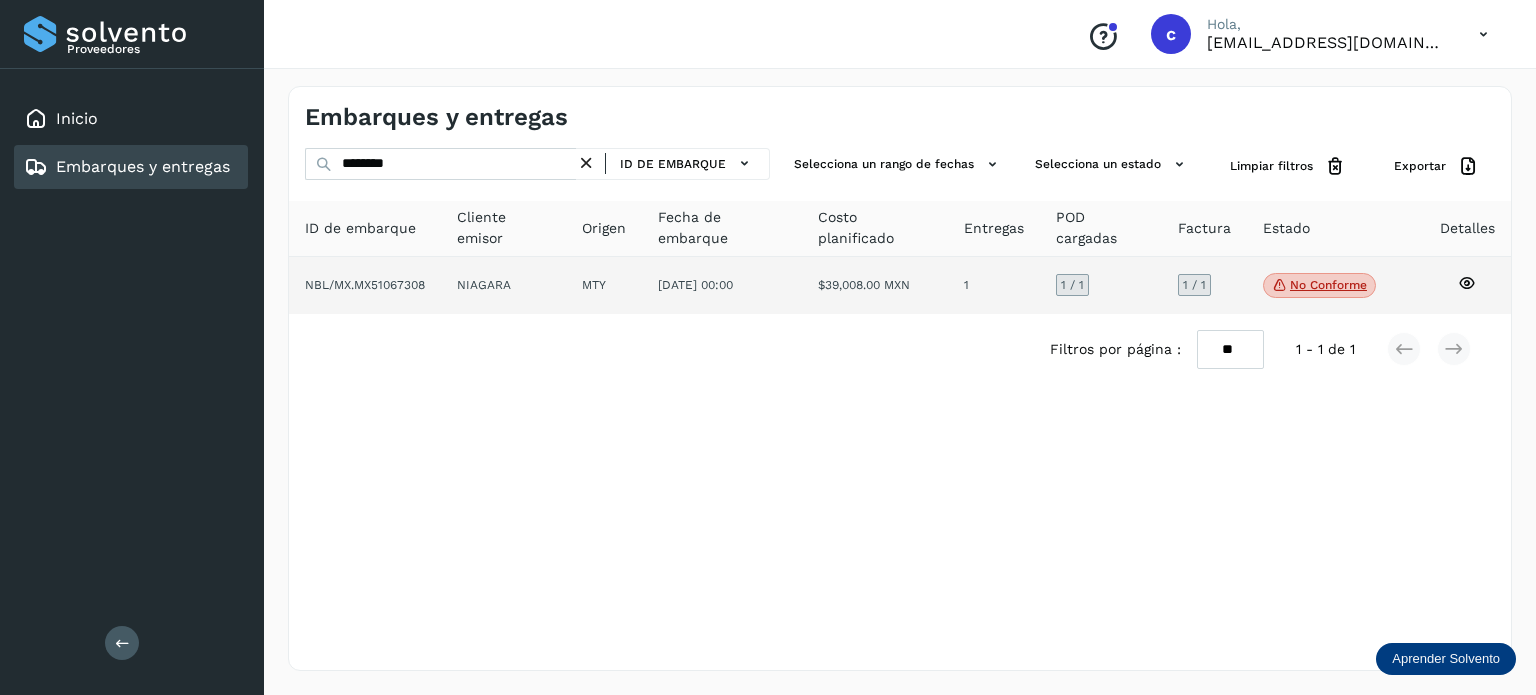 click on "No conforme" 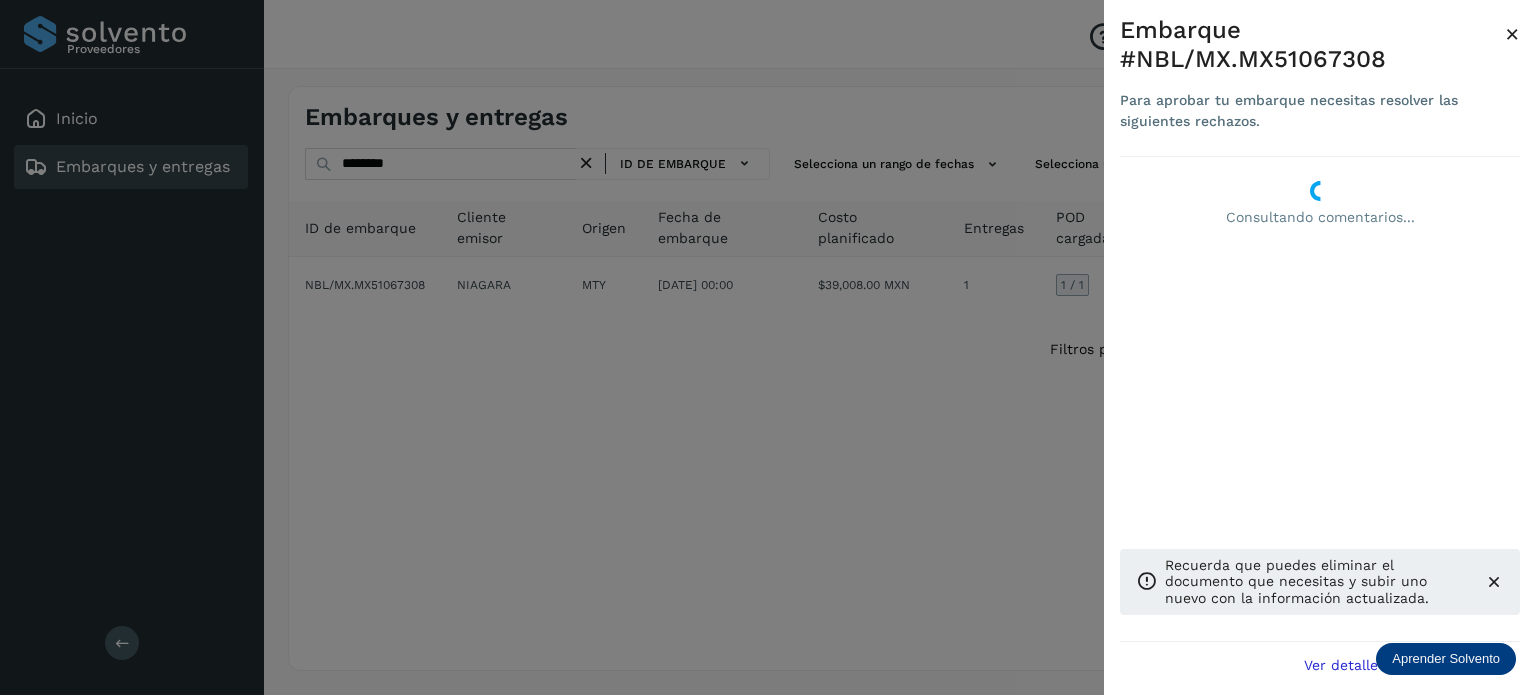click at bounding box center [768, 347] 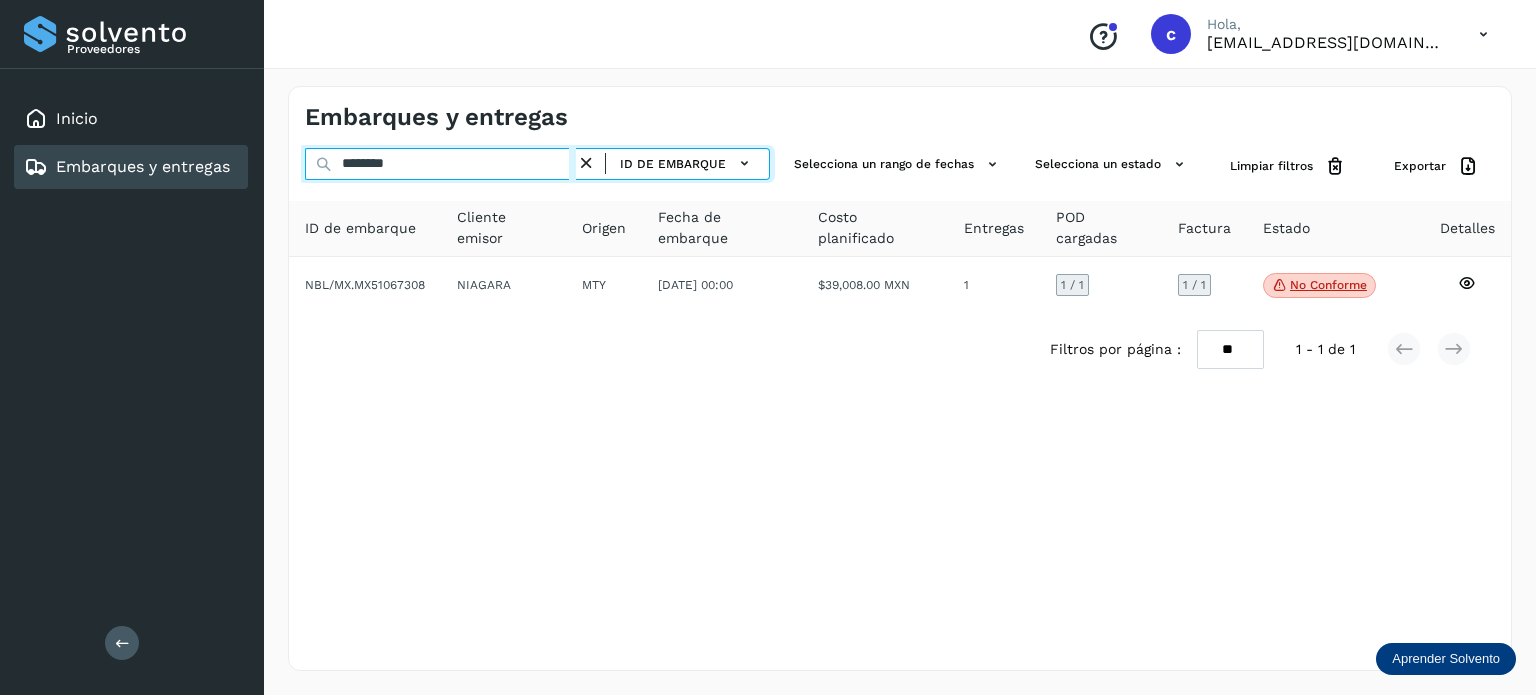 drag, startPoint x: 432, startPoint y: 166, endPoint x: 189, endPoint y: 141, distance: 244.28262 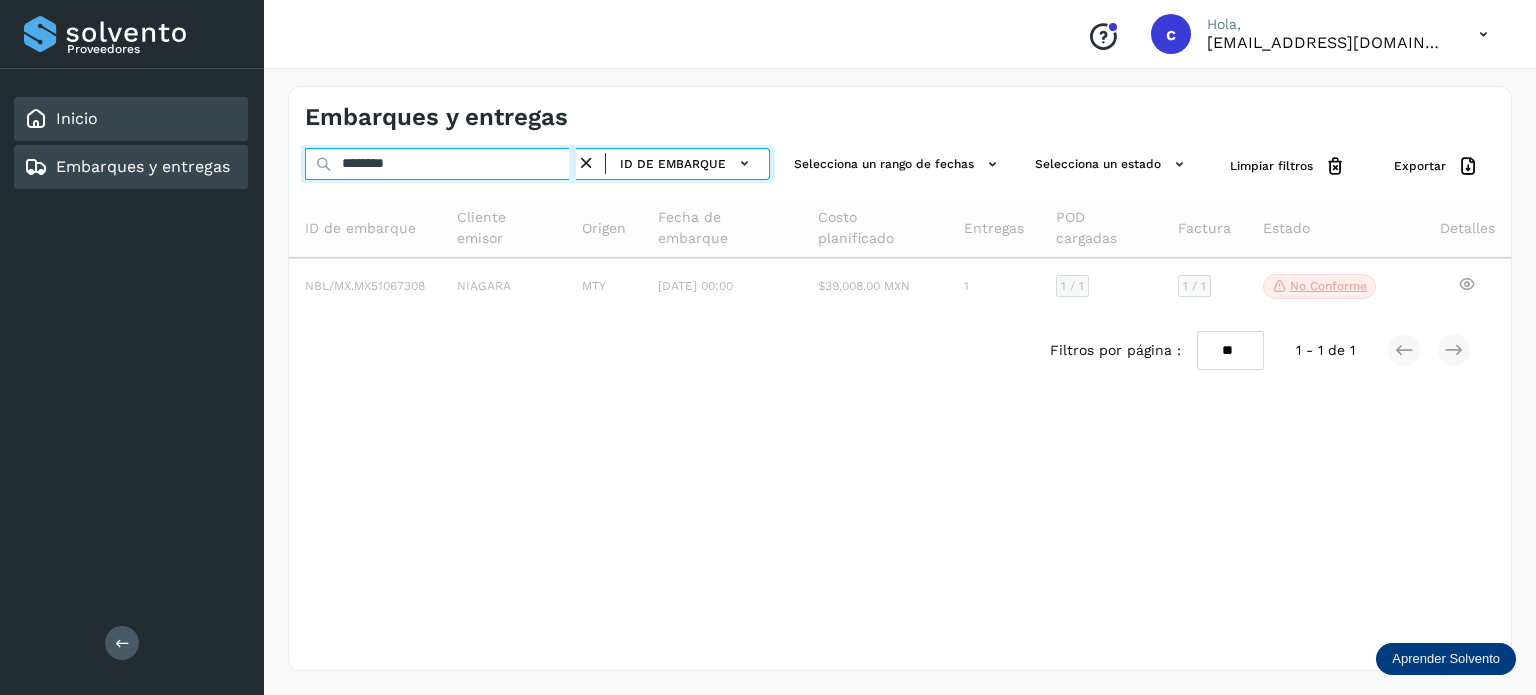 type on "********" 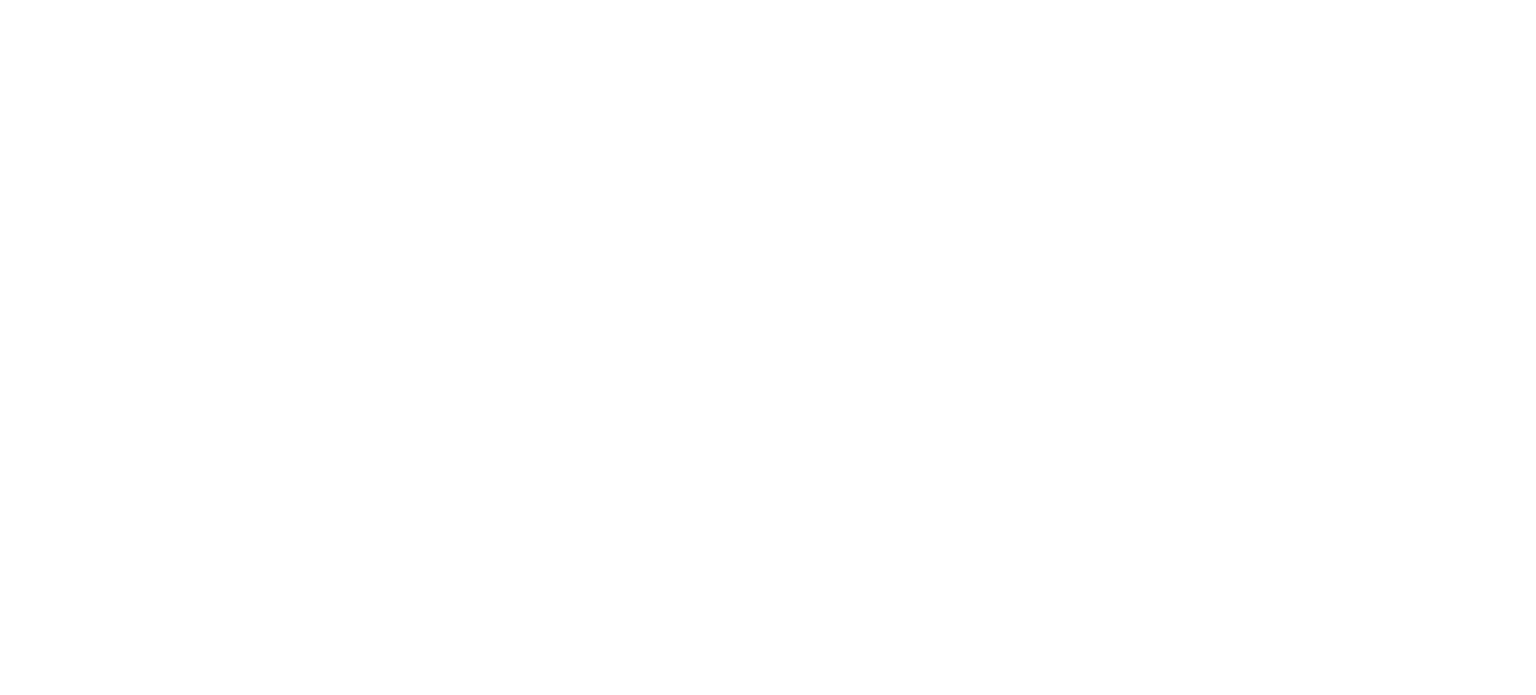 scroll, scrollTop: 0, scrollLeft: 0, axis: both 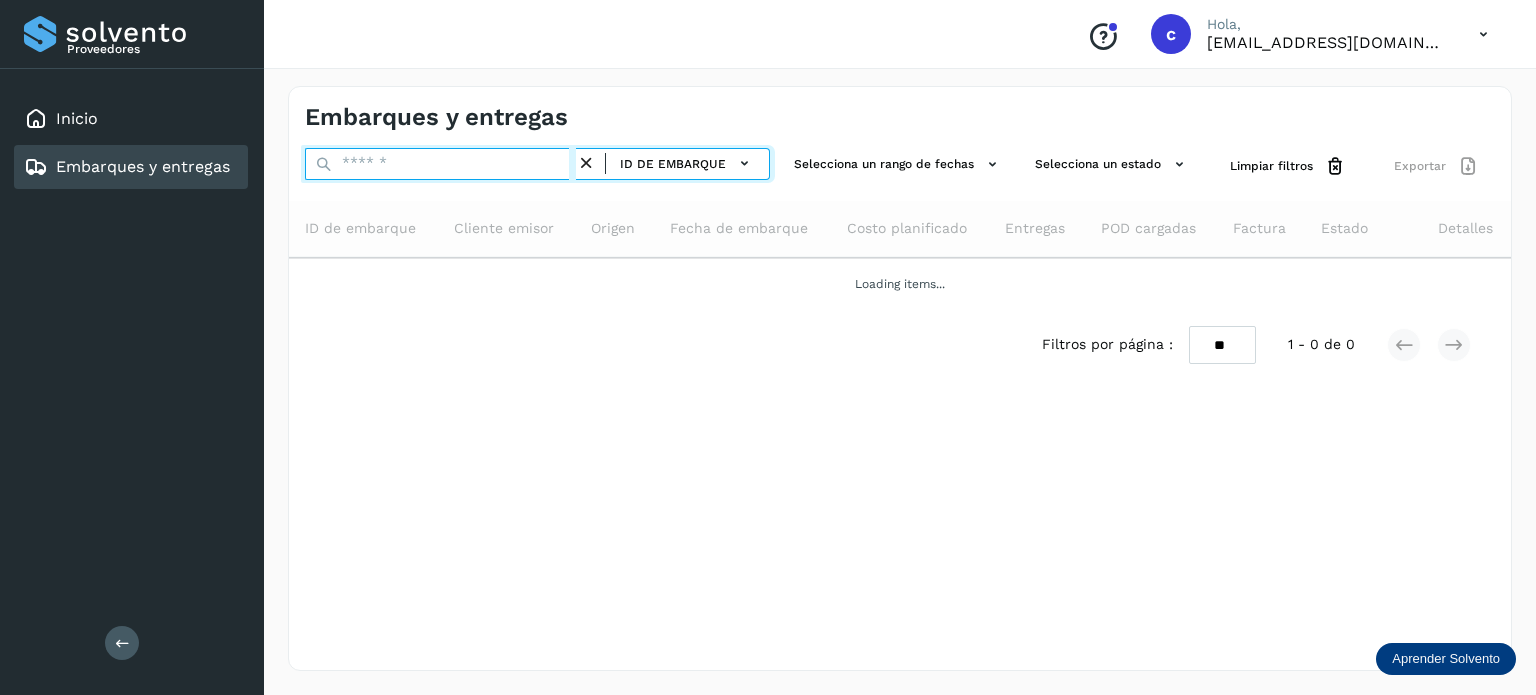 click at bounding box center [440, 164] 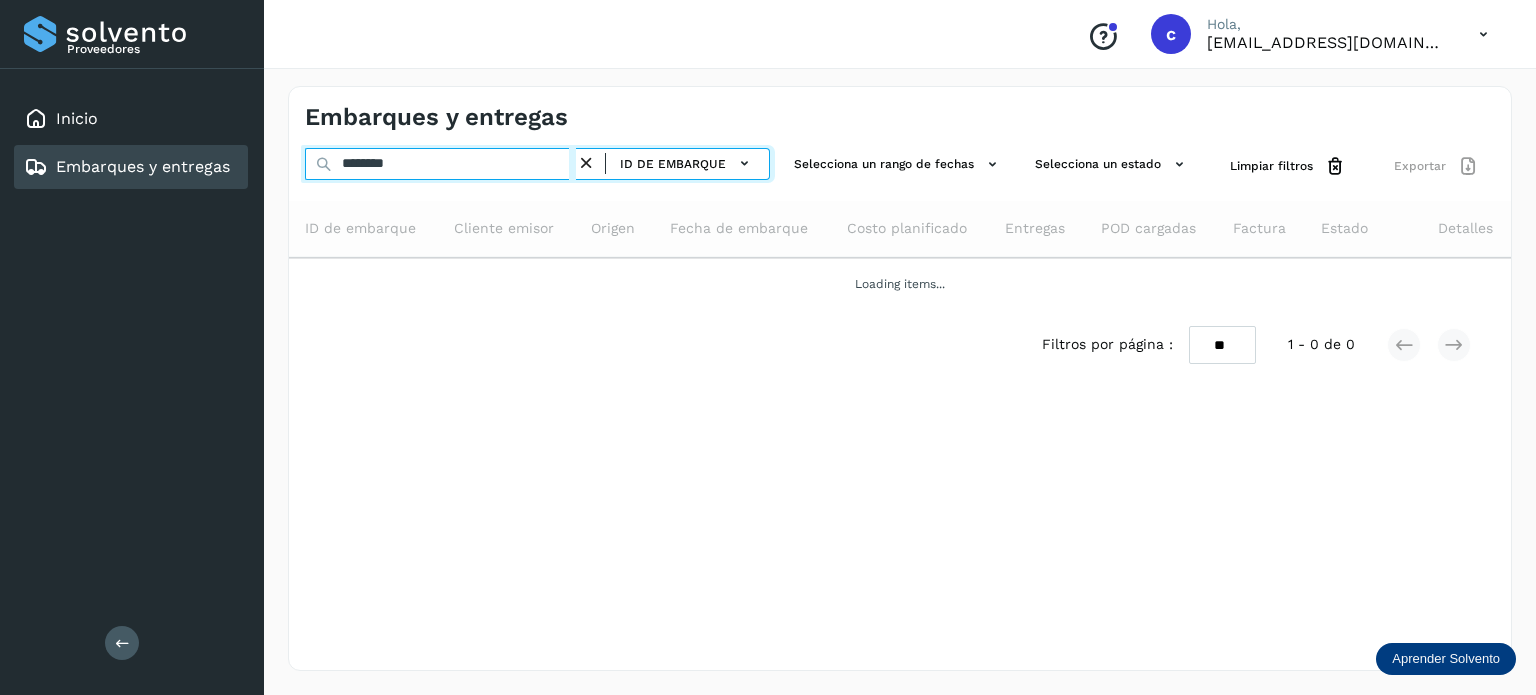 type on "********" 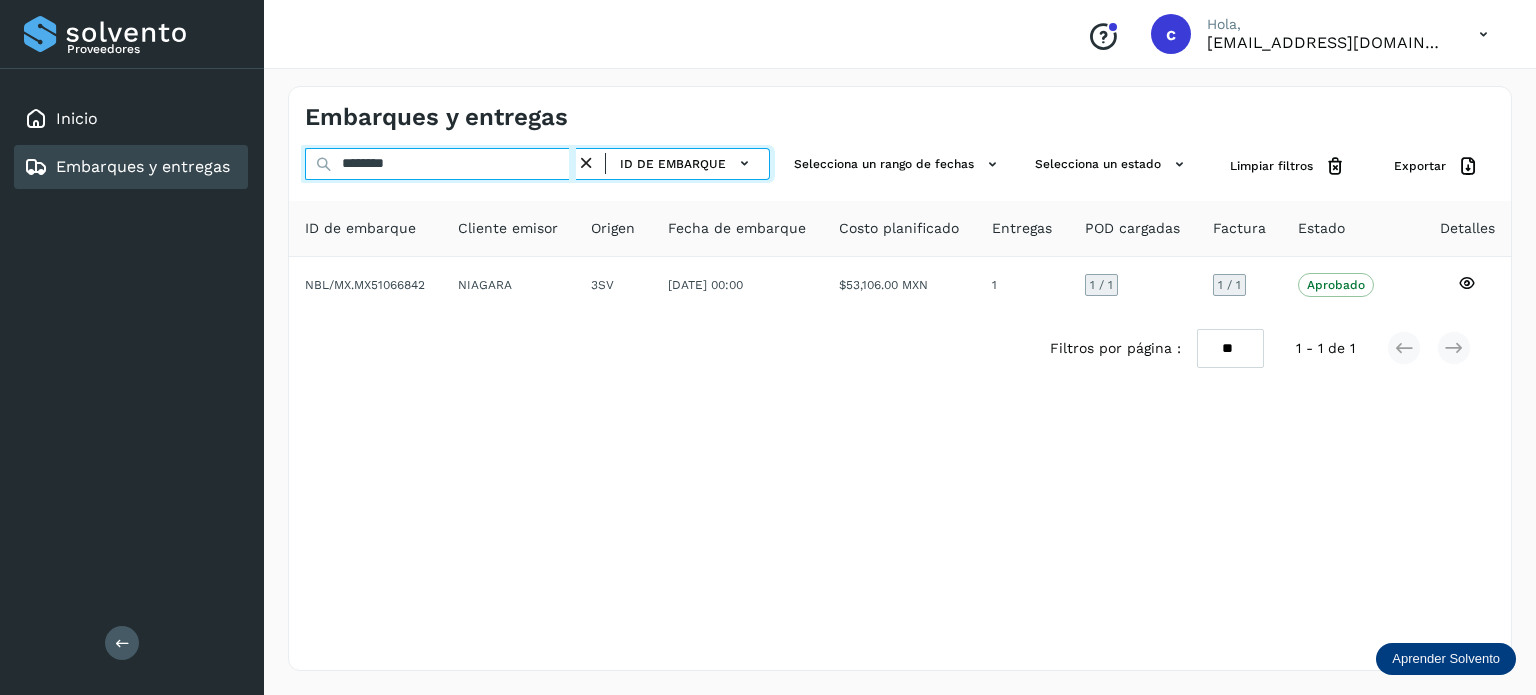 drag, startPoint x: 428, startPoint y: 165, endPoint x: 84, endPoint y: 145, distance: 344.5809 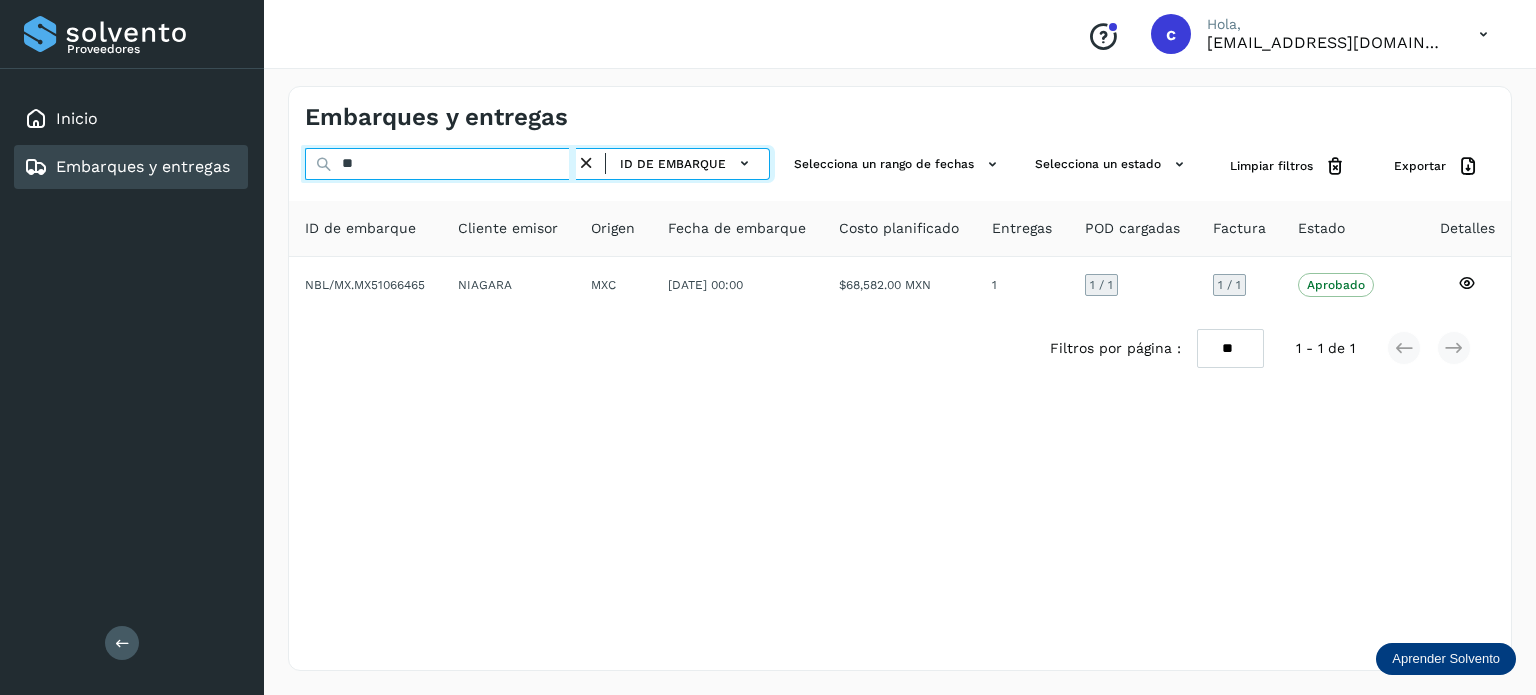 type on "*" 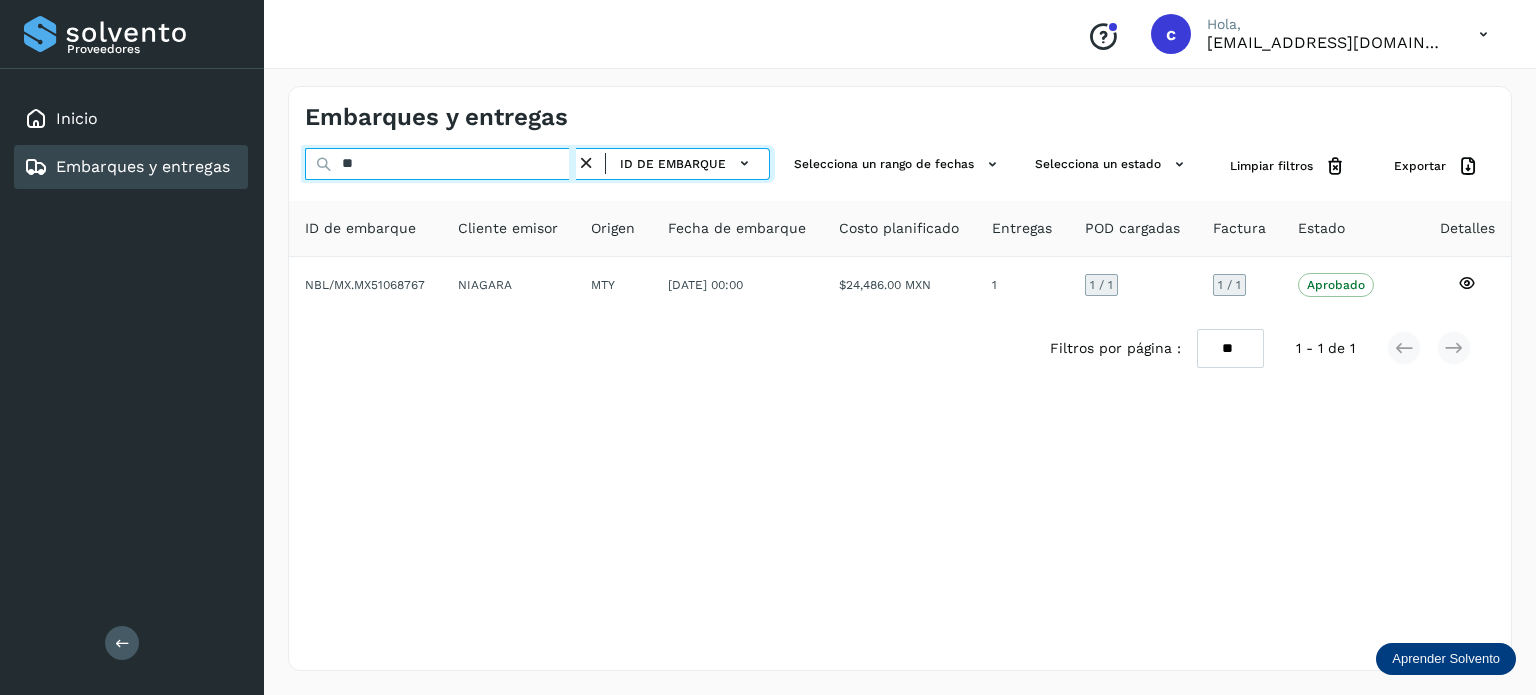 type on "*" 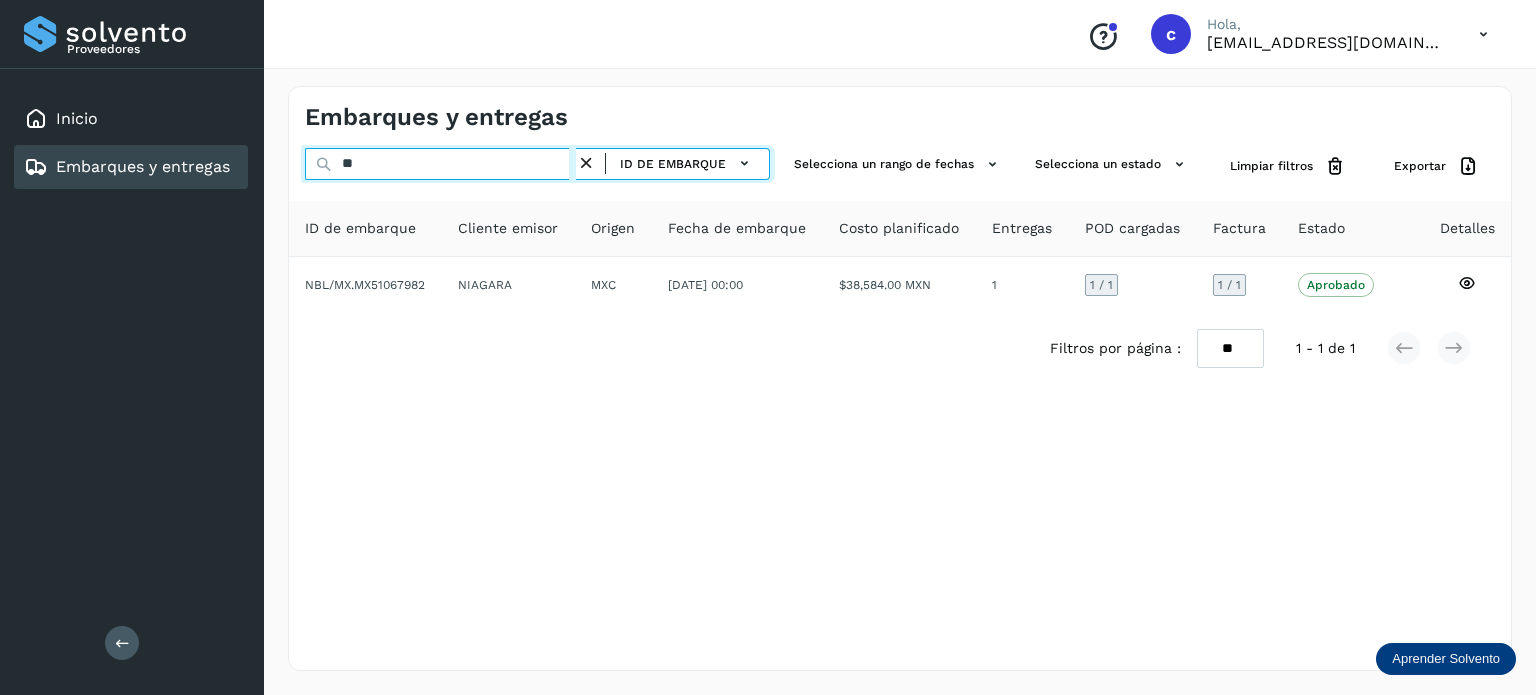 type on "*" 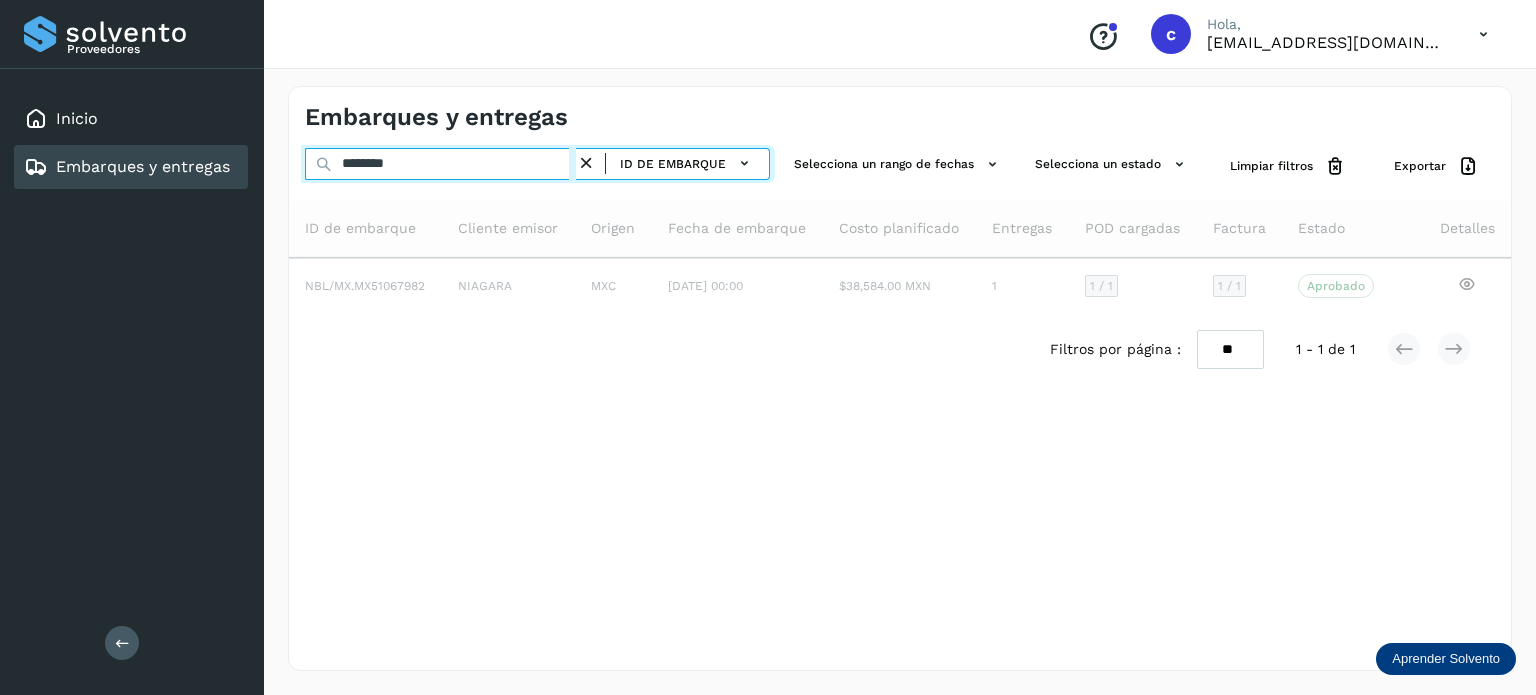 type on "********" 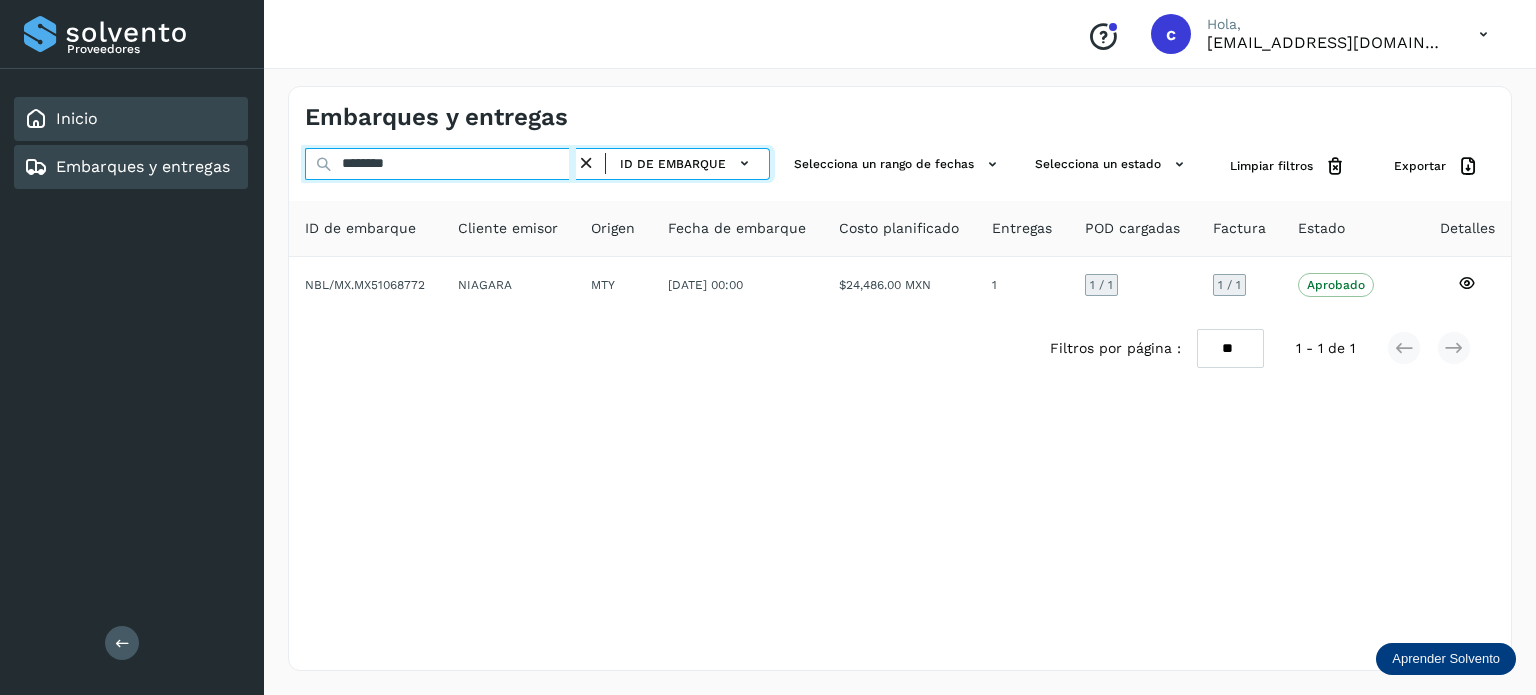 drag, startPoint x: 254, startPoint y: 161, endPoint x: 154, endPoint y: 135, distance: 103.32473 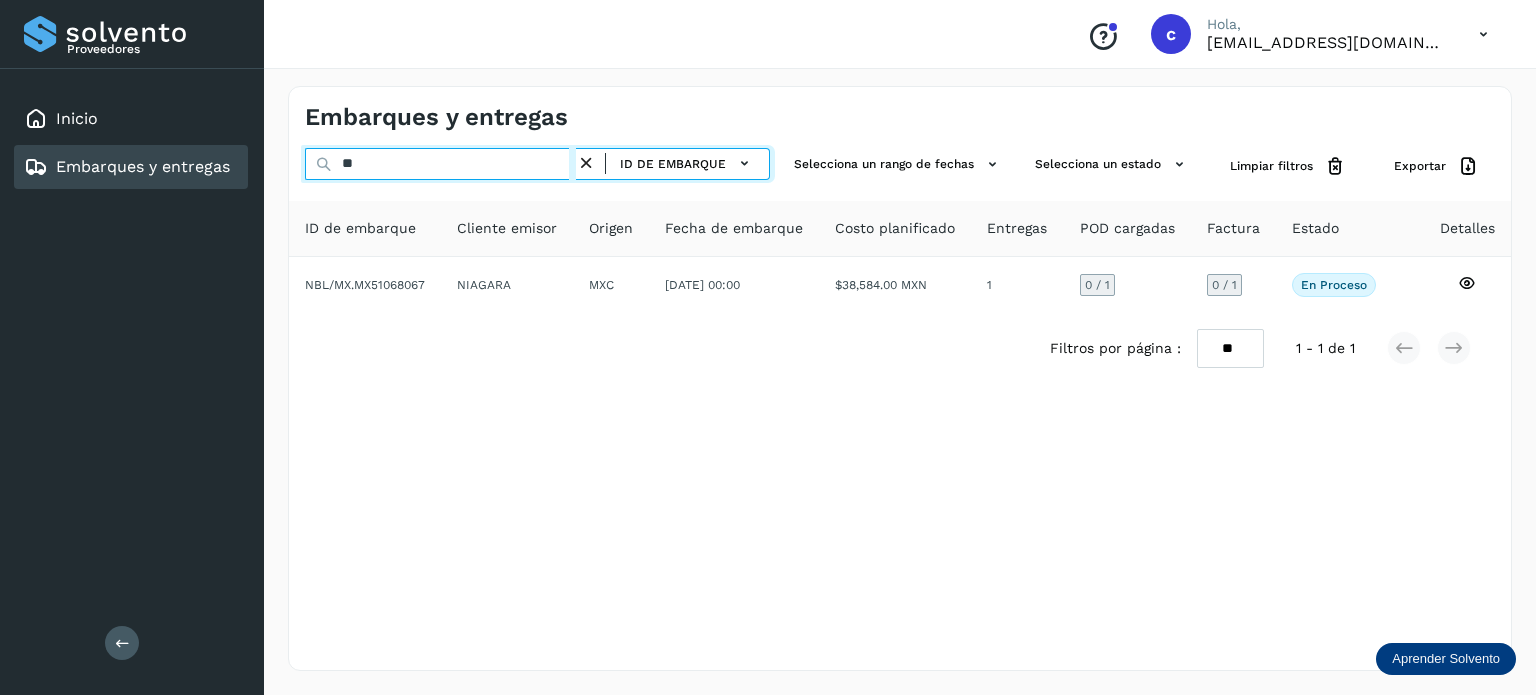 type on "*" 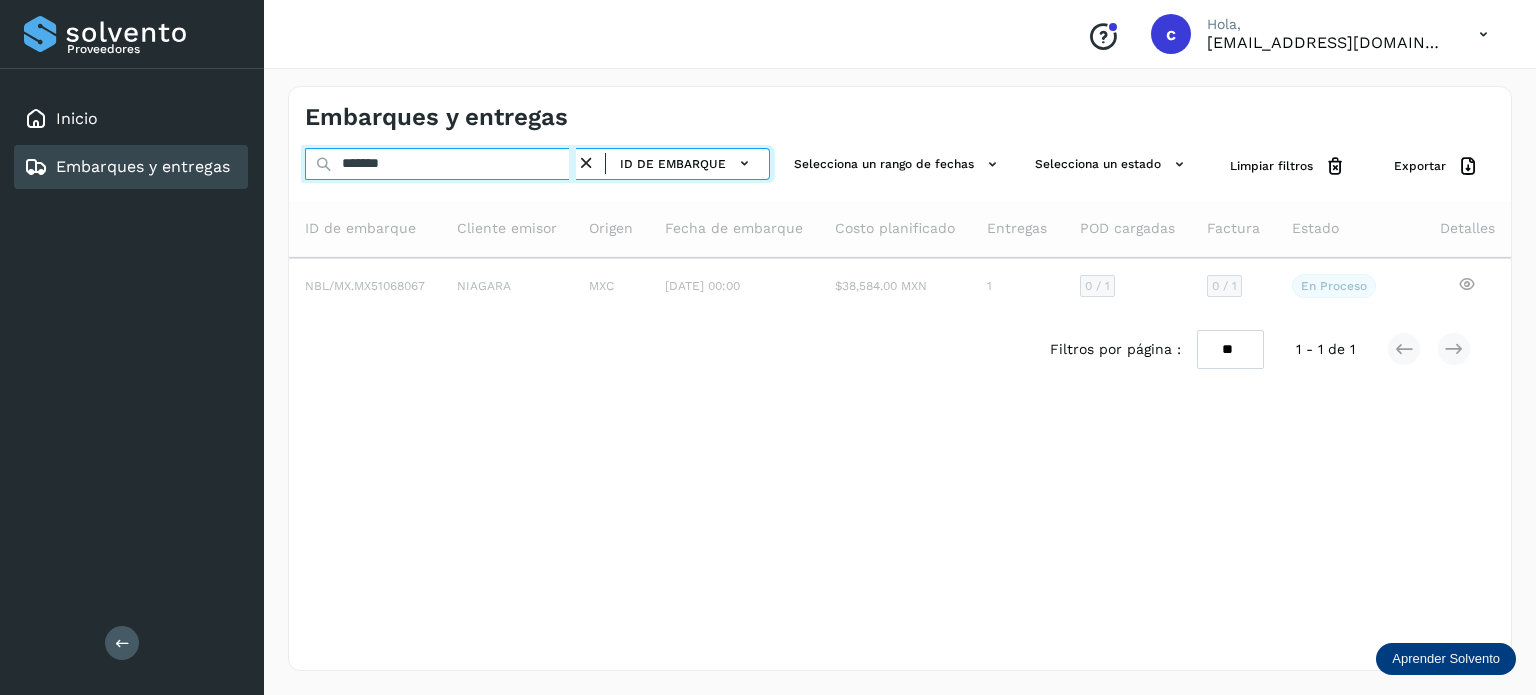 type on "********" 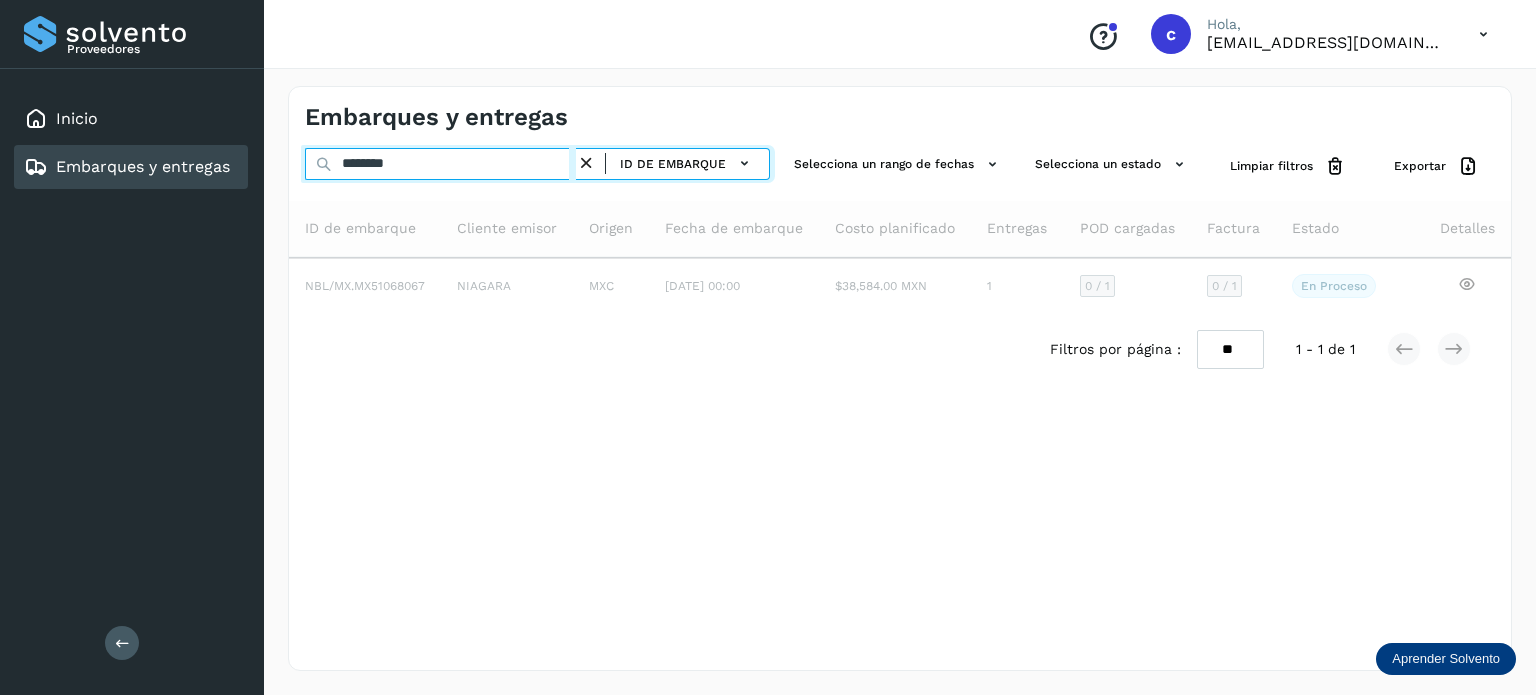 drag, startPoint x: 439, startPoint y: 168, endPoint x: 0, endPoint y: 149, distance: 439.41098 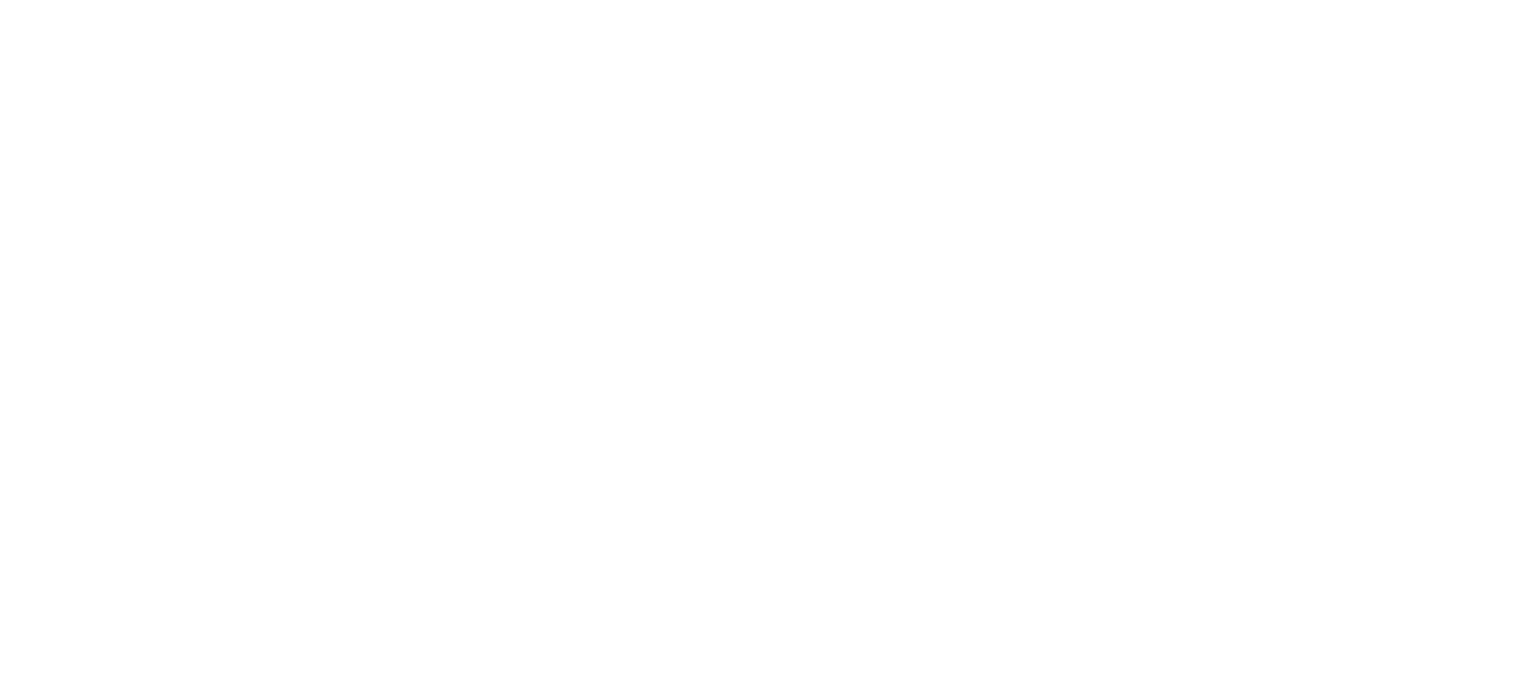 scroll, scrollTop: 0, scrollLeft: 0, axis: both 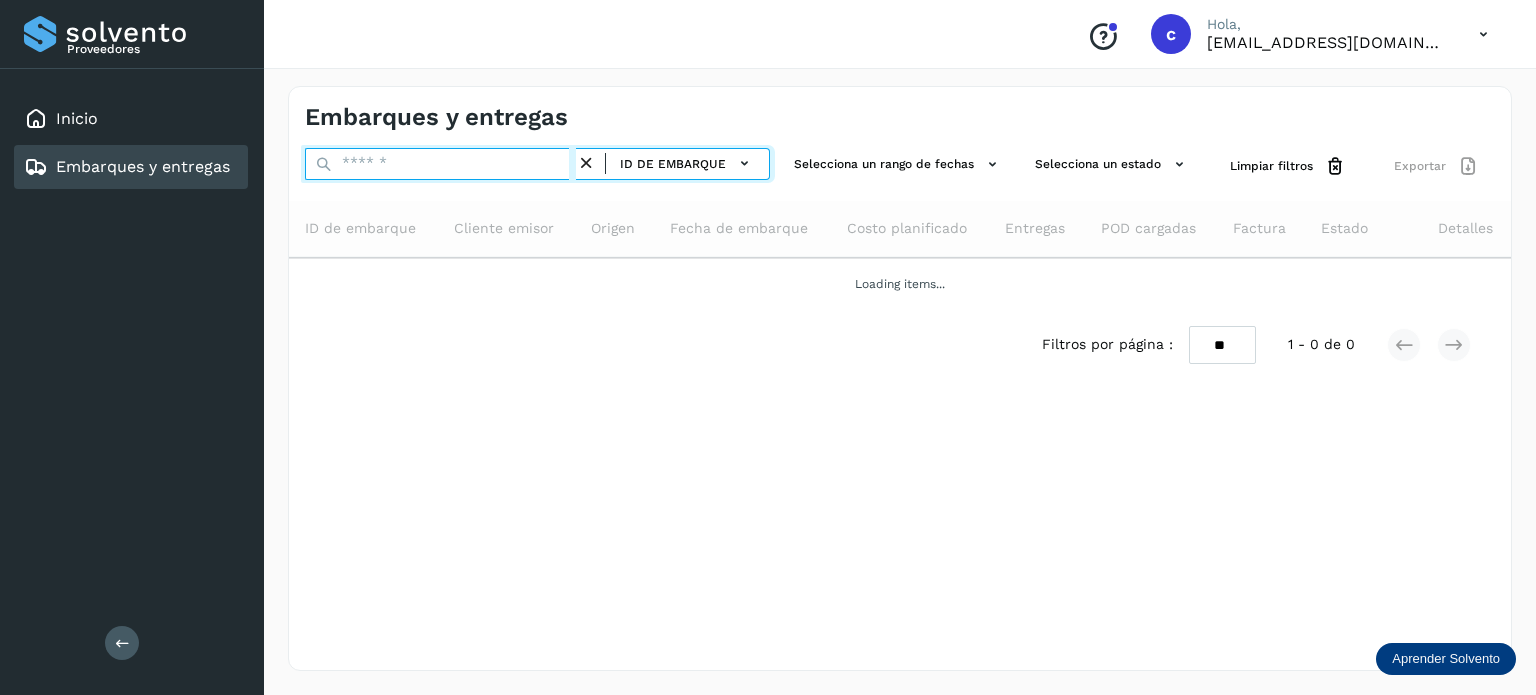 click at bounding box center [440, 164] 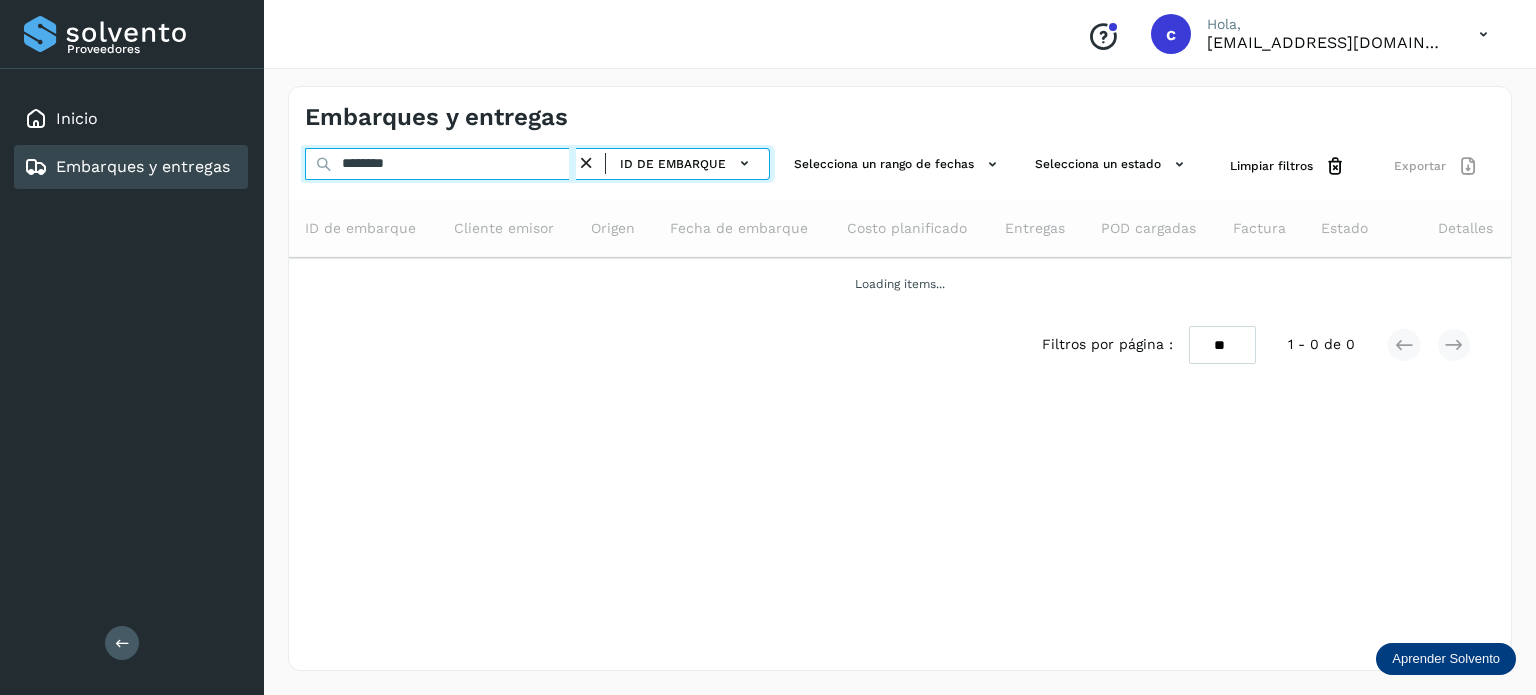 type on "********" 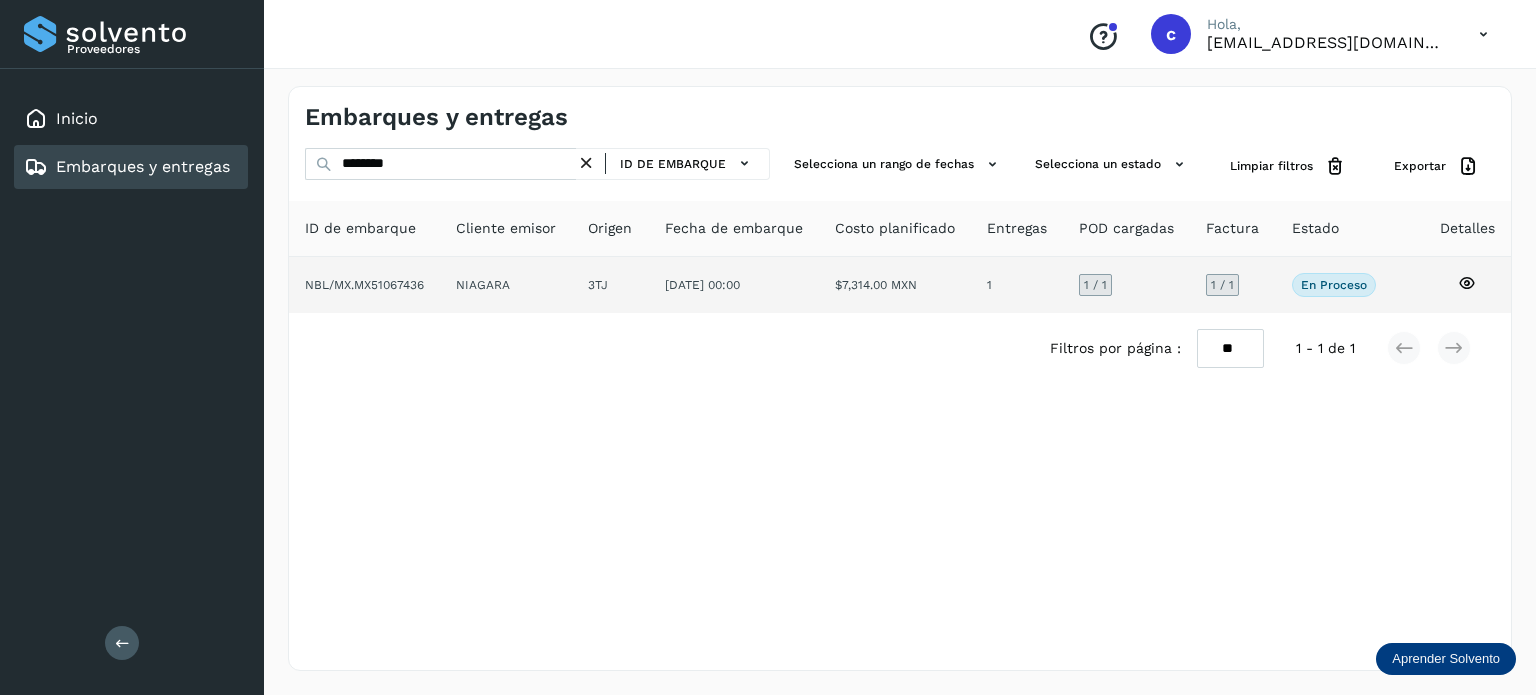 click 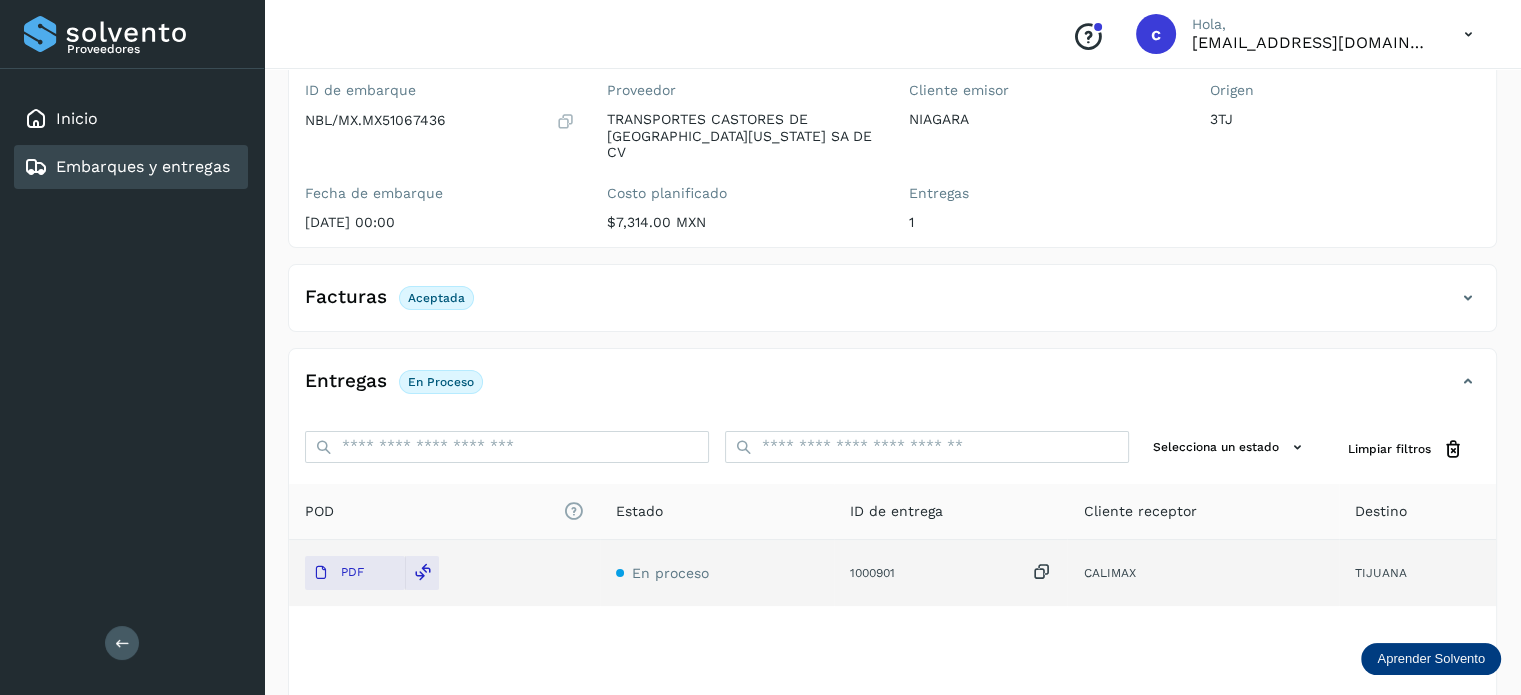 scroll, scrollTop: 200, scrollLeft: 0, axis: vertical 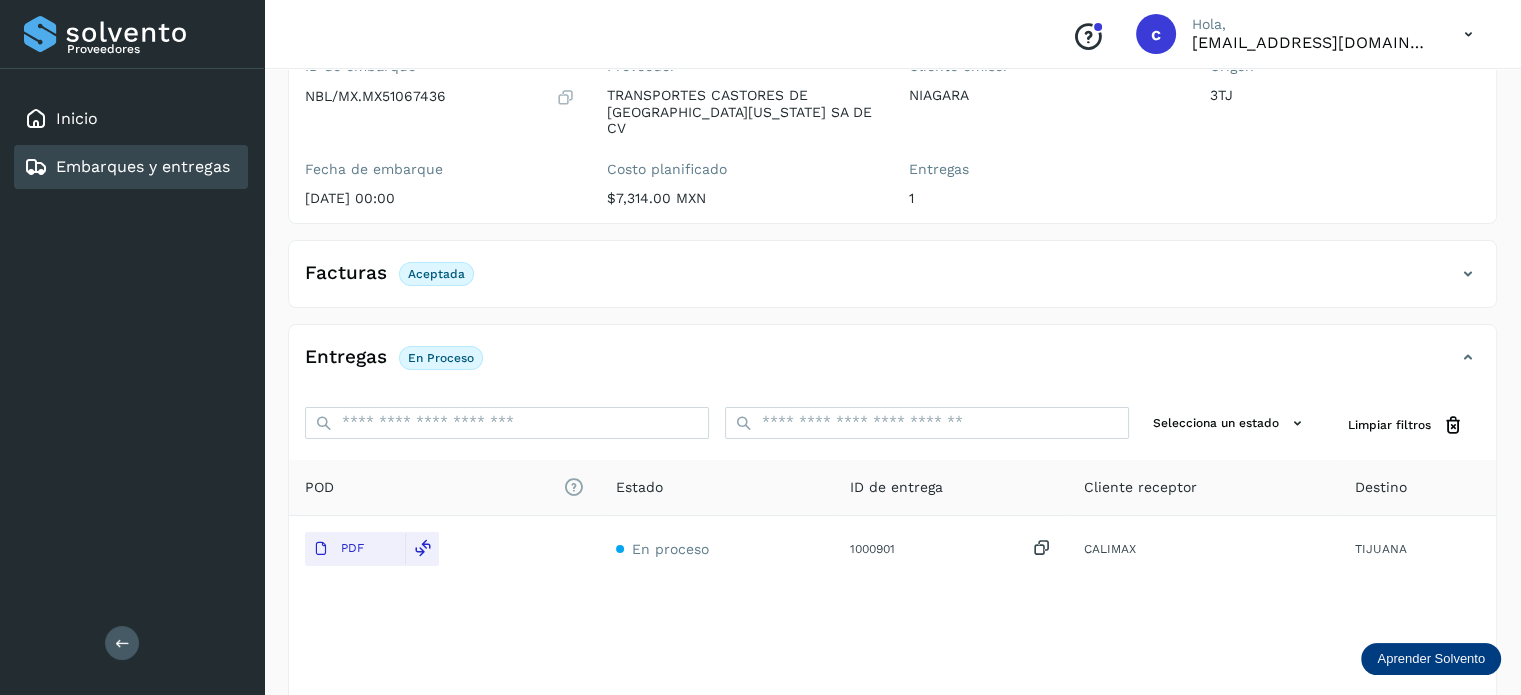 click on "Embarques y entregas" 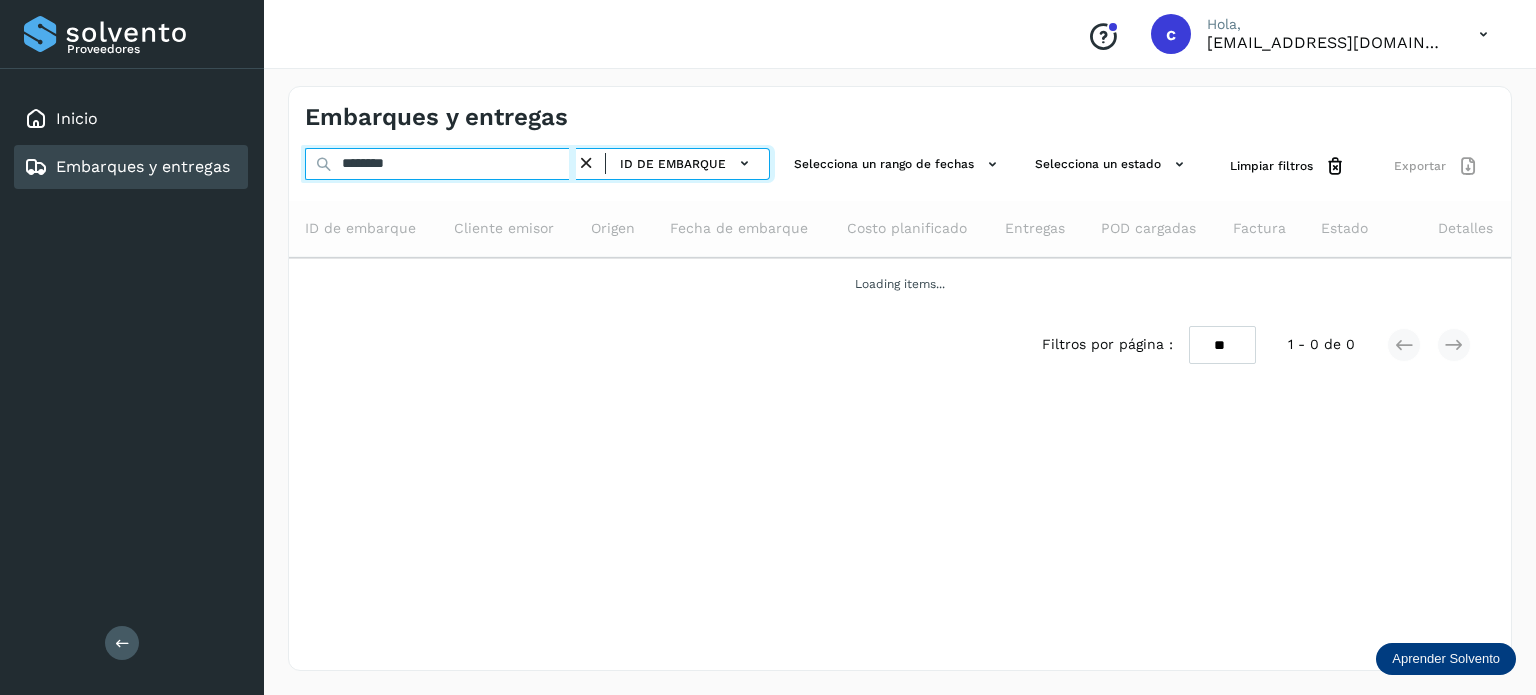 drag, startPoint x: 444, startPoint y: 160, endPoint x: 212, endPoint y: 159, distance: 232.00215 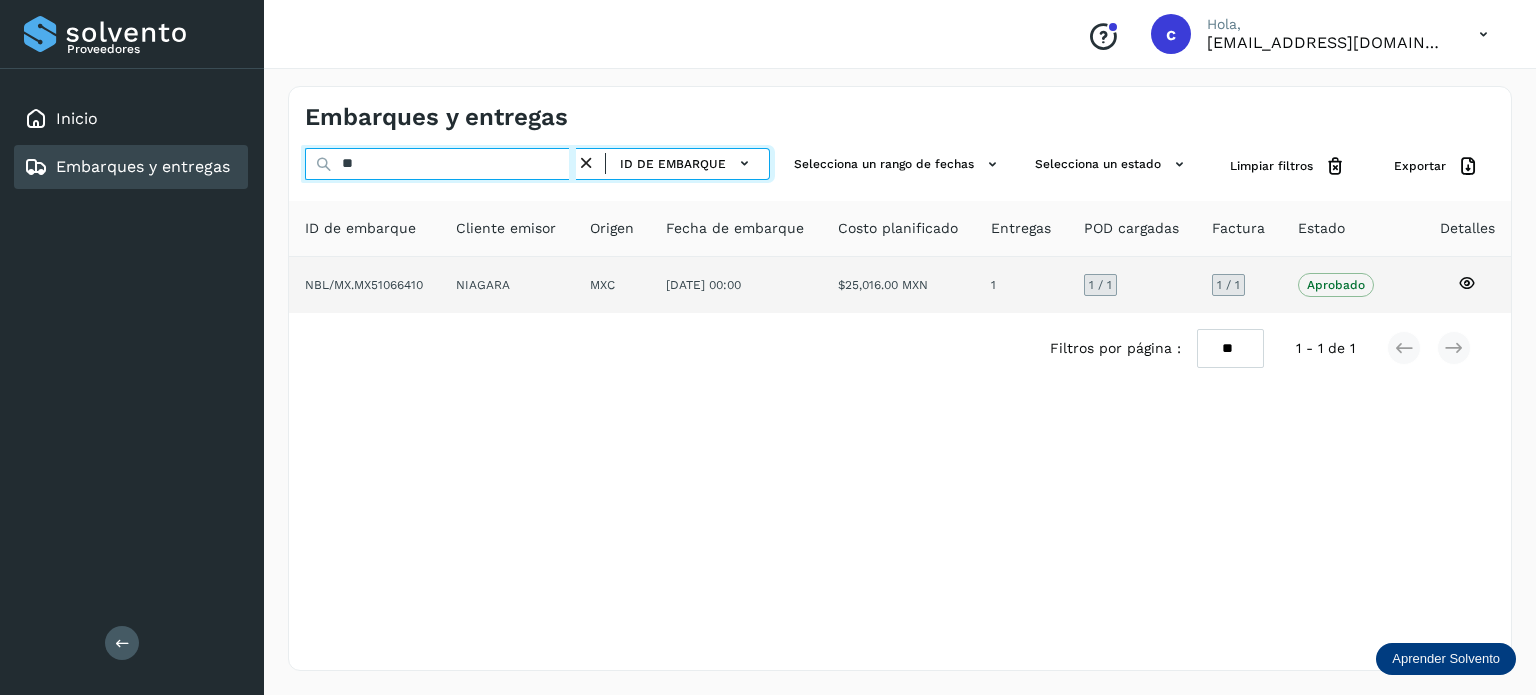 type on "*" 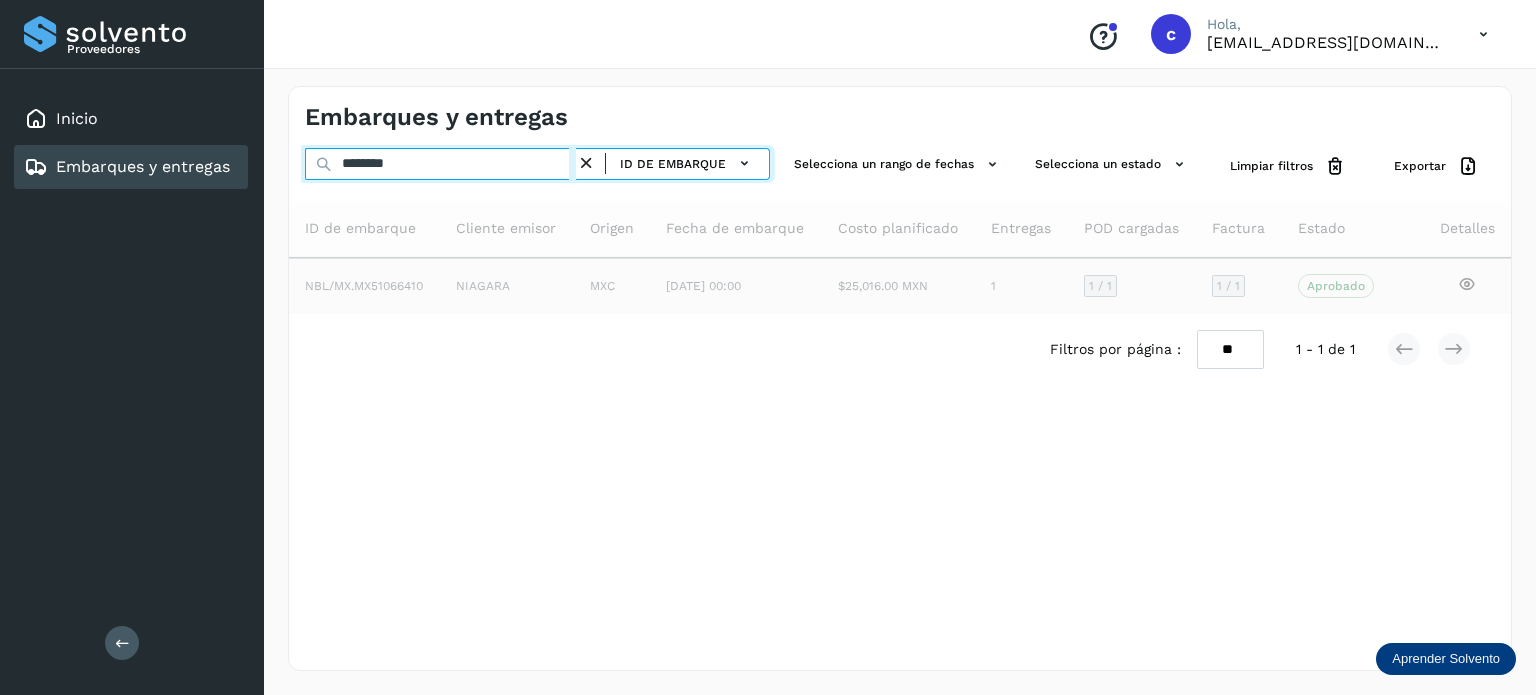 type on "********" 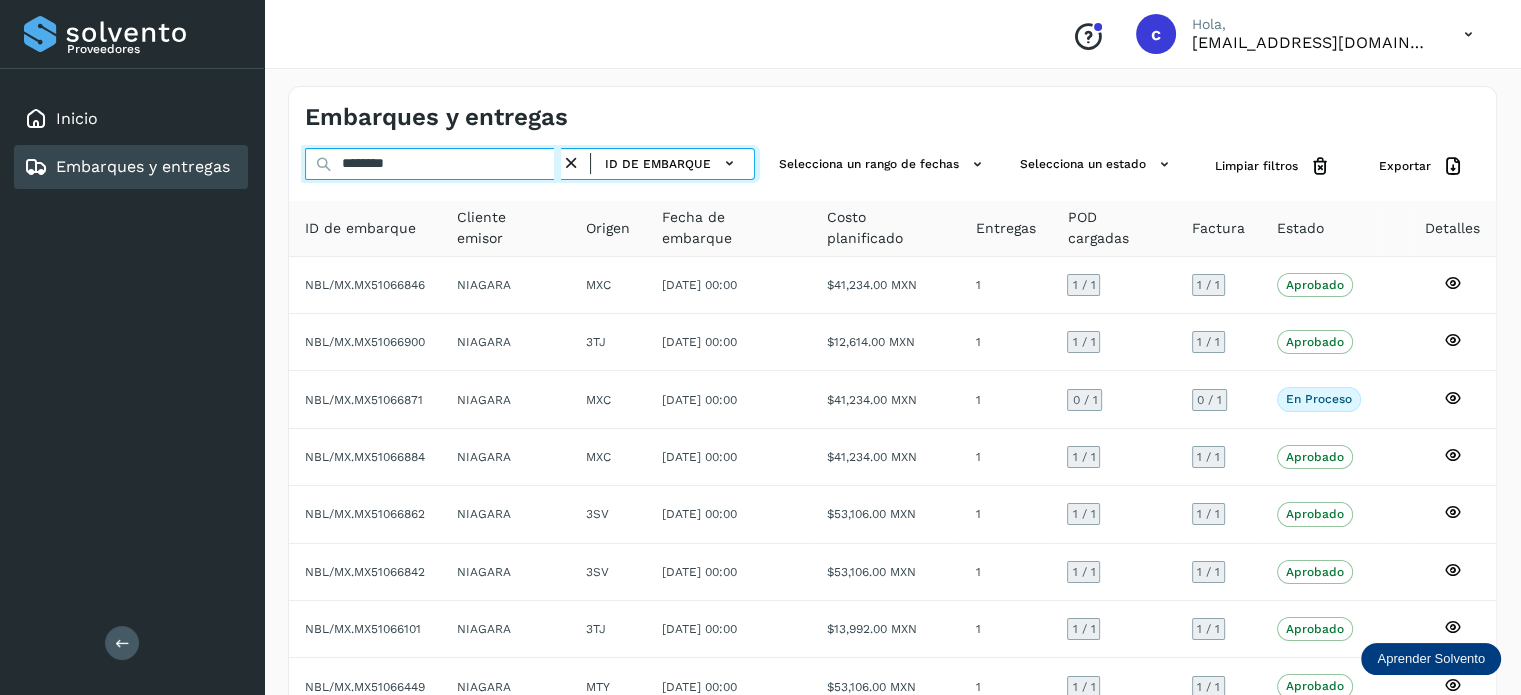 drag, startPoint x: 340, startPoint y: 163, endPoint x: 280, endPoint y: 167, distance: 60.133186 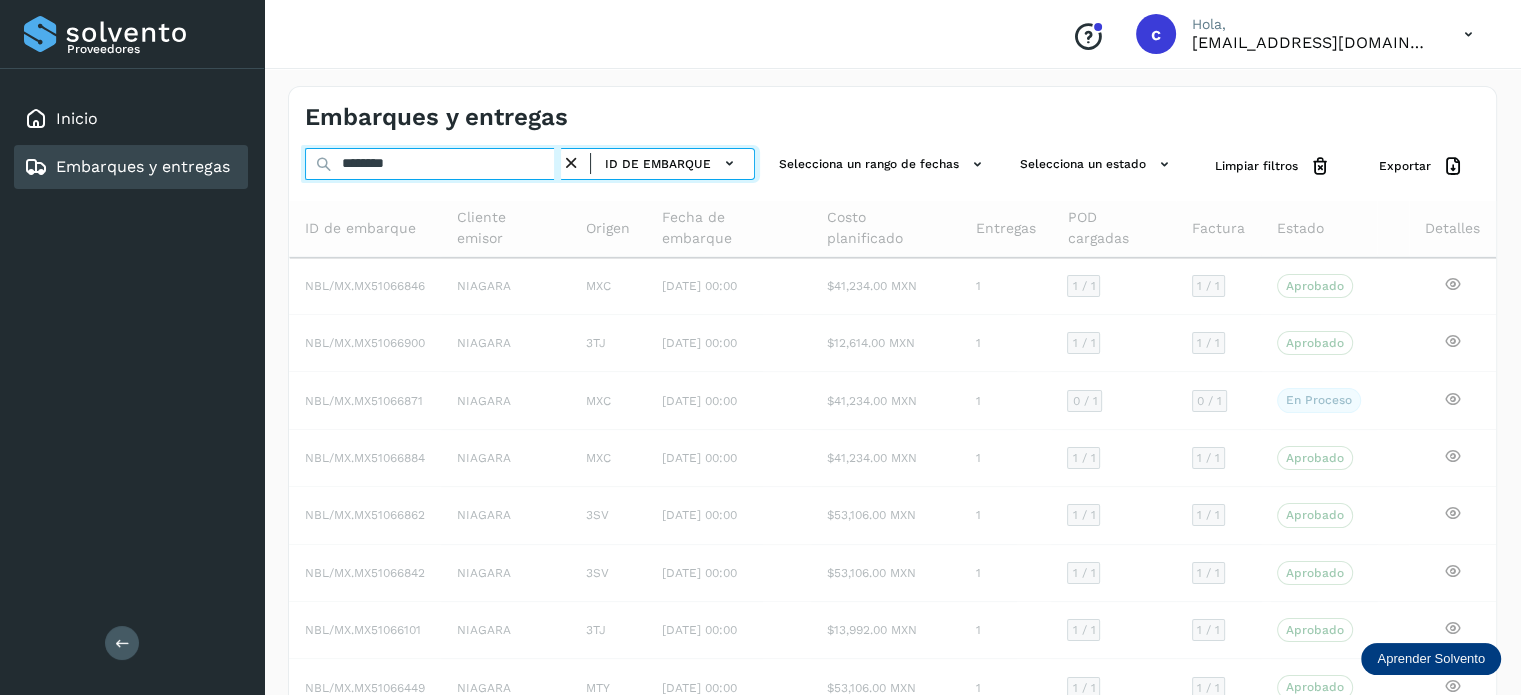 type on "********" 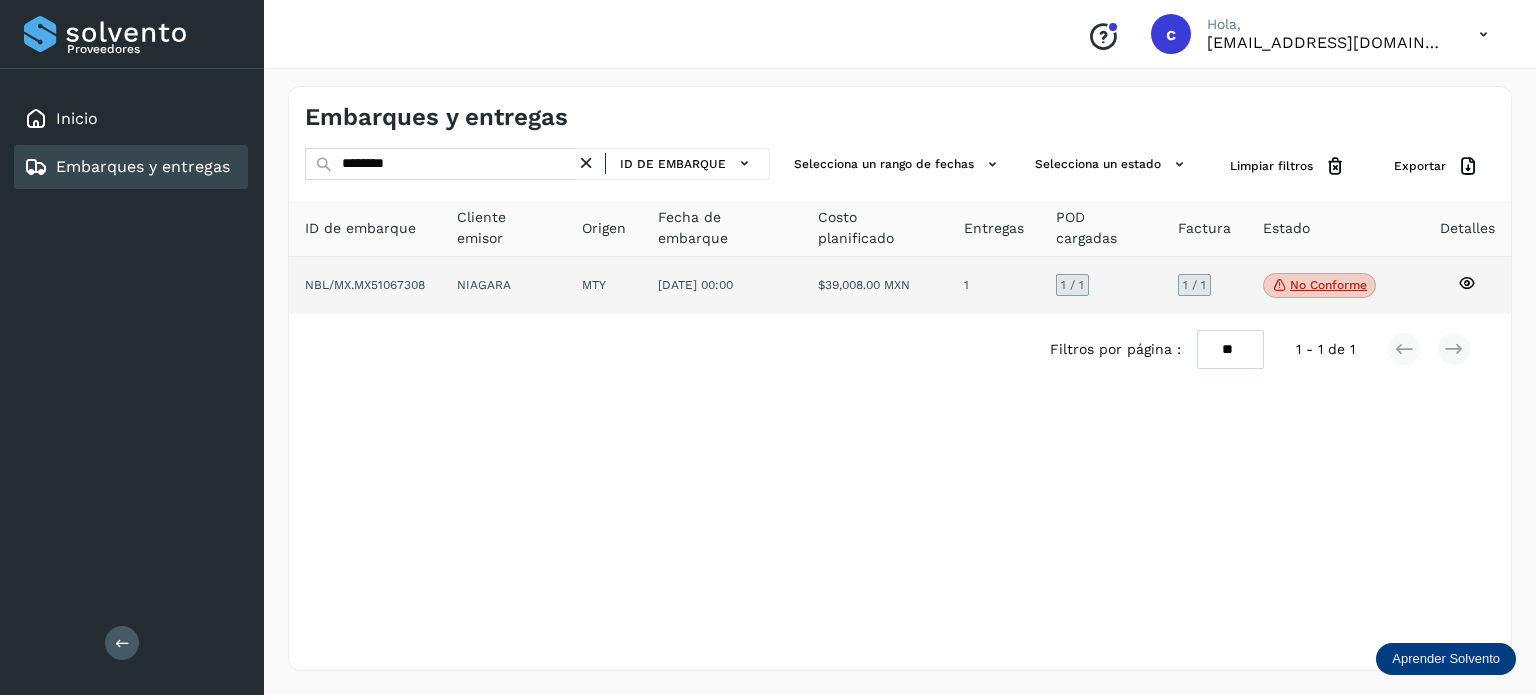 click on "No conforme" 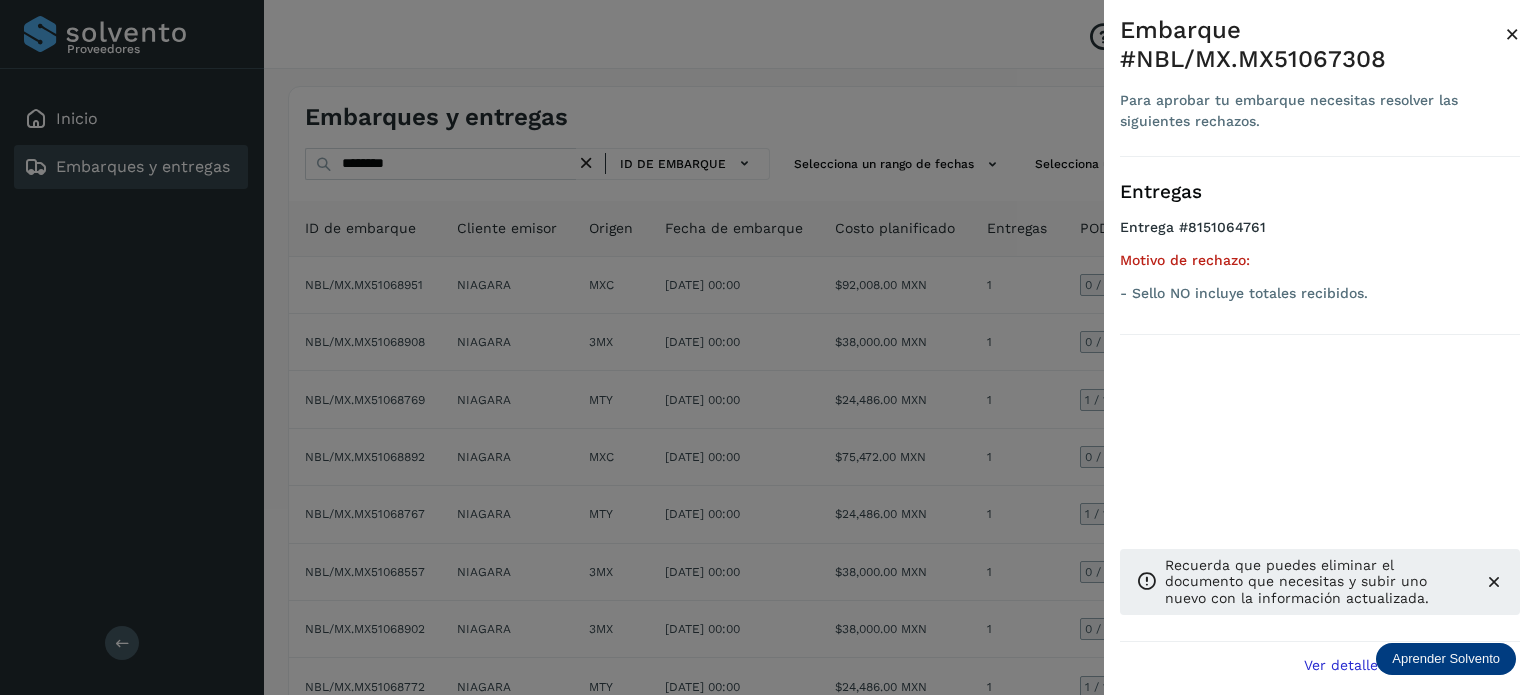 drag, startPoint x: 484, startPoint y: 152, endPoint x: 424, endPoint y: 175, distance: 64.25729 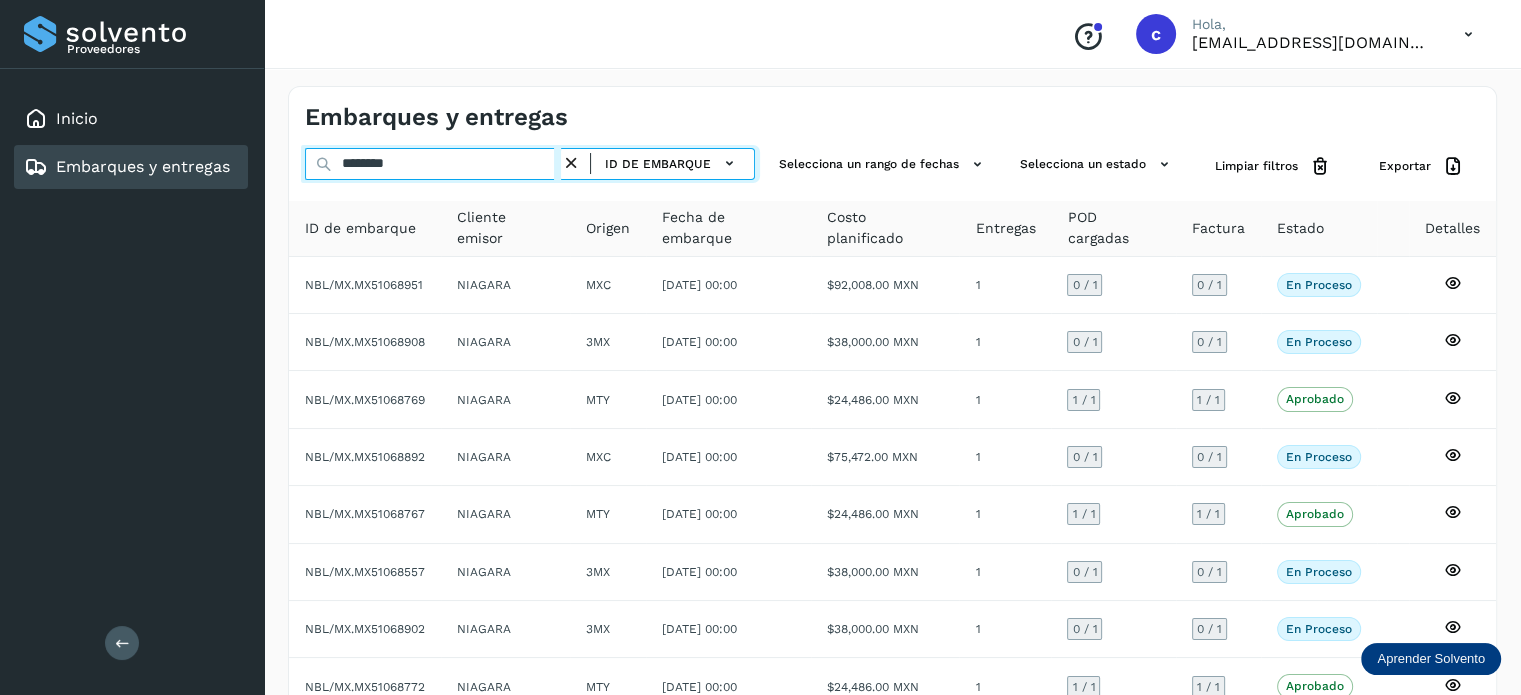 drag, startPoint x: 418, startPoint y: 166, endPoint x: 293, endPoint y: 160, distance: 125.14392 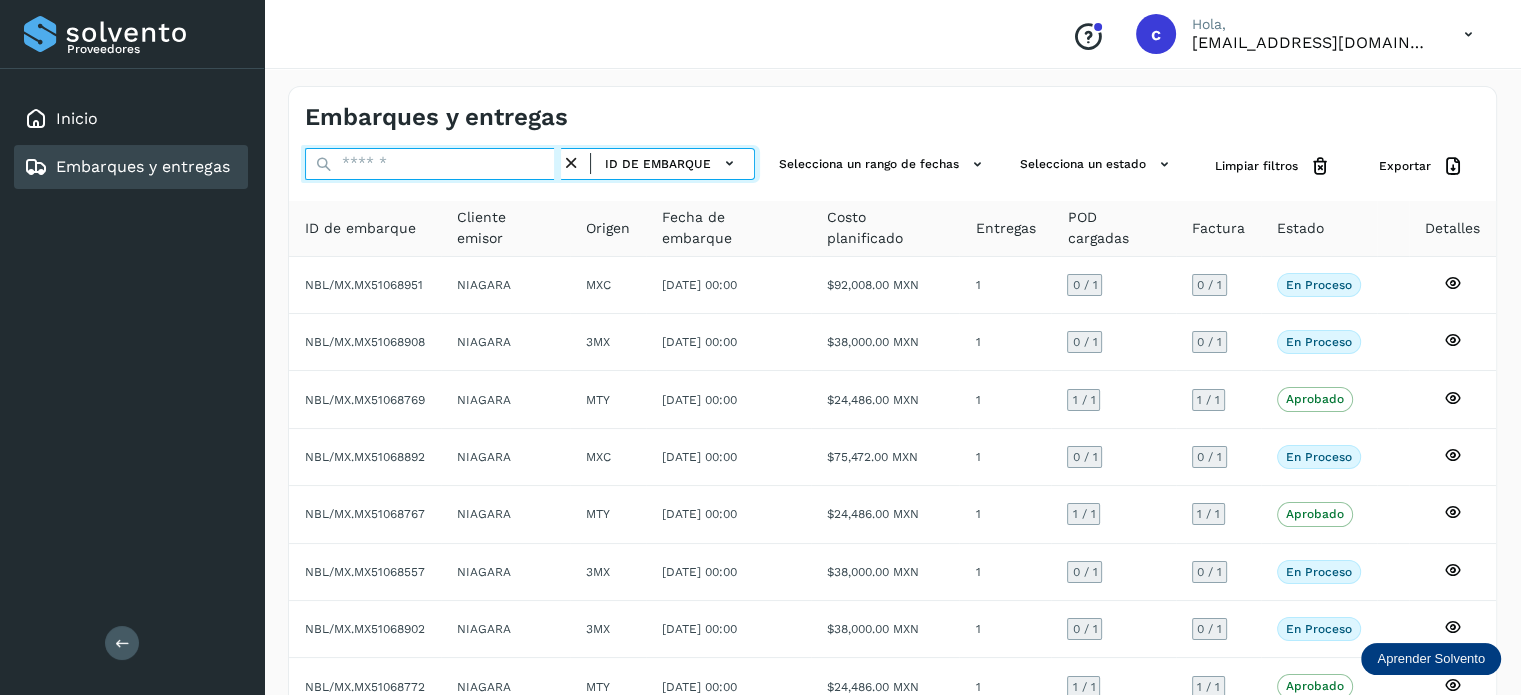 paste on "********" 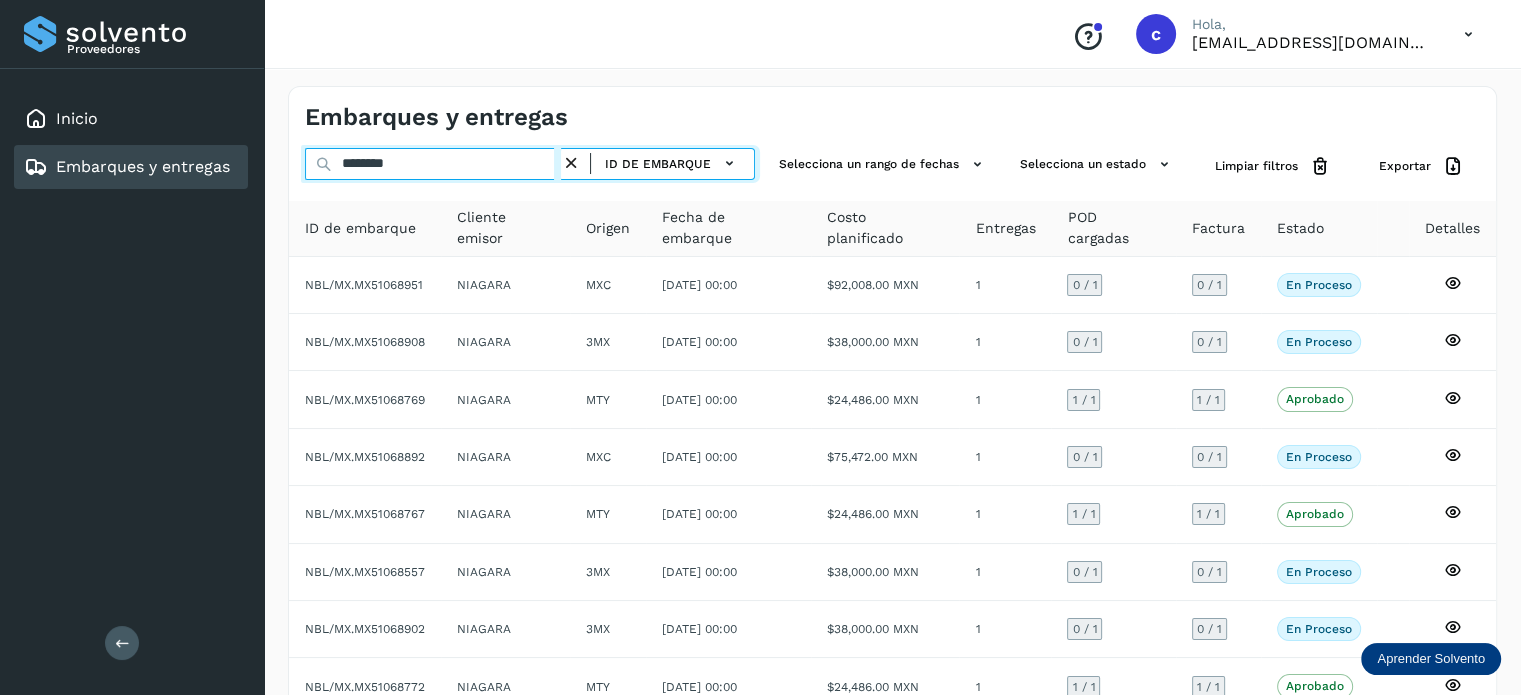 type on "********" 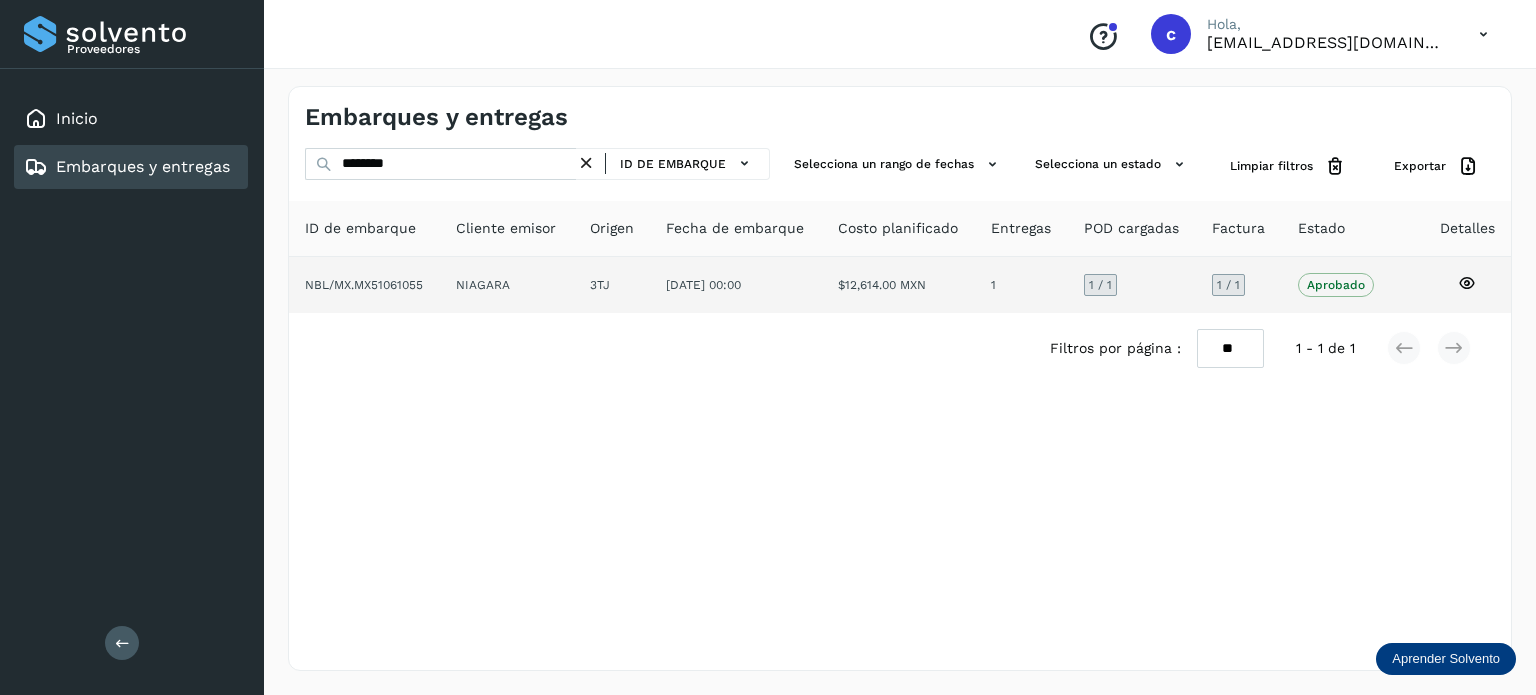 click 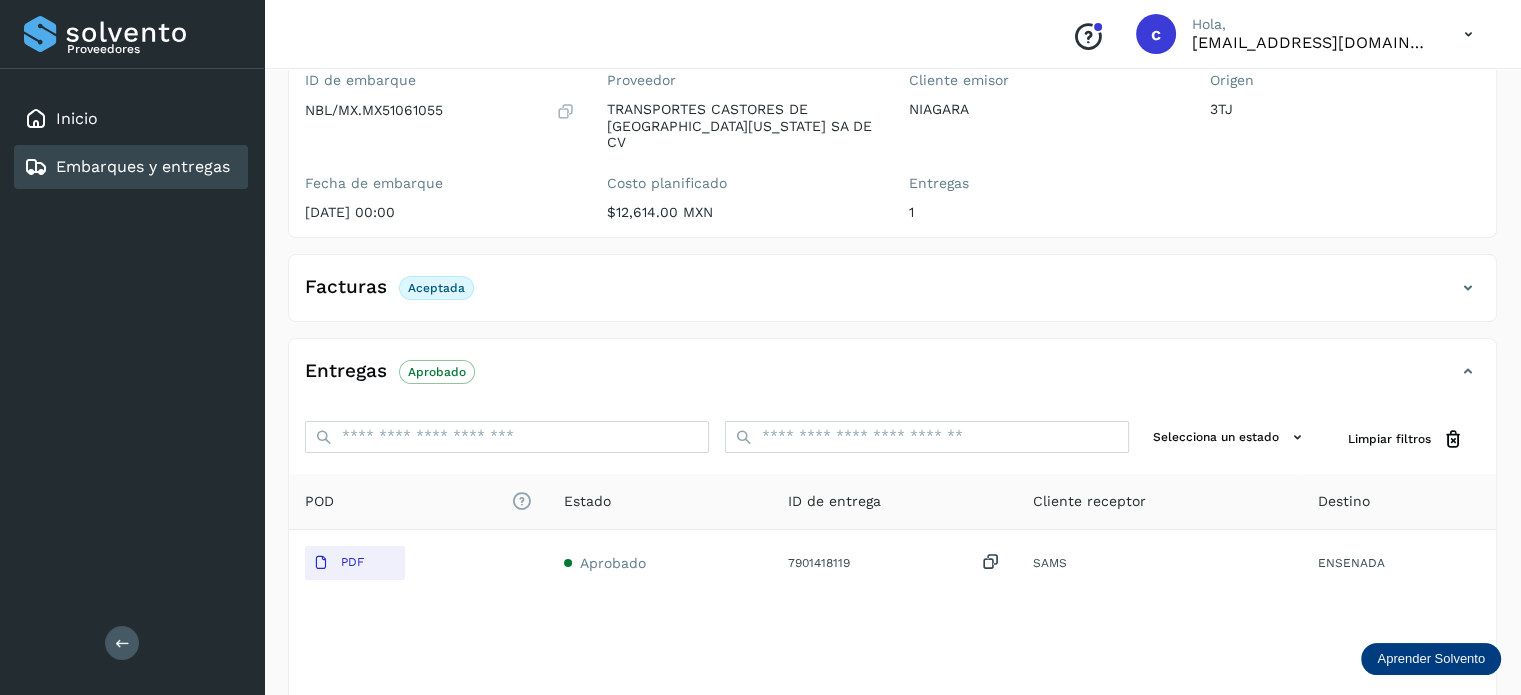 scroll, scrollTop: 264, scrollLeft: 0, axis: vertical 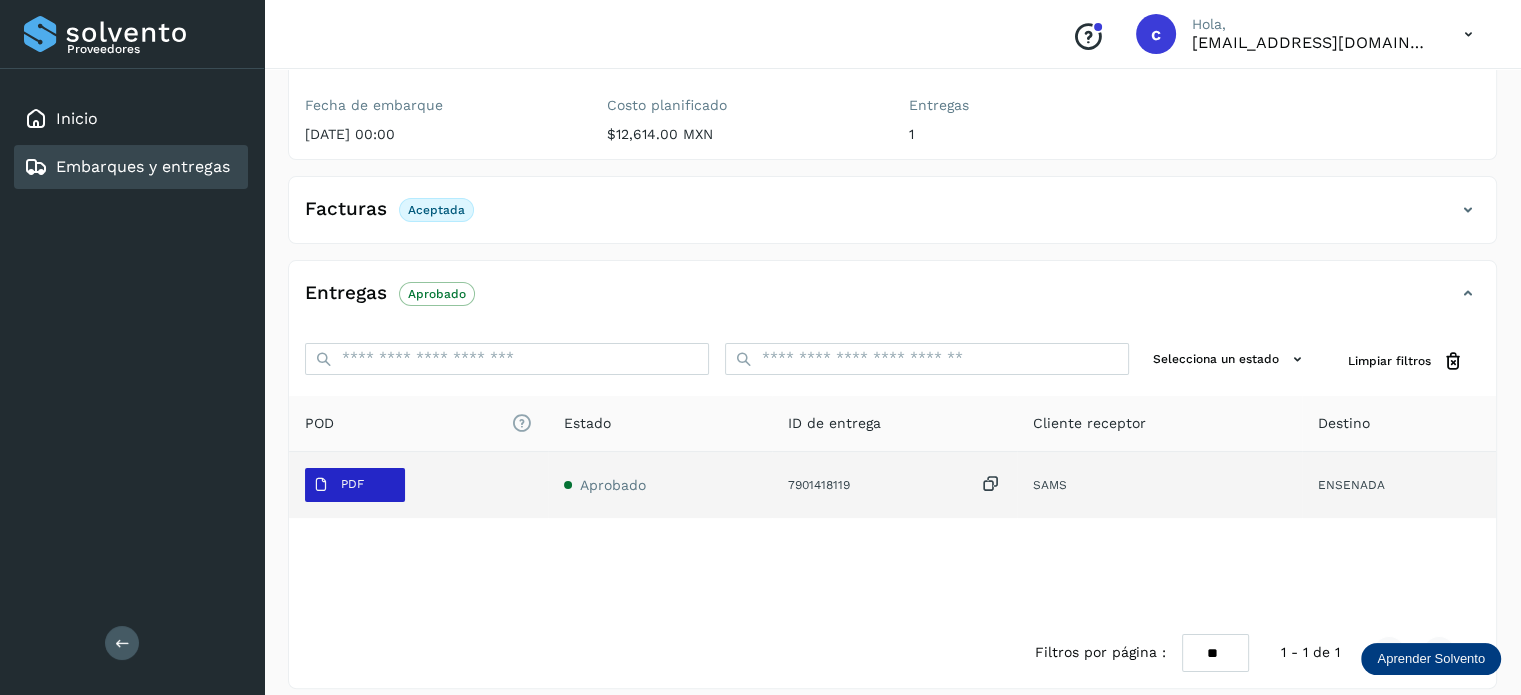 click on "PDF" at bounding box center [338, 485] 